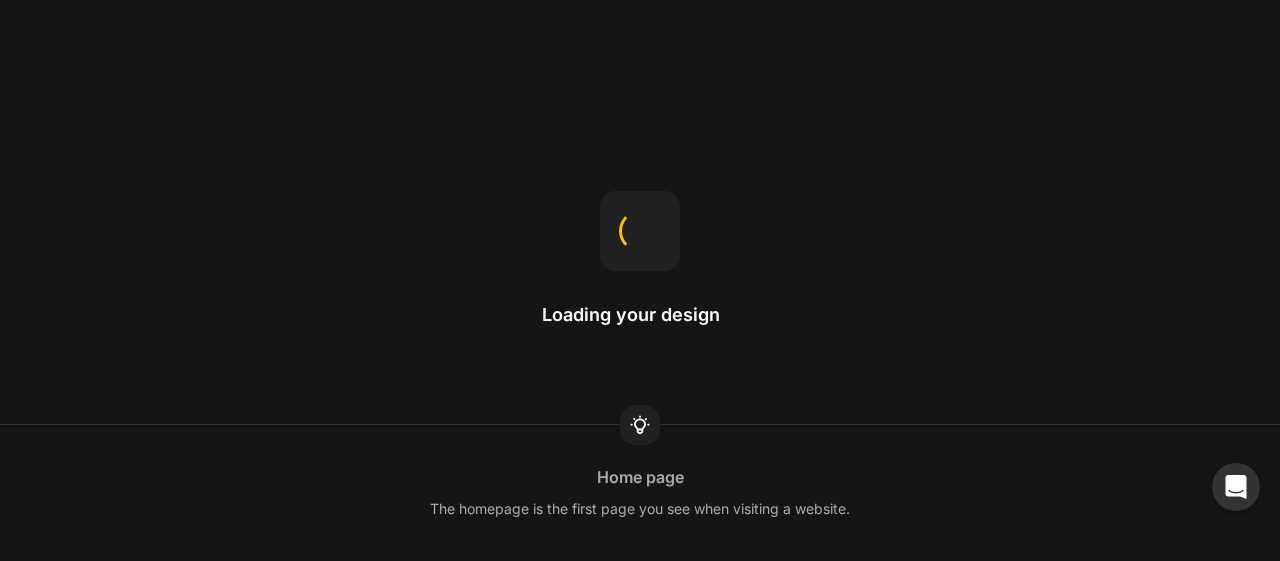 scroll, scrollTop: 0, scrollLeft: 0, axis: both 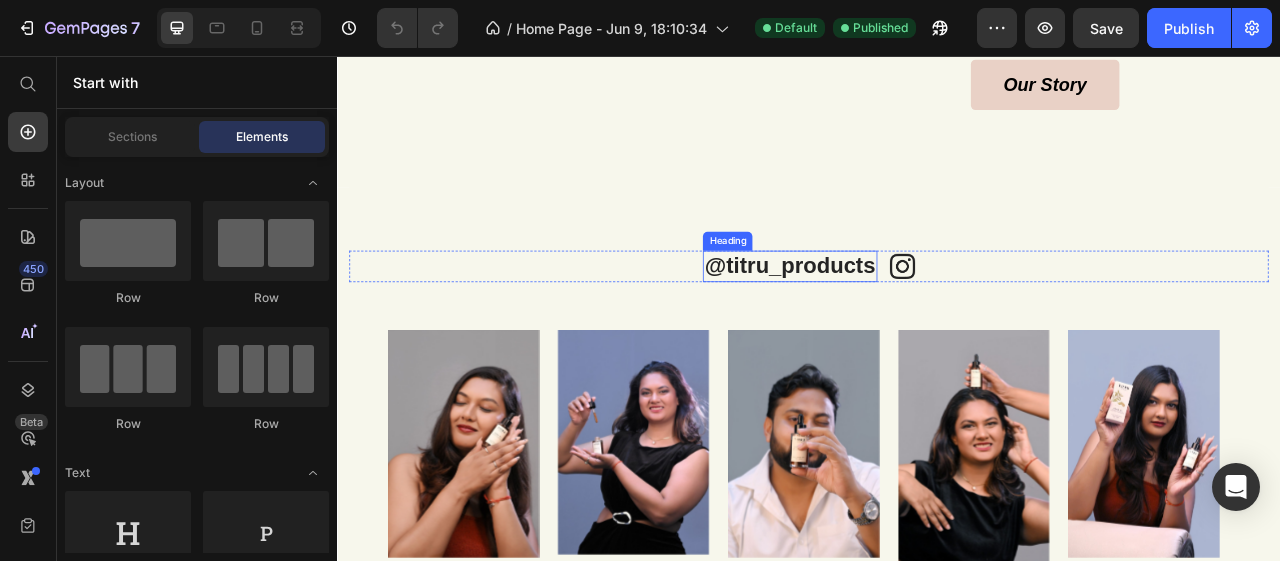 click on "@titru_products" at bounding box center [912, 324] 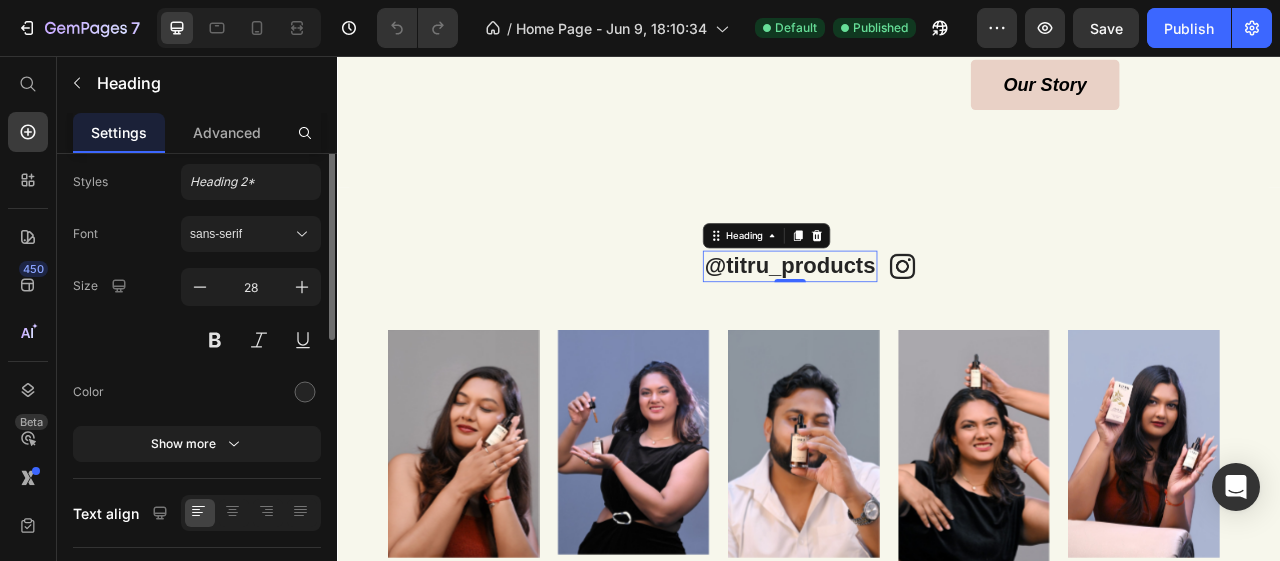 scroll, scrollTop: 0, scrollLeft: 0, axis: both 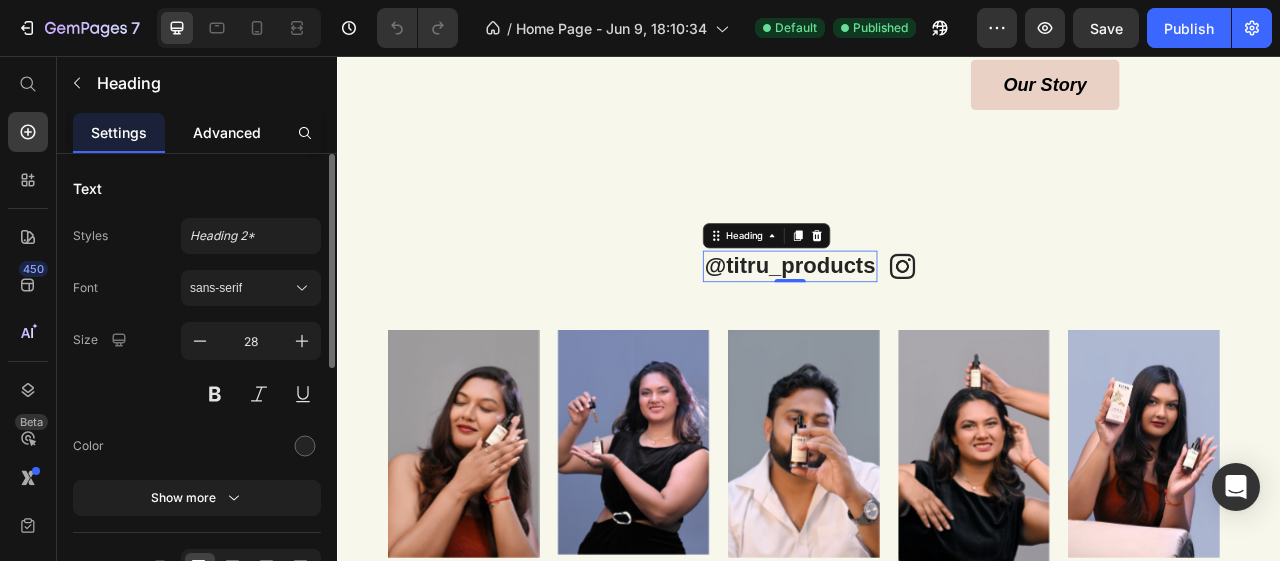 click on "Advanced" at bounding box center [227, 132] 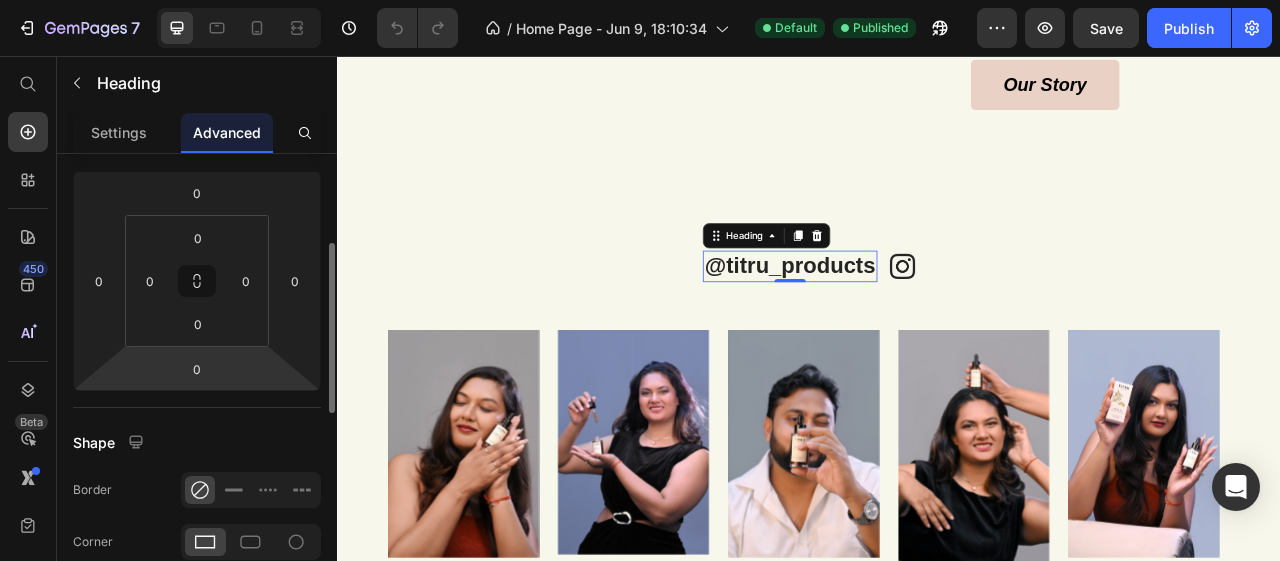 scroll, scrollTop: 0, scrollLeft: 0, axis: both 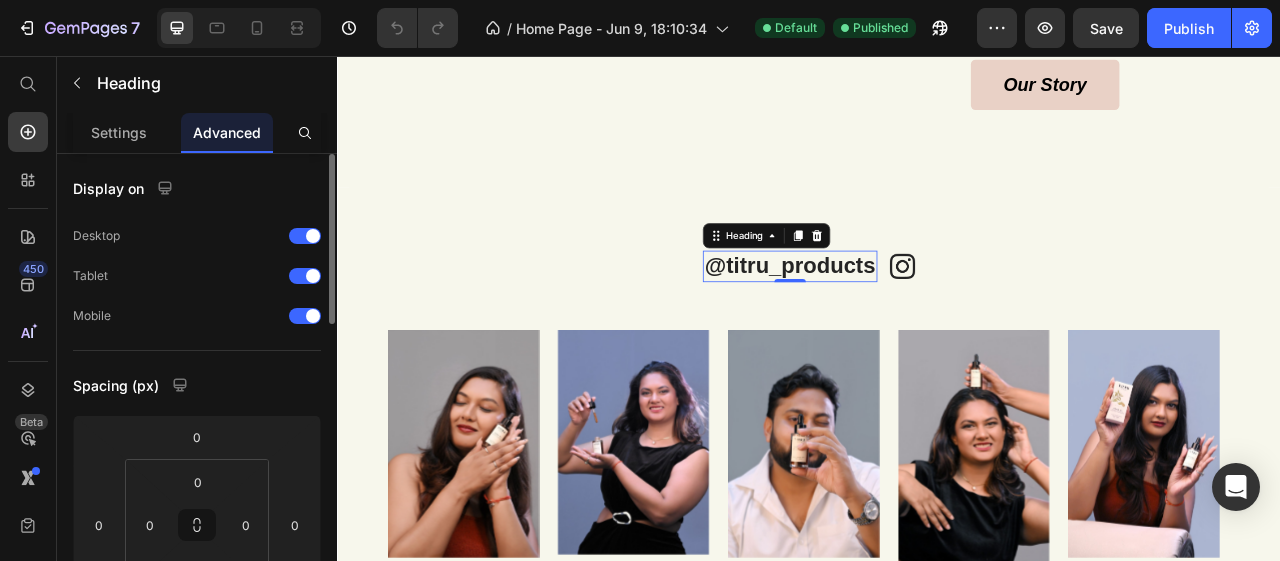 click on "Display on Desktop Tablet Mobile Spacing (px) 0 0 0 0 0 0 0 0 Shape Border Corner Shadow Position Opacity 100 % Animation Interaction Upgrade to Optimize plan  to unlock Interaction & other premium features. CSS class  Delete element" at bounding box center (197, 788) 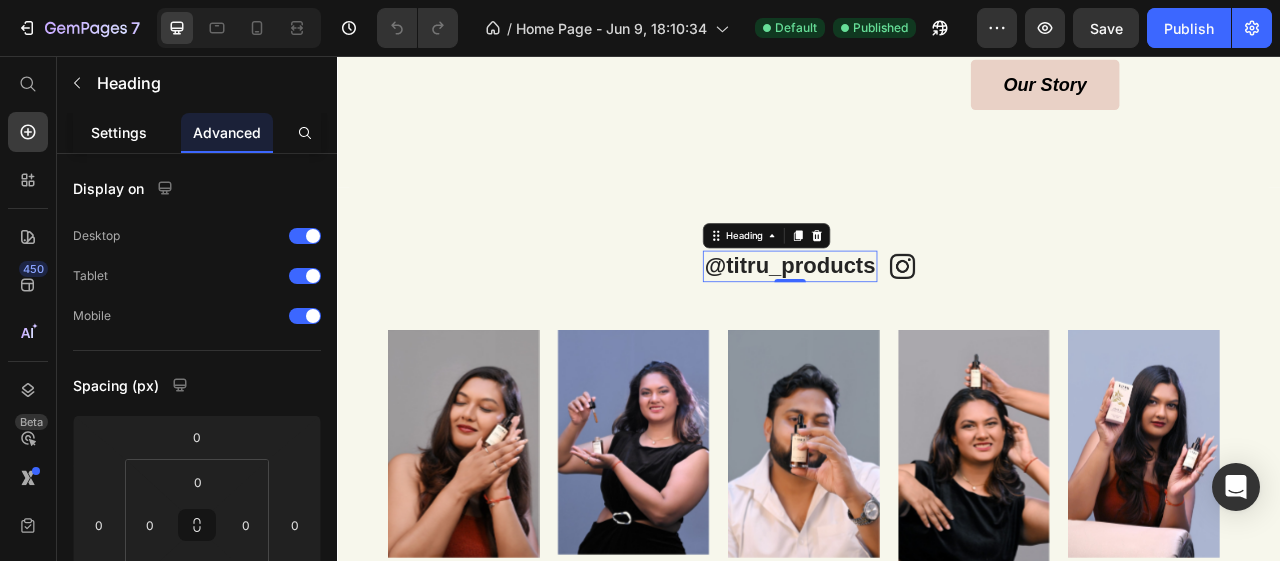 click on "Settings" 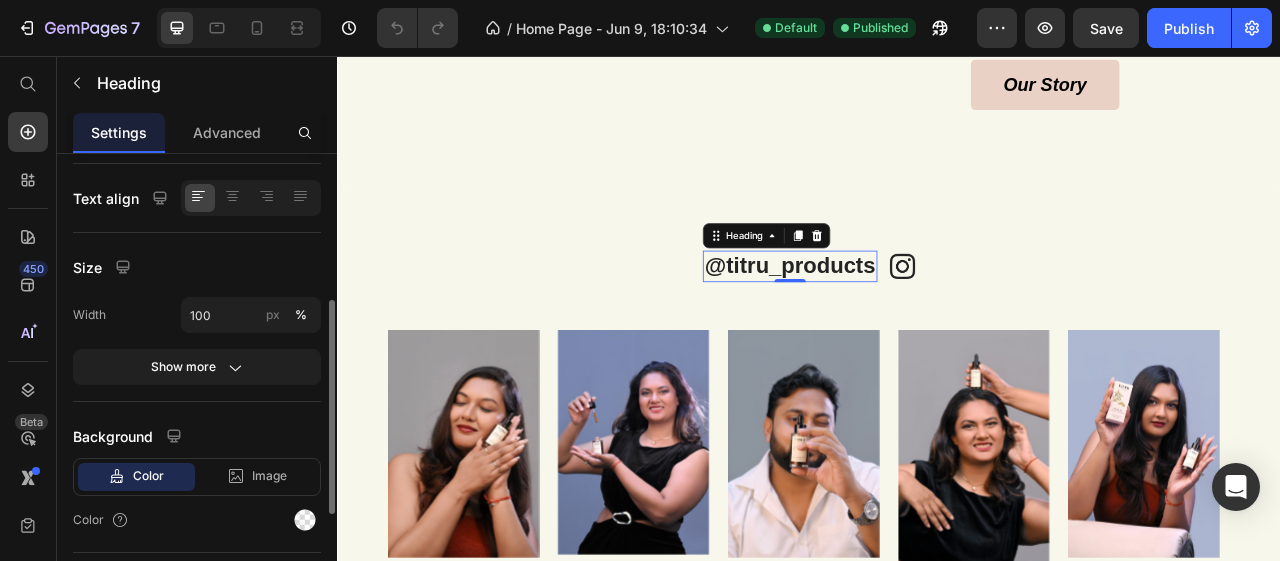 scroll, scrollTop: 353, scrollLeft: 0, axis: vertical 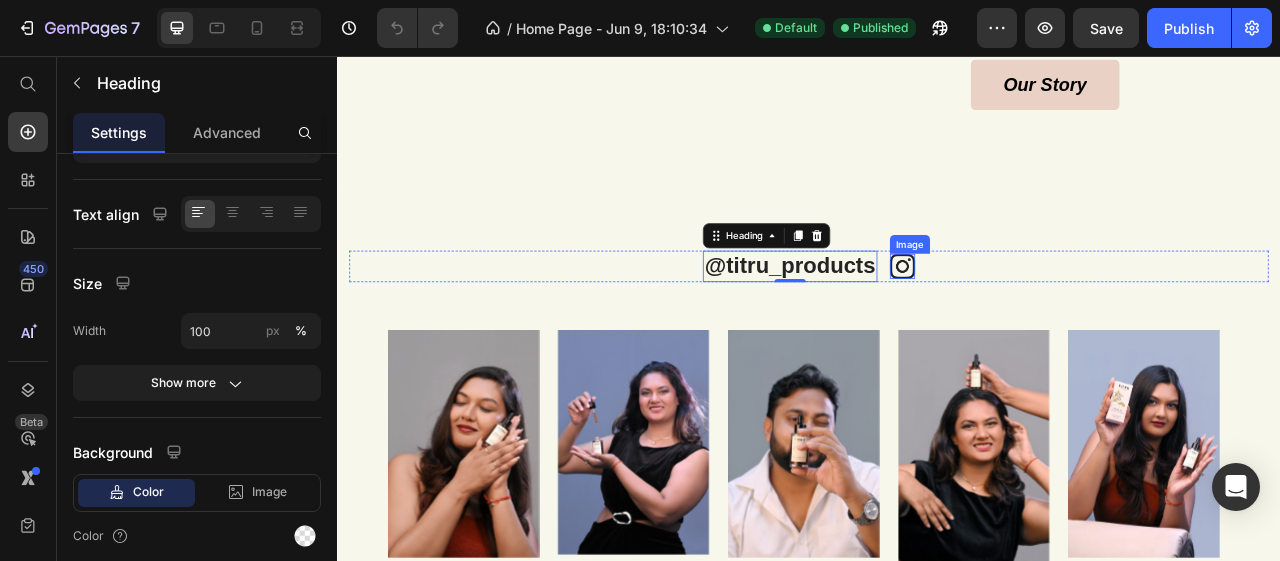 click at bounding box center (1056, 324) 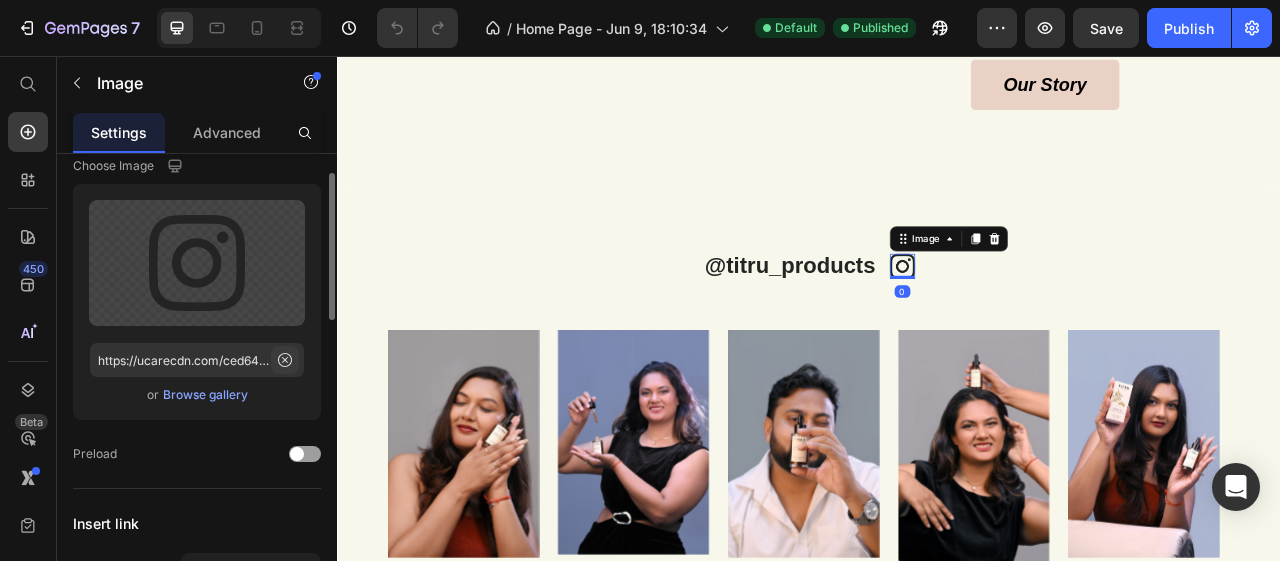 scroll, scrollTop: 62, scrollLeft: 0, axis: vertical 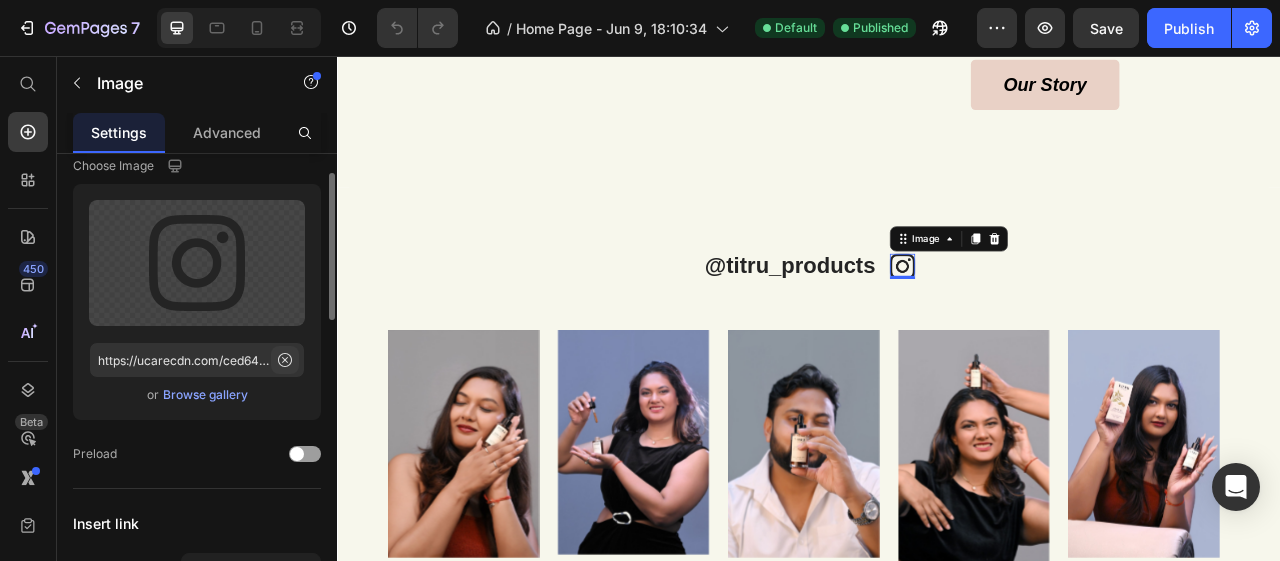 click 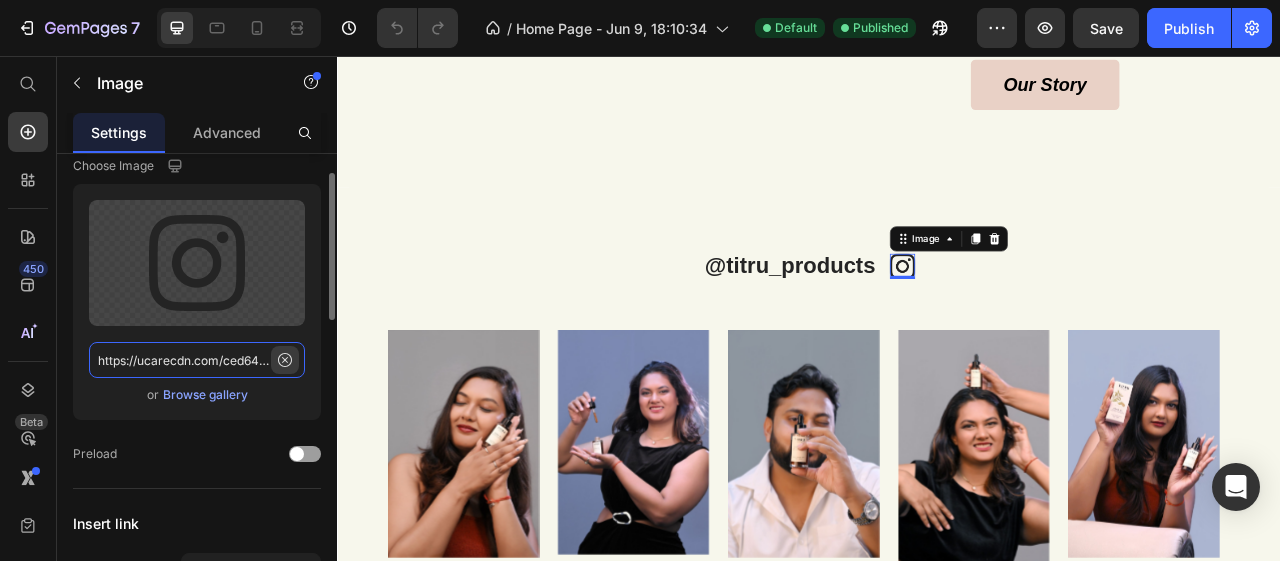 type 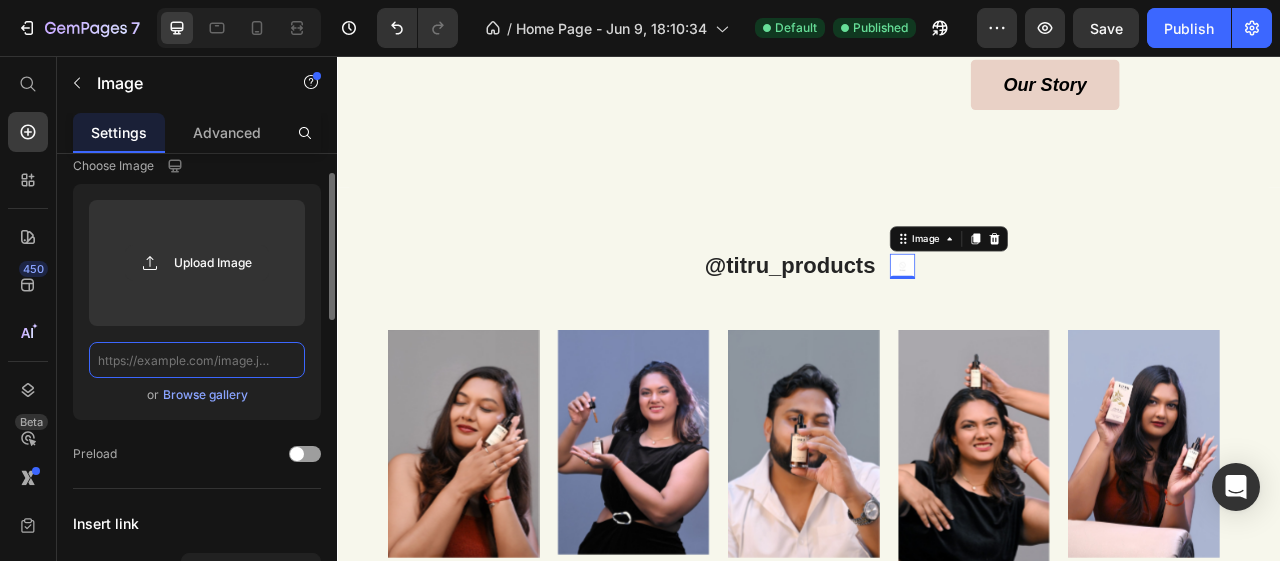 scroll, scrollTop: 0, scrollLeft: 0, axis: both 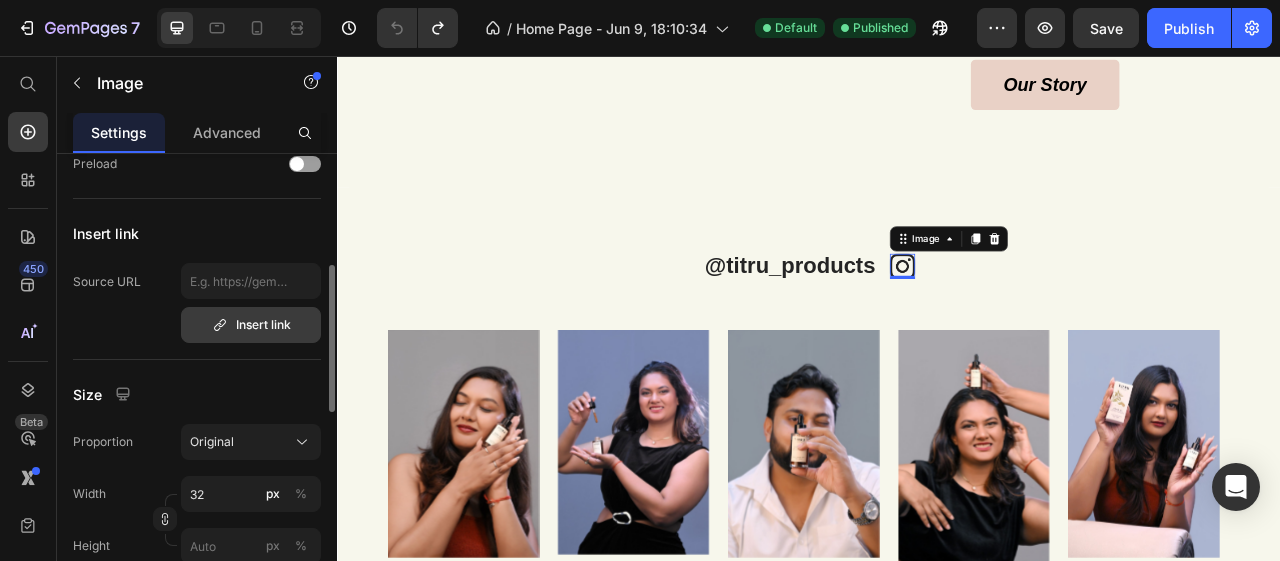click on "Insert link" at bounding box center (251, 325) 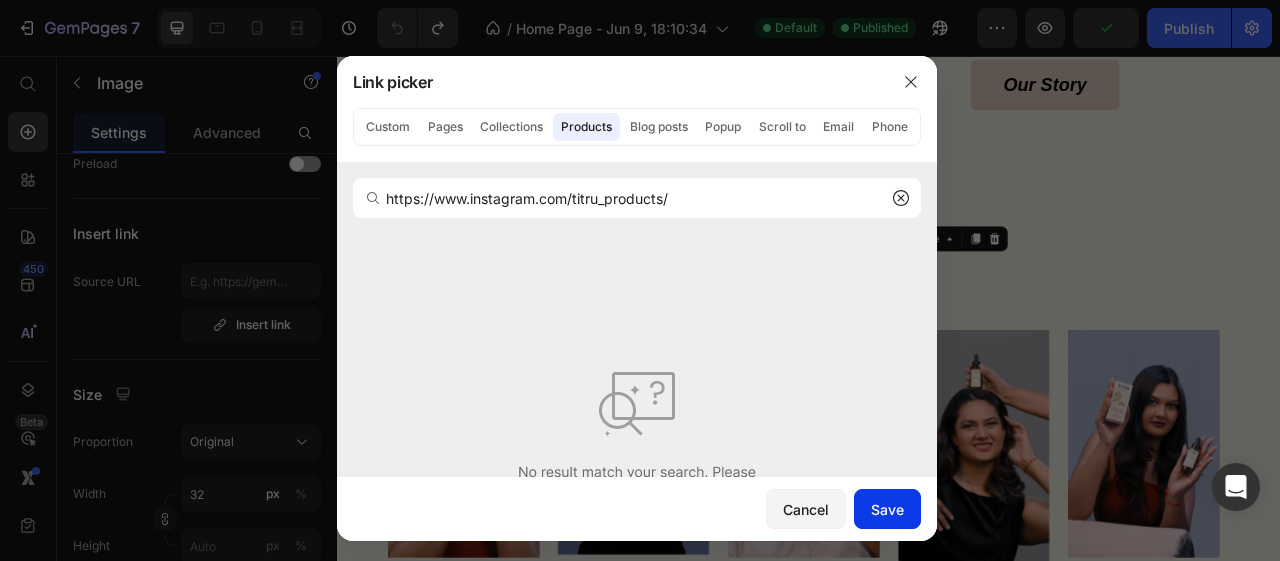 type on "https://www.instagram.com/titru_products/" 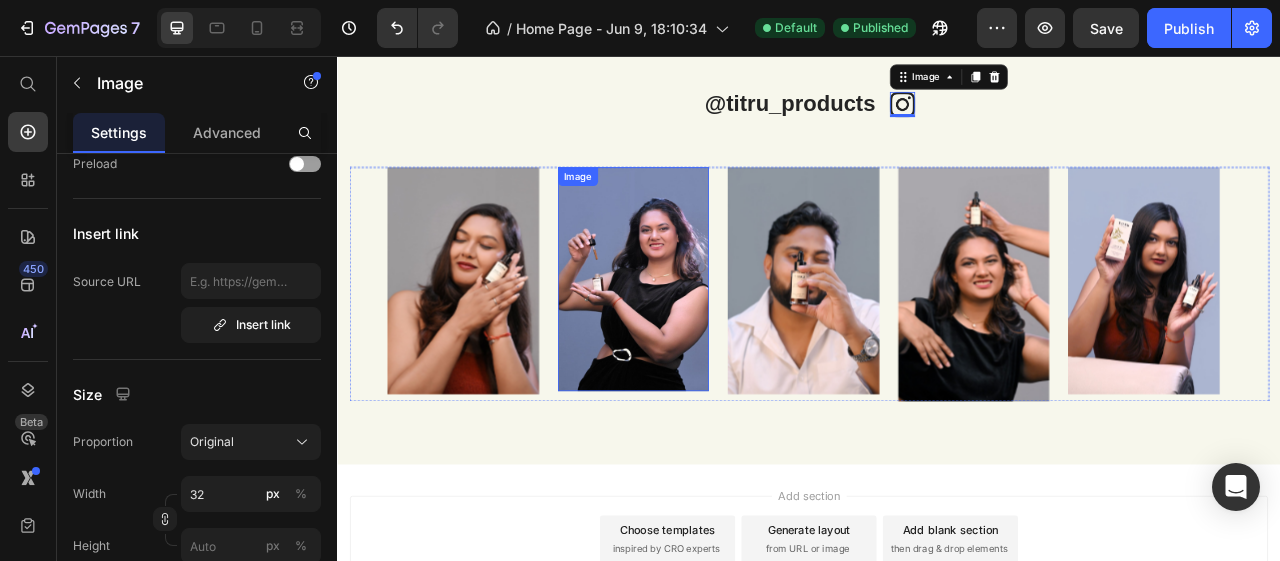 scroll, scrollTop: 2238, scrollLeft: 0, axis: vertical 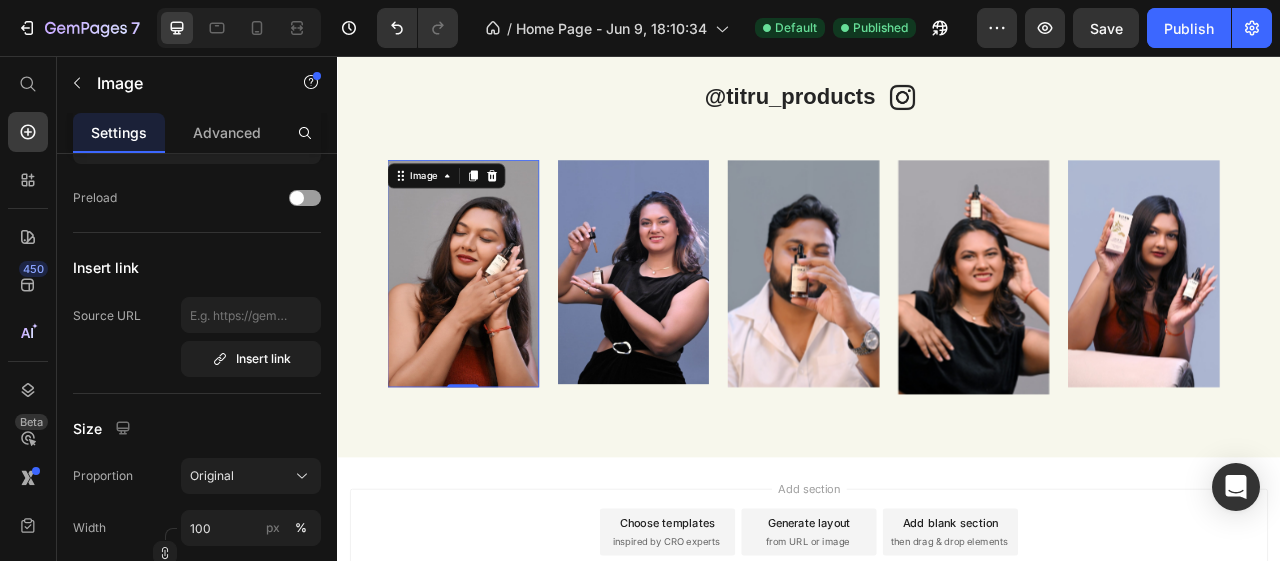 click at bounding box center [496, 333] 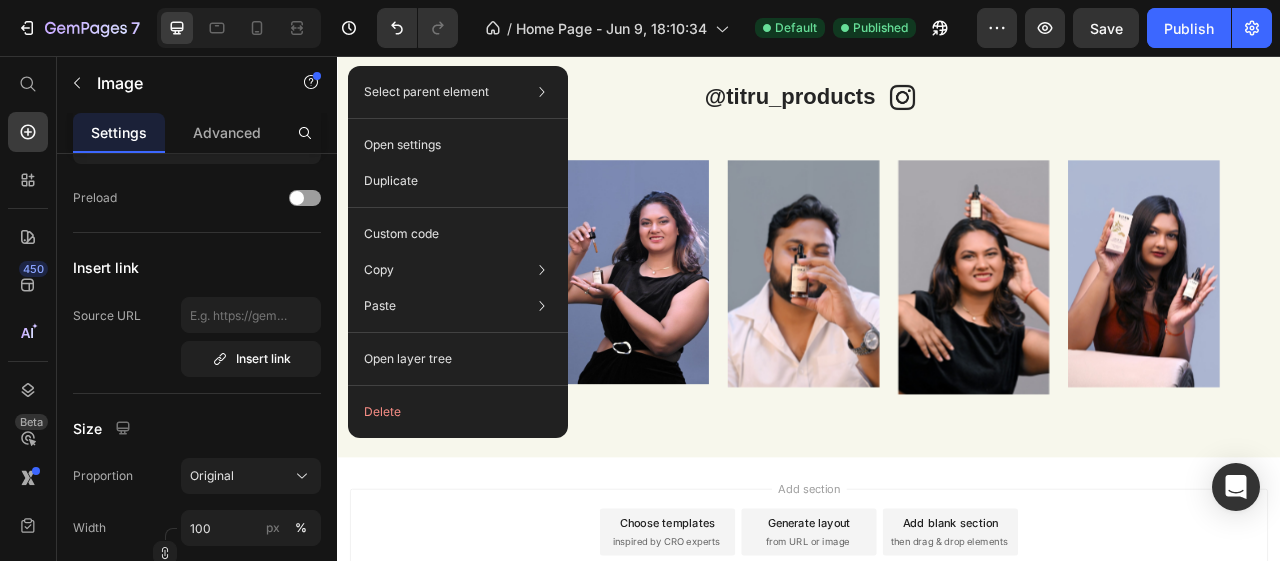 click on "Add section Choose templates inspired by CRO experts Generate layout from URL or image Add blank section then drag & drop elements" at bounding box center (937, 662) 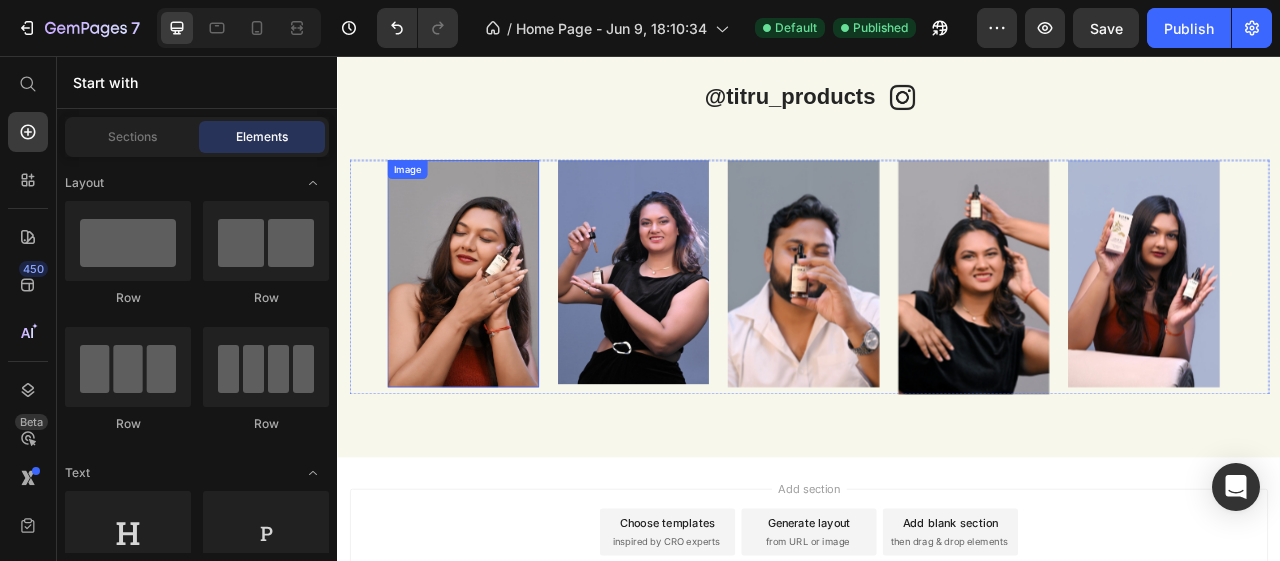 click at bounding box center [496, 333] 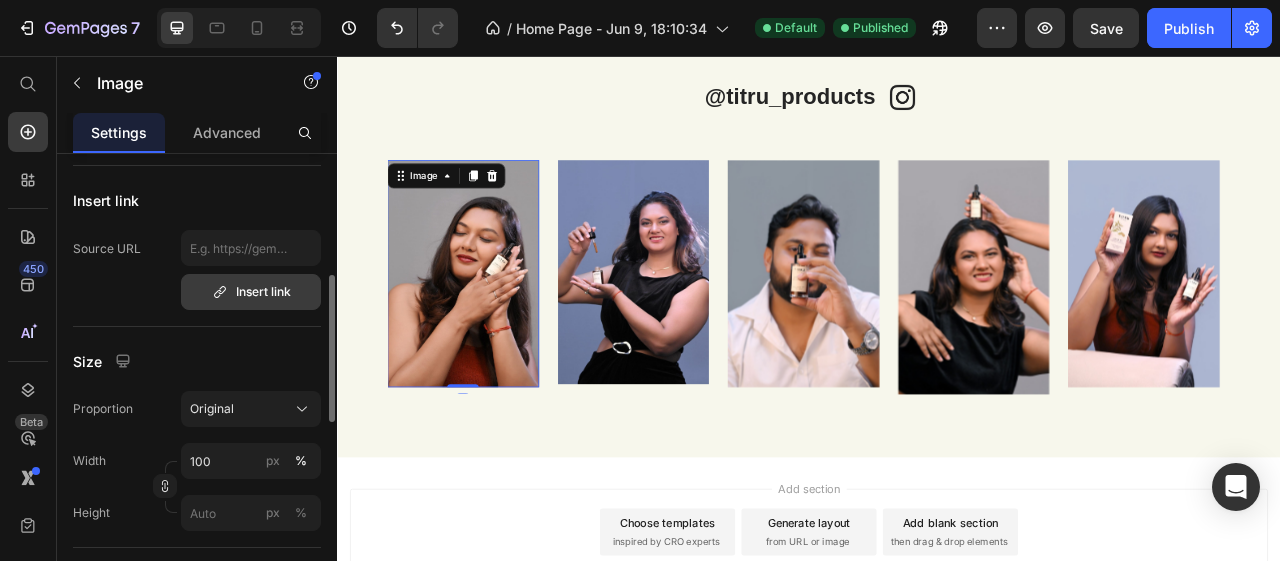 scroll, scrollTop: 384, scrollLeft: 0, axis: vertical 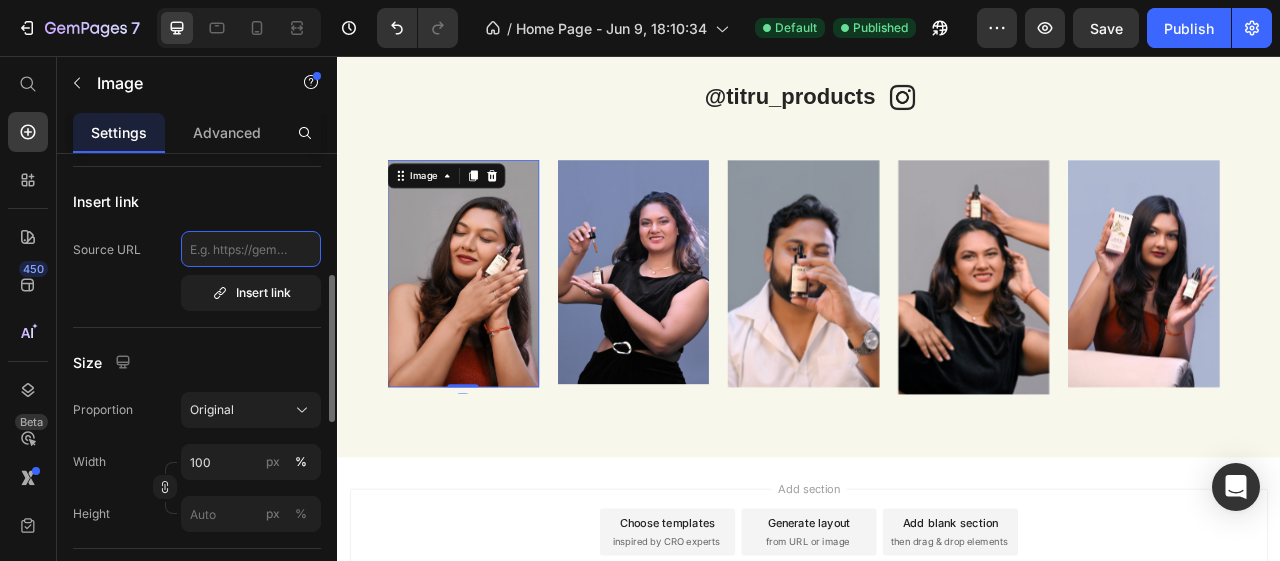click 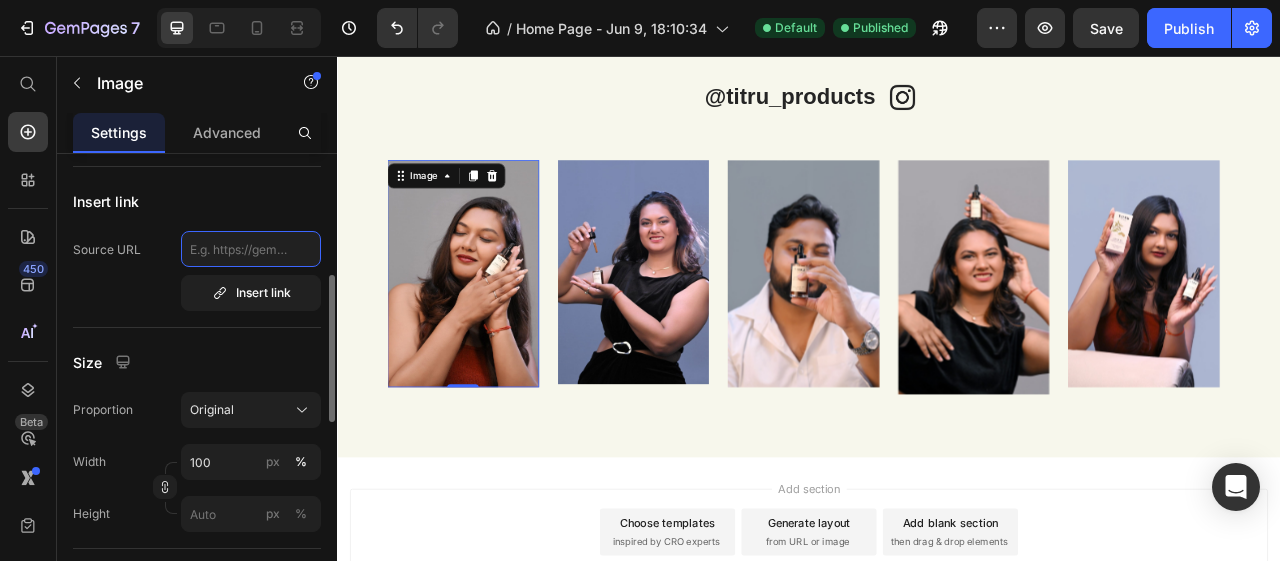 paste on "https://www.instagram.com/p/DL5iiWsTL_v/" 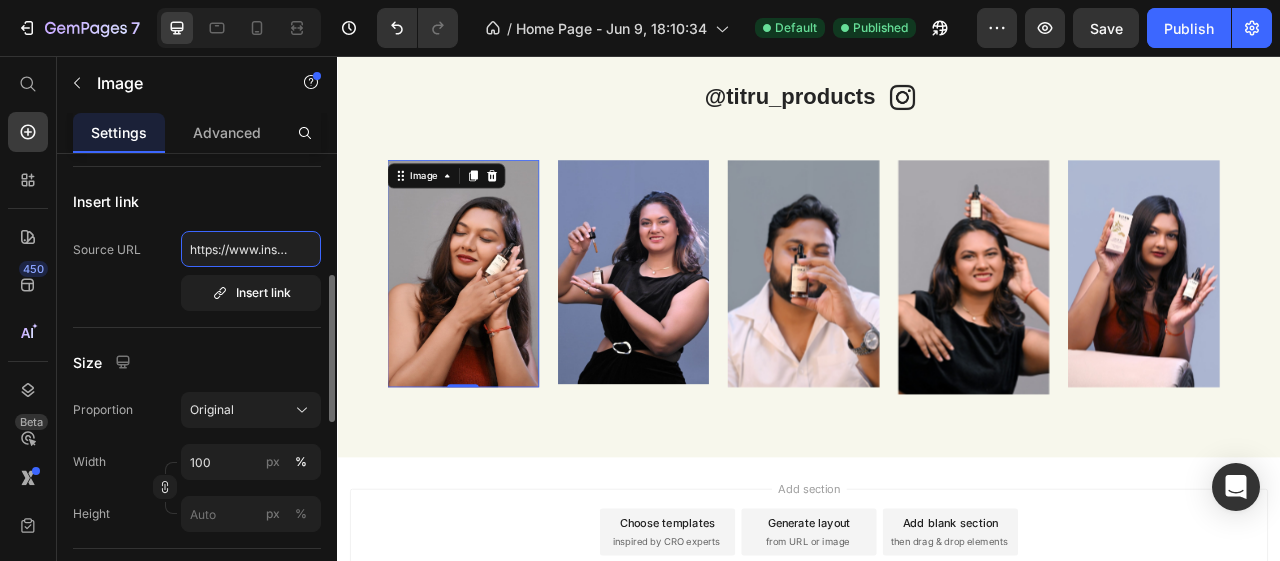 scroll, scrollTop: 0, scrollLeft: 148, axis: horizontal 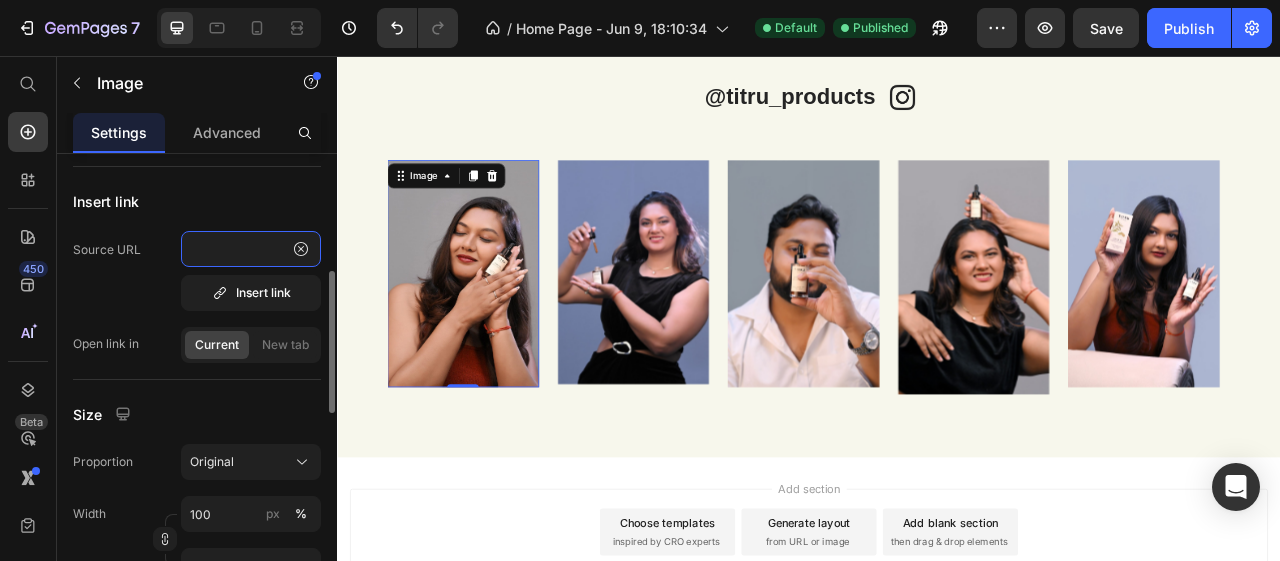 type on "https://www.instagram.com/p/DL5iiWsTL_v/" 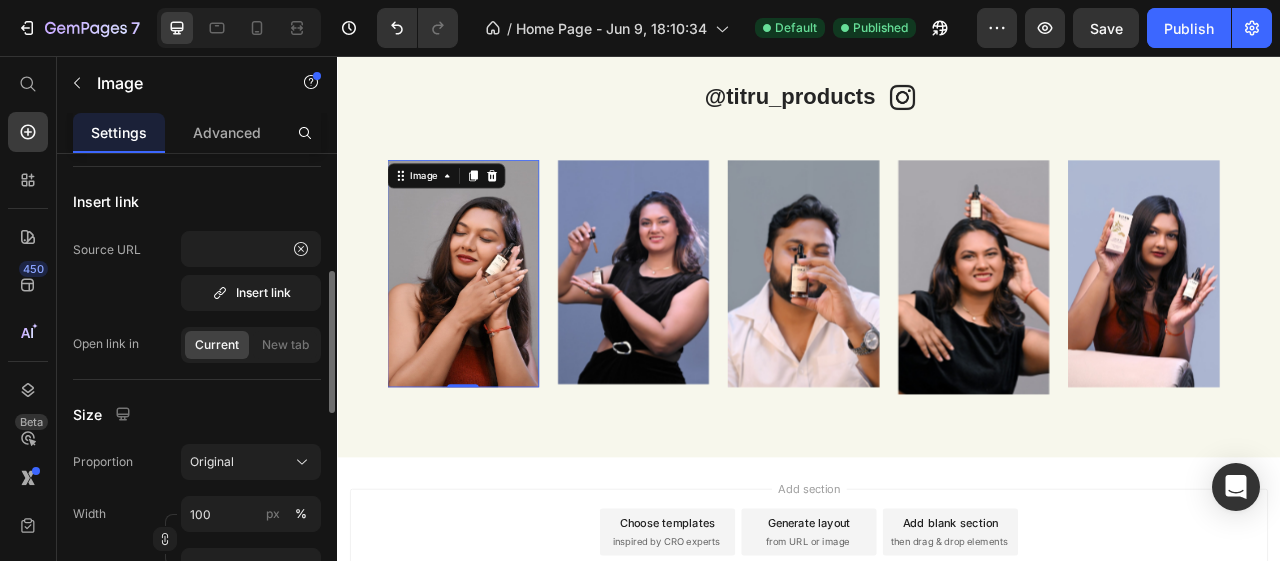 click on "Image Choose Image Upload Image https://cdn.shopify.com/s/files/1/0744/8100/8853/files/gempages_570312905111634816-52f735bf-e9e9-4eb3-9da0-a21b6072b1de.jpg  or   Browse gallery  Preload Insert link Source URL https://www.instagram.com/p/DL5iiWsTL_v/  Insert link   Open link in  Current New tab Size Proportion Original Width 100 px % Height px % Shape Border Corner Shadow Align SEO Alt text Image title" at bounding box center (197, 482) 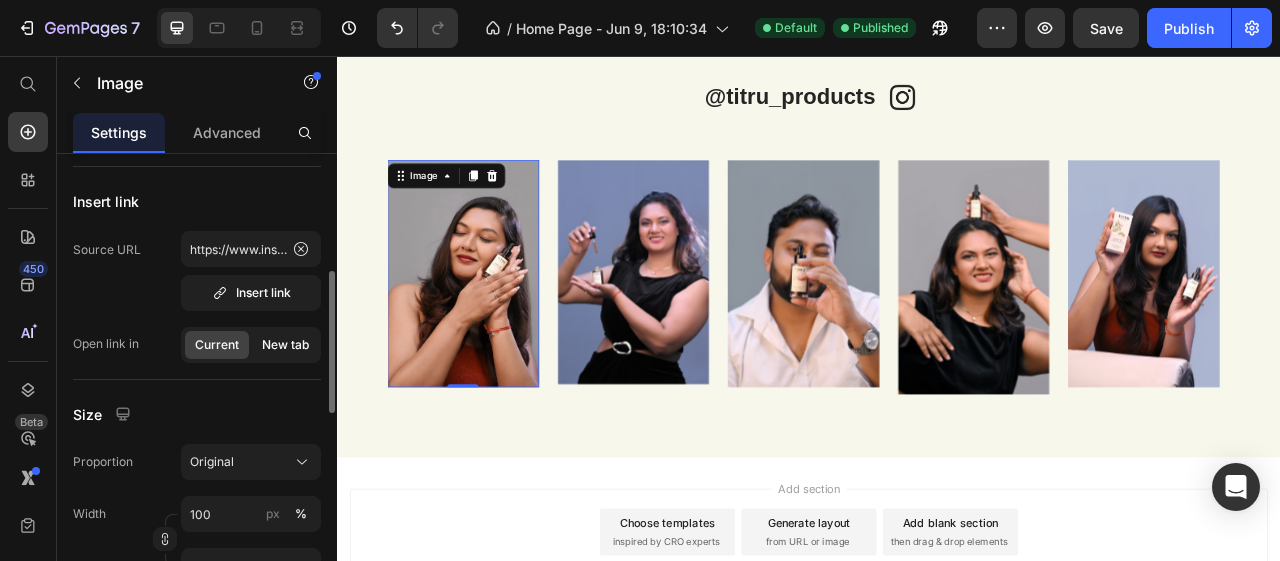 click on "New tab" 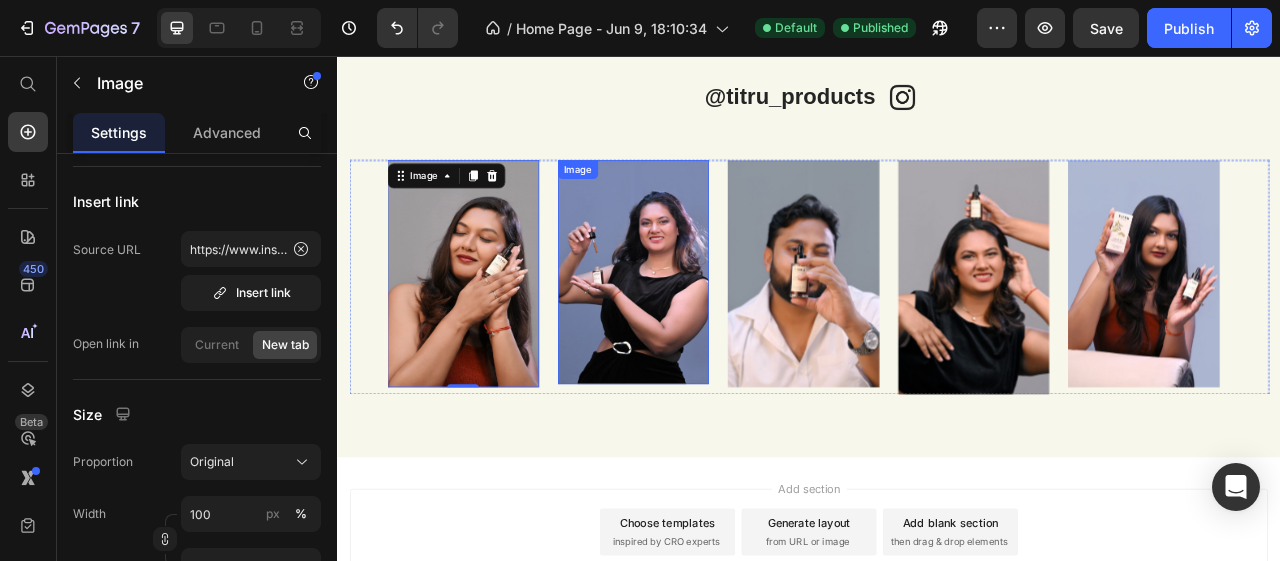 click at bounding box center (713, 331) 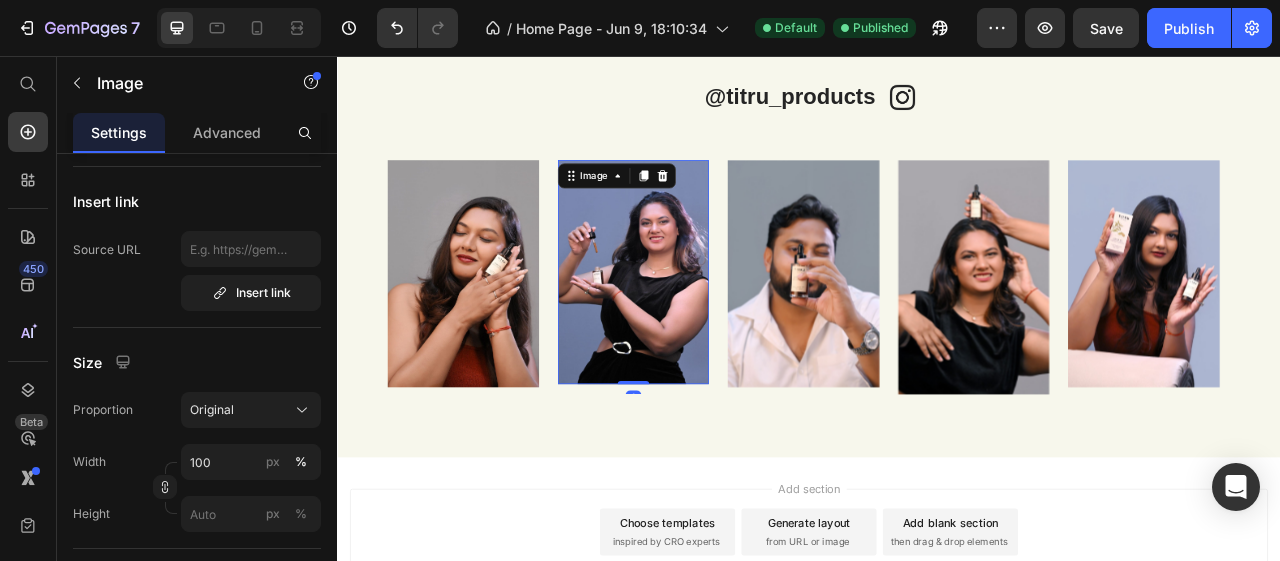 scroll, scrollTop: 384, scrollLeft: 0, axis: vertical 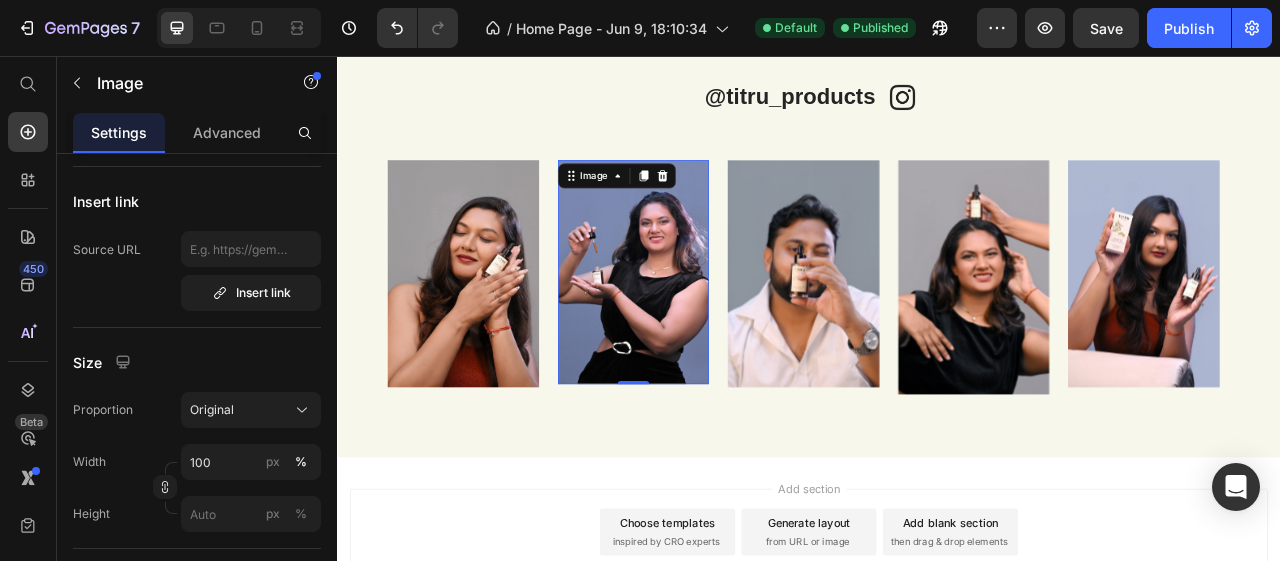 click at bounding box center [713, 331] 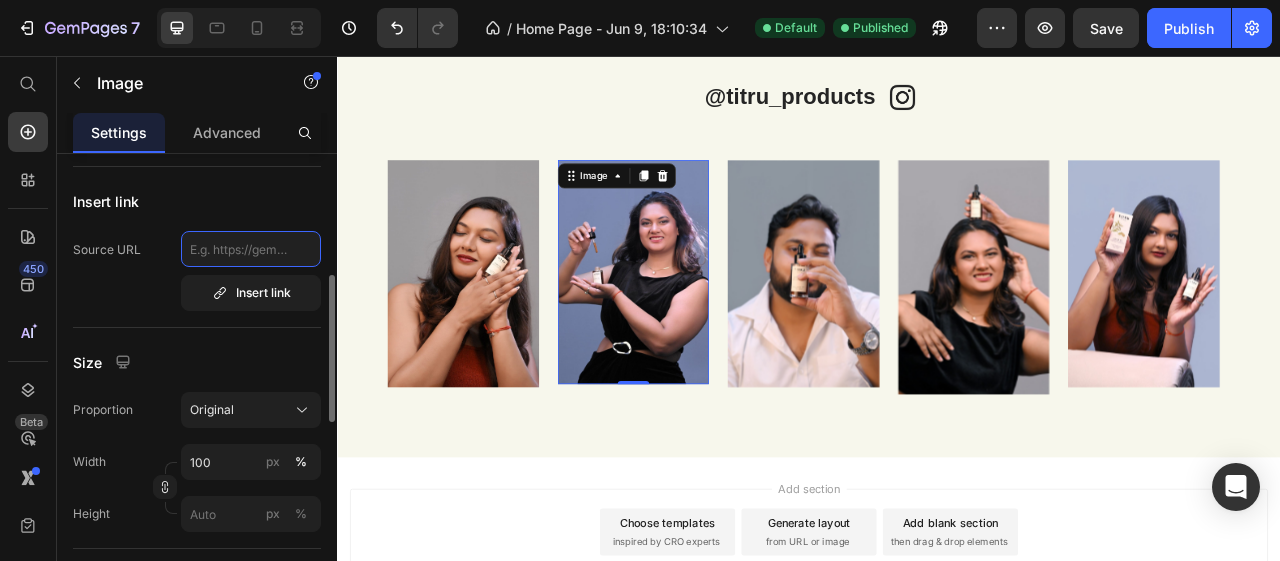 click 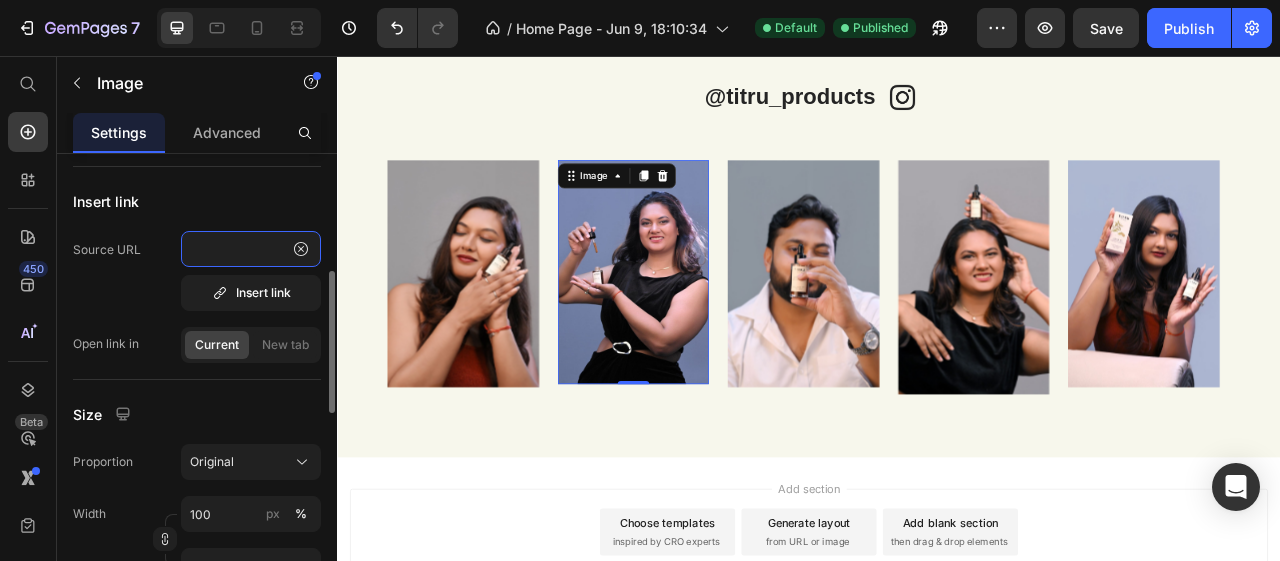 scroll, scrollTop: 0, scrollLeft: 132, axis: horizontal 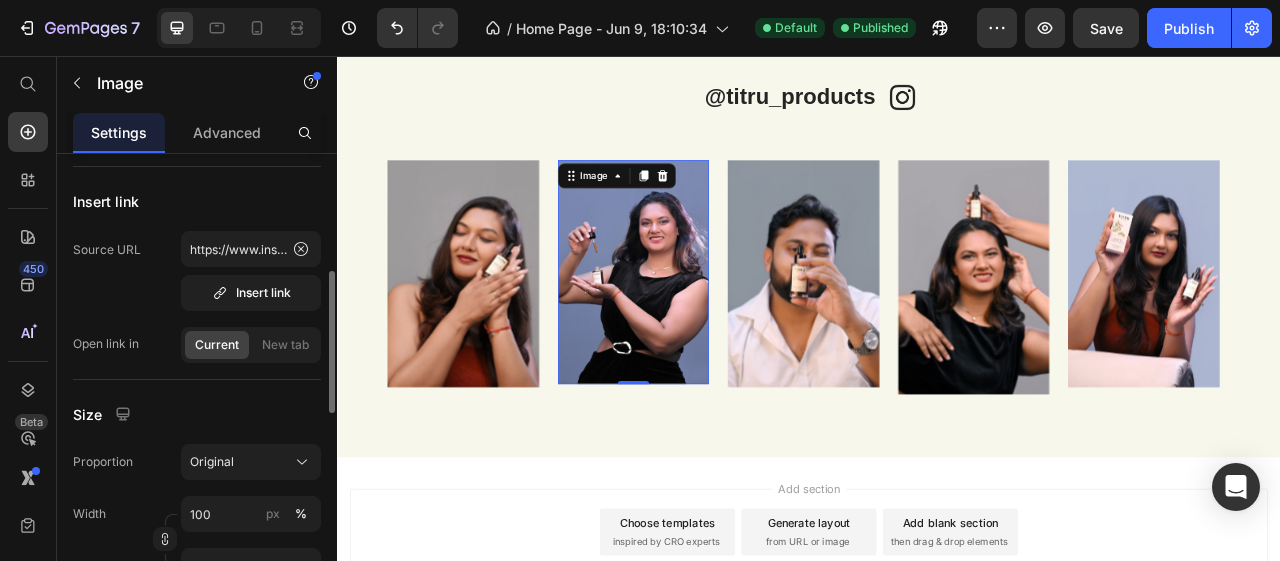 click on "Source URL" at bounding box center (107, 249) 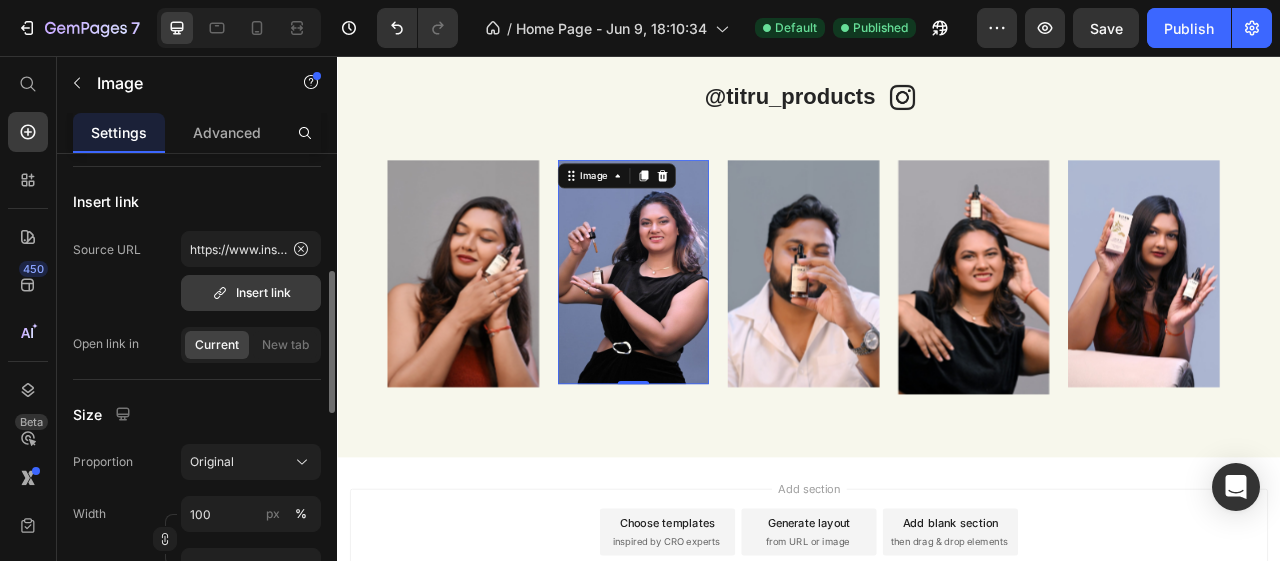 click on "Insert link" at bounding box center (251, 293) 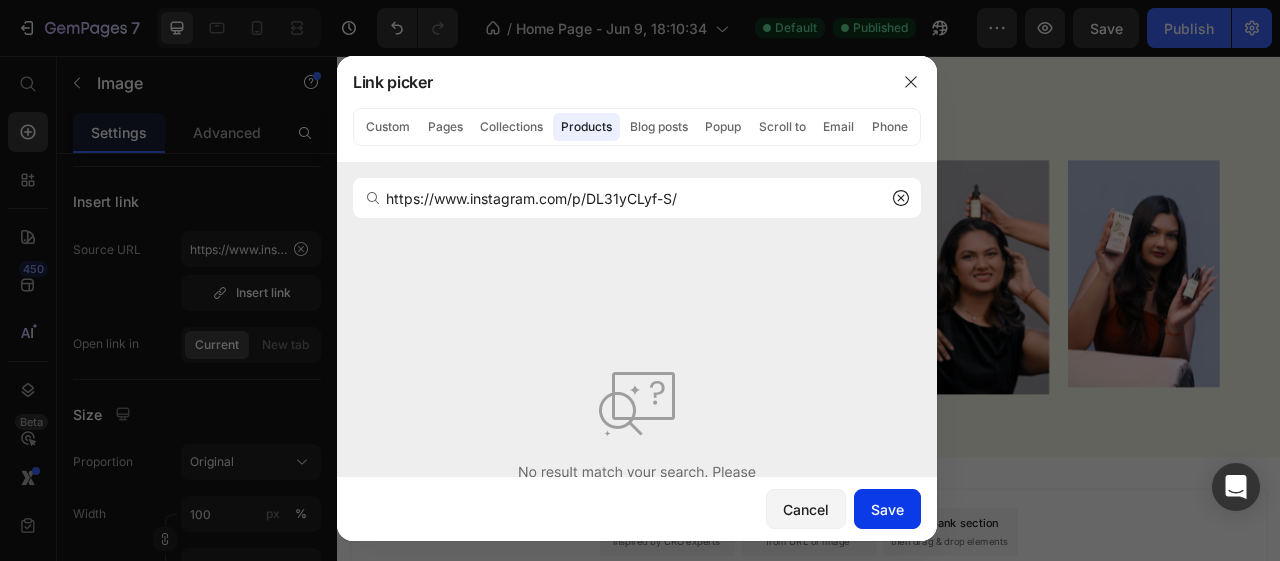 type on "https://www.instagram.com/p/DL31yCLyf-S/" 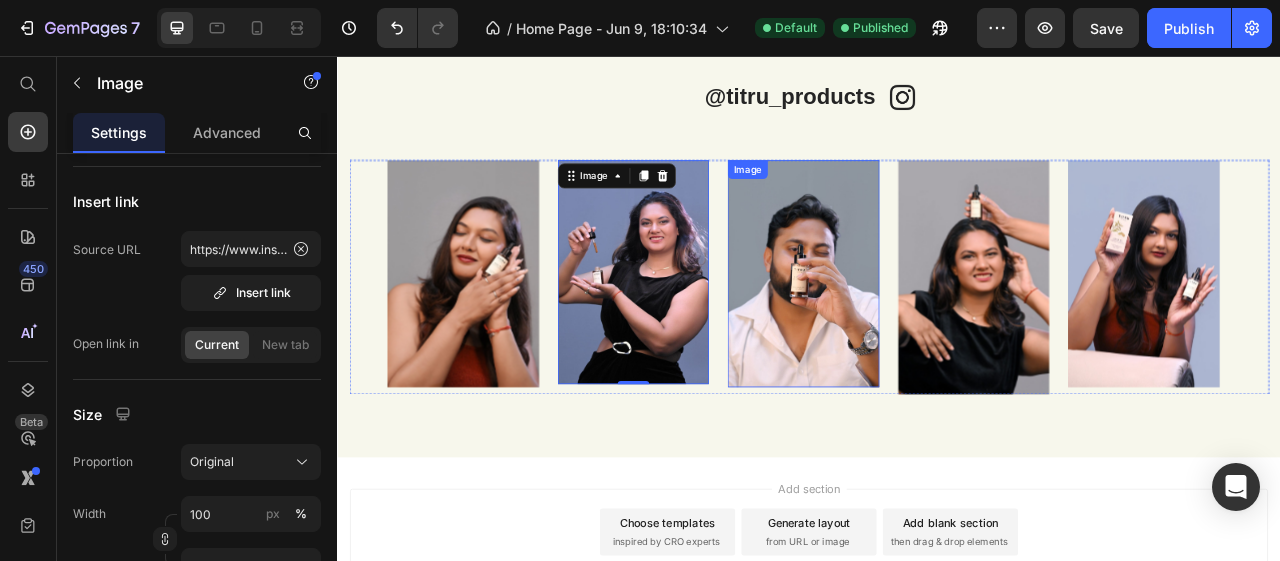 click at bounding box center [929, 333] 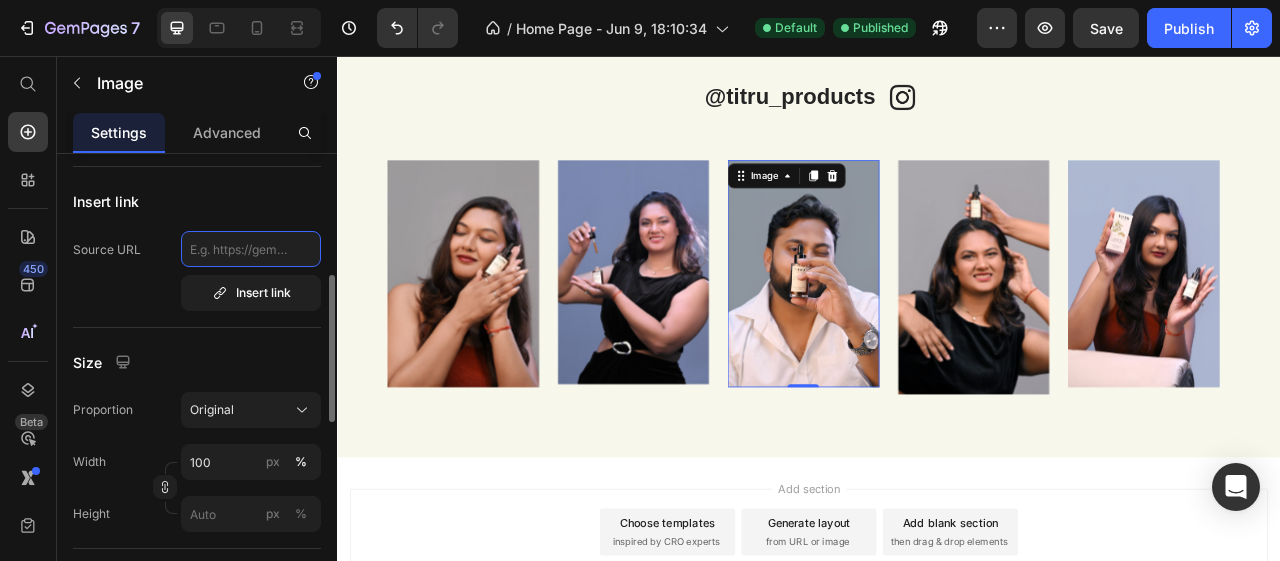 click 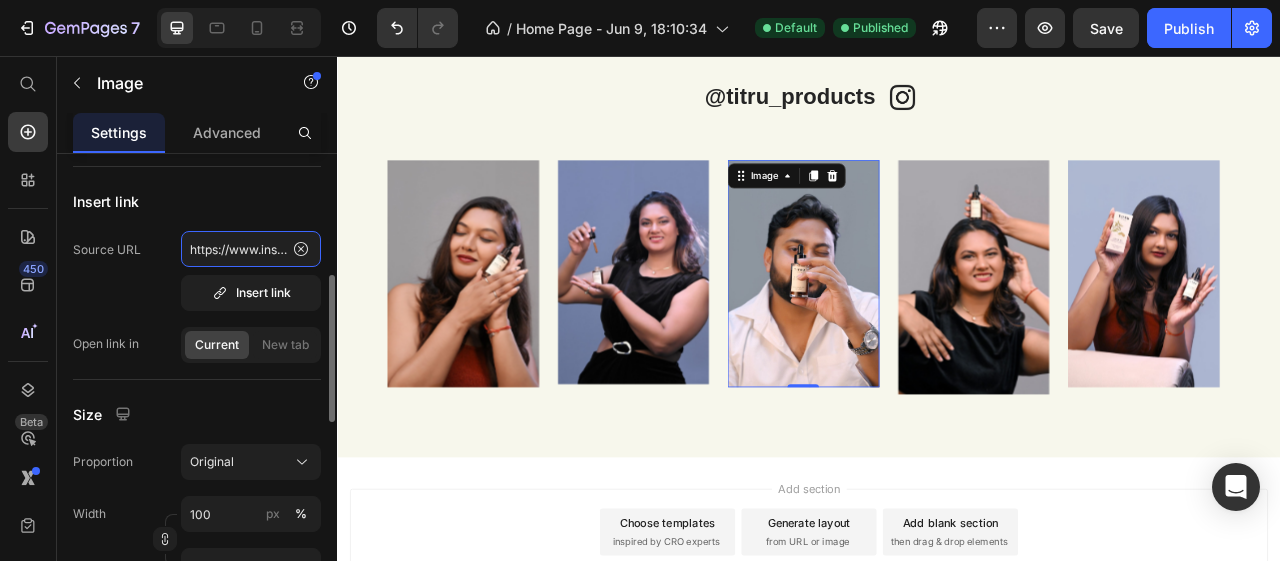 scroll, scrollTop: 0, scrollLeft: 226, axis: horizontal 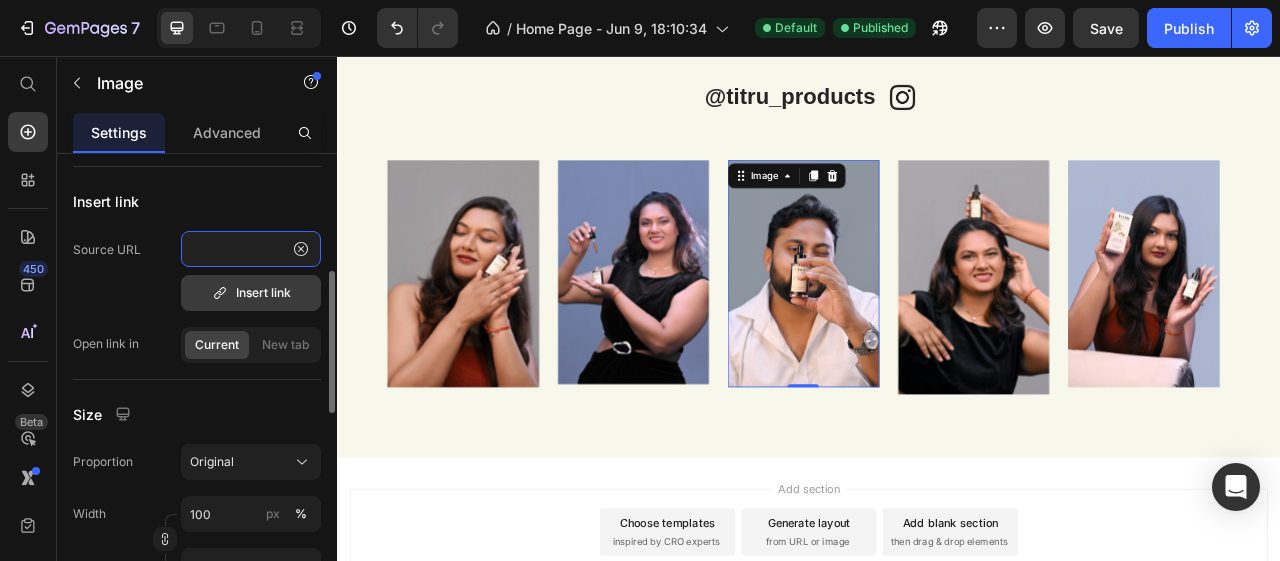 type on "https://www.instagram.com/p/DLoW-z1Tl8l/?img_index=1" 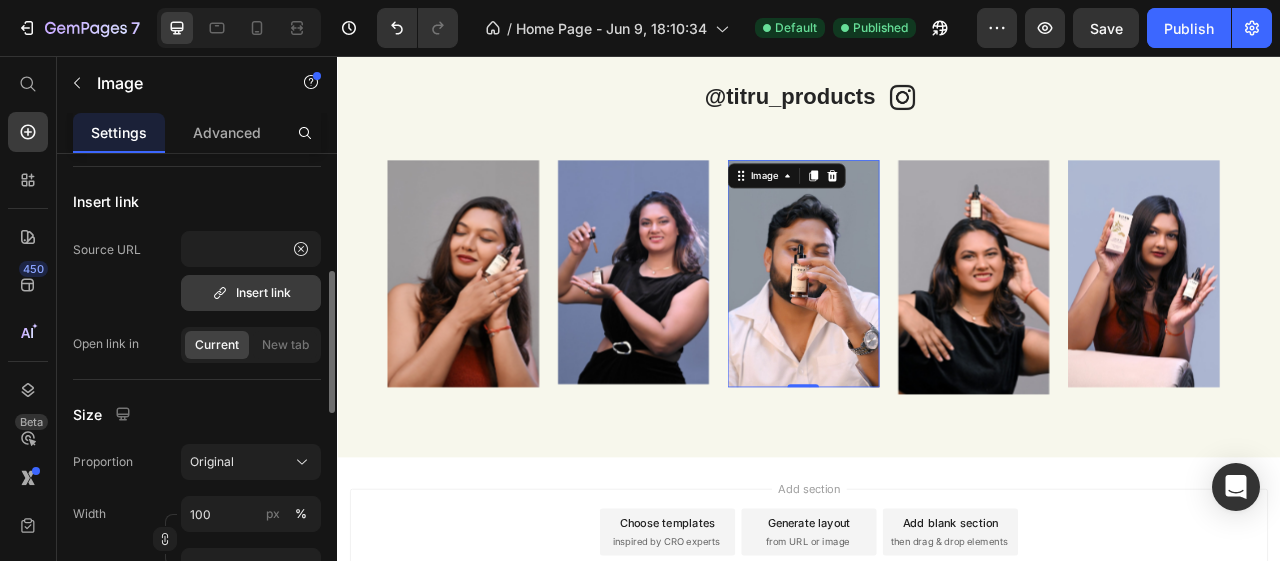 click on "Insert link" at bounding box center [251, 293] 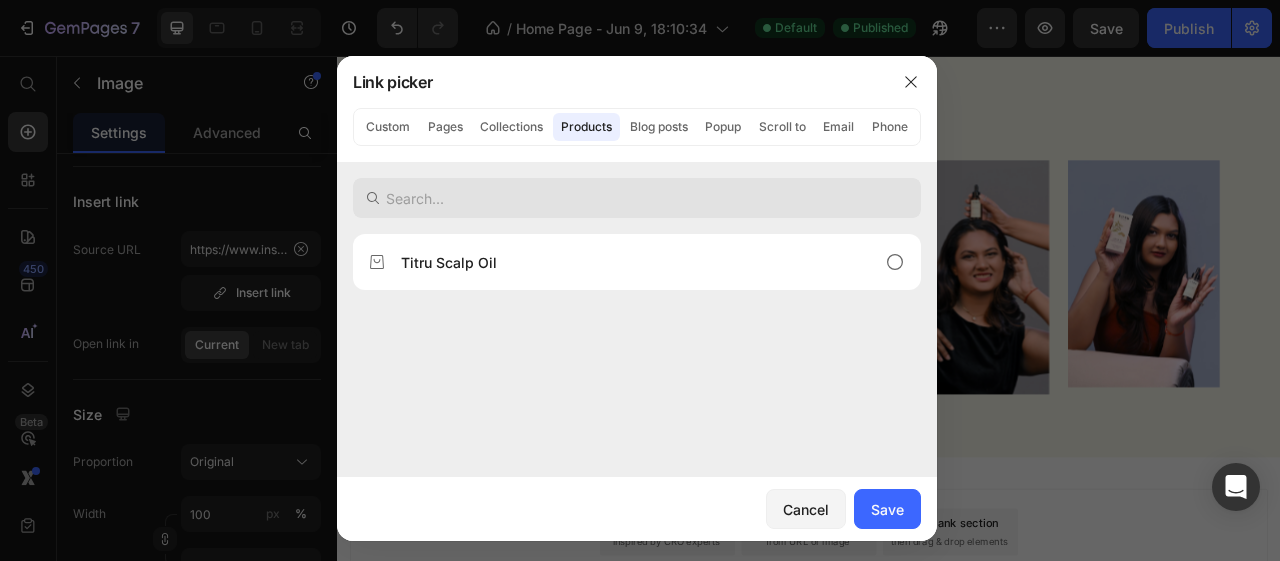 click at bounding box center (637, 198) 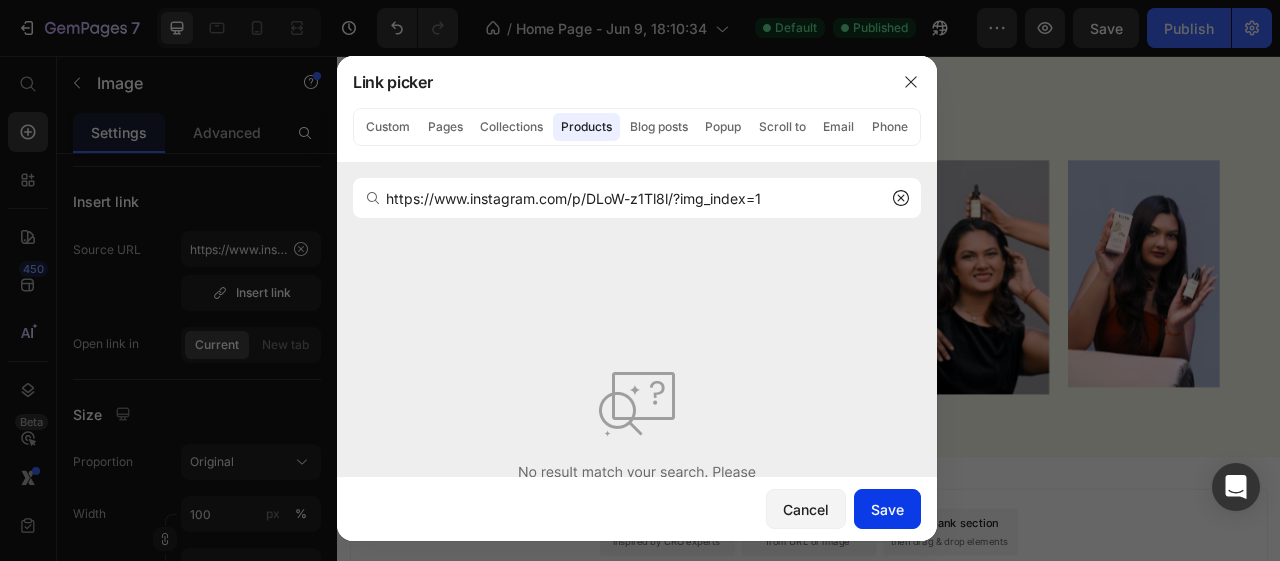 type on "https://www.instagram.com/p/DLoW-z1Tl8l/?img_index=1" 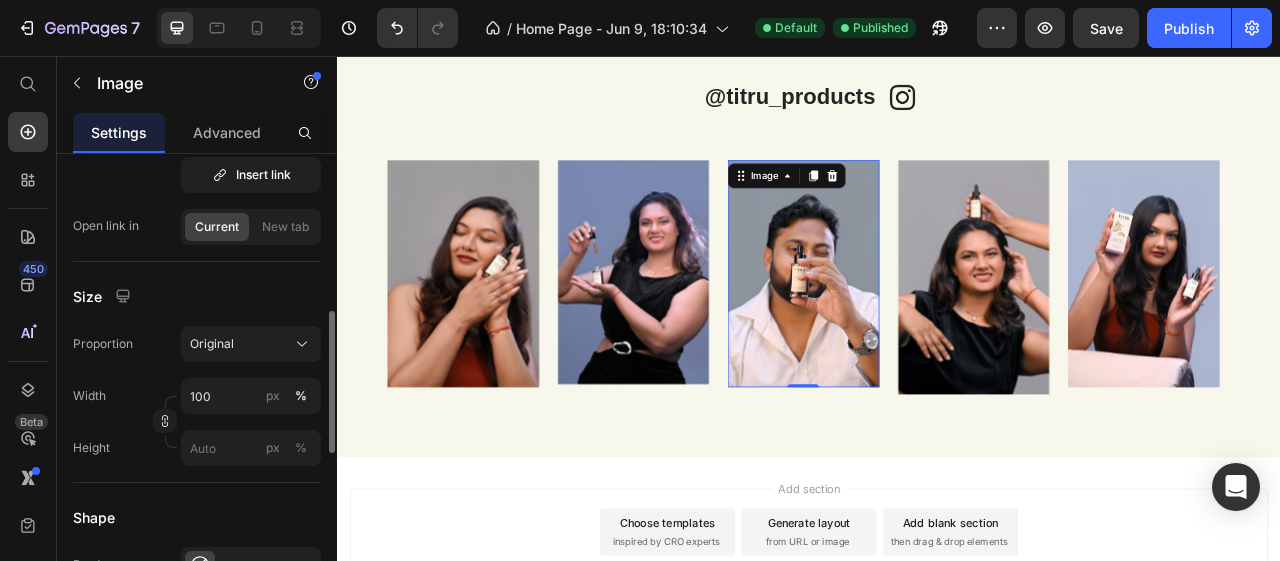 scroll, scrollTop: 505, scrollLeft: 0, axis: vertical 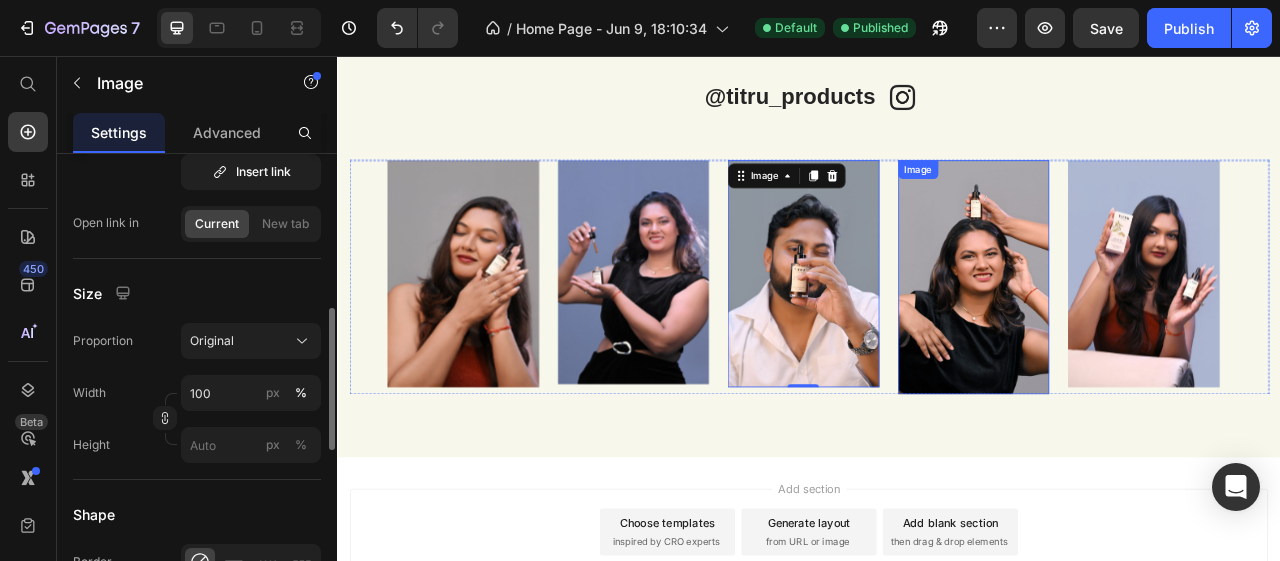 click at bounding box center (1146, 338) 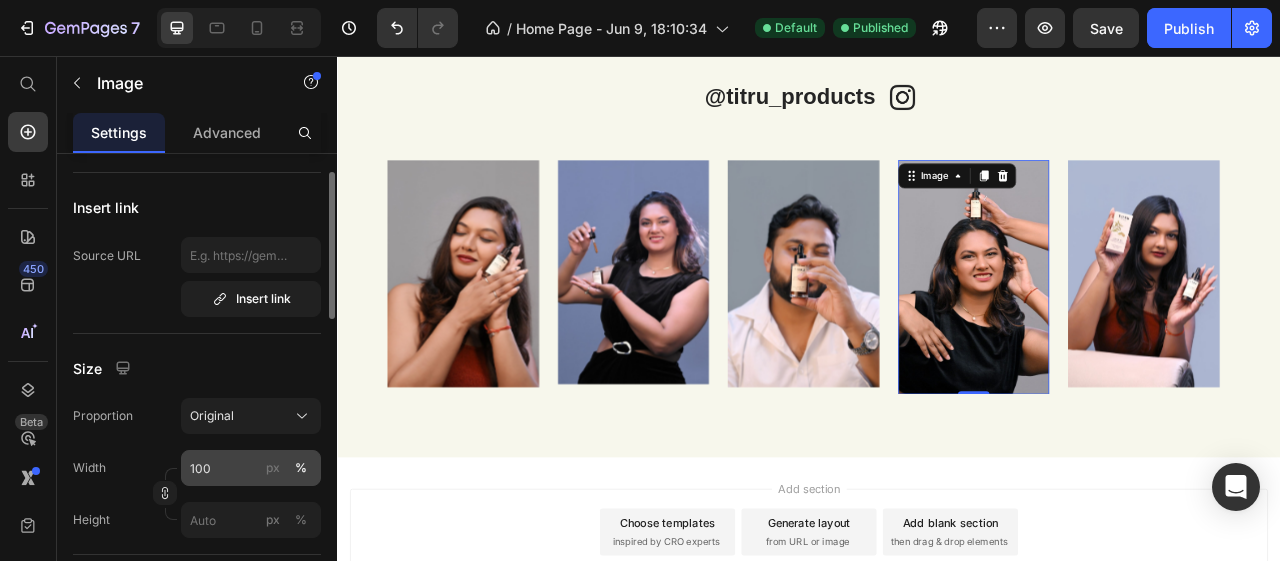 scroll, scrollTop: 301, scrollLeft: 0, axis: vertical 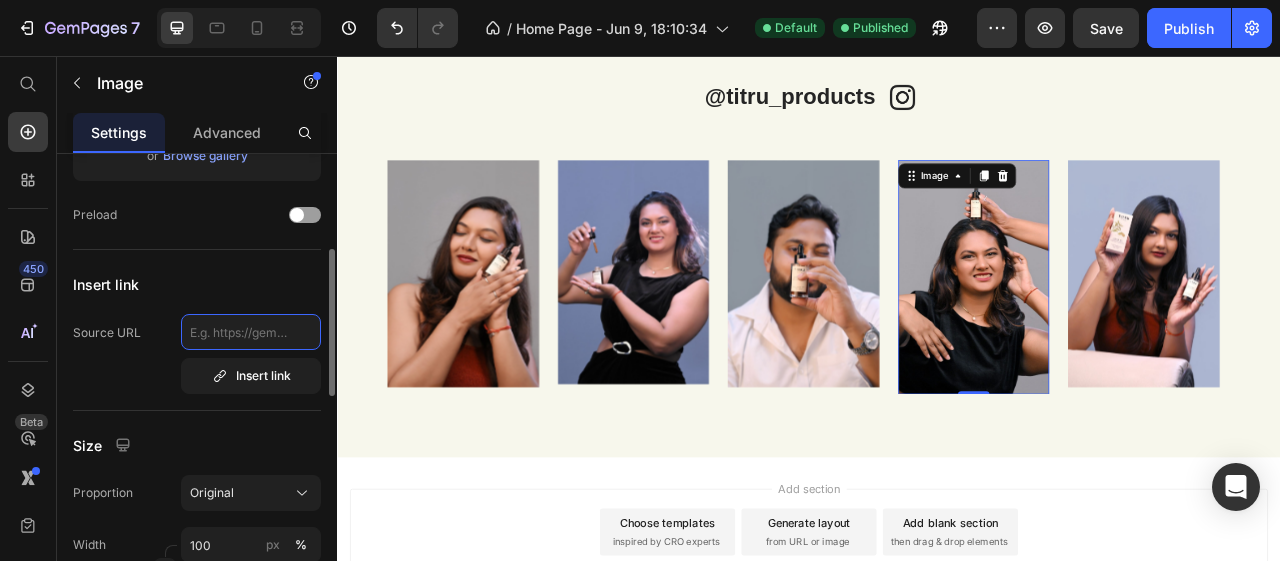 click 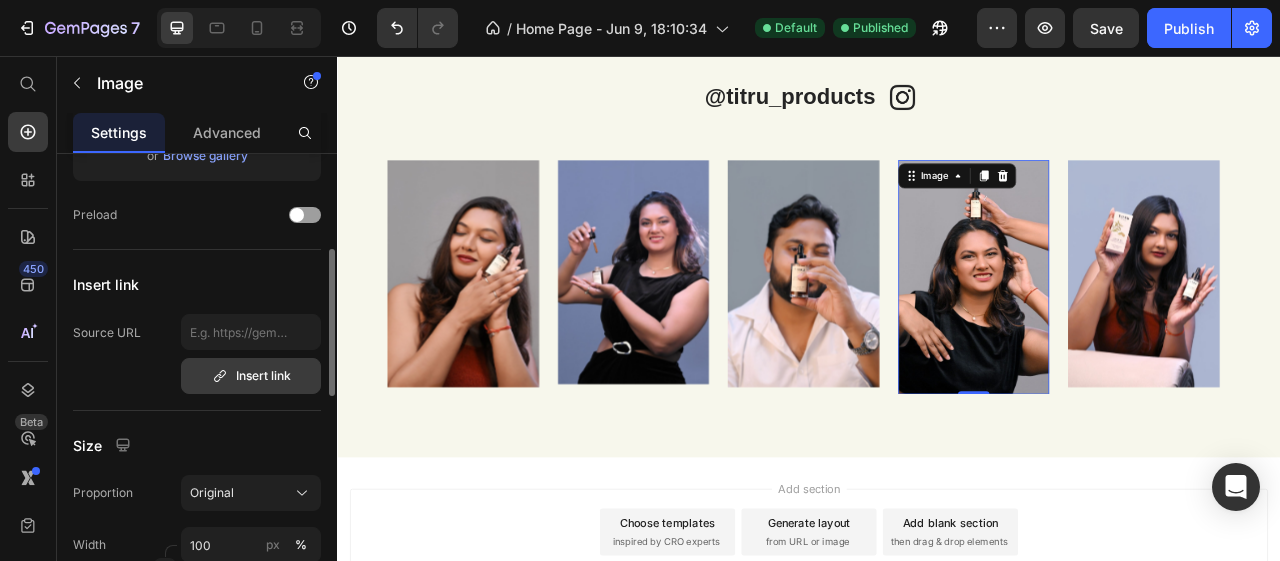 click on "Insert link" at bounding box center (251, 376) 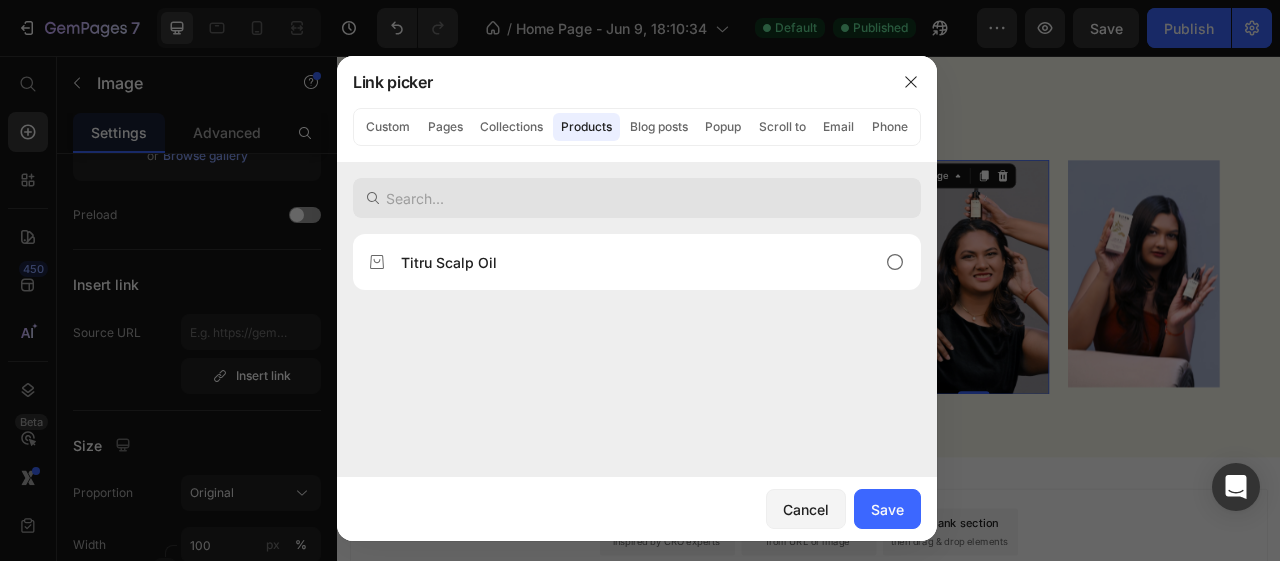 click at bounding box center [637, 198] 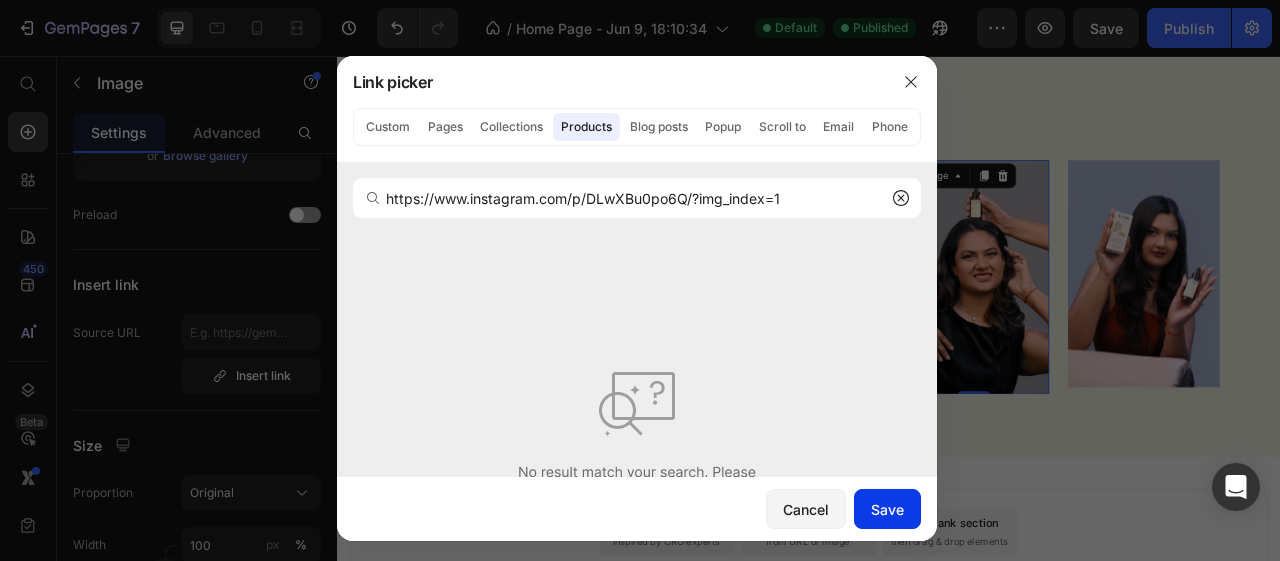 type on "https://www.instagram.com/p/DLwXBu0po6Q/?img_index=1" 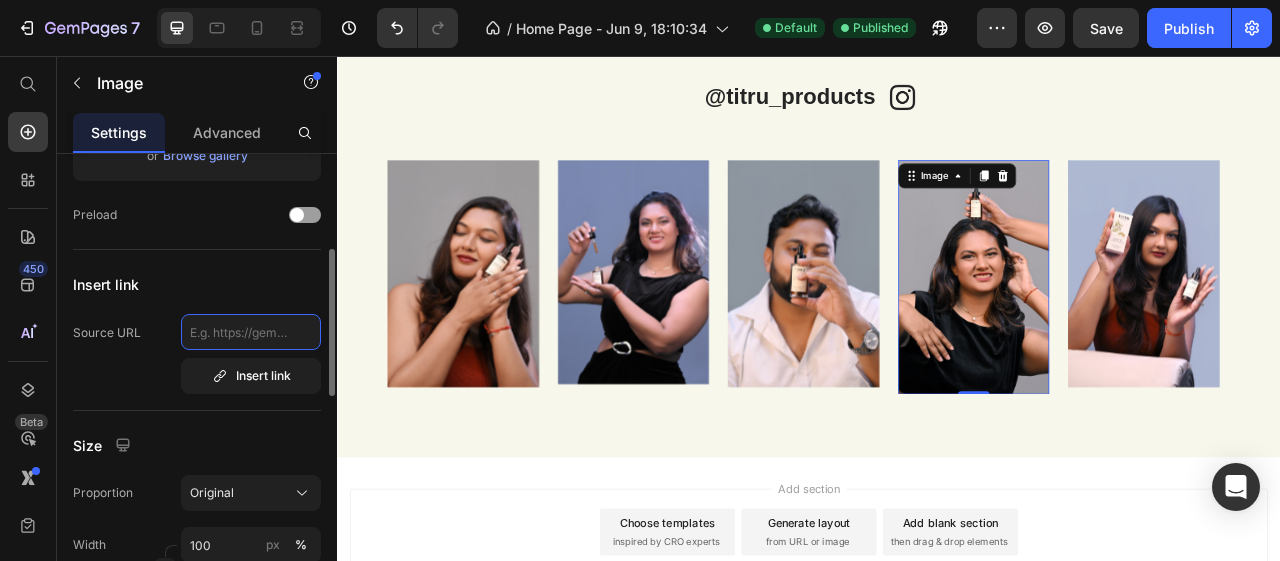 click 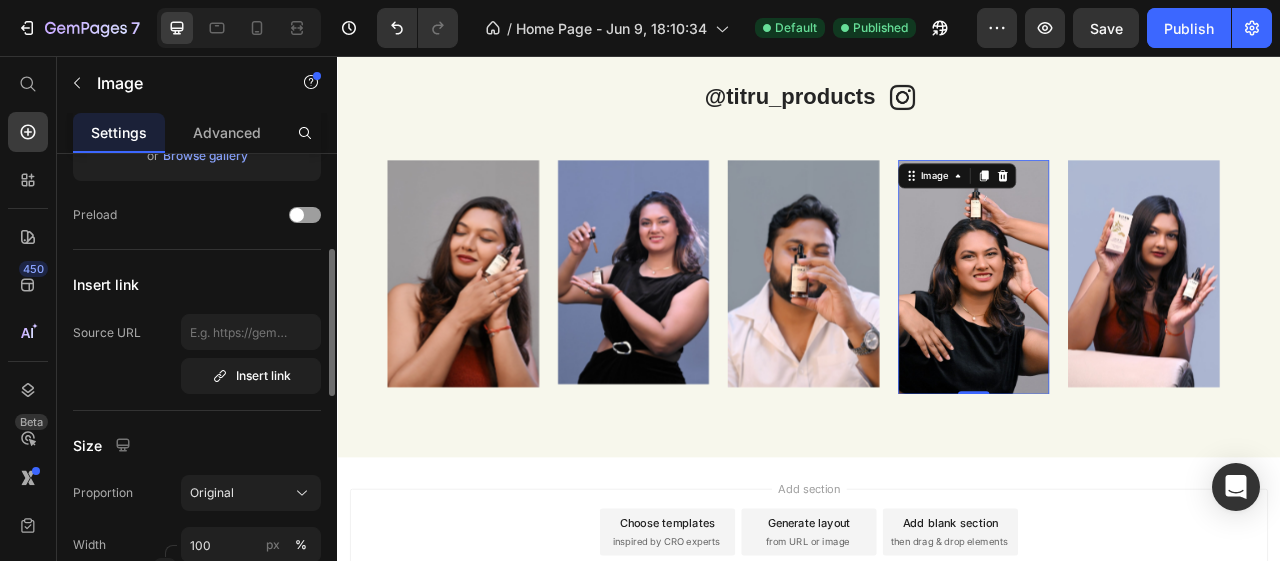 click on "Insert link Source URL  Insert link" 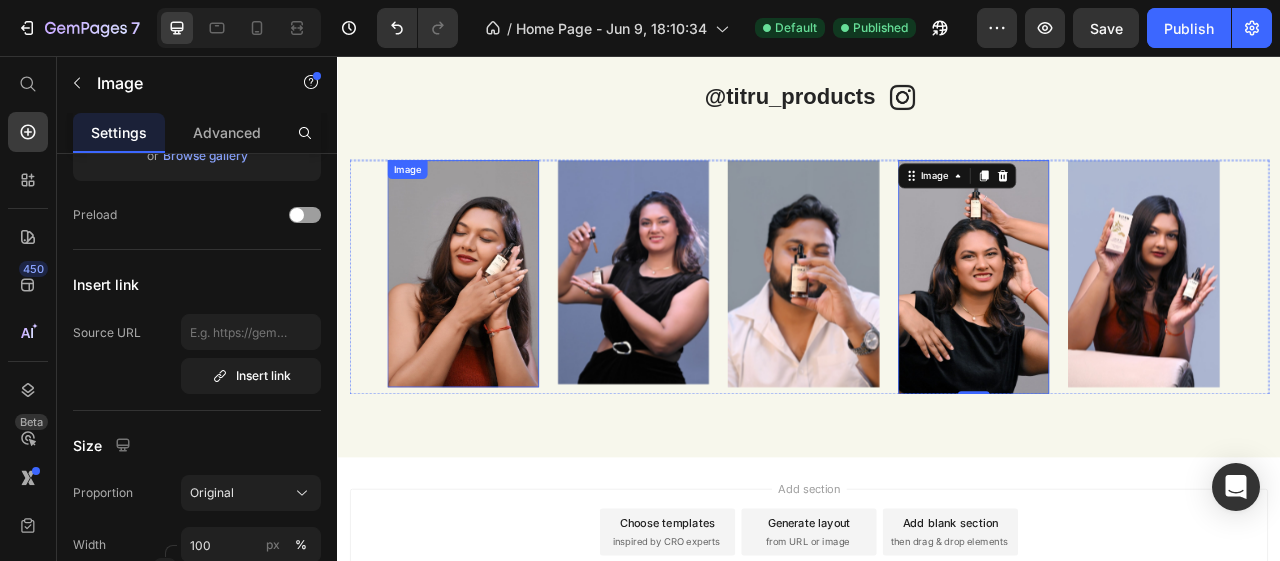 click at bounding box center (496, 333) 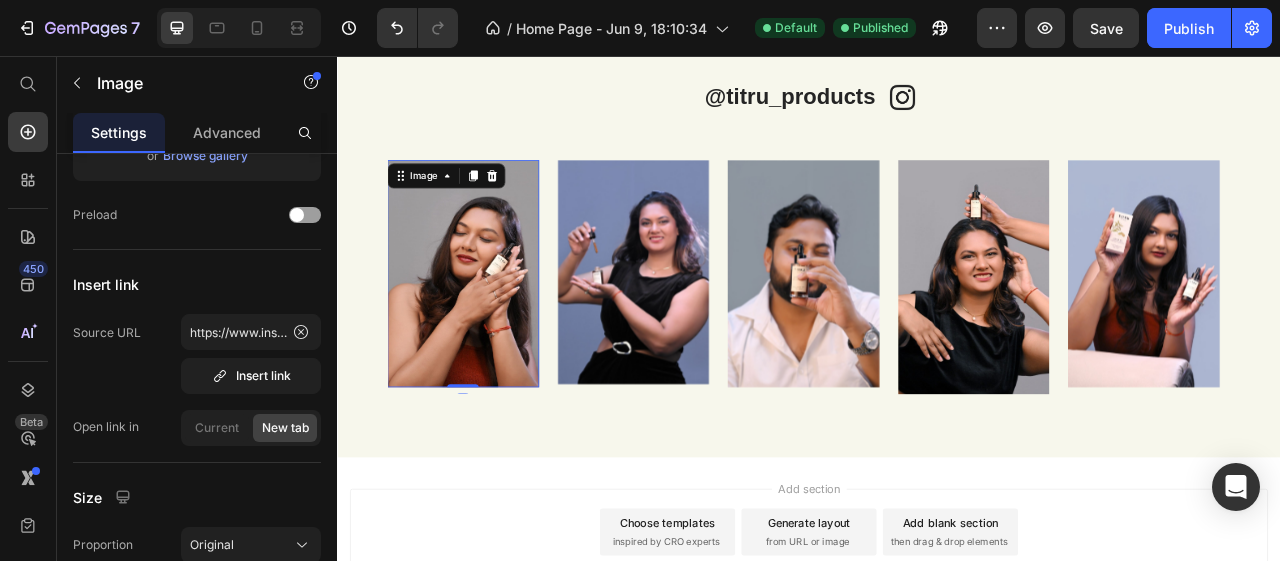 click at bounding box center [496, 333] 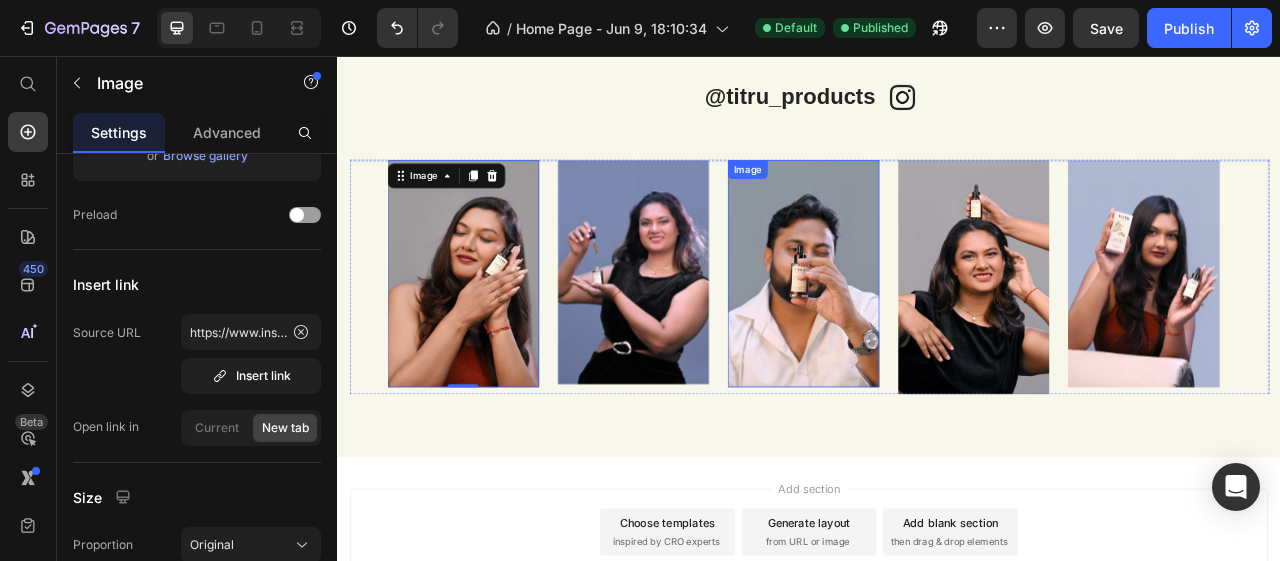 click at bounding box center [929, 333] 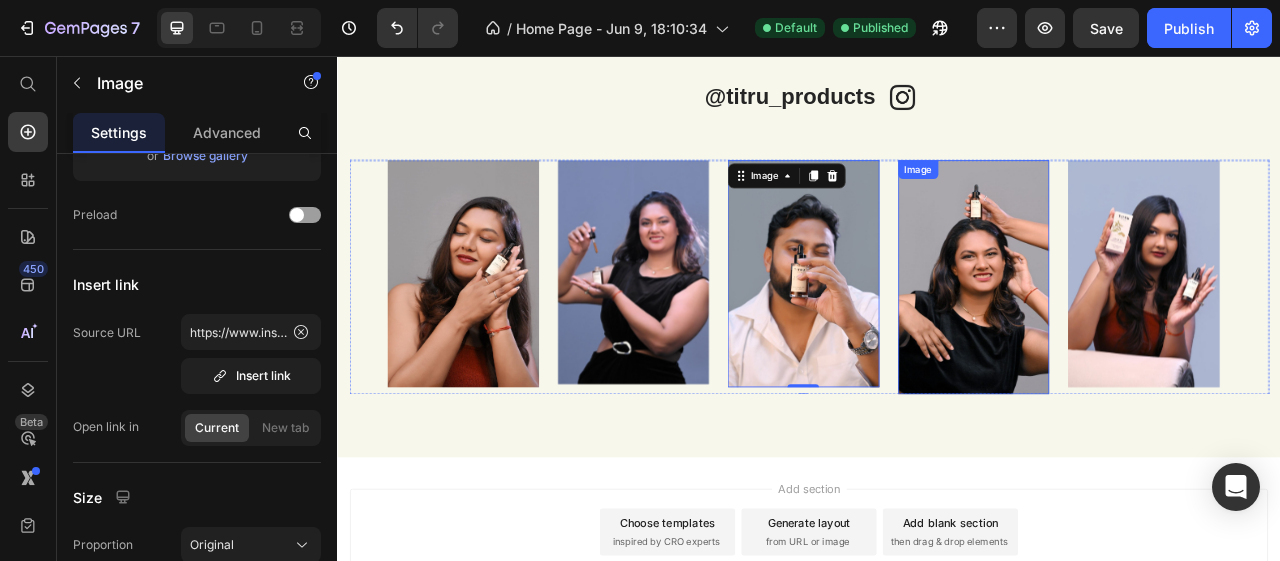 click at bounding box center [1146, 338] 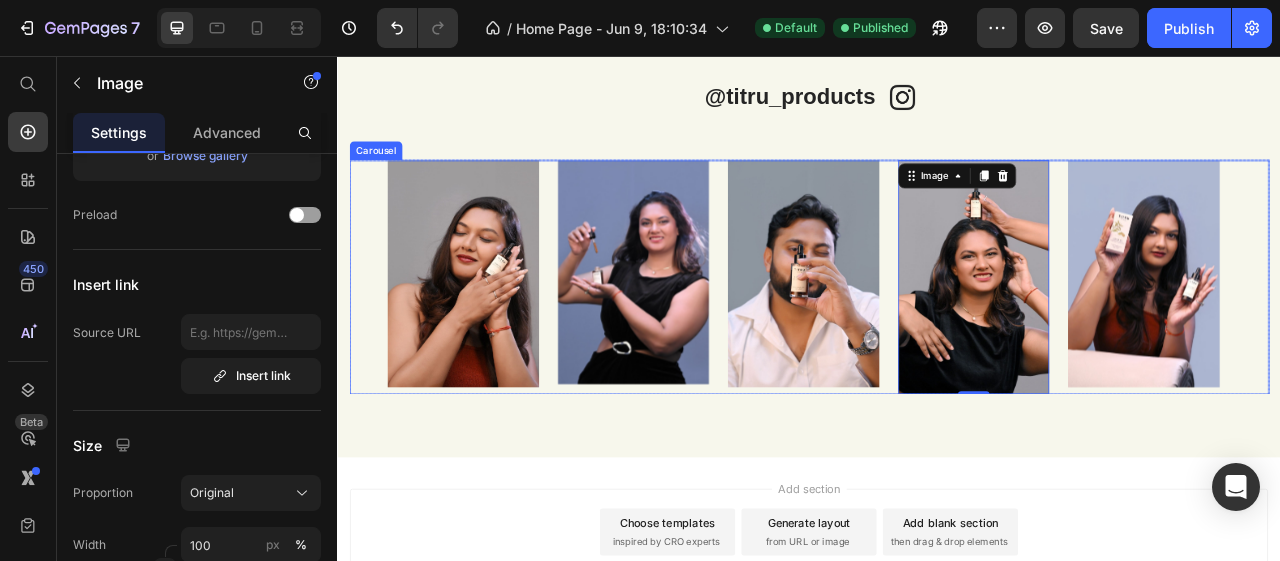 click at bounding box center [1362, 333] 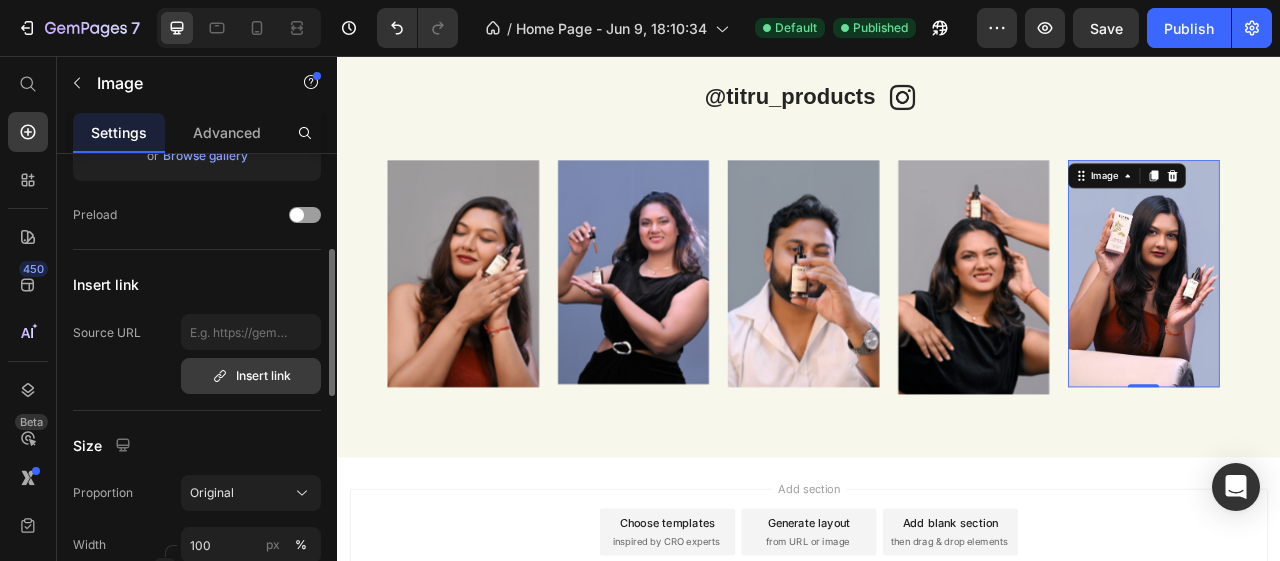 click on "Insert link" at bounding box center [251, 376] 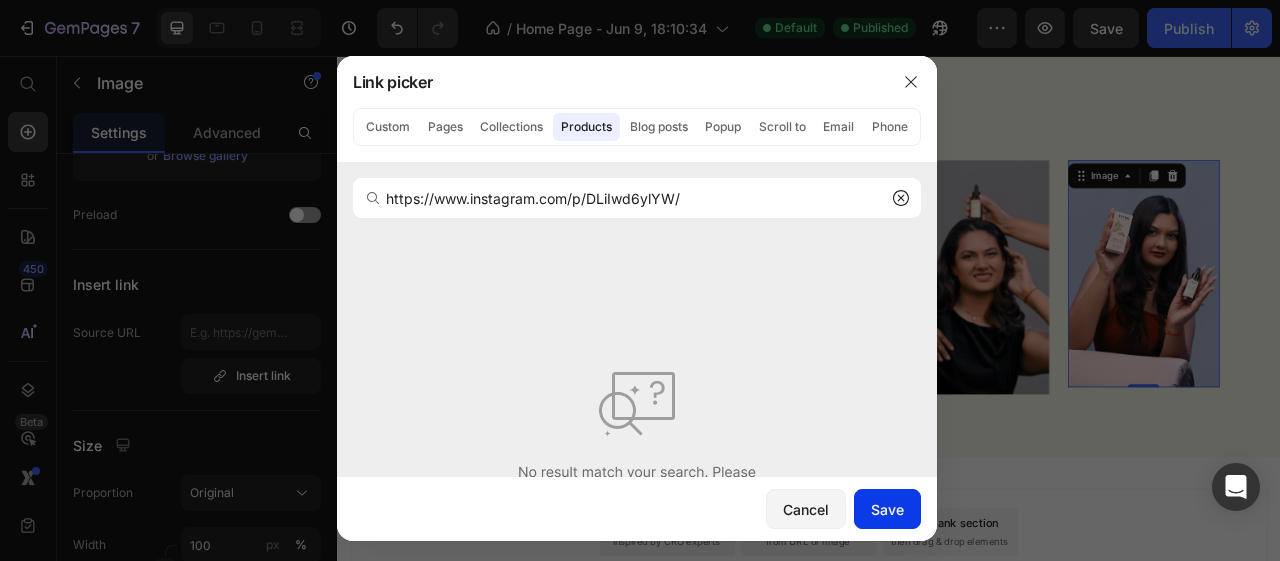 type on "https://www.instagram.com/p/DLiIwd6ylYW/" 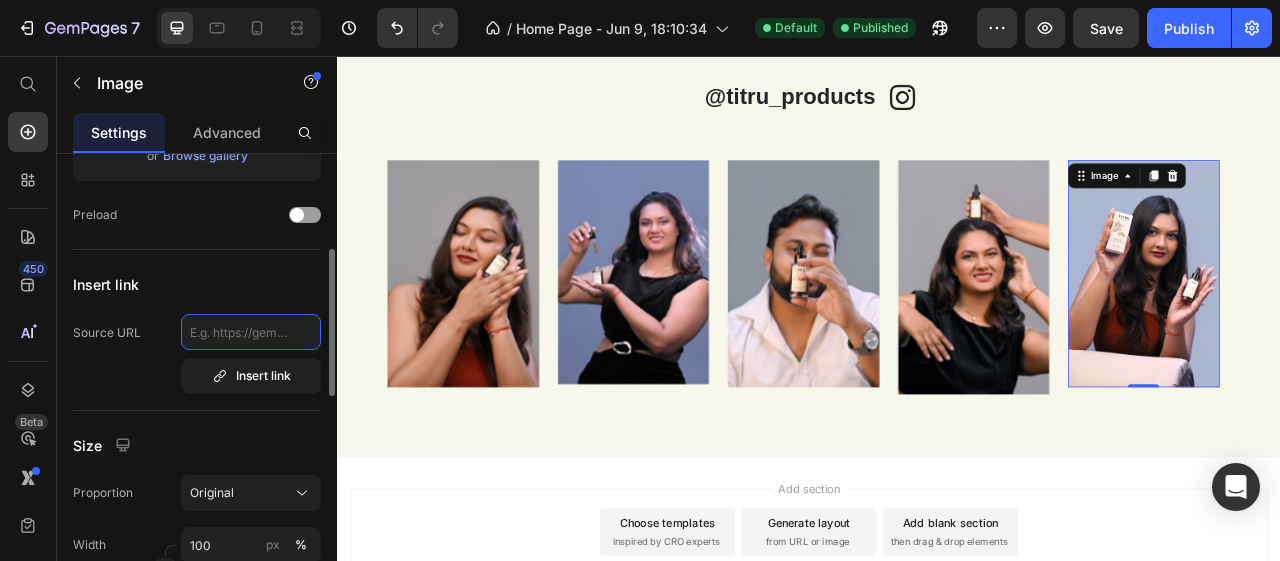 click 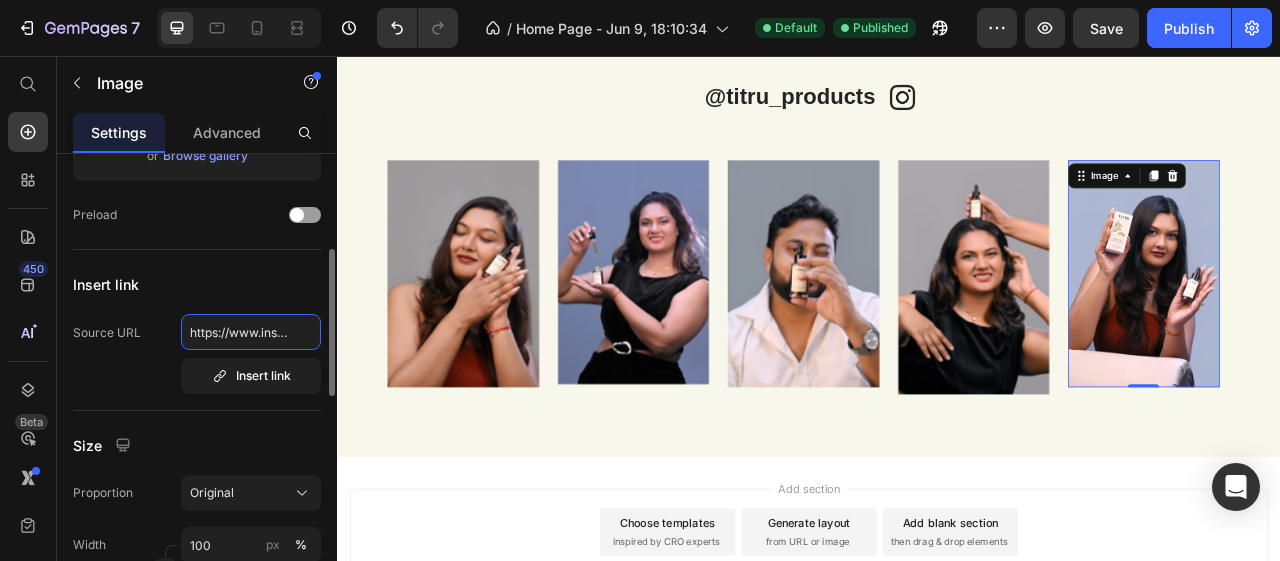 scroll, scrollTop: 0, scrollLeft: 154, axis: horizontal 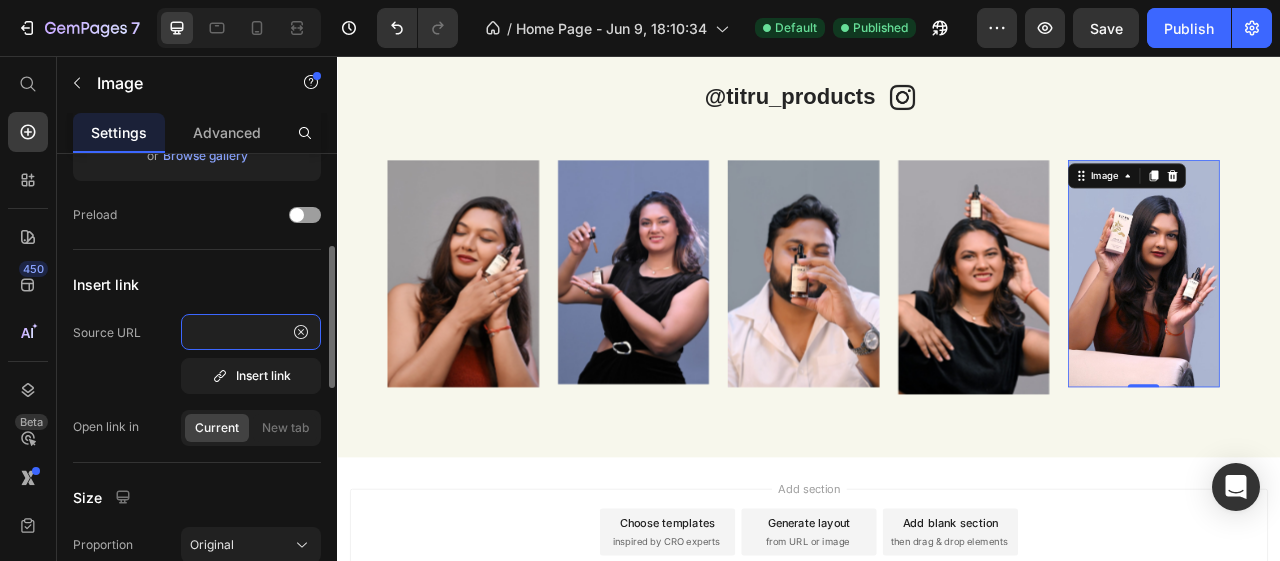 type on "https://www.instagram.com/p/DLiIwd6ylYW/" 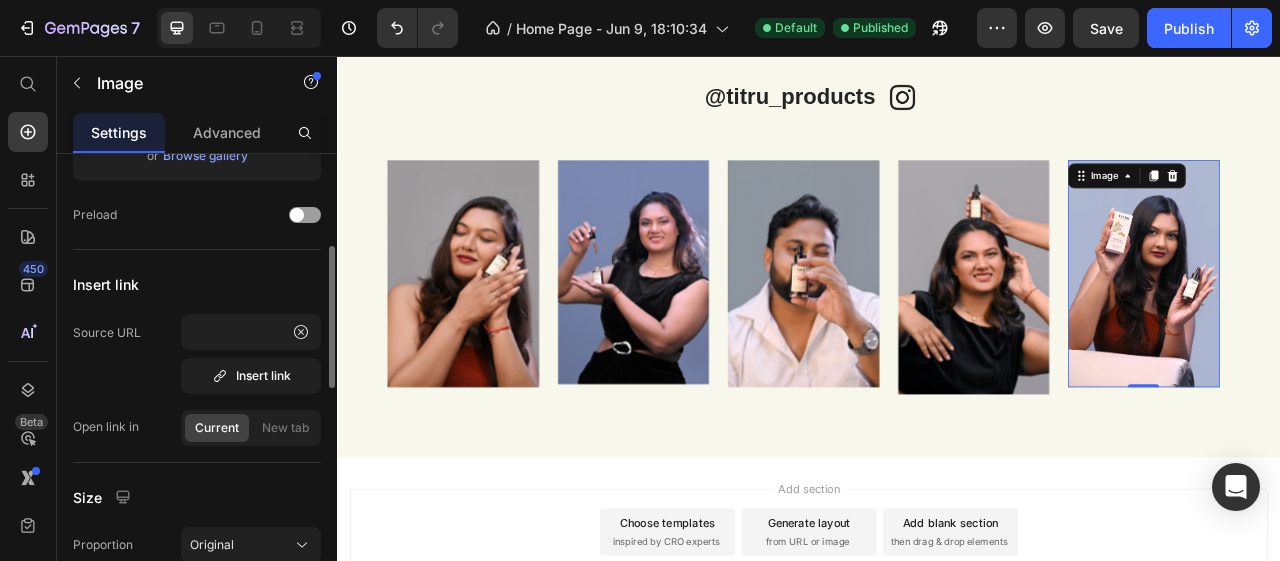 scroll, scrollTop: 0, scrollLeft: 0, axis: both 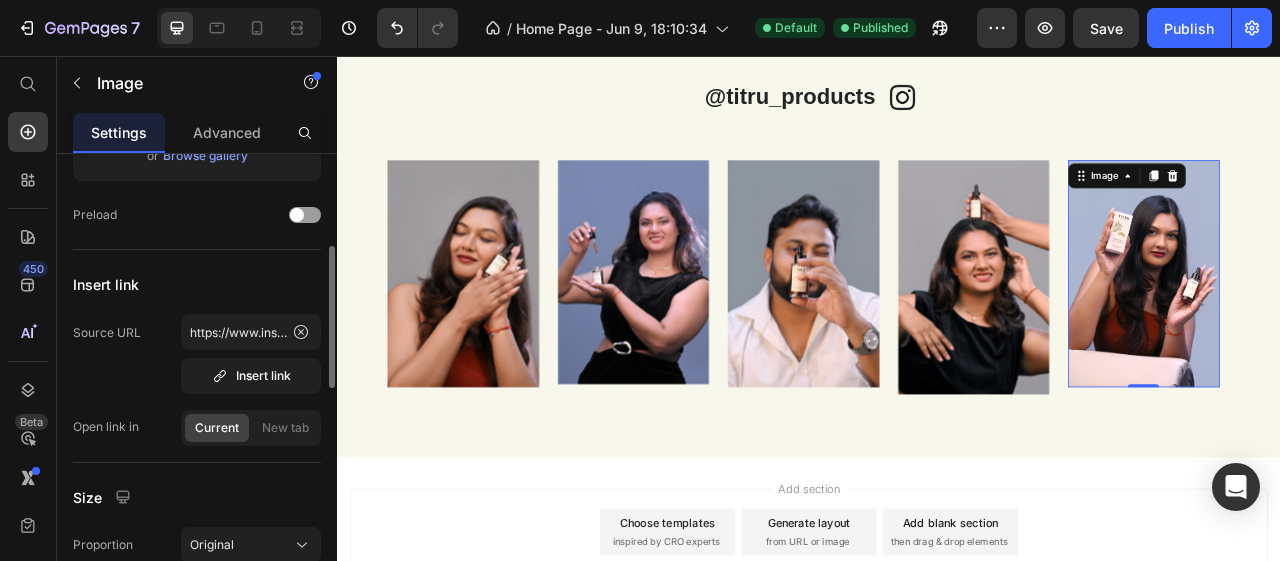 click on "Size" at bounding box center [197, 497] 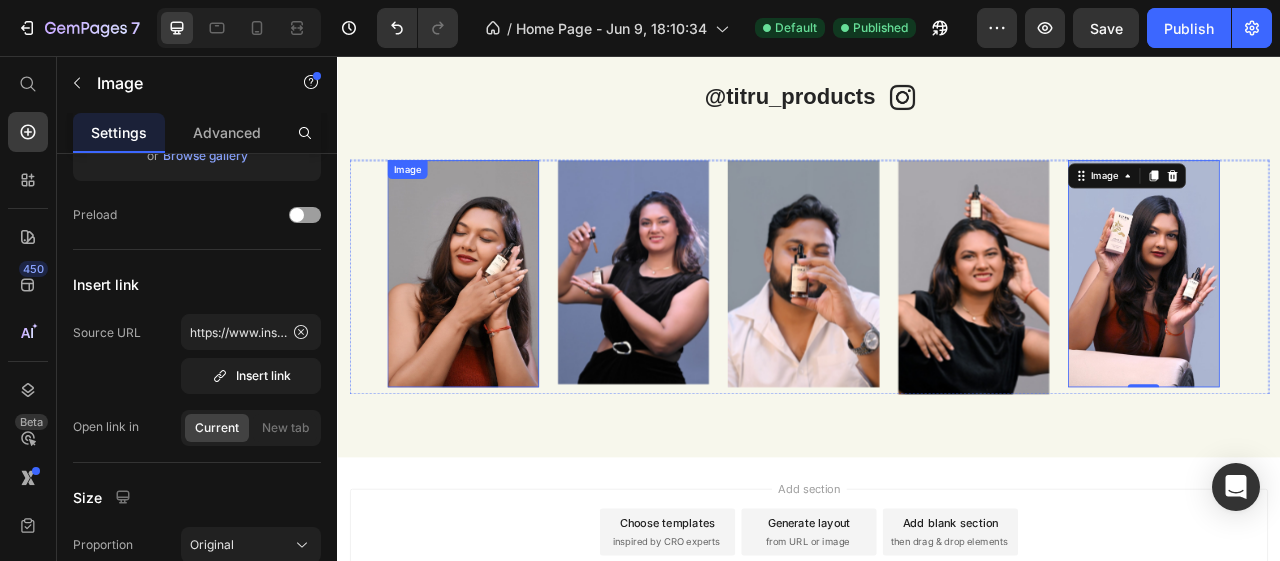 click at bounding box center [496, 333] 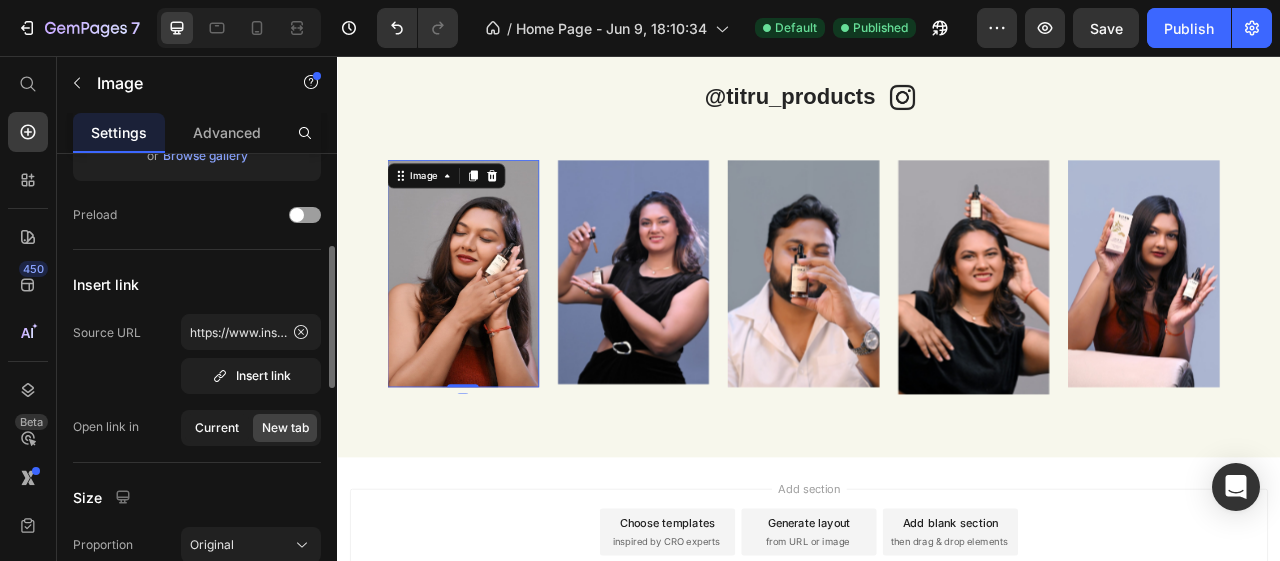 click on "Current" 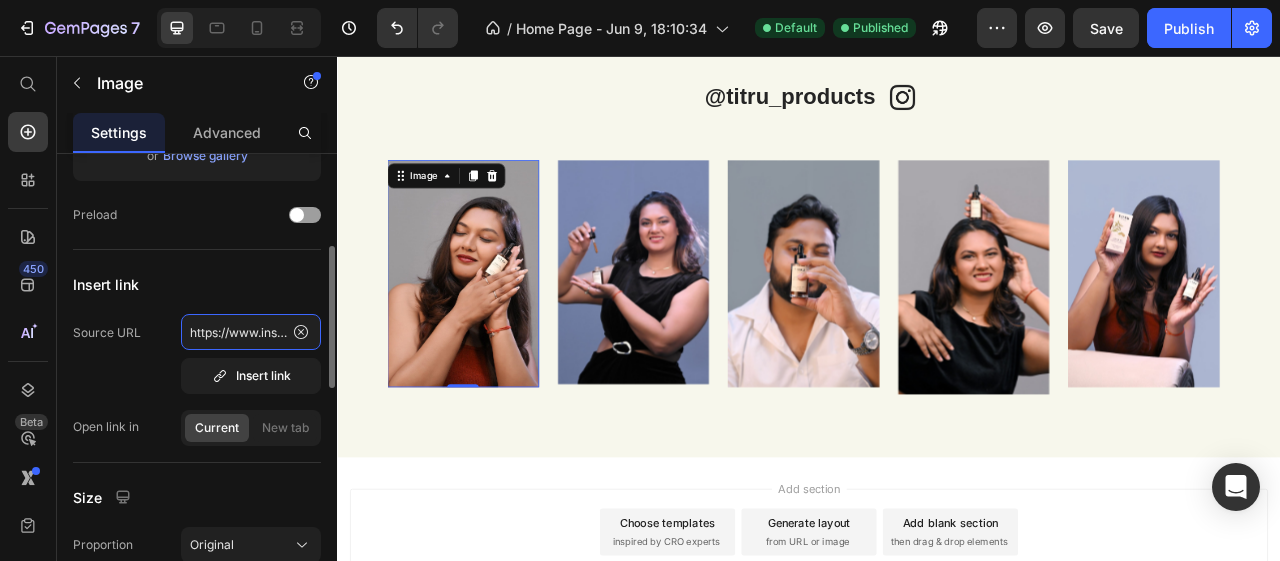 click on "https://www.instagram.com/p/DL5iiWsTL_v/" 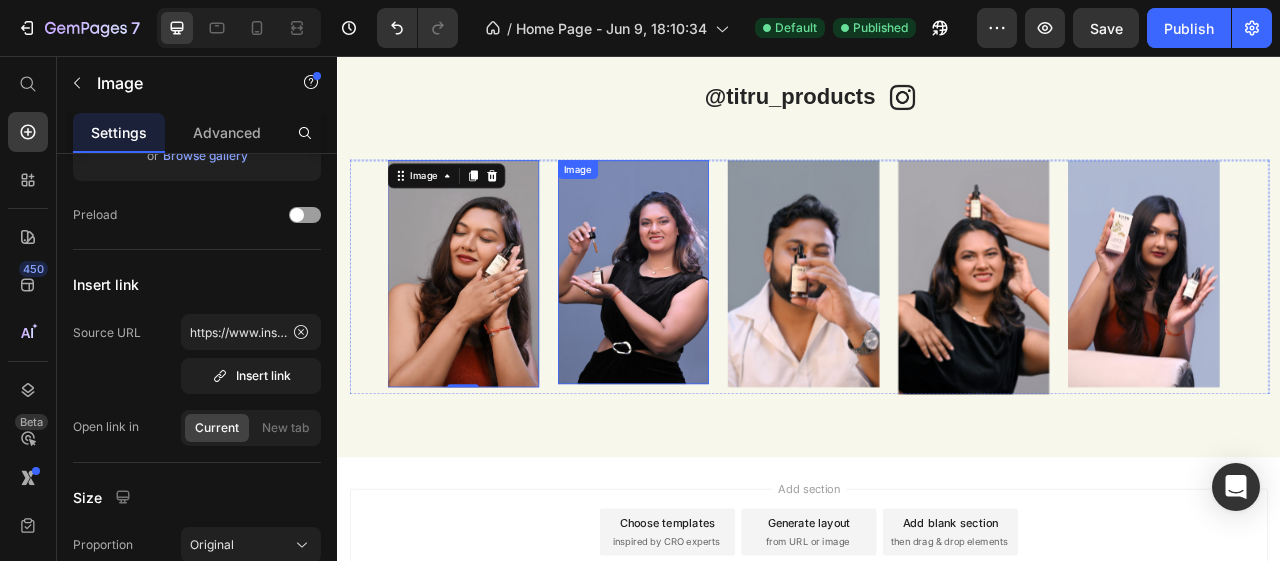 click at bounding box center [713, 331] 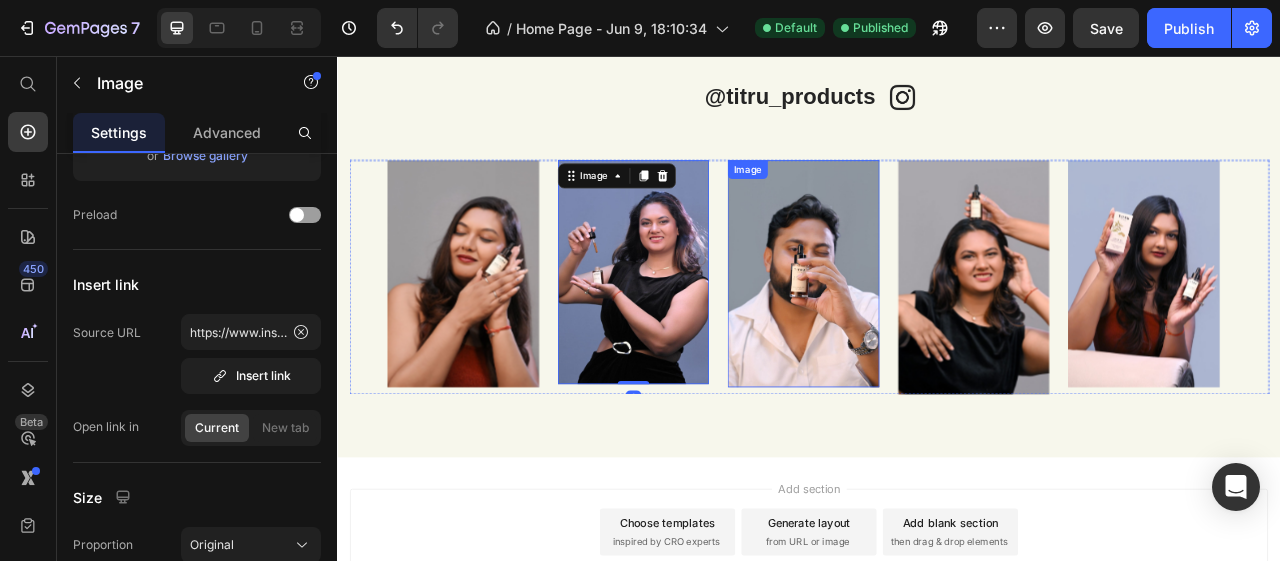 click at bounding box center (929, 333) 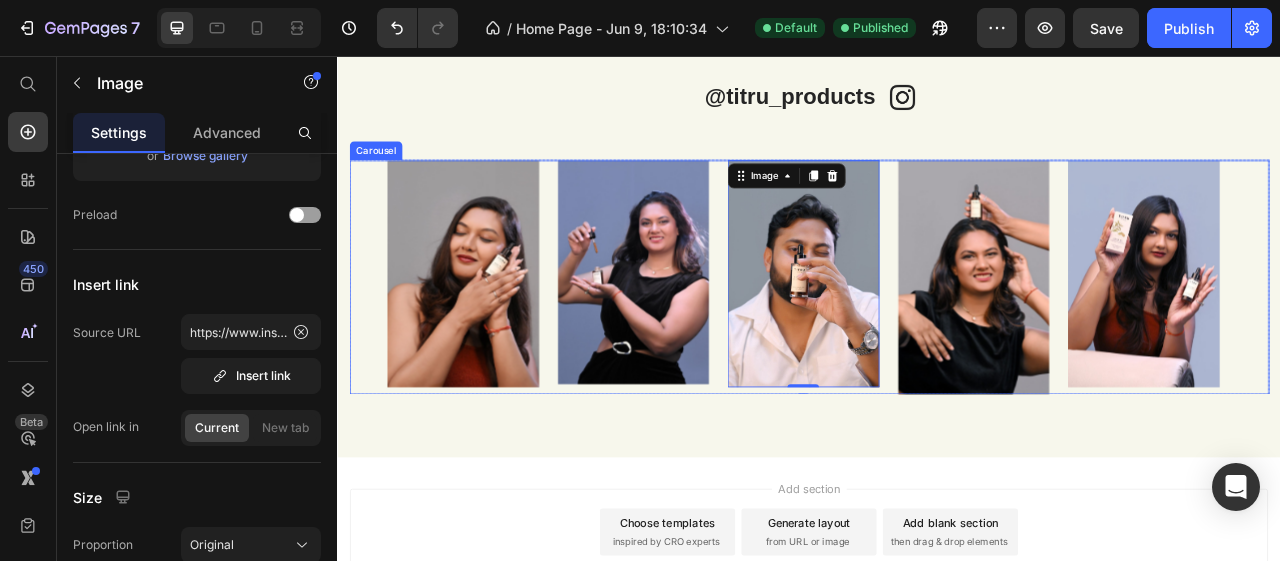 click at bounding box center [1146, 338] 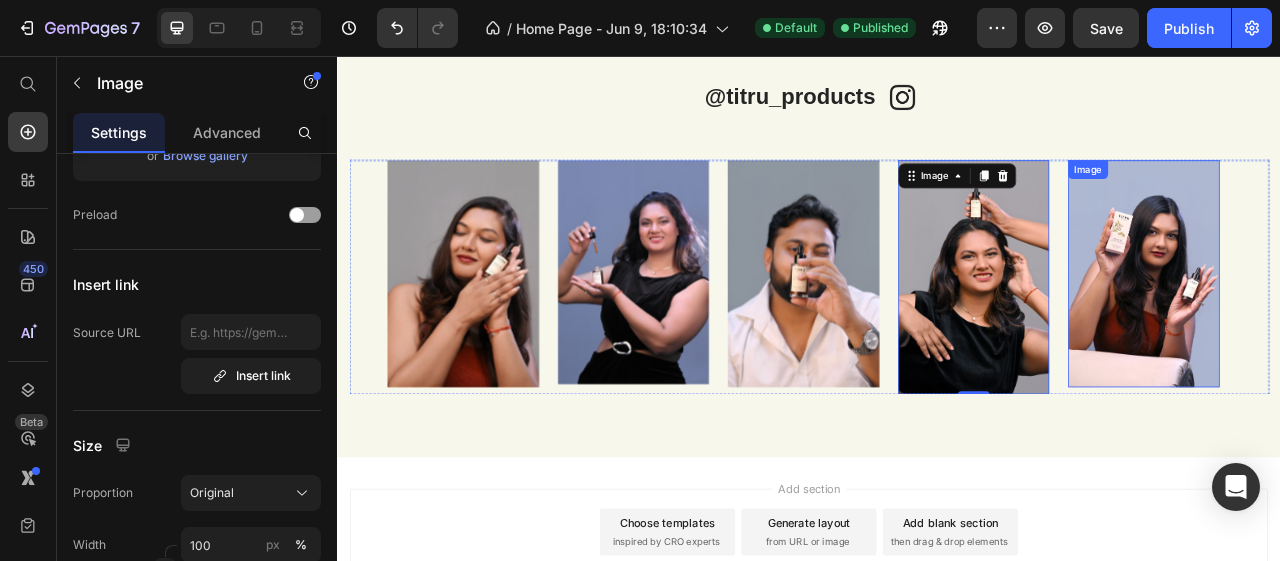 click at bounding box center (1362, 333) 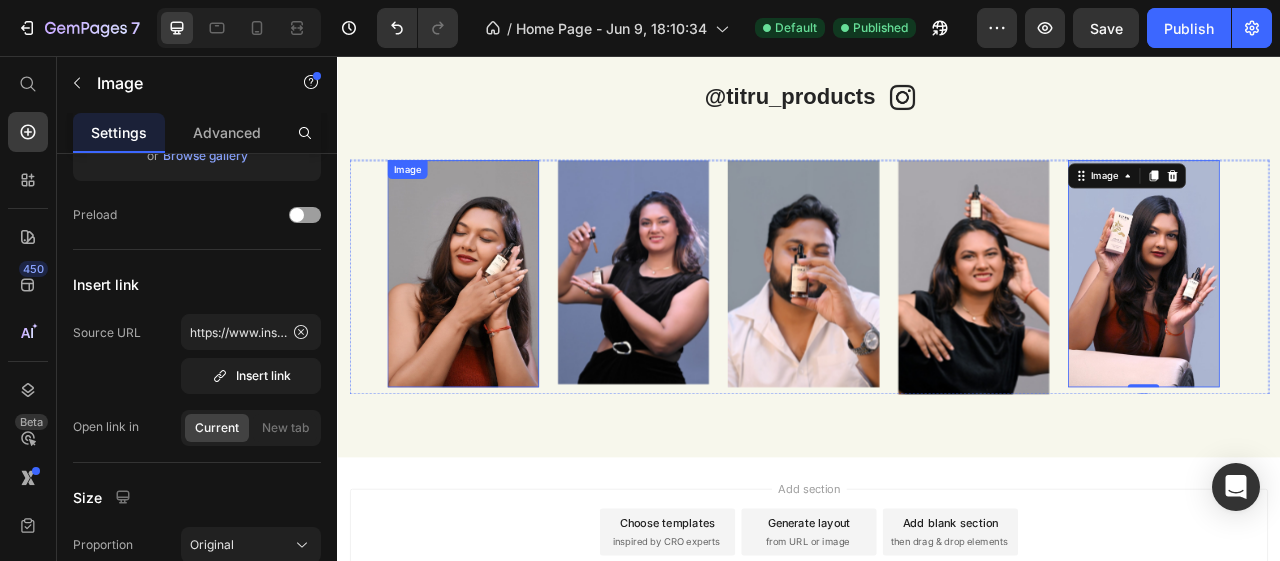 click at bounding box center [496, 333] 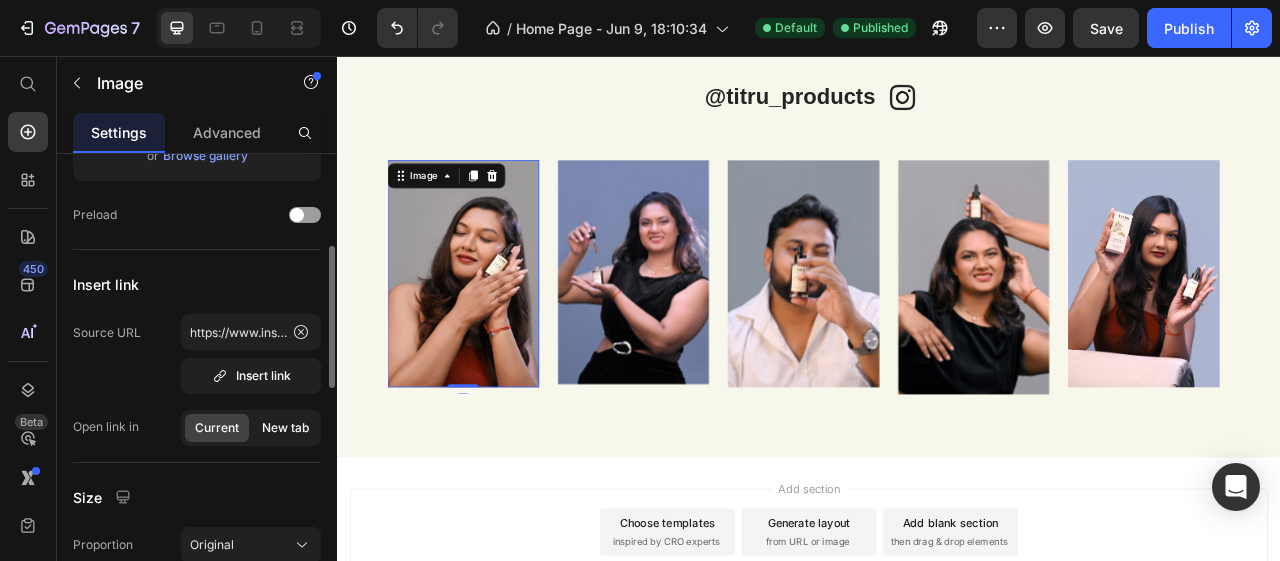 click on "New tab" 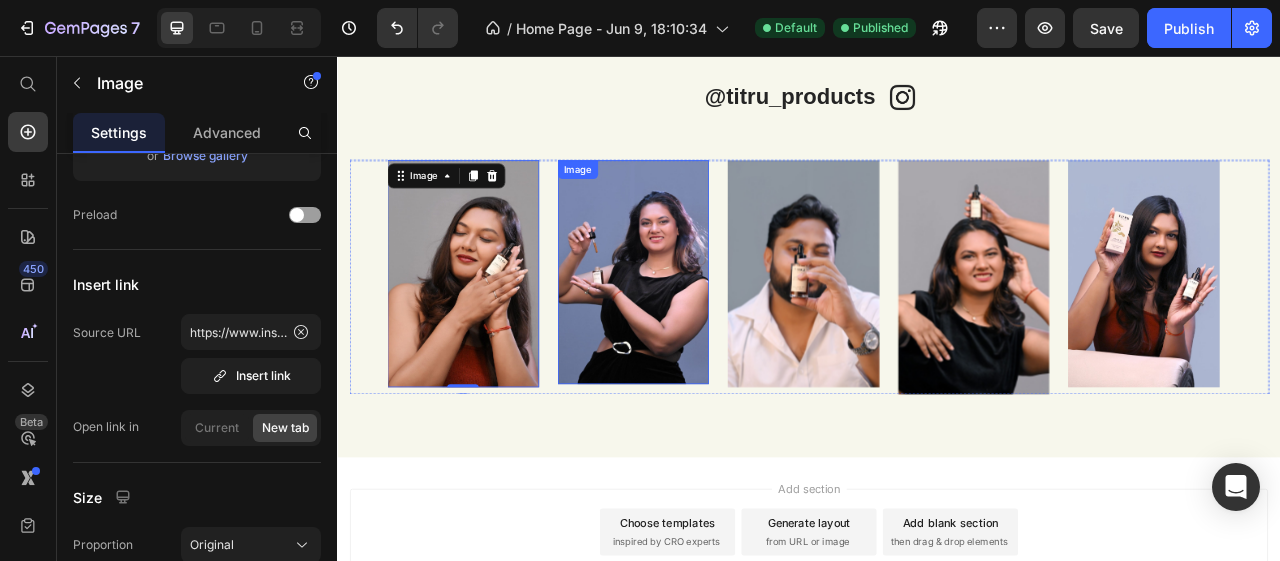 click at bounding box center (713, 331) 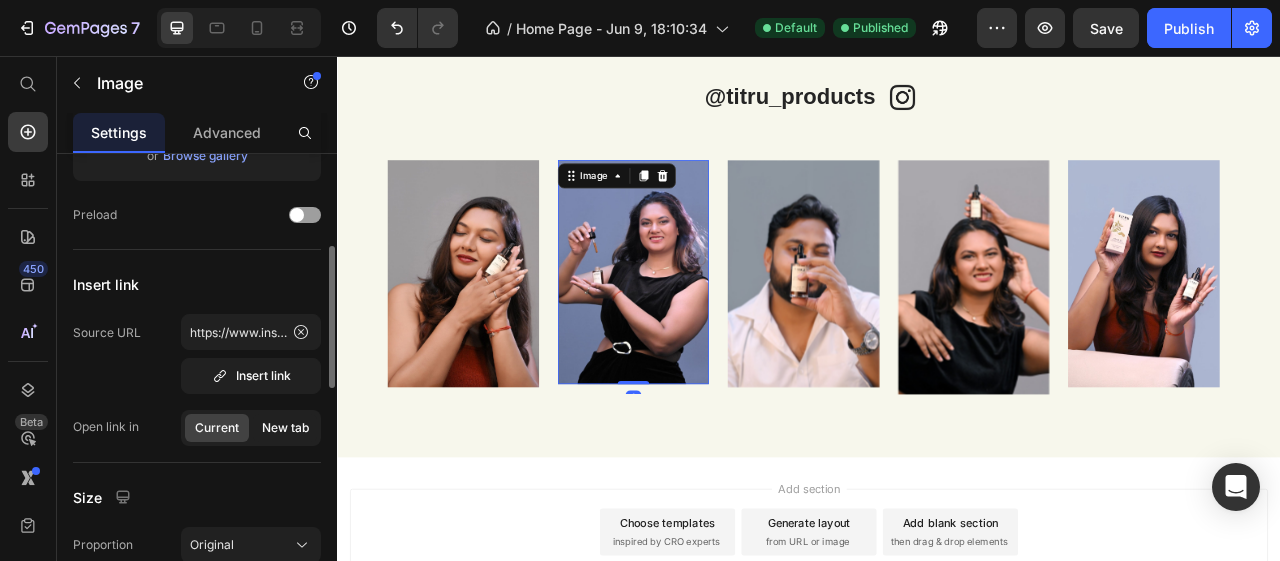 click on "New tab" 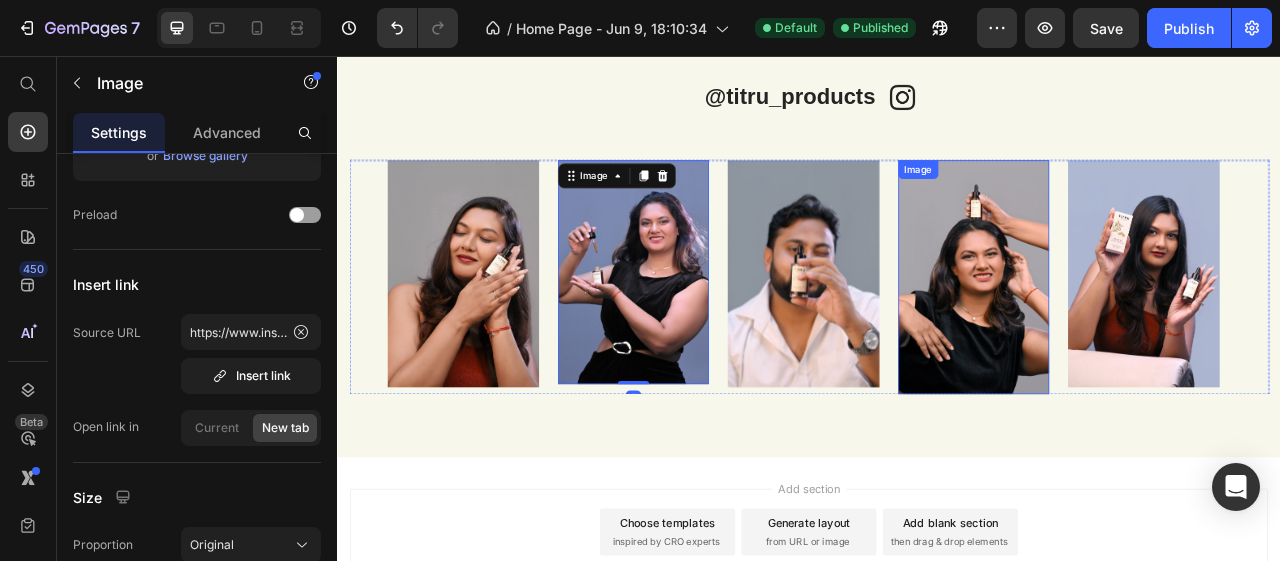 click at bounding box center [1146, 338] 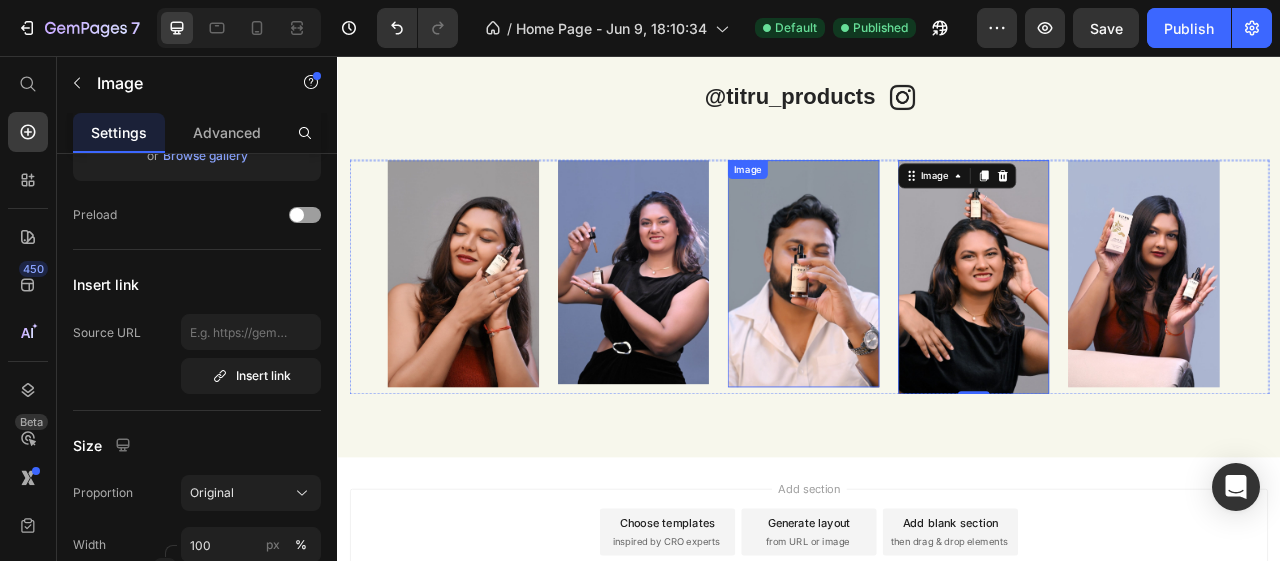 click at bounding box center (929, 333) 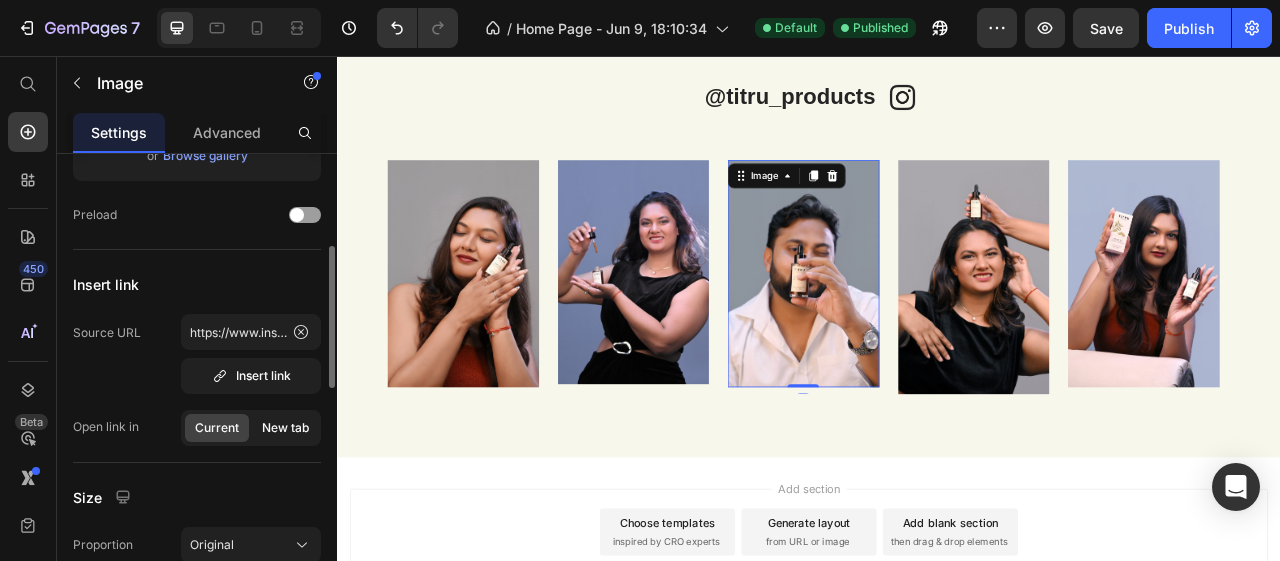 click on "New tab" 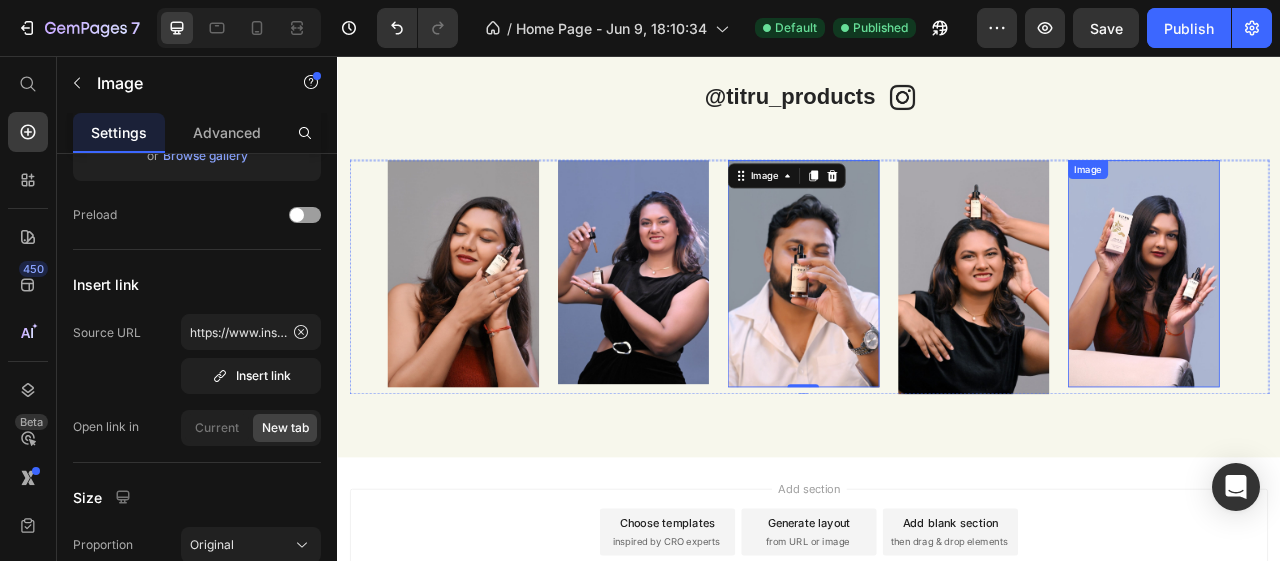 click at bounding box center [1362, 333] 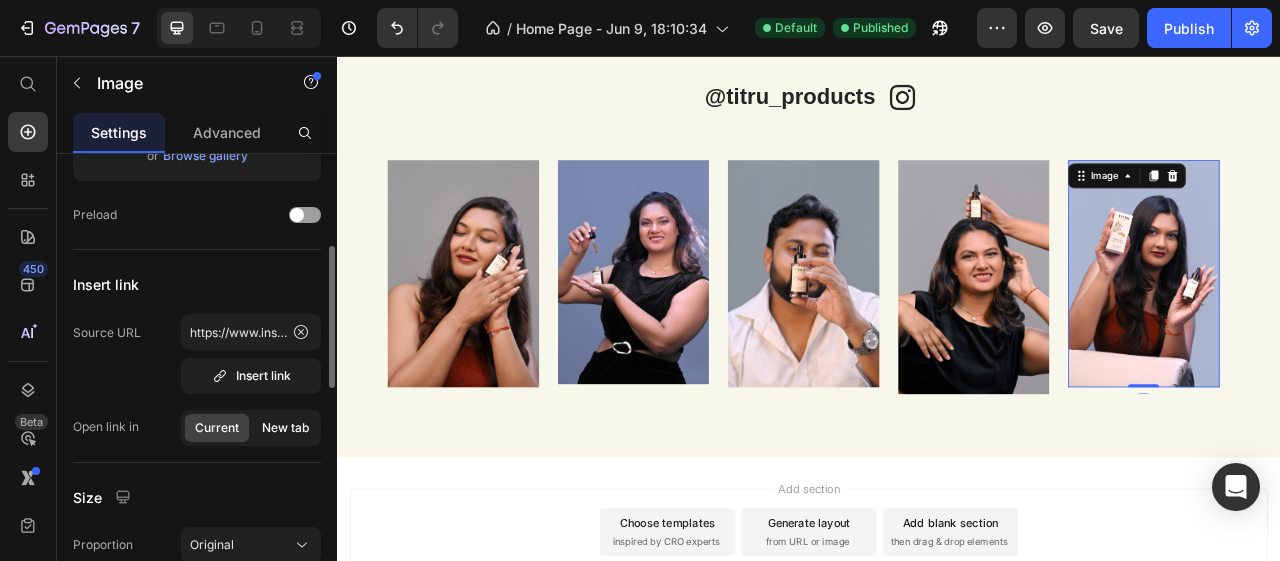 click on "New tab" 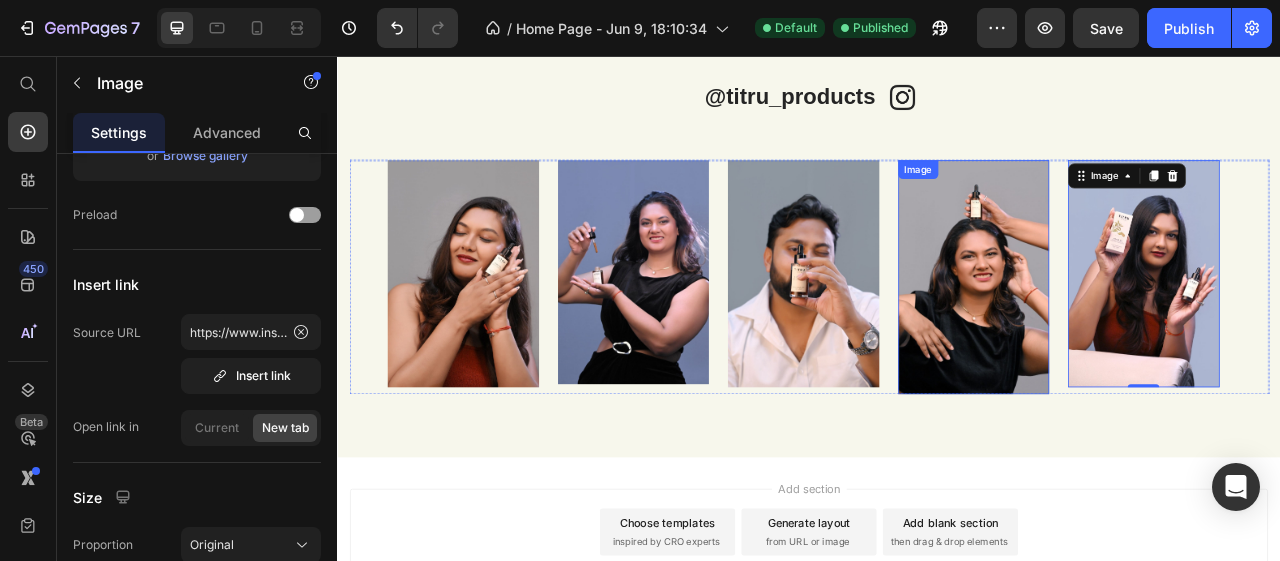 click at bounding box center (1146, 338) 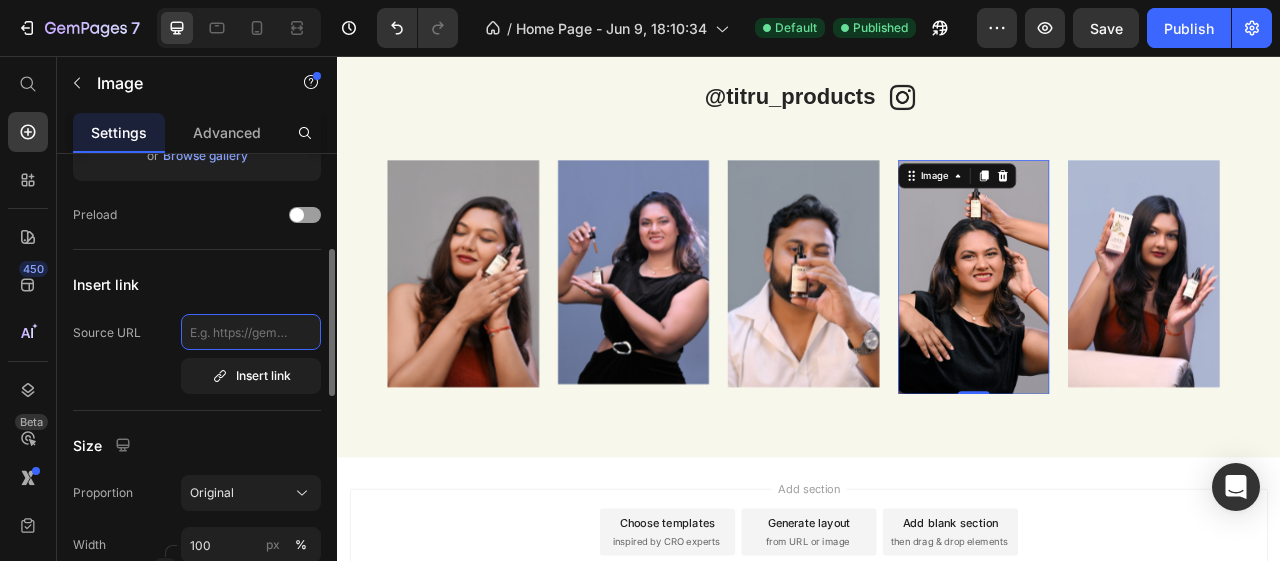 click 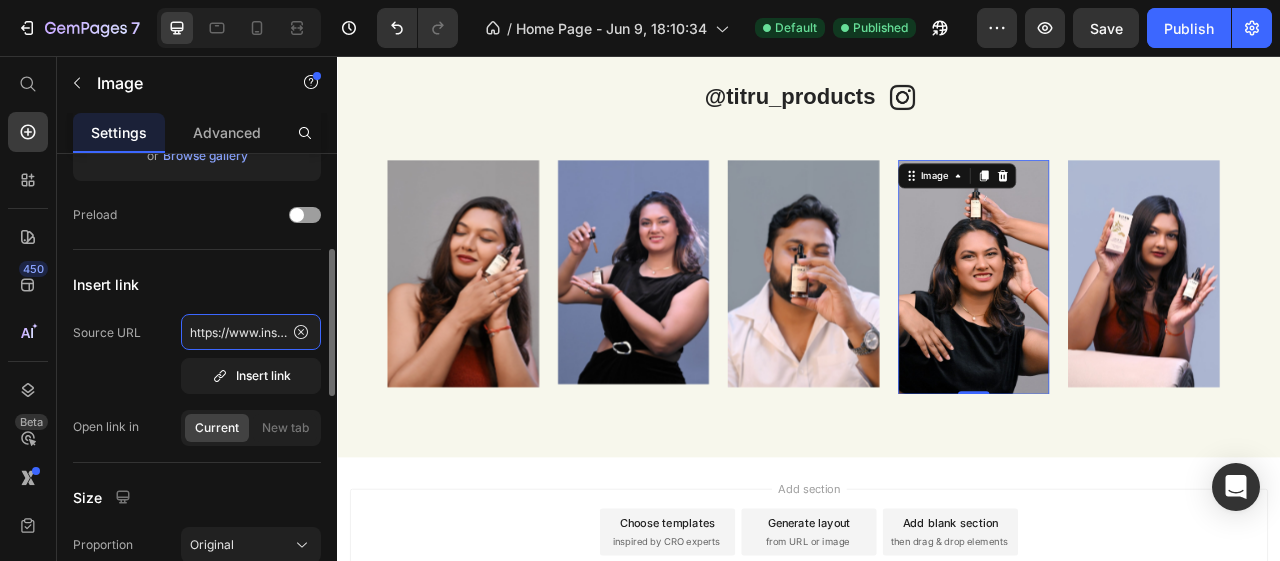 scroll, scrollTop: 0, scrollLeft: 241, axis: horizontal 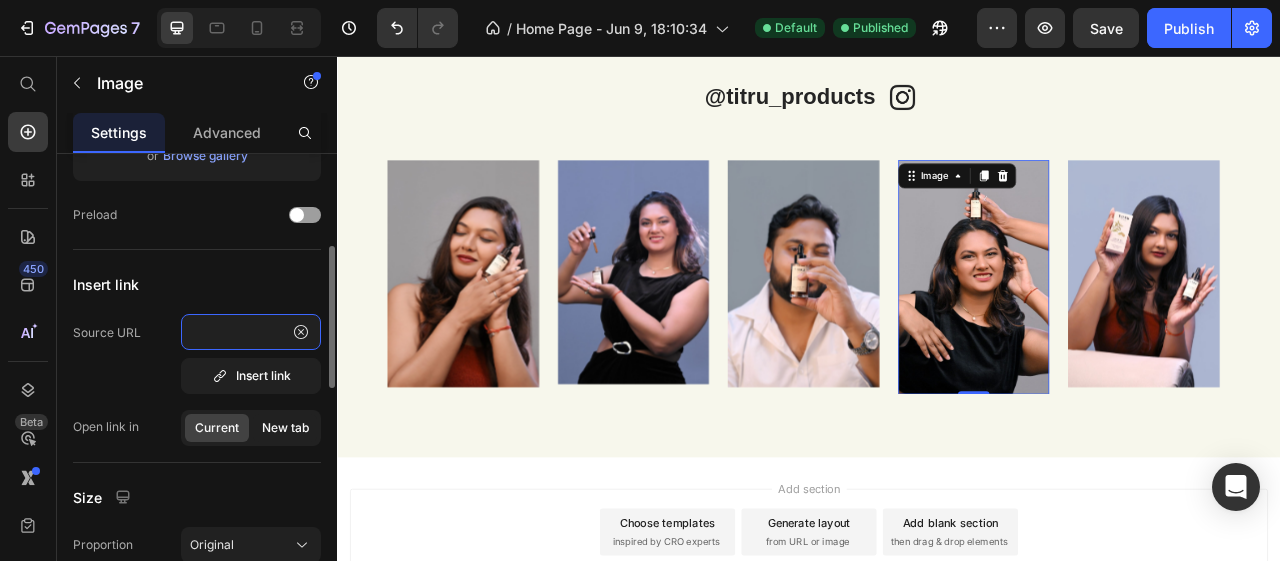 type on "https://www.instagram.com/p/DLwXBu0po6Q/?img_index=1" 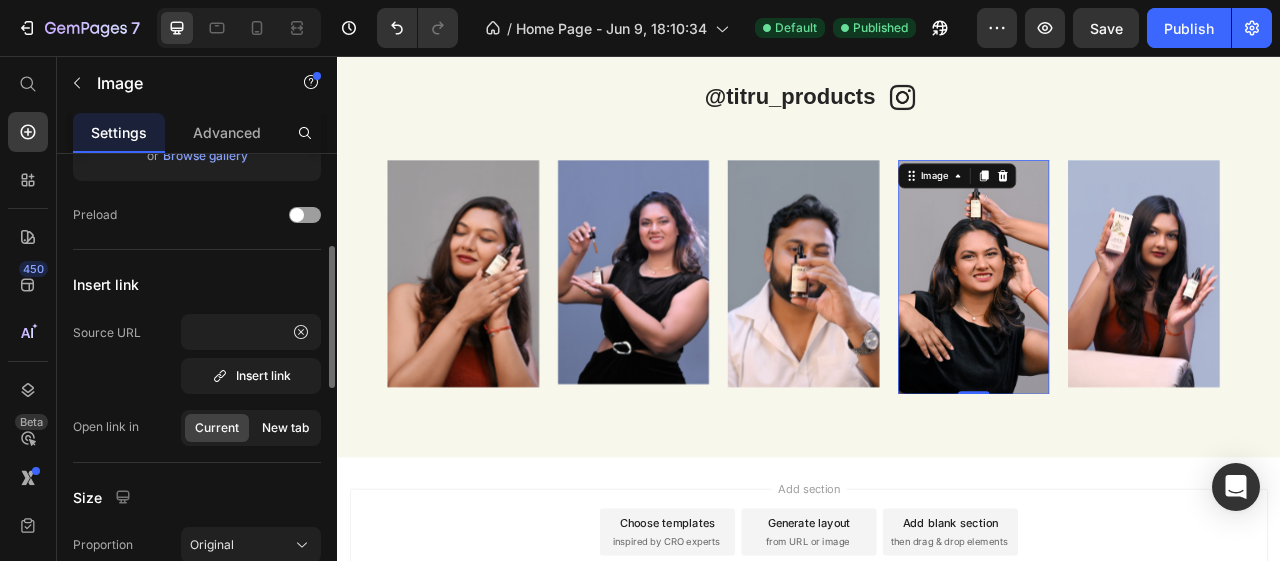 scroll, scrollTop: 0, scrollLeft: 0, axis: both 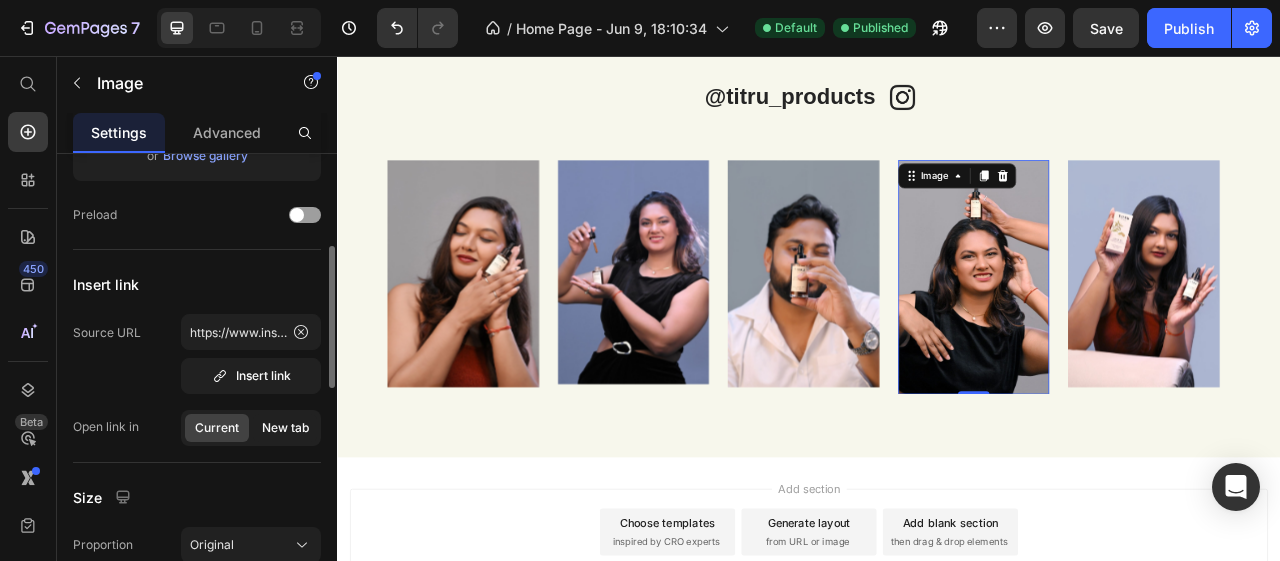 click on "New tab" 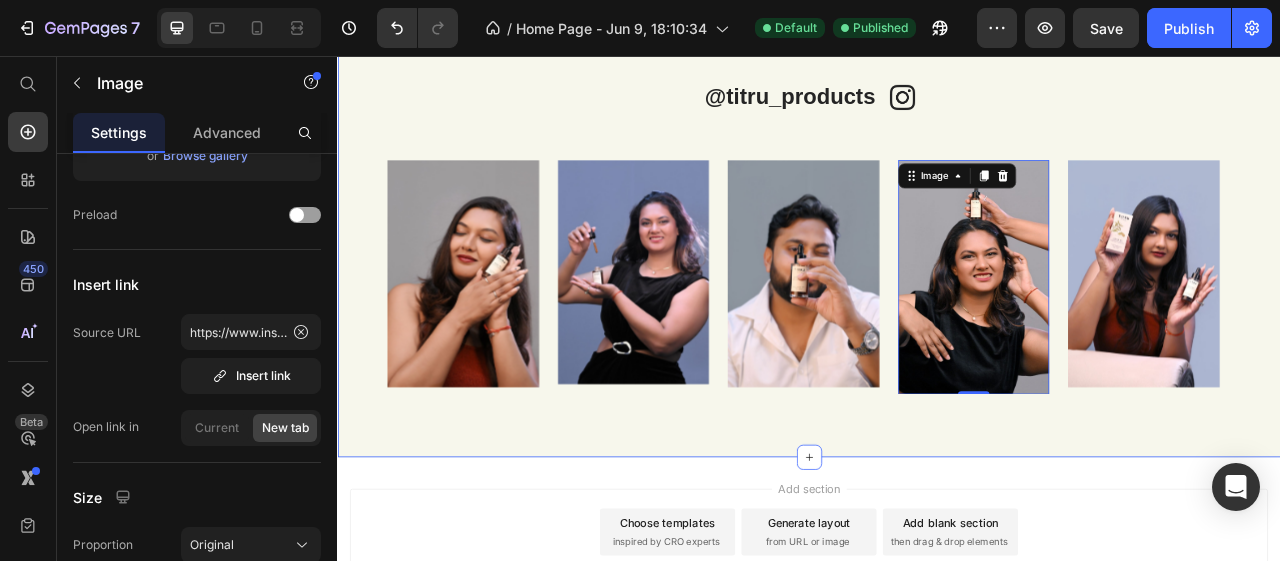 click on "@titru_products Heading Image Row Text block Row Image Image Image Image   0 Image Carousel Row Section 6" at bounding box center (937, 287) 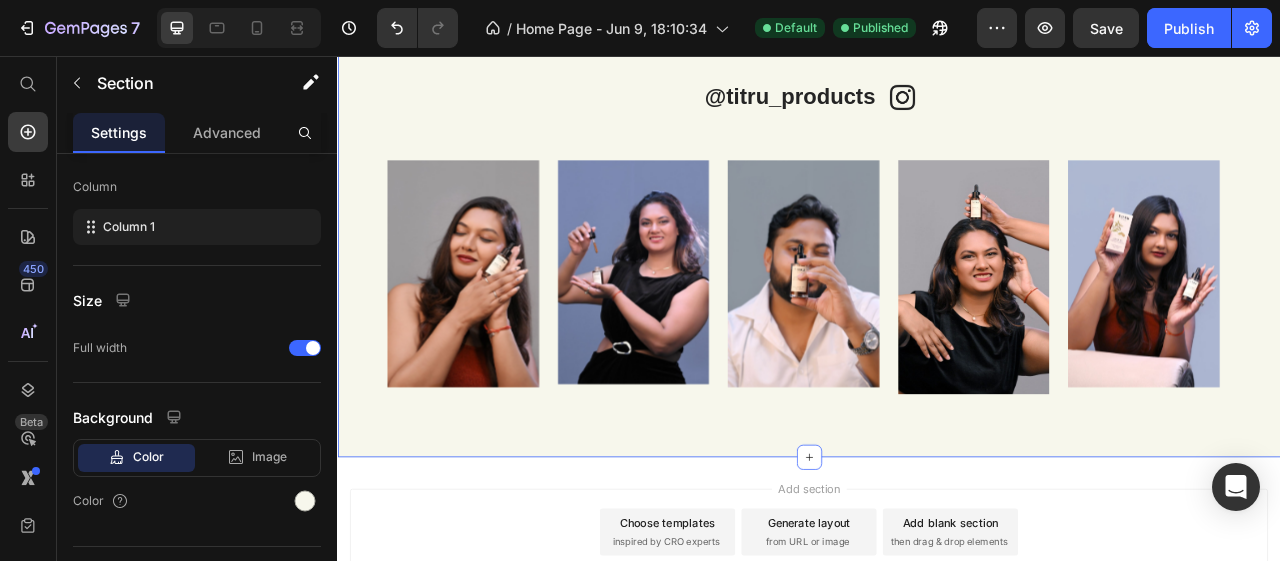 scroll, scrollTop: 0, scrollLeft: 0, axis: both 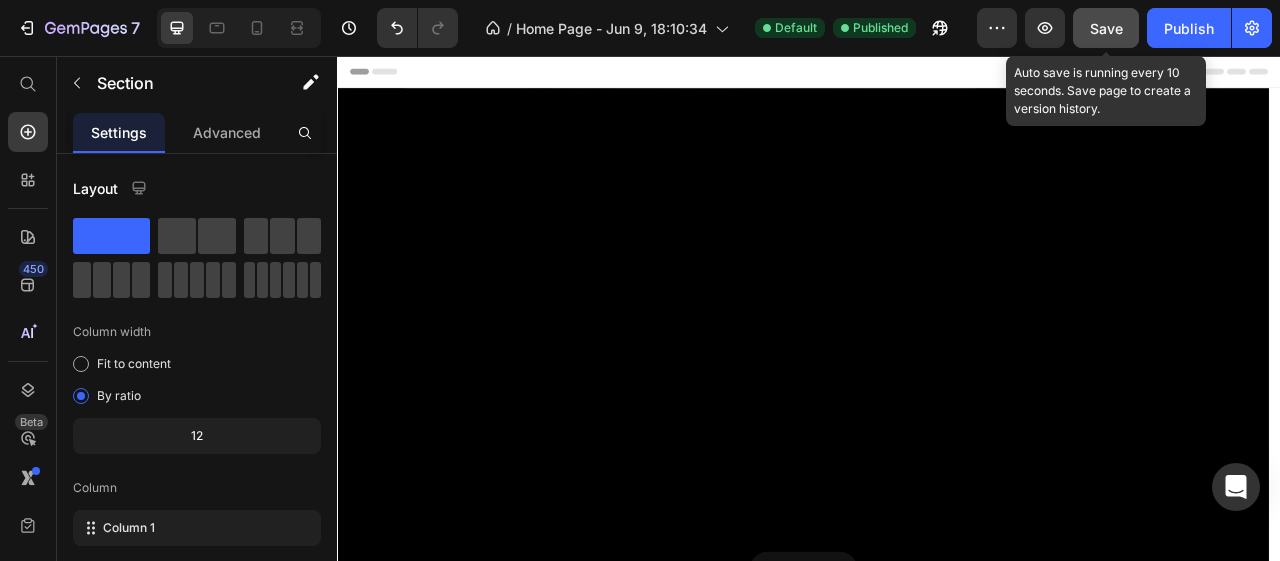 click on "Save" 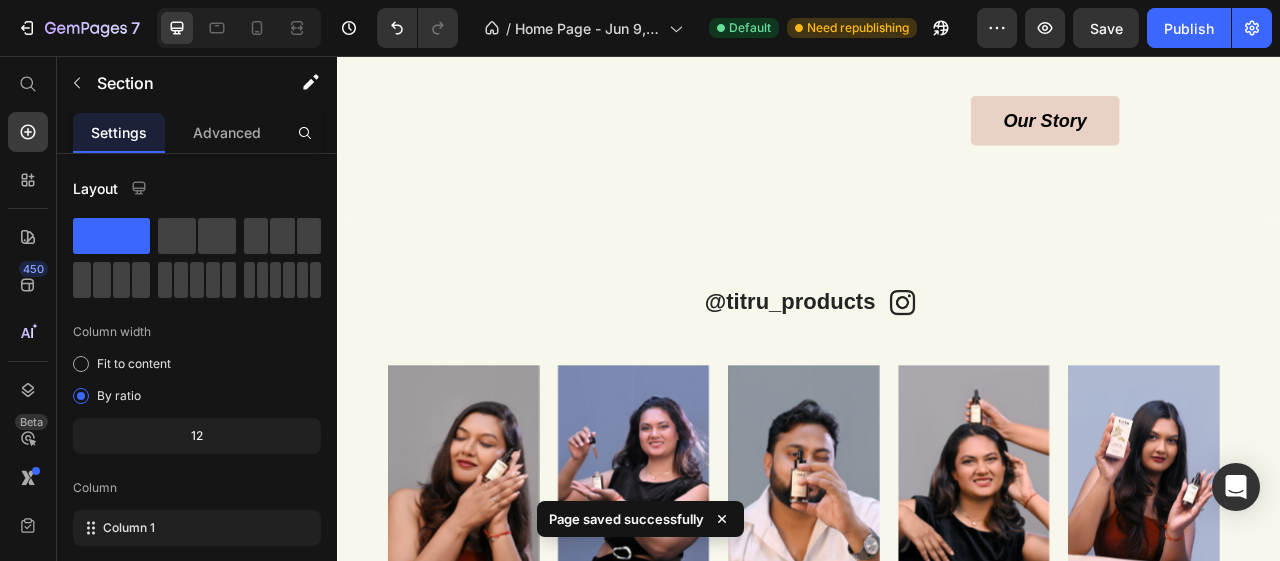 scroll, scrollTop: 2392, scrollLeft: 0, axis: vertical 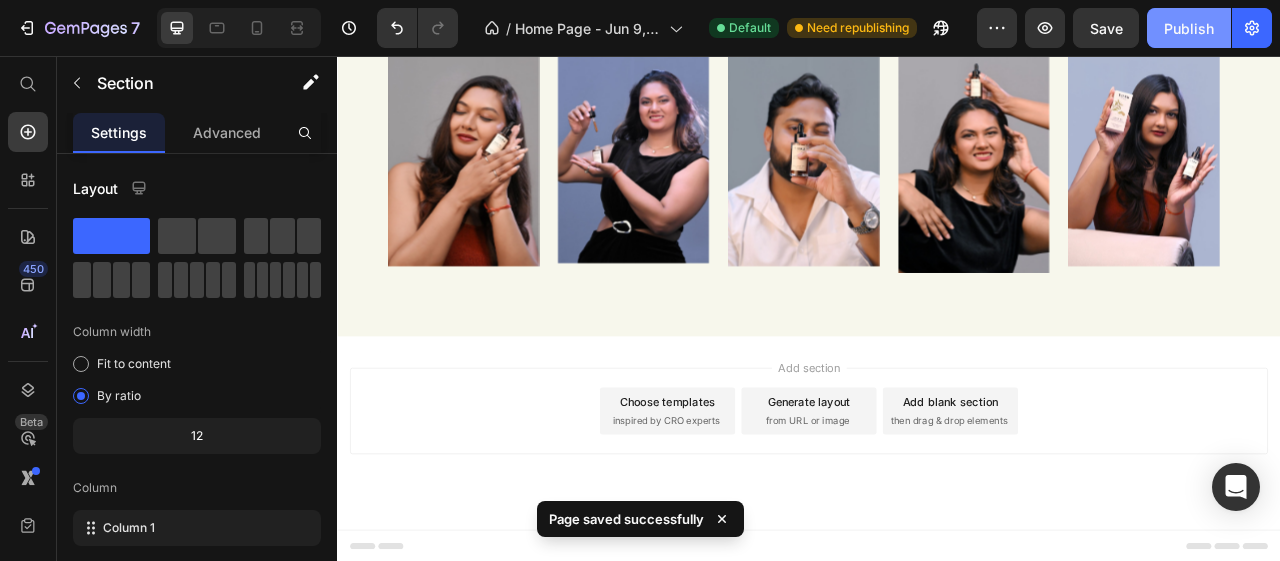 click on "Publish" at bounding box center [1189, 28] 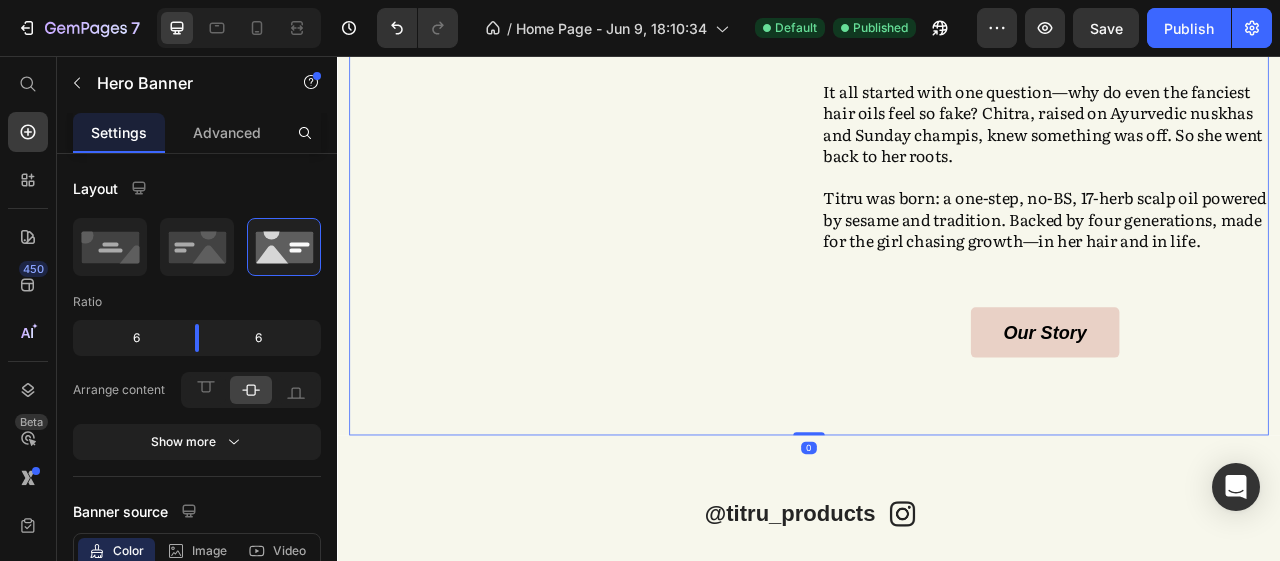 scroll, scrollTop: 1562, scrollLeft: 0, axis: vertical 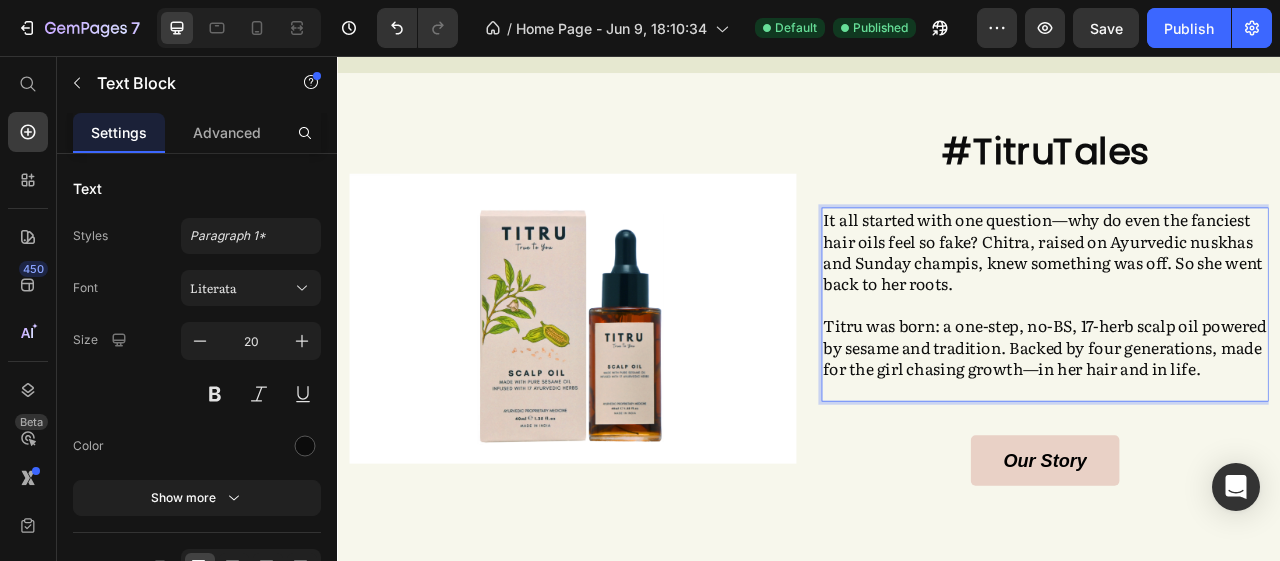 click on "It all started with one question—why do even the fanciest hair oils feel so fake? Chitra, raised on Ayurvedic nuskhas and Sunday champis, knew something was off. So she went back to her roots." at bounding box center [1237, 305] 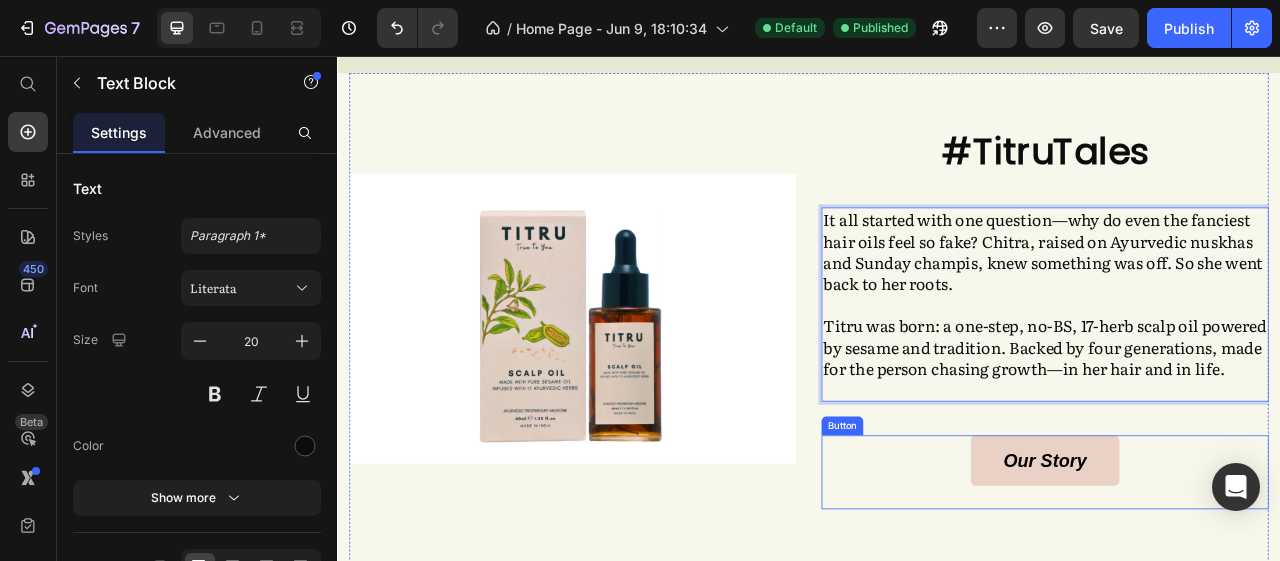 click on "Our Story Button" at bounding box center [1237, 586] 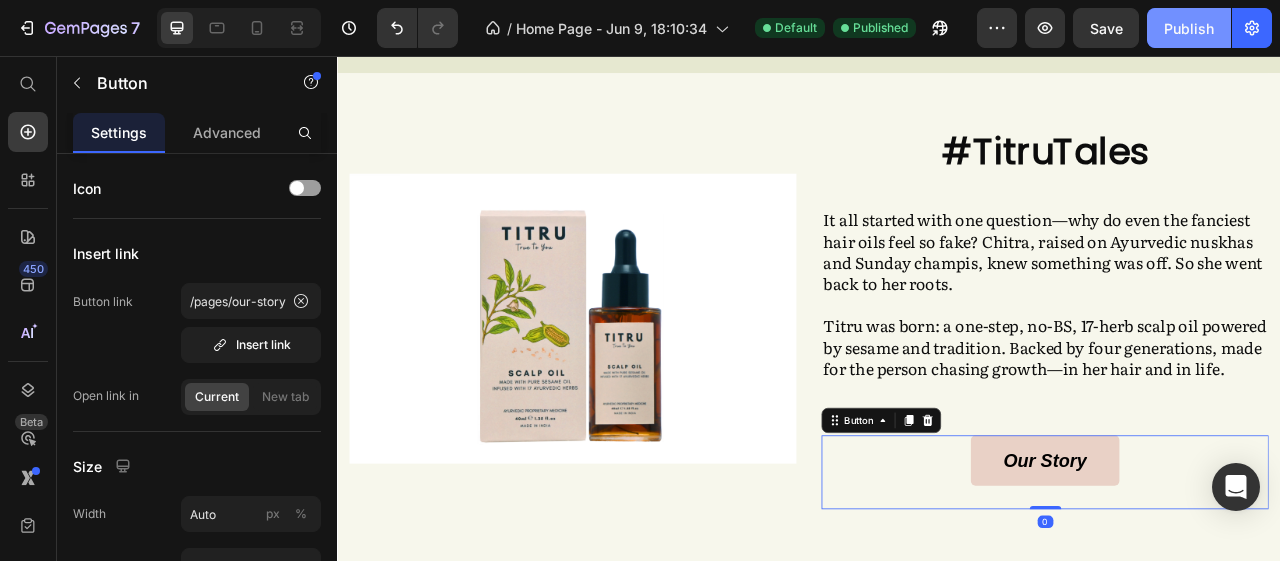 click on "Publish" at bounding box center [1189, 28] 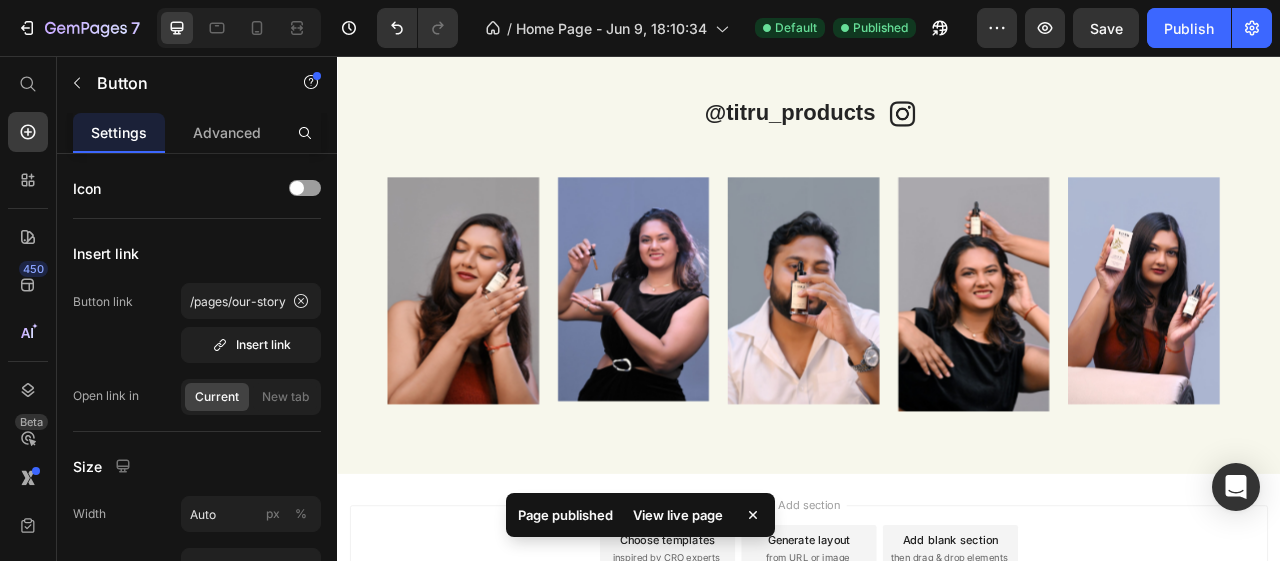 scroll, scrollTop: 2216, scrollLeft: 0, axis: vertical 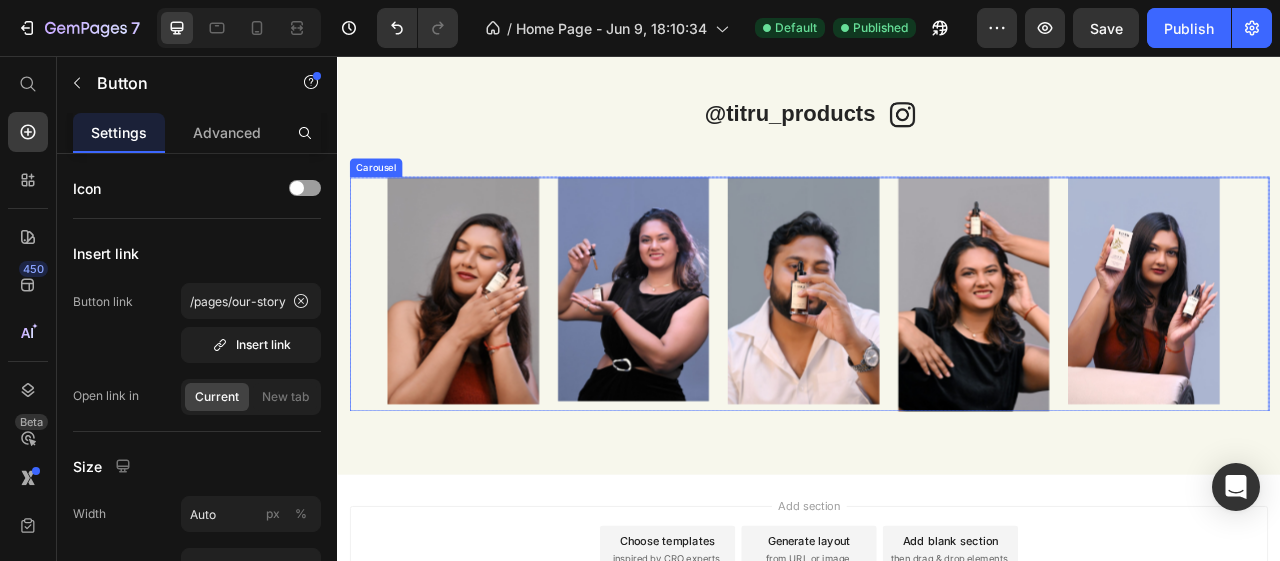 click on "Image Image Image Image Image" at bounding box center (937, 360) 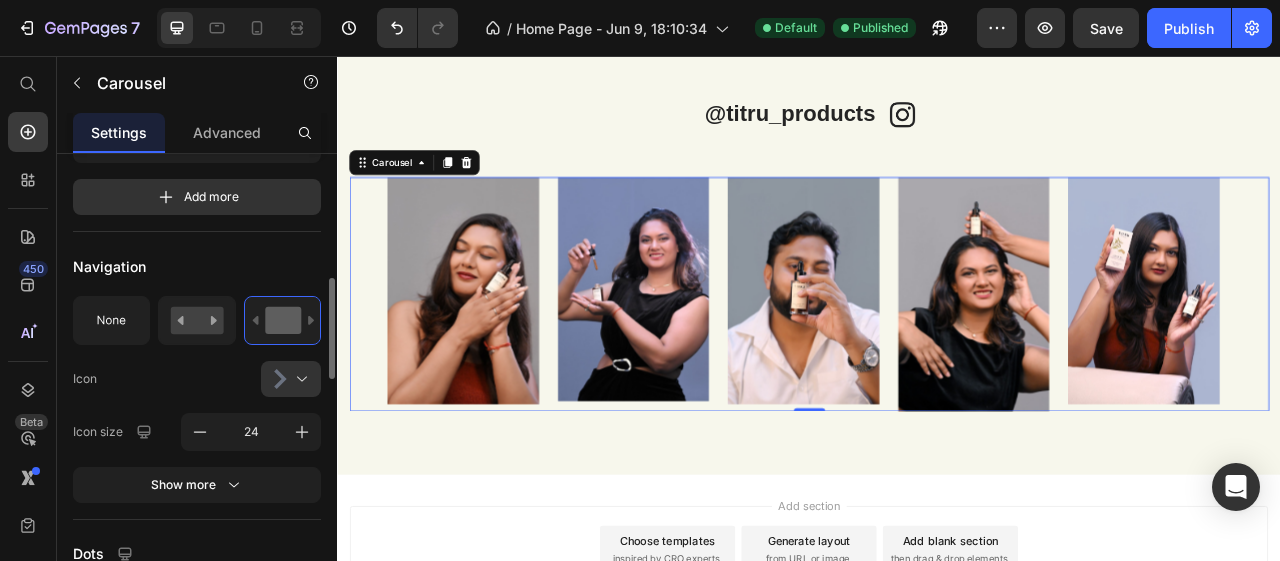 scroll, scrollTop: 564, scrollLeft: 0, axis: vertical 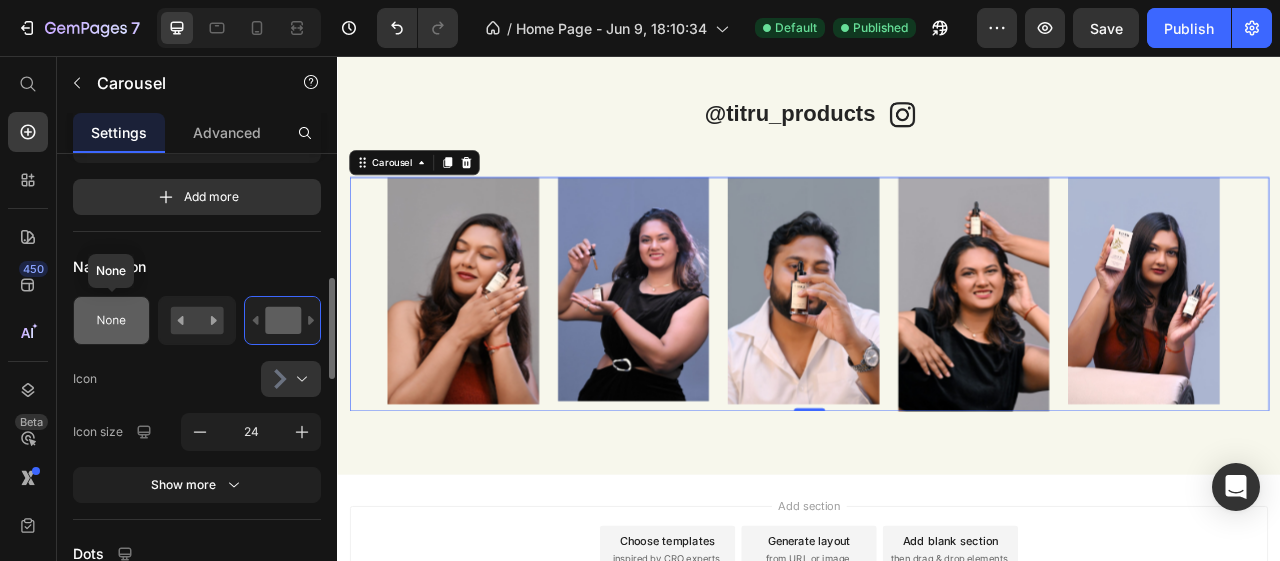 click 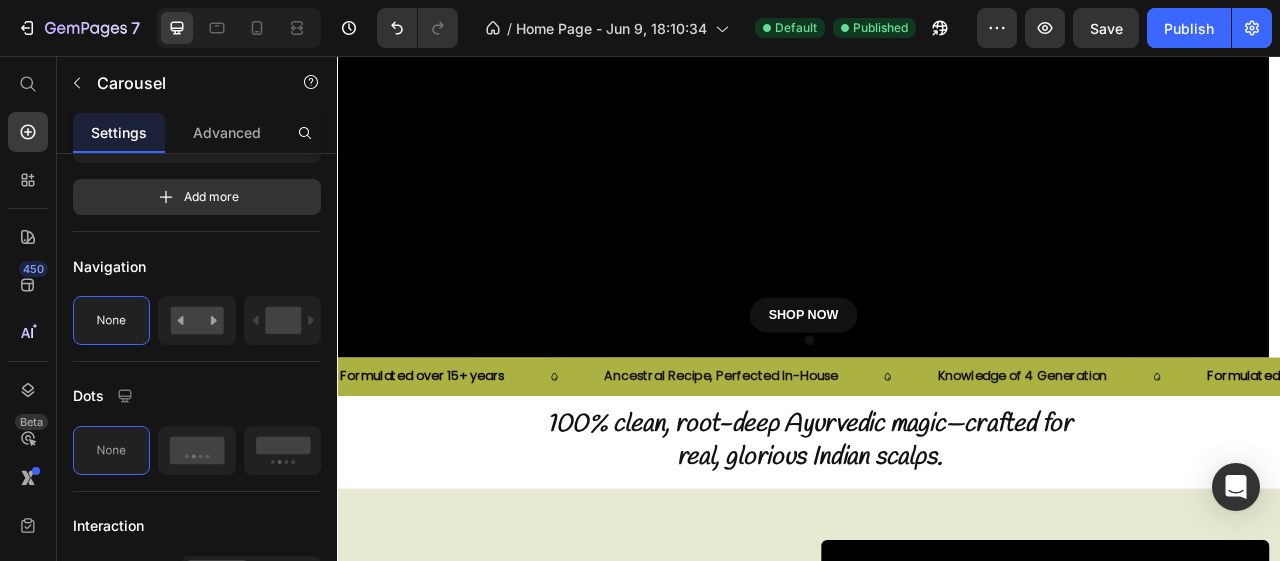 scroll, scrollTop: 0, scrollLeft: 0, axis: both 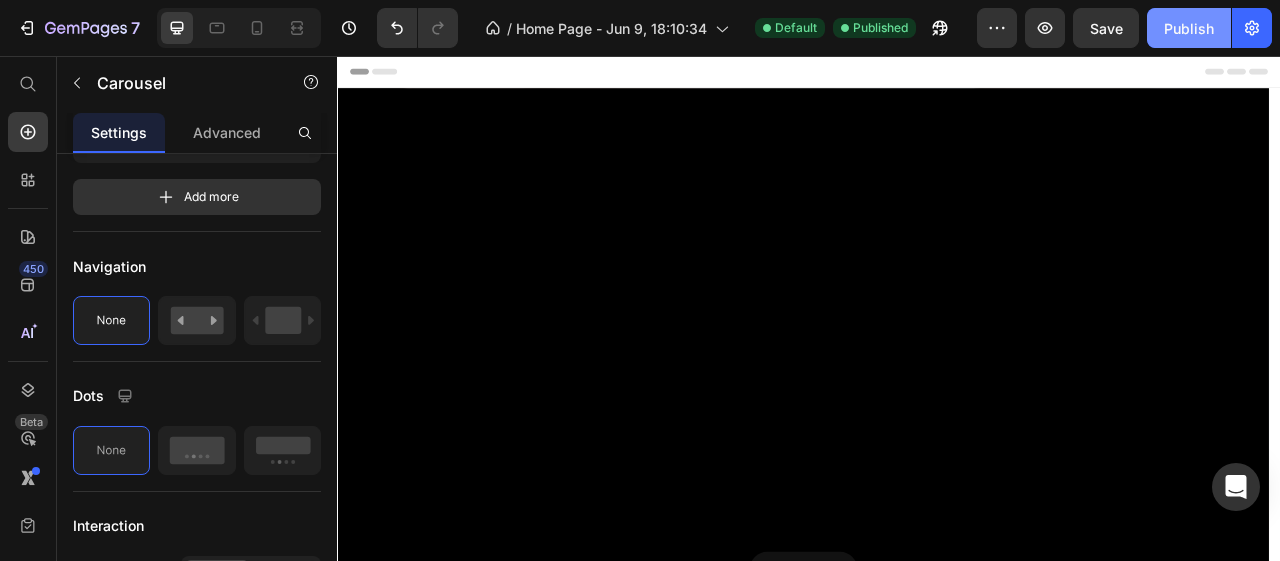 click on "Publish" at bounding box center (1189, 28) 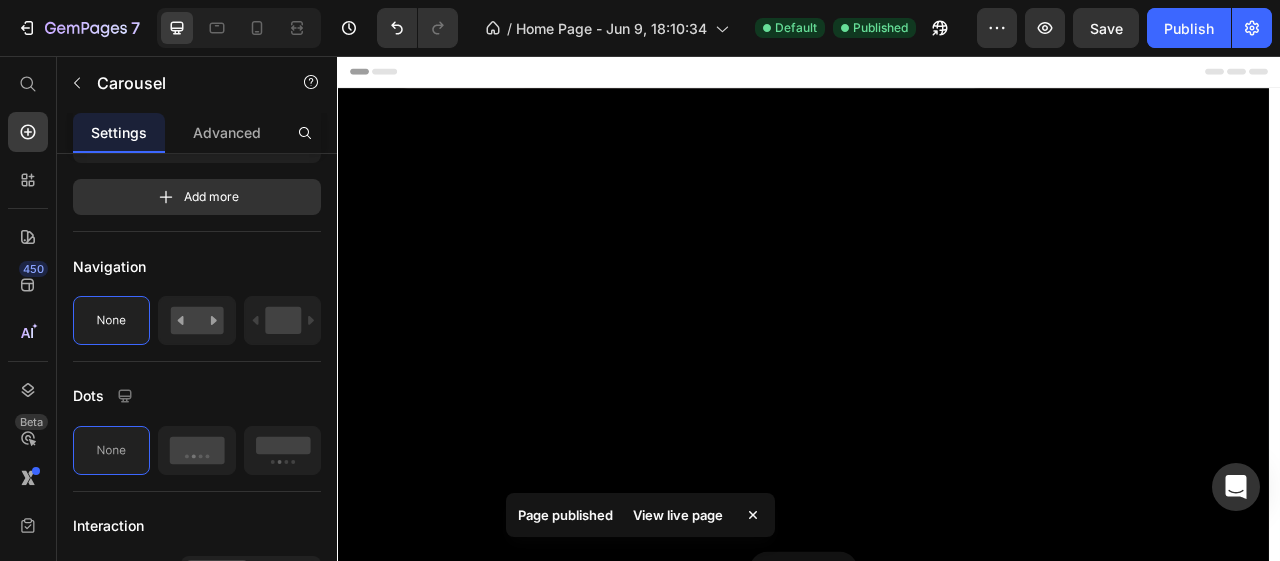 click on "View live page" at bounding box center (678, 515) 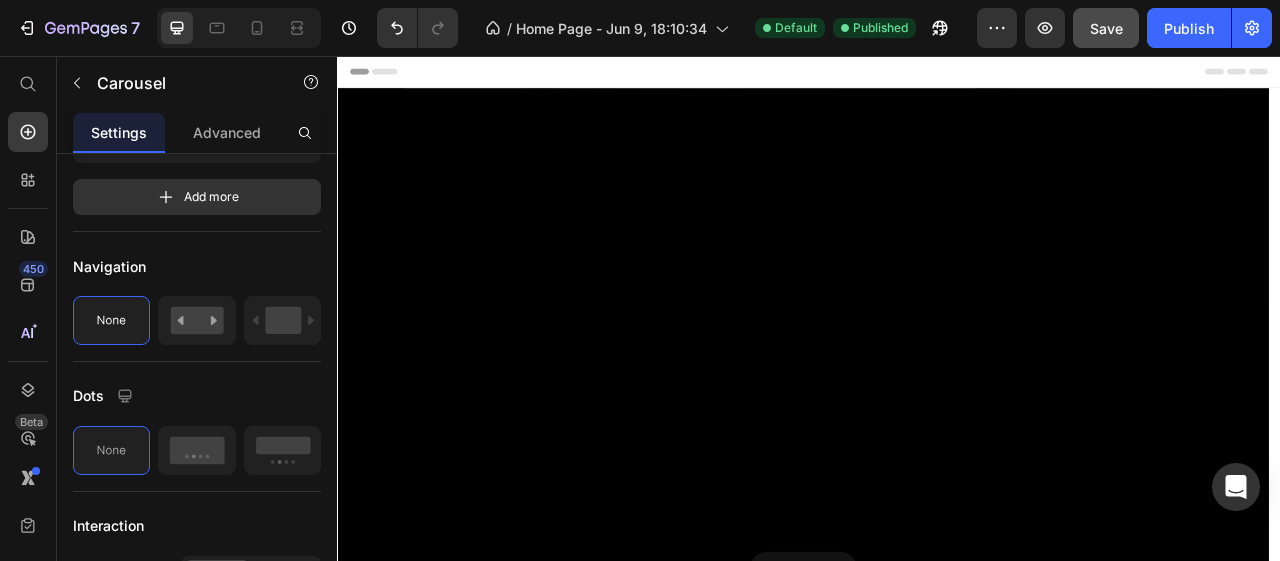 click on "Save" 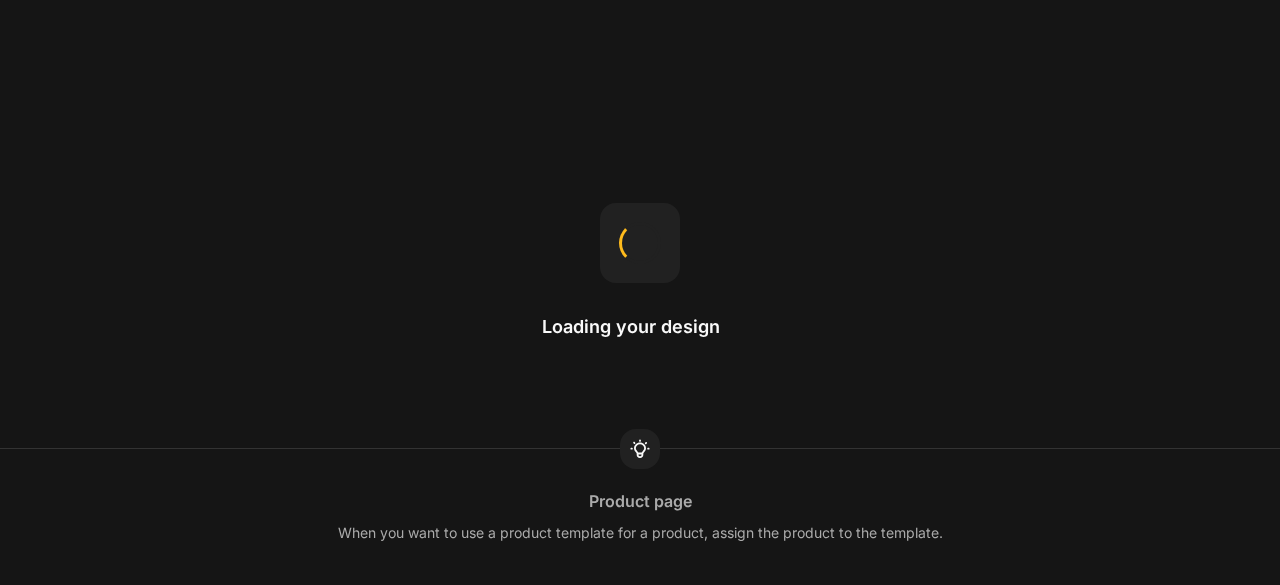 scroll, scrollTop: 0, scrollLeft: 0, axis: both 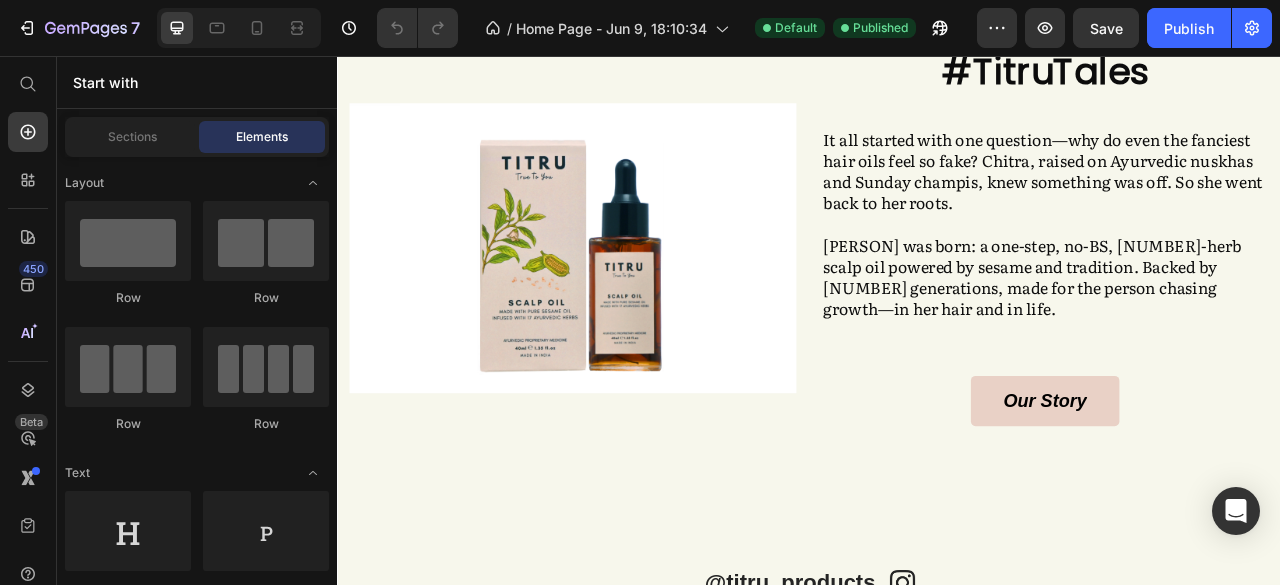 click at bounding box center [636, 300] 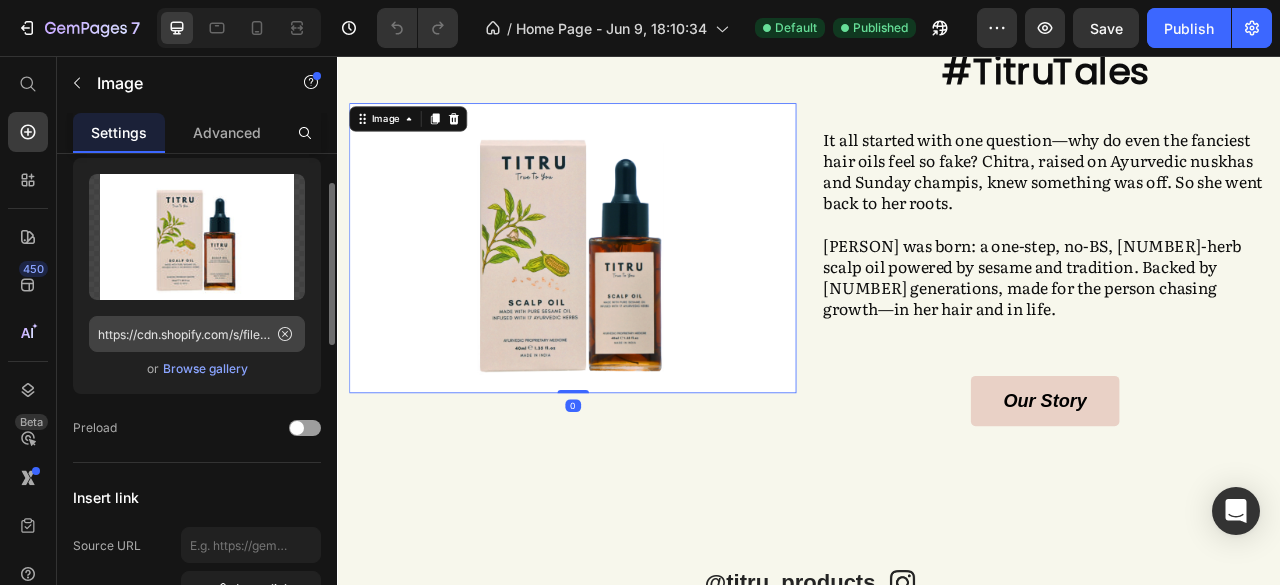 scroll, scrollTop: 0, scrollLeft: 0, axis: both 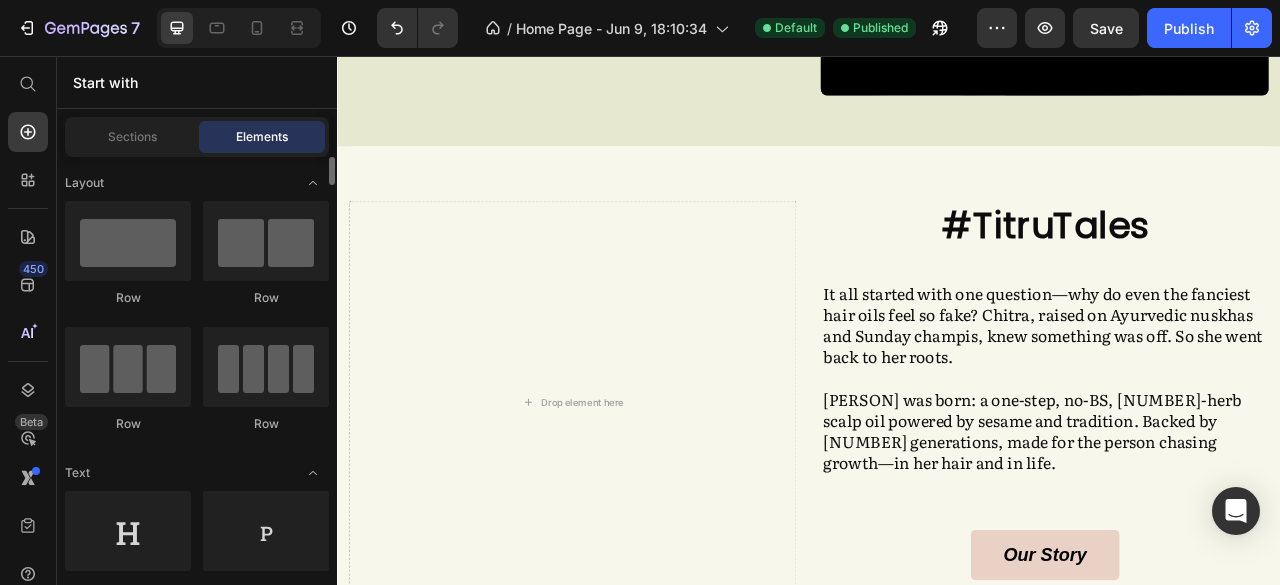 click on "Layout
Row
Row
Row
Row Text
Heading
Text Block Button
Button
Button
Sticky Back to top Media
Image
Image
Video
Video Banner" at bounding box center (197, 3246) 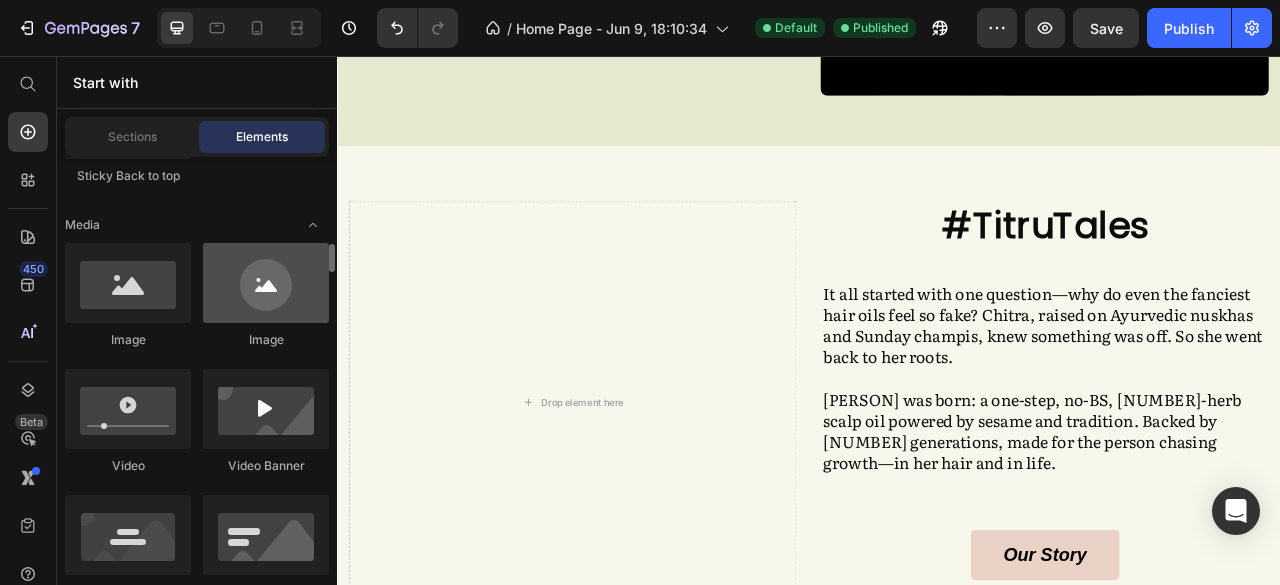 scroll, scrollTop: 756, scrollLeft: 0, axis: vertical 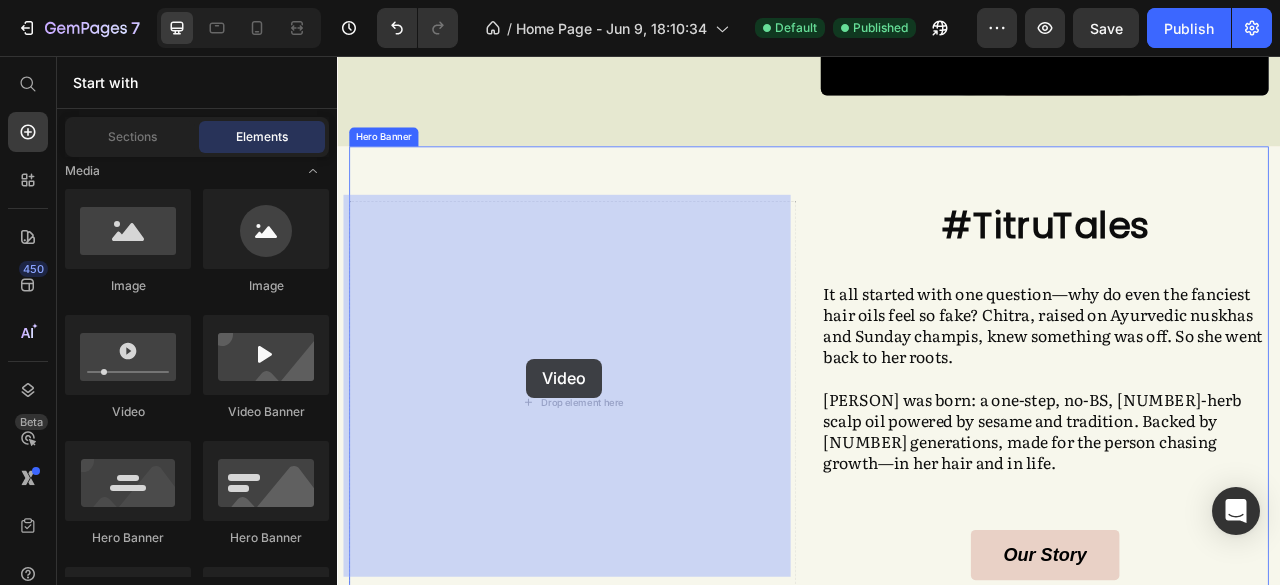 drag, startPoint x: 471, startPoint y: 429, endPoint x: 577, endPoint y: 441, distance: 106.677086 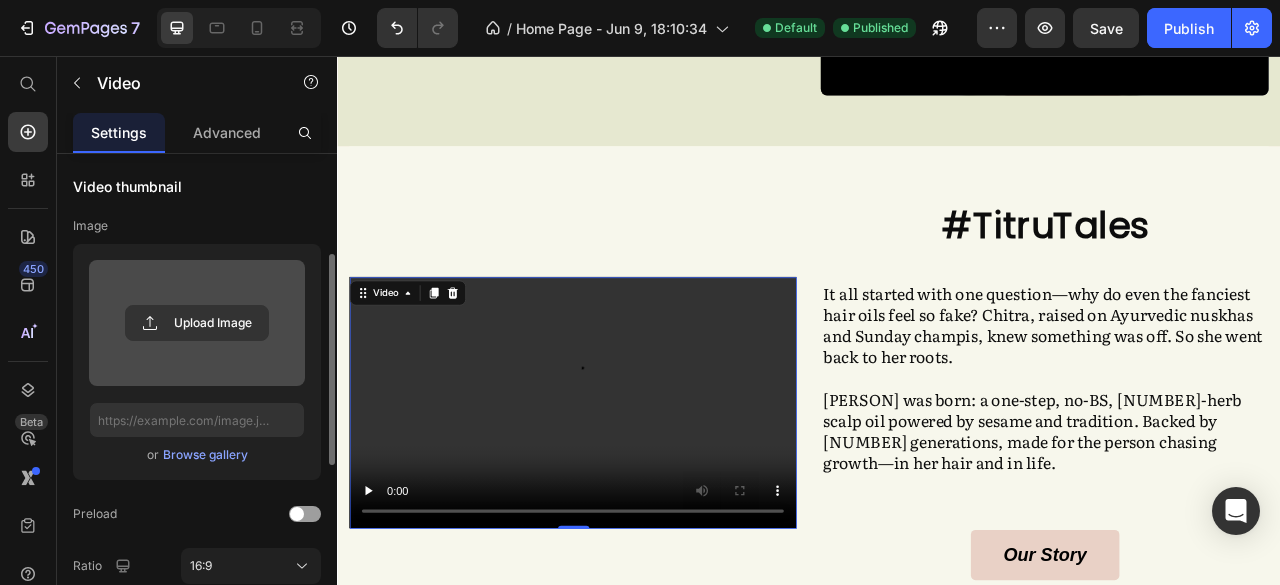 scroll, scrollTop: 228, scrollLeft: 0, axis: vertical 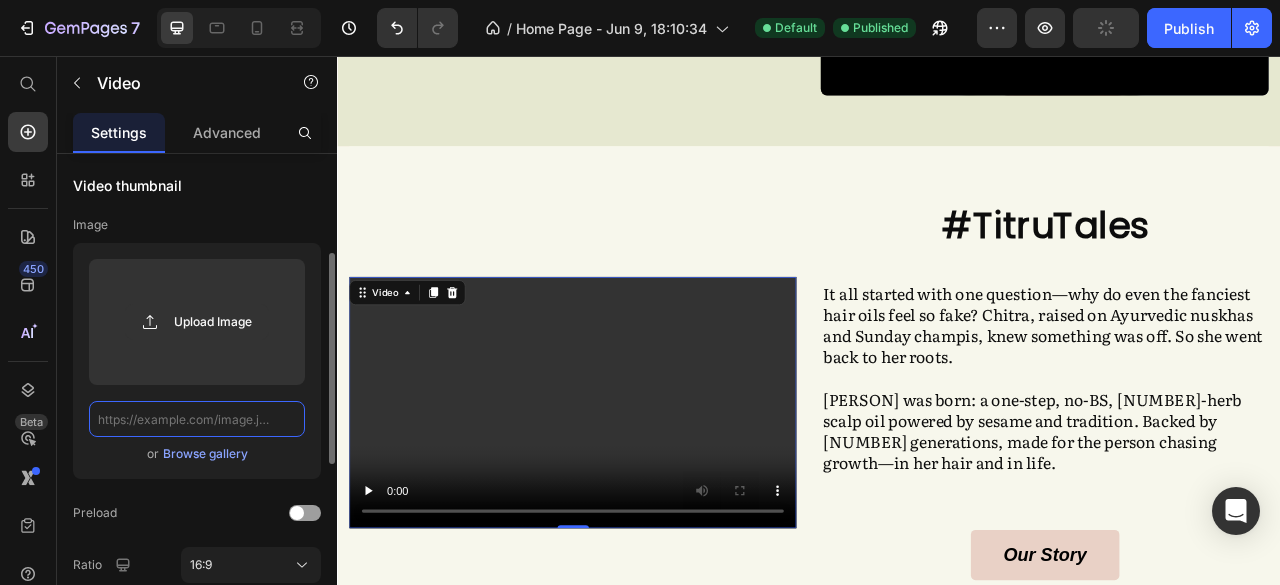 click 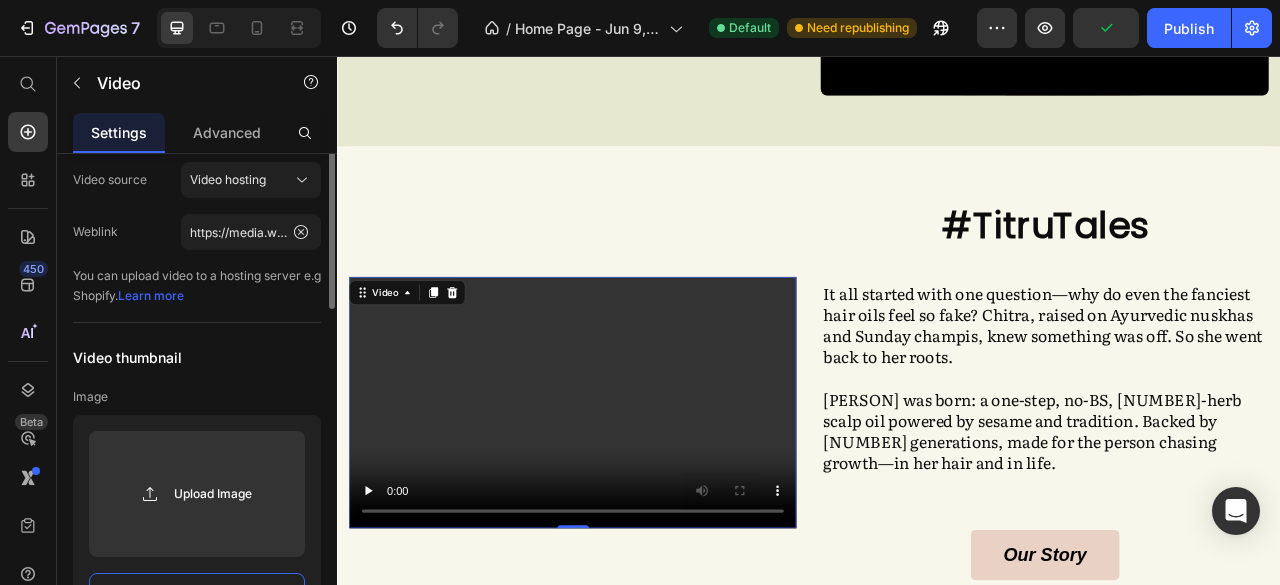 scroll, scrollTop: 0, scrollLeft: 0, axis: both 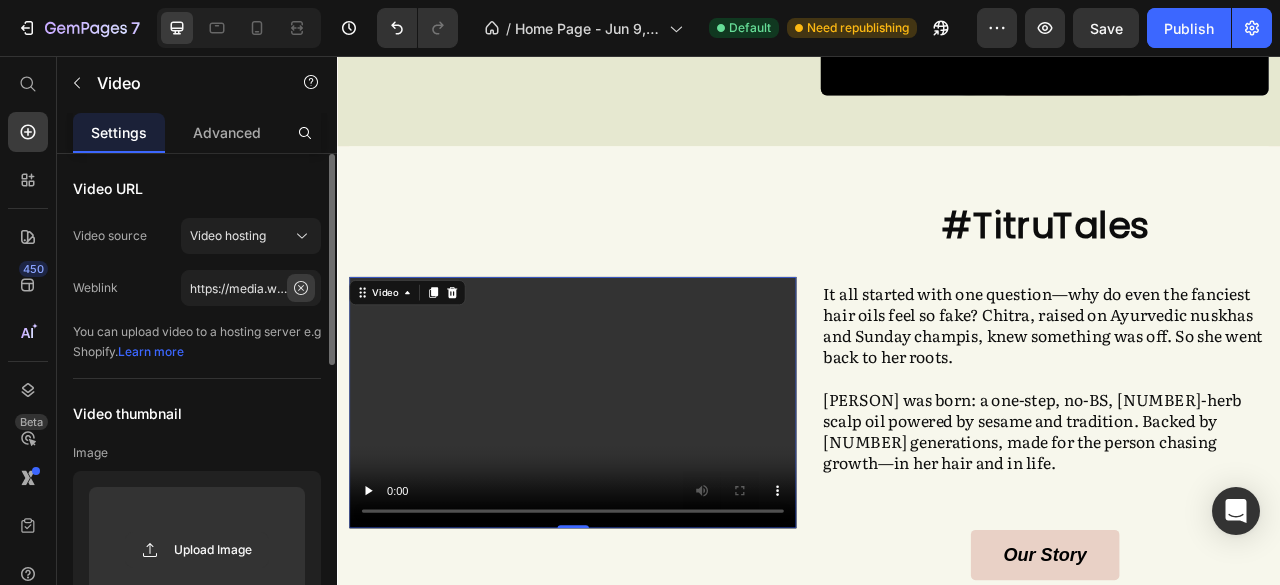 click 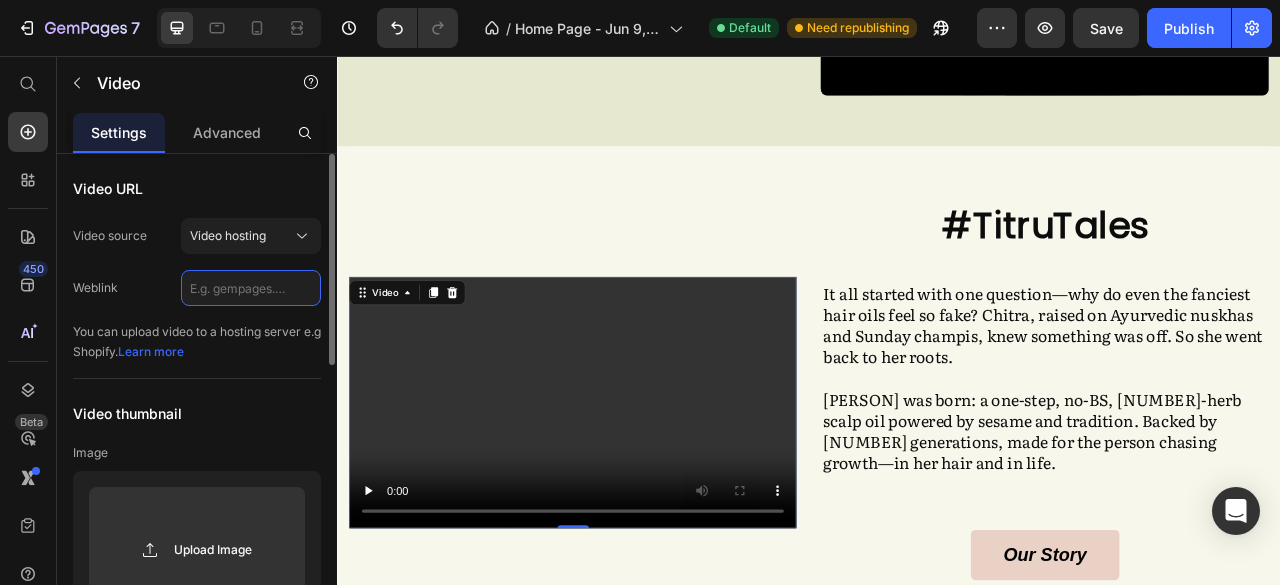 scroll, scrollTop: 0, scrollLeft: 0, axis: both 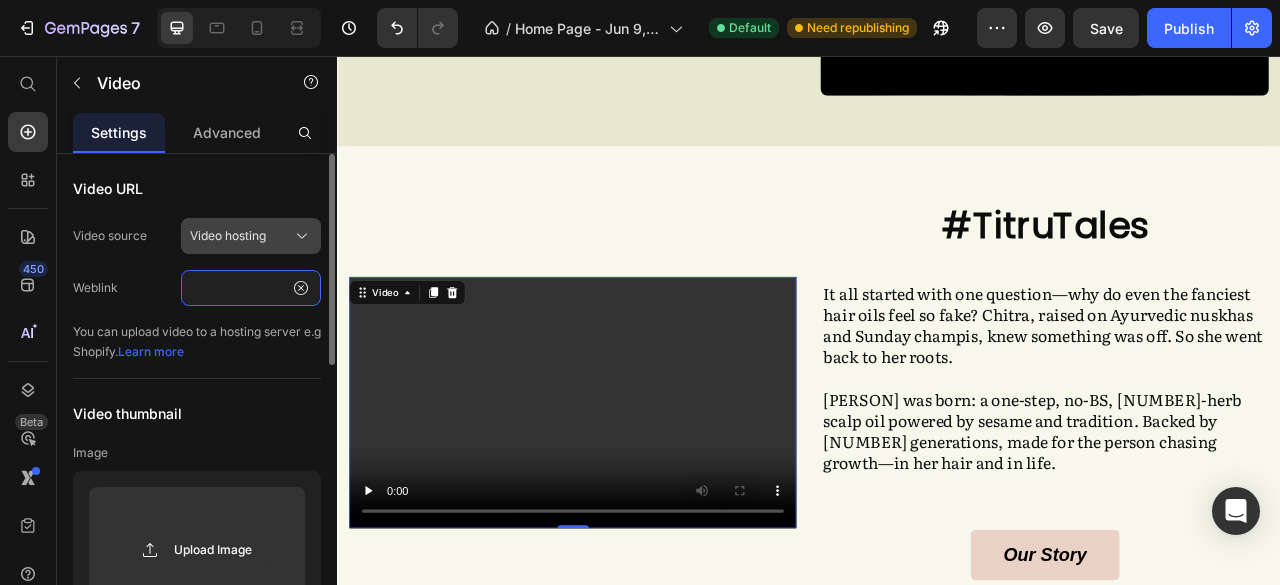type on "https://youtube.com/shorts/7lqVVFTgTSs" 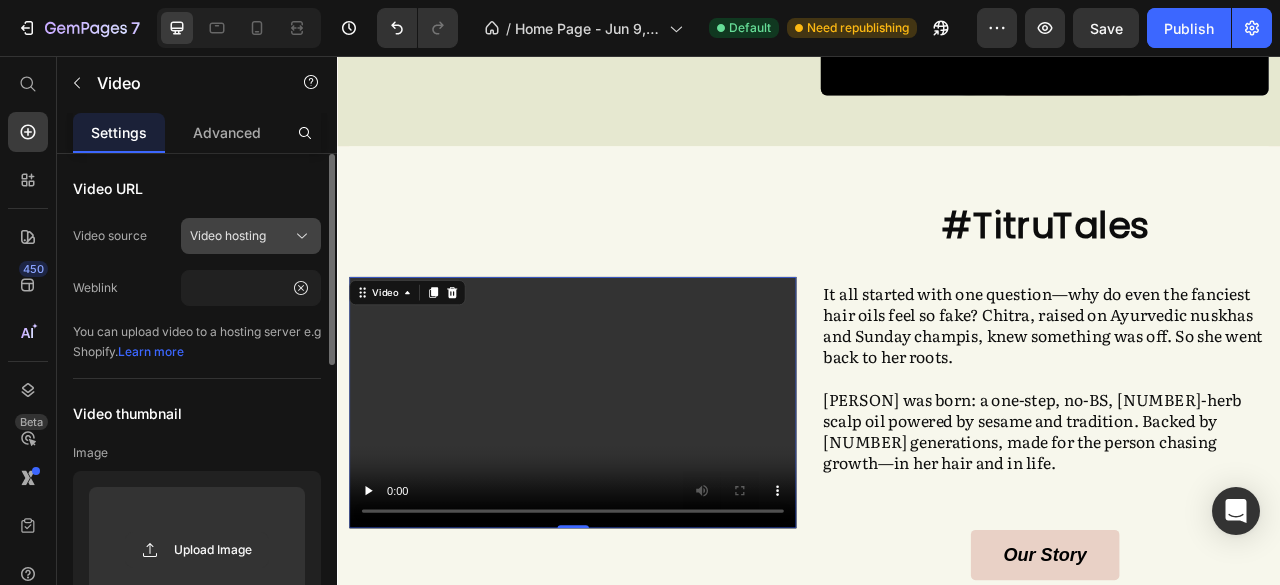 click 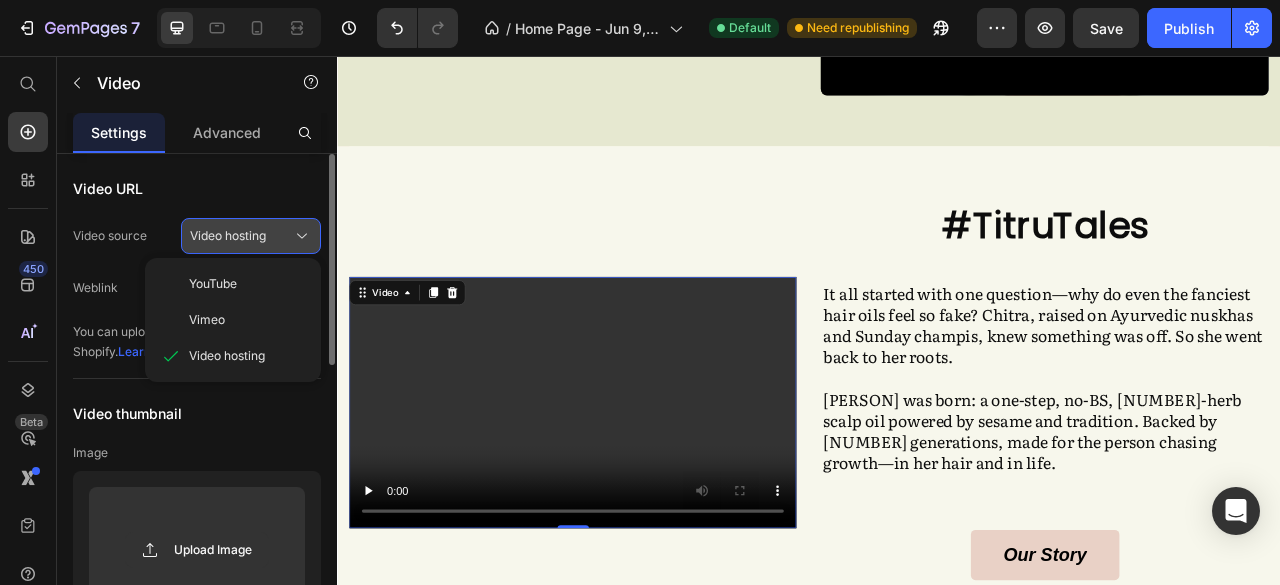 scroll, scrollTop: 0, scrollLeft: 0, axis: both 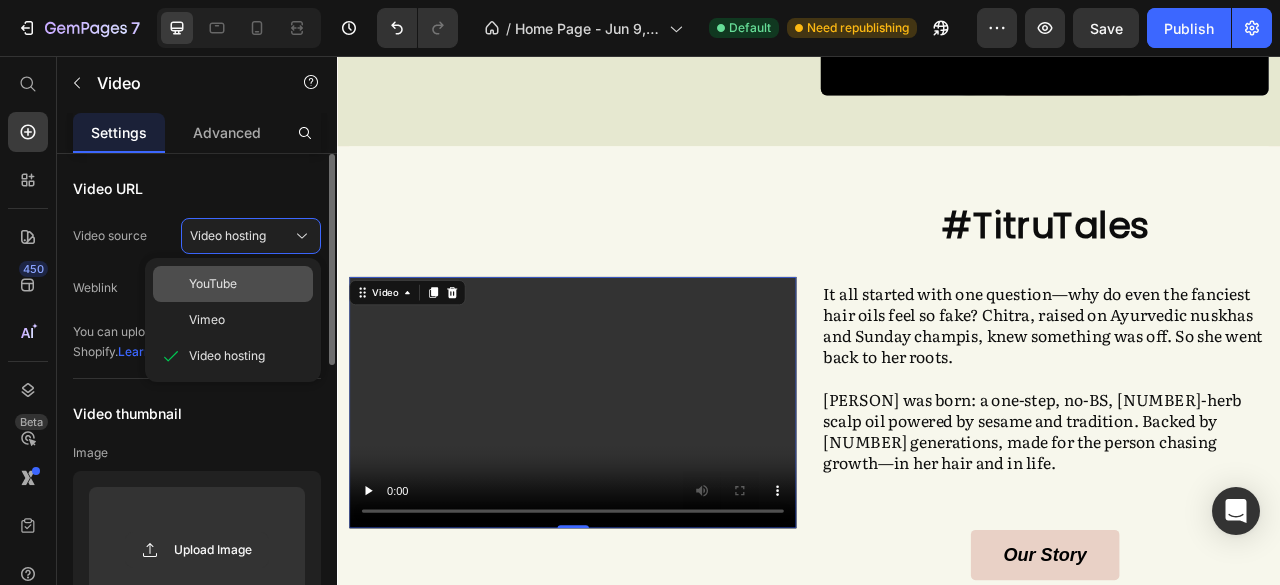 click on "YouTube" at bounding box center (247, 284) 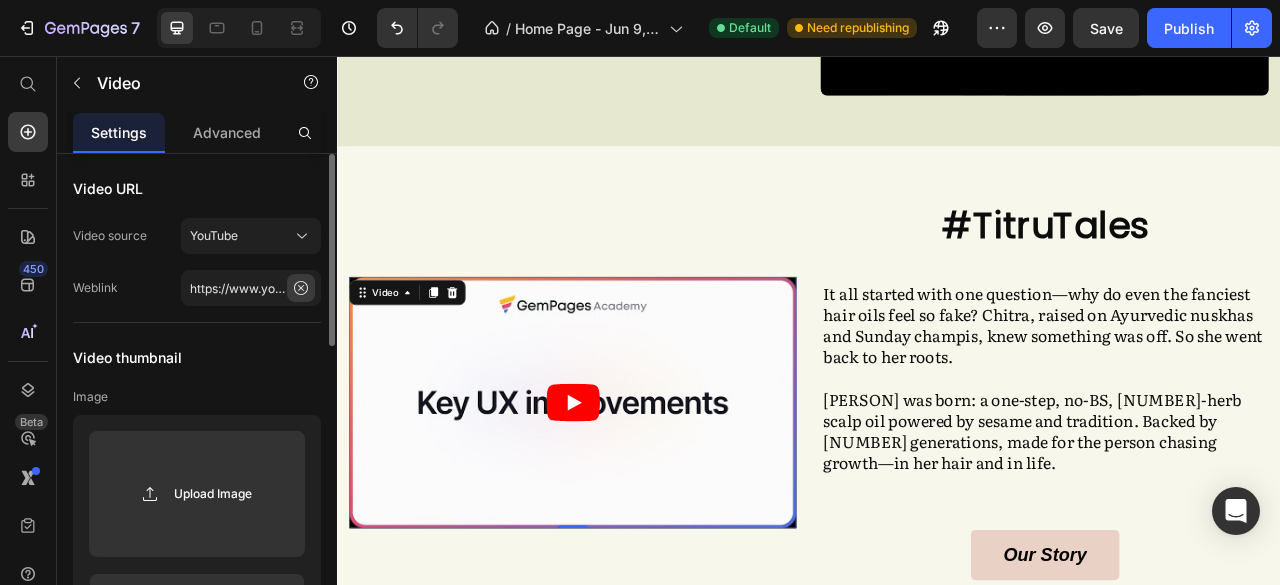 click 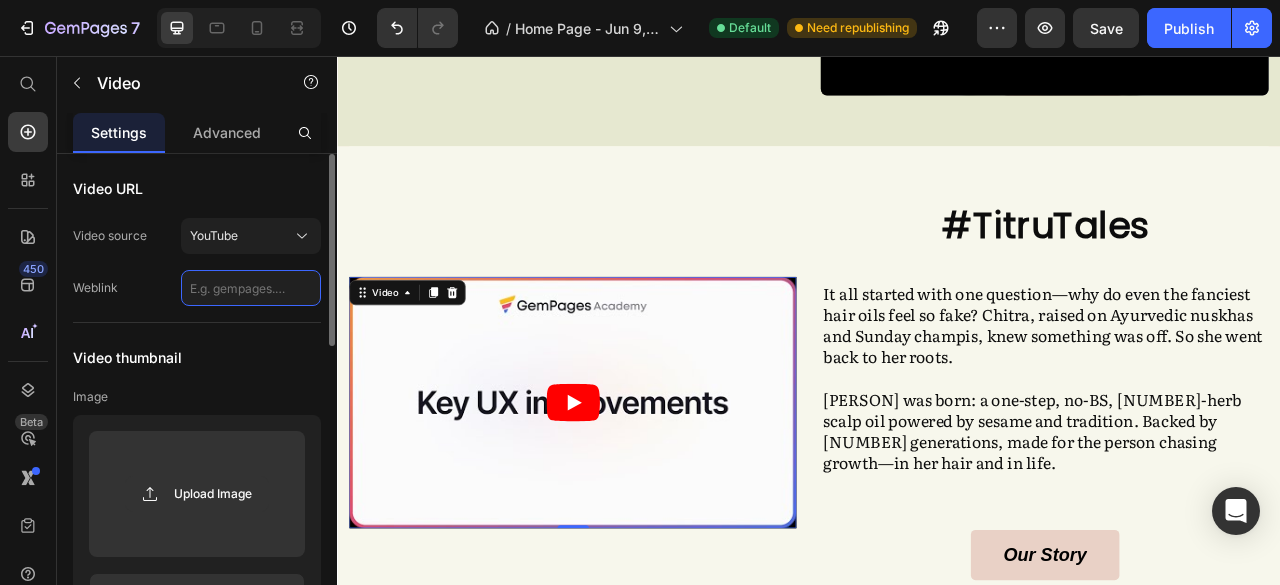 scroll, scrollTop: 0, scrollLeft: 0, axis: both 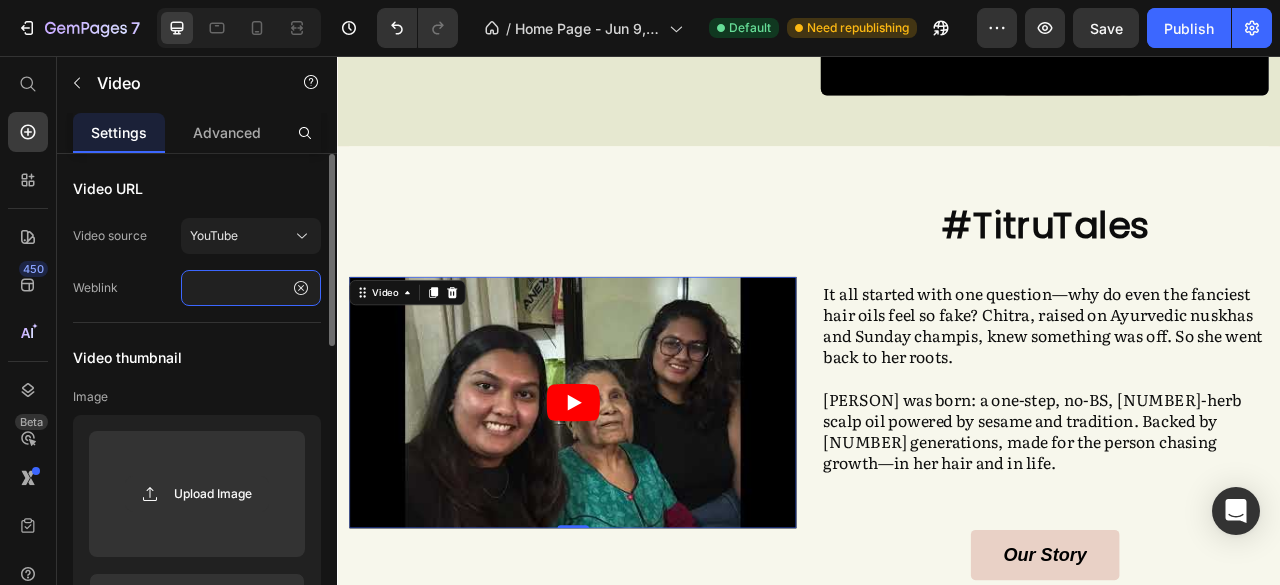 type on "https://youtube.com/shorts/7lqVVFTgTSs" 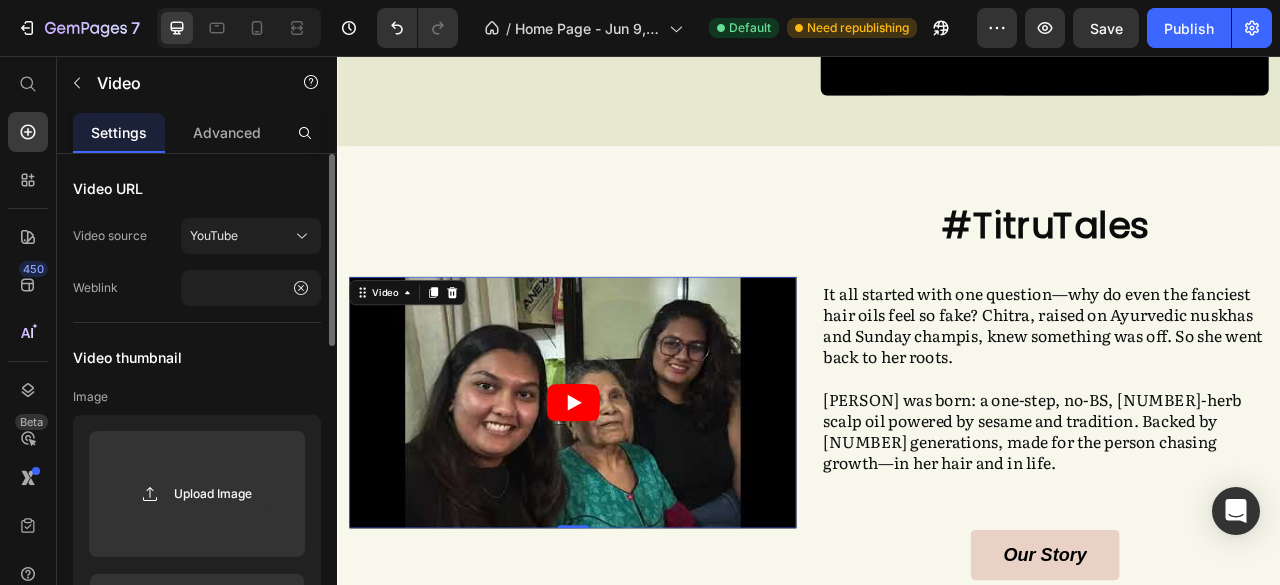 click on "Video thumbnail" at bounding box center (197, 357) 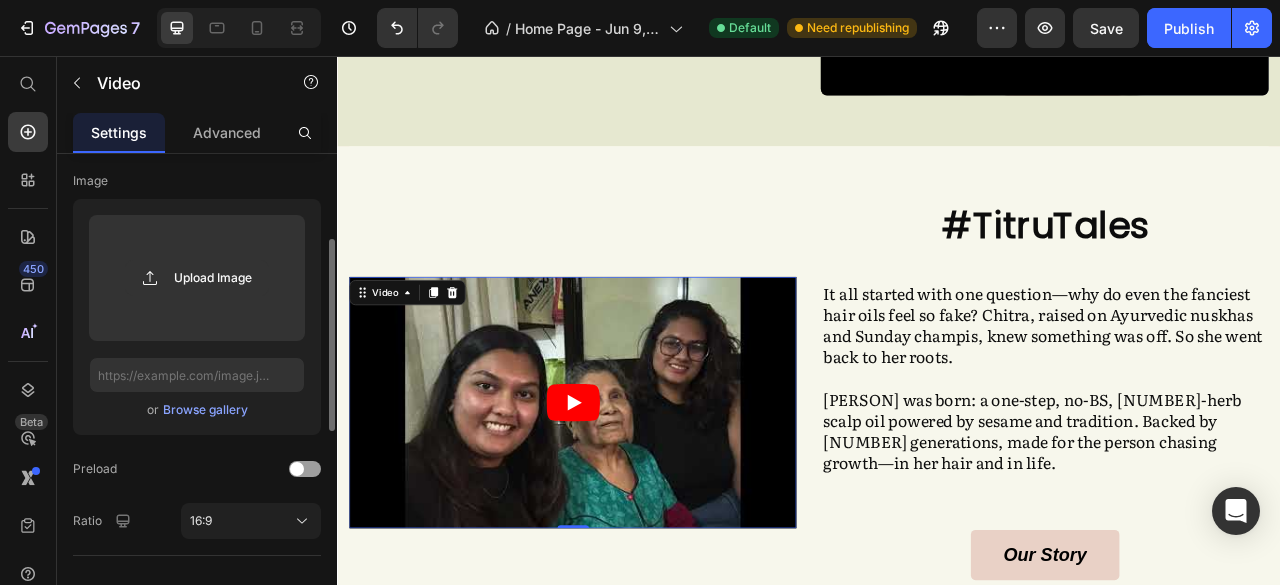 scroll, scrollTop: 384, scrollLeft: 0, axis: vertical 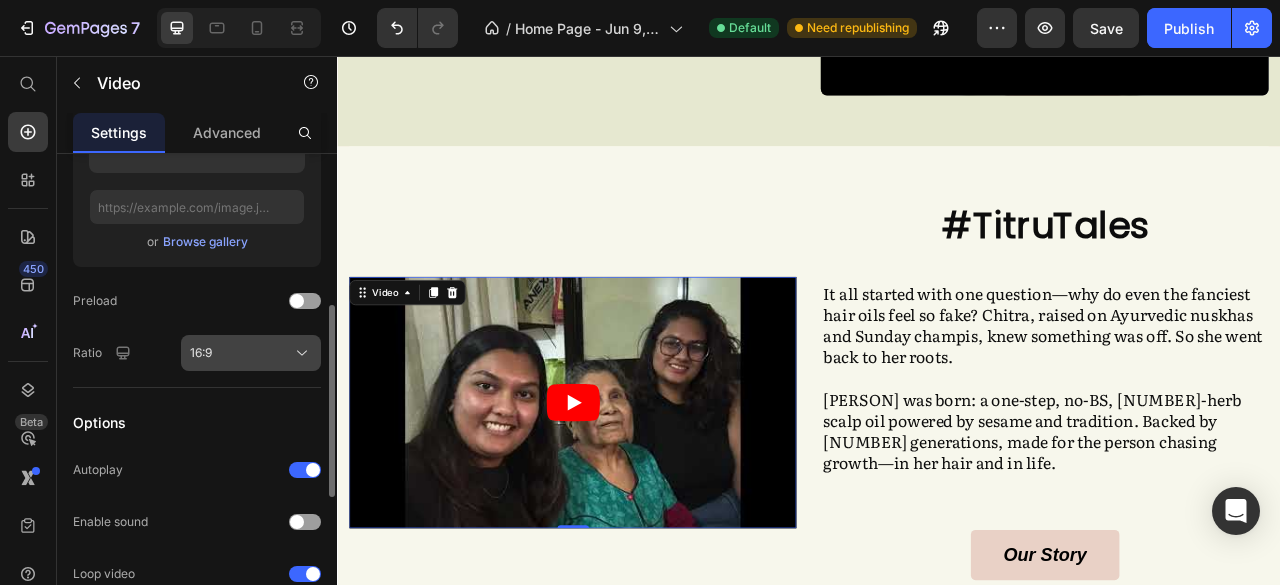 click on "16:9" 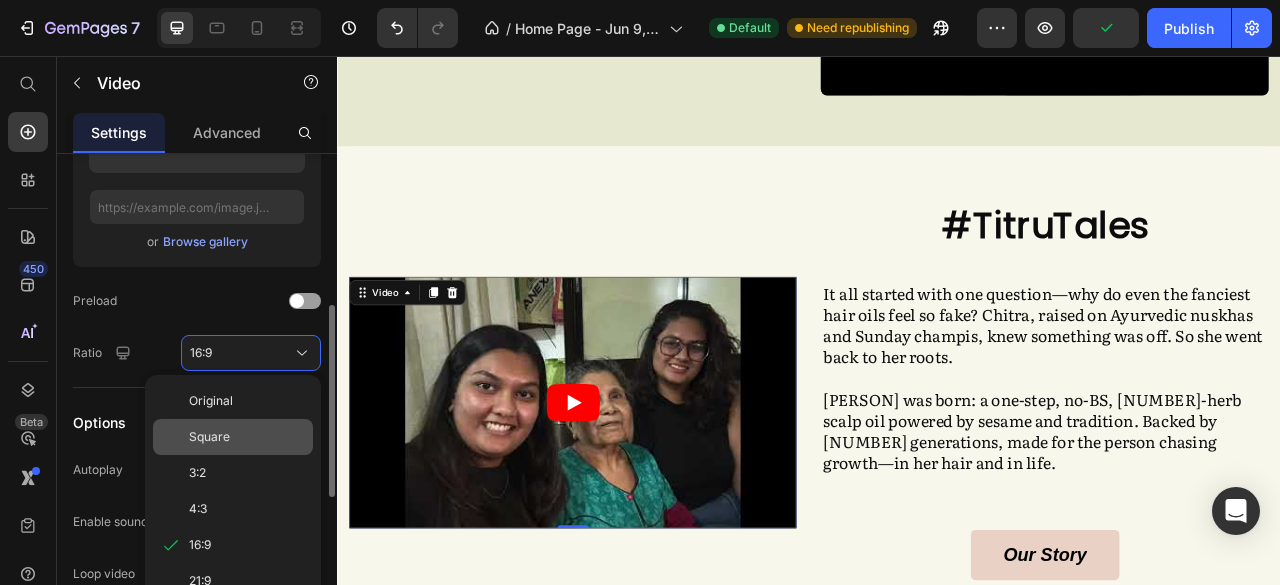 click on "Square" at bounding box center [209, 437] 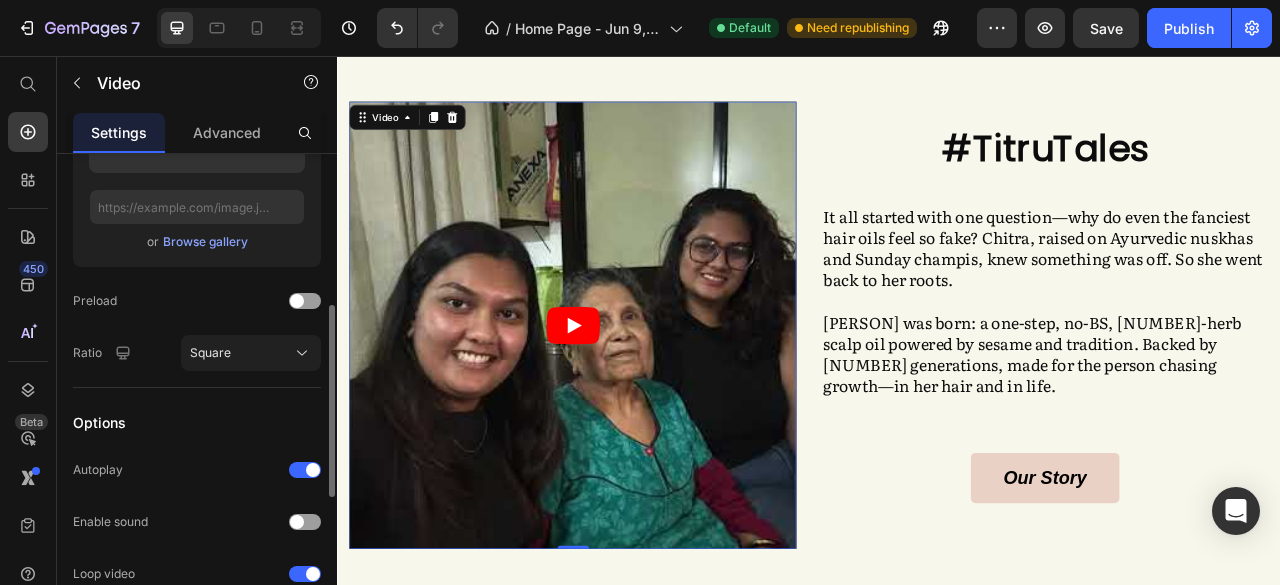 scroll, scrollTop: 1586, scrollLeft: 0, axis: vertical 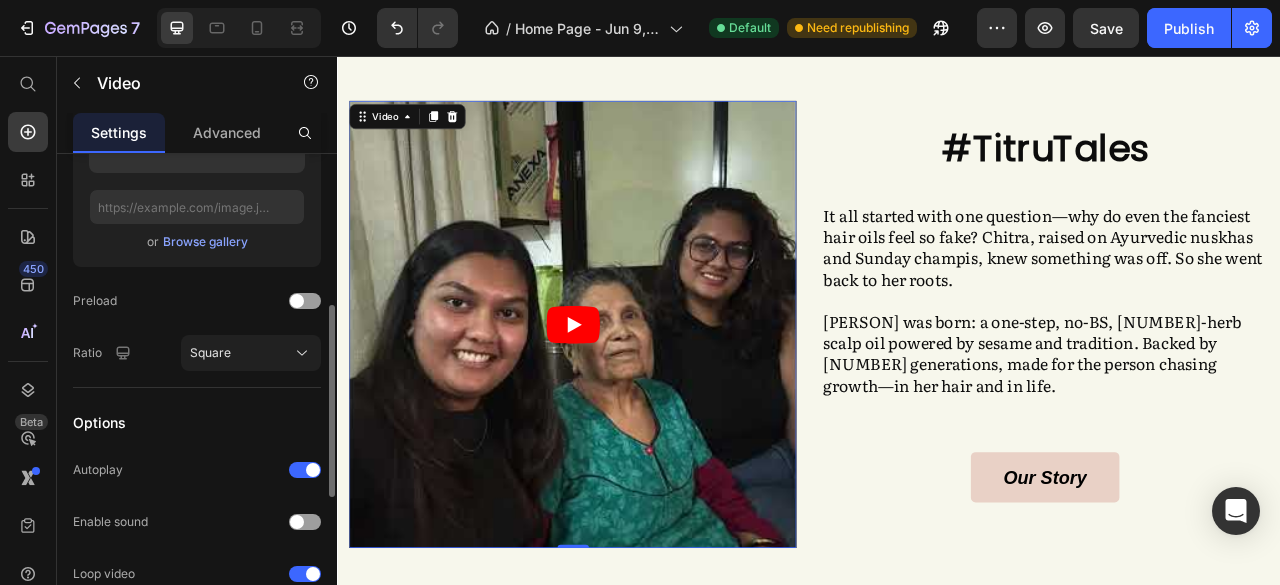 click 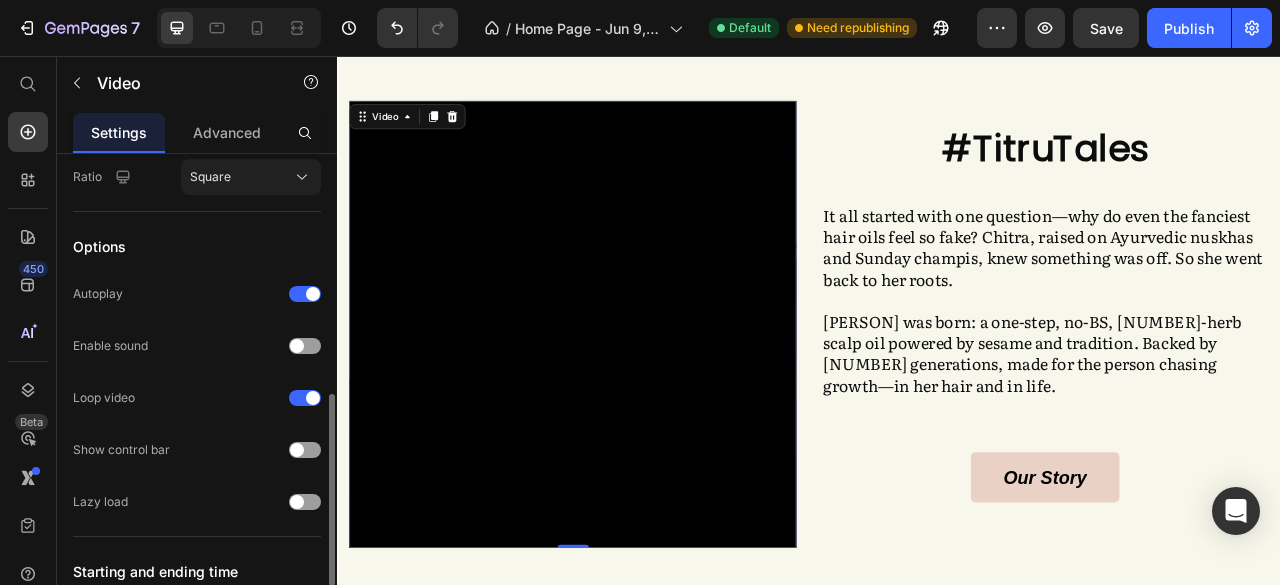 scroll, scrollTop: 574, scrollLeft: 0, axis: vertical 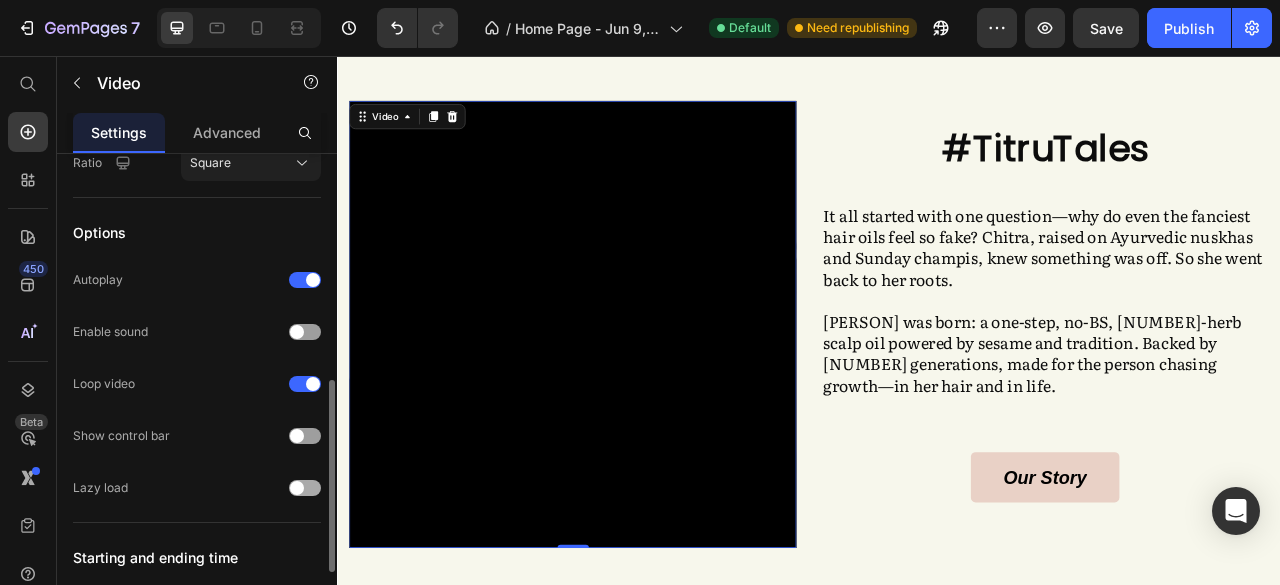 click at bounding box center (305, 488) 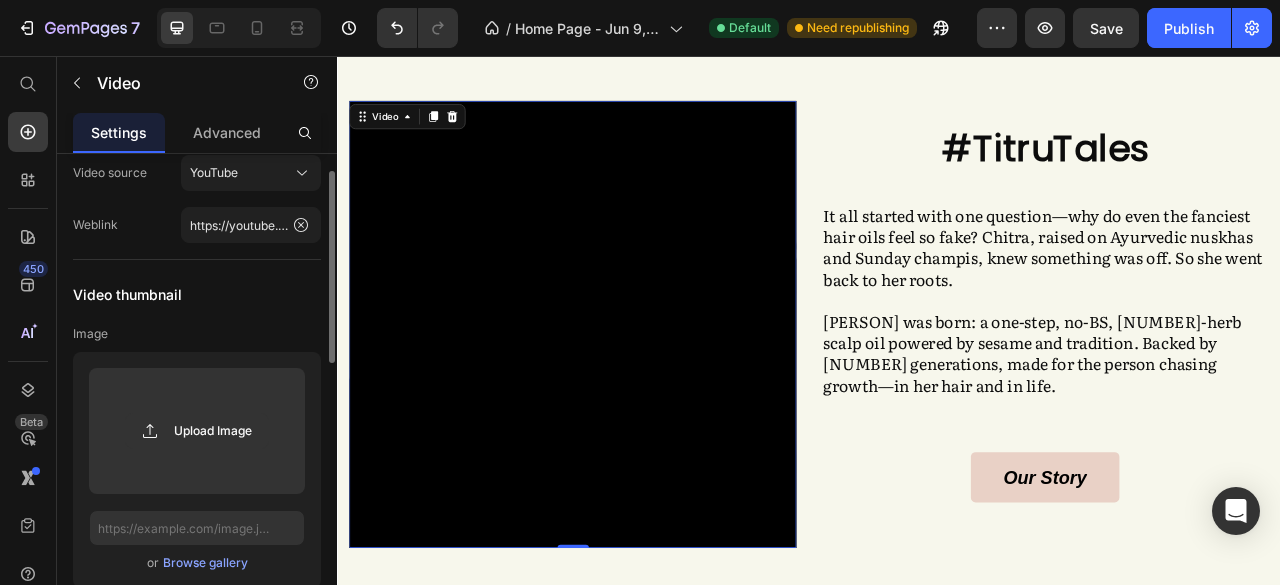 scroll, scrollTop: 16, scrollLeft: 0, axis: vertical 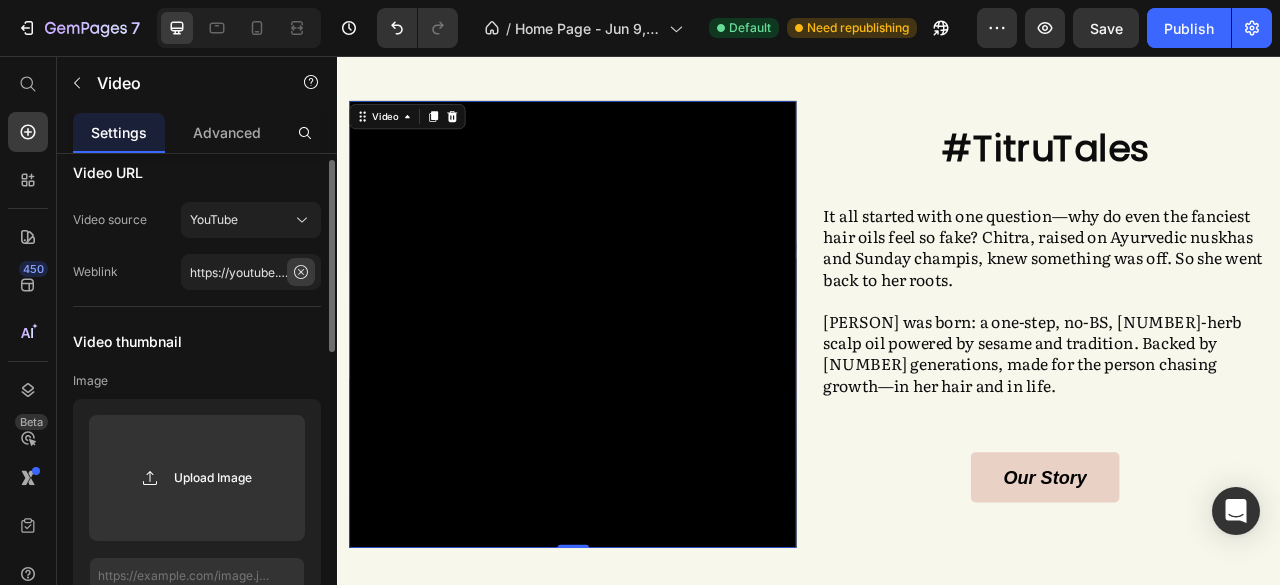 click 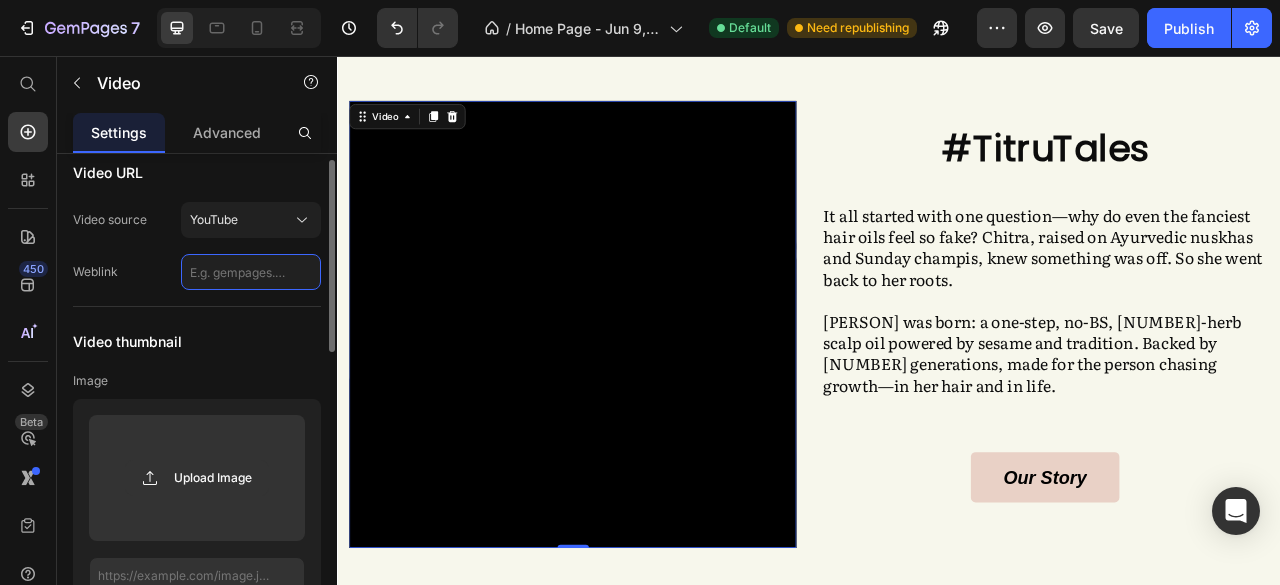 scroll, scrollTop: 0, scrollLeft: 0, axis: both 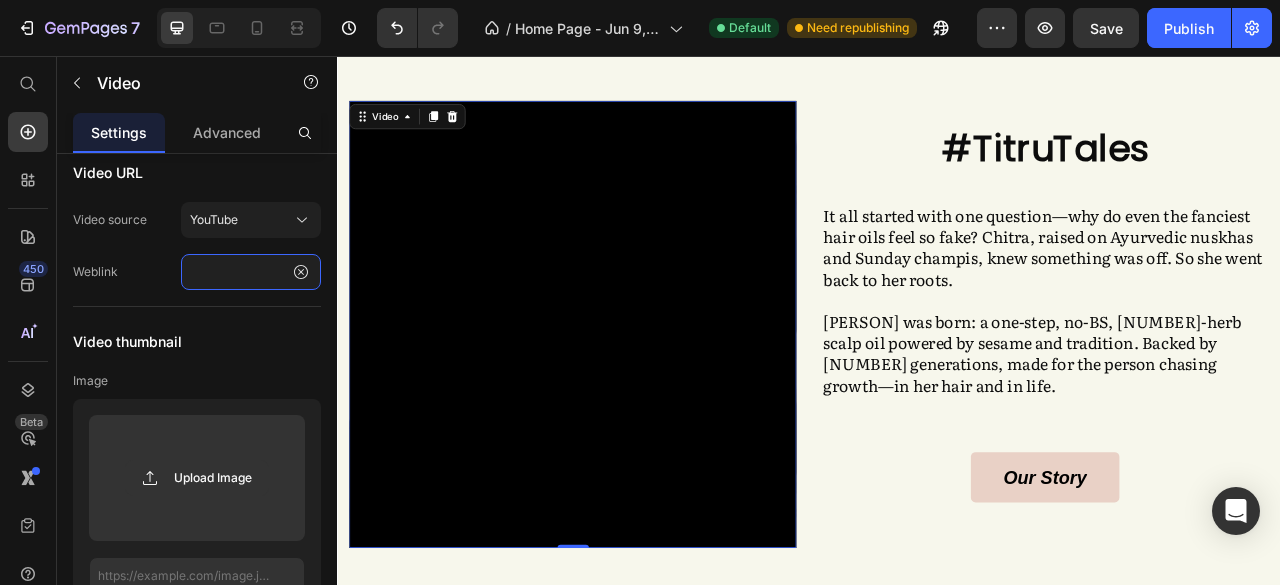 type on "https://youtube.com/shorts/Sza1w2uNPp4?feature=share" 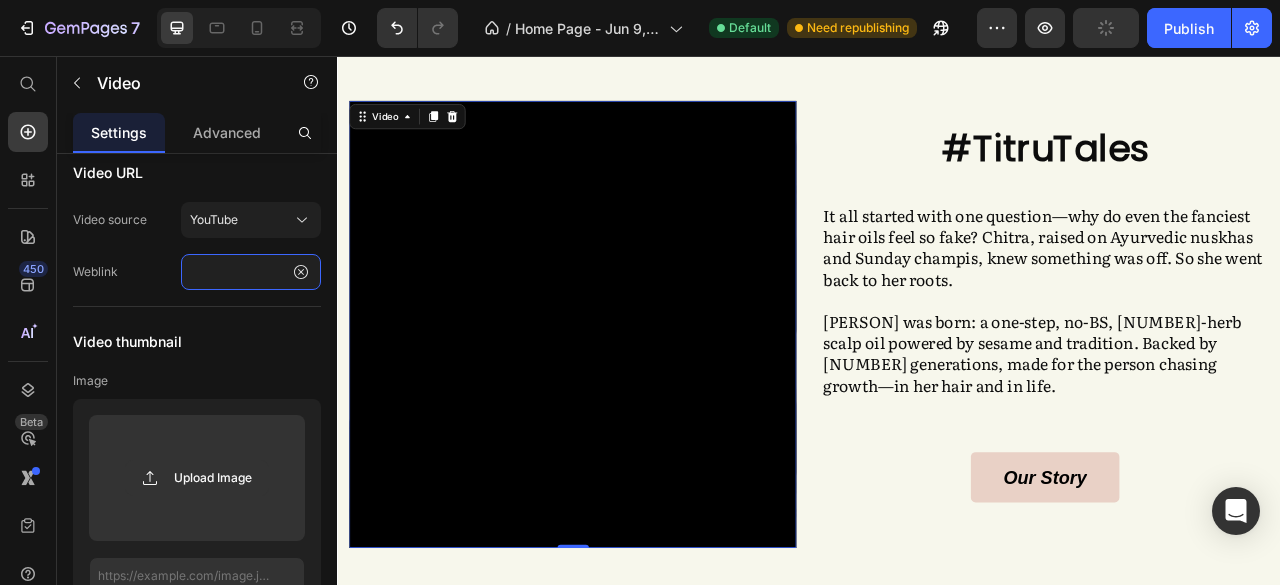 scroll, scrollTop: 0, scrollLeft: 0, axis: both 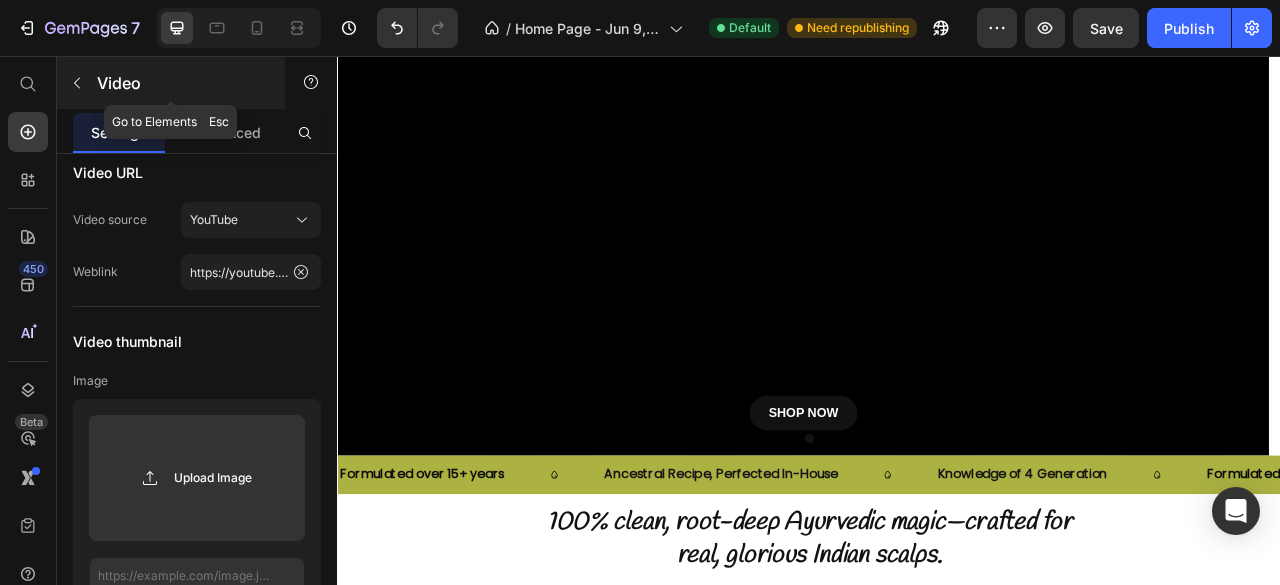 click at bounding box center [77, 83] 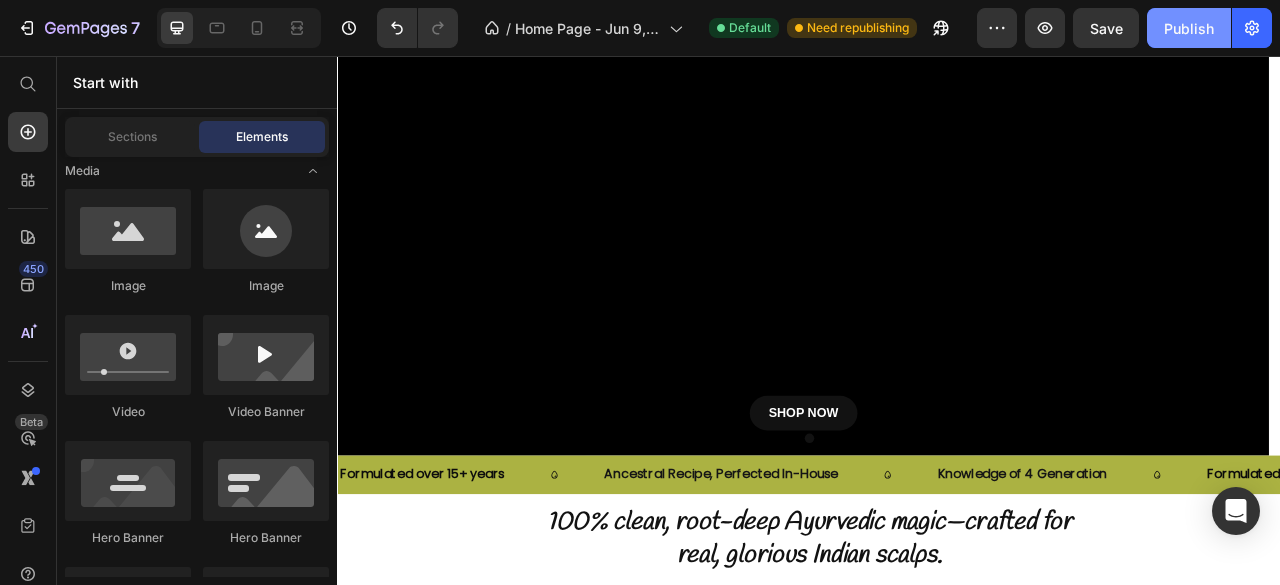 click on "Publish" at bounding box center [1189, 28] 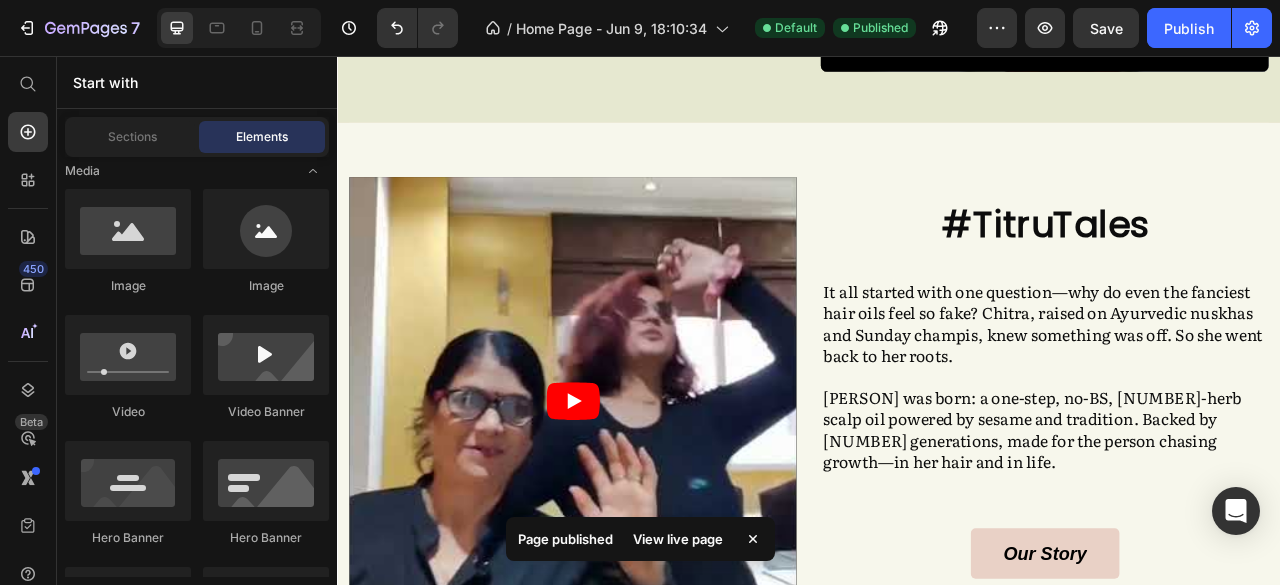 scroll, scrollTop: 1676, scrollLeft: 0, axis: vertical 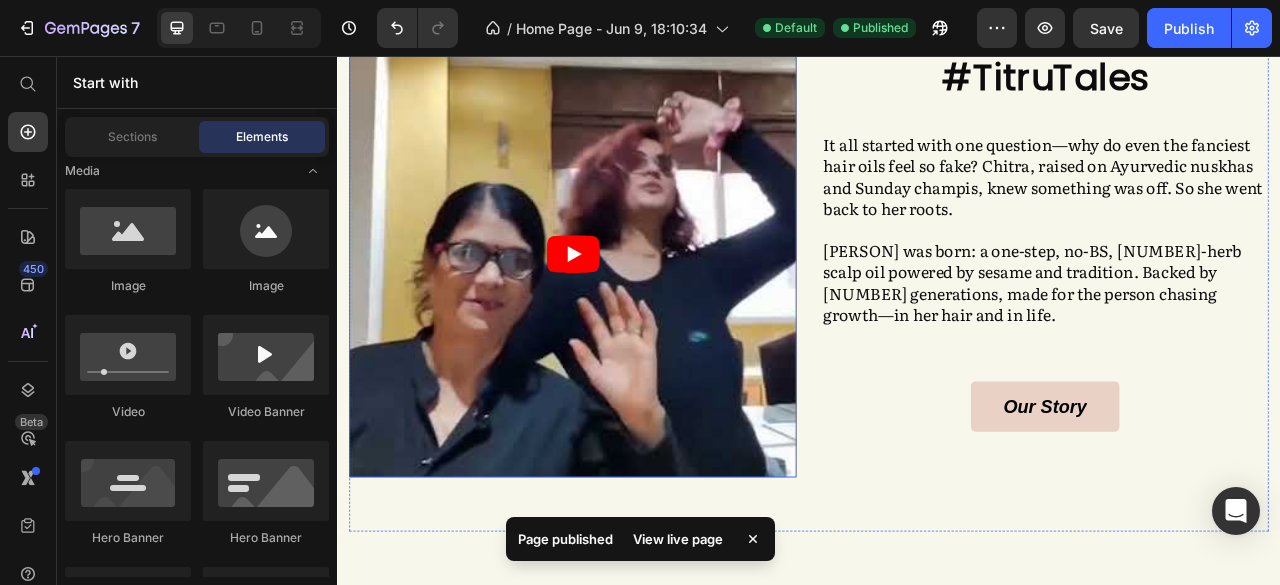click 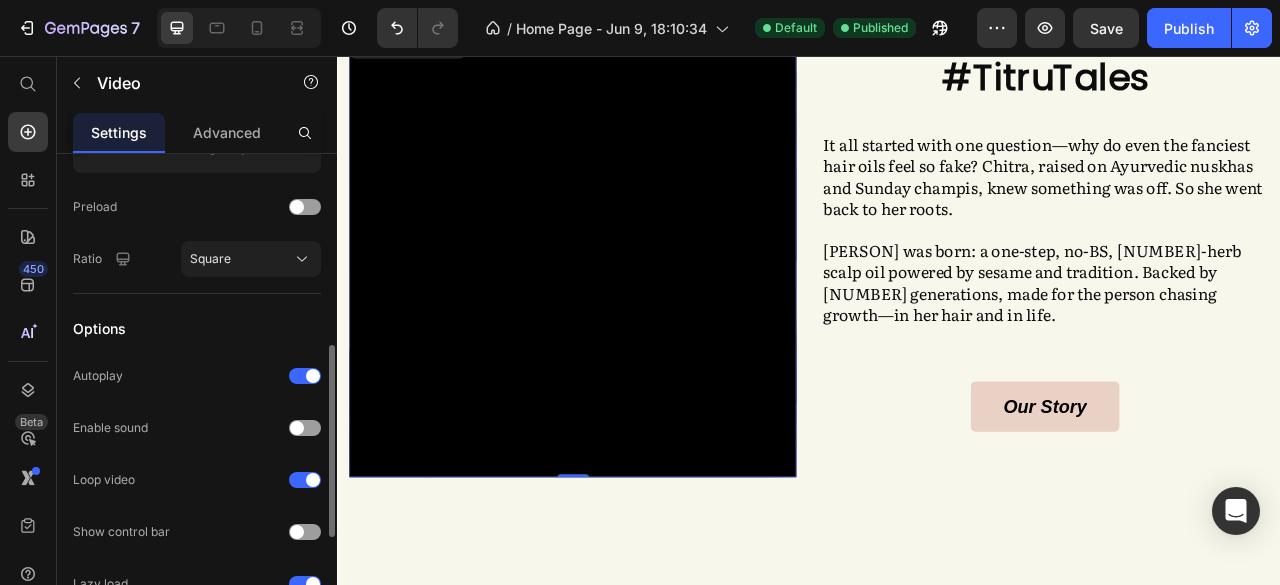 scroll, scrollTop: 480, scrollLeft: 0, axis: vertical 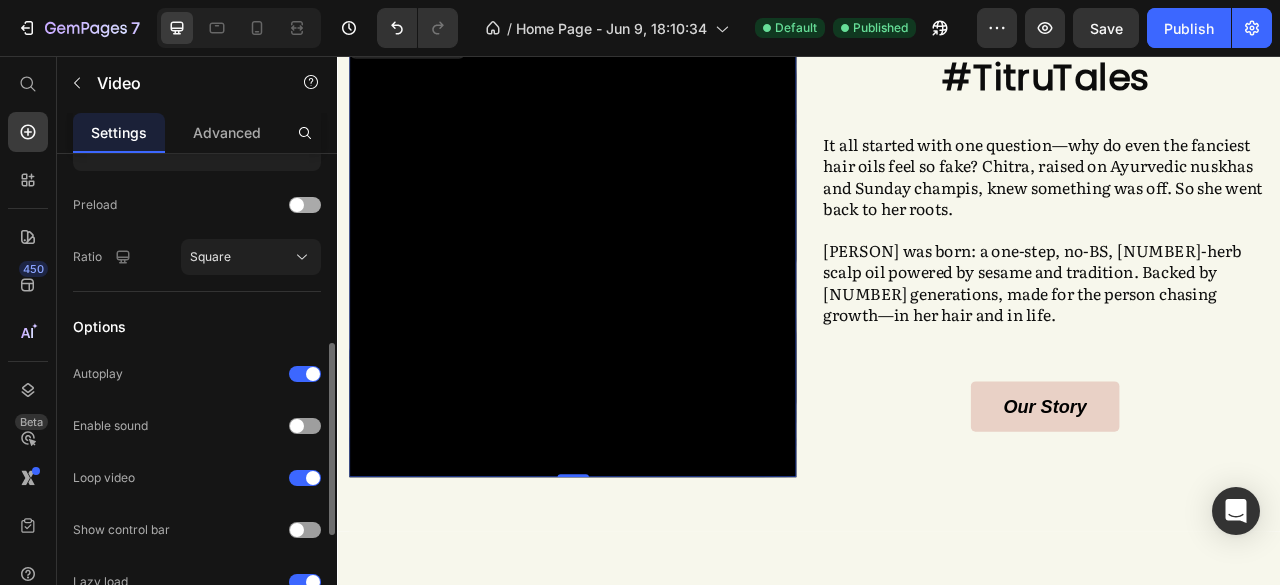 click at bounding box center (305, 205) 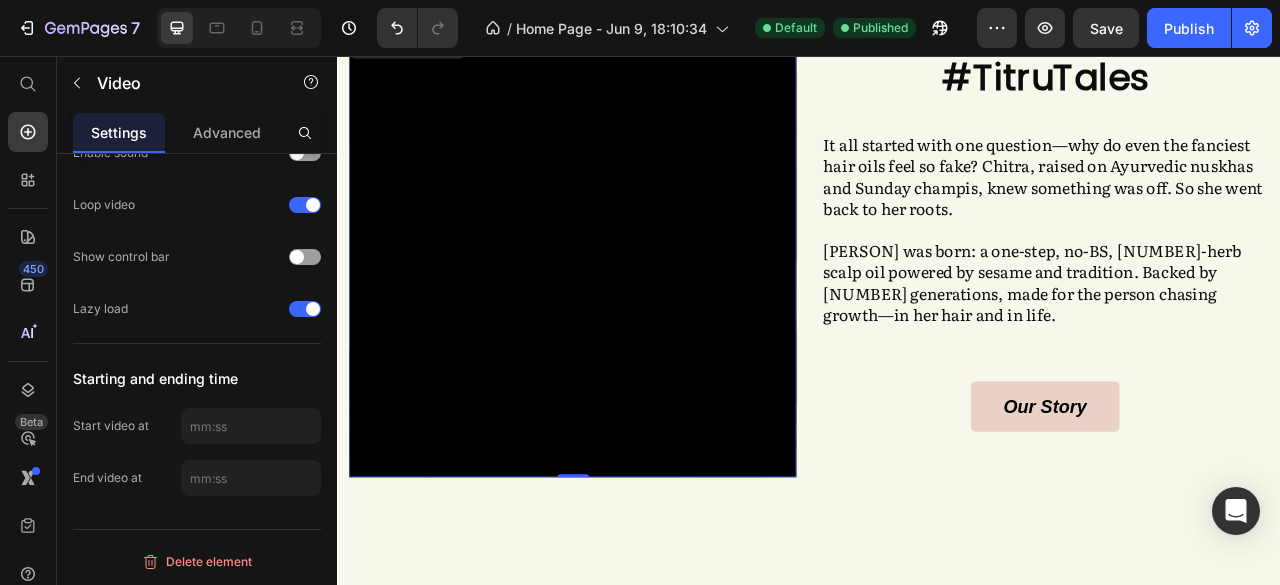 scroll, scrollTop: 0, scrollLeft: 0, axis: both 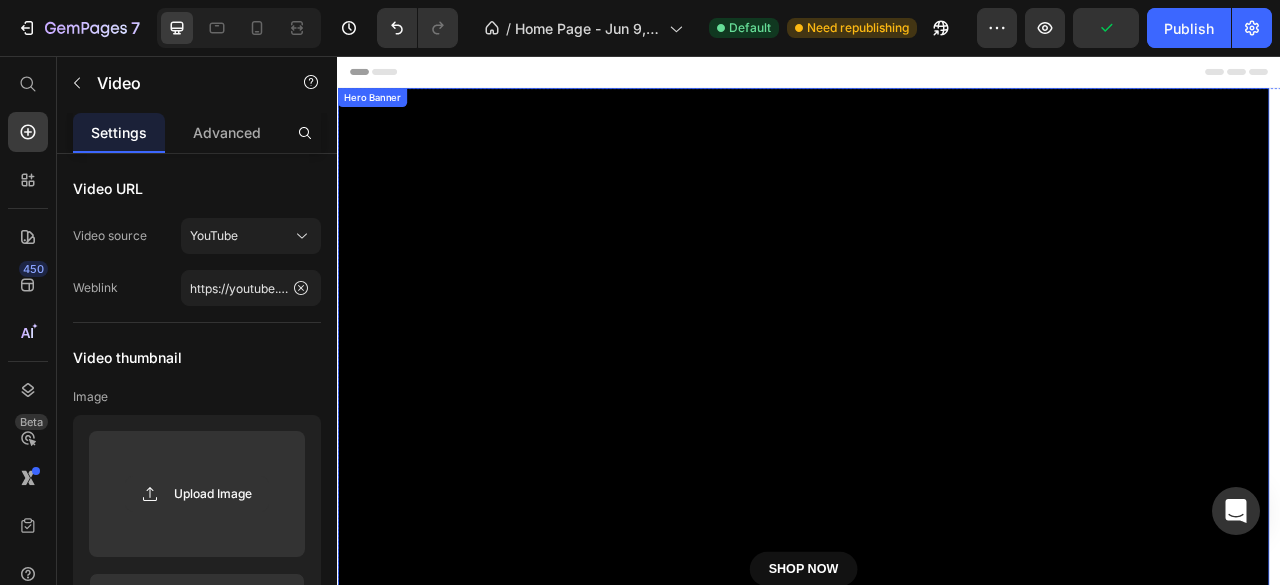click at bounding box center [929, 430] 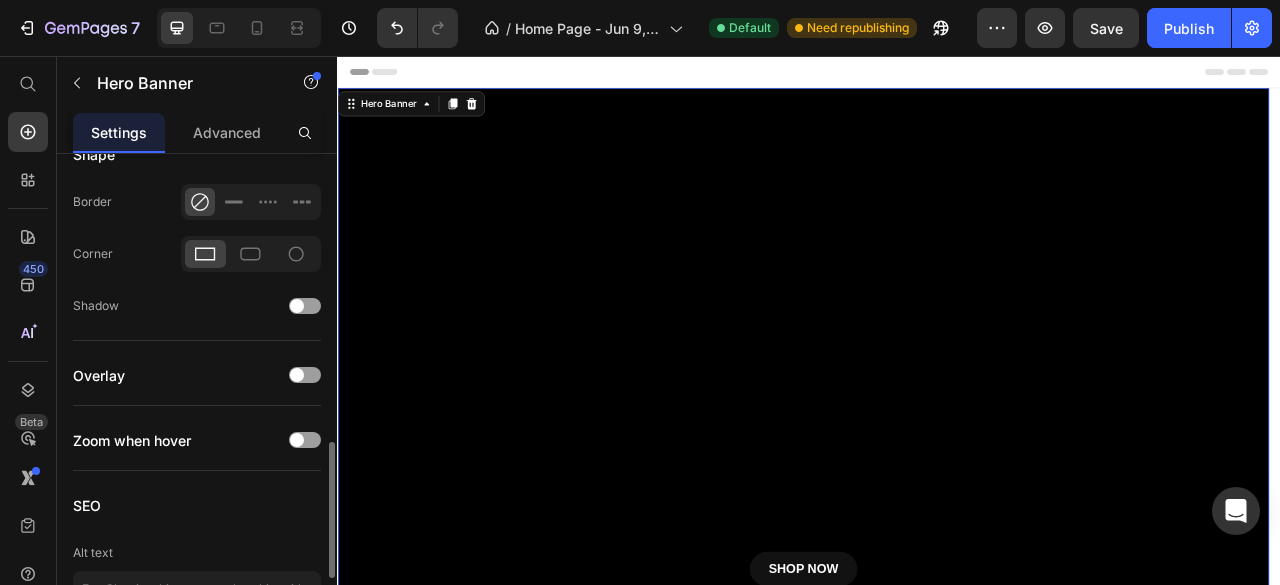 click on "Overlay" 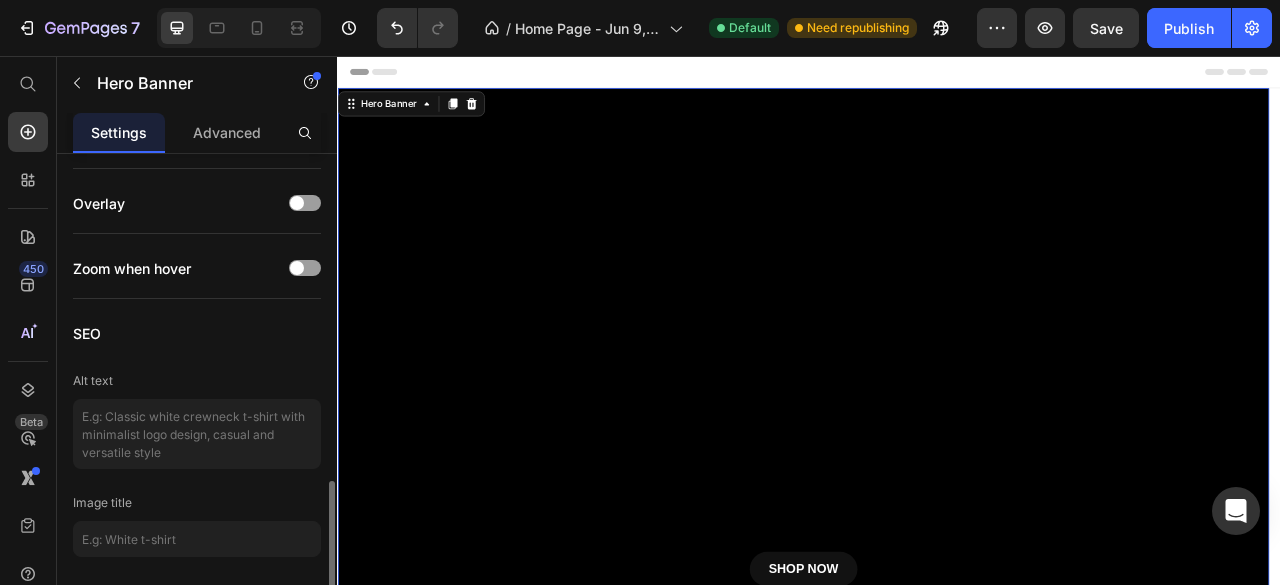 scroll, scrollTop: 1205, scrollLeft: 0, axis: vertical 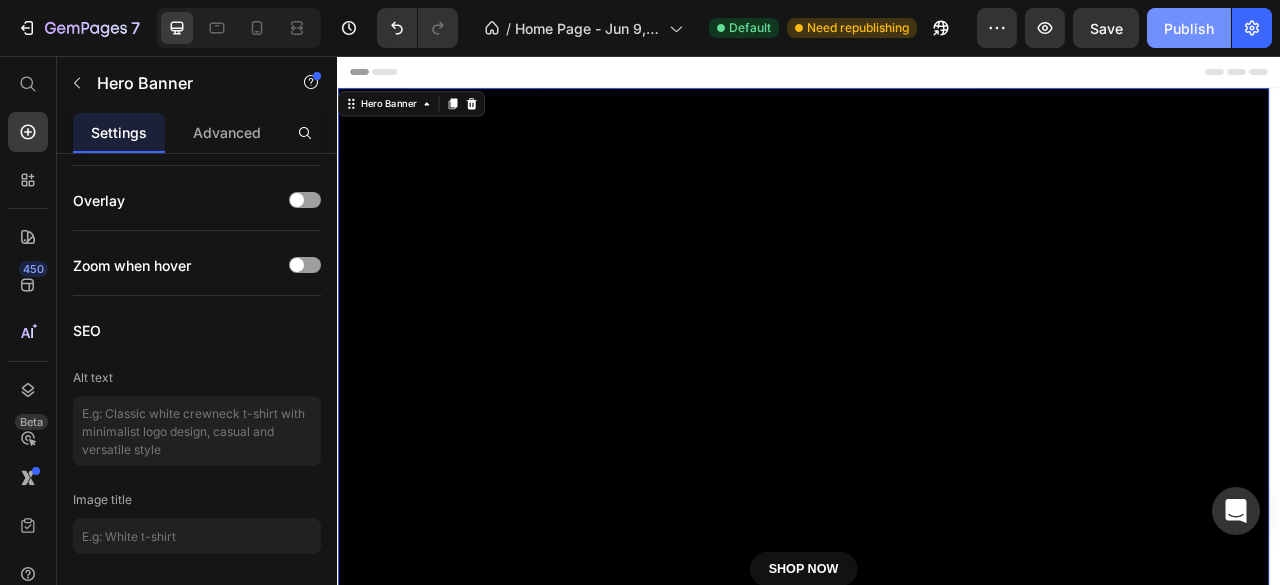 click on "Publish" at bounding box center (1189, 28) 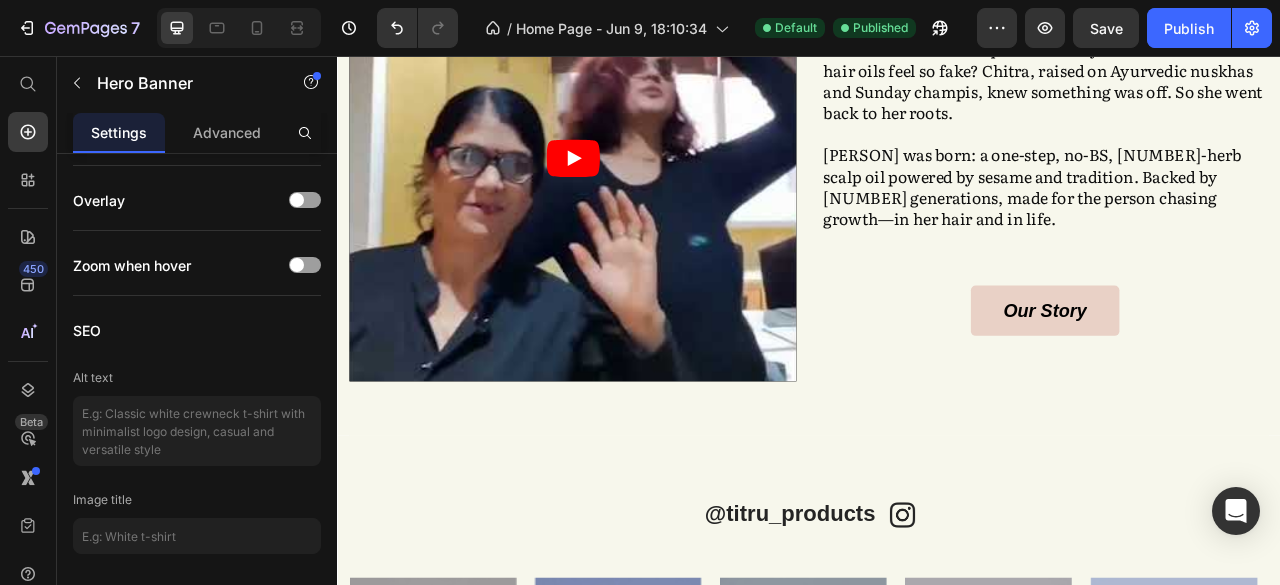 scroll, scrollTop: 1801, scrollLeft: 0, axis: vertical 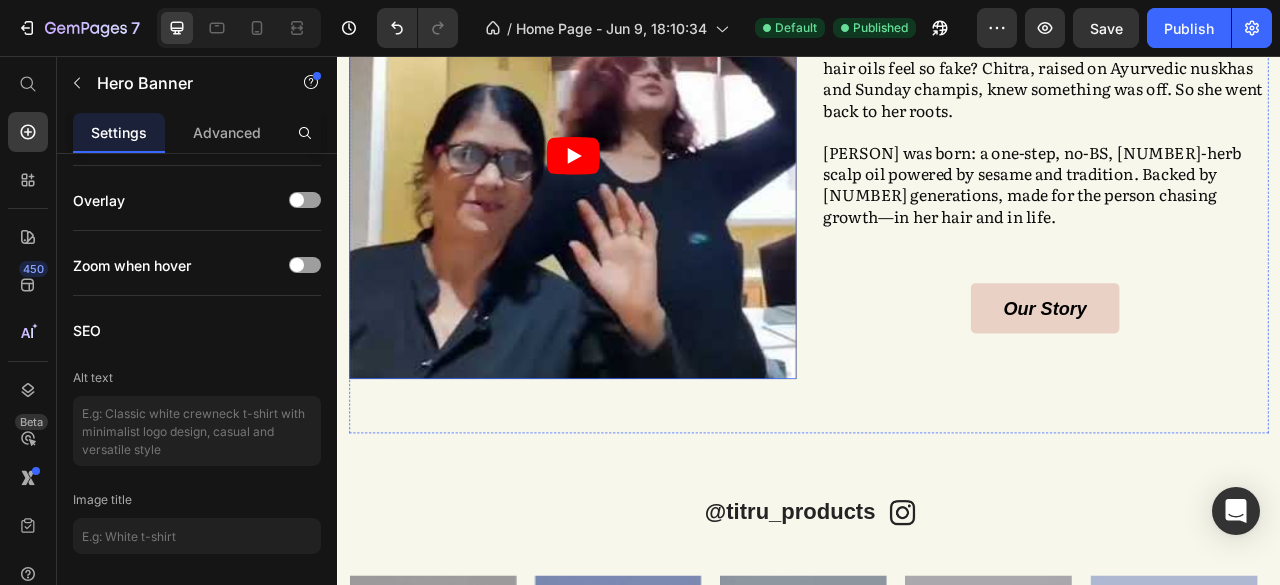 click at bounding box center (636, 182) 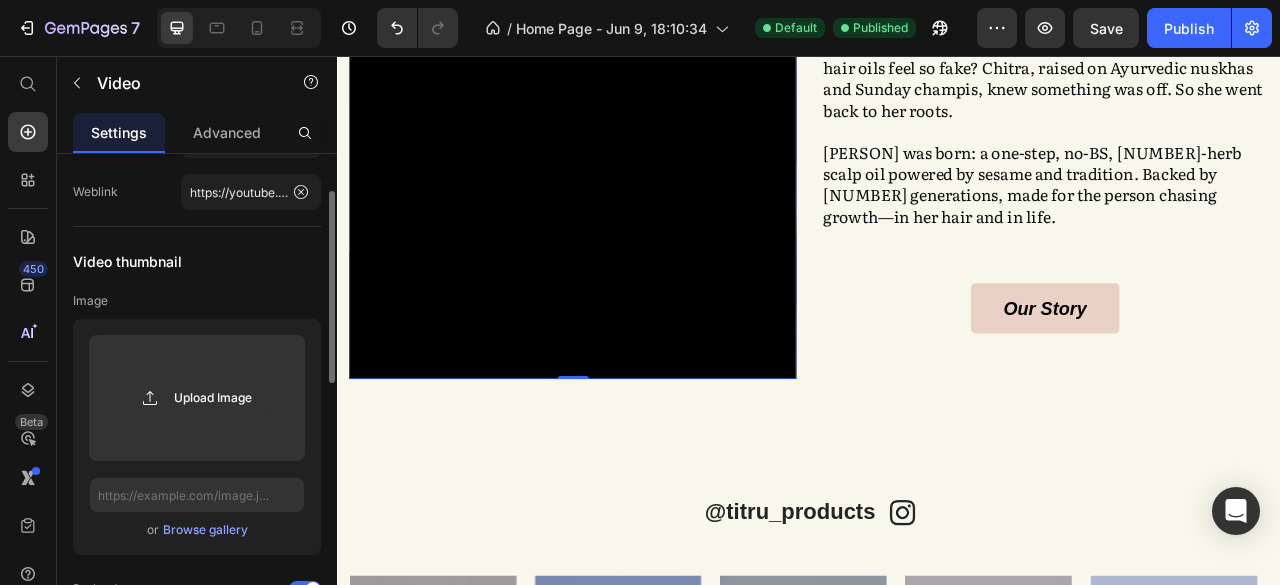 scroll, scrollTop: 97, scrollLeft: 0, axis: vertical 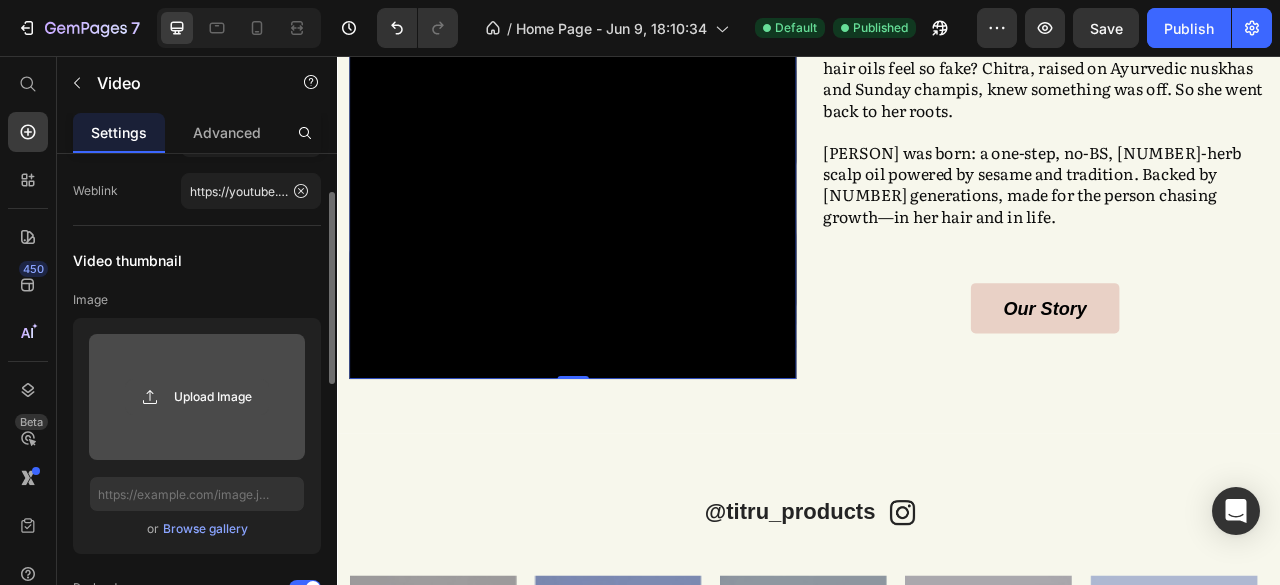 click 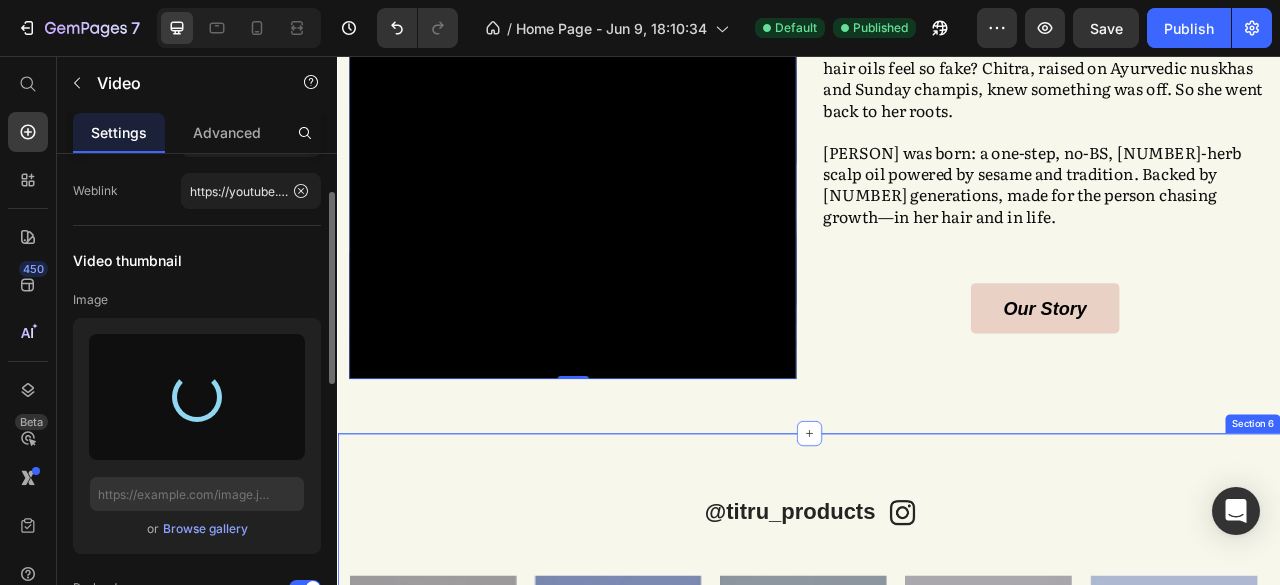type on "https://cdn.shopify.com/s/files/1/0744/8100/8853/files/gempages_570312905111634816-f2a83c32-ce95-4a9f-9452-a6ca1d239476.jpg" 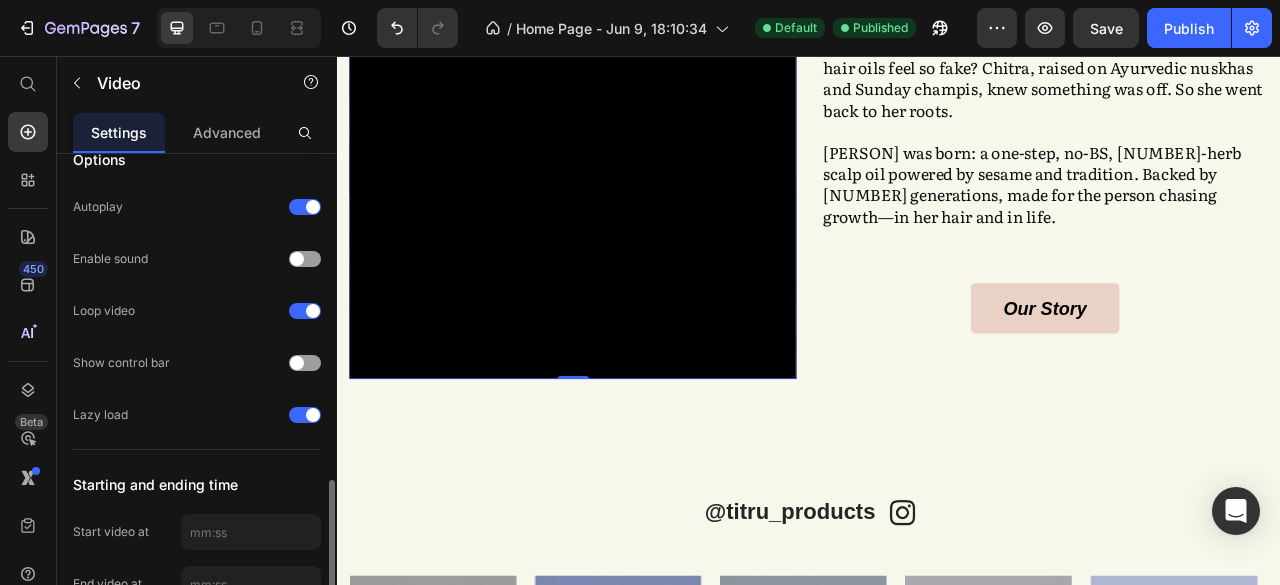 scroll, scrollTop: 753, scrollLeft: 0, axis: vertical 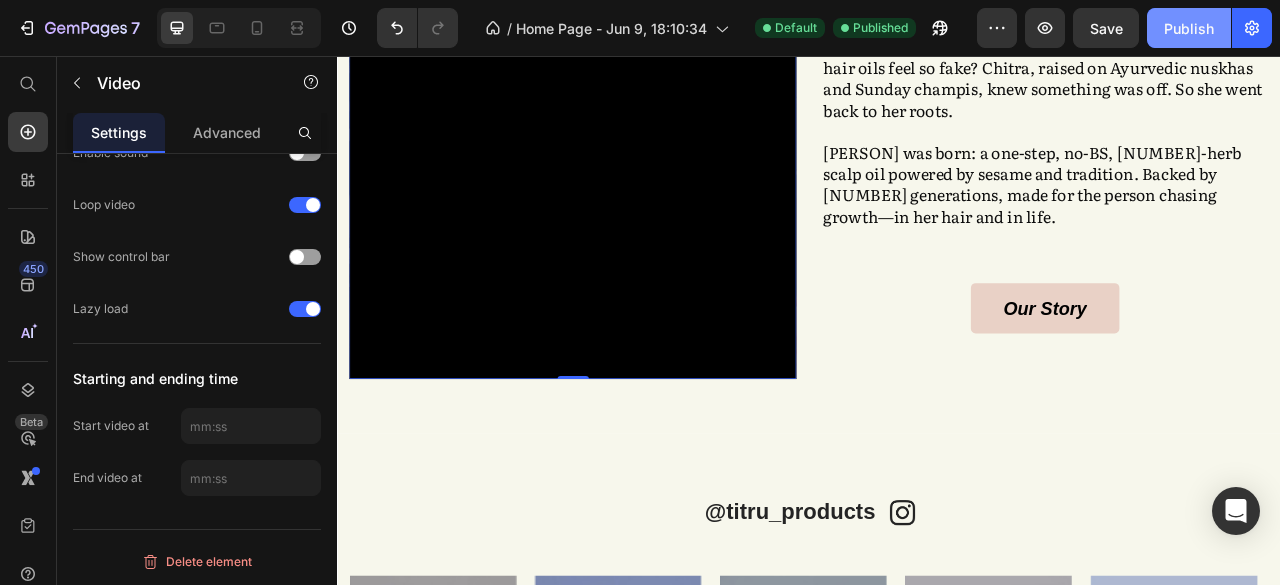 click on "Publish" 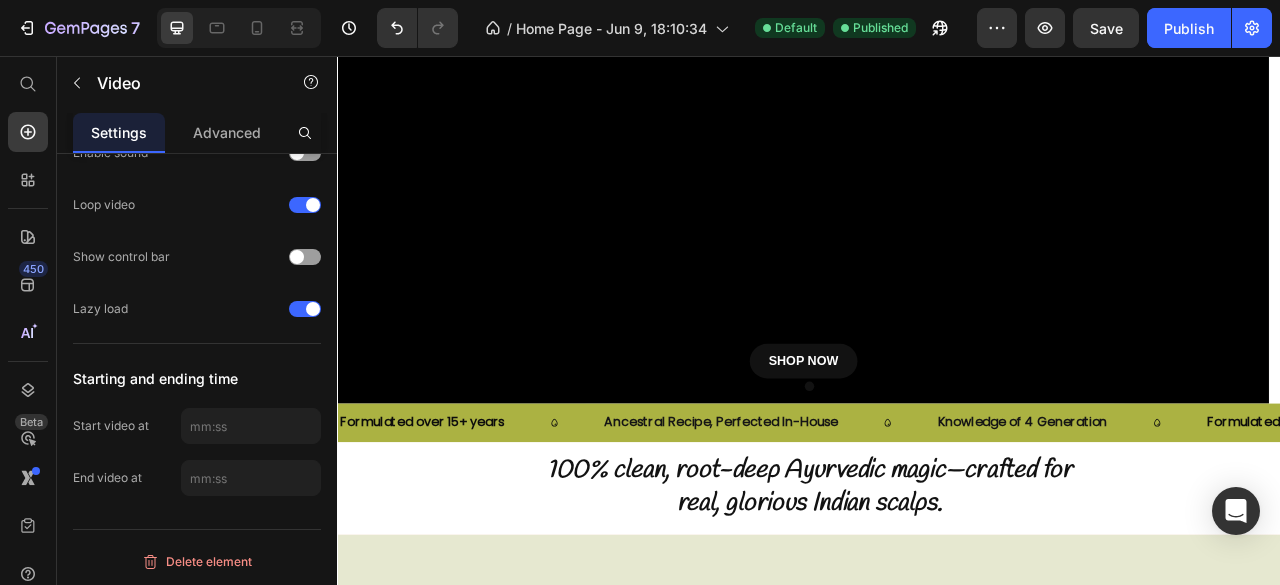 scroll, scrollTop: 0, scrollLeft: 0, axis: both 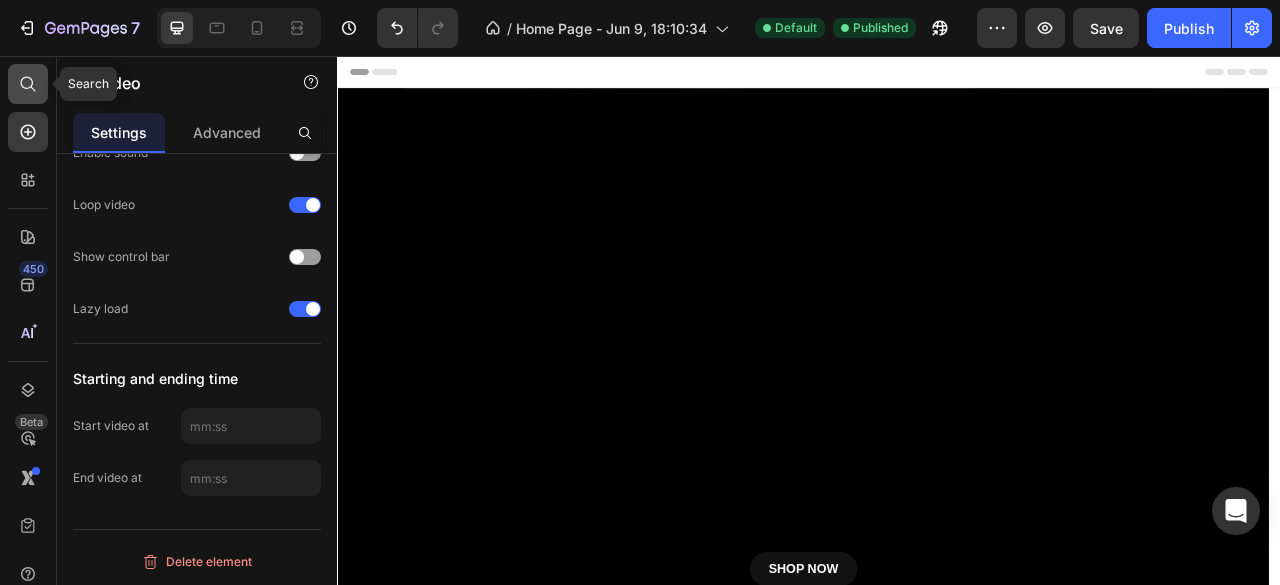 click 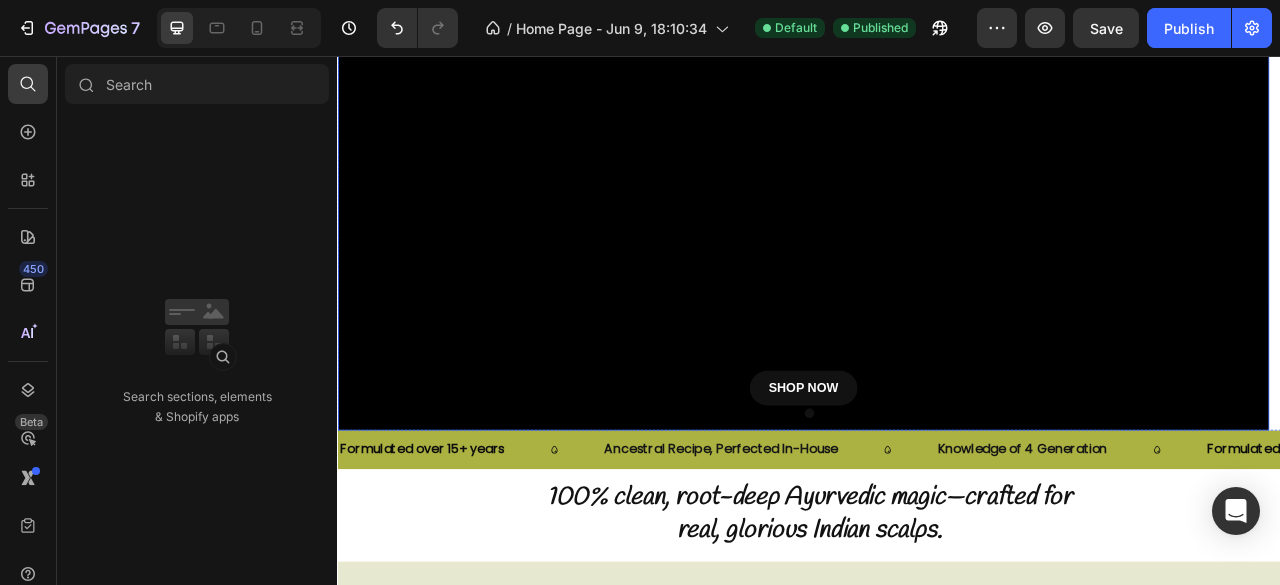scroll, scrollTop: 232, scrollLeft: 0, axis: vertical 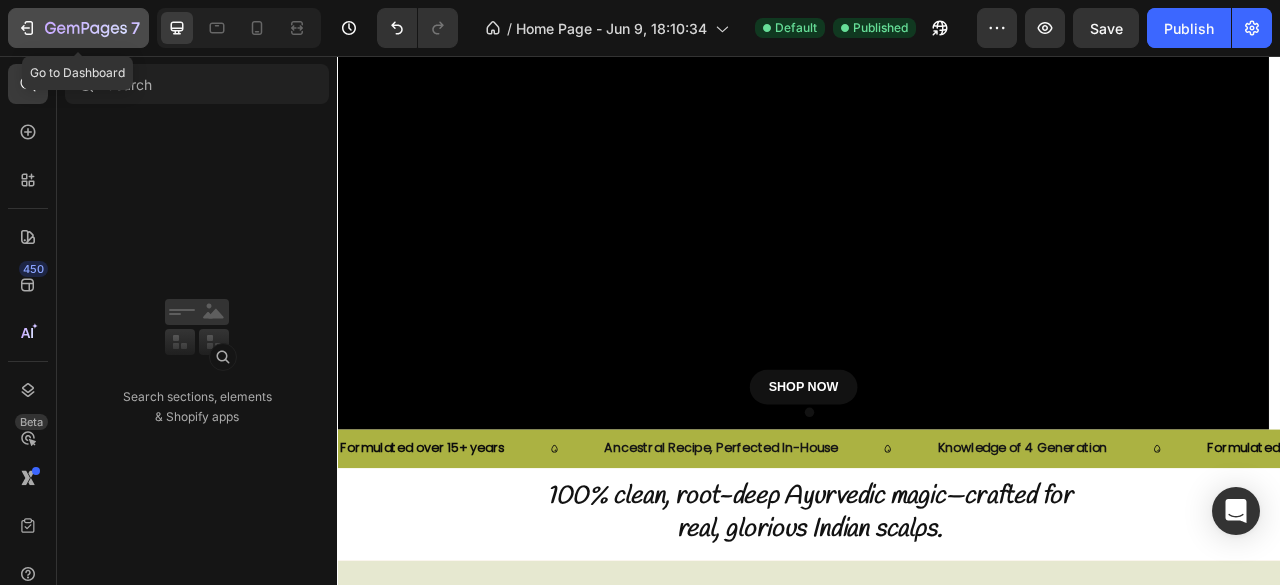 click 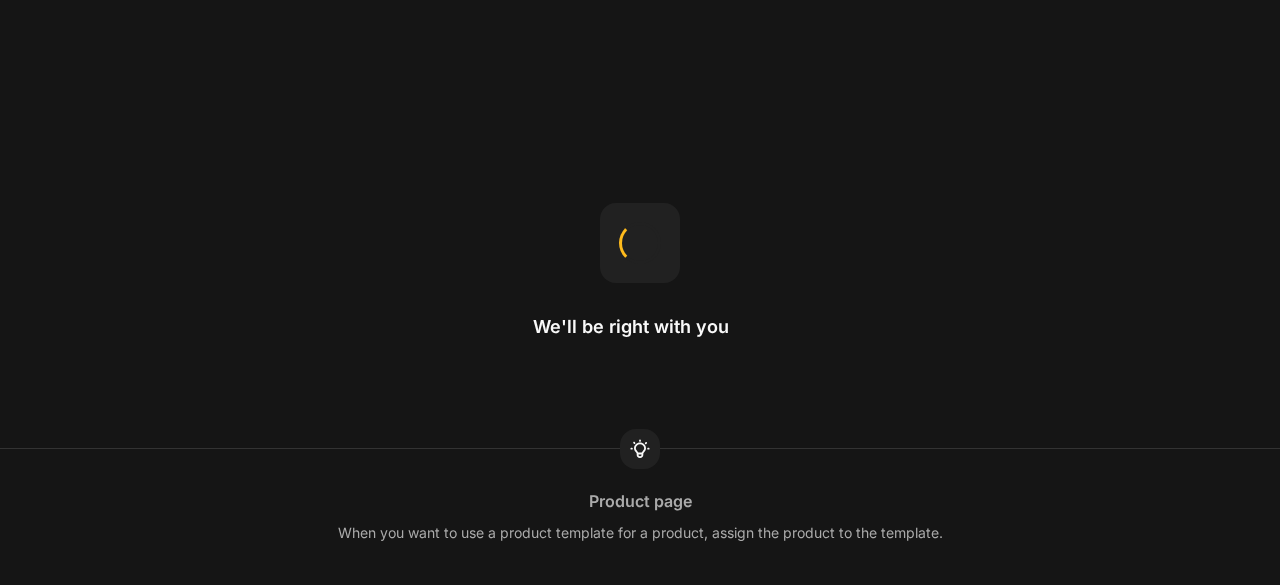scroll, scrollTop: 0, scrollLeft: 0, axis: both 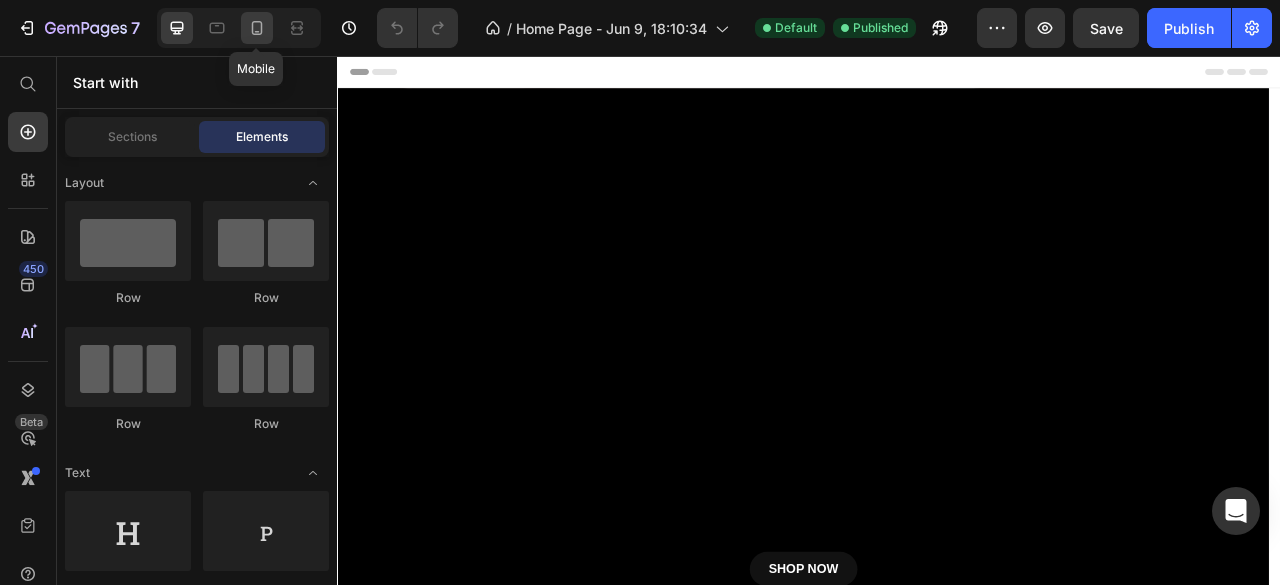 click 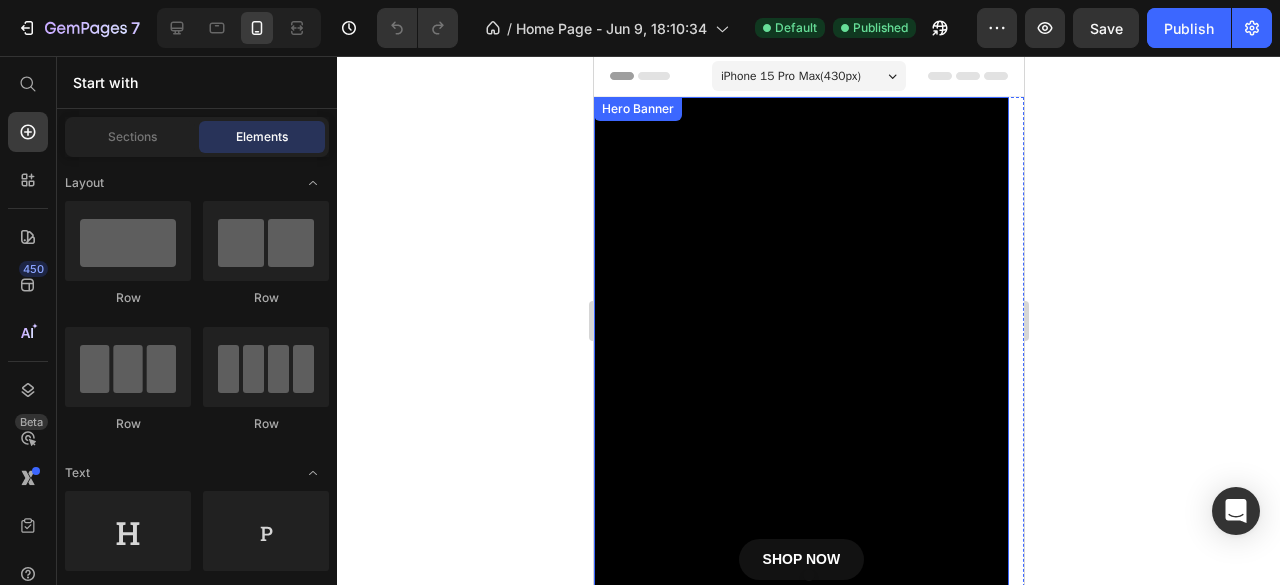 scroll, scrollTop: 0, scrollLeft: 0, axis: both 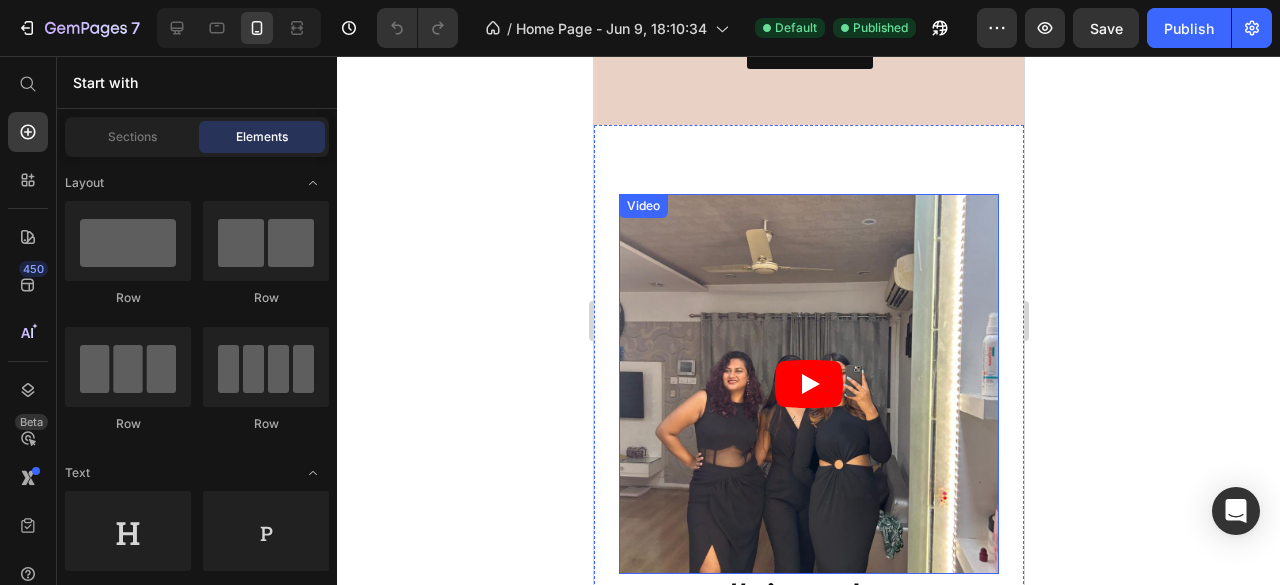 click at bounding box center (808, 384) 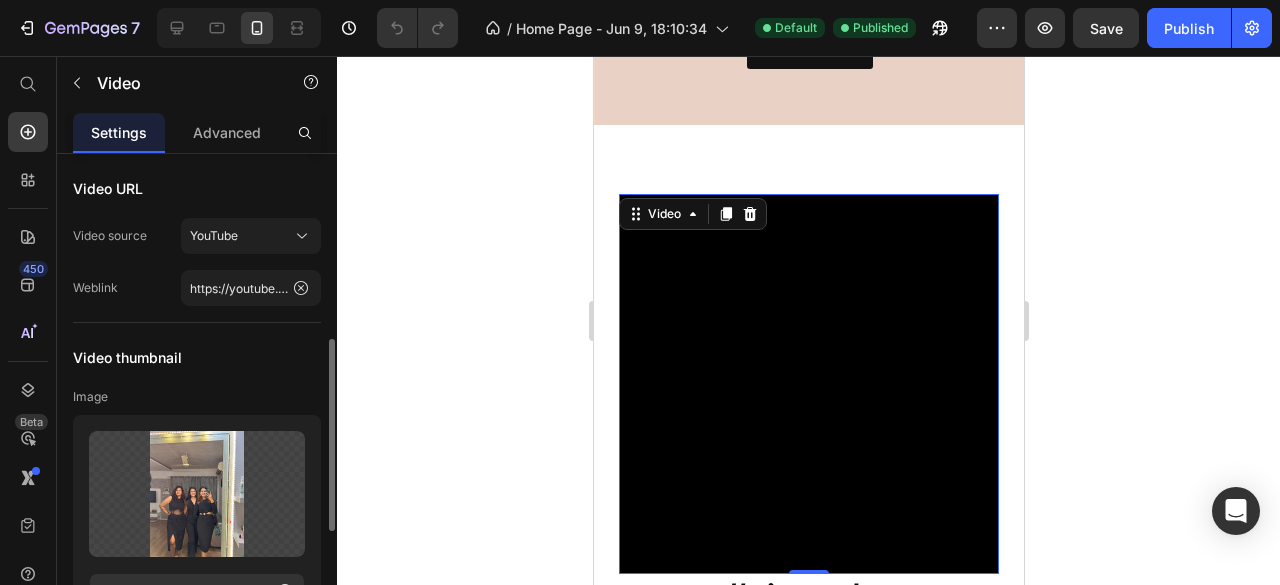 scroll, scrollTop: 133, scrollLeft: 0, axis: vertical 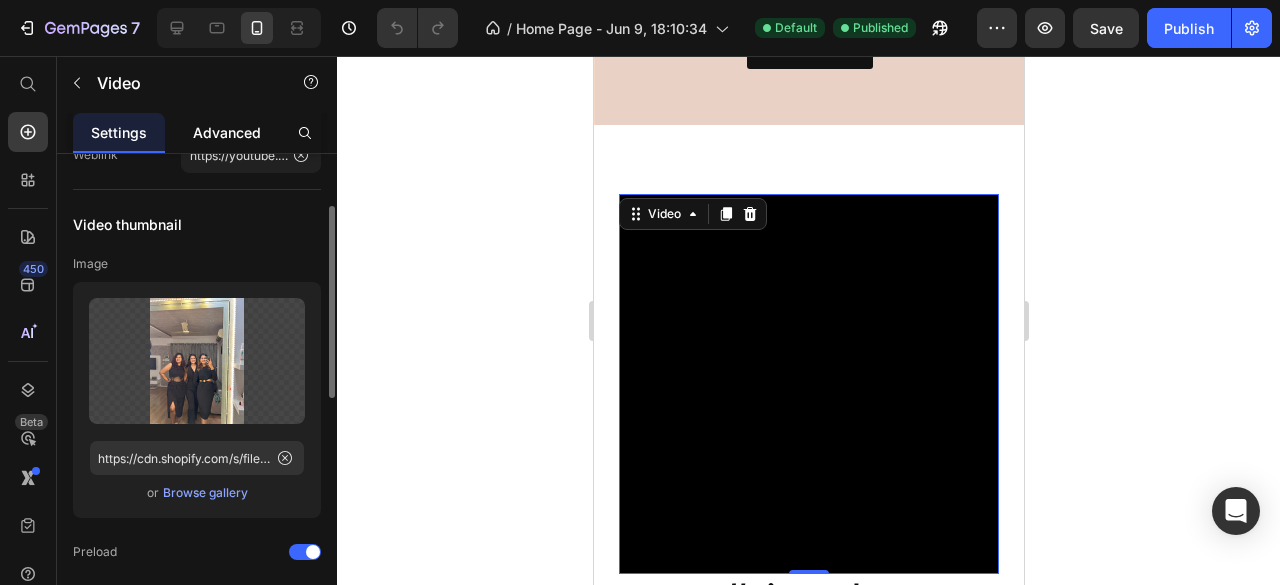 click on "Advanced" at bounding box center (227, 132) 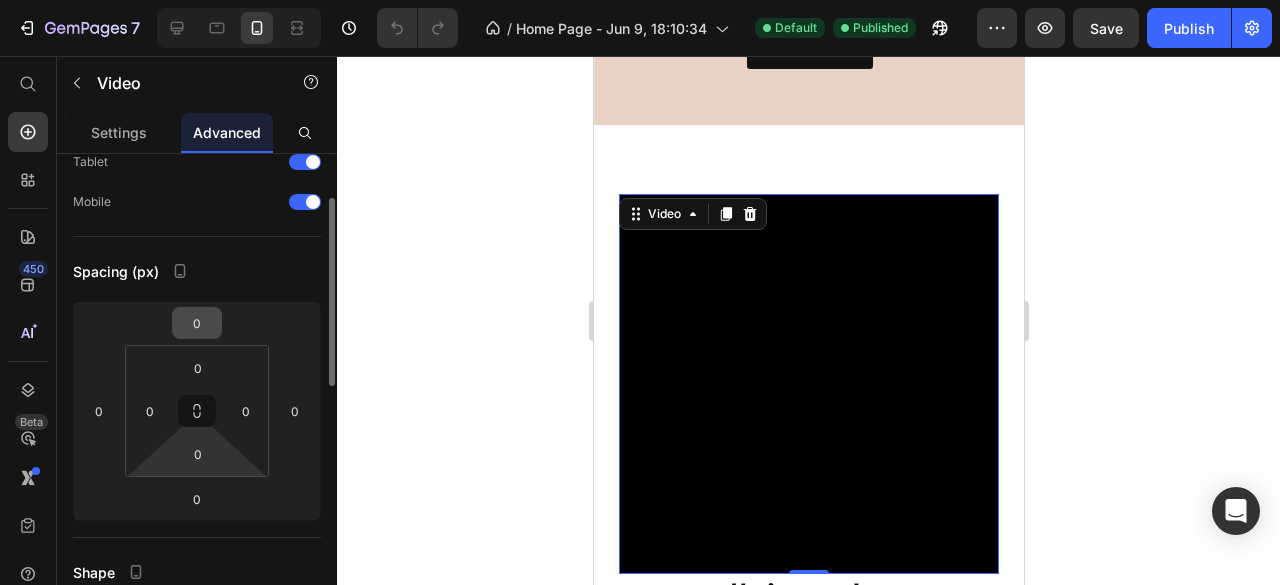 scroll, scrollTop: 115, scrollLeft: 0, axis: vertical 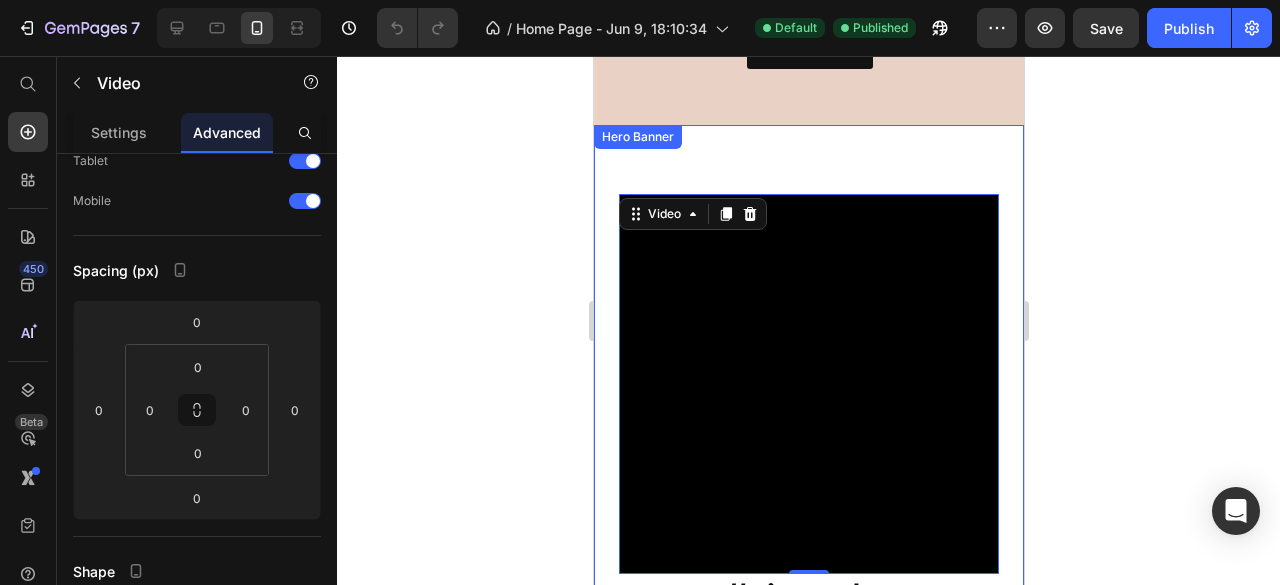 click on "#TitruTales Heading It all started with one question—why do even the fanciest hair oils feel so fake? Chitra, raised on Ayurvedic nuskhas and Sunday champis, knew something was off. So she went back to her roots.   Titru was born: a one-step, no-BS, 17-herb scalp oil powered by sesame and tradition. Backed by four generations, made for the person chasing growth—in her hair and in life.   Text Block Our Story Button Video   0" at bounding box center (808, 537) 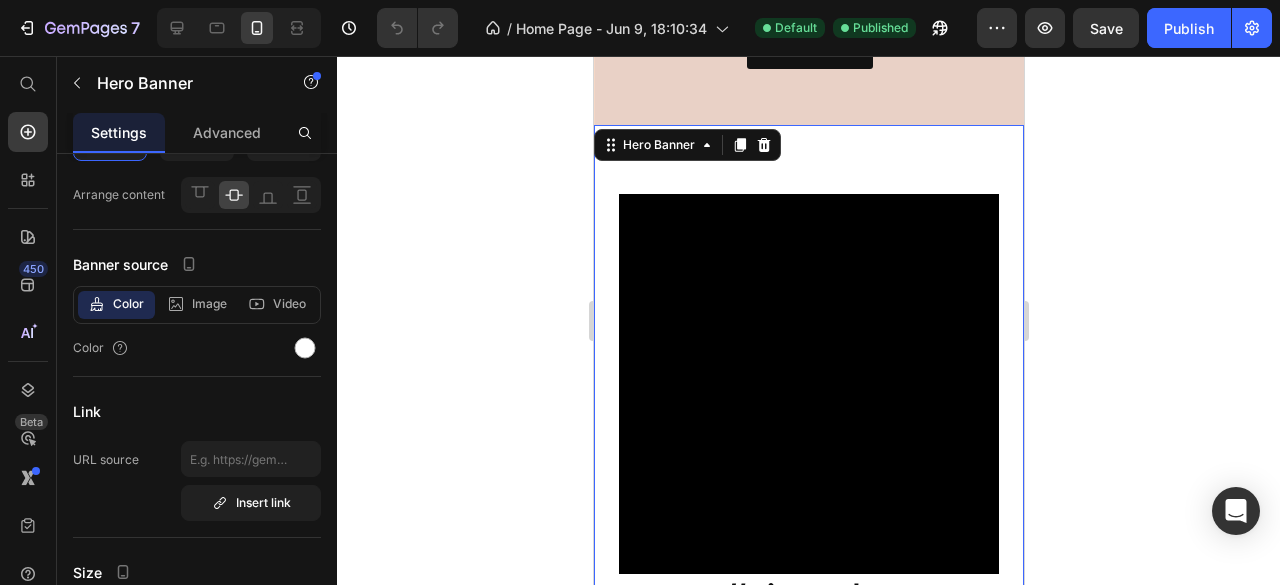 scroll, scrollTop: 0, scrollLeft: 0, axis: both 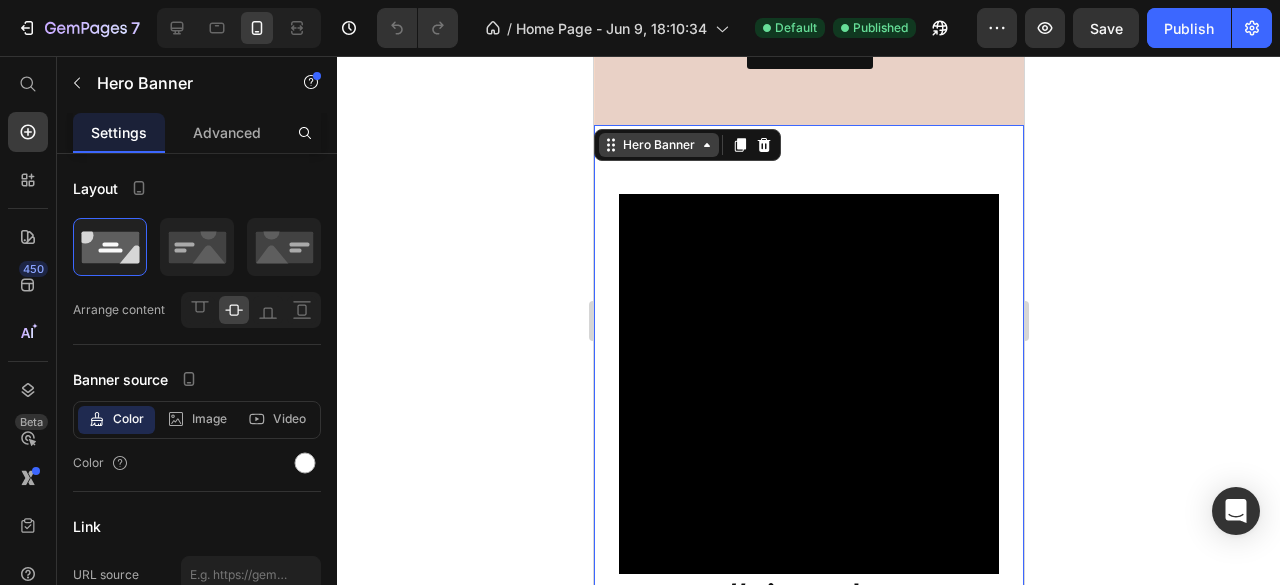 click on "Hero Banner" at bounding box center [658, 145] 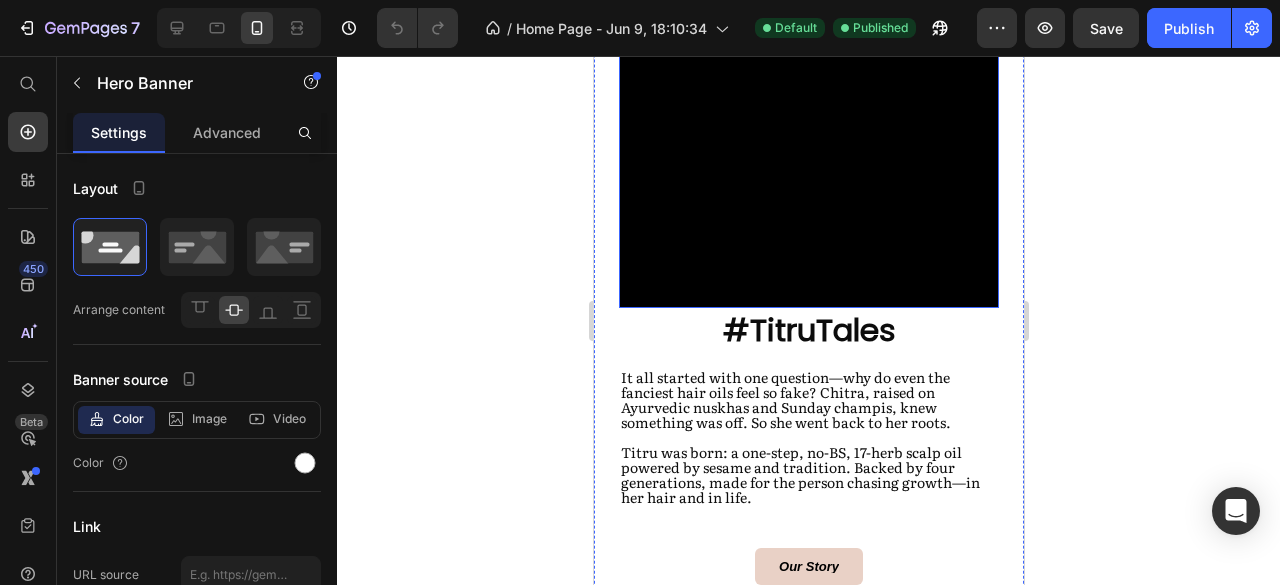 scroll, scrollTop: 1961, scrollLeft: 0, axis: vertical 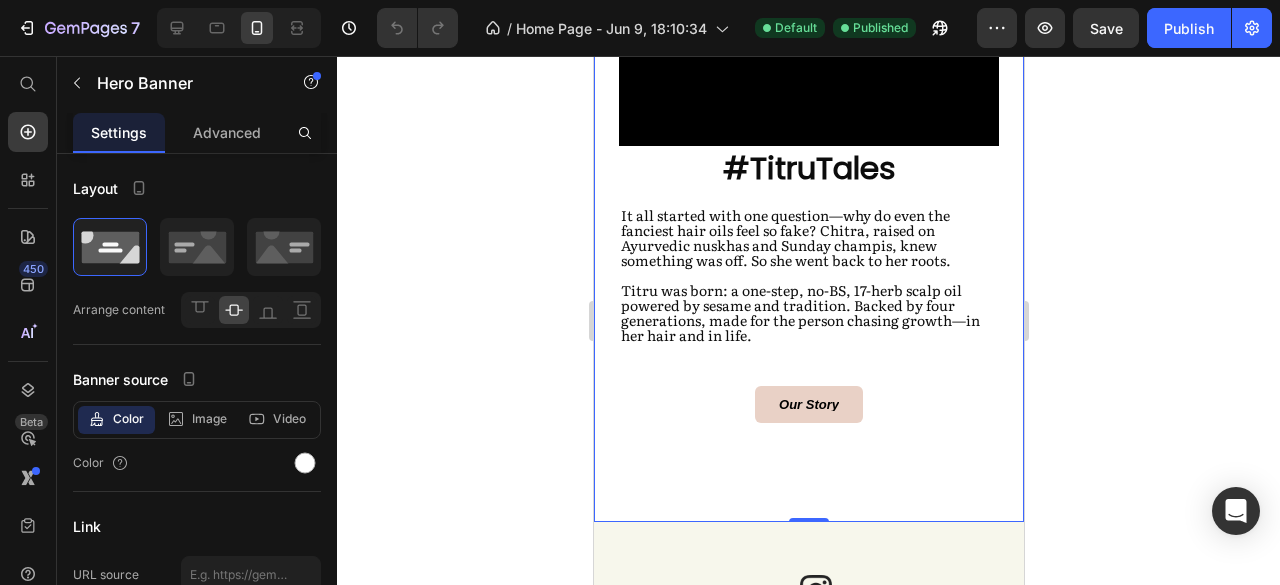 click 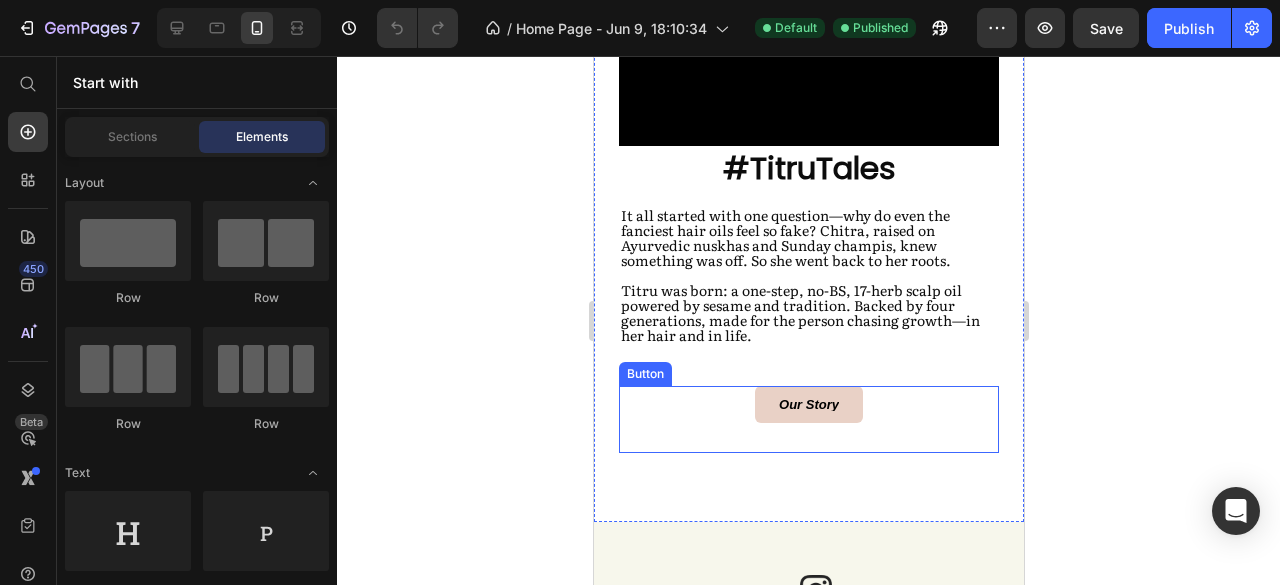 click on "Our Story Button" at bounding box center (808, 419) 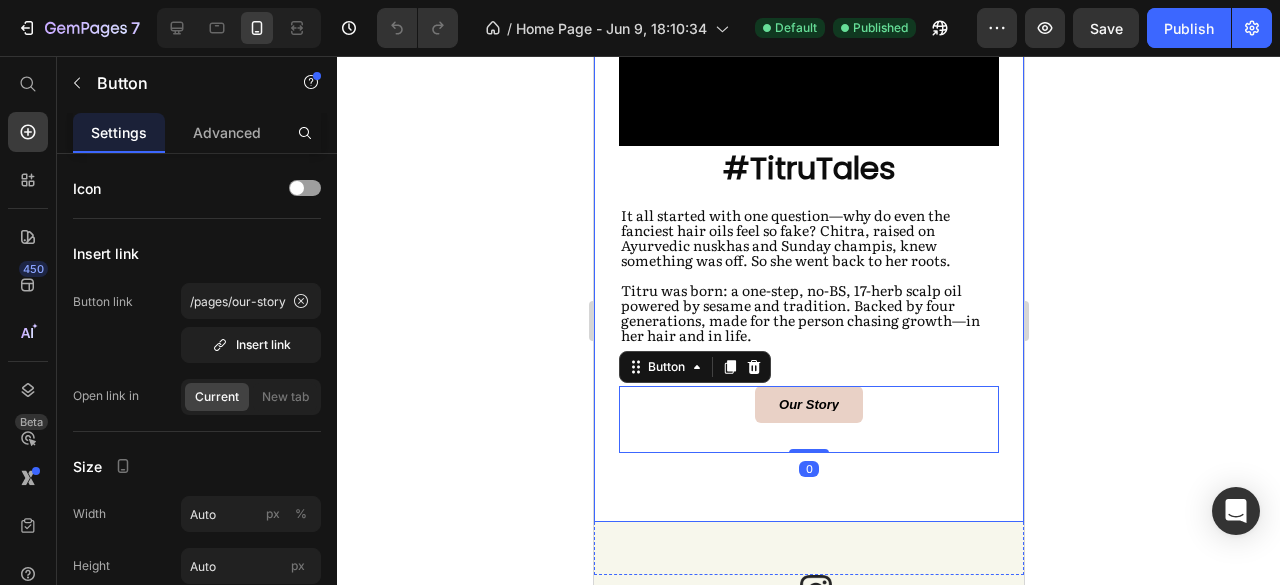click on "#TitruTales Heading It all started with one question—why do even the fanciest hair oils feel so fake? Chitra, raised on Ayurvedic nuskhas and Sunday champis, knew something was off. So she went back to her roots.   Titru was born: a one-step, no-BS, 17-herb scalp oil powered by sesame and tradition. Backed by four generations, made for the person chasing growth—in her hair and in life.   Text Block Our Story Button   0 Video" at bounding box center [808, 109] 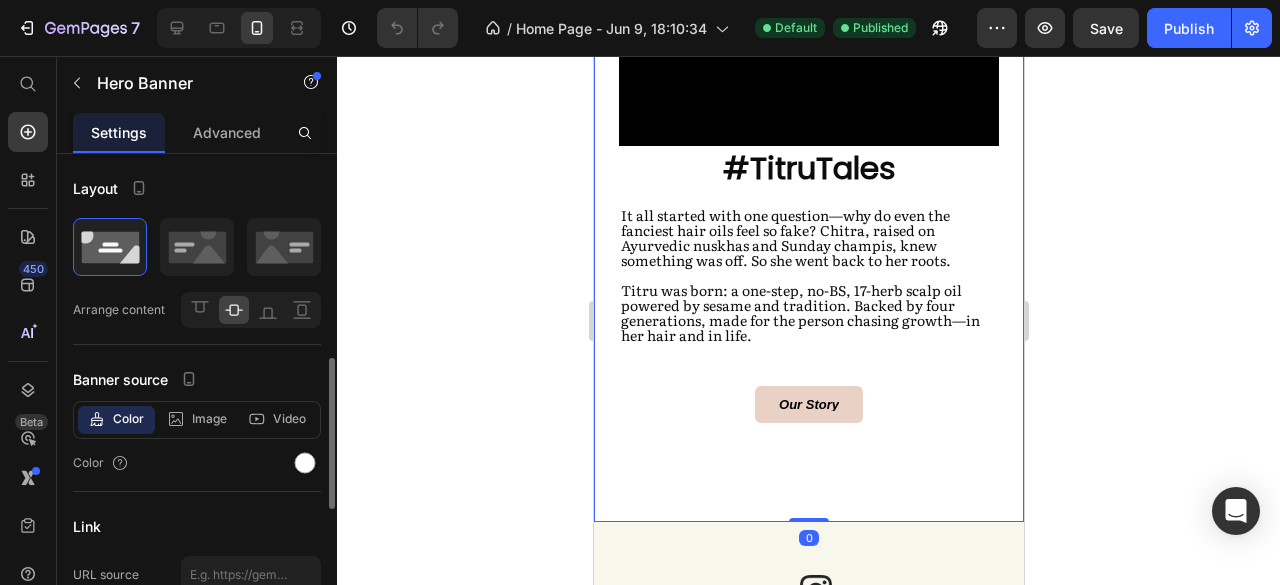scroll, scrollTop: 164, scrollLeft: 0, axis: vertical 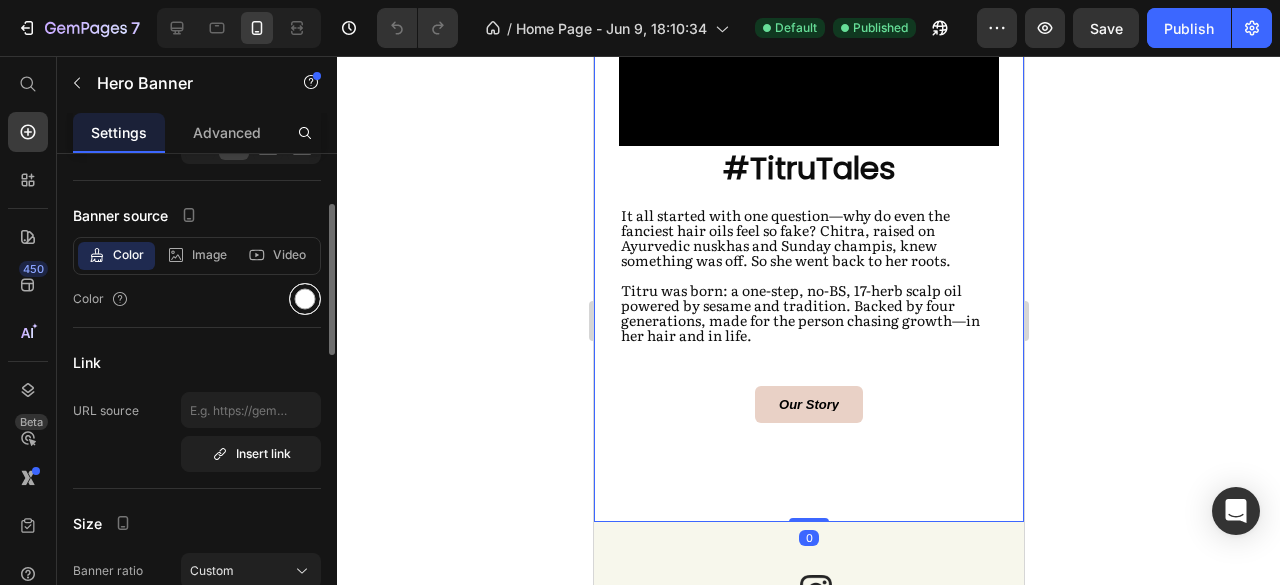 click at bounding box center [305, 299] 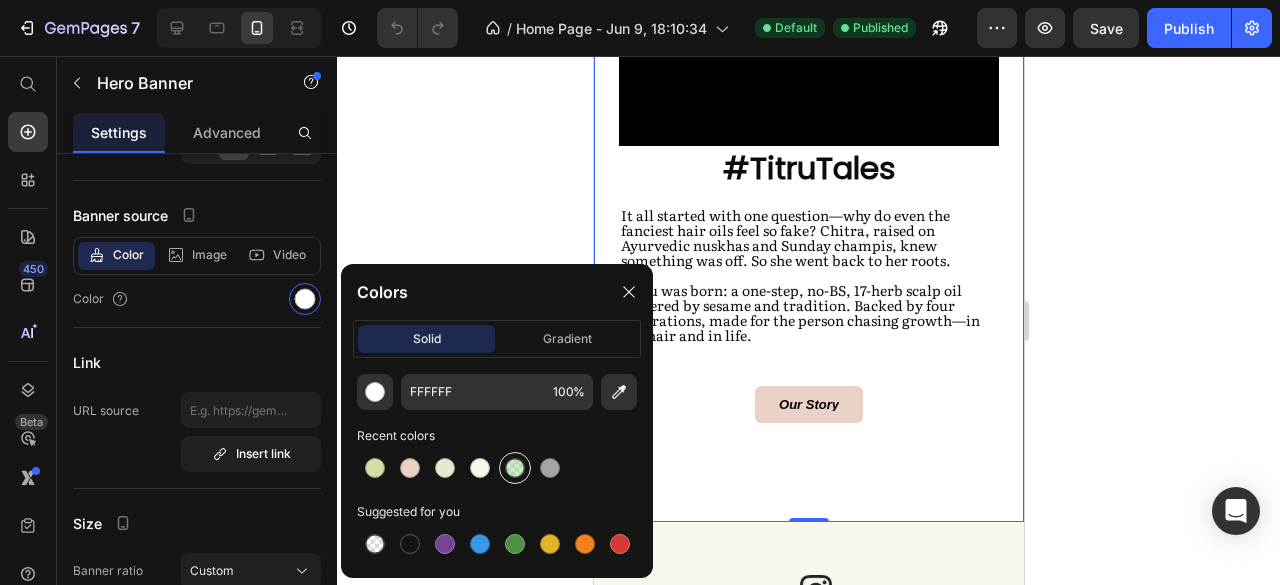 click at bounding box center (515, 468) 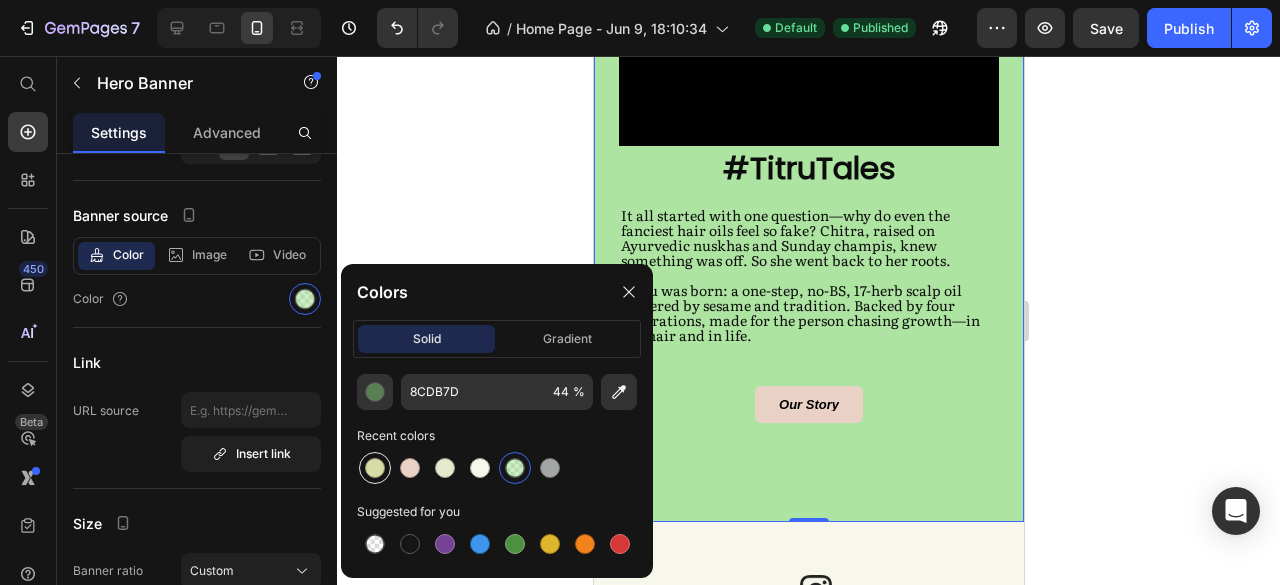 click at bounding box center [375, 468] 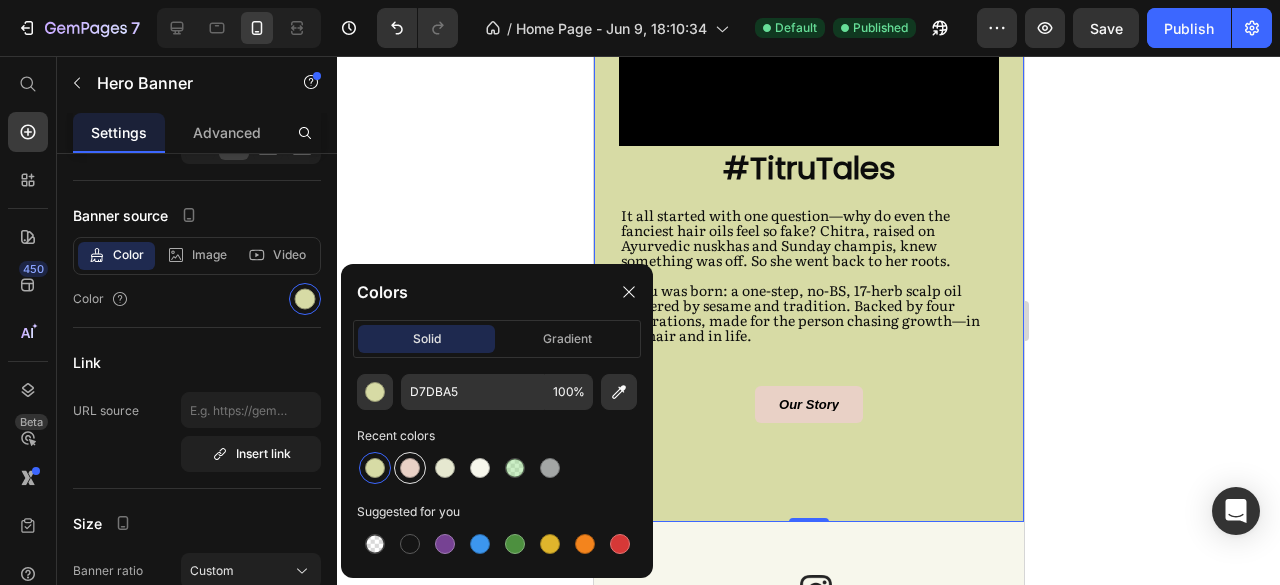 click at bounding box center [410, 468] 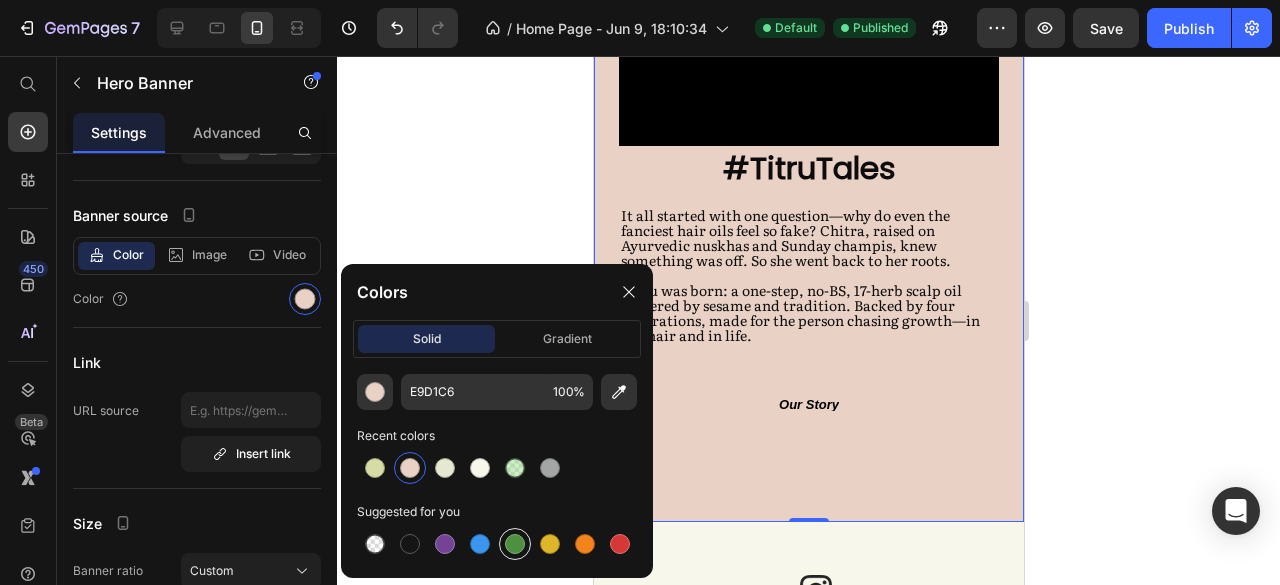 click at bounding box center (515, 544) 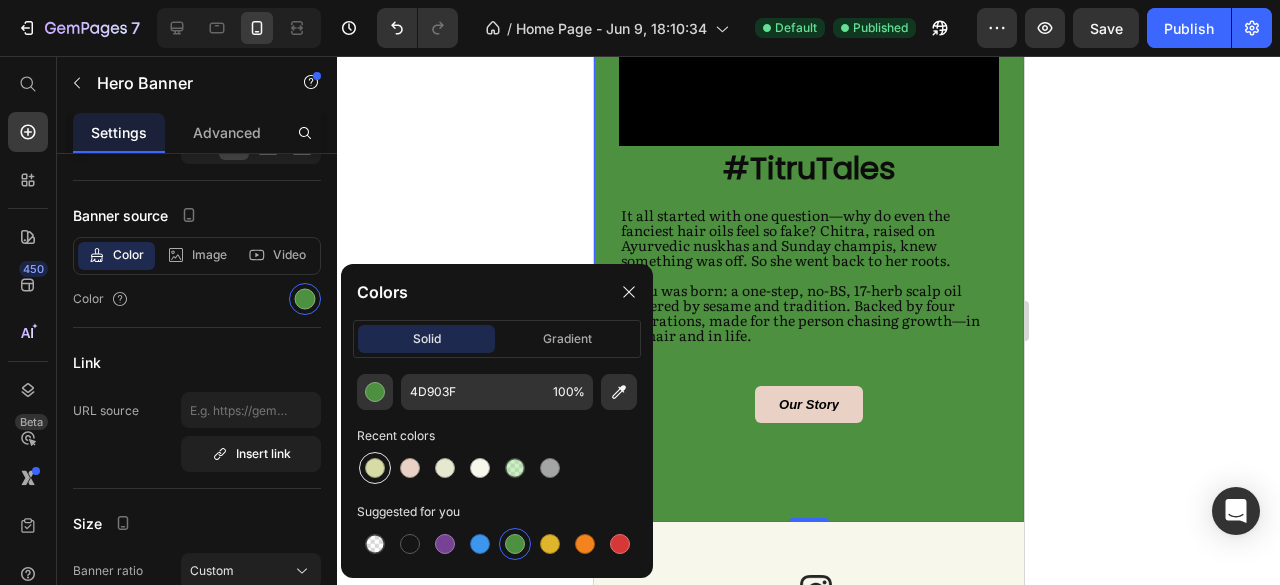 click at bounding box center [375, 468] 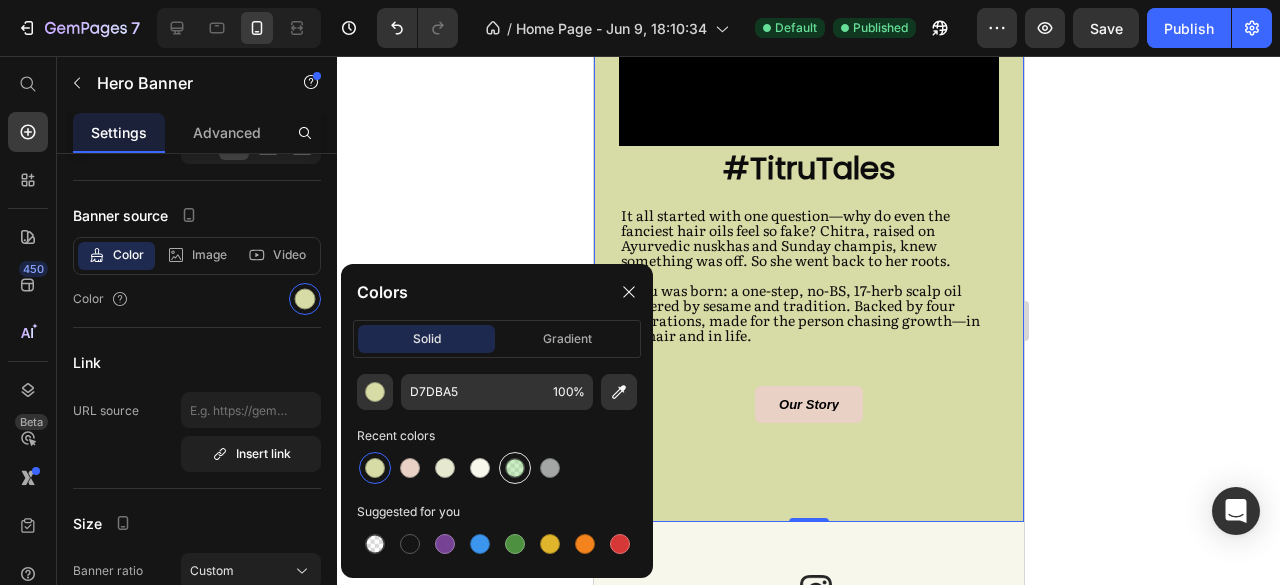 click at bounding box center [515, 468] 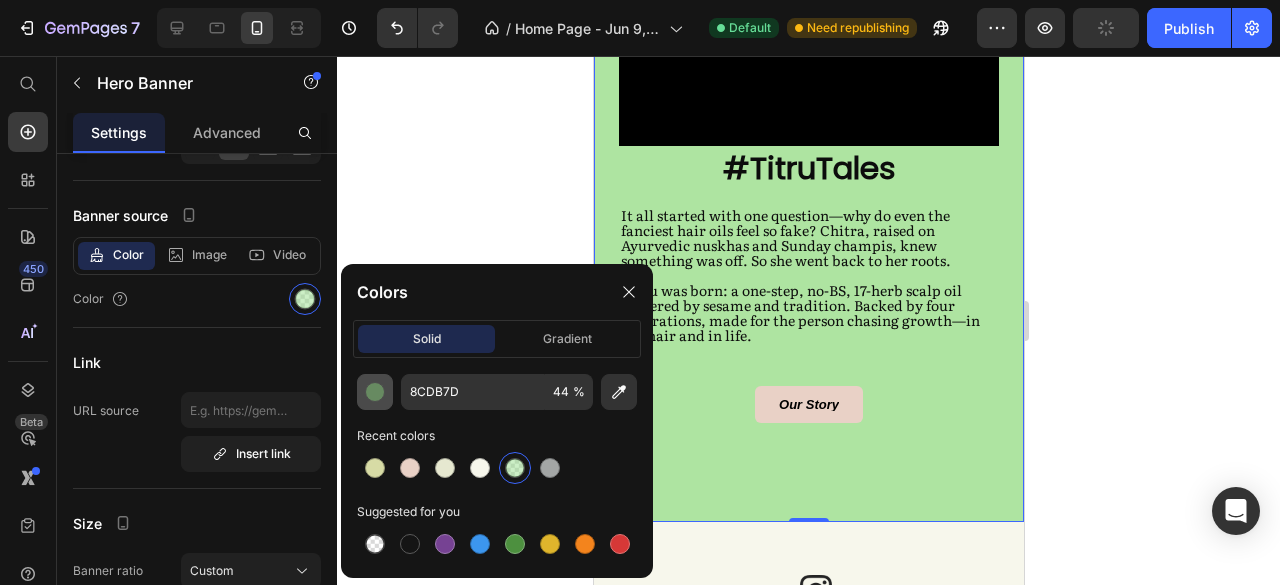 click at bounding box center [375, 392] 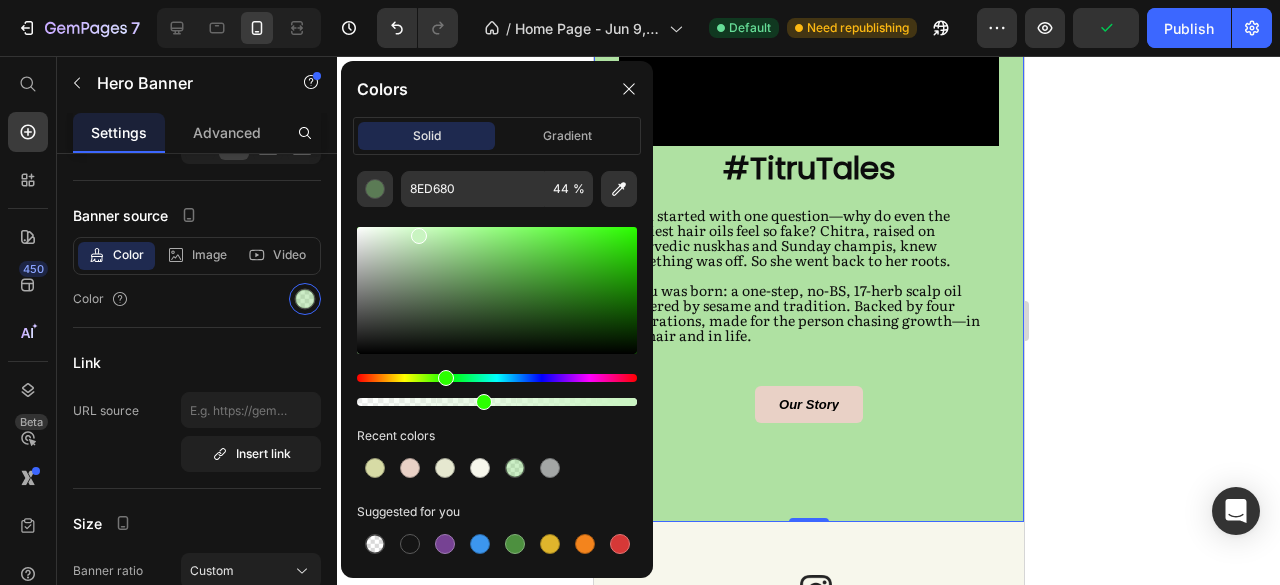 drag, startPoint x: 471, startPoint y: 246, endPoint x: 420, endPoint y: 233, distance: 52.63079 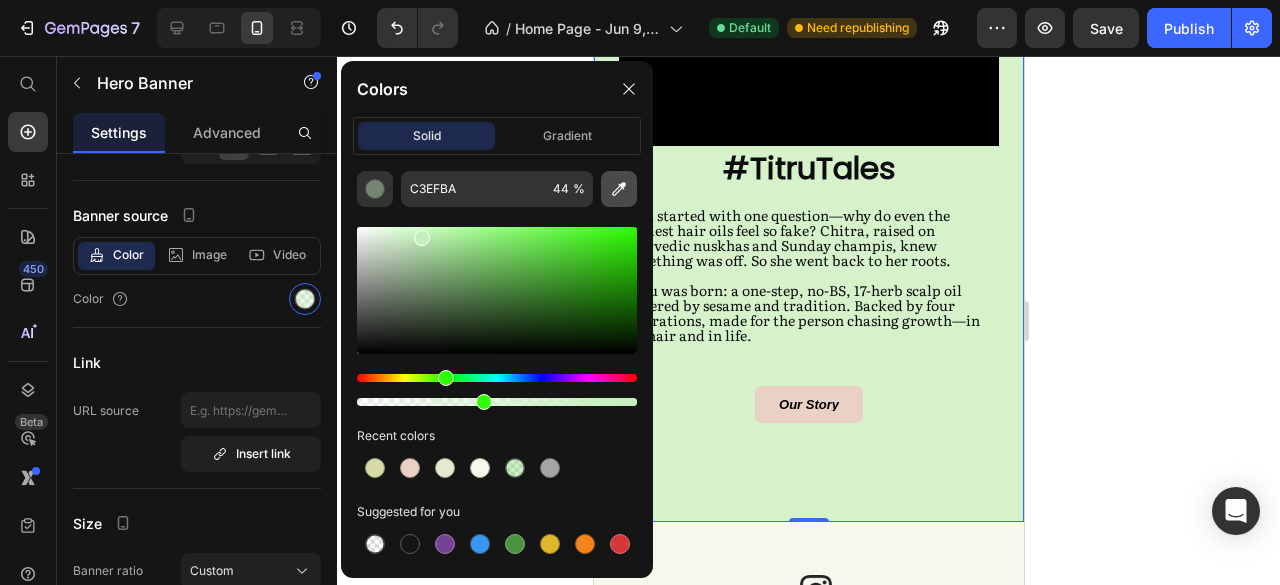 click at bounding box center (619, 189) 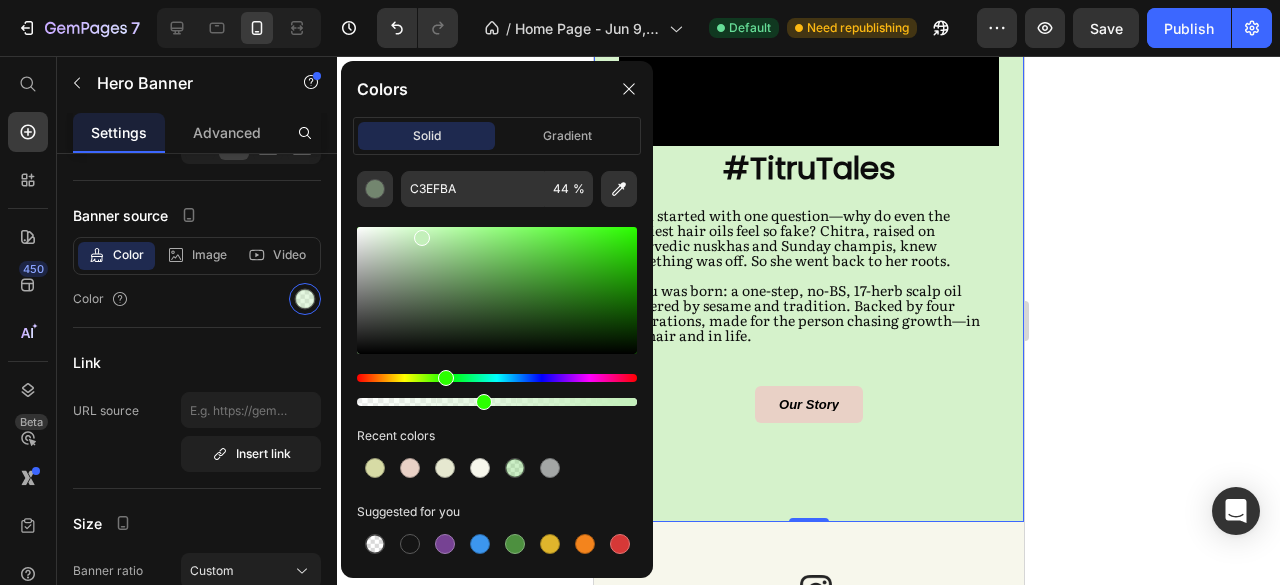 type on "D4F2CA" 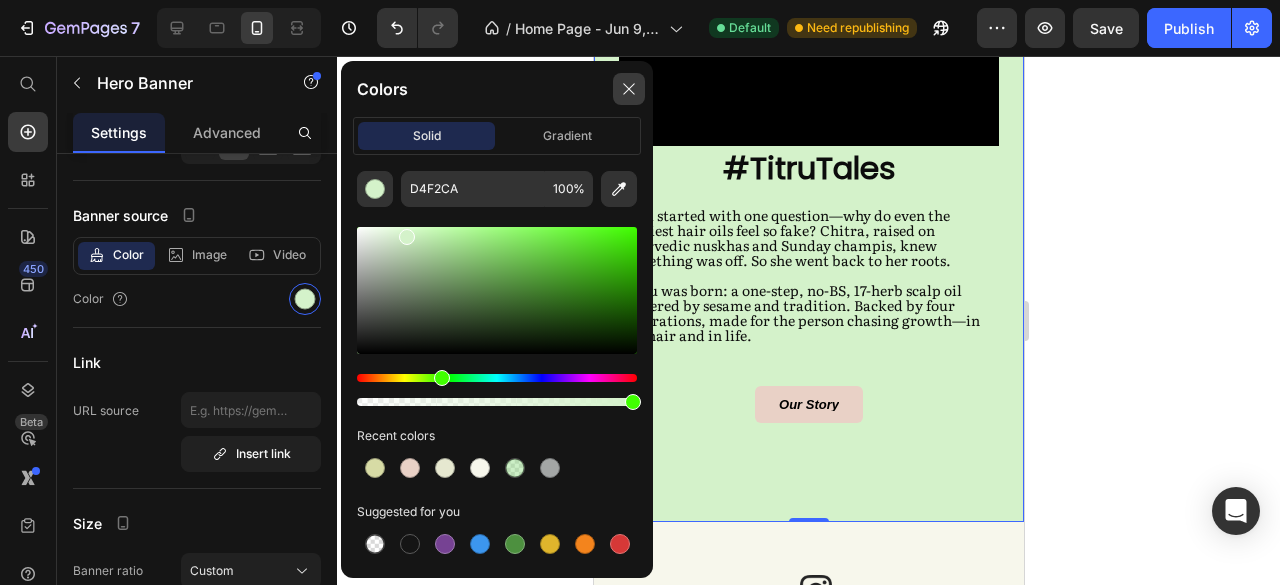 click at bounding box center [629, 89] 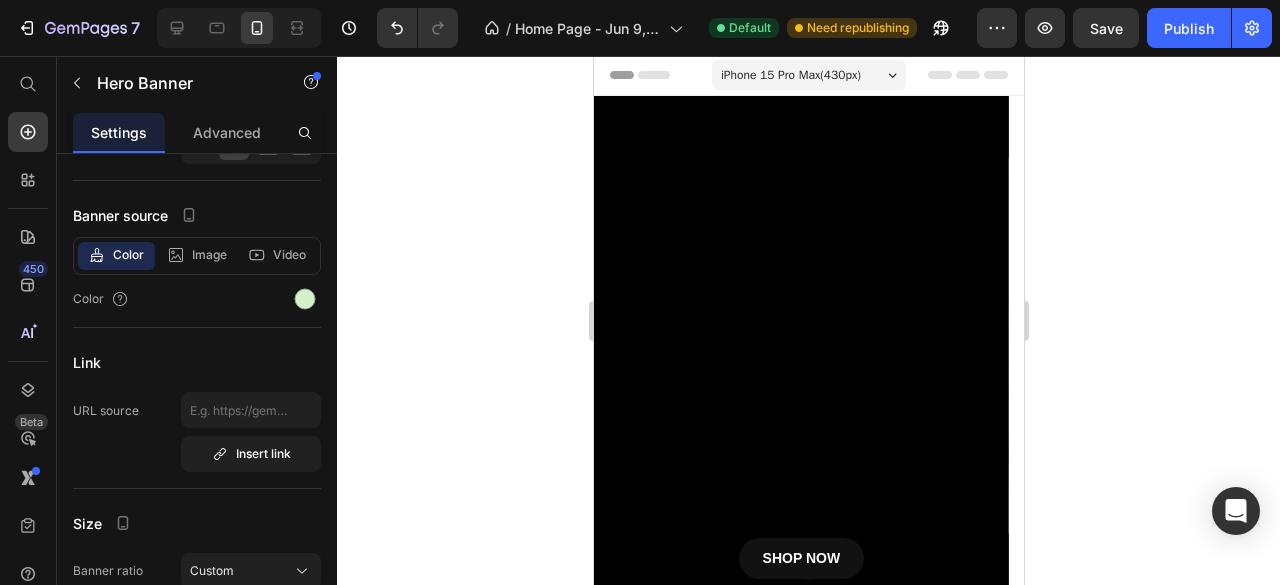 scroll, scrollTop: 0, scrollLeft: 0, axis: both 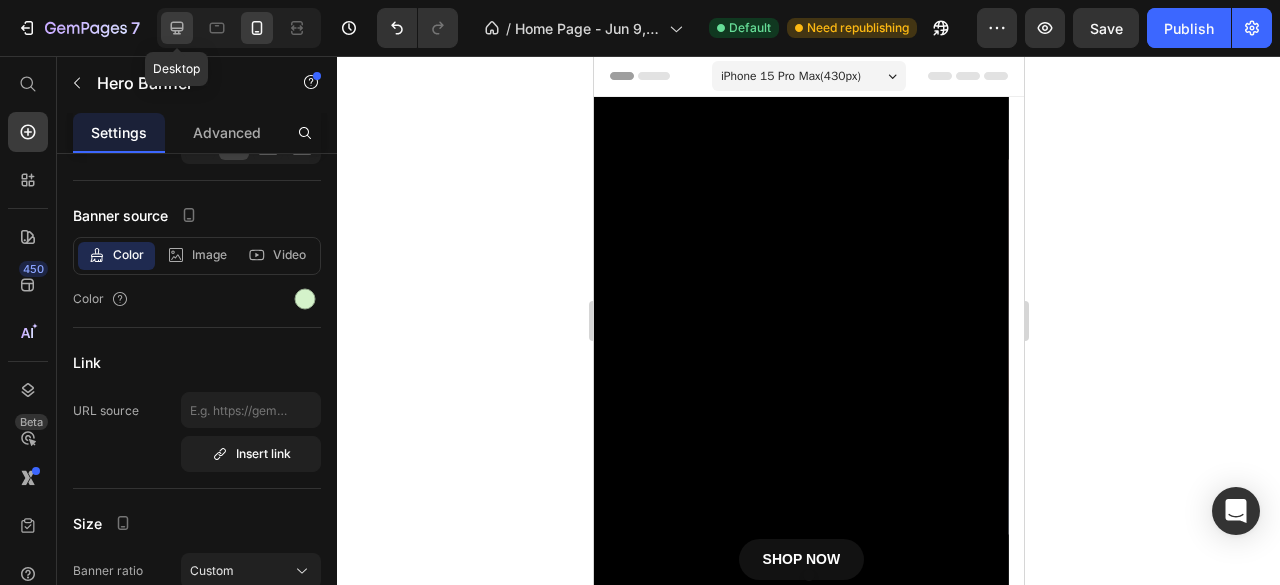 click 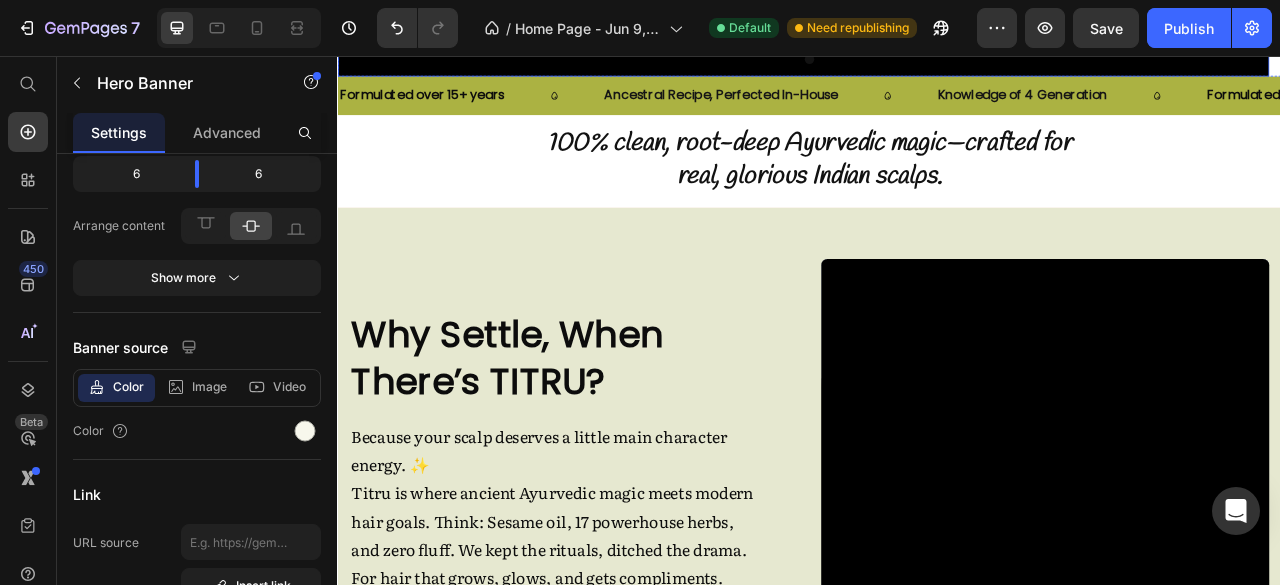 scroll, scrollTop: 786, scrollLeft: 0, axis: vertical 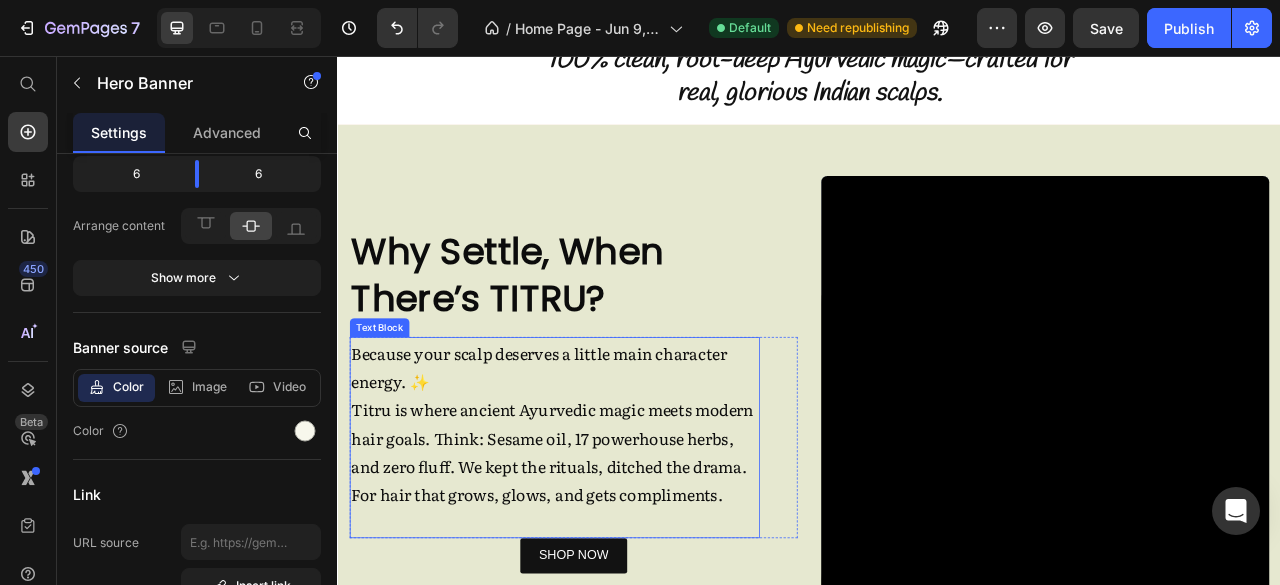 click on "Because your scalp deserves a little main character energy. ✨ Titru is where ancient Ayurvedic magic meets modern hair goals. Think: Sesame oil, 17 powerhouse herbs, and zero fluff. We kept the rituals, ditched the drama. For hair that grows, glows, and gets compliments." at bounding box center [613, 524] 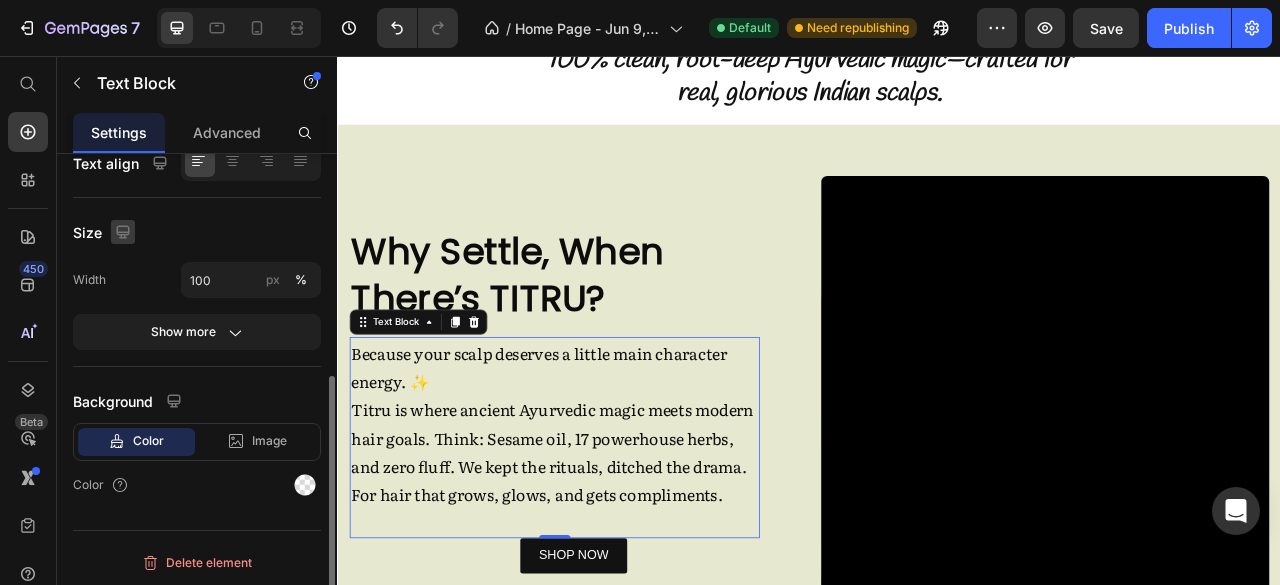 scroll, scrollTop: 402, scrollLeft: 0, axis: vertical 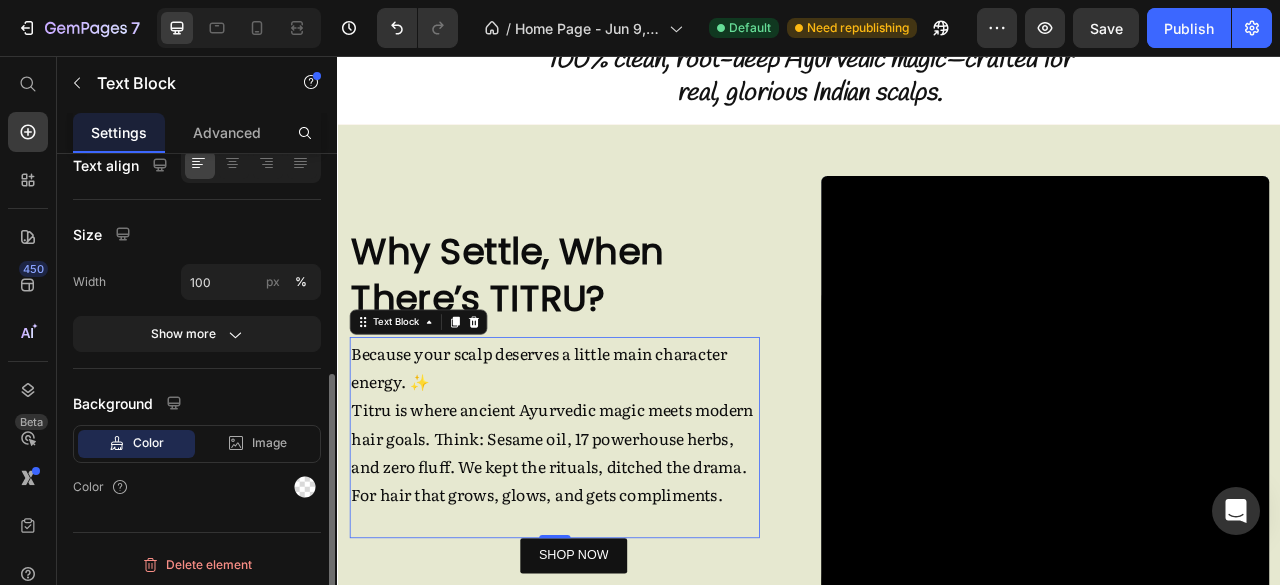 click on "Background" at bounding box center (197, 403) 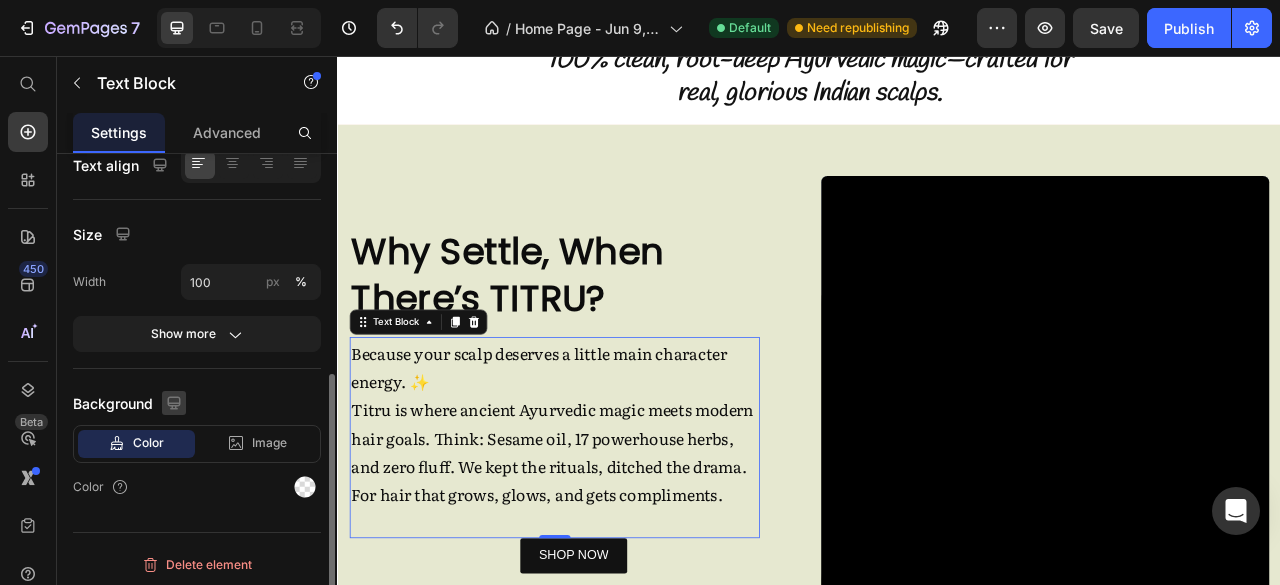 click 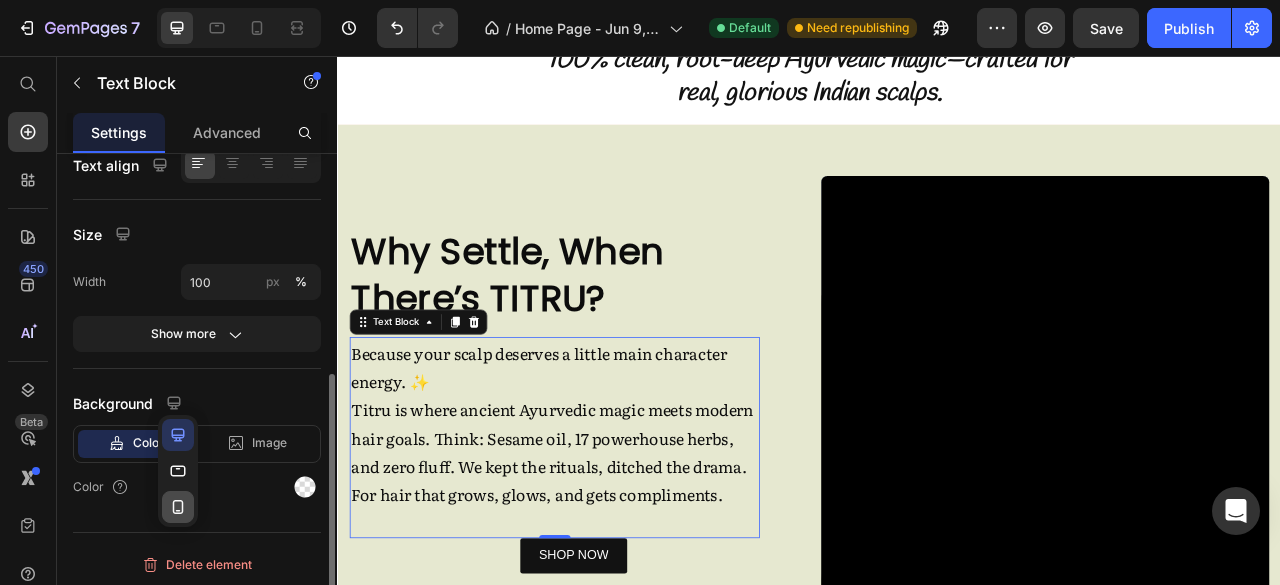 click 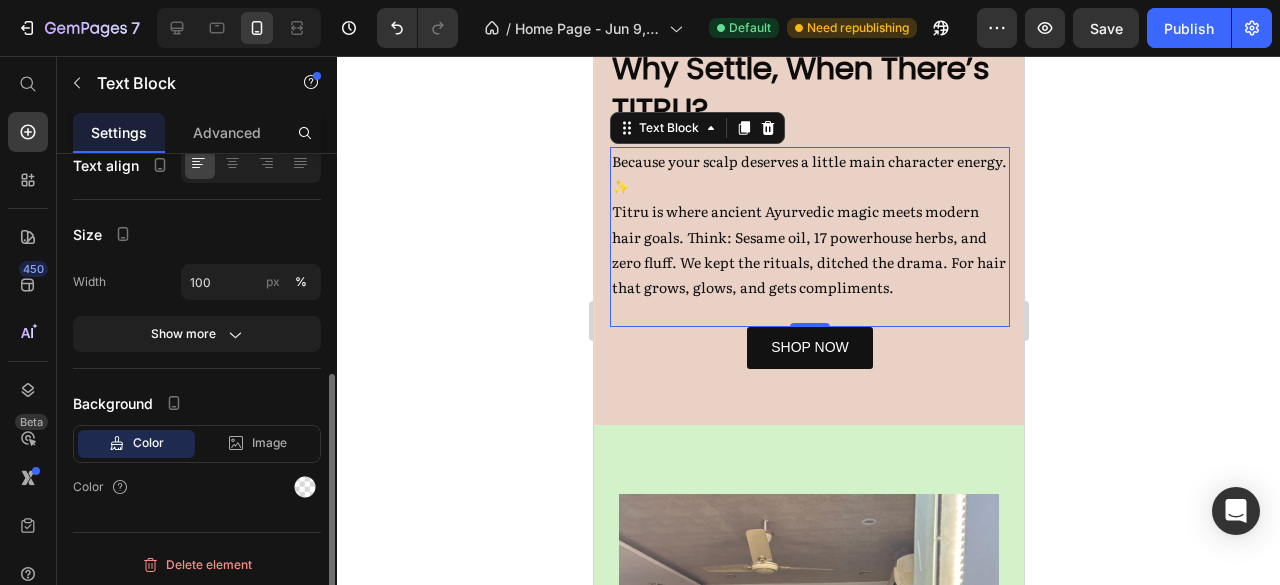 scroll, scrollTop: 1238, scrollLeft: 0, axis: vertical 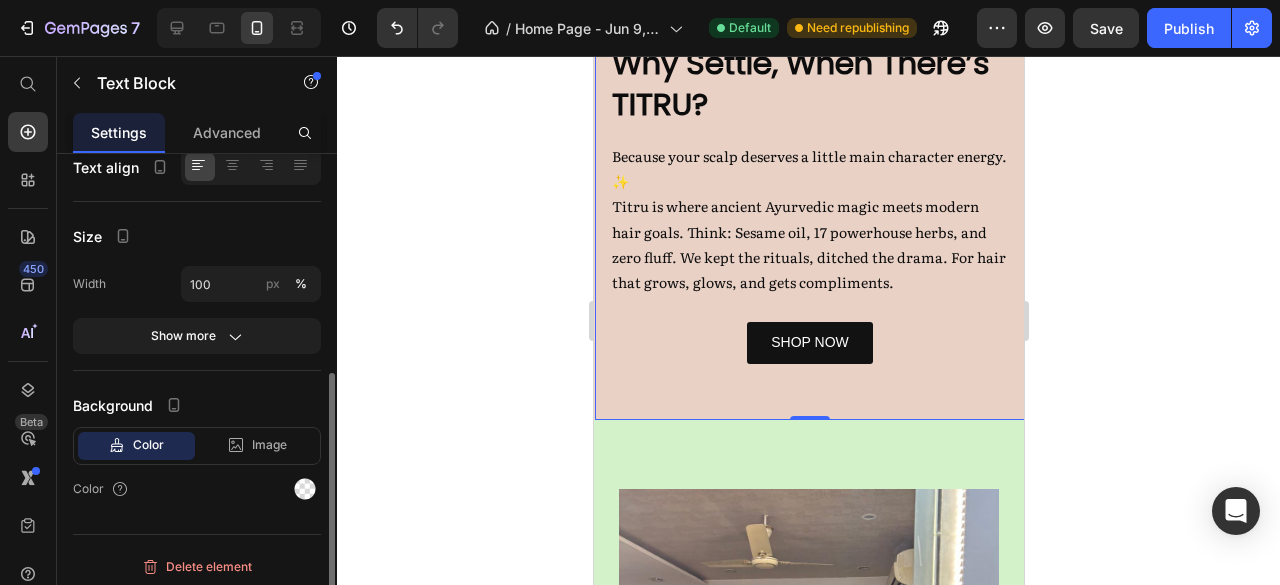click on "Why Settle, When There’s TITRU? Heading Because your scalp deserves a little main character energy. ✨ Titru is where ancient Ayurvedic magic meets modern hair goals. Think: Sesame oil, 17 powerhouse herbs, and zero fluff. We kept the rituals, ditched the drama. For hair that grows, glows, and gets compliments.   Text Block Row SHOP NOW Button Video Row Row   0" at bounding box center (809, 18) 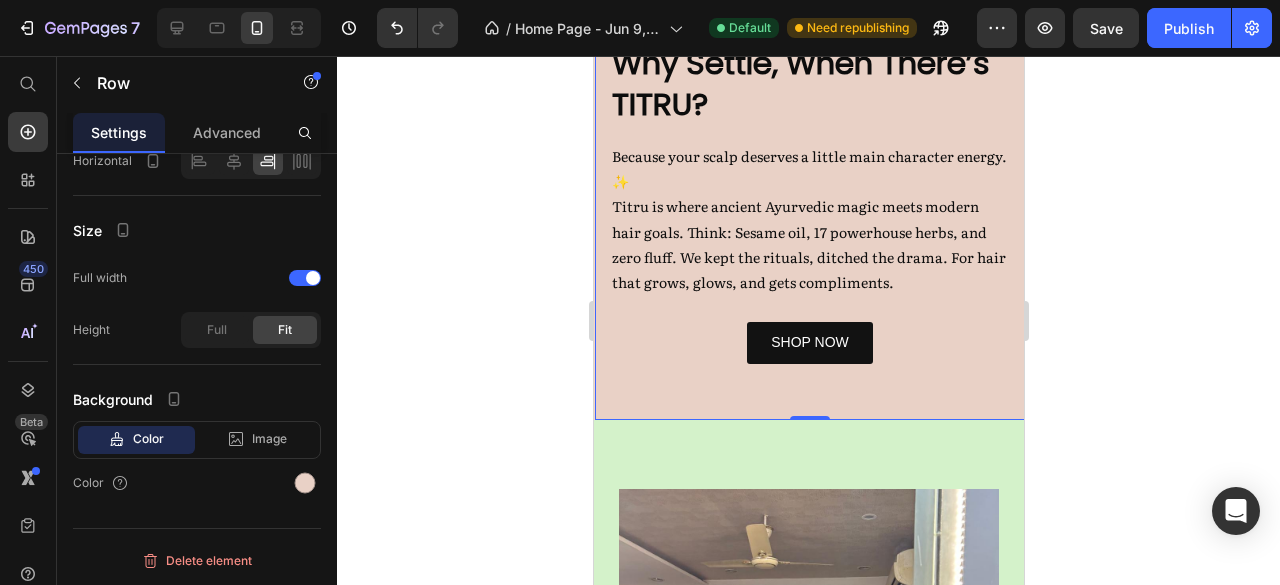 scroll, scrollTop: 0, scrollLeft: 0, axis: both 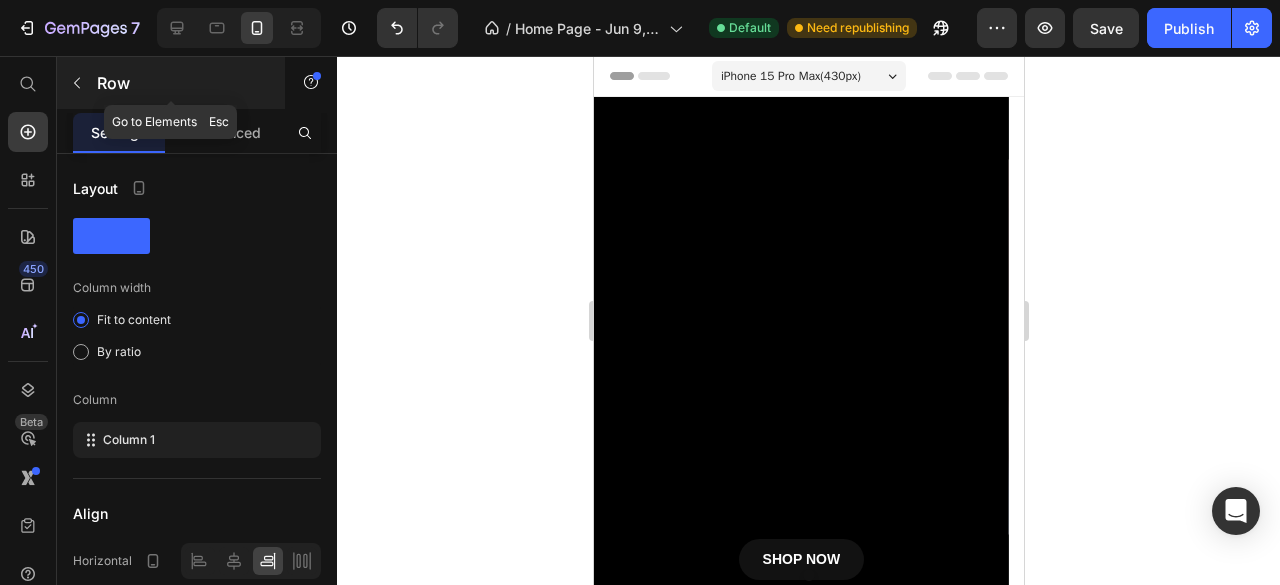 click 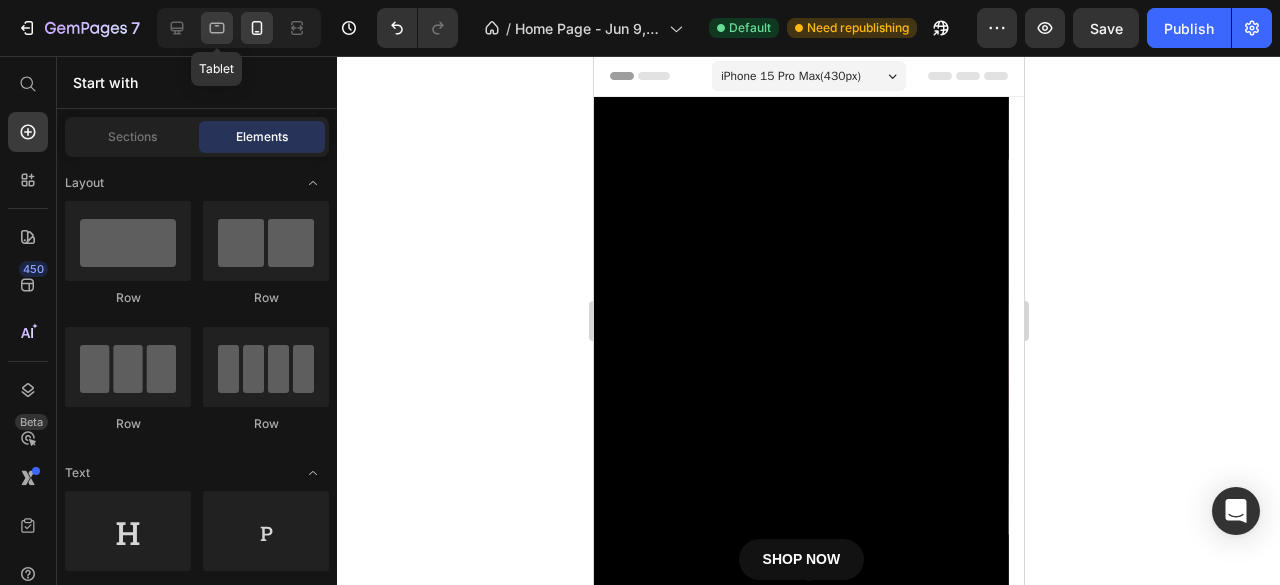 click 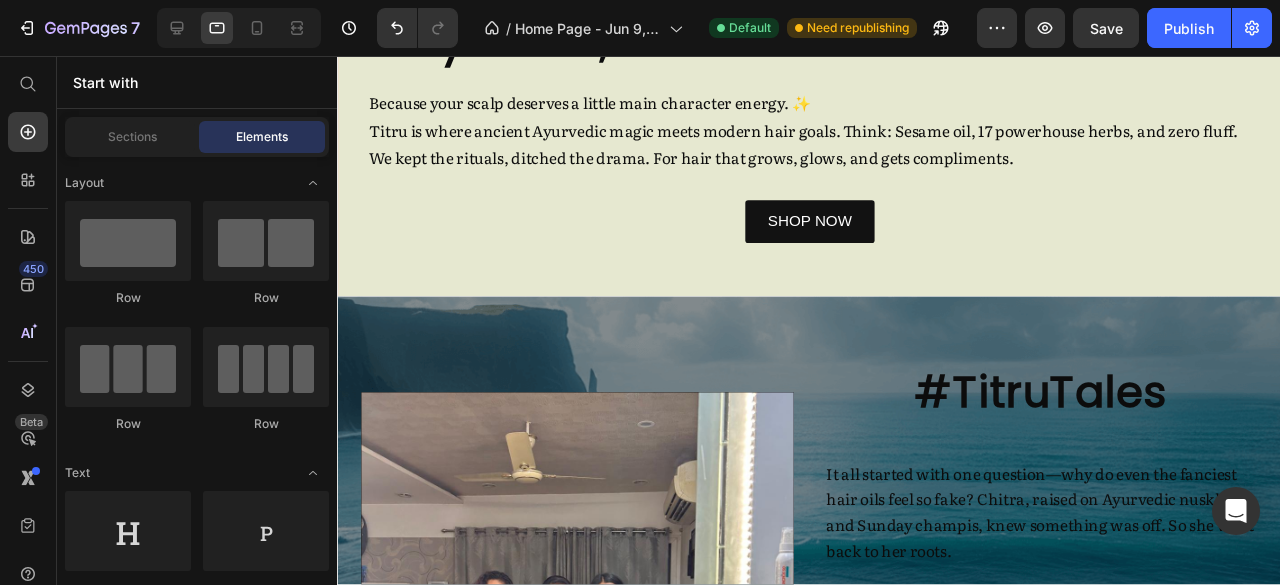 scroll, scrollTop: 1954, scrollLeft: 0, axis: vertical 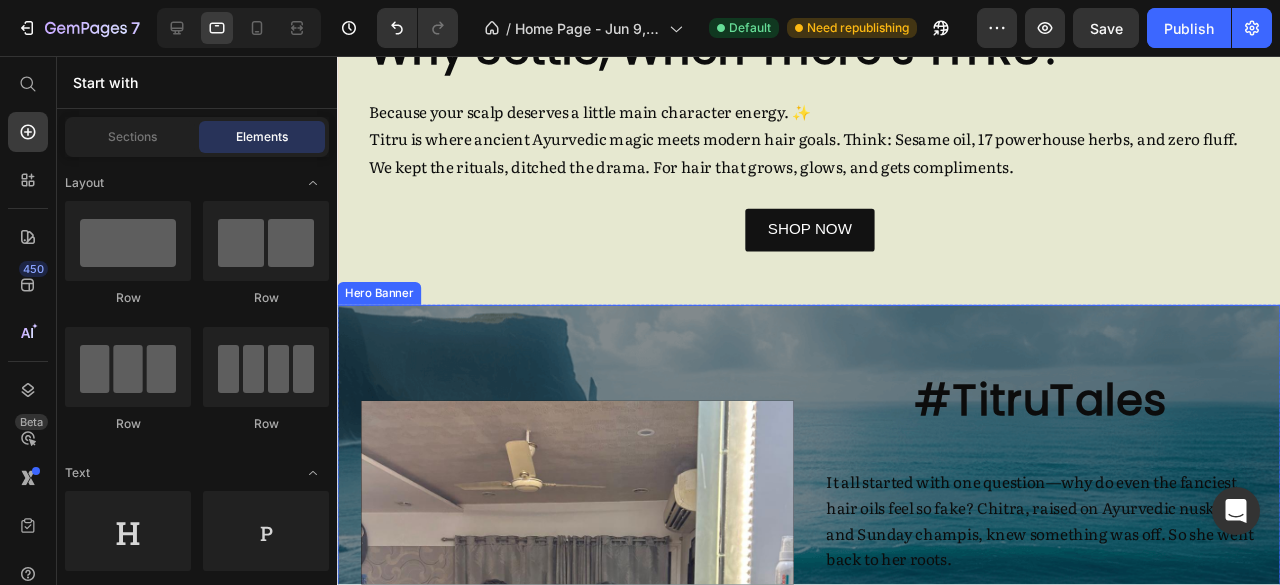 click on "#TitruTales Heading It all started with one question—why do even the fanciest hair oils feel so fake? Chitra, raised on Ayurvedic nuskhas and Sunday champis, knew something was off. So she went back to her roots.   Titru was born: a one-step, no-BS, 17-herb scalp oil powered by sesame and tradition. Backed by four generations, made for the person chasing growth—in her hair and in life.   Text Block Our Story Button Video" at bounding box center [833, 646] 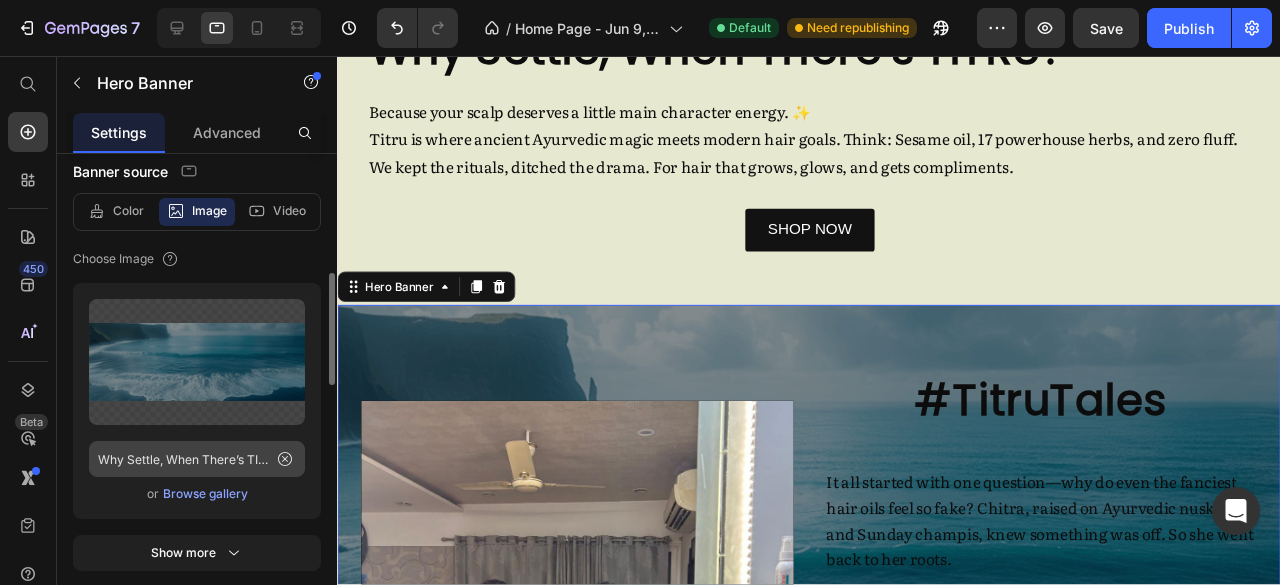 scroll, scrollTop: 374, scrollLeft: 0, axis: vertical 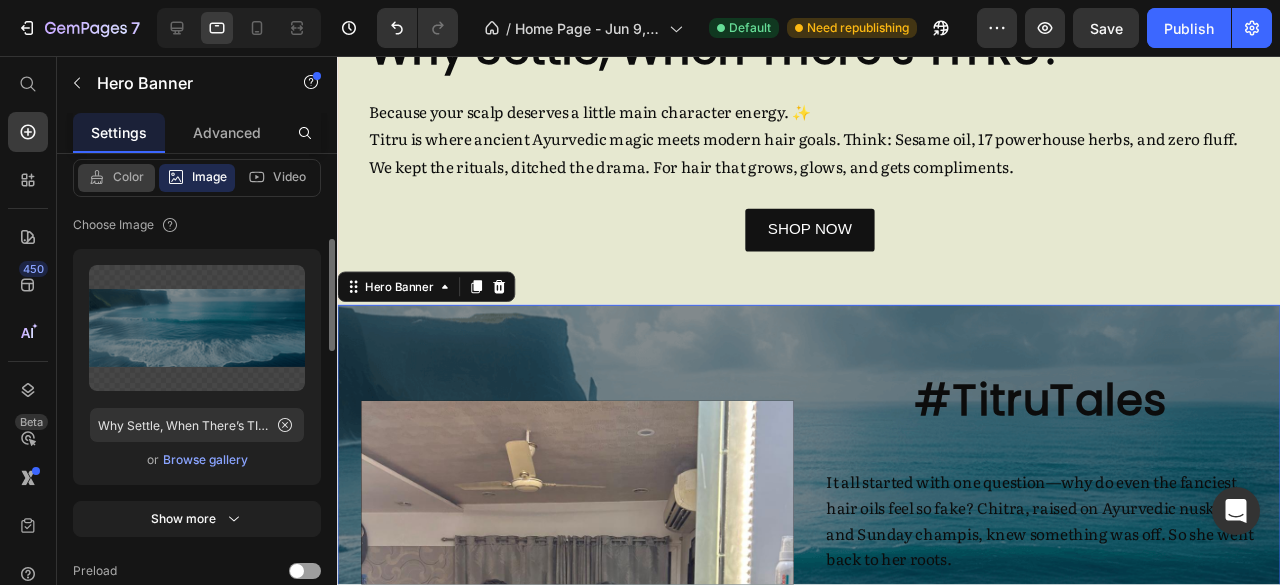 click on "Color" at bounding box center (128, 177) 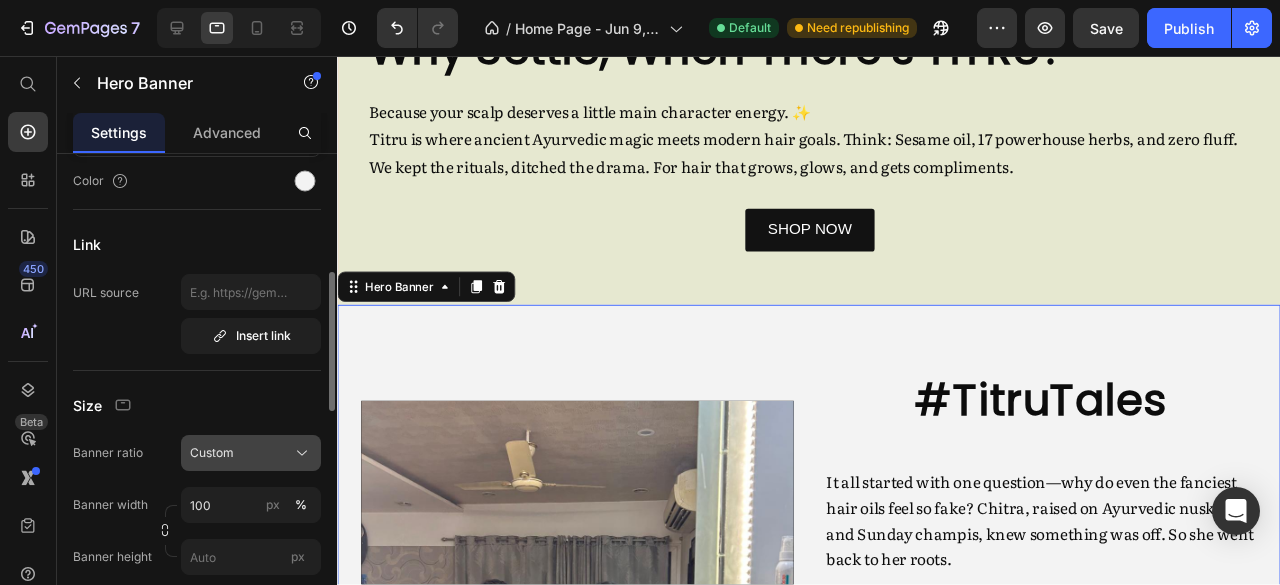 scroll, scrollTop: 276, scrollLeft: 0, axis: vertical 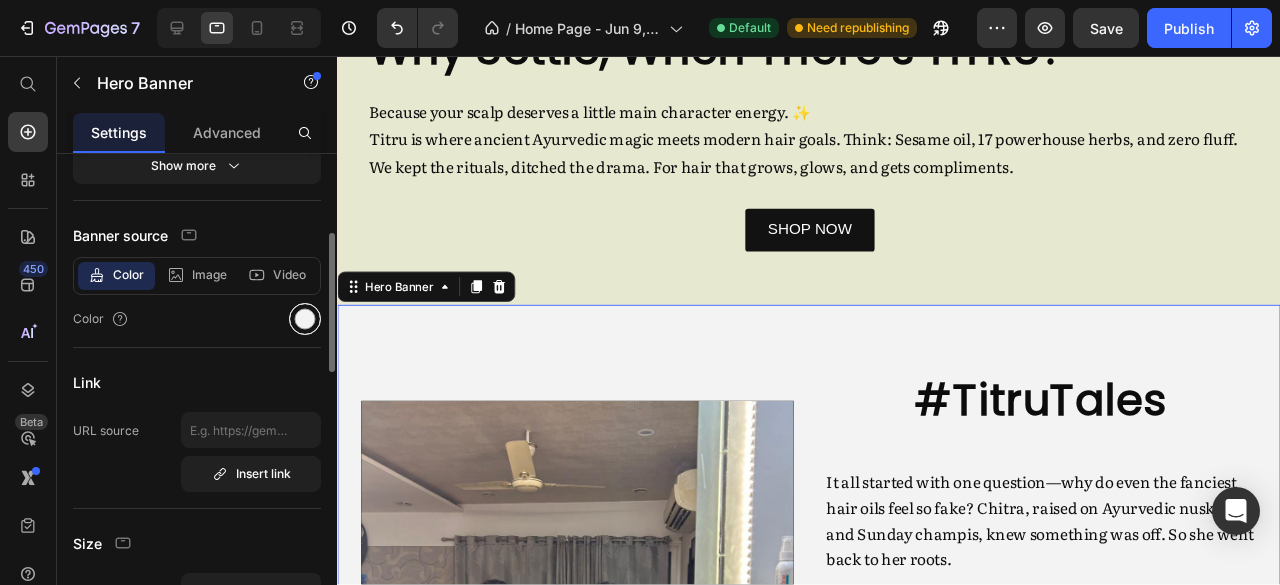 click at bounding box center (305, 319) 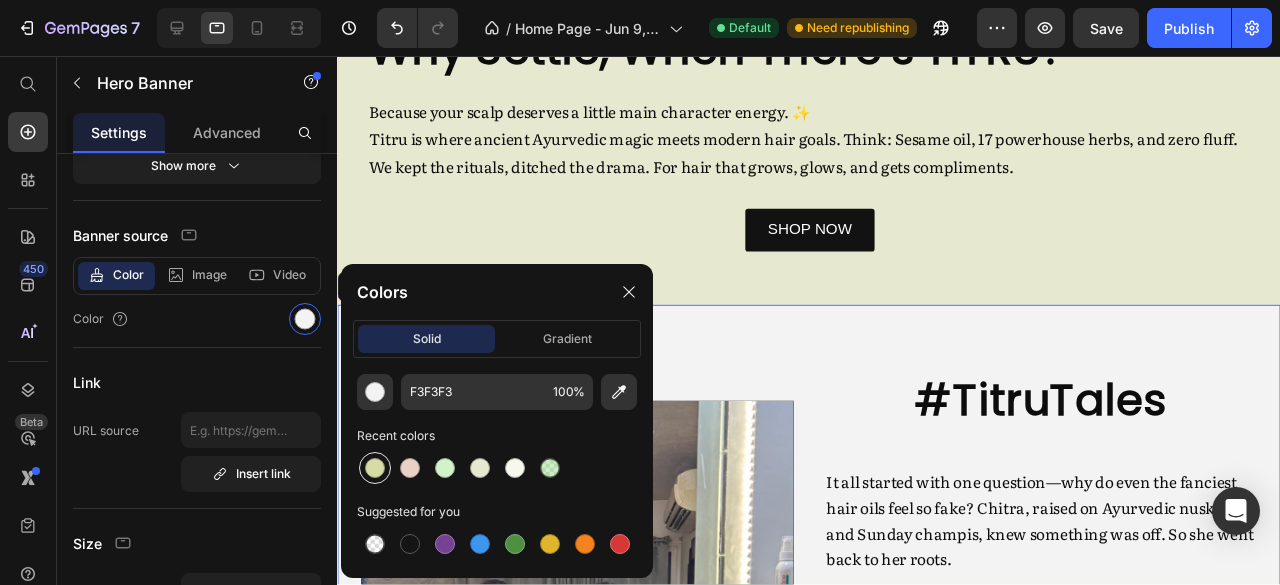 click at bounding box center [375, 468] 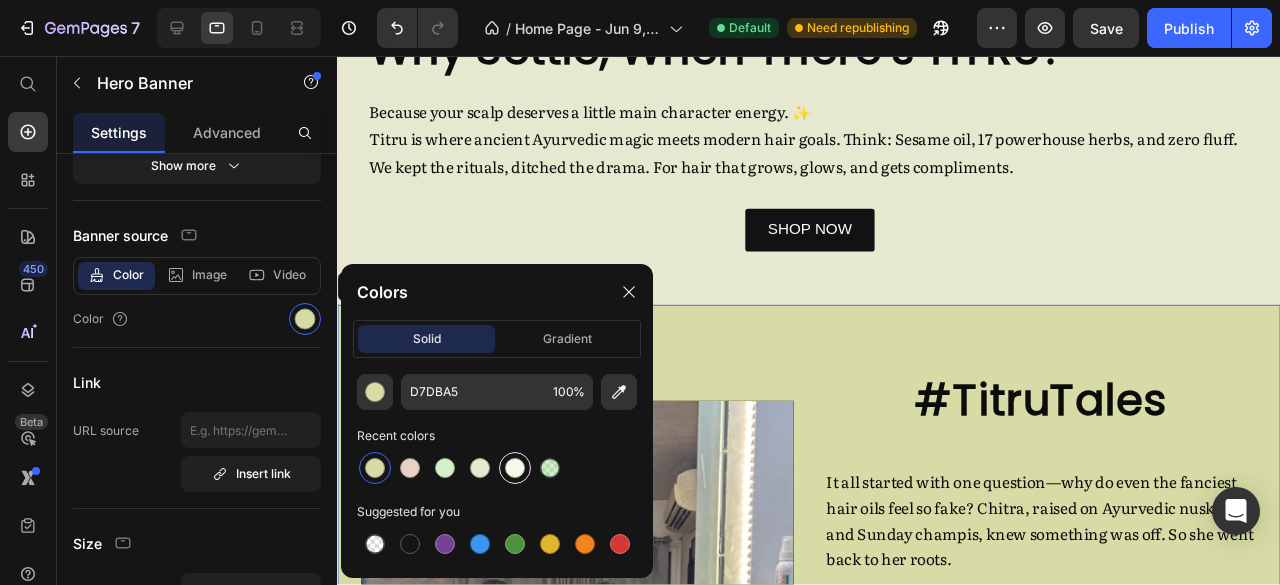 click at bounding box center (515, 468) 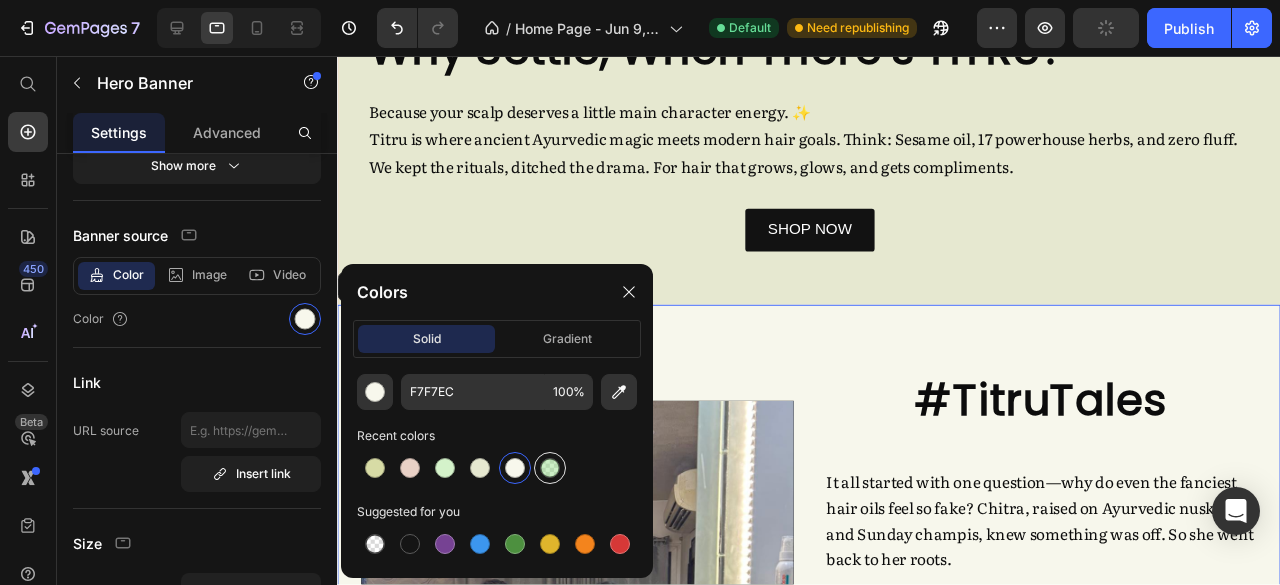 click at bounding box center (550, 468) 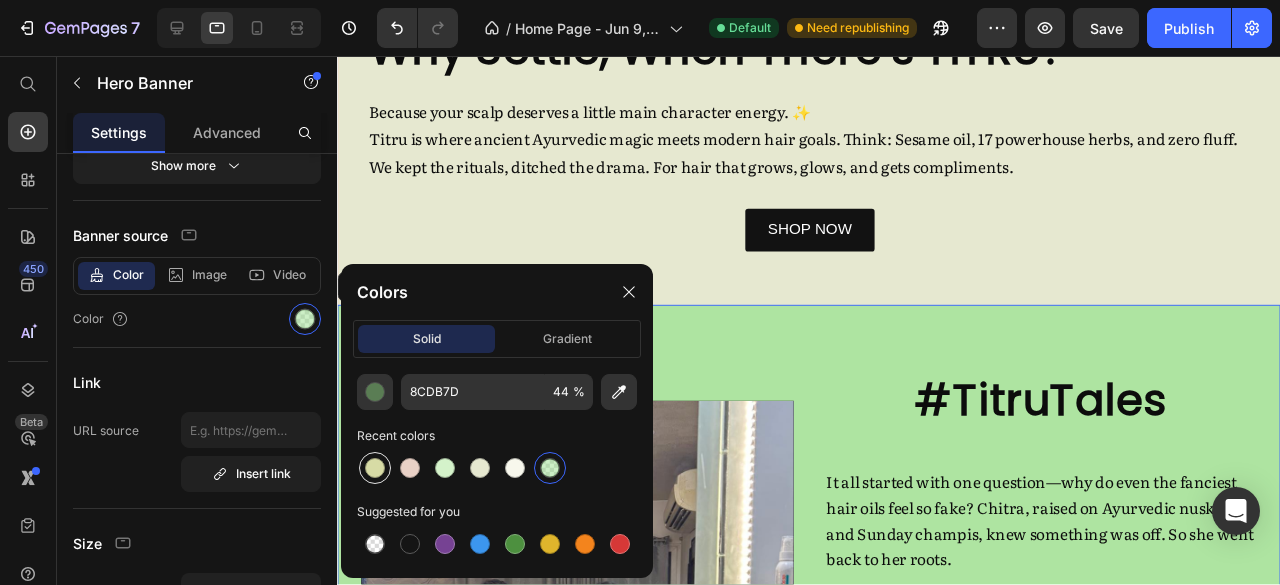 click at bounding box center (375, 468) 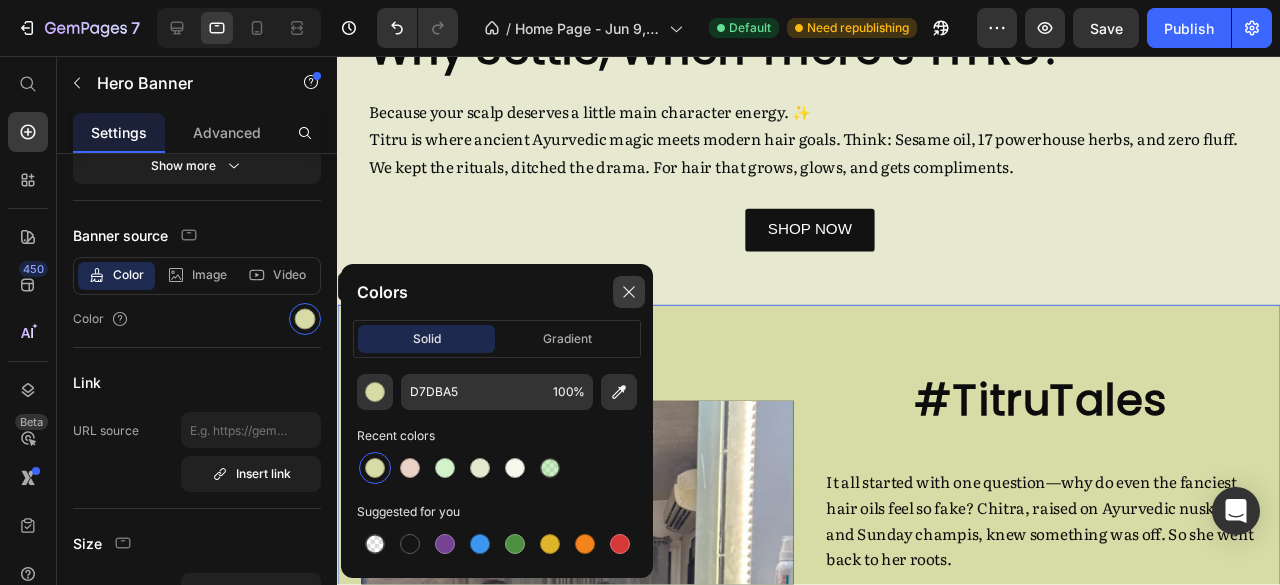 click at bounding box center (629, 292) 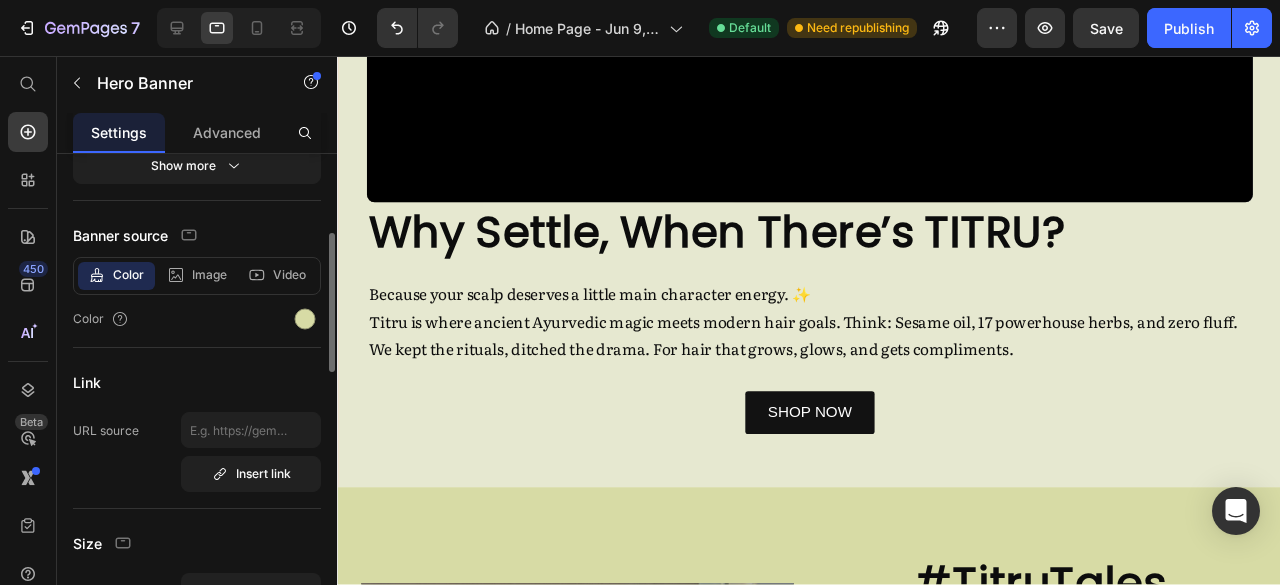 scroll, scrollTop: 1763, scrollLeft: 0, axis: vertical 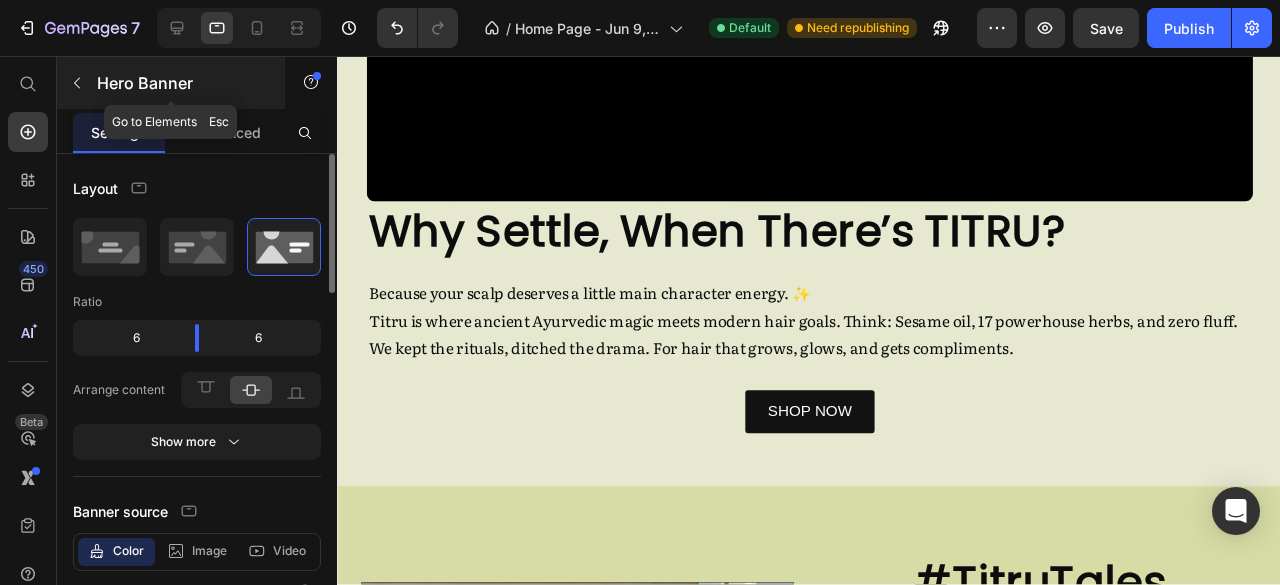 click at bounding box center (77, 83) 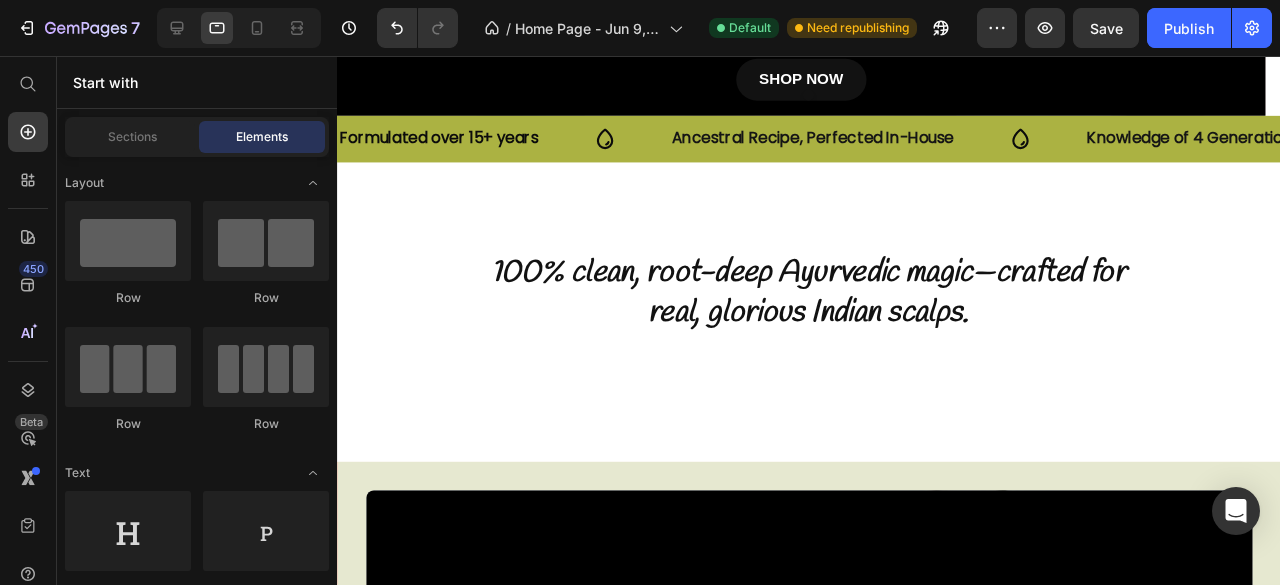 scroll, scrollTop: 0, scrollLeft: 0, axis: both 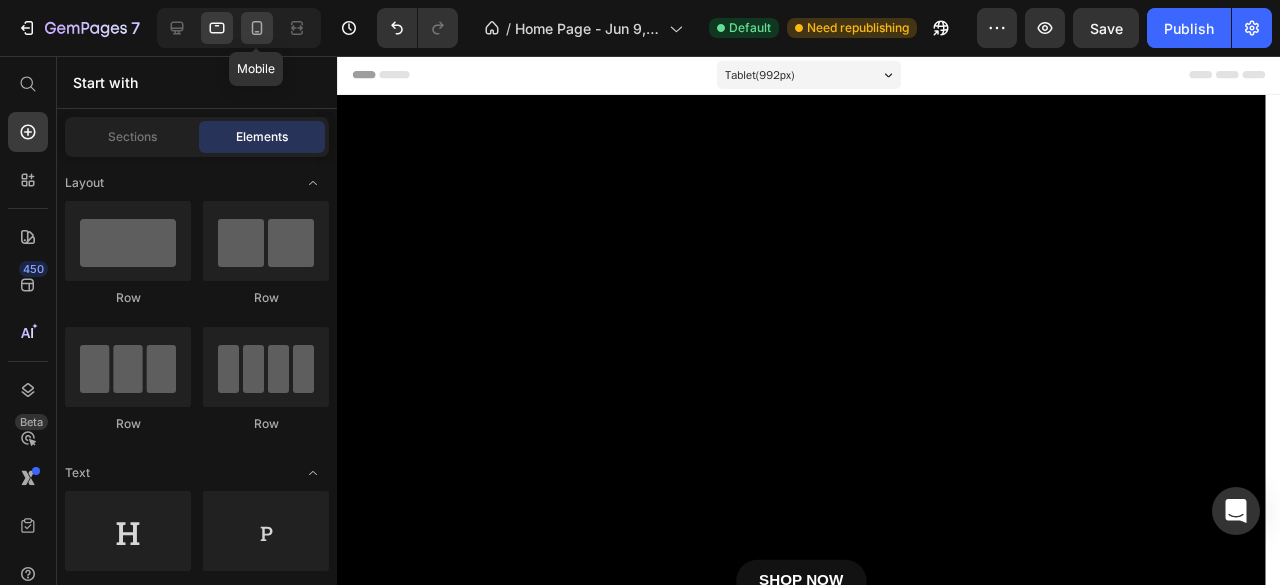 click 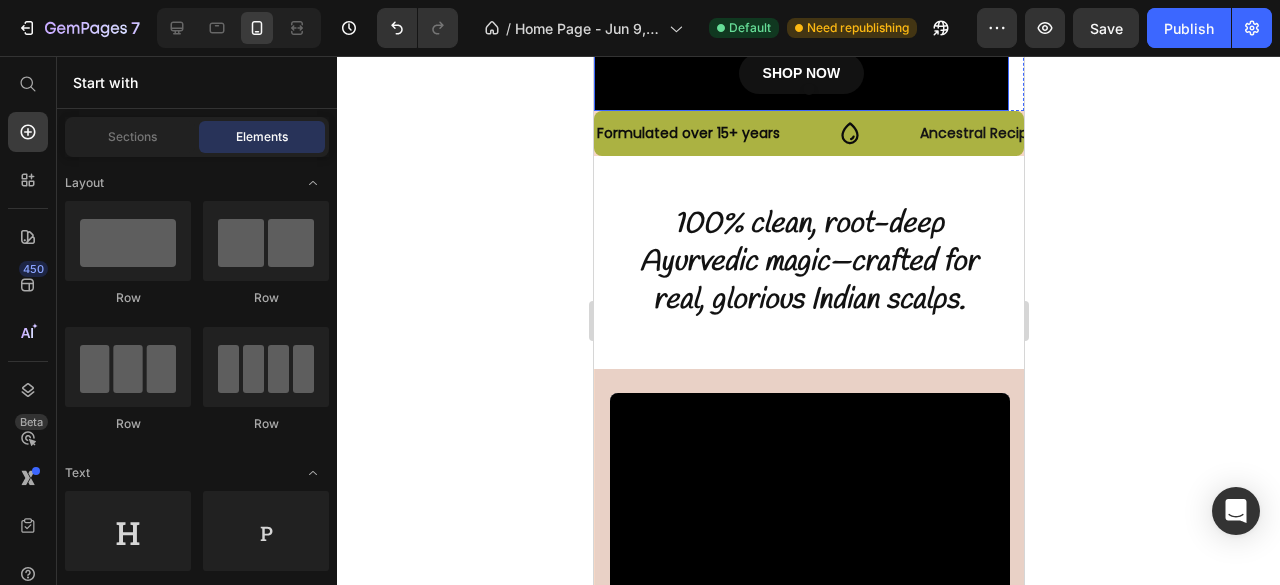 scroll, scrollTop: 796, scrollLeft: 0, axis: vertical 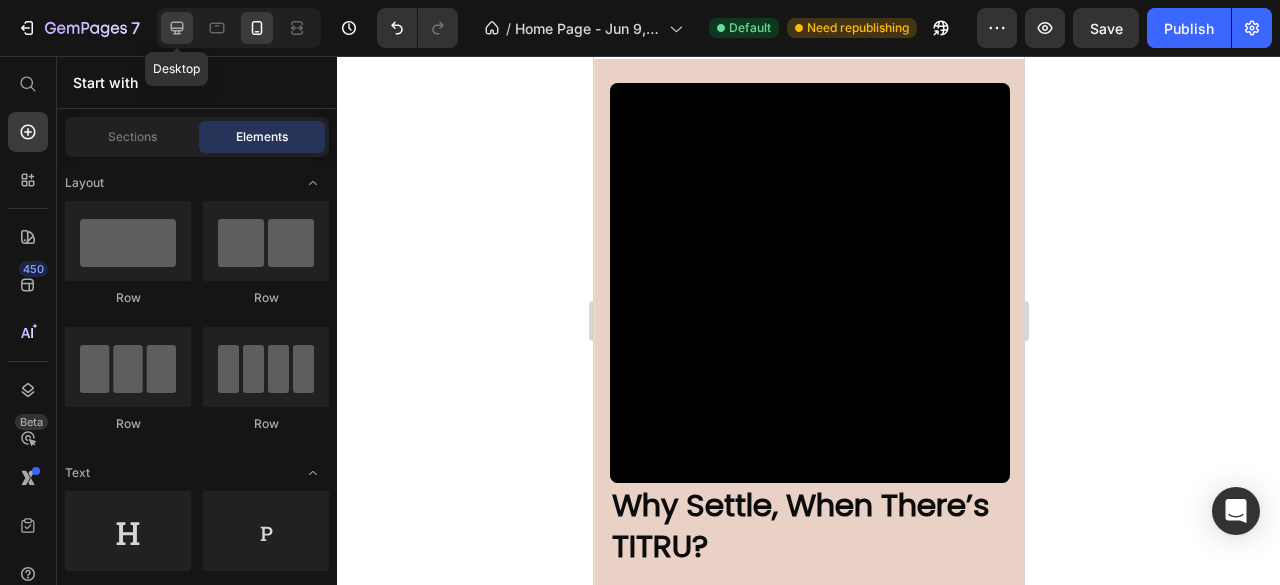 click 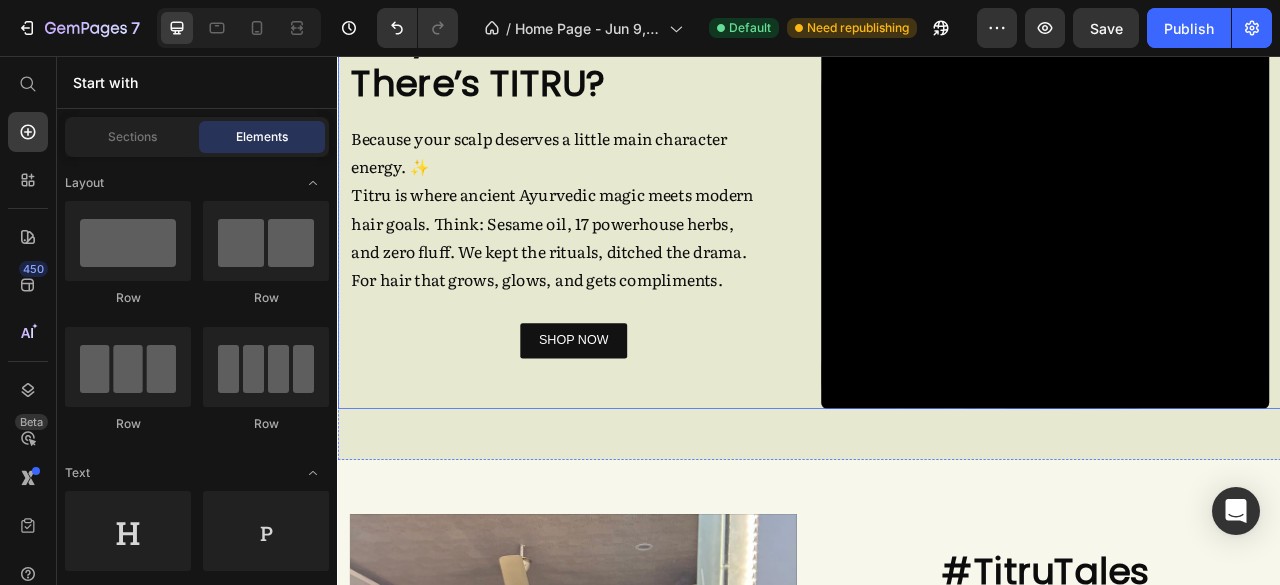 scroll, scrollTop: 1059, scrollLeft: 0, axis: vertical 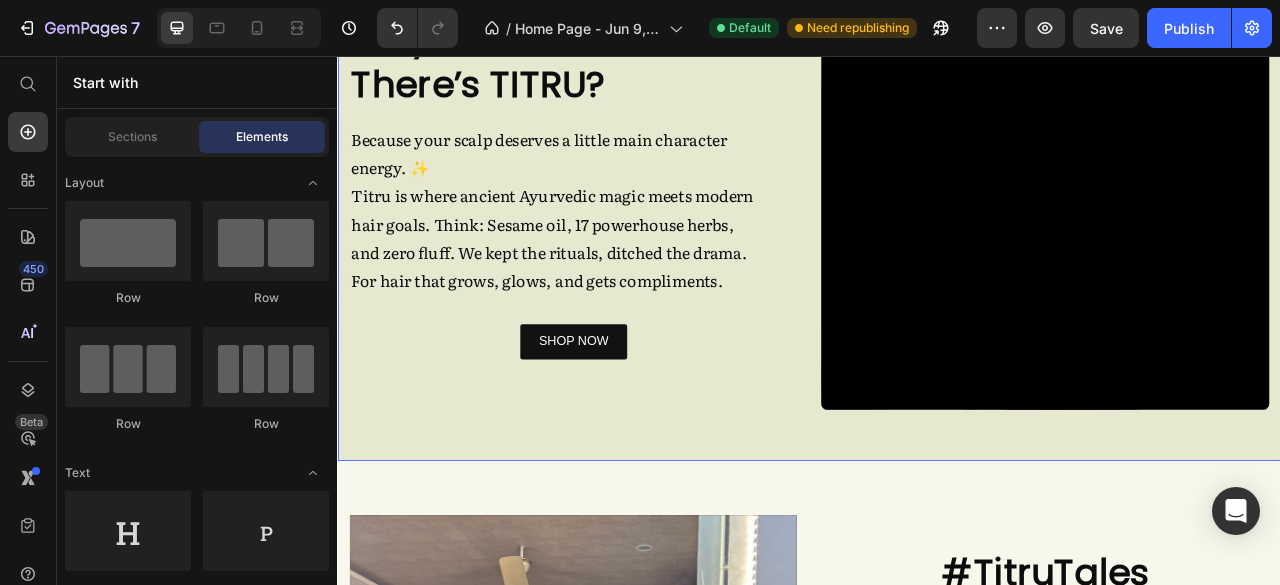 click on "Why Settle, When There’s TITRU? Heading Because your scalp deserves a little main character energy. ✨ Titru is where ancient Ayurvedic magic meets modern hair goals. Think: Sesame oil, 17 powerhouse herbs, and zero fluff. We kept the rituals, ditched the drama. For hair that grows, glows, and gets compliments.   Text Block Row SHOP NOW Button Video Row Row" at bounding box center [937, 221] 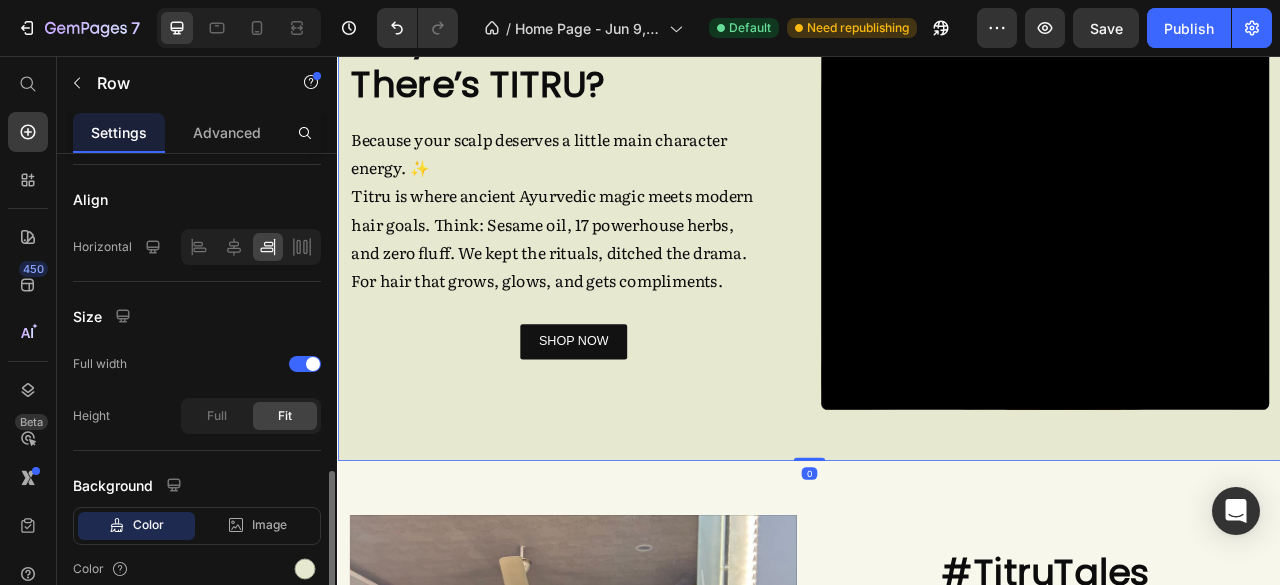 scroll, scrollTop: 442, scrollLeft: 0, axis: vertical 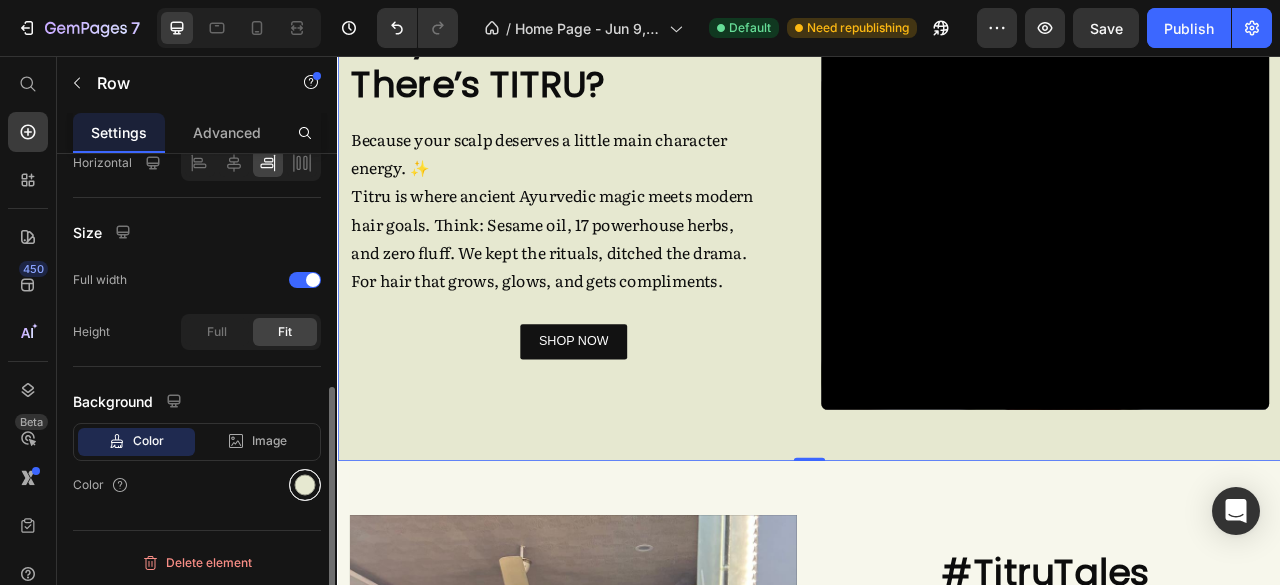 click at bounding box center (305, 485) 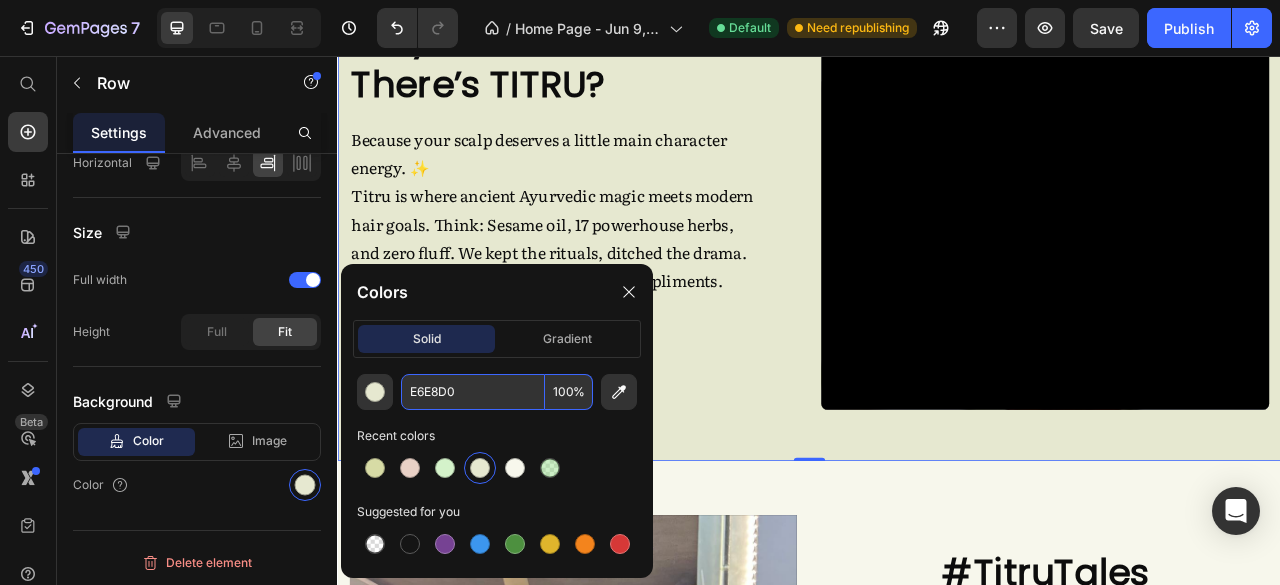 click on "E6E8D0 100 % Recent colors Suggested for you" 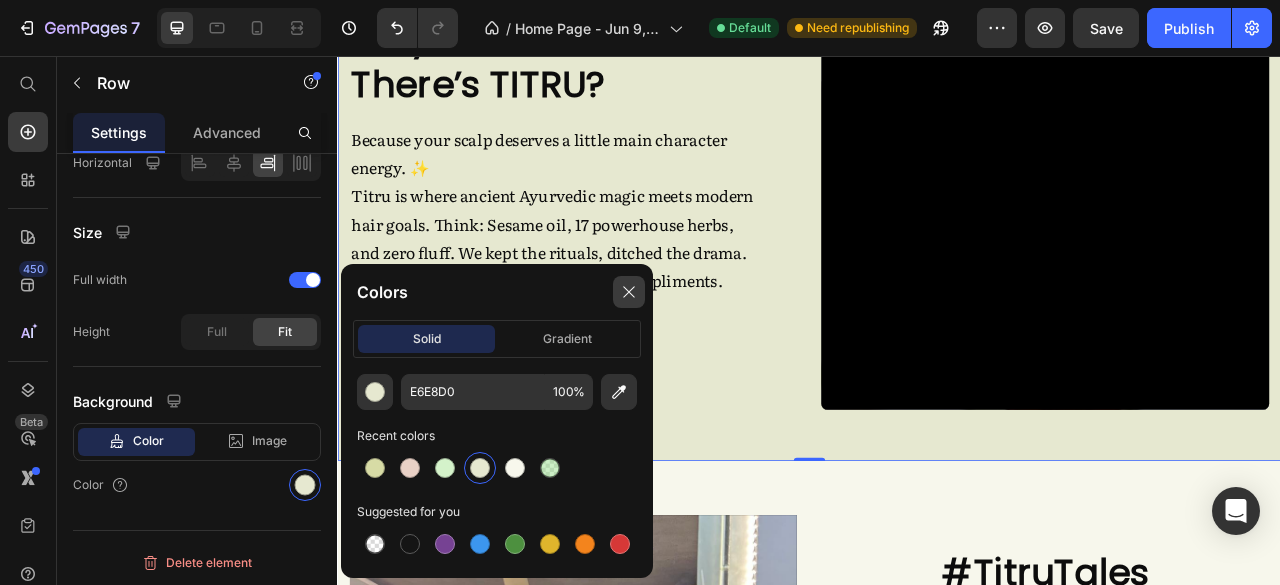 click 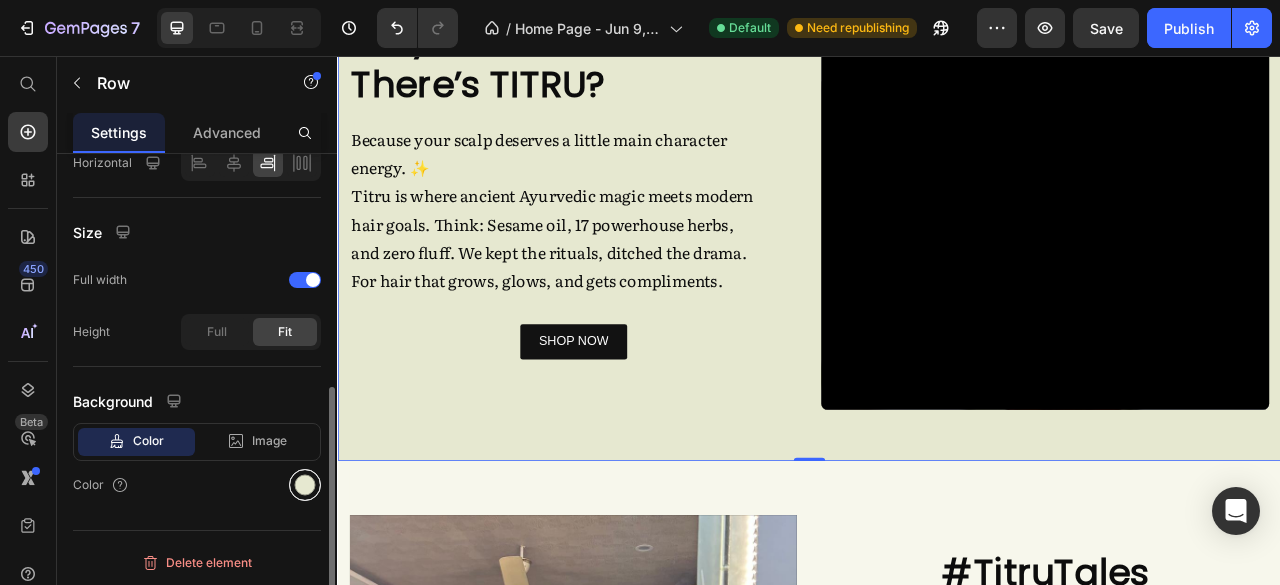 click at bounding box center (305, 485) 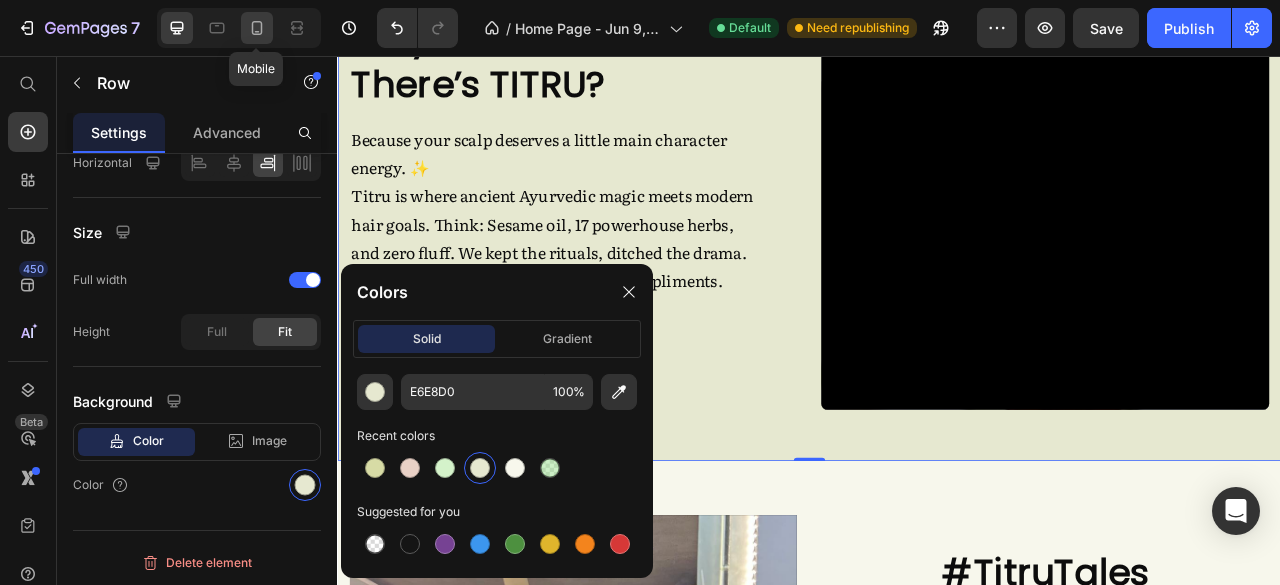 click 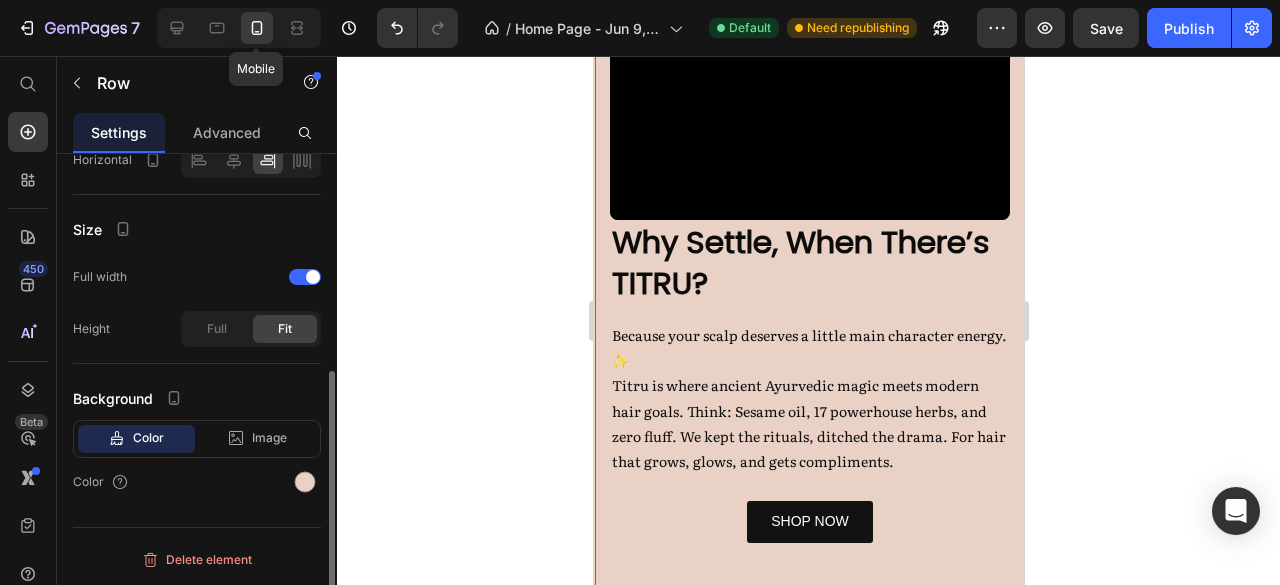 scroll, scrollTop: 398, scrollLeft: 0, axis: vertical 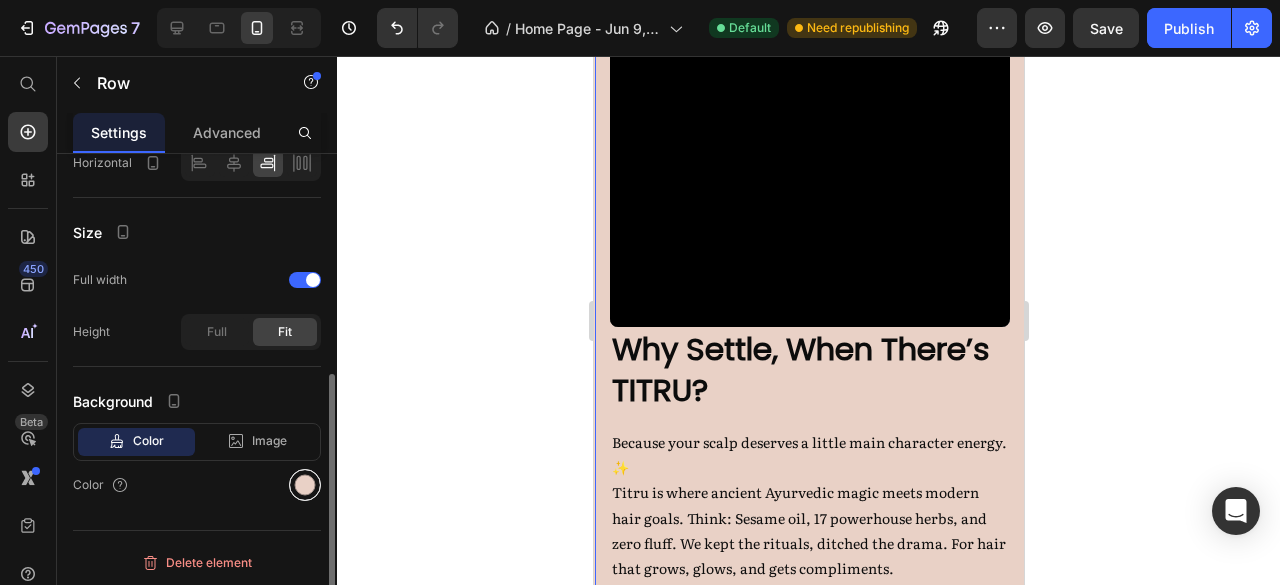 click at bounding box center (305, 485) 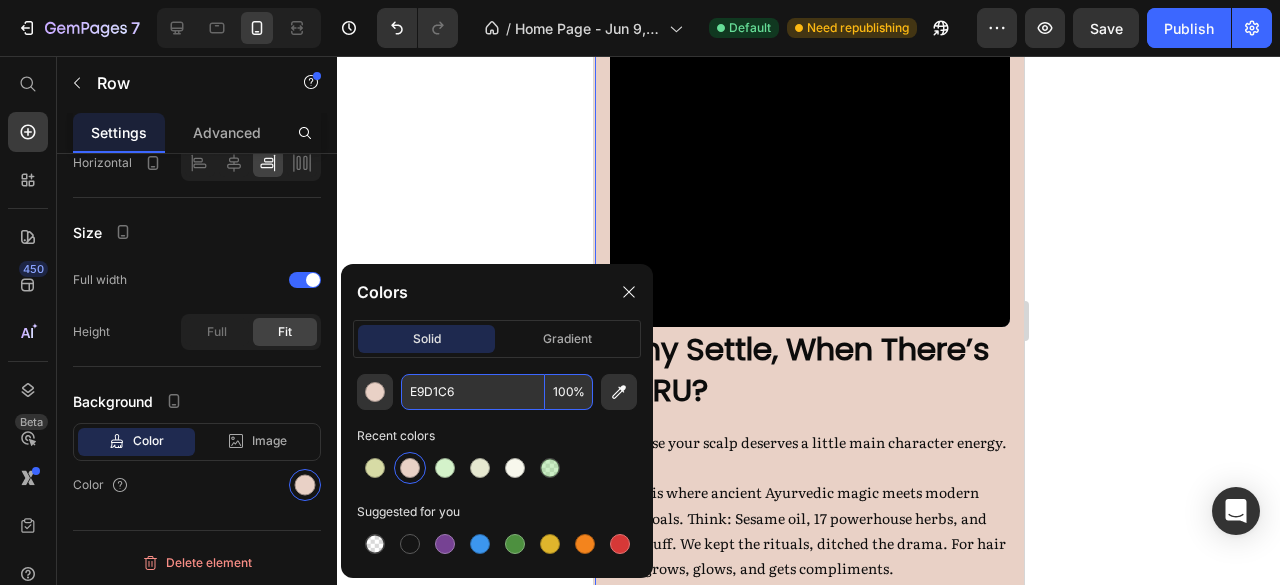 click on "E9D1C6" at bounding box center (473, 392) 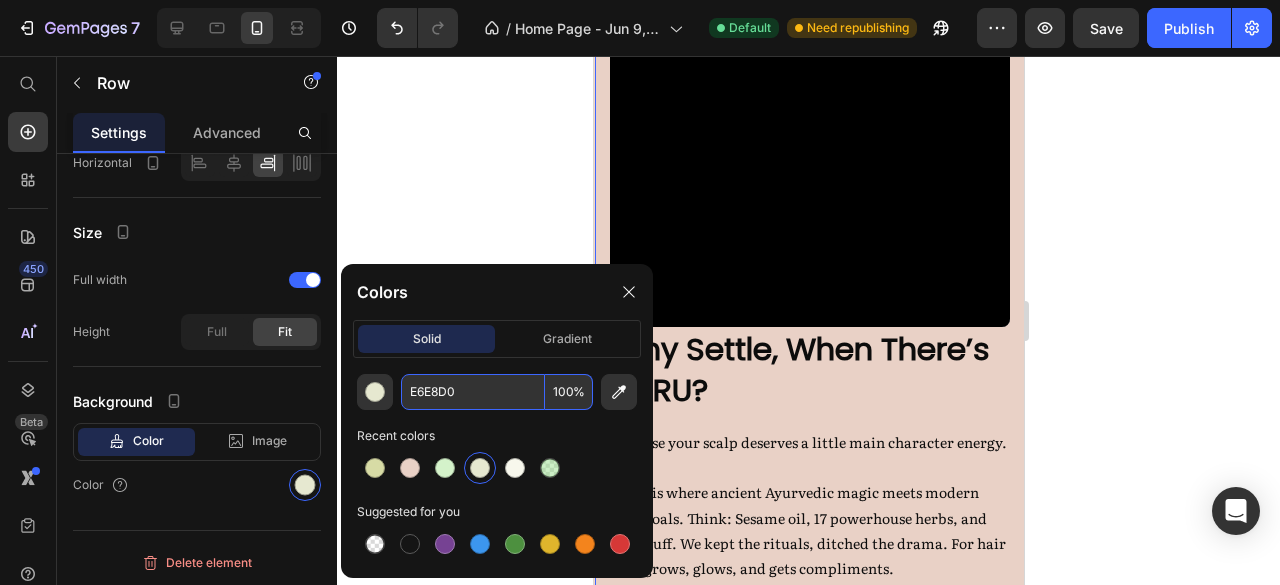type on "E6E8D0" 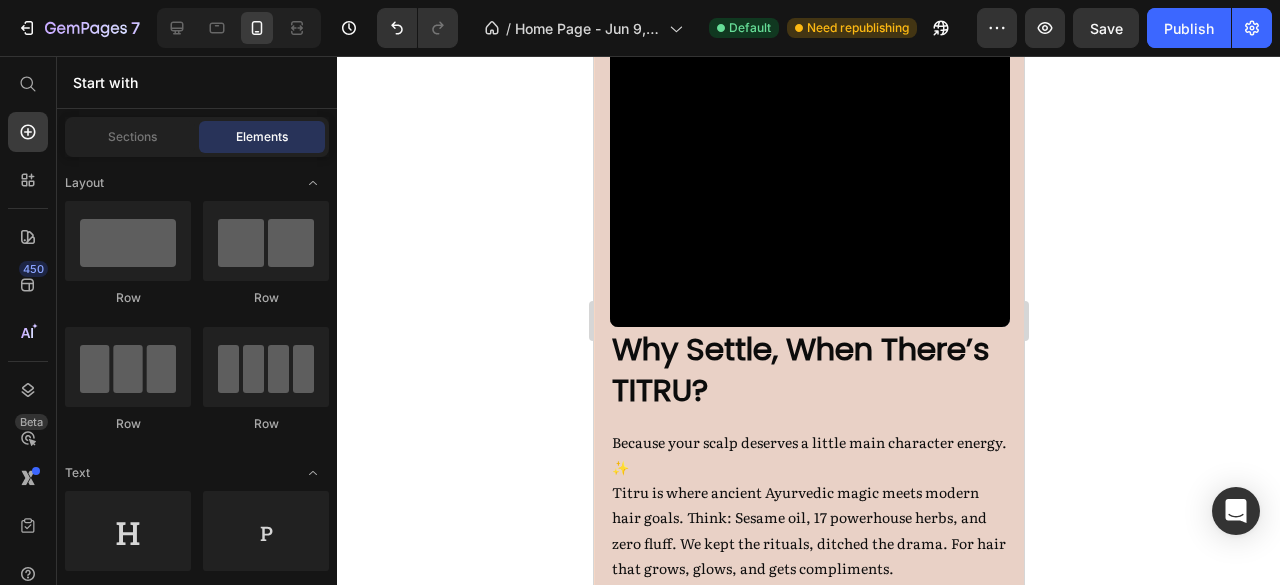 scroll, scrollTop: 1414, scrollLeft: 0, axis: vertical 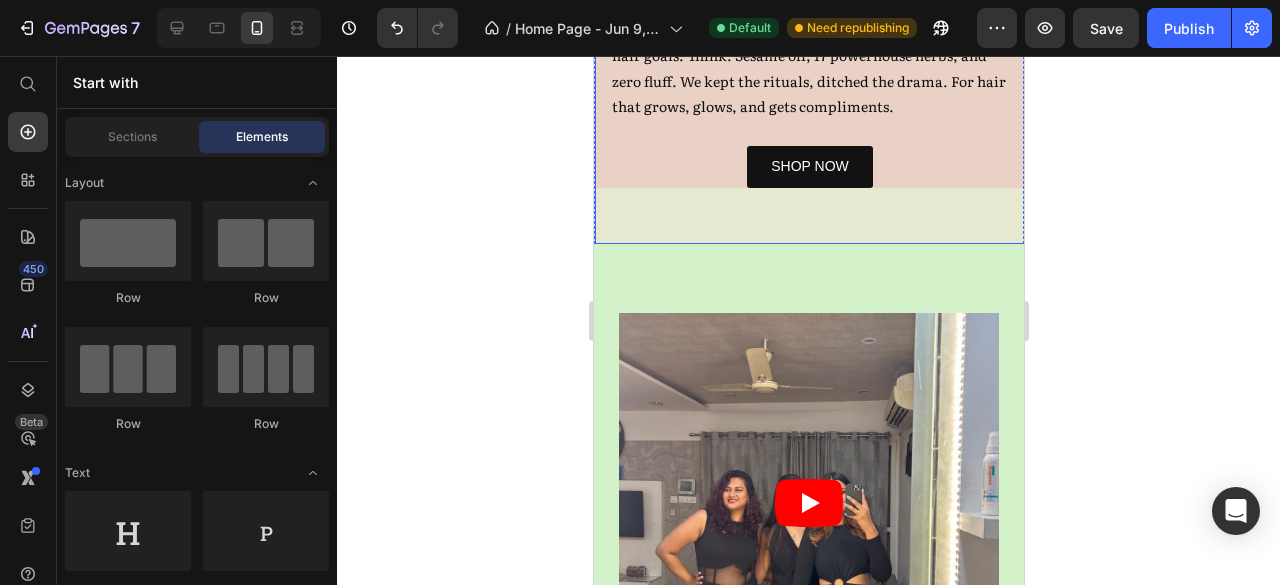 click on "Why Settle, When There’s TITRU? Heading Because your scalp deserves a little main character energy. ✨ Titru is where ancient Ayurvedic magic meets modern hair goals. Think: Sesame oil, 17 powerhouse herbs, and zero fluff. We kept the rituals, ditched the drama. For hair that grows, glows, and gets compliments.   Text Block Row SHOP NOW Button Video Row Row" at bounding box center (809, -158) 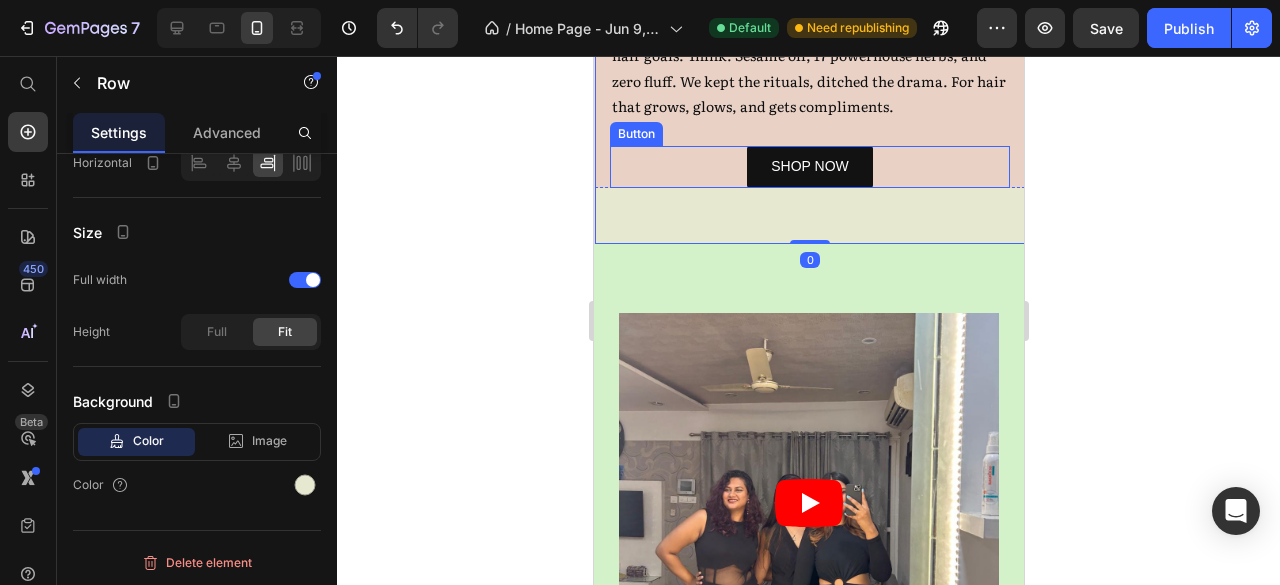 click on "SHOP NOW Button" at bounding box center (809, 166) 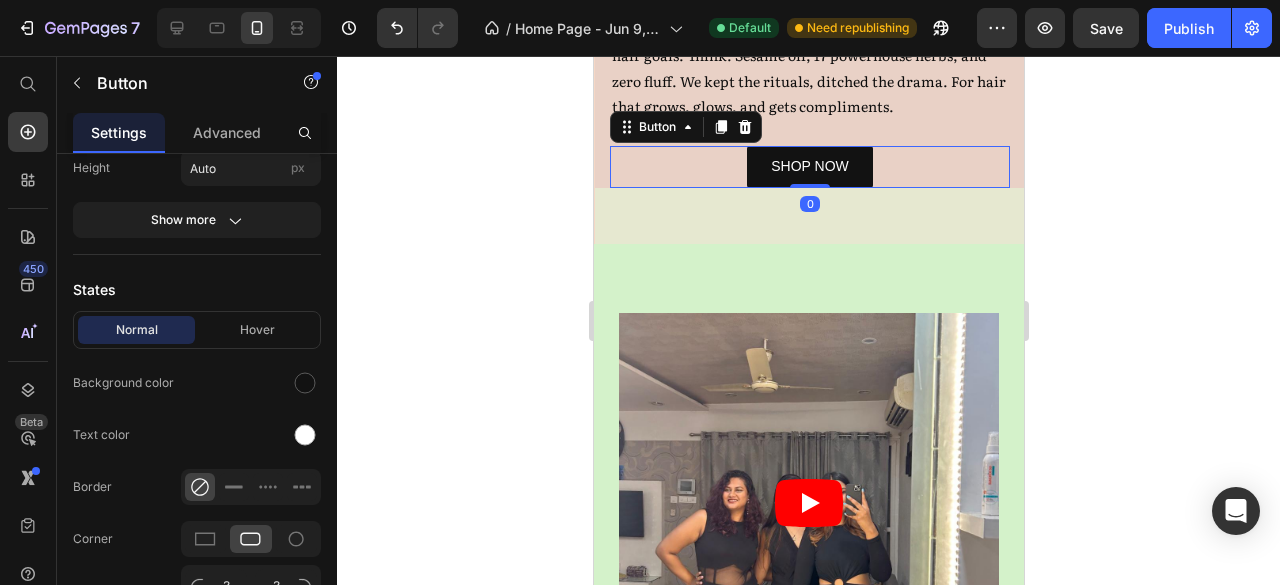 scroll, scrollTop: 0, scrollLeft: 0, axis: both 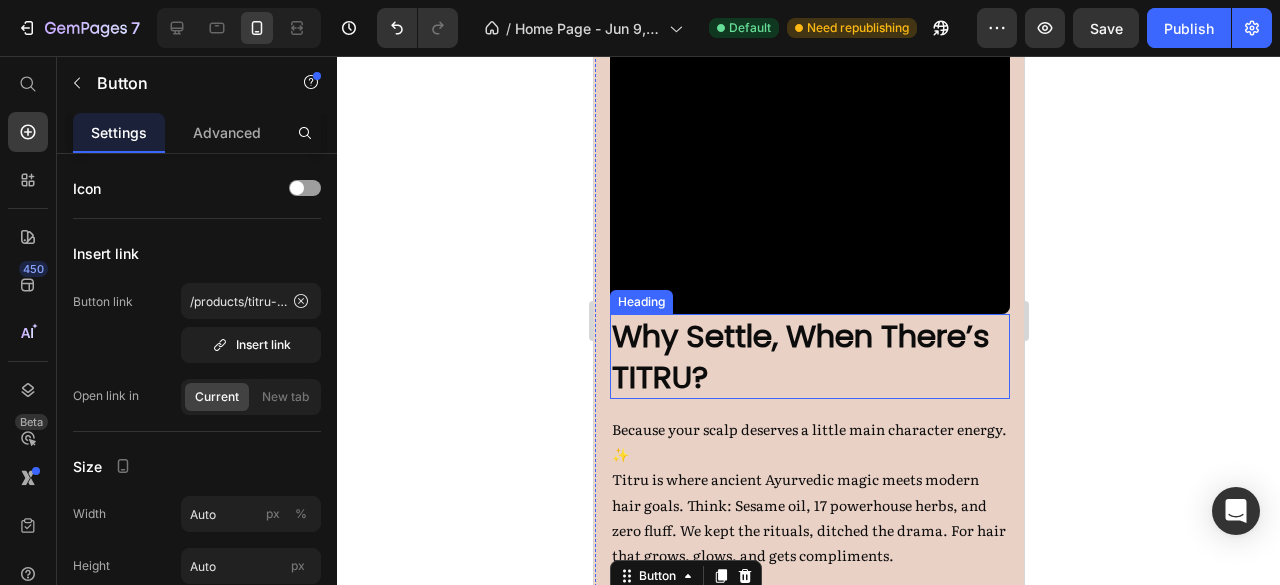 drag, startPoint x: 970, startPoint y: 362, endPoint x: 974, endPoint y: 391, distance: 29.274563 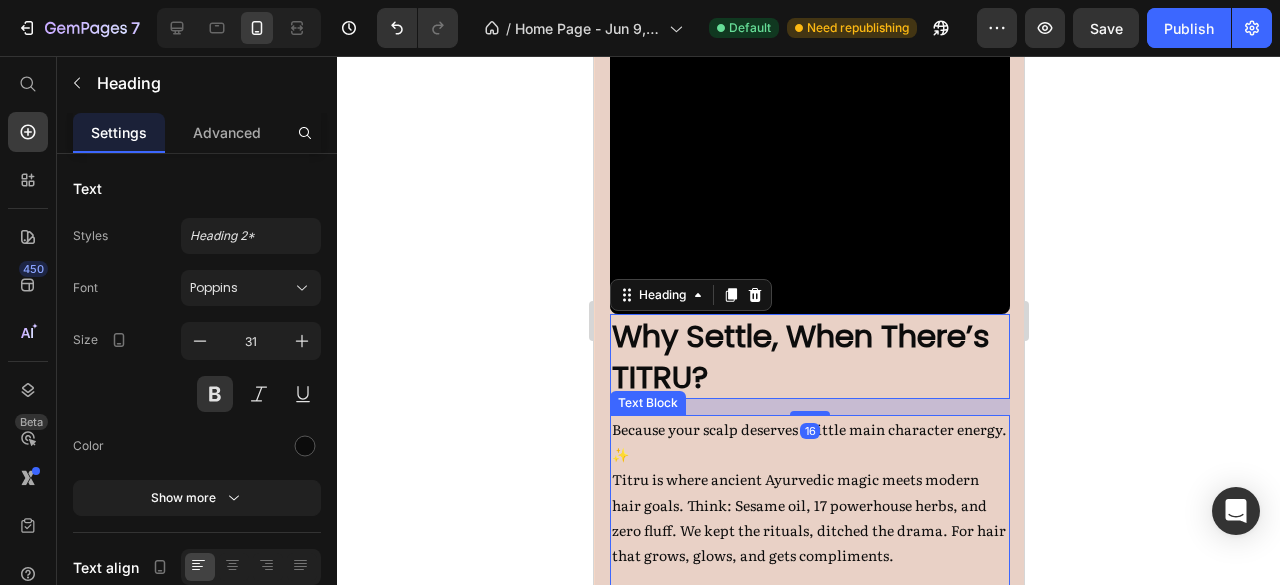 click on "Because your scalp deserves a little main character energy. ✨ Titru is where ancient Ayurvedic magic meets modern hair goals. Think: Sesame oil, 17 powerhouse herbs, and zero fluff. We kept the rituals, ditched the drama. For hair that grows, glows, and gets compliments." at bounding box center (809, 492) 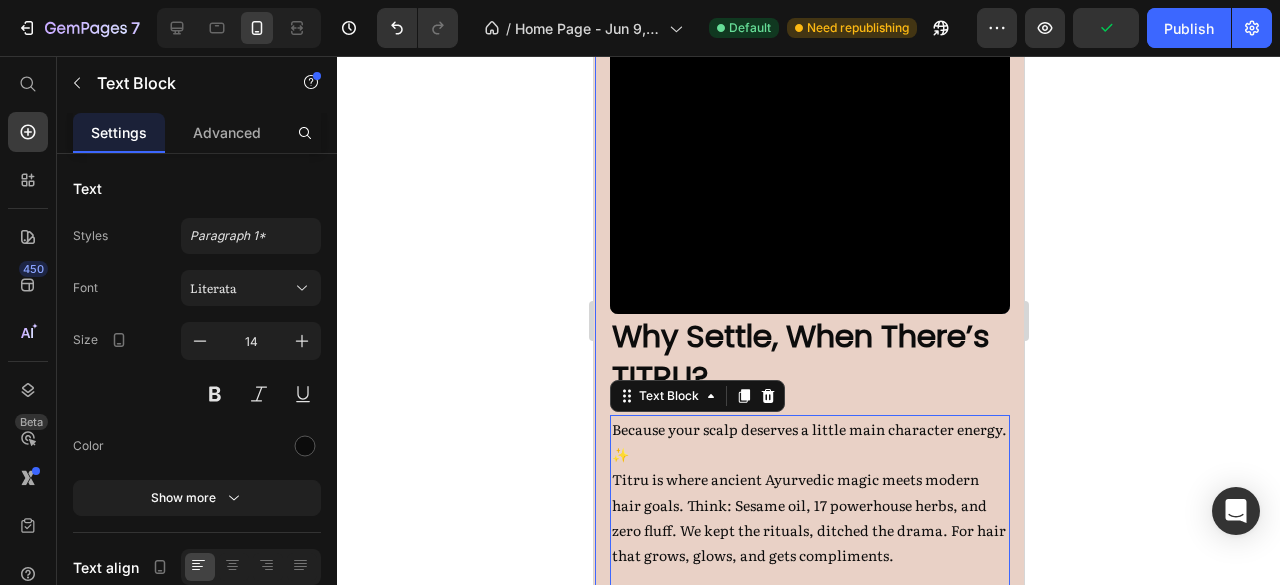click on "Why Settle, When There’s TITRU? Heading Because your scalp deserves a little main character energy. ✨ Titru is where ancient Ayurvedic magic meets modern hair goals. Think: Sesame oil, 17 powerhouse herbs, and zero fluff. We kept the rituals, ditched the drama. For hair that grows, glows, and gets compliments.   Text Block   0 Row SHOP NOW Button Video Row" at bounding box center (809, 275) 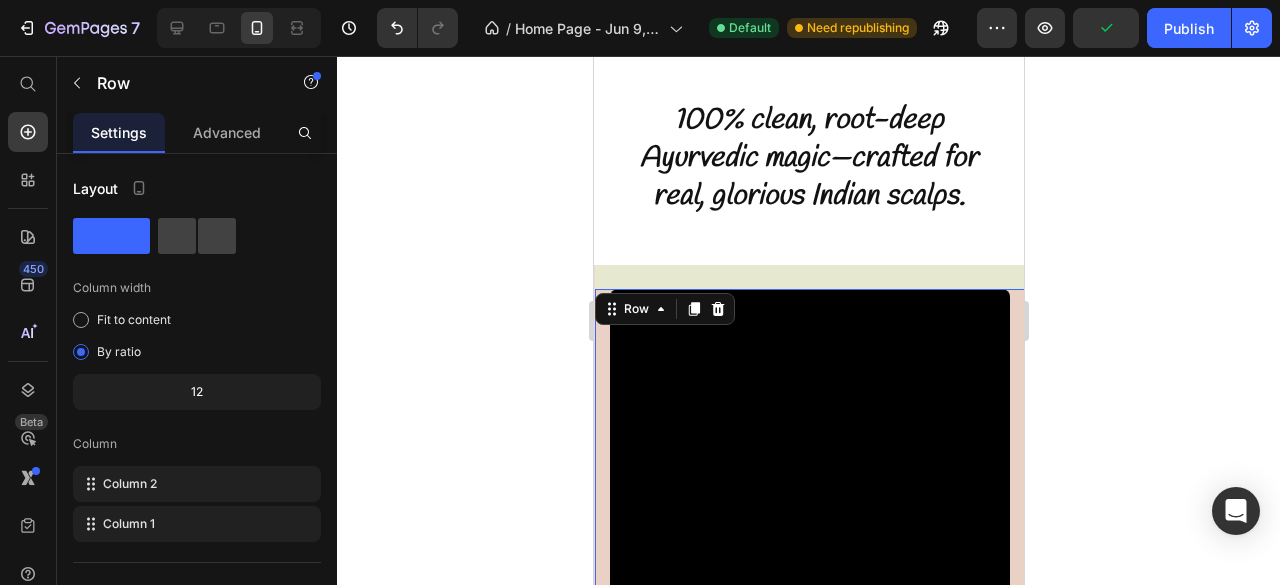 scroll, scrollTop: 589, scrollLeft: 0, axis: vertical 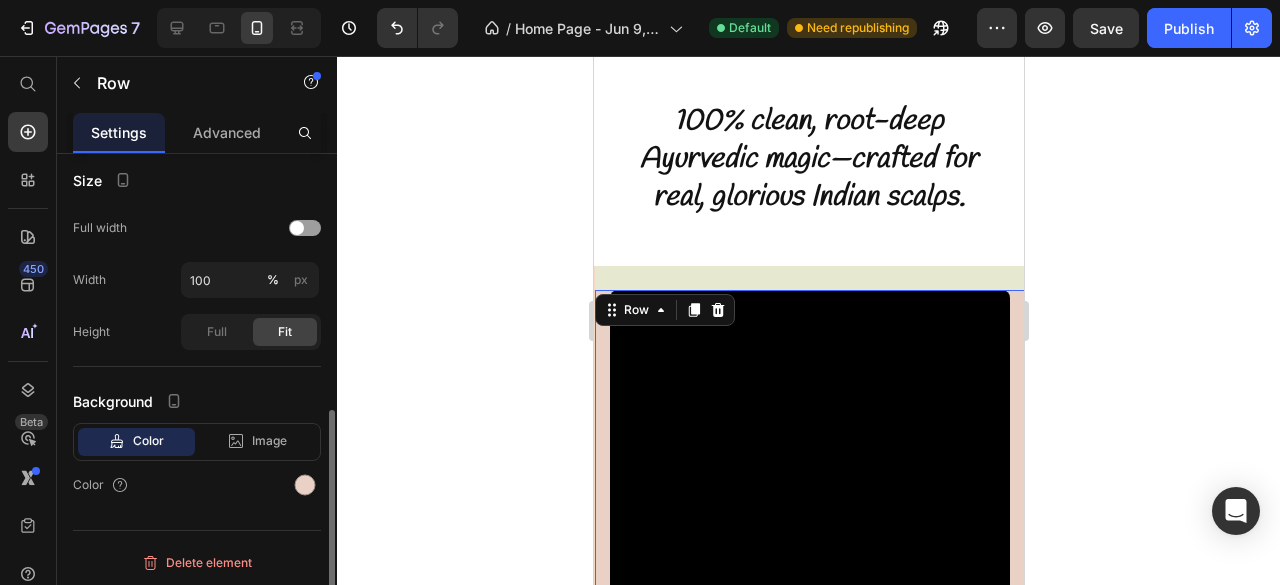 click on "Color" at bounding box center (197, 485) 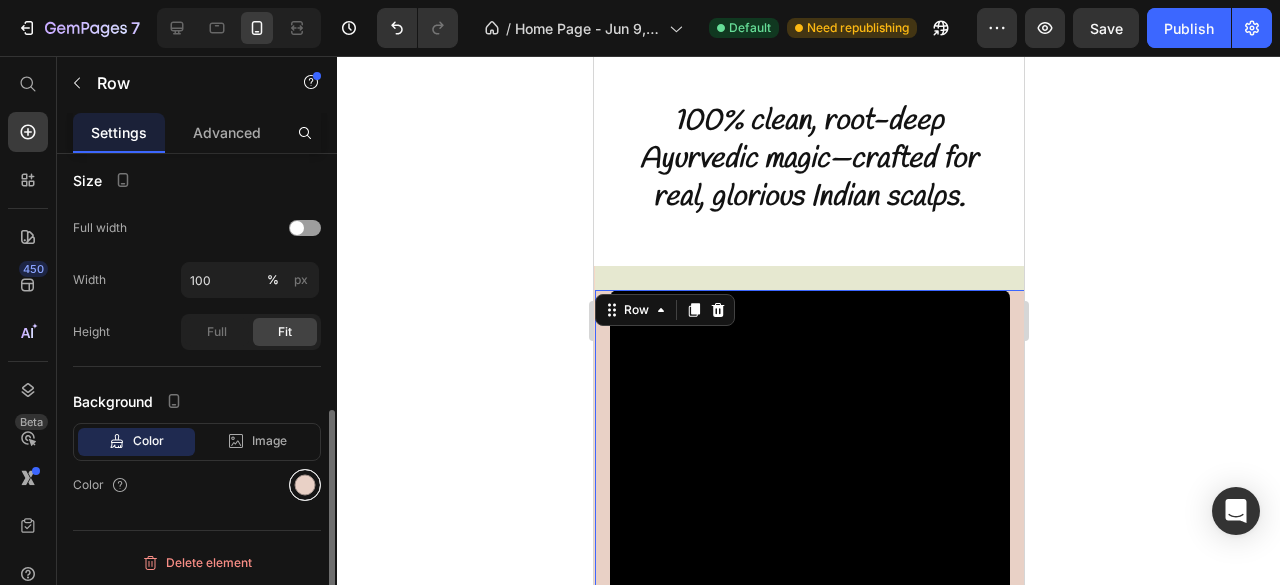 click at bounding box center (305, 485) 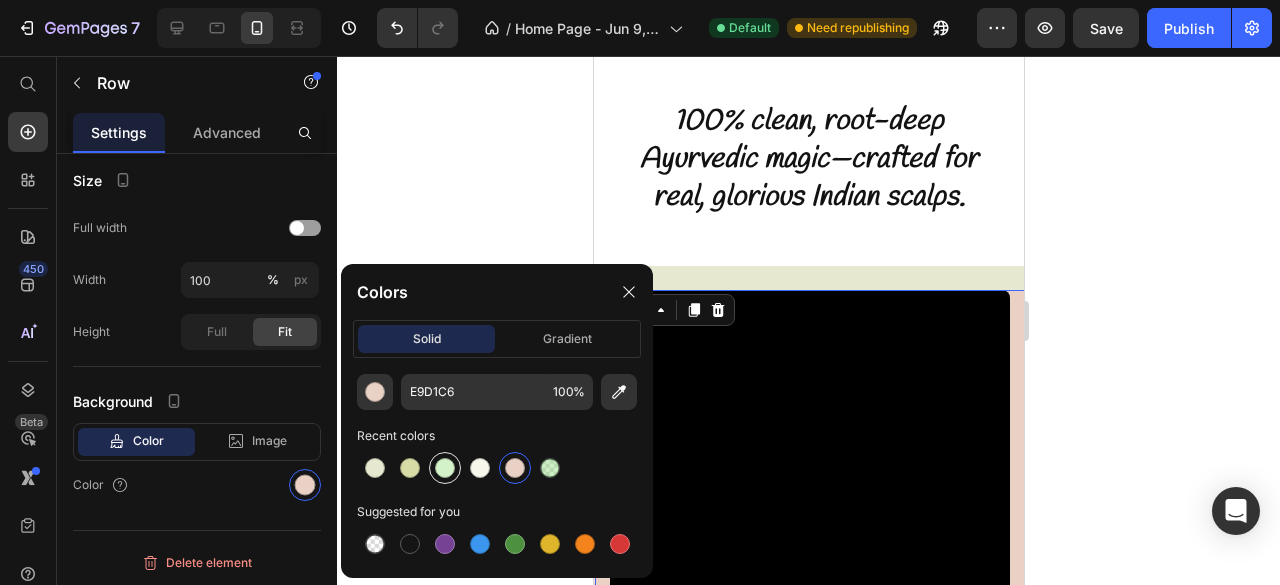 click at bounding box center (445, 468) 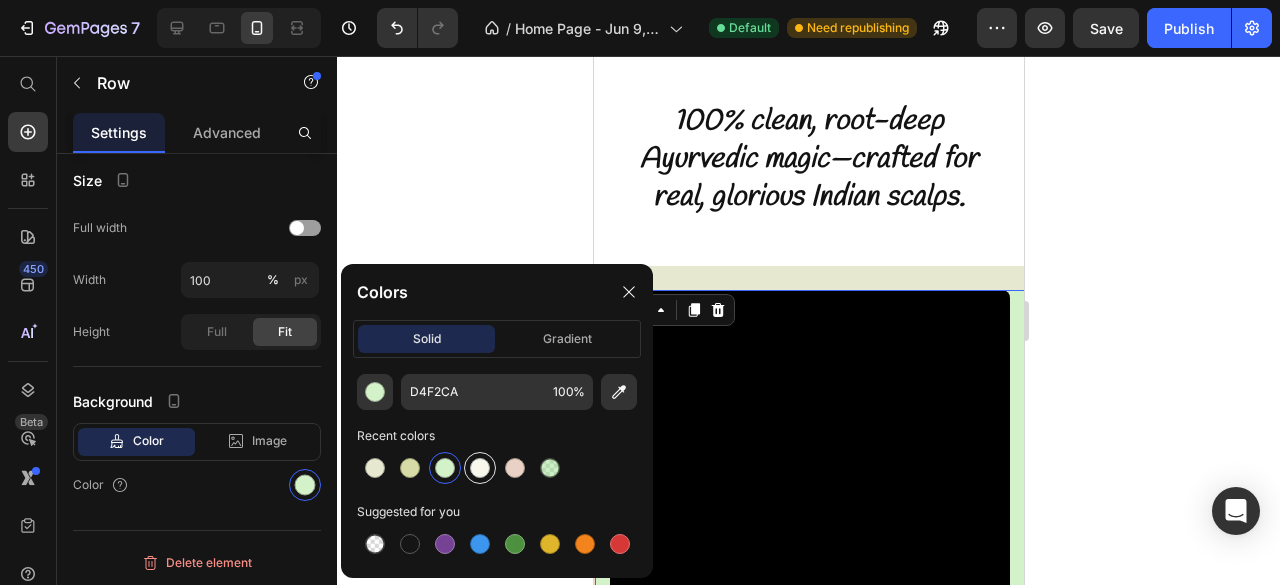 click at bounding box center [480, 468] 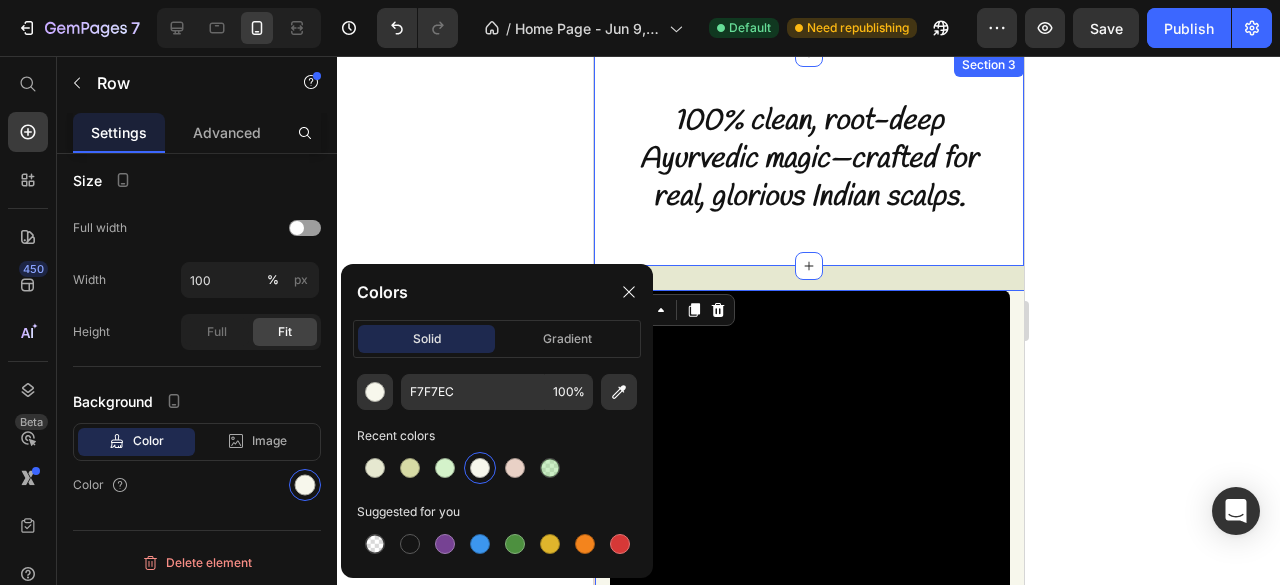 click on "Why Settle, When There’s TITRU? Heading Because your scalp deserves a little main character energy. ✨ Titru is where ancient Ayurvedic magic meets modern hair goals. Think: Sesame oil, 17 powerhouse herbs, and zero fluff. We kept the rituals, ditched the drama. For hair that grows, glows, and gets compliments.   Text Block Row SHOP NOW Button Video Row   0 Row" at bounding box center (809, 667) 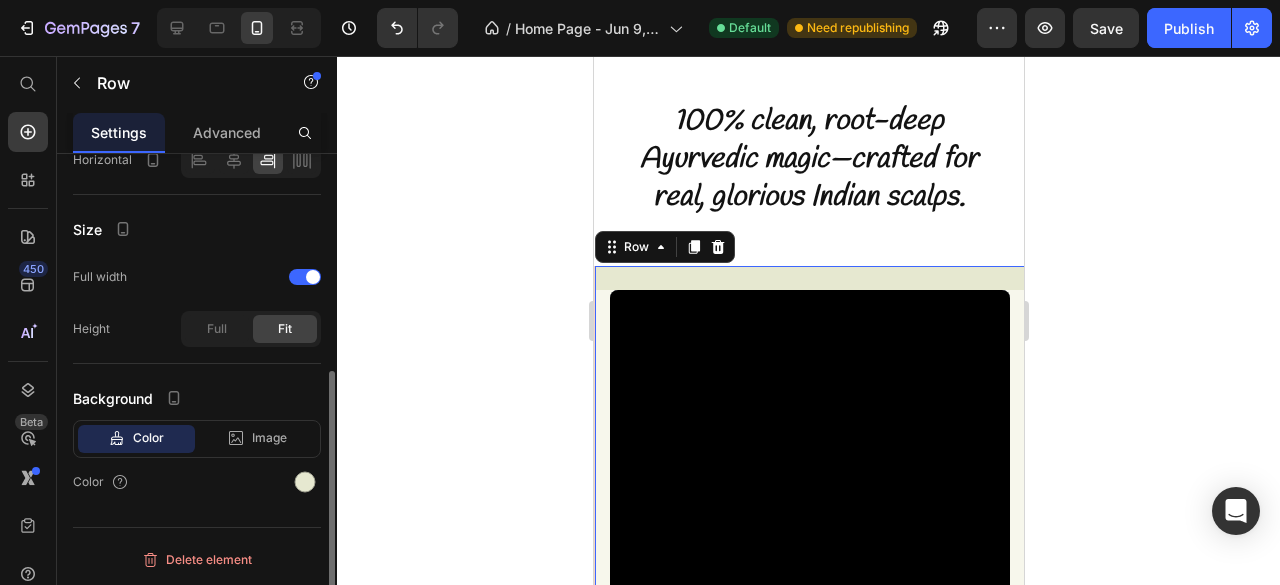 scroll, scrollTop: 398, scrollLeft: 0, axis: vertical 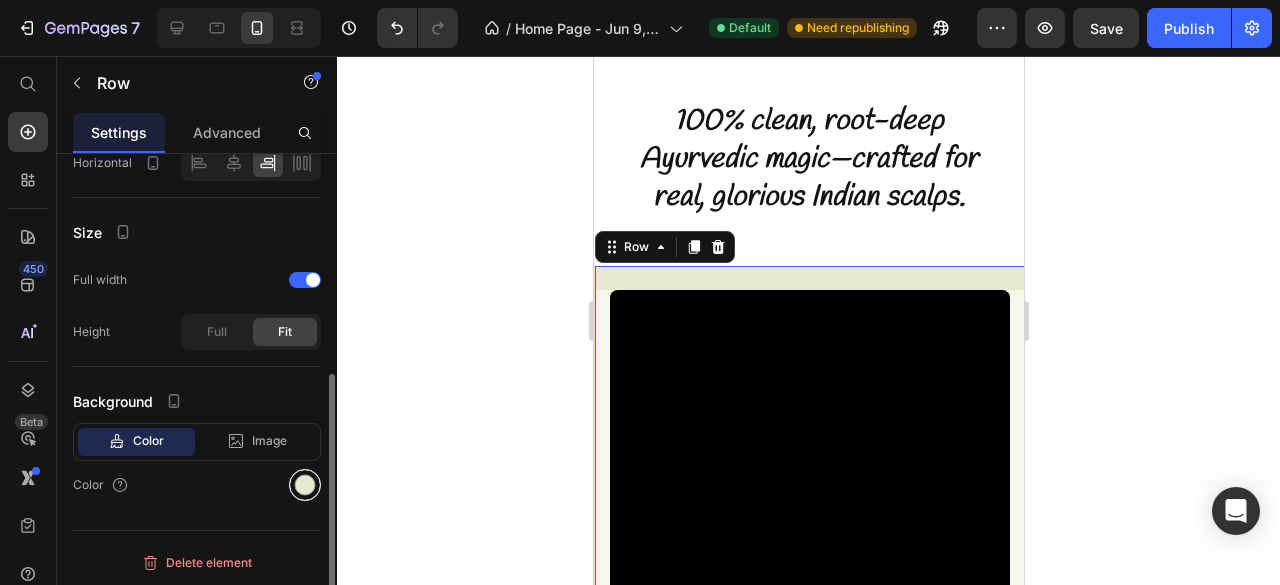click at bounding box center [305, 485] 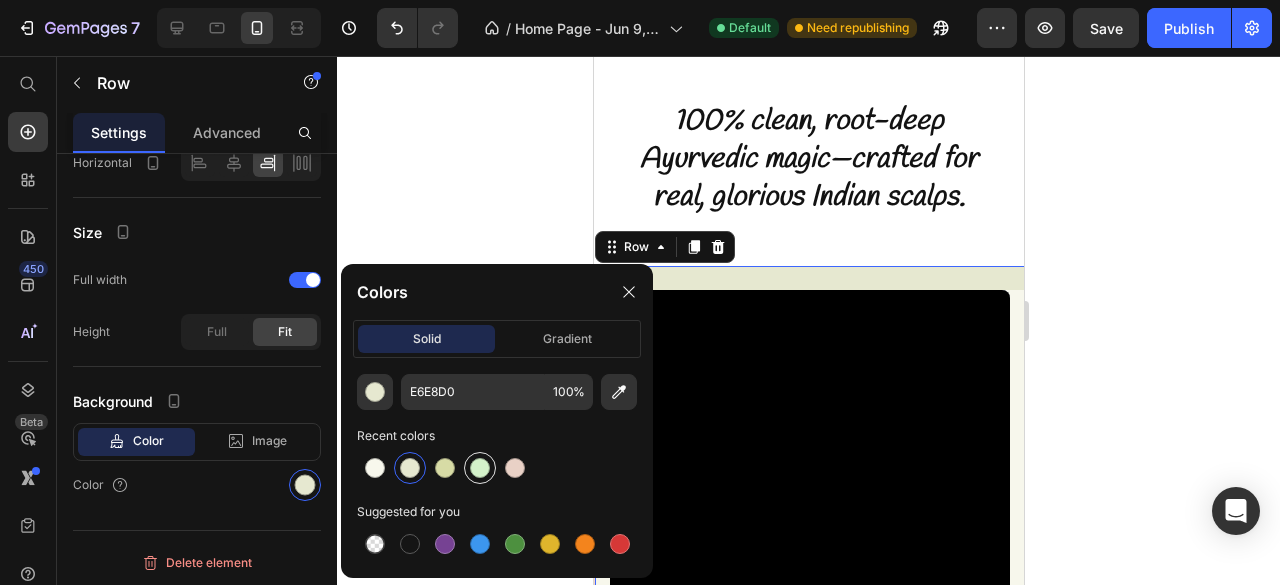 click at bounding box center [480, 468] 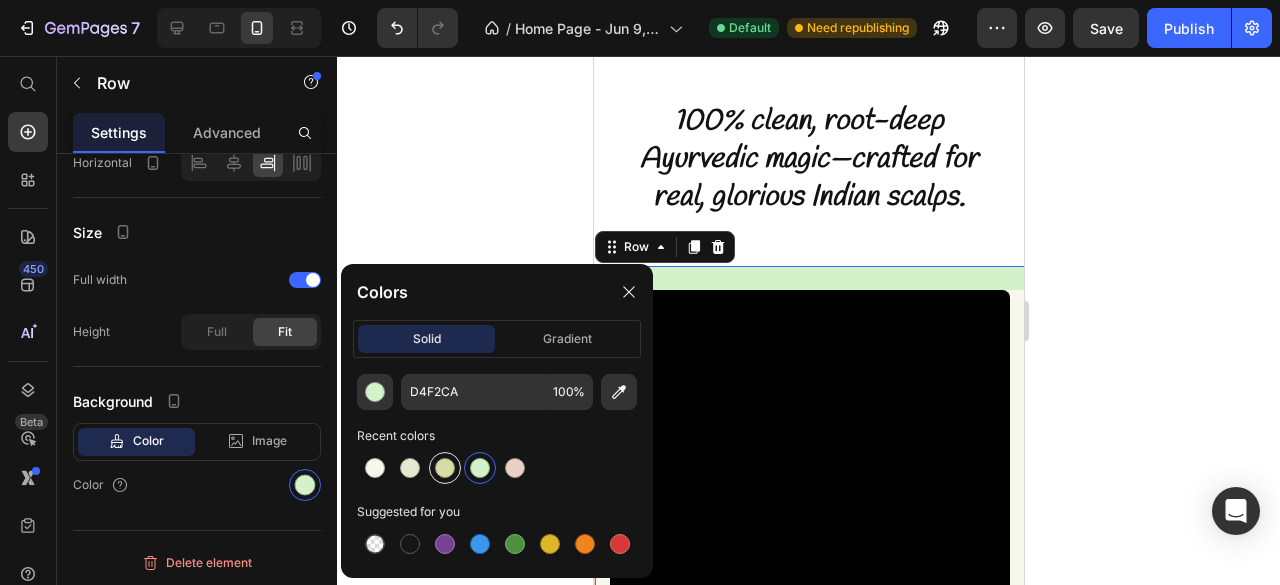 click at bounding box center [445, 468] 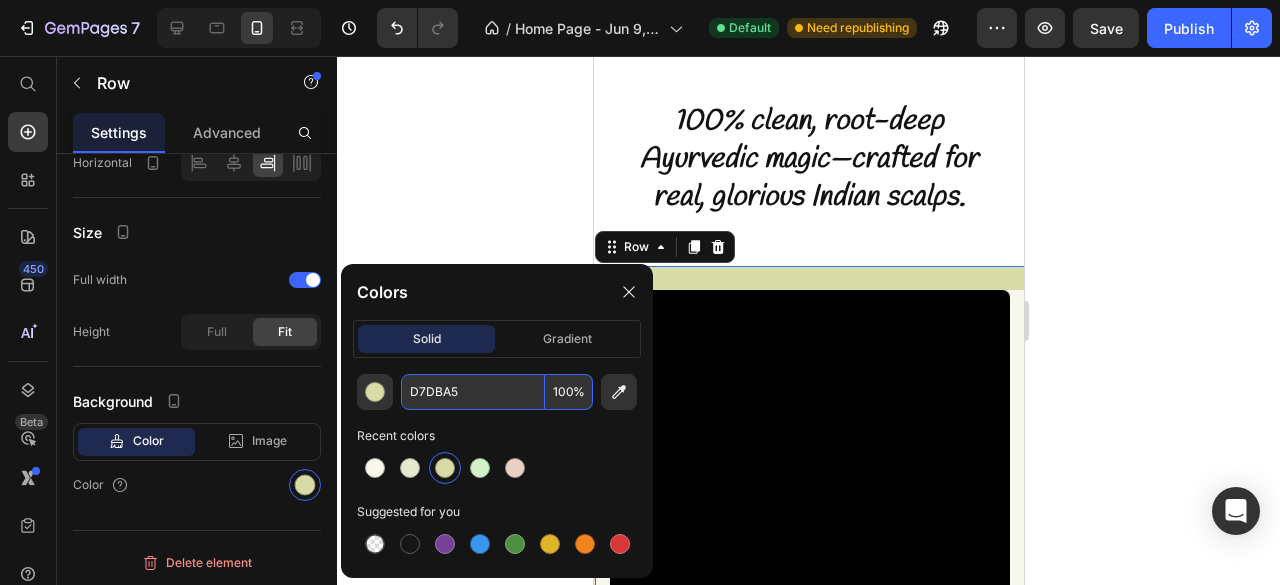 click on "D7DBA5" at bounding box center [473, 392] 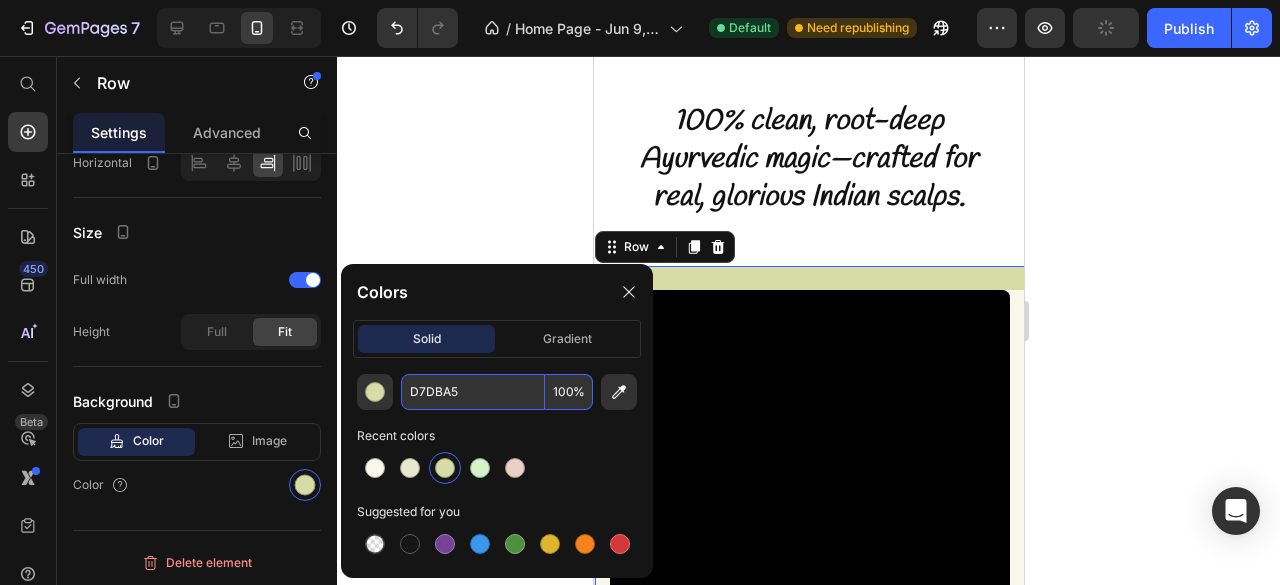 paste on "E6E8D0" 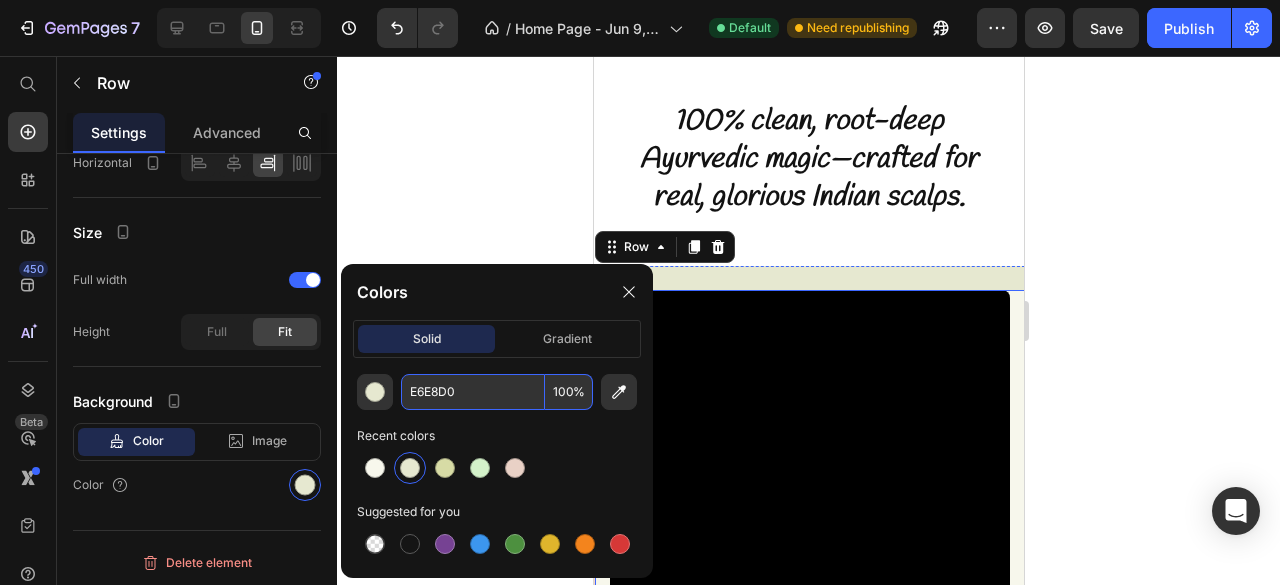 click on "Why Settle, When There’s TITRU? Heading Because your scalp deserves a little main character energy. ✨ Titru is where ancient Ayurvedic magic meets modern hair goals. Think: Sesame oil, 17 powerhouse herbs, and zero fluff. We kept the rituals, ditched the drama. For hair that grows, glows, and gets compliments.   Text Block Row SHOP NOW Button Video Row" at bounding box center (809, 651) 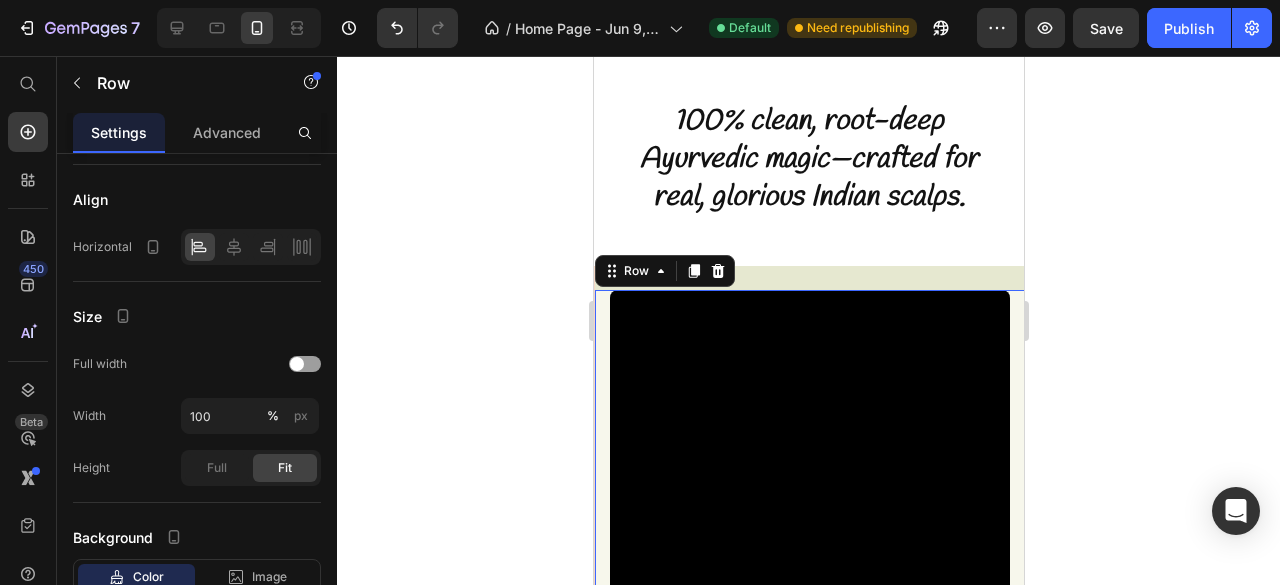scroll, scrollTop: 398, scrollLeft: 0, axis: vertical 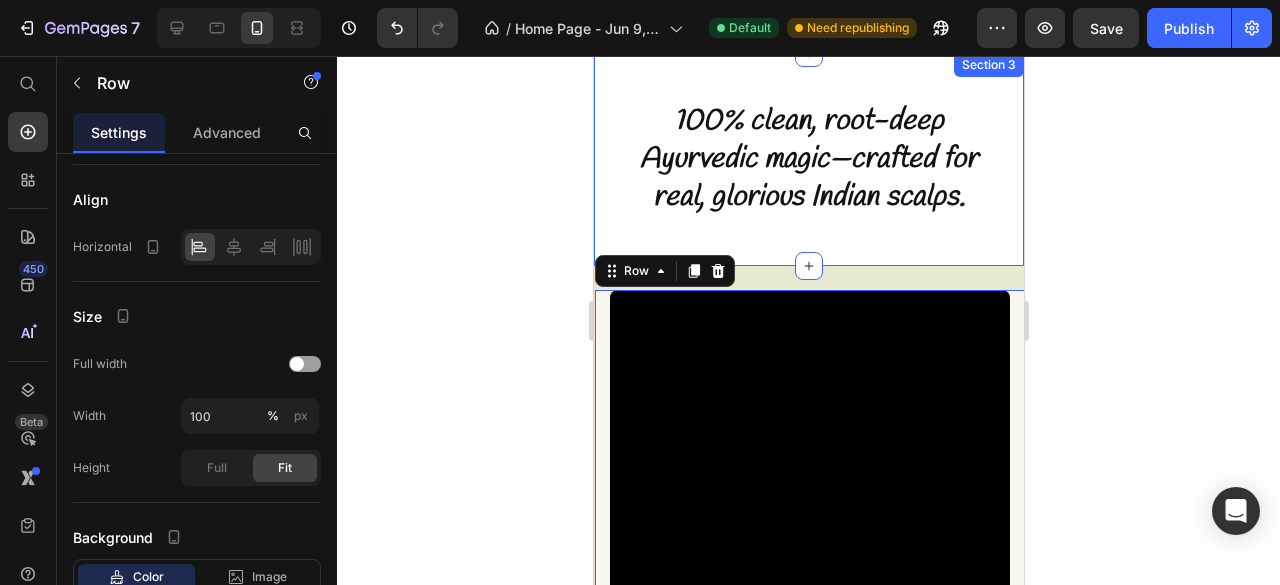 click on "Why Settle, When There’s TITRU? Heading Because your scalp deserves a little main character energy. ✨ Titru is where ancient Ayurvedic magic meets modern hair goals. Think: Sesame oil, 17 powerhouse herbs, and zero fluff. We kept the rituals, ditched the drama. For hair that grows, glows, and gets compliments.   Text Block Row SHOP NOW Button Video Row   0 Row" at bounding box center (809, 667) 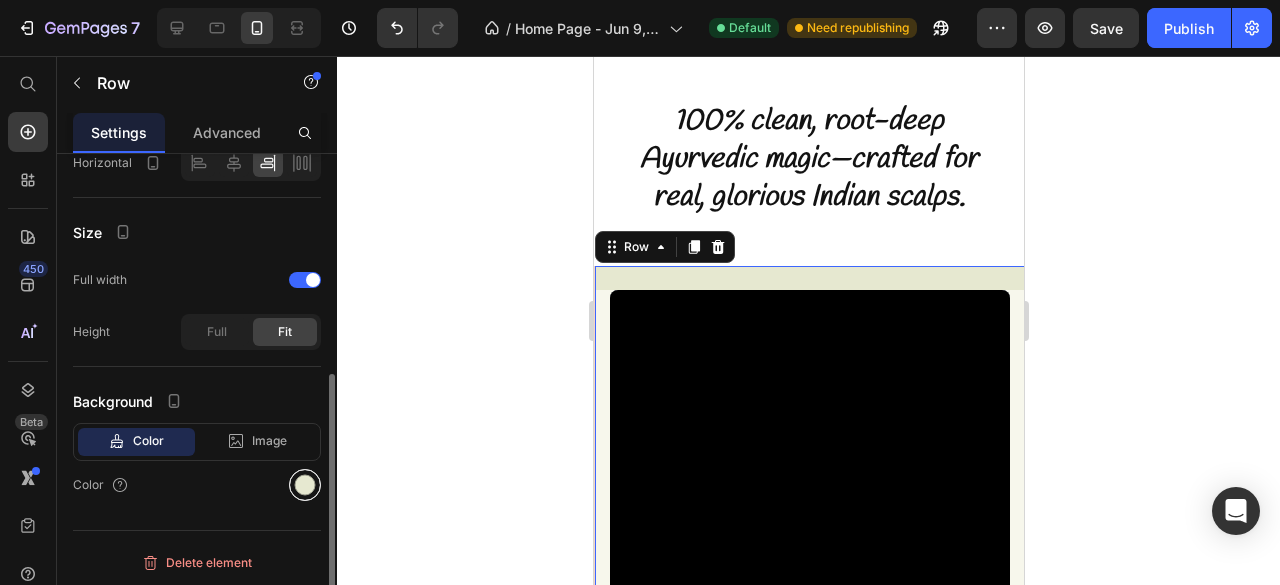 click at bounding box center [305, 485] 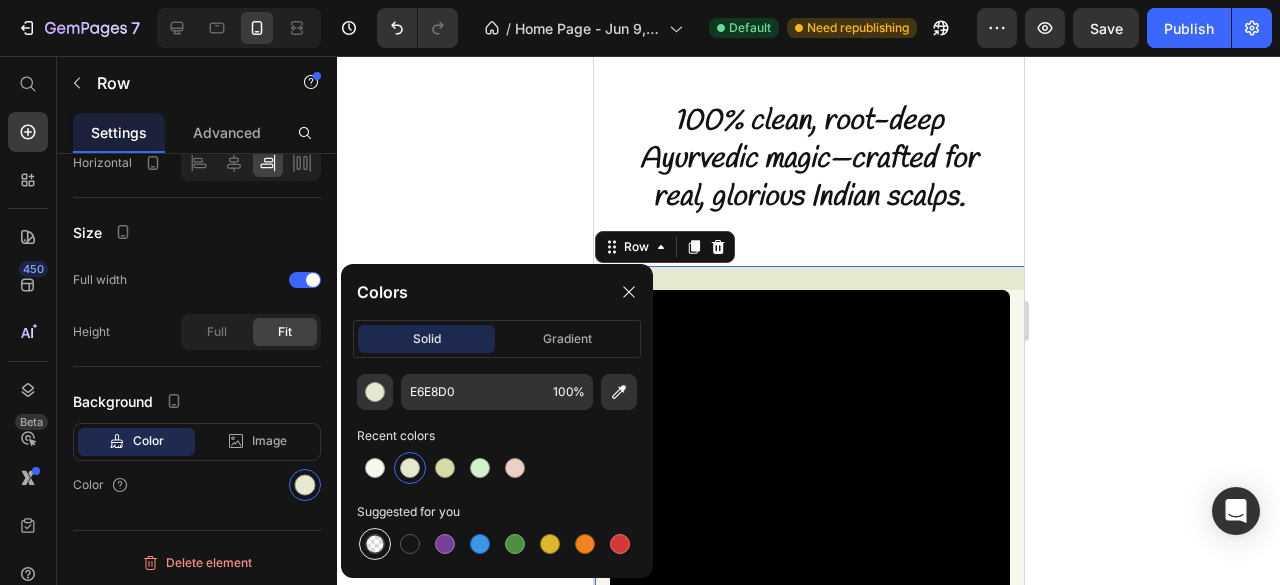 click at bounding box center [375, 544] 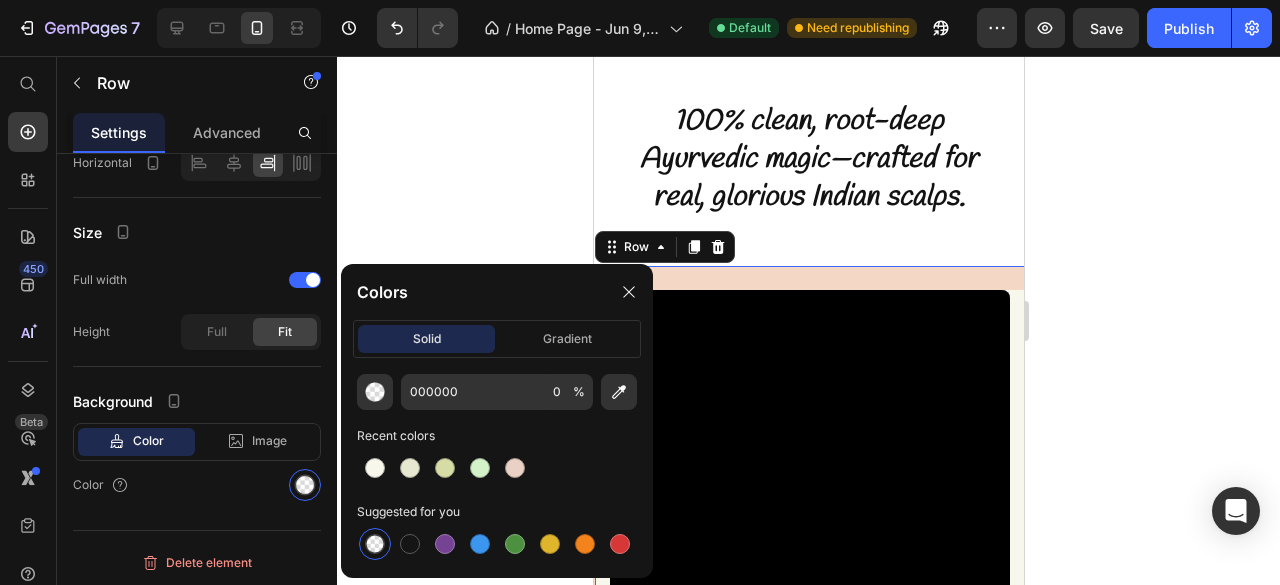click at bounding box center [375, 544] 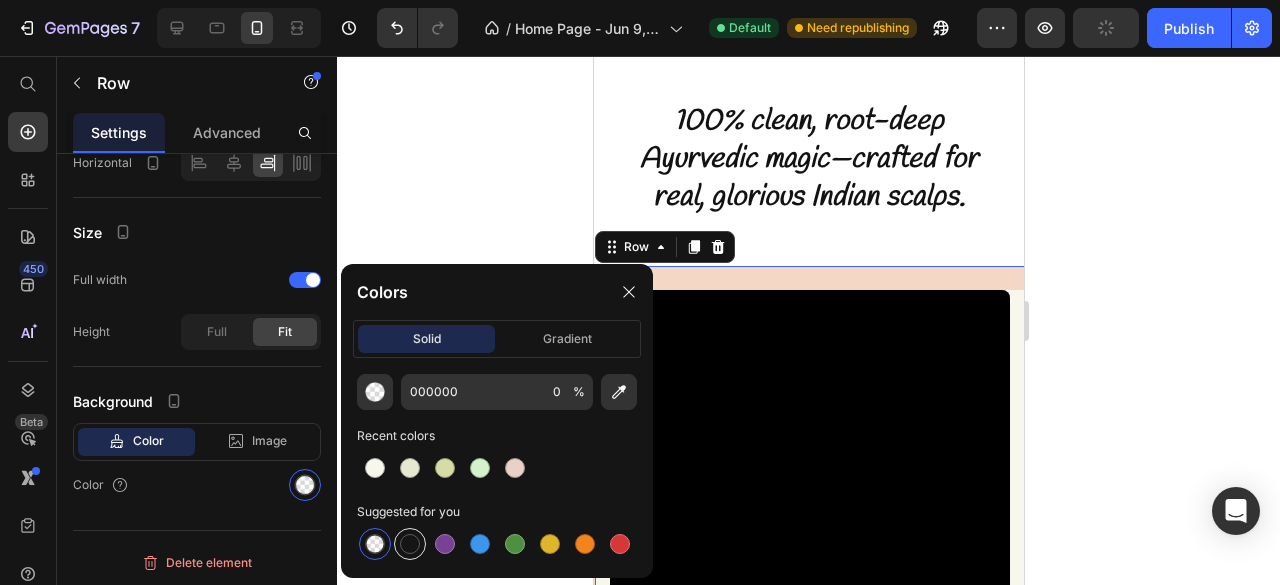 click at bounding box center (410, 544) 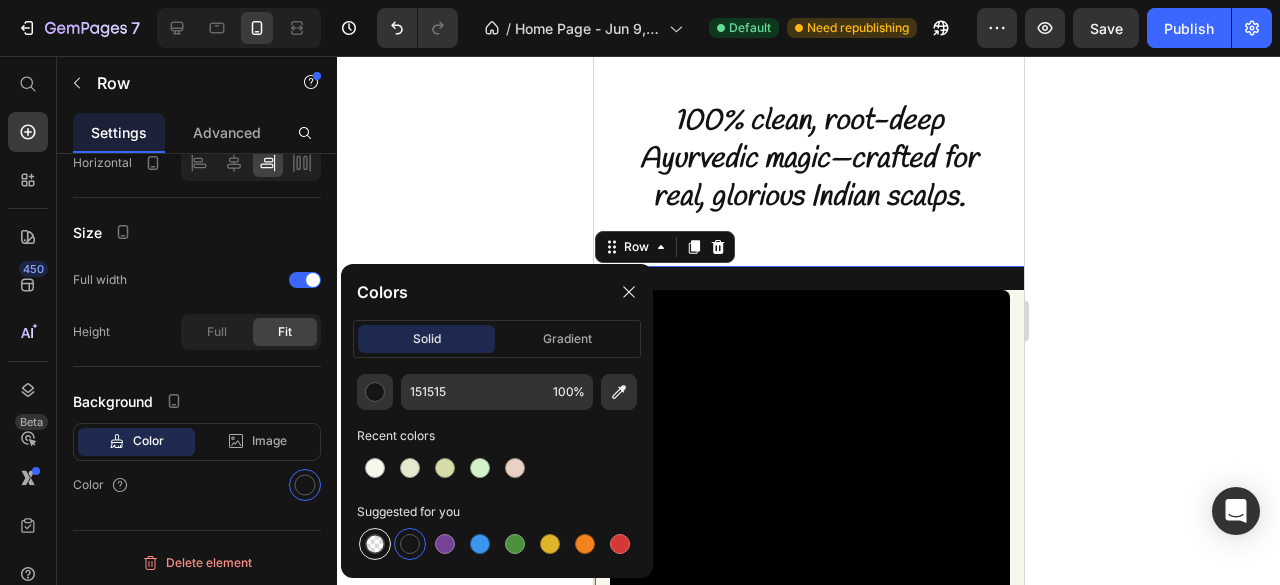 click at bounding box center (375, 544) 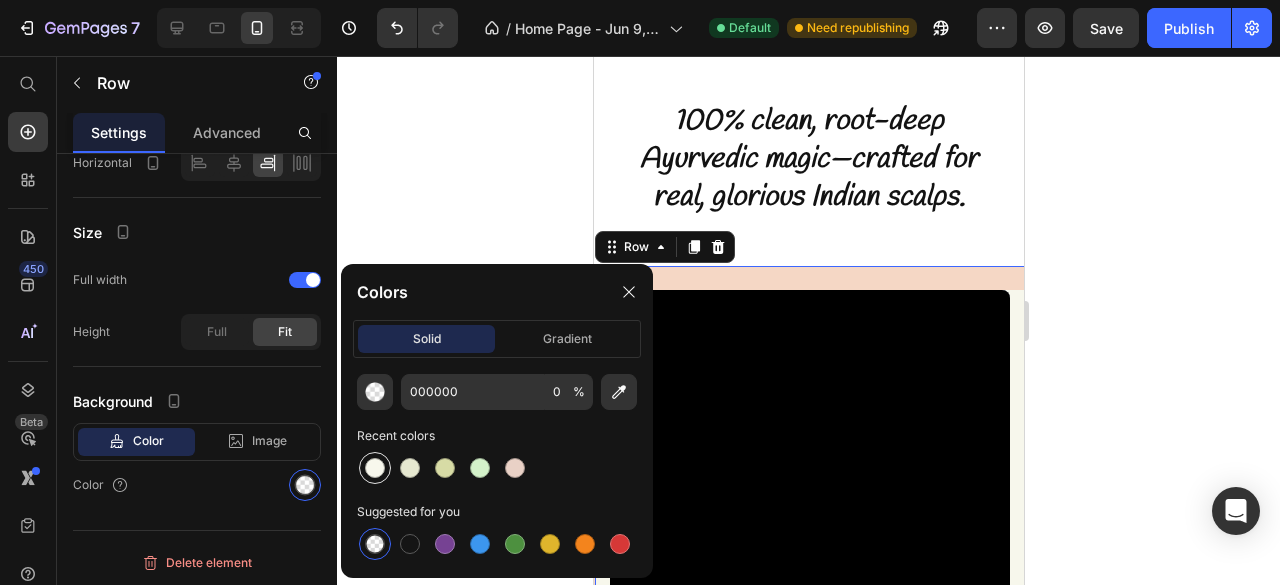 click at bounding box center (375, 468) 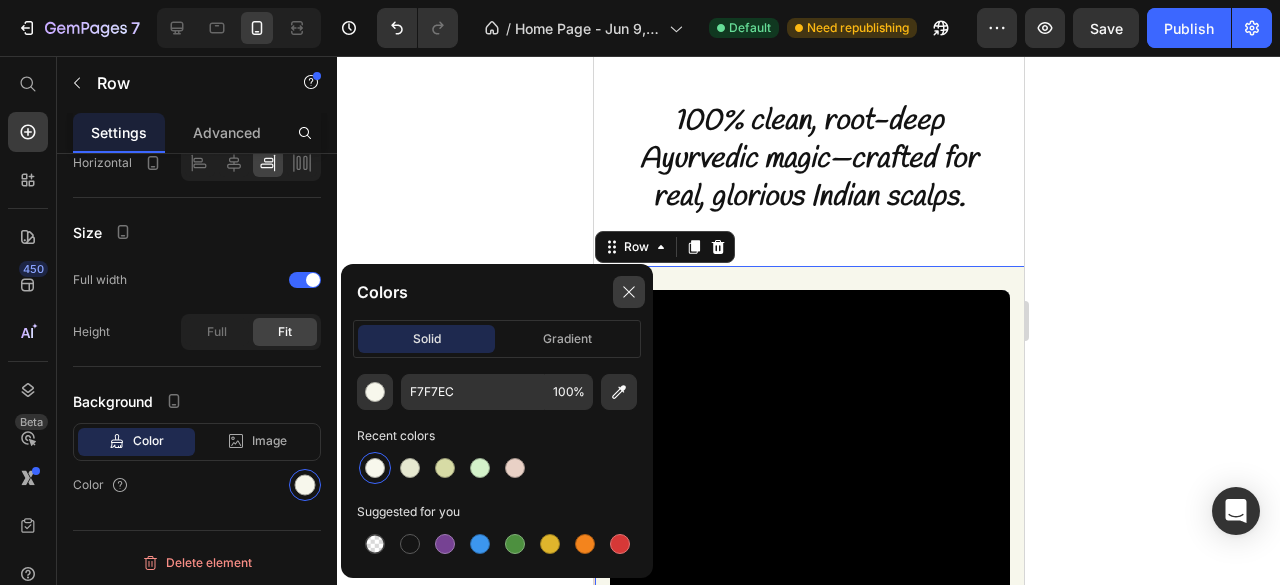 click at bounding box center (629, 292) 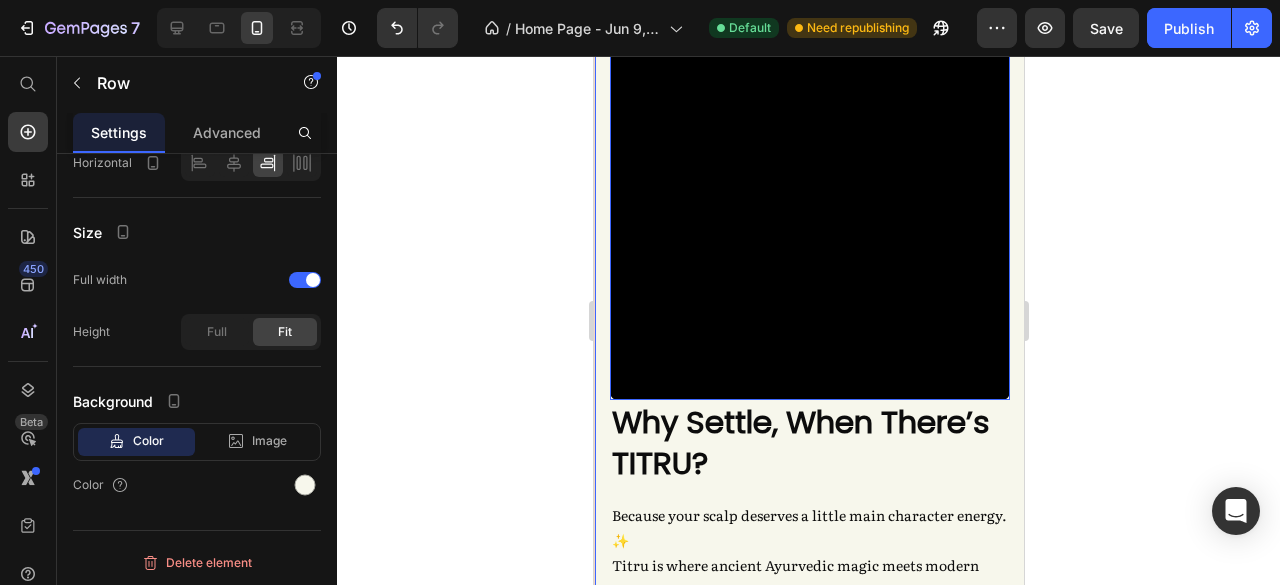 scroll, scrollTop: 880, scrollLeft: 0, axis: vertical 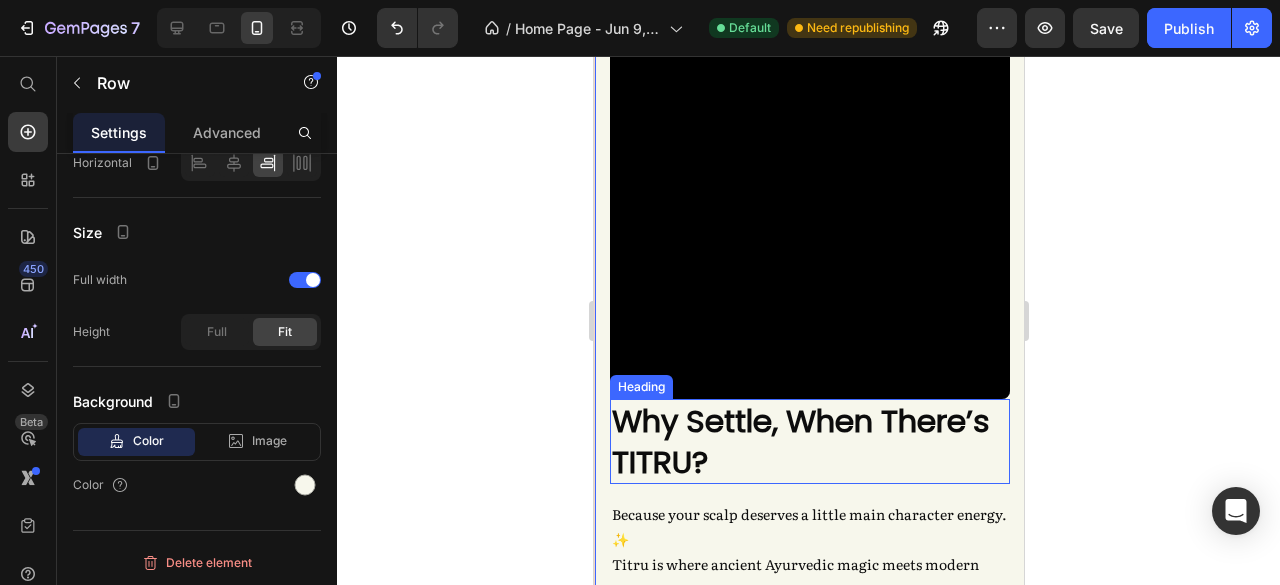 click on "Why Settle, When There’s TITRU?" at bounding box center (809, 441) 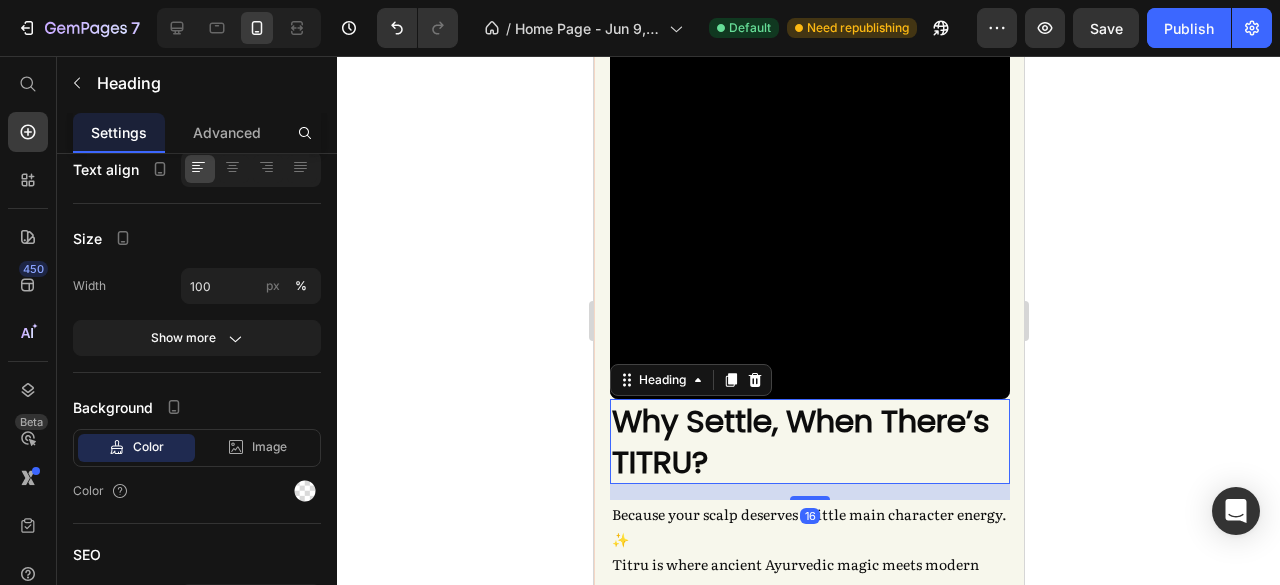 scroll, scrollTop: 0, scrollLeft: 0, axis: both 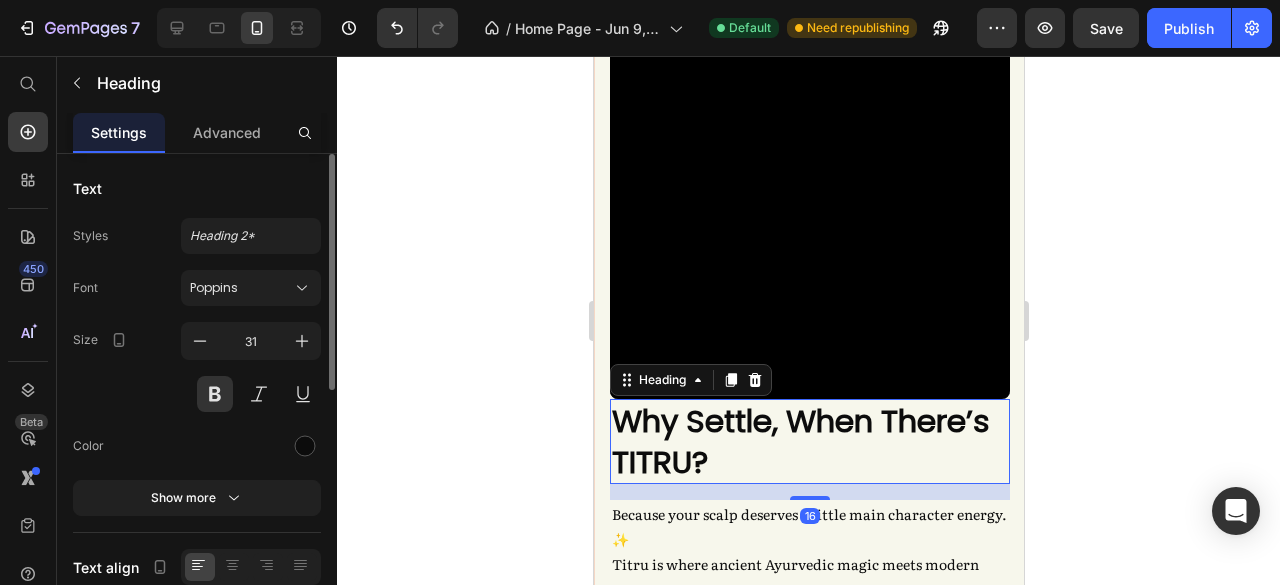 click 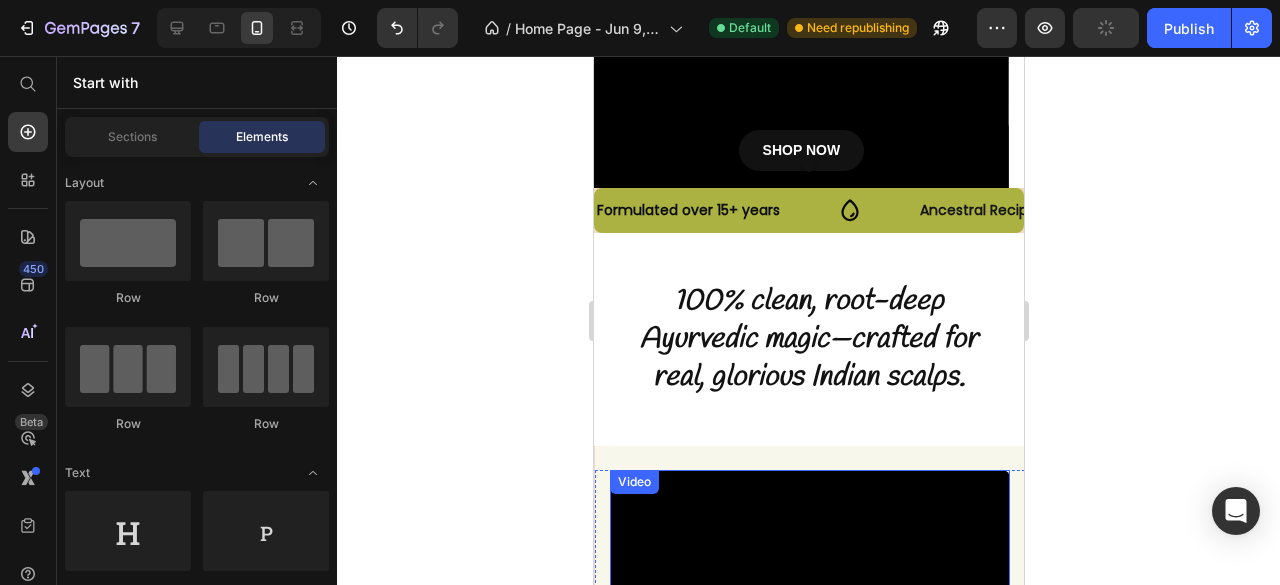 scroll, scrollTop: 412, scrollLeft: 0, axis: vertical 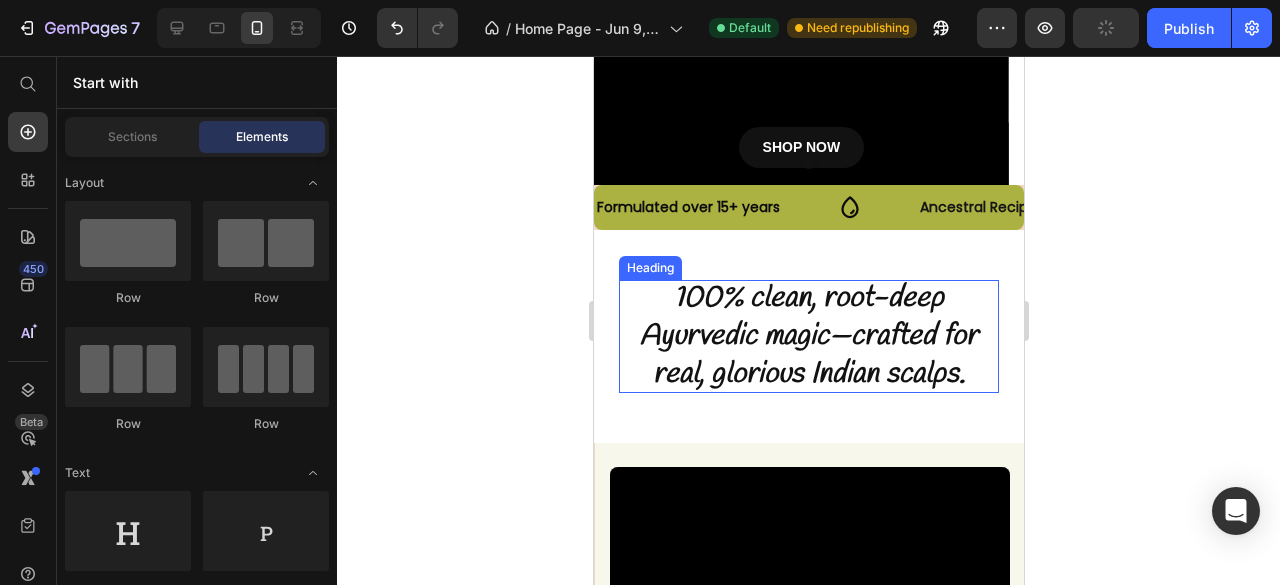 click on "100% clean, root-deep Ayurvedic magic—crafted for real, glorious Indian scalps." at bounding box center (808, 336) 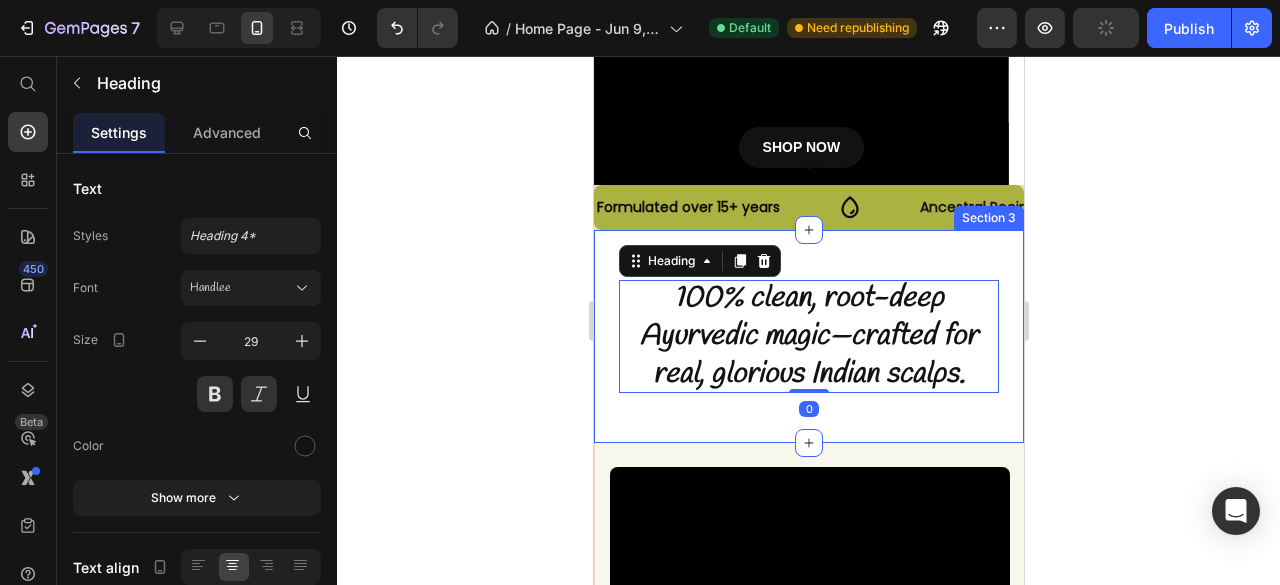 click on "100% clean, root-deep Ayurvedic magic—crafted for real, glorious Indian scalps. Heading   0 Row Section 3" at bounding box center (808, 336) 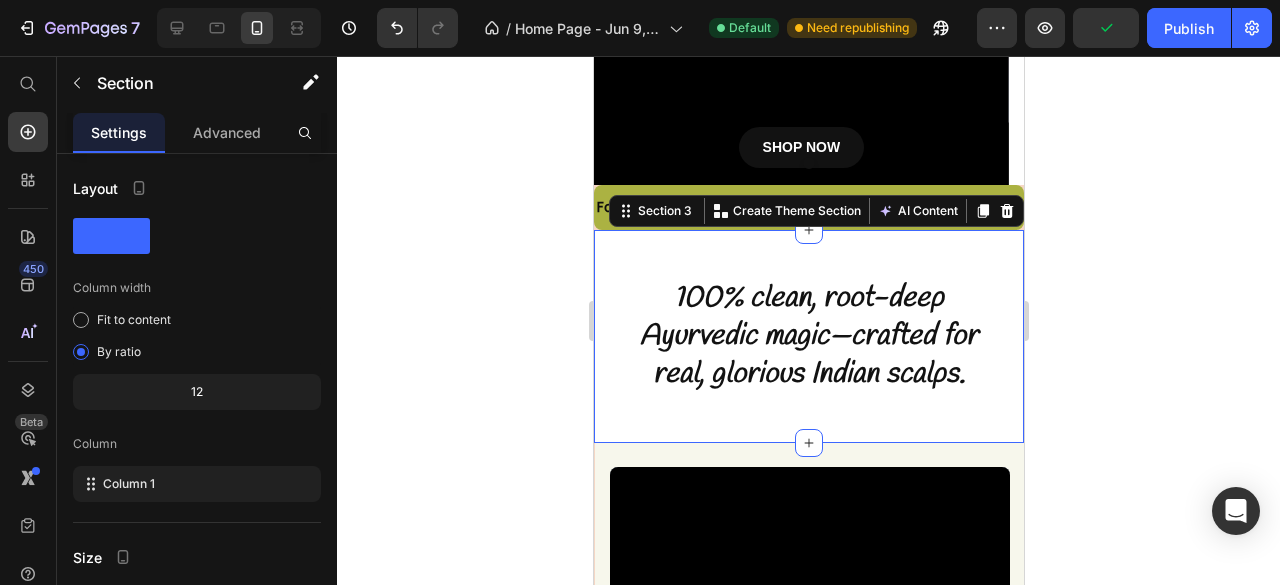 scroll, scrollTop: 274, scrollLeft: 0, axis: vertical 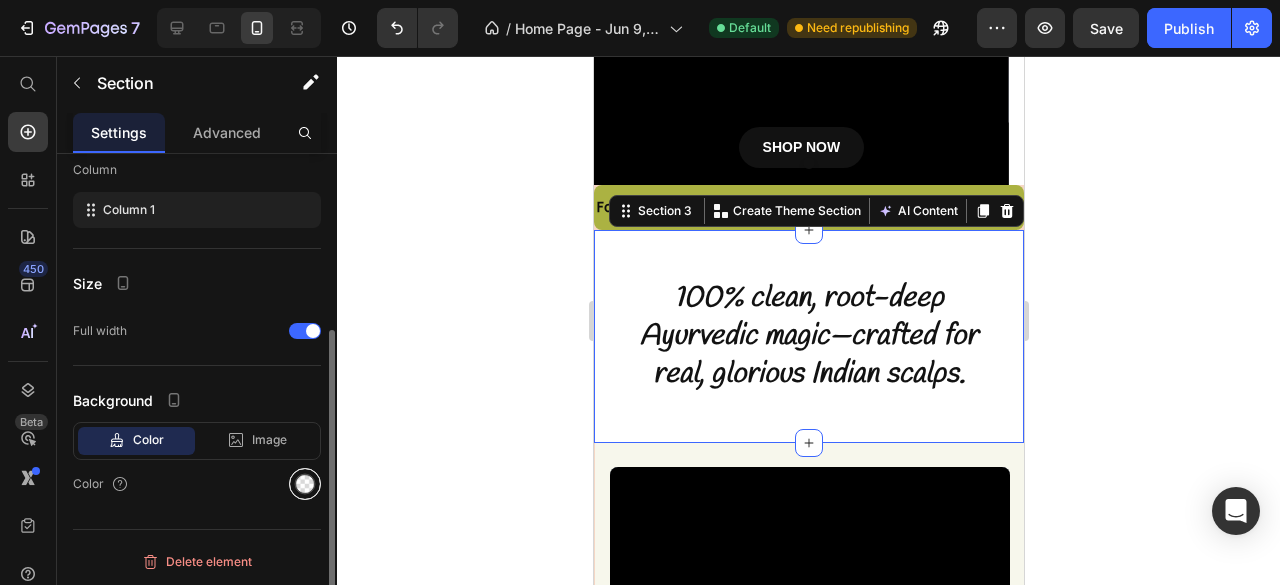 click at bounding box center (305, 484) 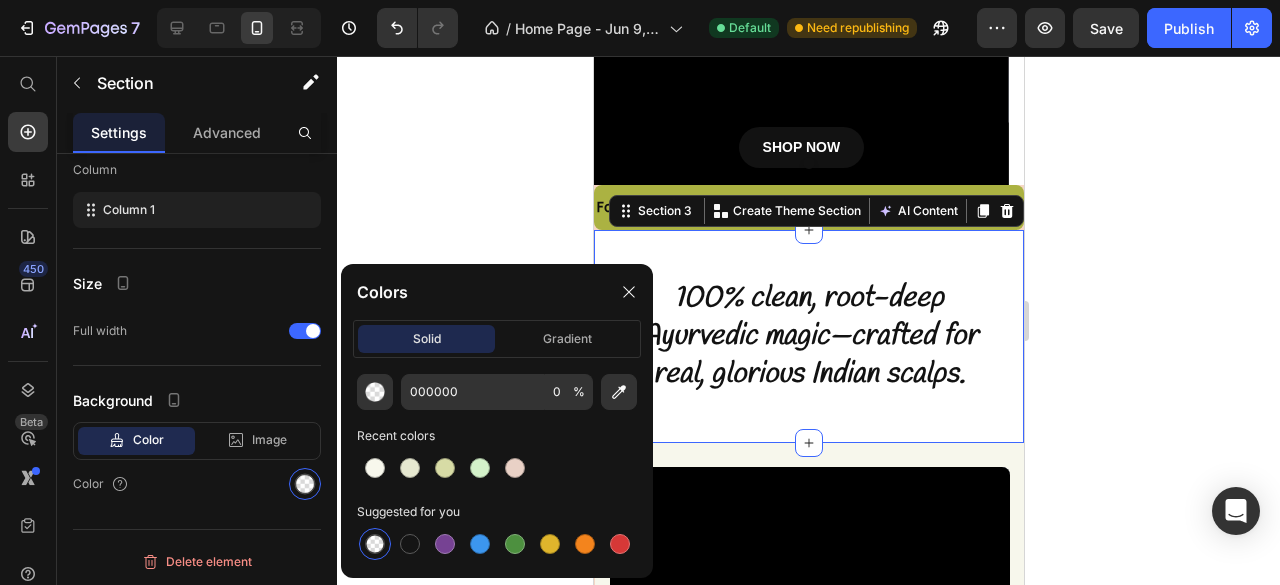 click at bounding box center [375, 544] 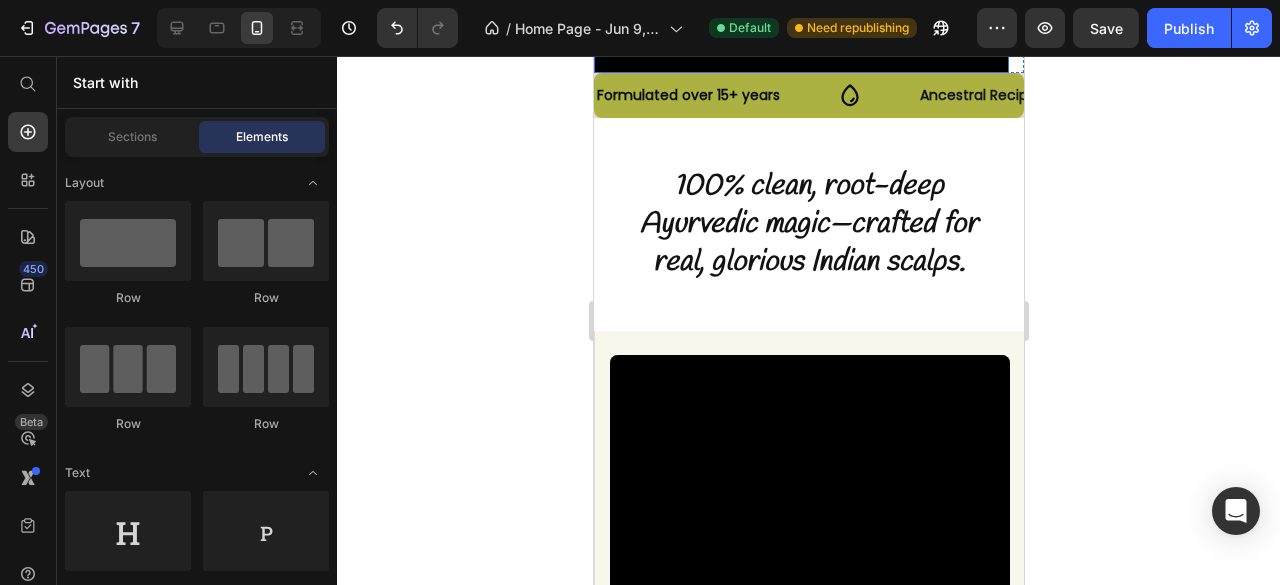 scroll, scrollTop: 628, scrollLeft: 0, axis: vertical 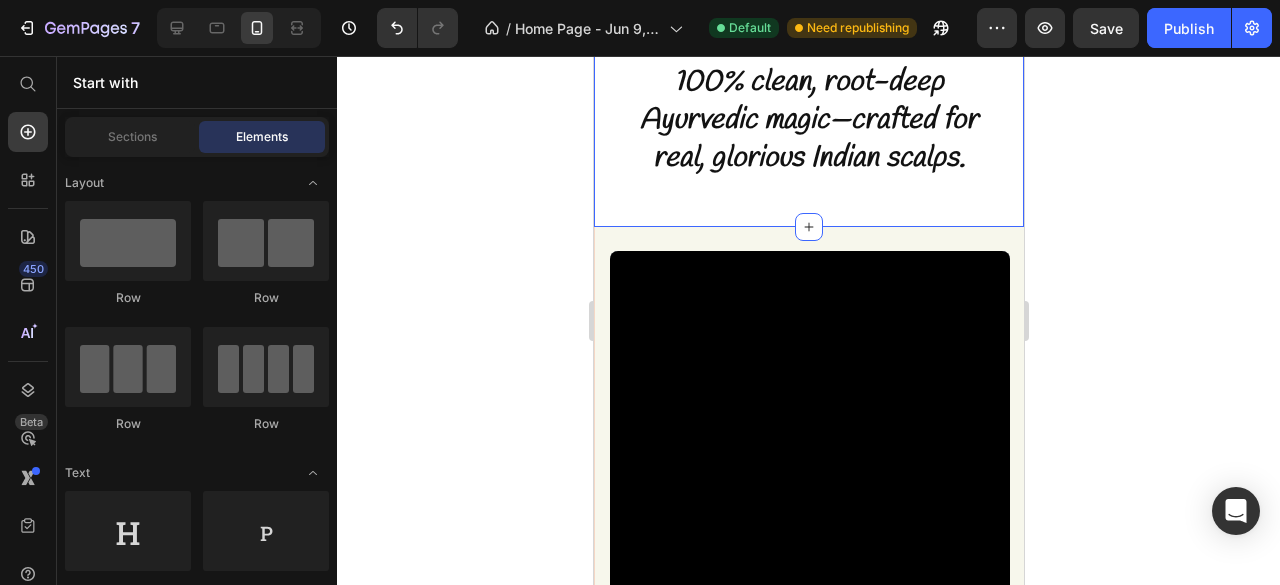 click on "100% clean, root-deep Ayurvedic magic—crafted for real, glorious Indian scalps. Heading Row Section 3" at bounding box center [808, 120] 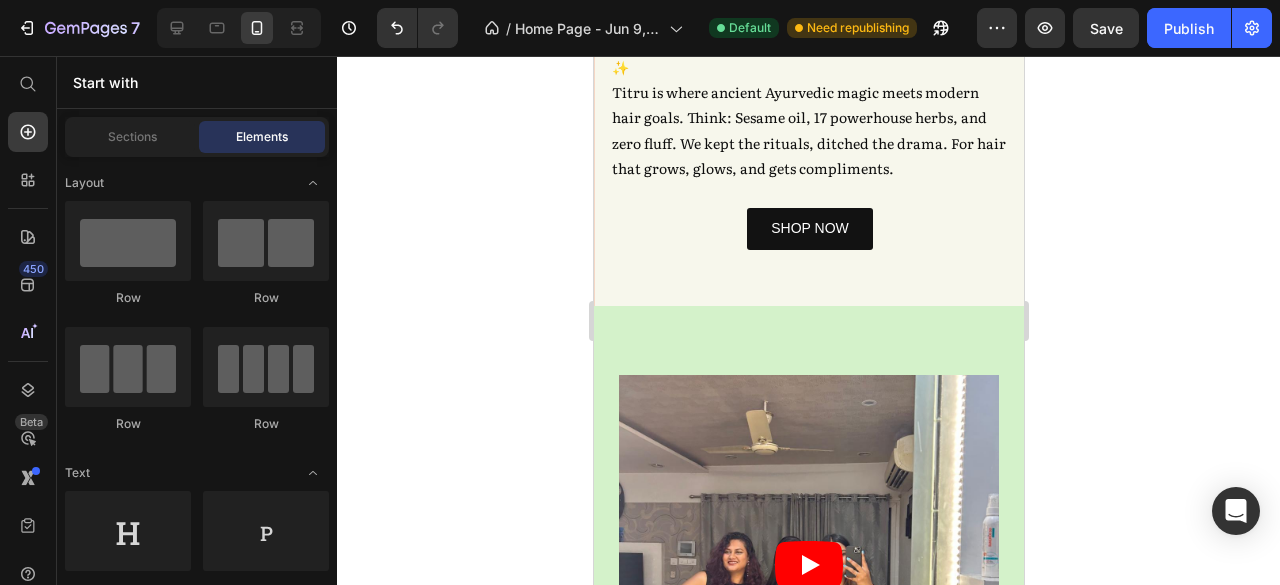 scroll, scrollTop: 1496, scrollLeft: 0, axis: vertical 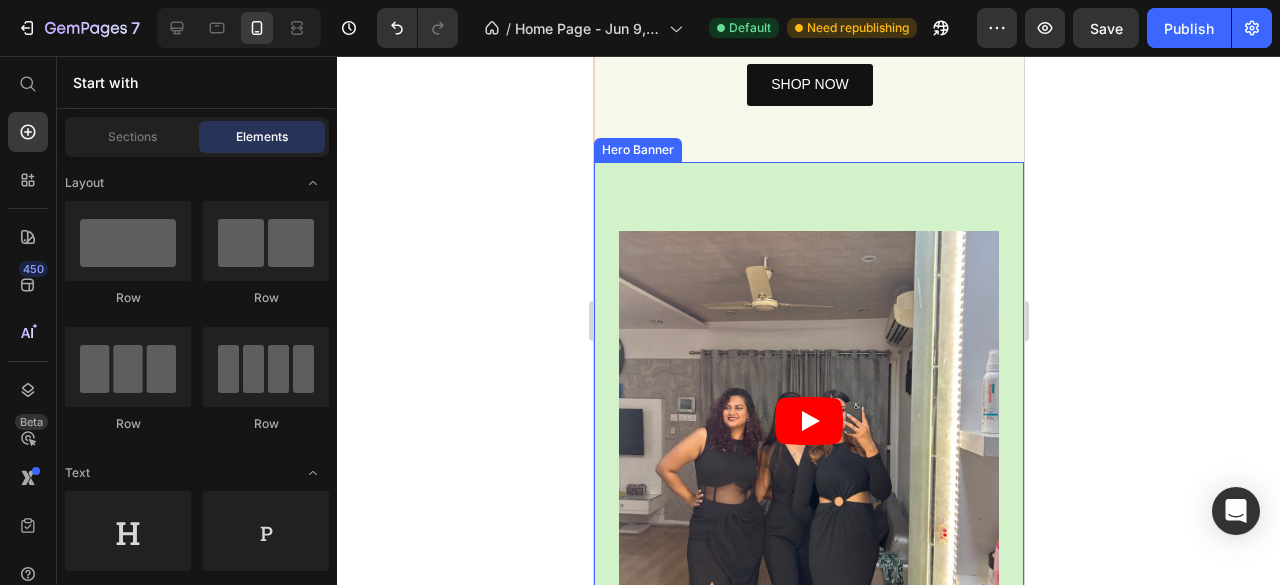 click on "#TitruTales Heading It all started with one question—why do even the fanciest hair oils feel so fake? Chitra, raised on Ayurvedic nuskhas and Sunday champis, knew something was off. So she went back to her roots.   Titru was born: a one-step, no-BS, 17-herb scalp oil powered by sesame and tradition. Backed by four generations, made for the person chasing growth—in her hair and in life.   Text Block Our Story Button Video" at bounding box center [808, 574] 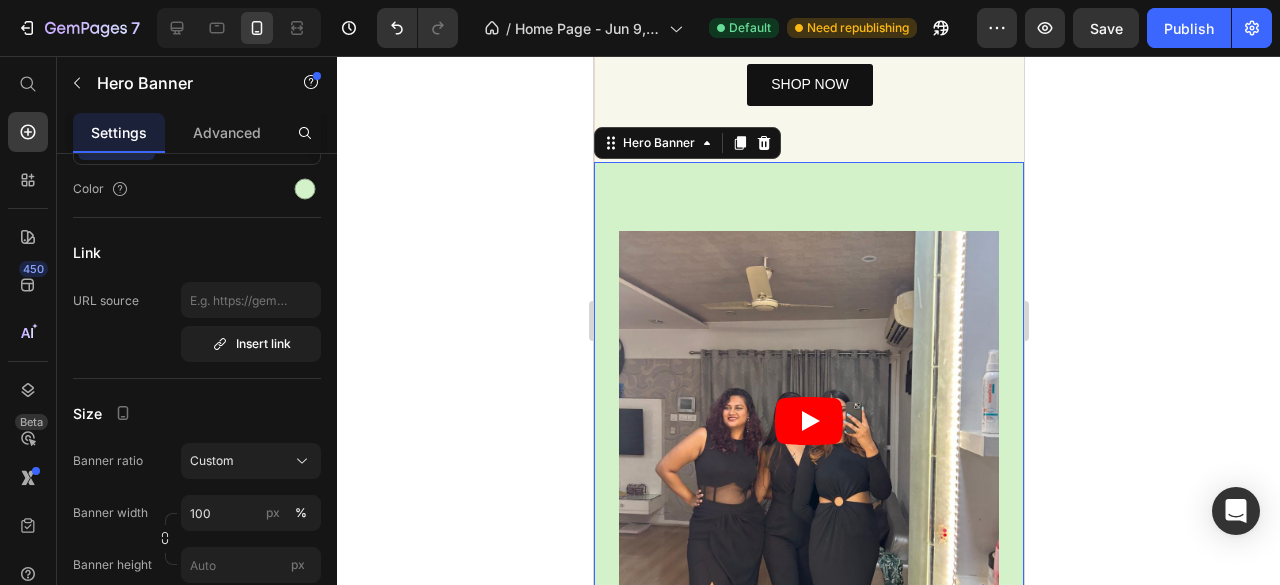 scroll, scrollTop: 0, scrollLeft: 0, axis: both 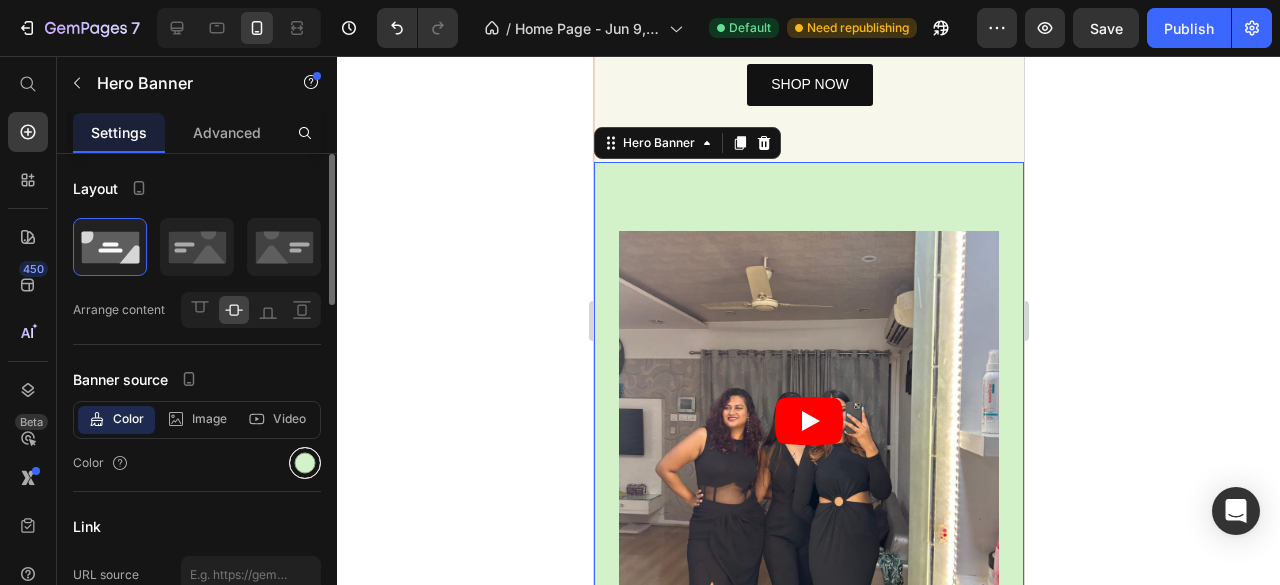 click at bounding box center [305, 463] 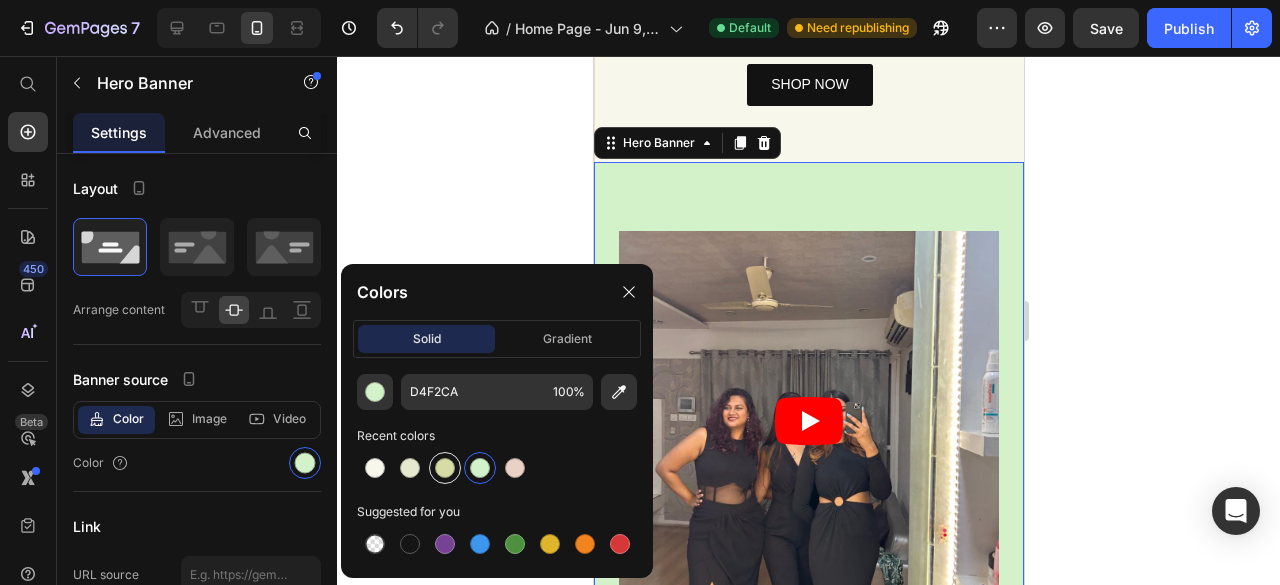 click at bounding box center (445, 468) 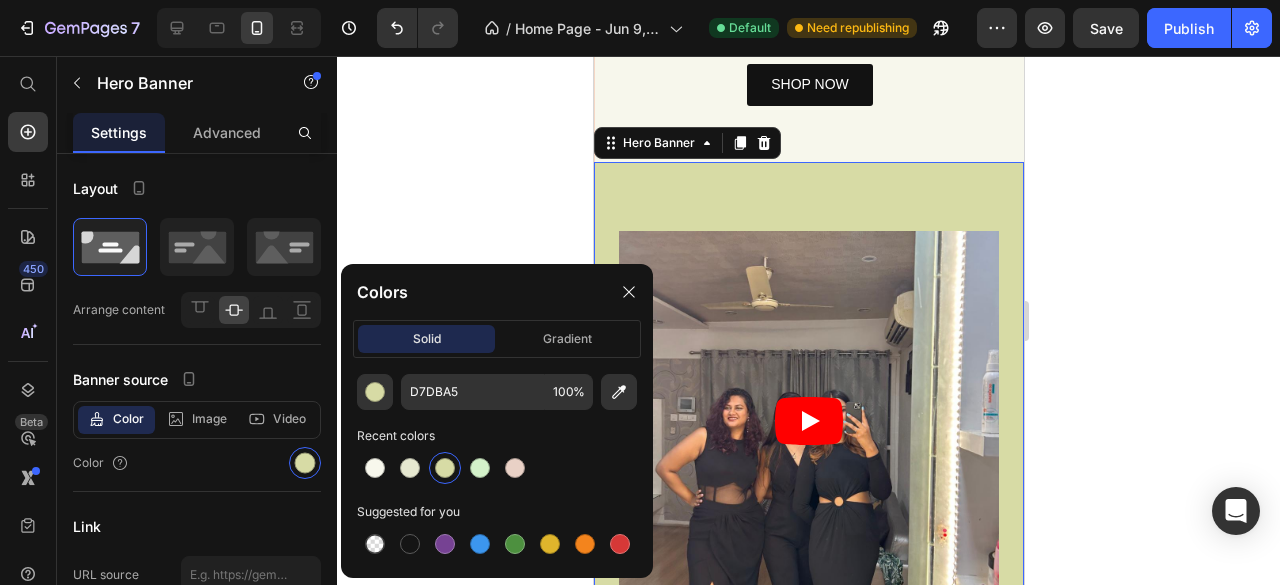 click on "D7DBA5 100 % Recent colors Suggested for you" 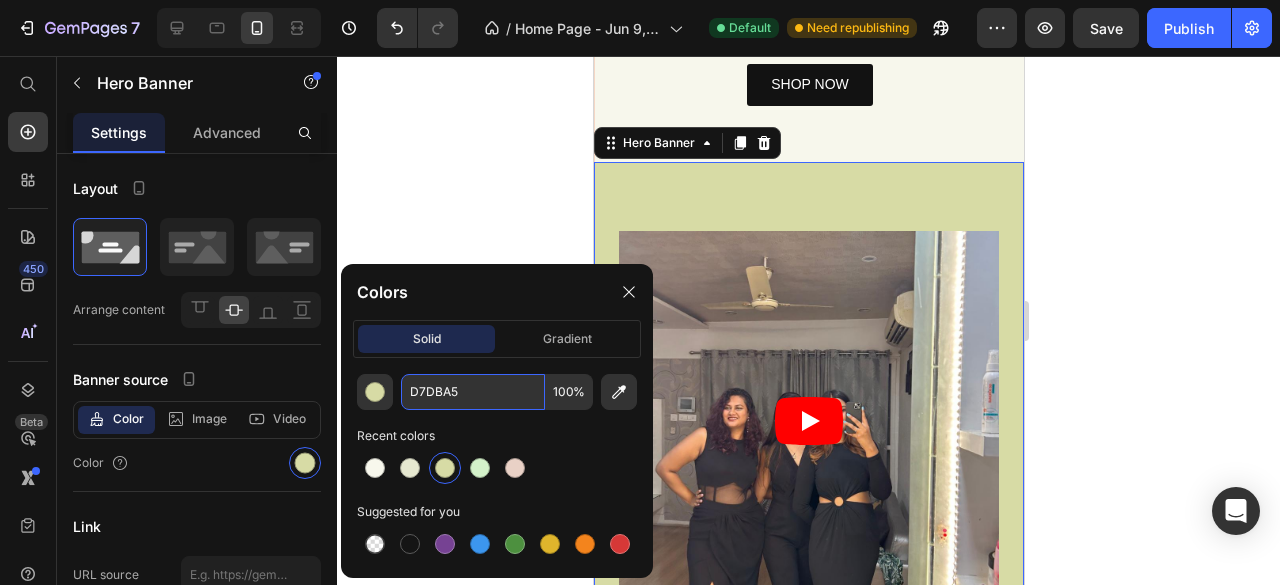 click on "D7DBA5" at bounding box center [473, 392] 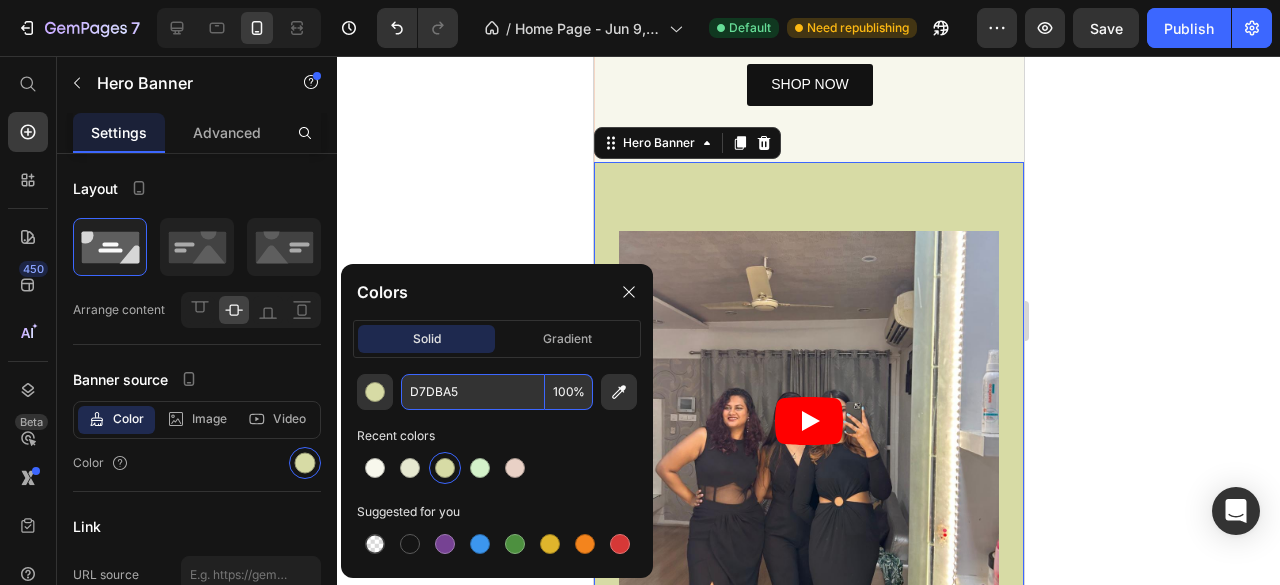 paste on "E6E8D0" 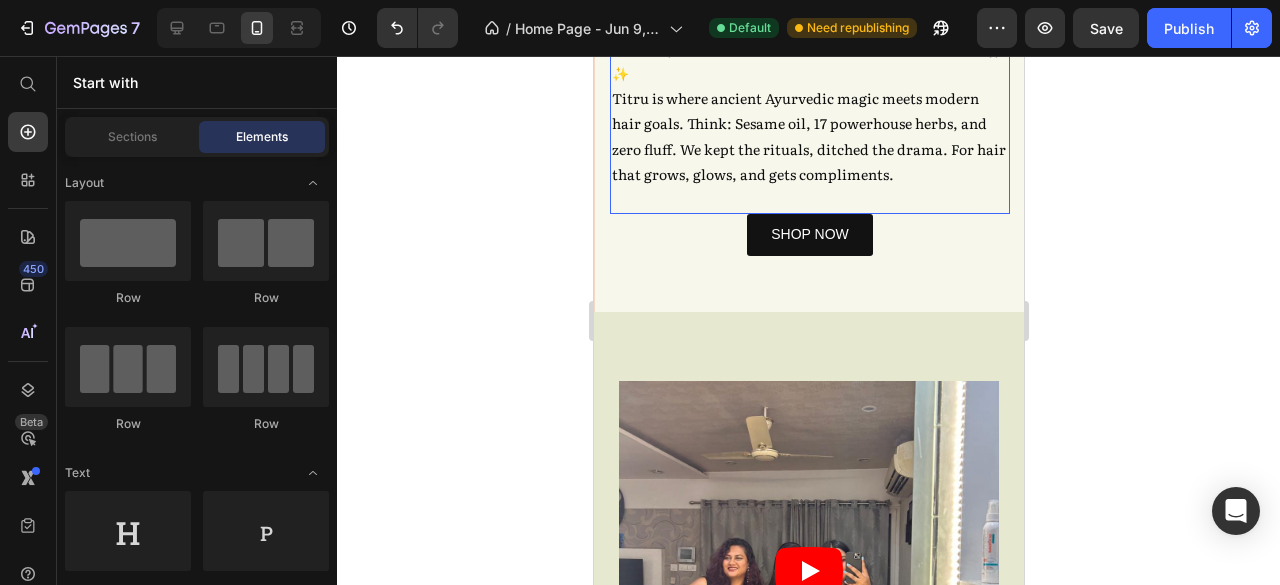 scroll, scrollTop: 1347, scrollLeft: 0, axis: vertical 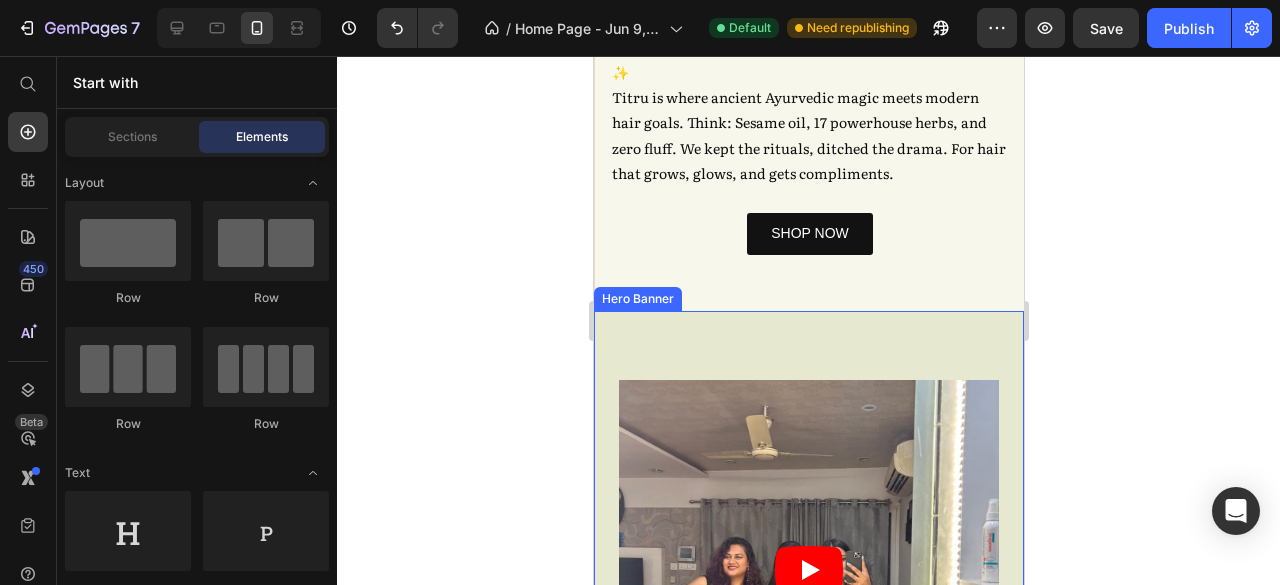 click on "#TitruTales Heading It all started with one question—why do even the fanciest hair oils feel so fake? Chitra, raised on Ayurvedic nuskhas and Sunday champis, knew something was off. So she went back to her roots.   Titru was born: a one-step, no-BS, 17-herb scalp oil powered by sesame and tradition. Backed by four generations, made for the person chasing growth—in her hair and in life.   Text Block Our Story Button Video" at bounding box center (808, 723) 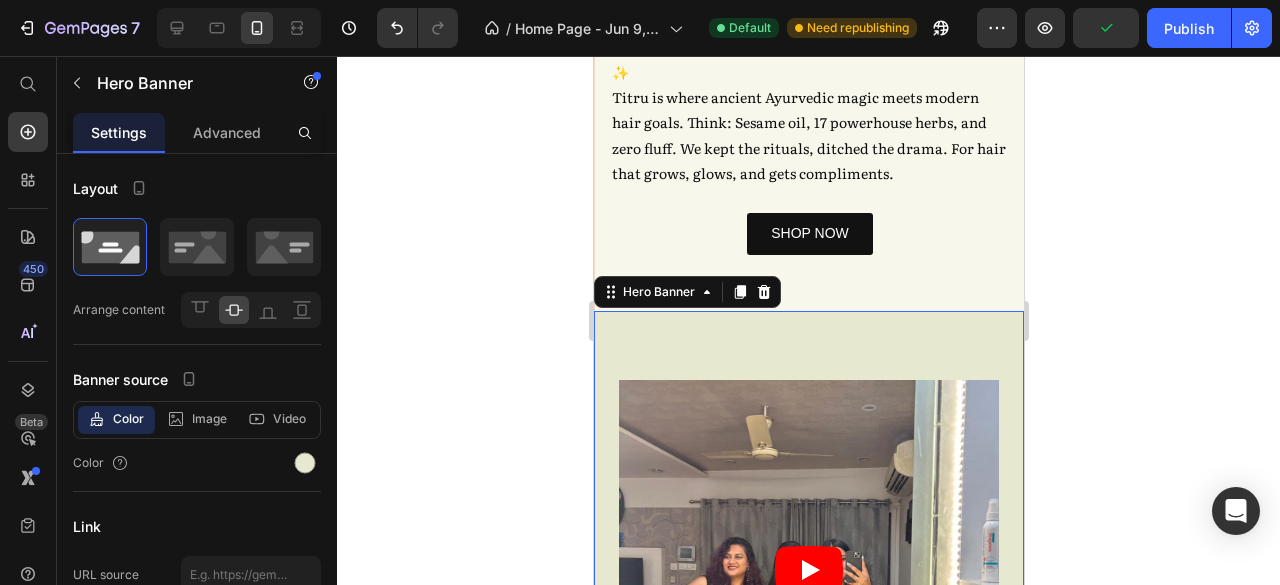 click 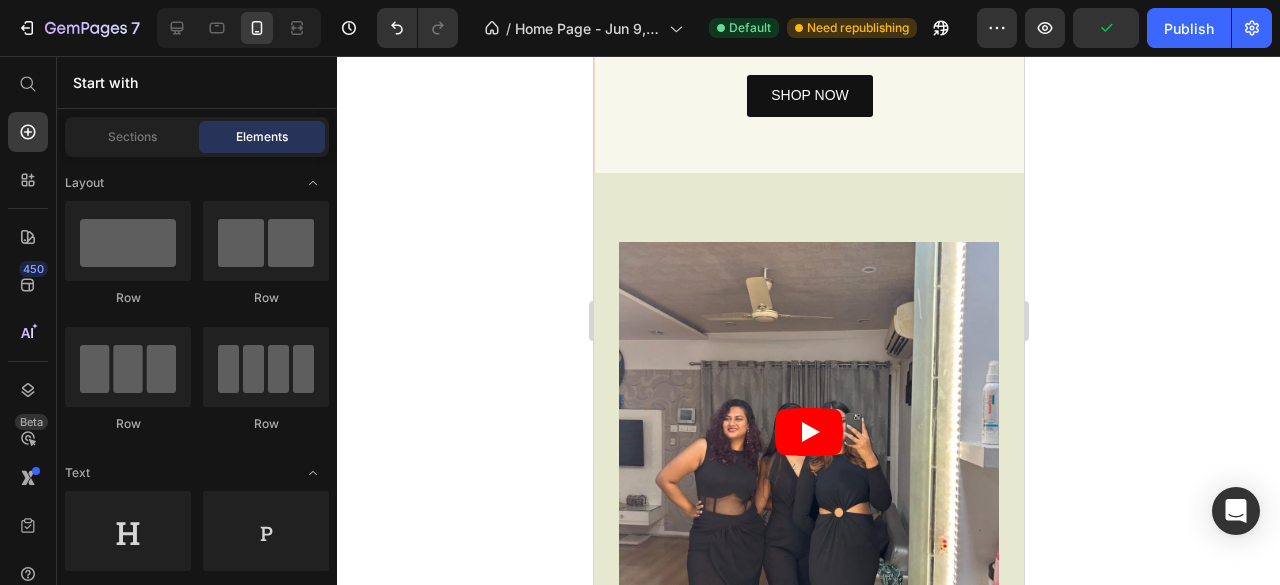 scroll, scrollTop: 1948, scrollLeft: 0, axis: vertical 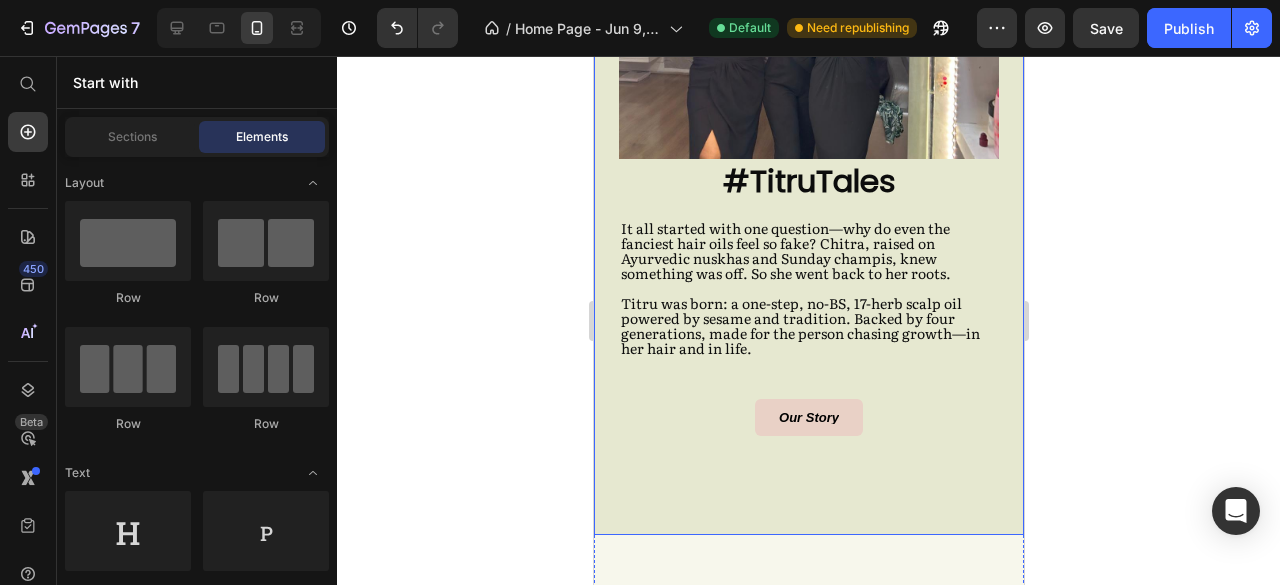 click on "#TitruTales Heading It all started with one question—why do even the fanciest hair oils feel so fake? Chitra, raised on Ayurvedic nuskhas and Sunday champis, knew something was off. So she went back to her roots.   Titru was born: a one-step, no-BS, 17-herb scalp oil powered by sesame and tradition. Backed by four generations, made for the person chasing growth—in her hair and in life.   Text Block Our Story Button Video" at bounding box center [808, 122] 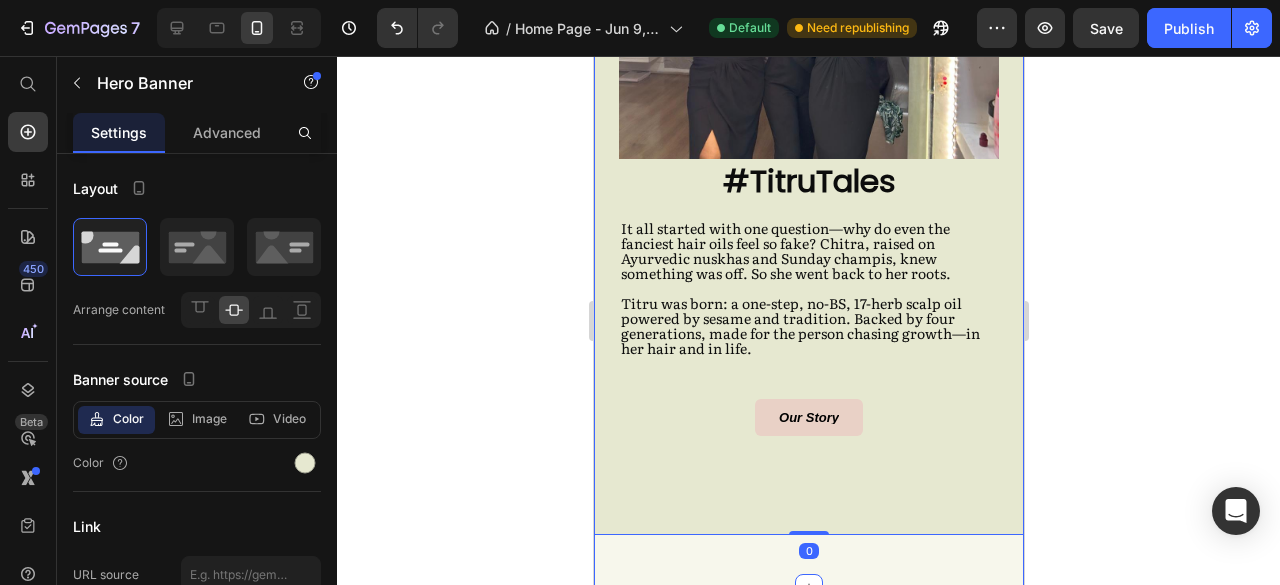 click on "#TitruTales Heading It all started with one question—why do even the fanciest hair oils feel so fake? Chitra, raised on Ayurvedic nuskhas and Sunday champis, knew something was off. So she went back to her roots.   Titru was born: a one-step, no-BS, 17-herb scalp oil powered by sesame and tradition. Backed by four generations, made for the person chasing growth—in her hair and in life.   Text Block Our Story Button Video Hero Banner   0 Section 5" at bounding box center [808, 149] 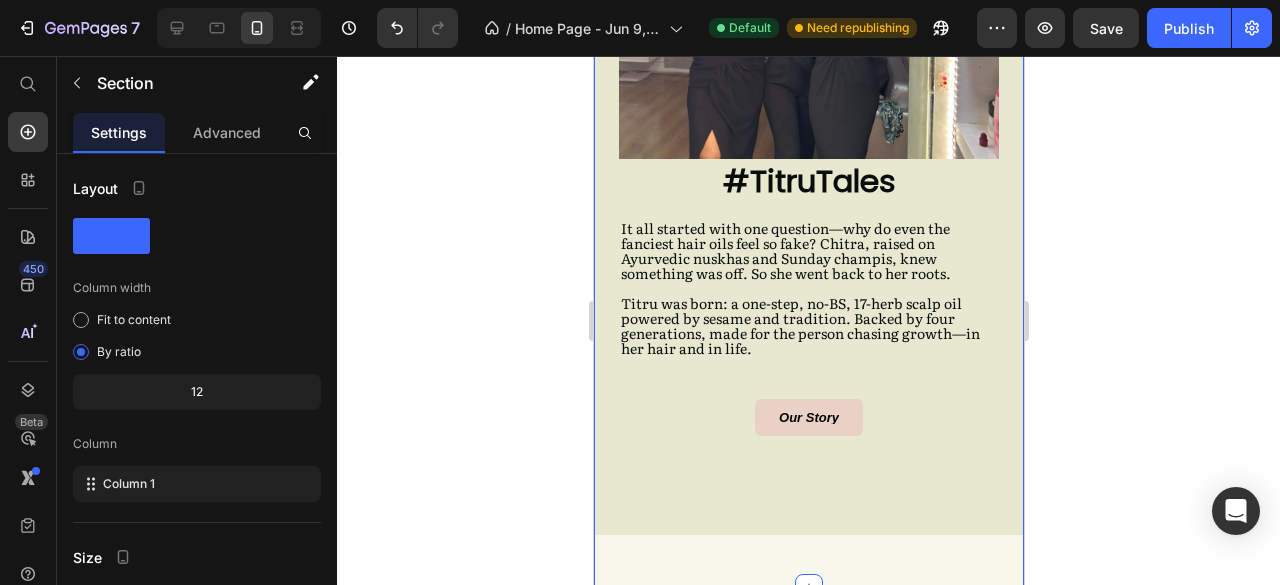 scroll, scrollTop: 274, scrollLeft: 0, axis: vertical 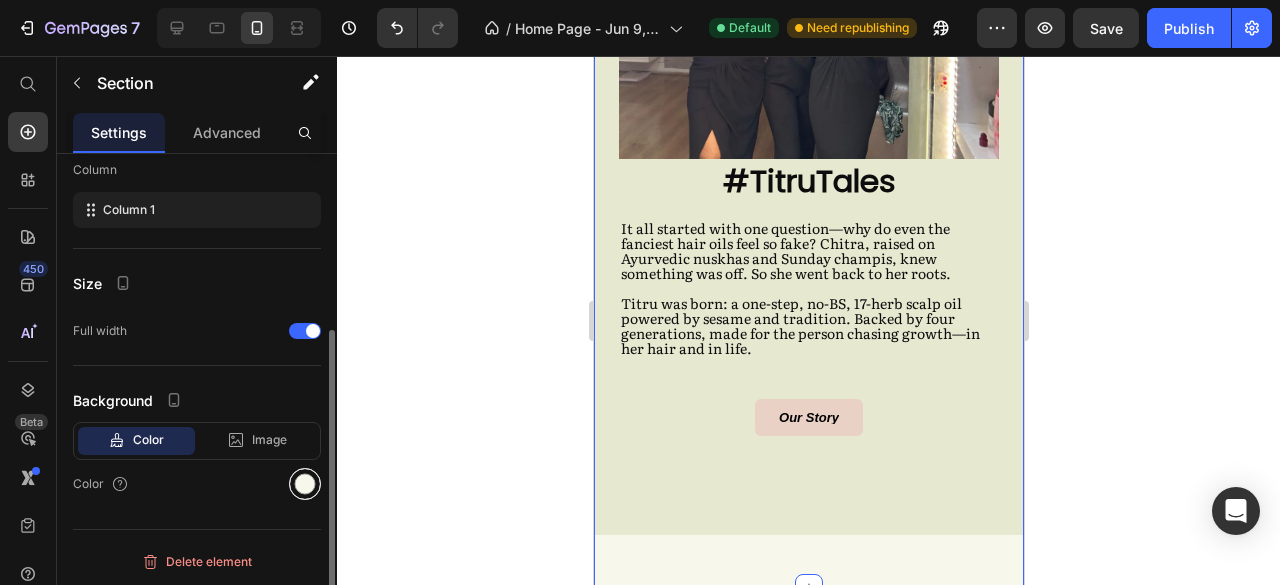 click at bounding box center [305, 484] 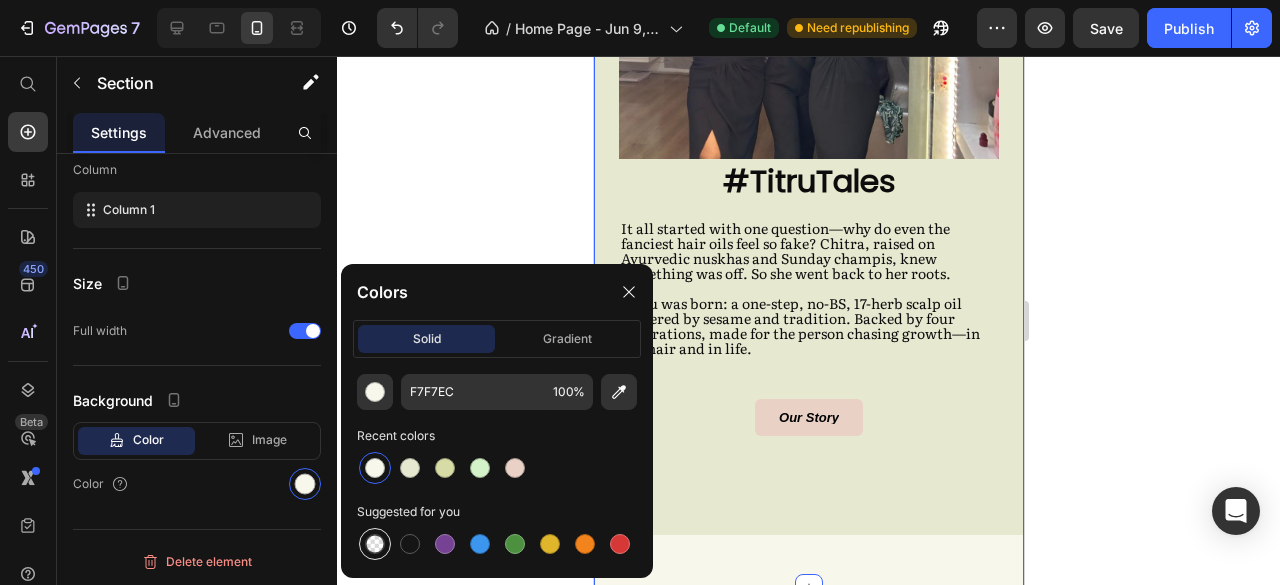 click at bounding box center [375, 544] 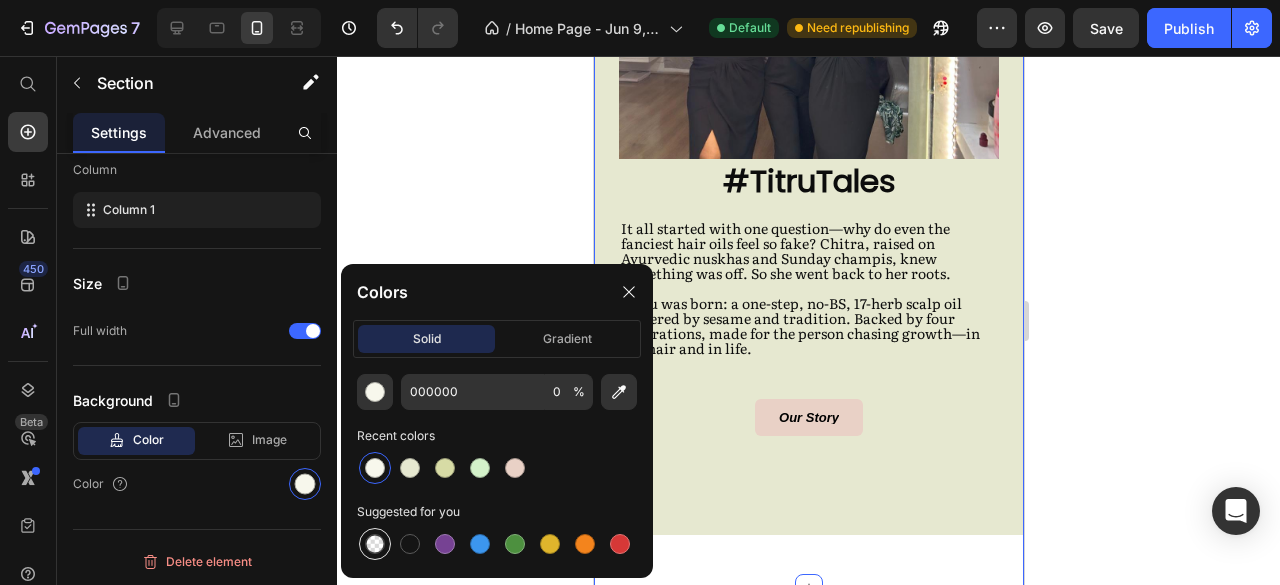 scroll, scrollTop: 274, scrollLeft: 0, axis: vertical 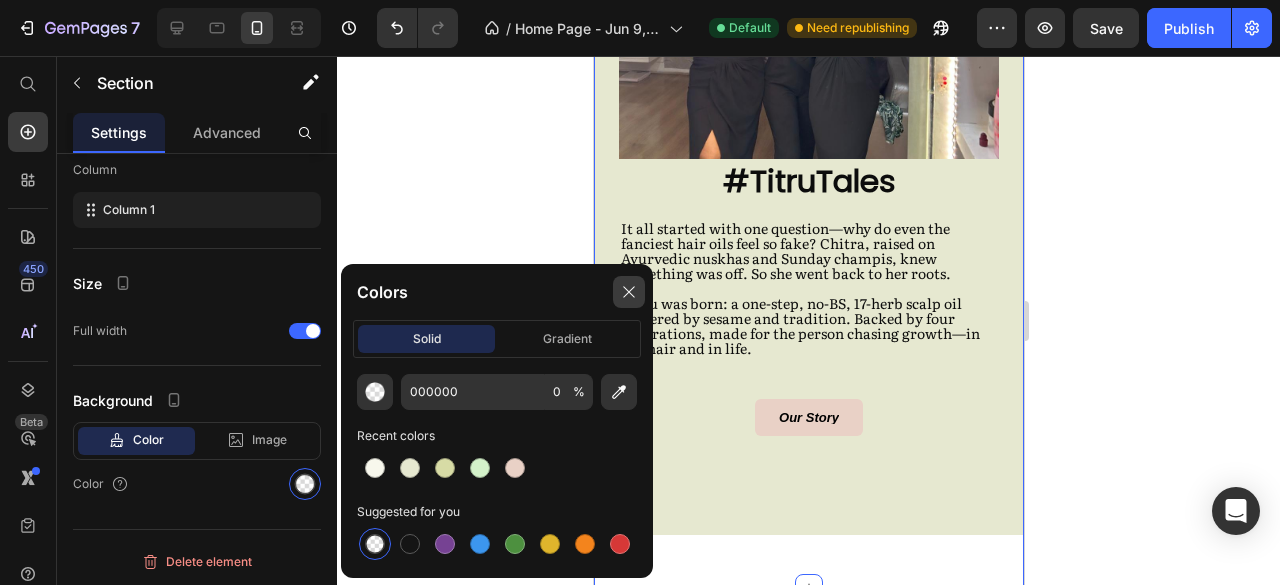 click at bounding box center [629, 292] 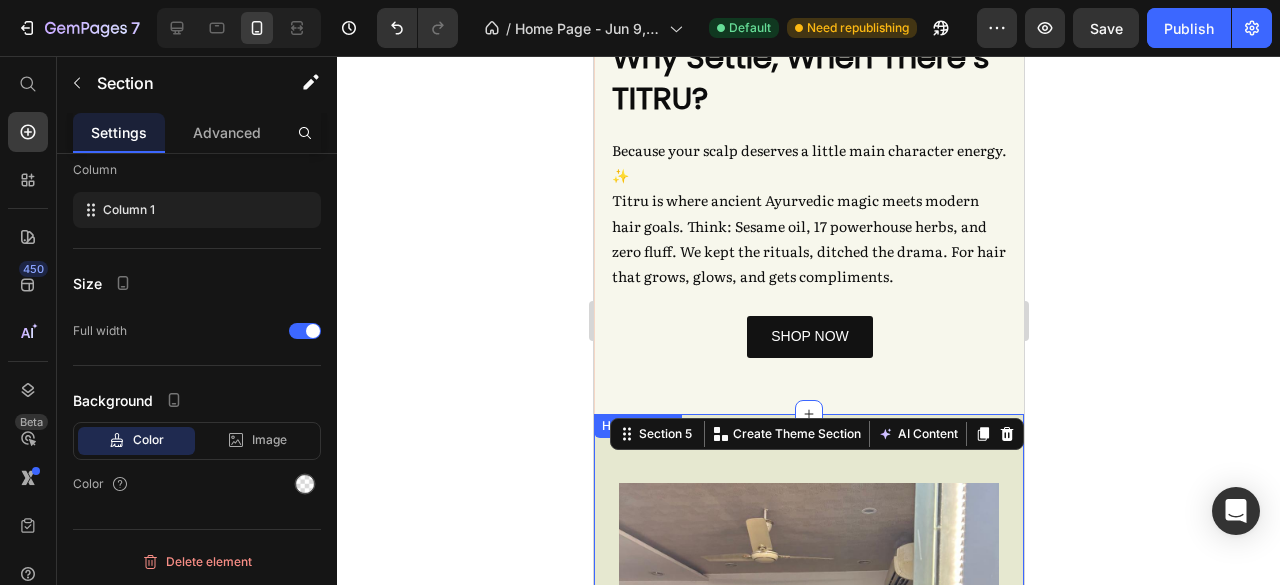 scroll, scrollTop: 1244, scrollLeft: 0, axis: vertical 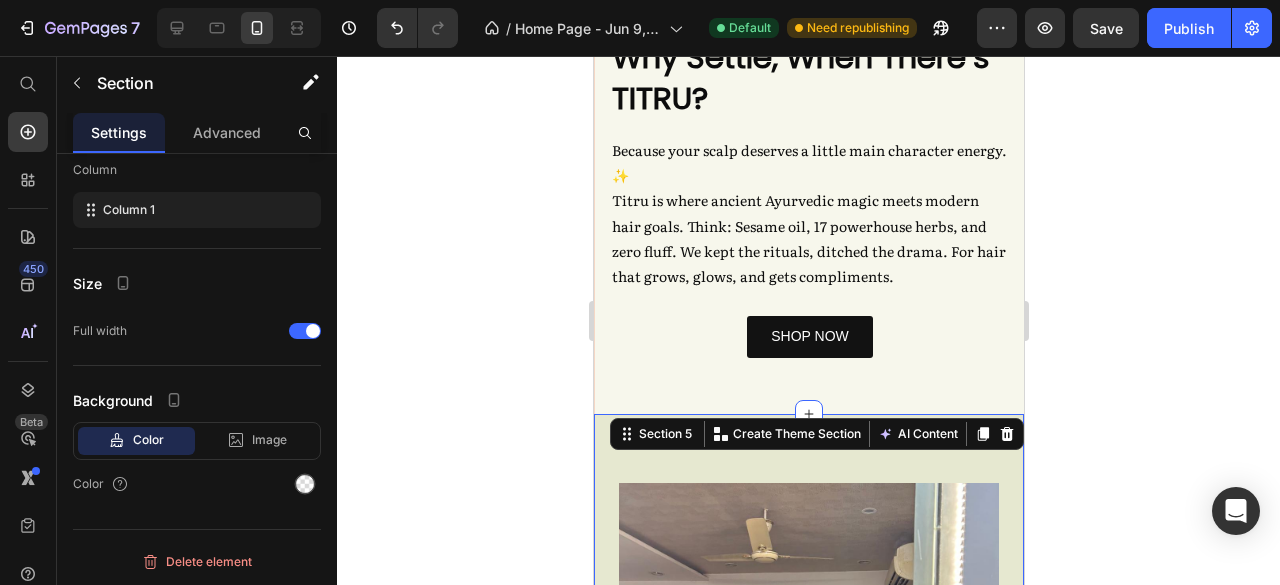click 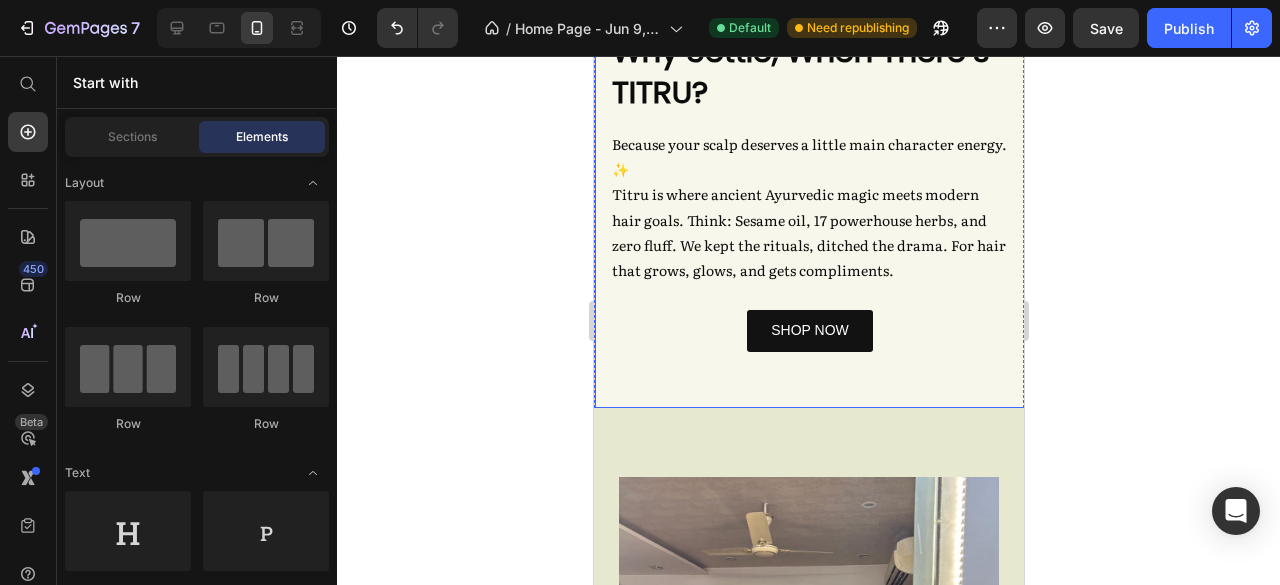 scroll, scrollTop: 1252, scrollLeft: 0, axis: vertical 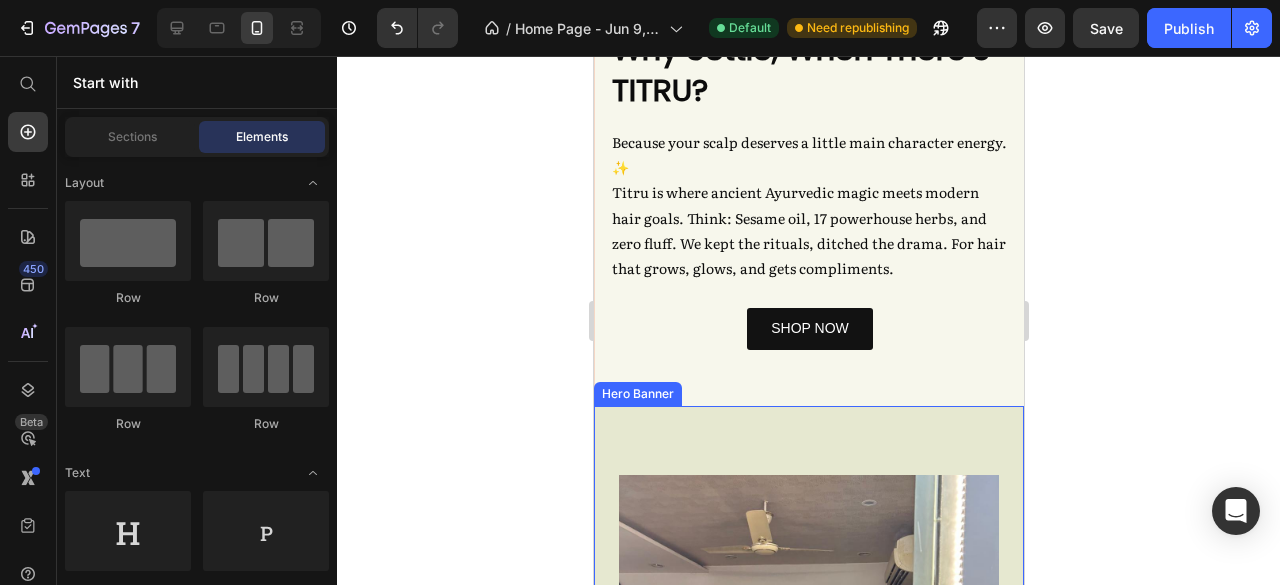 click on "#TitruTales Heading It all started with one question—why do even the fanciest hair oils feel so fake? Chitra, raised on Ayurvedic nuskhas and Sunday champis, knew something was off. So she went back to her roots.   Titru was born: a one-step, no-BS, 17-herb scalp oil powered by sesame and tradition. Backed by four generations, made for the person chasing growth—in her hair and in life.   Text Block Our Story Button Video" at bounding box center (808, 818) 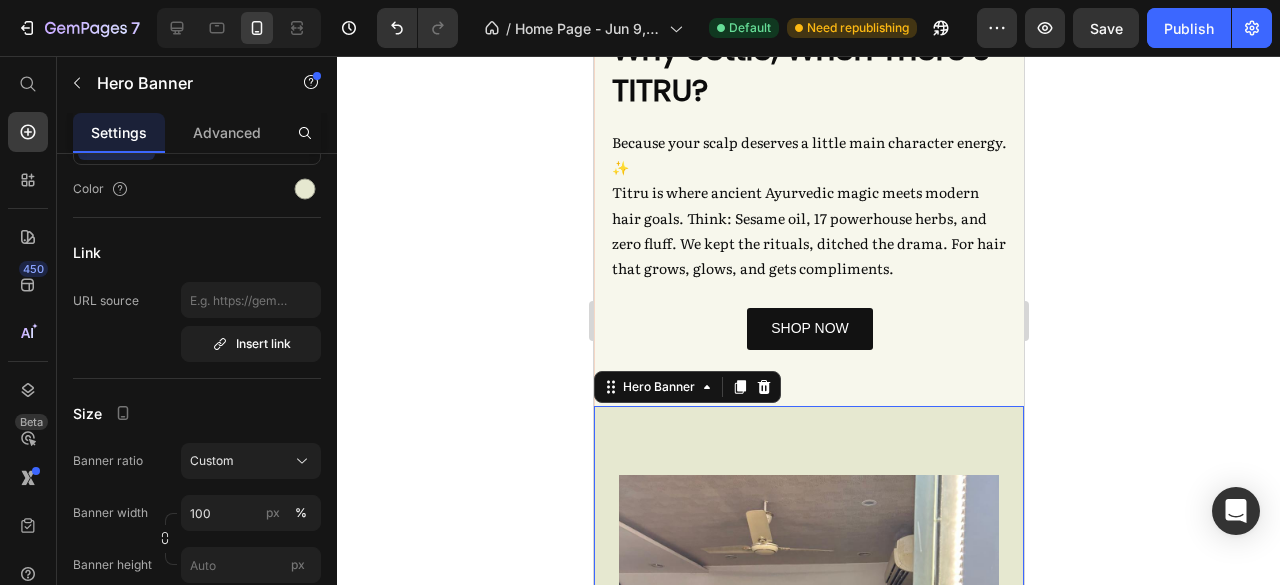 scroll, scrollTop: 0, scrollLeft: 0, axis: both 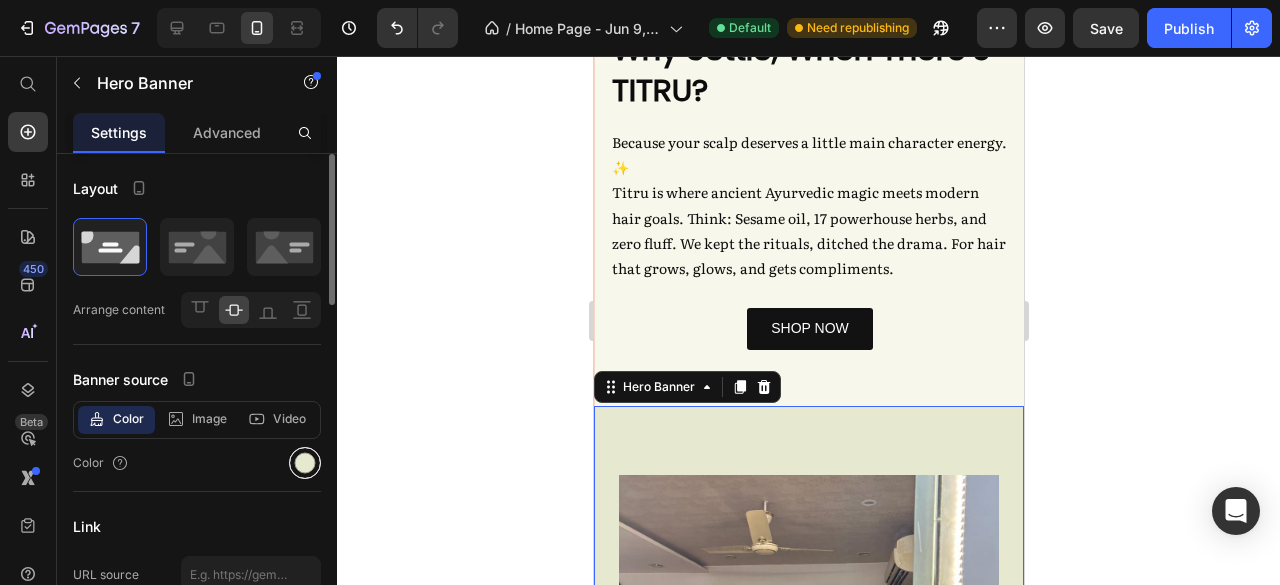 click at bounding box center (305, 463) 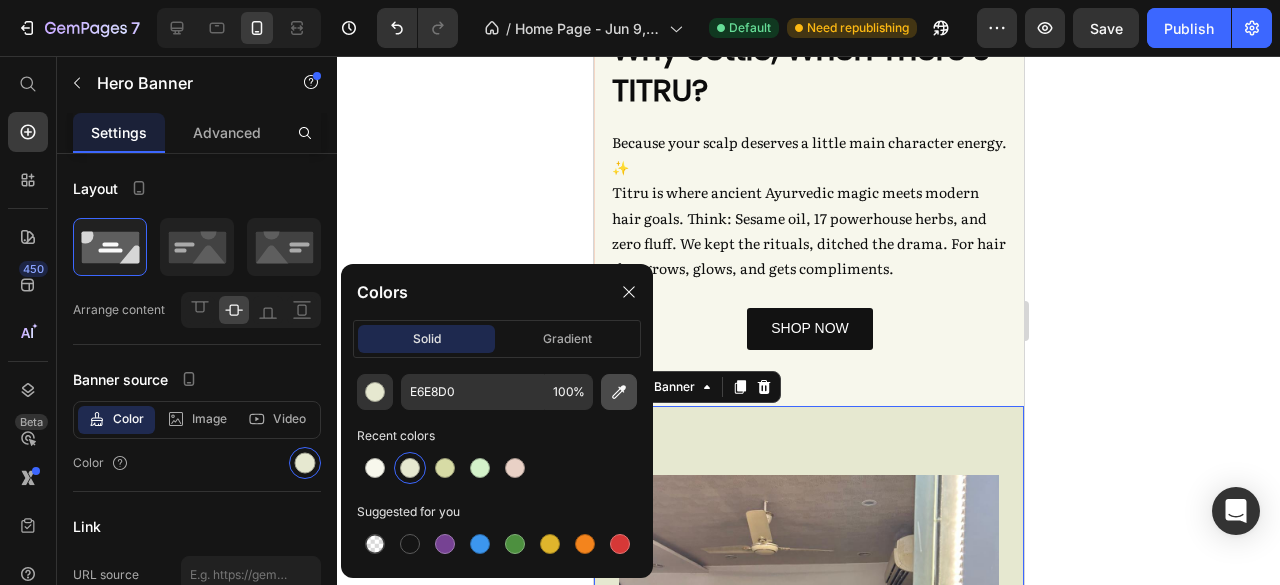 click at bounding box center [619, 392] 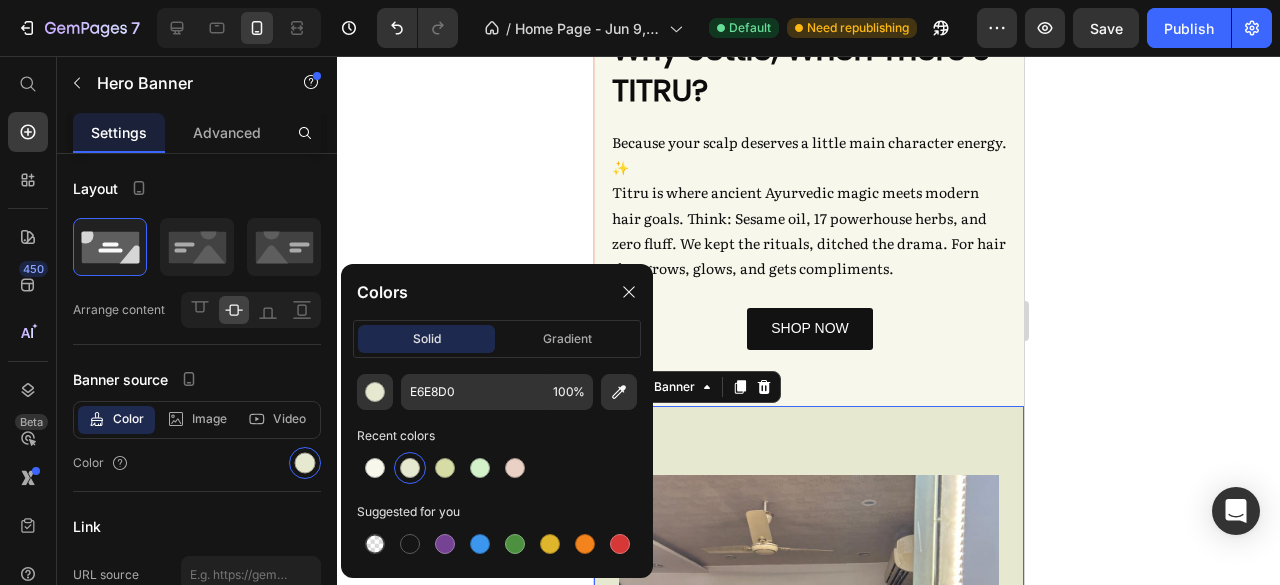 type on "F7F7EC" 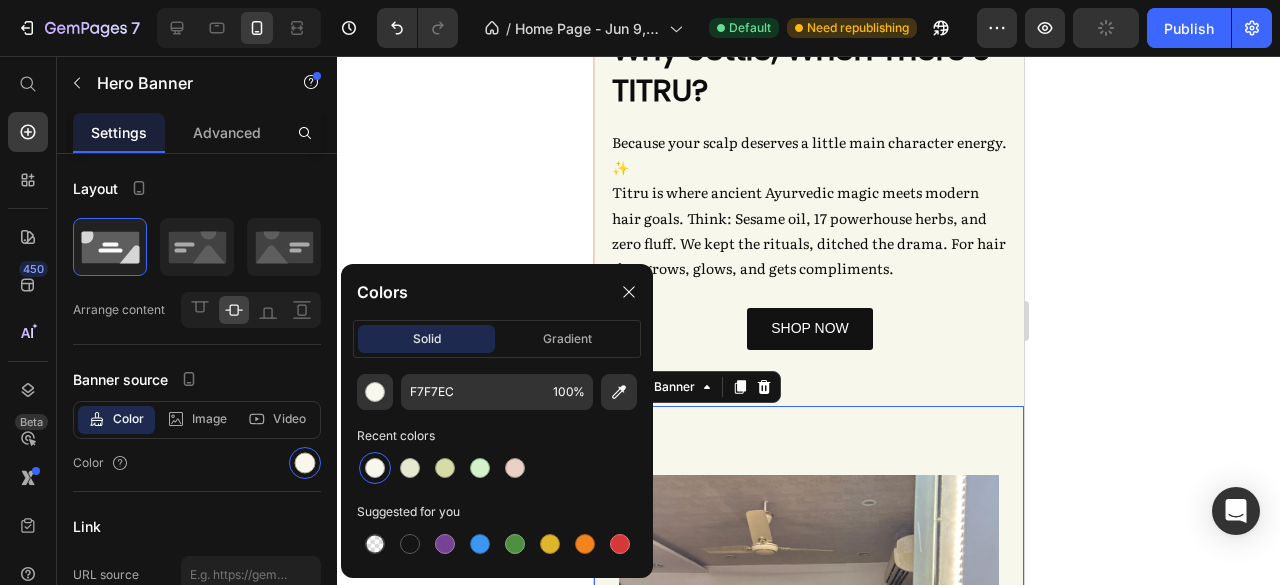 click on "Colors" 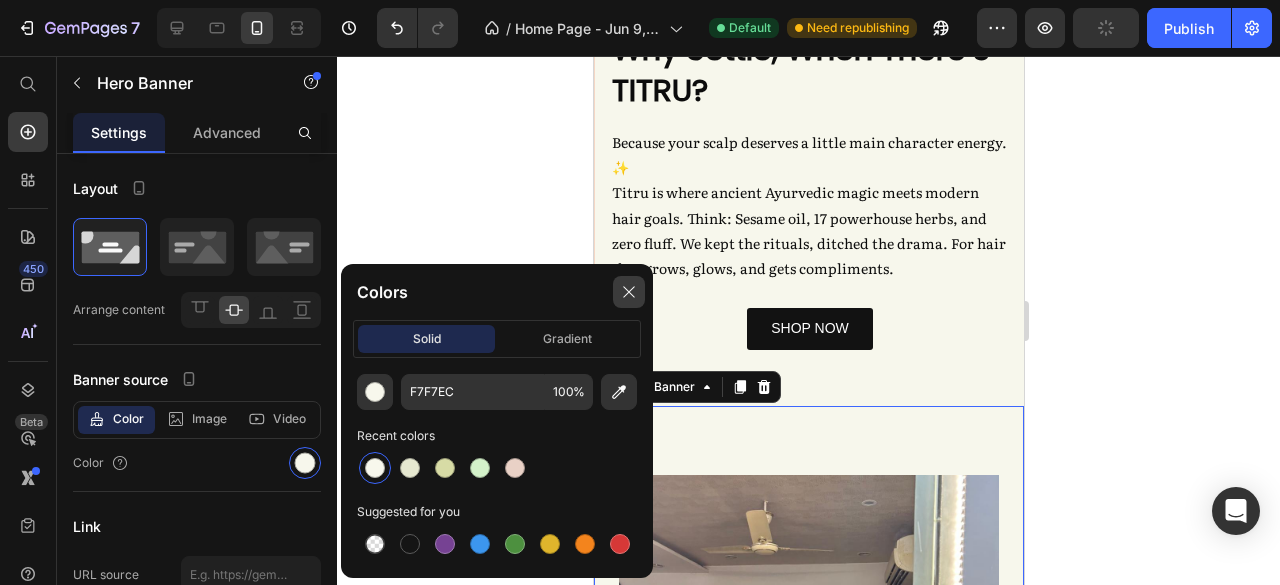 click at bounding box center (629, 292) 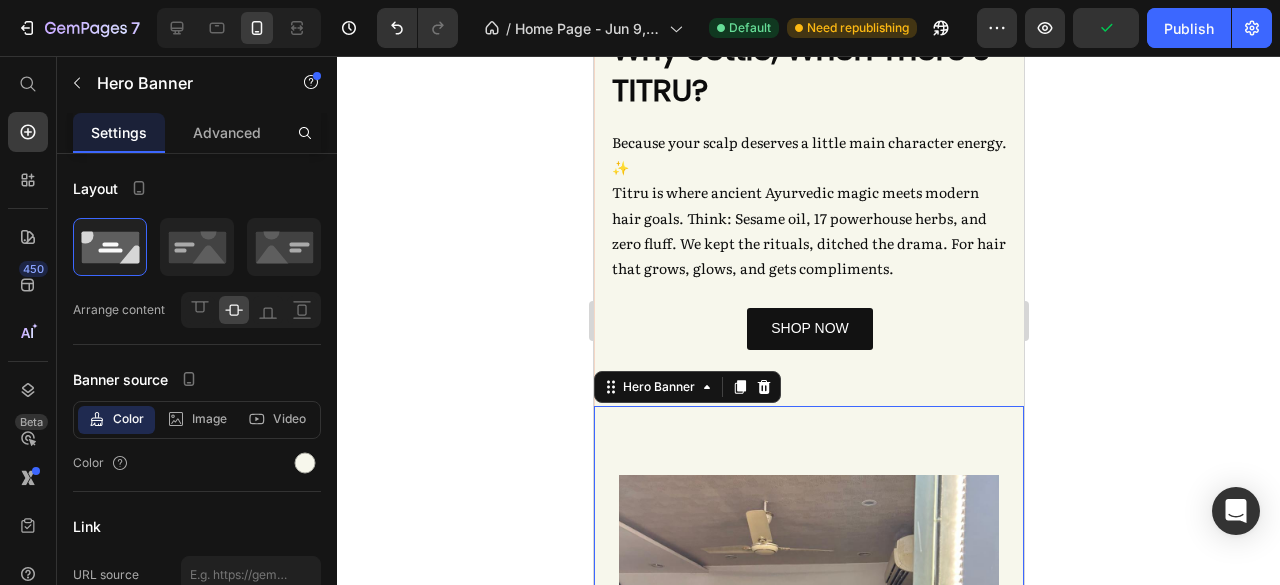 drag, startPoint x: 343, startPoint y: 234, endPoint x: 1183, endPoint y: 290, distance: 841.8646 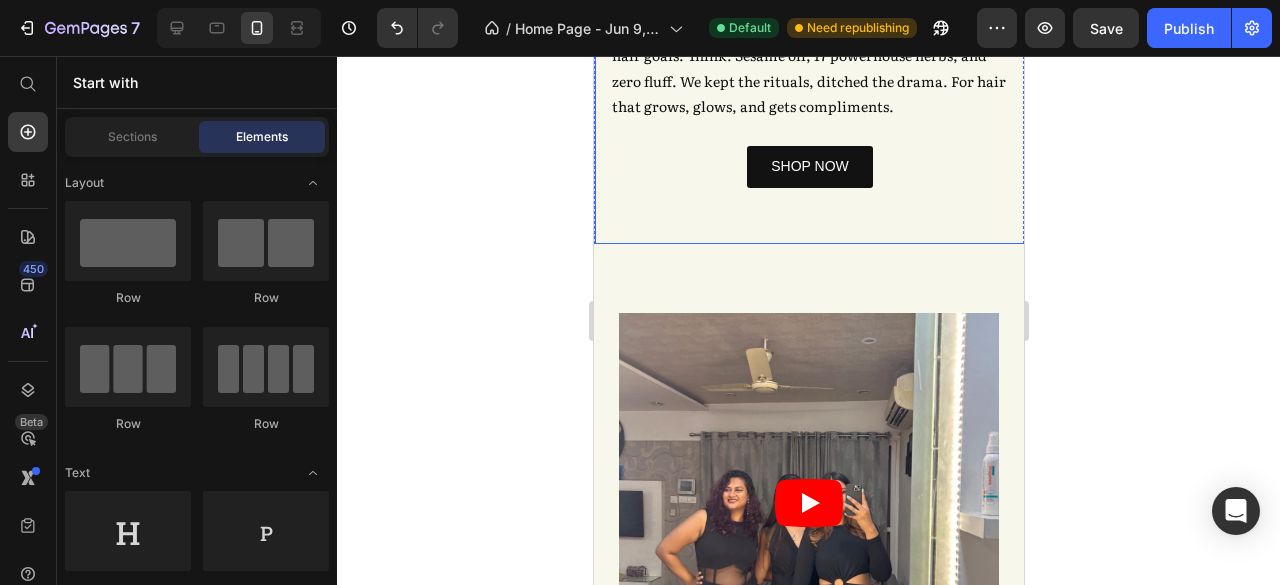 scroll, scrollTop: 1502, scrollLeft: 0, axis: vertical 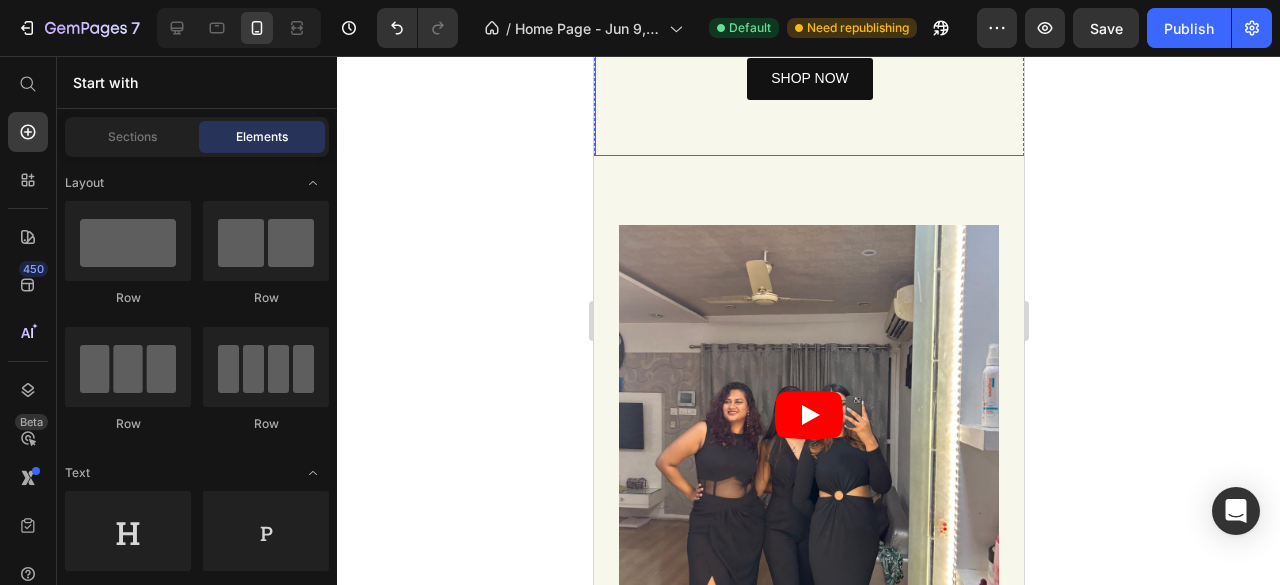 click 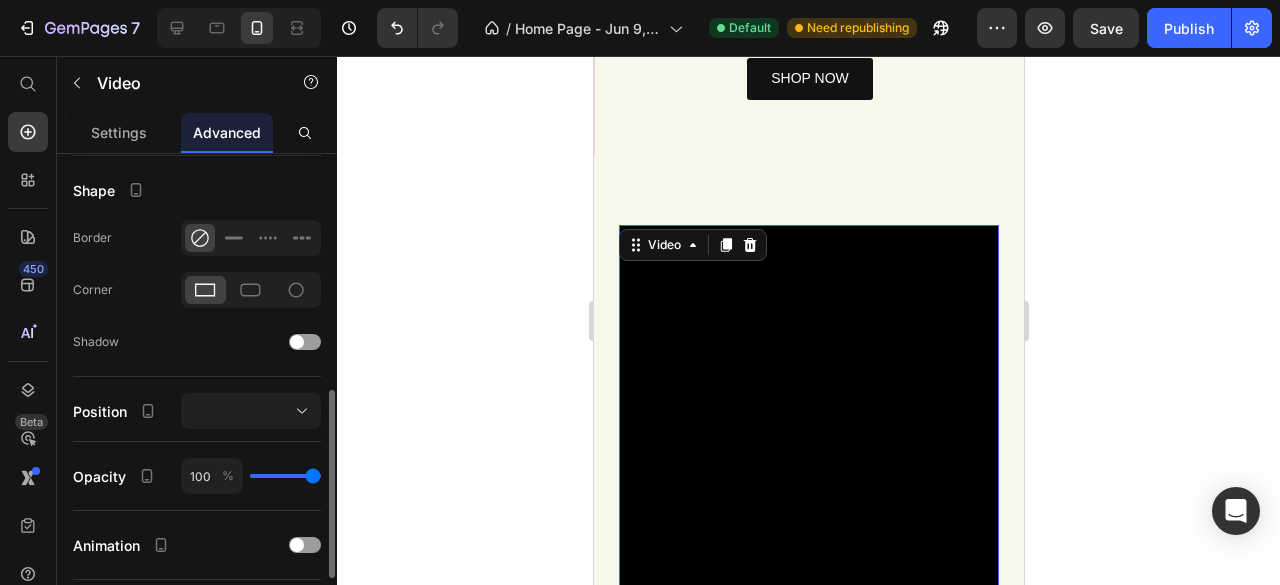 scroll, scrollTop: 528, scrollLeft: 0, axis: vertical 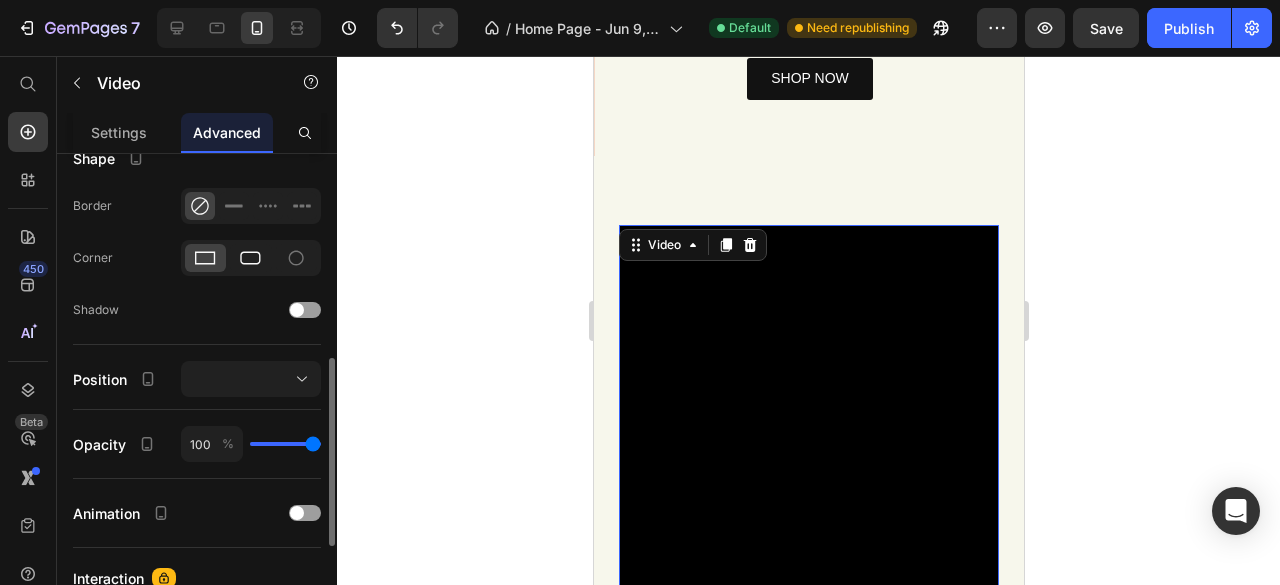 click 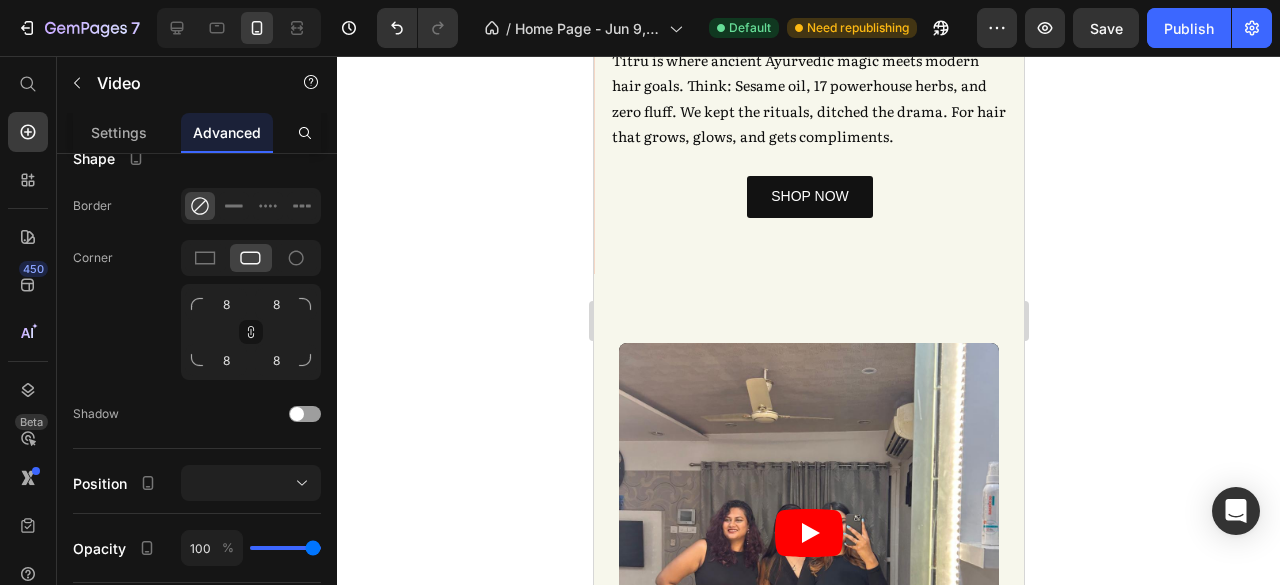 scroll, scrollTop: 1384, scrollLeft: 0, axis: vertical 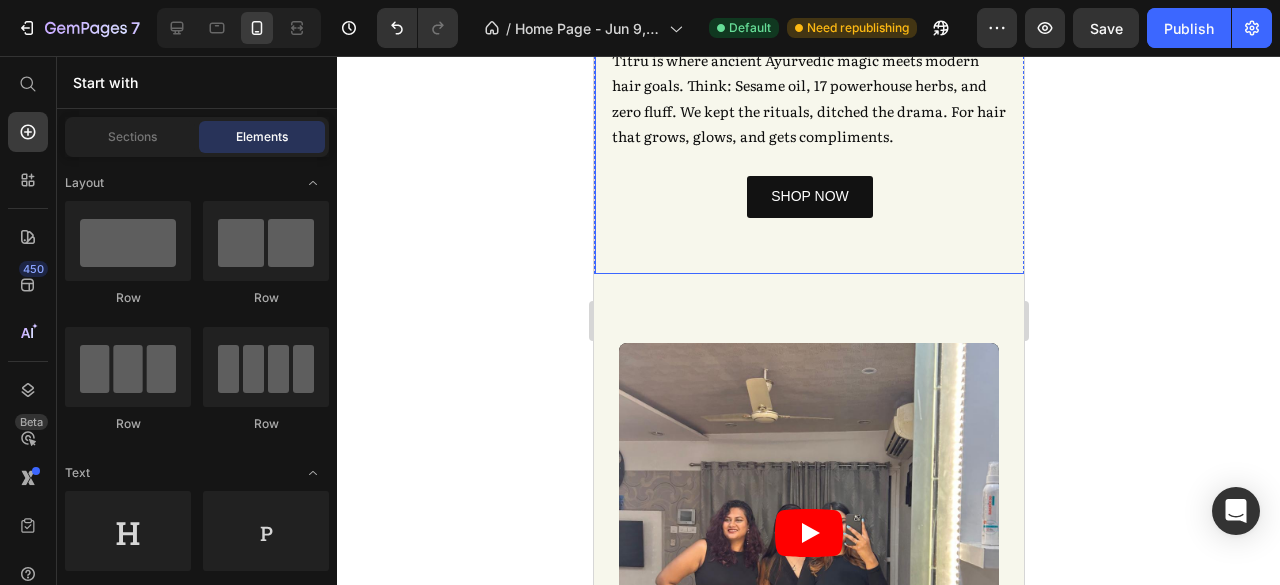 click on "Why Settle, When There’s TITRU? Heading Because your scalp deserves a little main character energy. ✨ Titru is where ancient Ayurvedic magic meets modern hair goals. Think: Sesame oil, 17 powerhouse herbs, and zero fluff. We kept the rituals, ditched the drama. For hair that grows, glows, and gets compliments.   Text Block Row SHOP NOW Button Video Row Row" at bounding box center (809, -128) 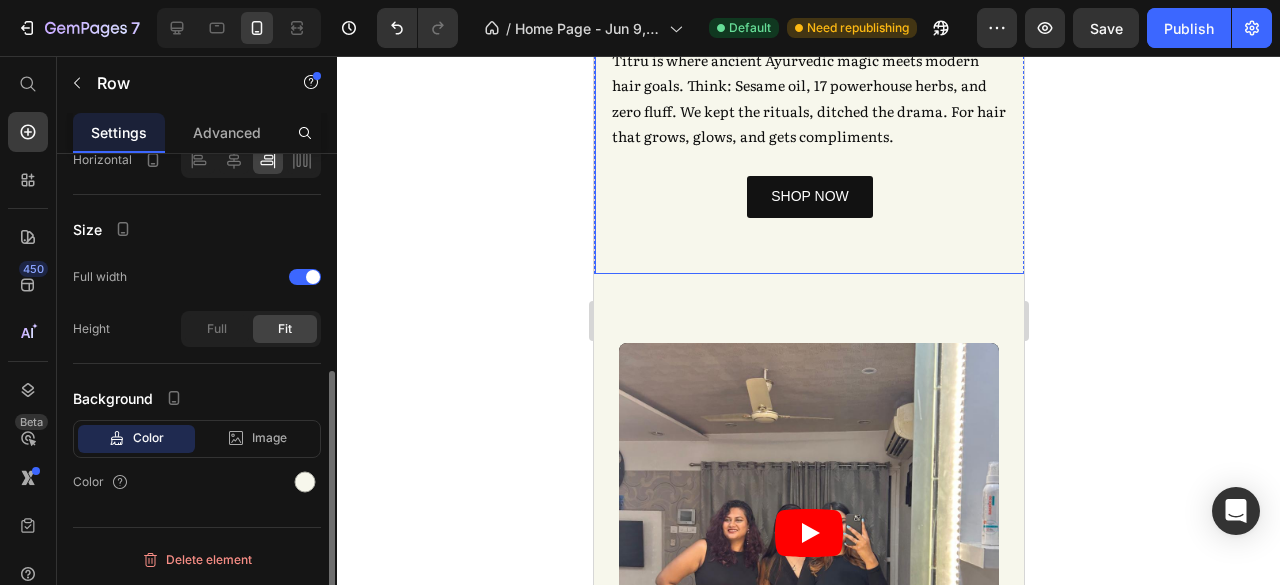 scroll, scrollTop: 0, scrollLeft: 0, axis: both 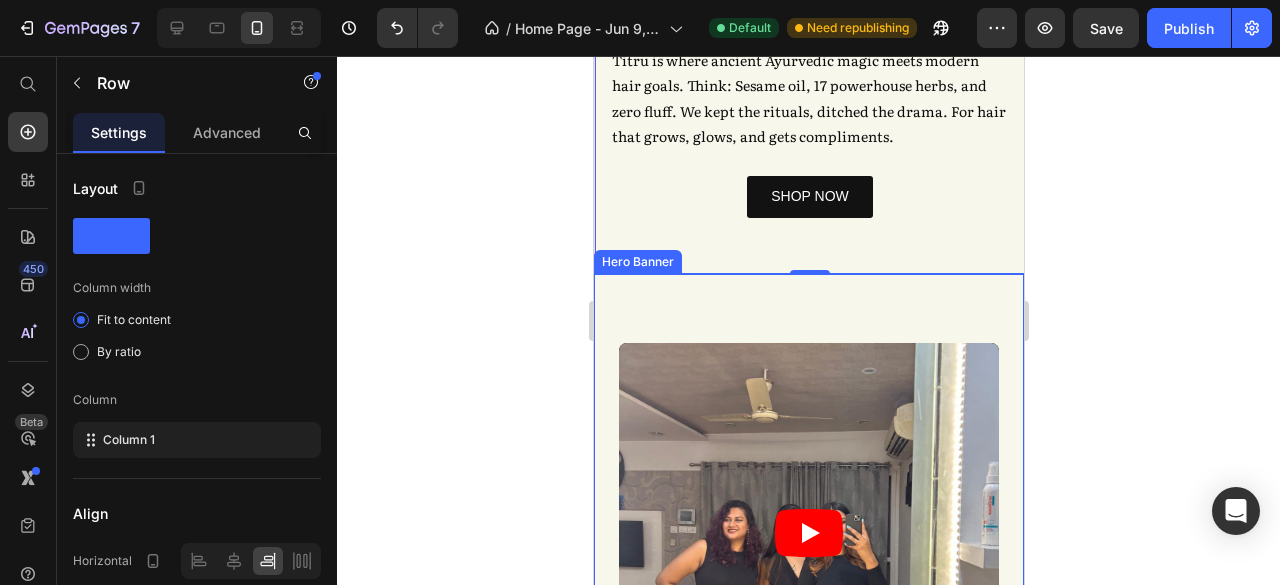 click on "#TitruTales Heading It all started with one question—why do even the fanciest hair oils feel so fake? Chitra, raised on Ayurvedic nuskhas and Sunday champis, knew something was off. So she went back to her roots.   Titru was born: a one-step, no-BS, 17-herb scalp oil powered by sesame and tradition. Backed by four generations, made for the person chasing growth—in her hair and in life.   Text Block Our Story Button Video" at bounding box center [808, 686] 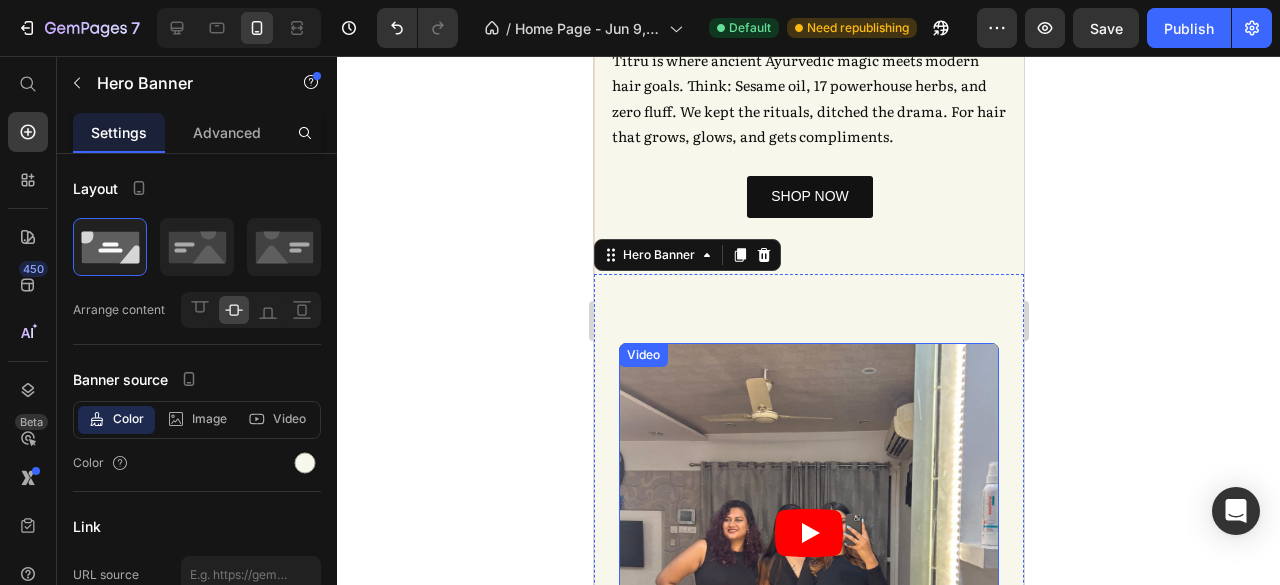 click at bounding box center (808, 533) 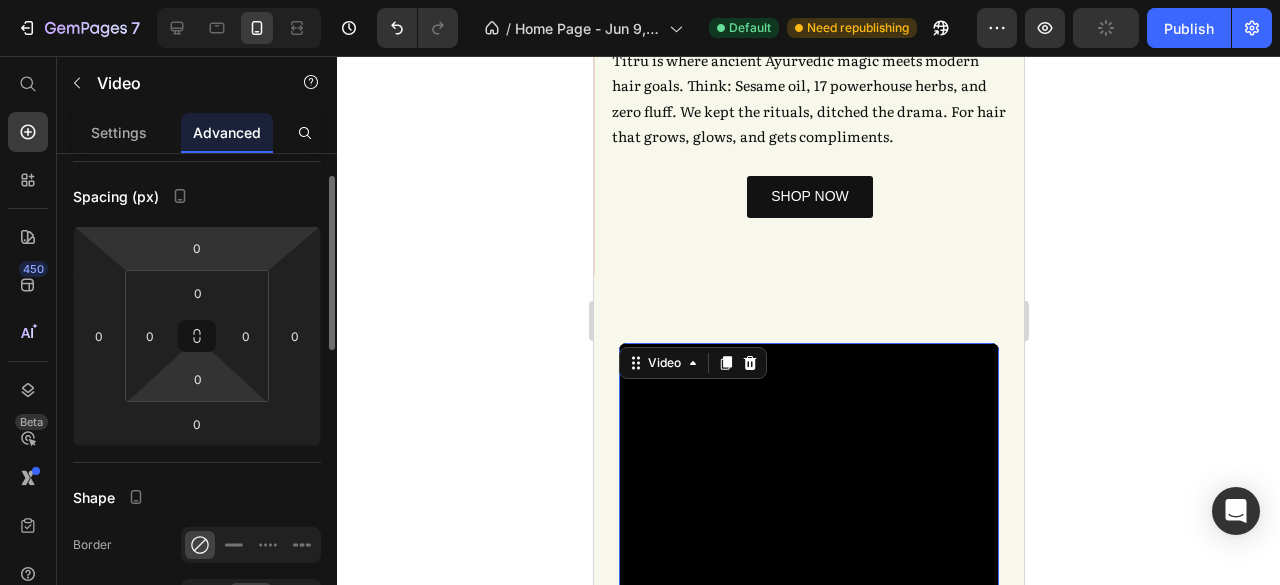 scroll, scrollTop: 156, scrollLeft: 0, axis: vertical 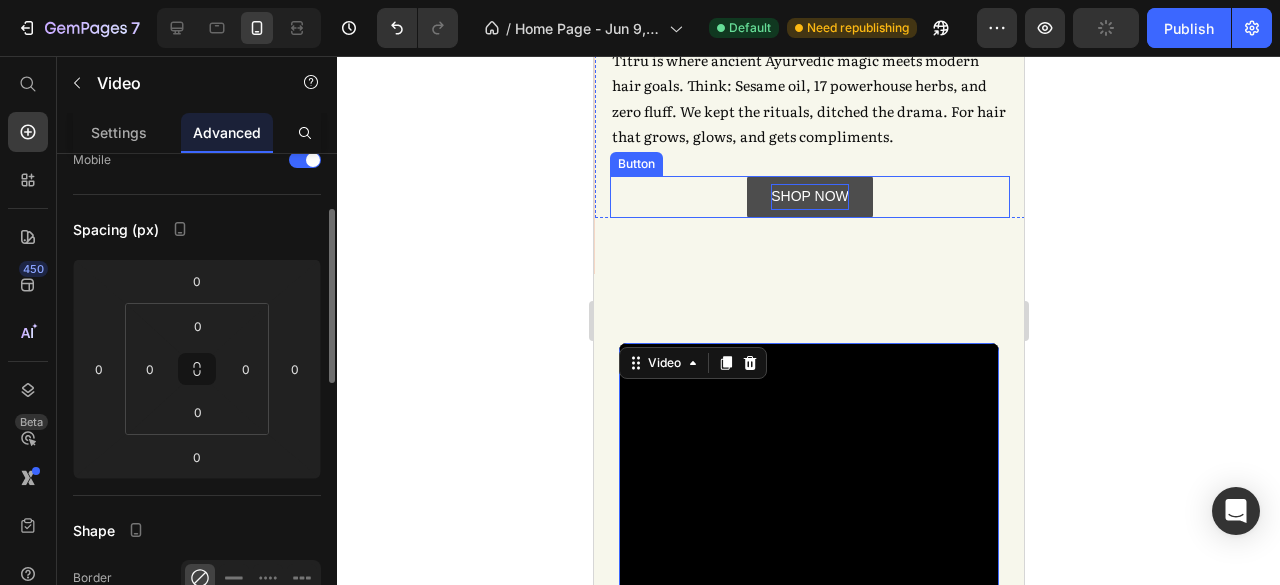click on "SHOP NOW" at bounding box center [809, 196] 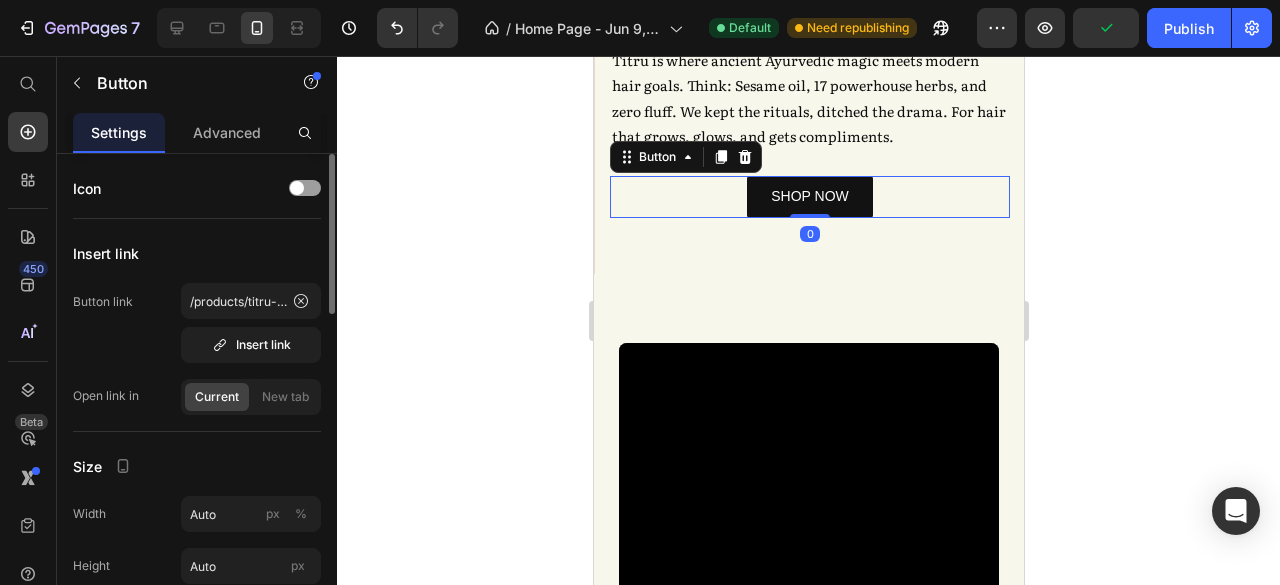 scroll, scrollTop: 109, scrollLeft: 0, axis: vertical 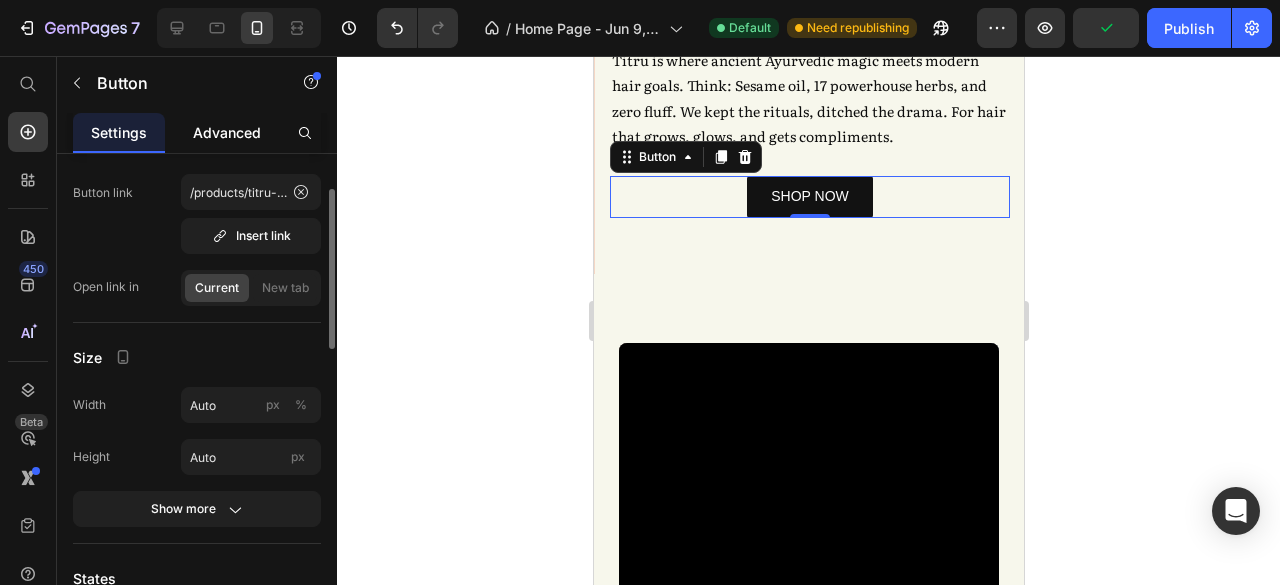 click on "Advanced" at bounding box center [227, 132] 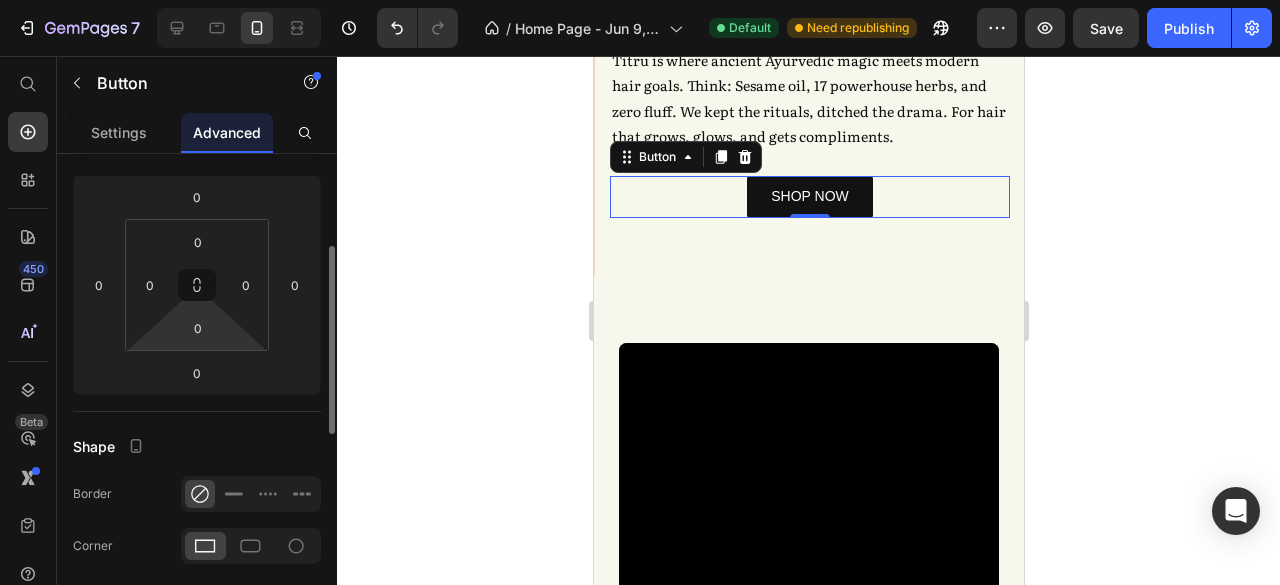 scroll, scrollTop: 241, scrollLeft: 0, axis: vertical 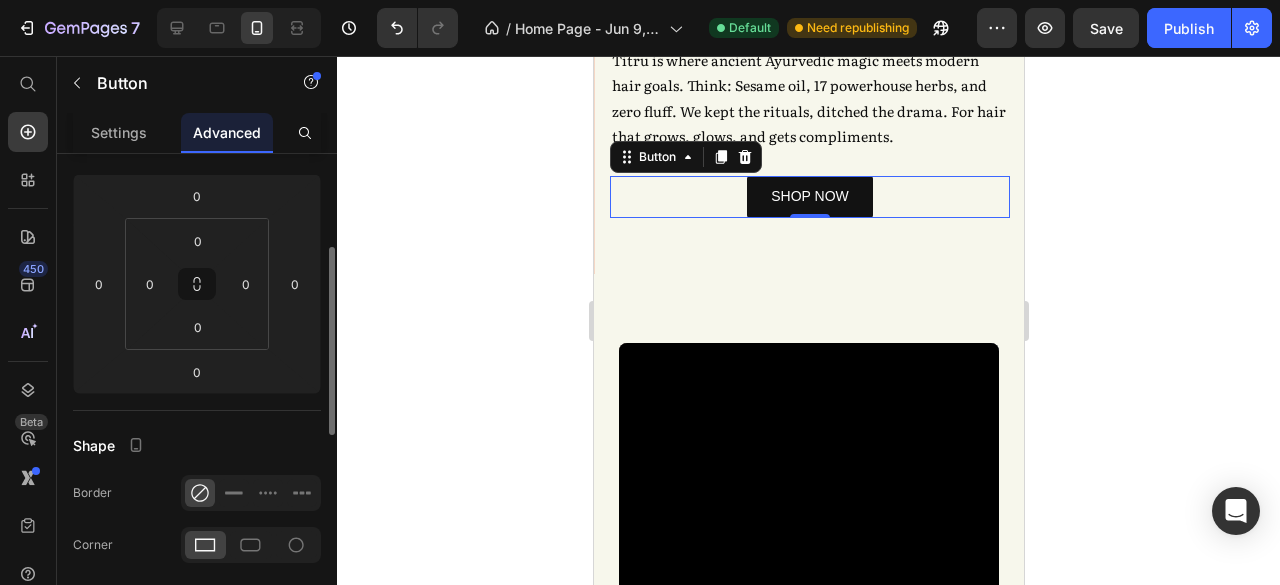 click 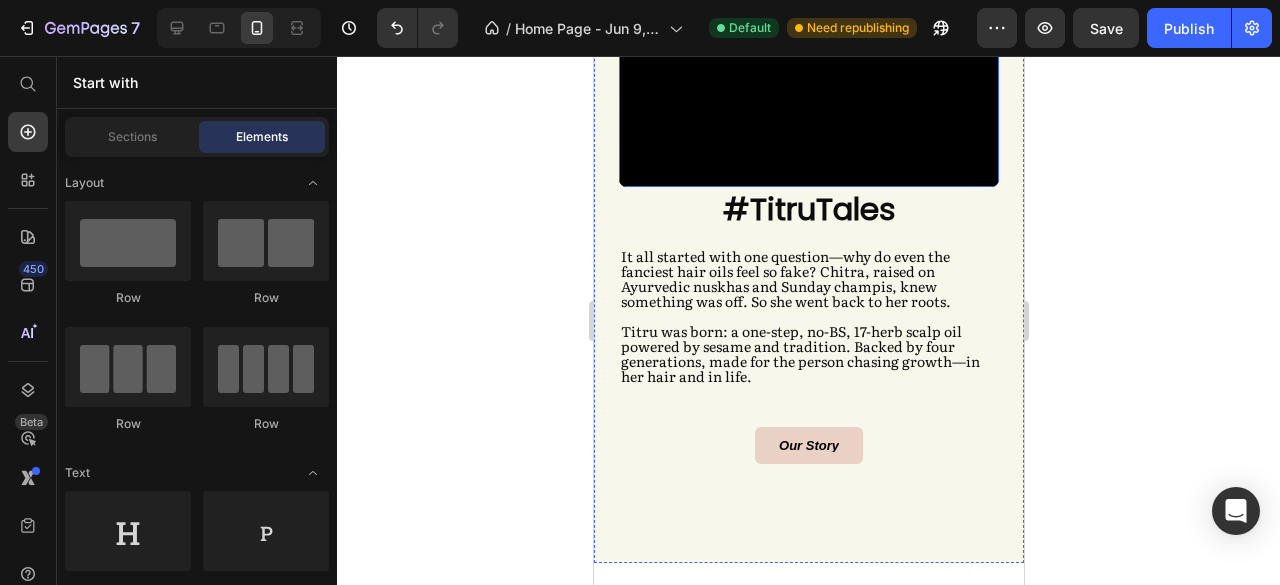 scroll, scrollTop: 1922, scrollLeft: 0, axis: vertical 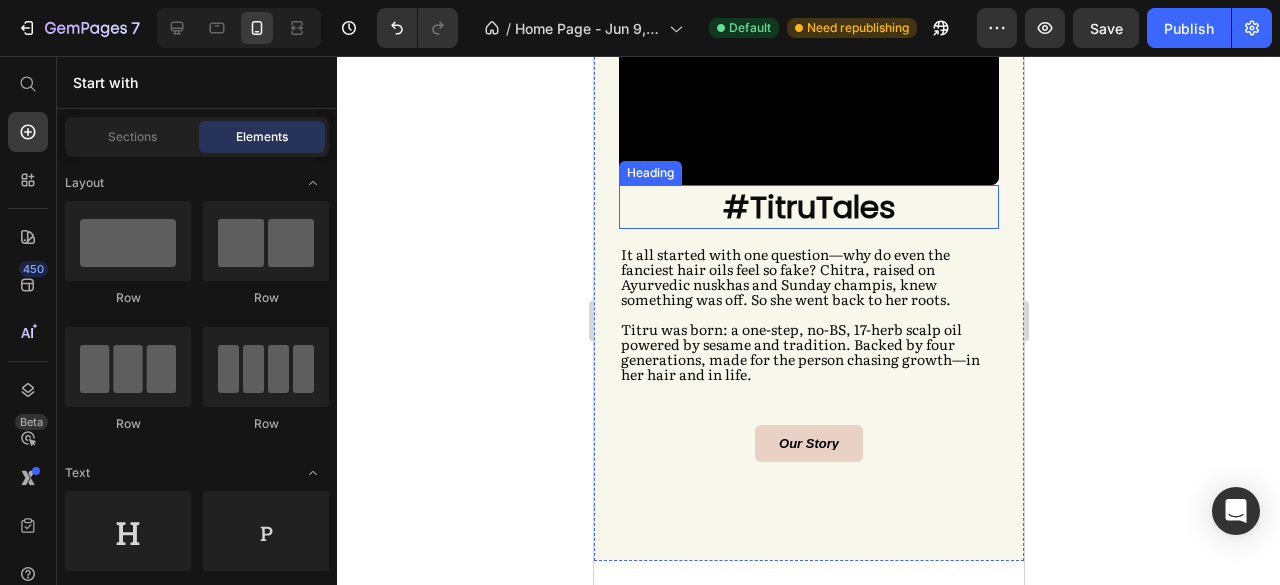 click on "#TitruTales" at bounding box center [808, 207] 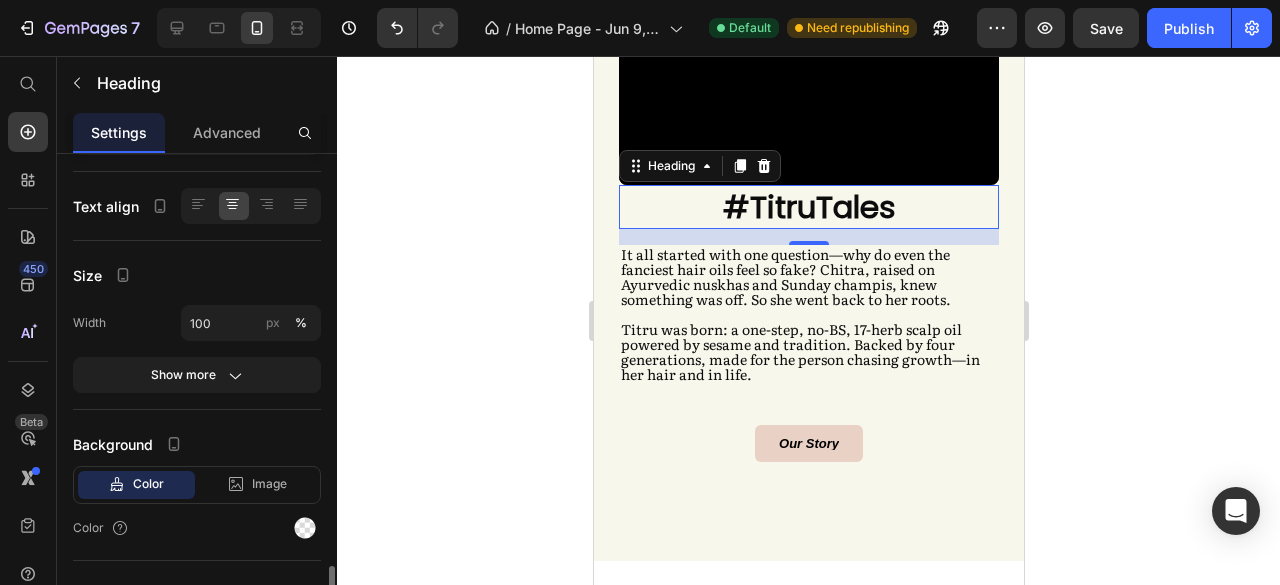 scroll, scrollTop: 520, scrollLeft: 0, axis: vertical 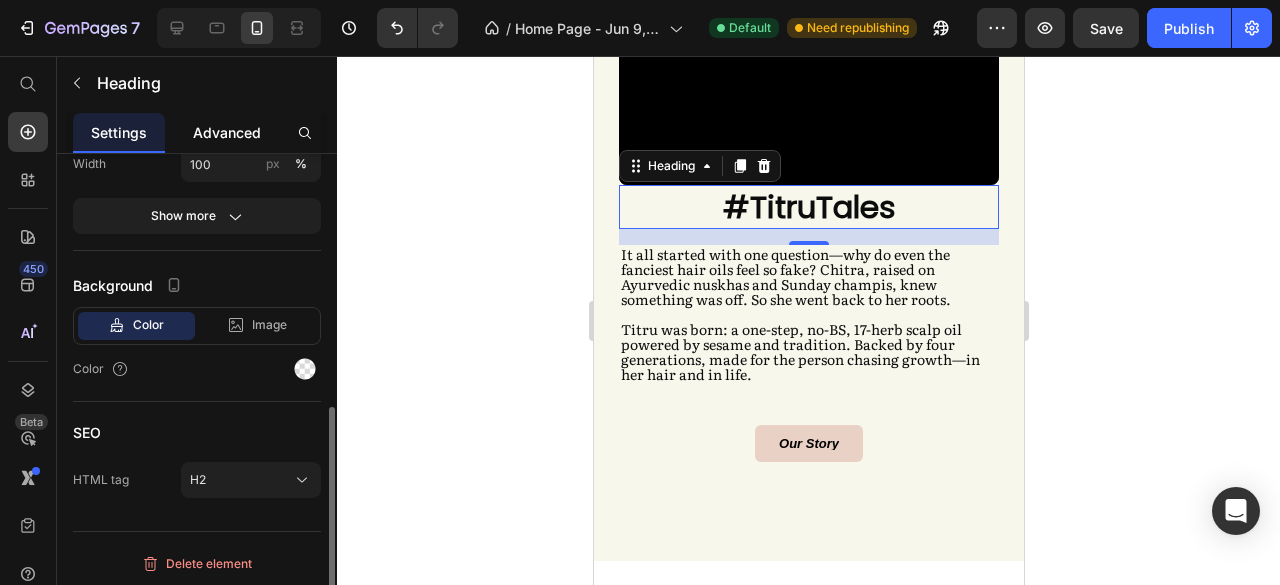 click on "Advanced" at bounding box center (227, 132) 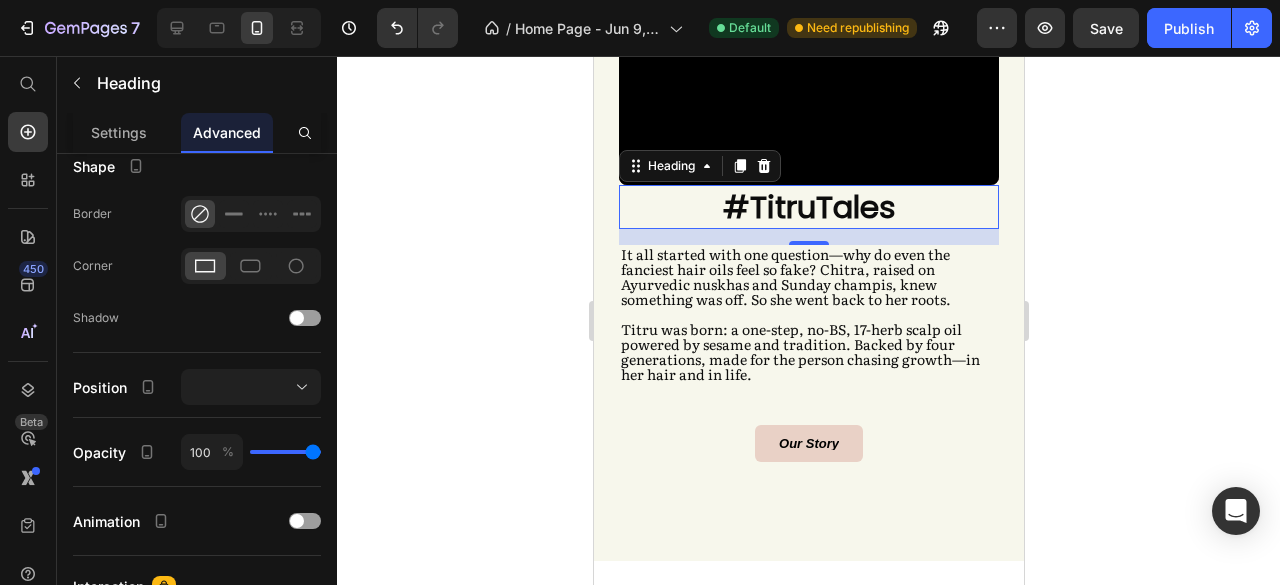 scroll, scrollTop: 0, scrollLeft: 0, axis: both 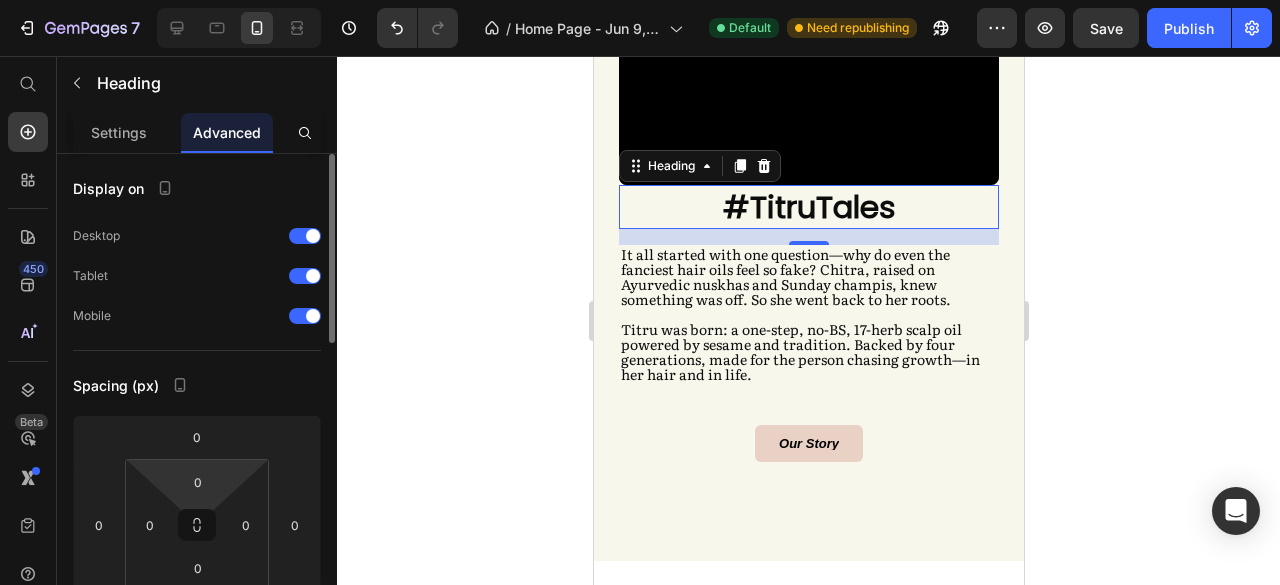 click on "7  Version history  /  Home Page - Jun 9, 18:10:34 Default Need republishing Preview  Save   Publish  450 Beta Start with Sections Elements Hero Section Product Detail Brands Trusted Badges Guarantee Product Breakdown How to use Testimonials Compare Bundle FAQs Social Proof Brand Story Product List Collection Blog List Contact Sticky Add to Cart Custom Footer Browse Library 450 Layout
Row
Row
Row
Row Text
Heading
Text Block Button
Button
Button
Sticky Back to top Media
Image" at bounding box center (640, 0) 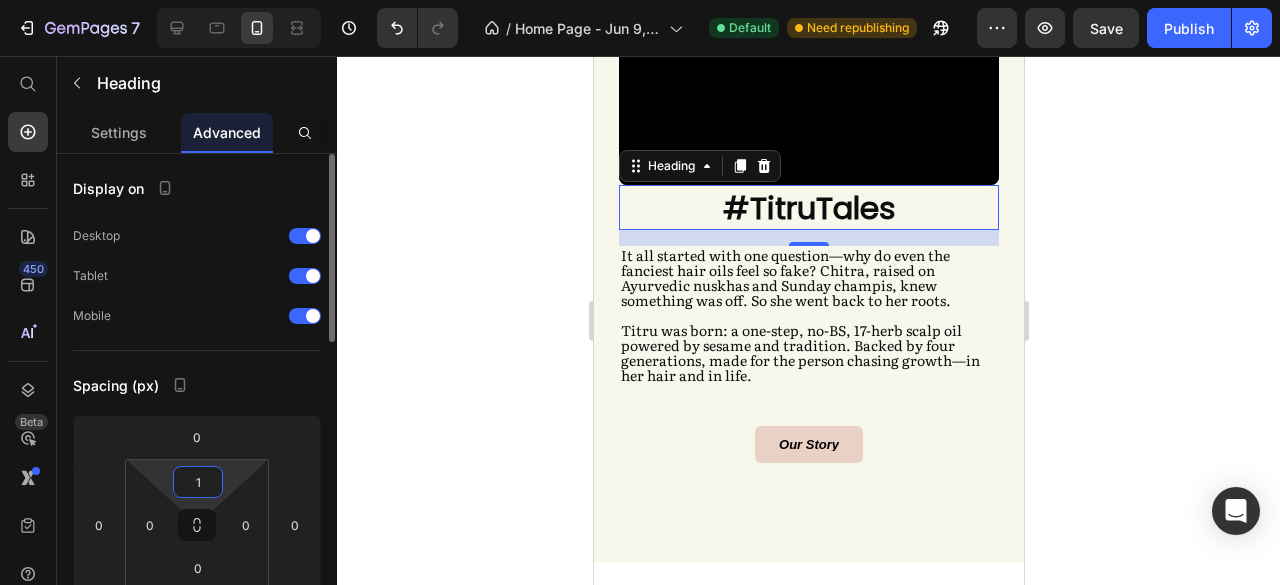 type on "10" 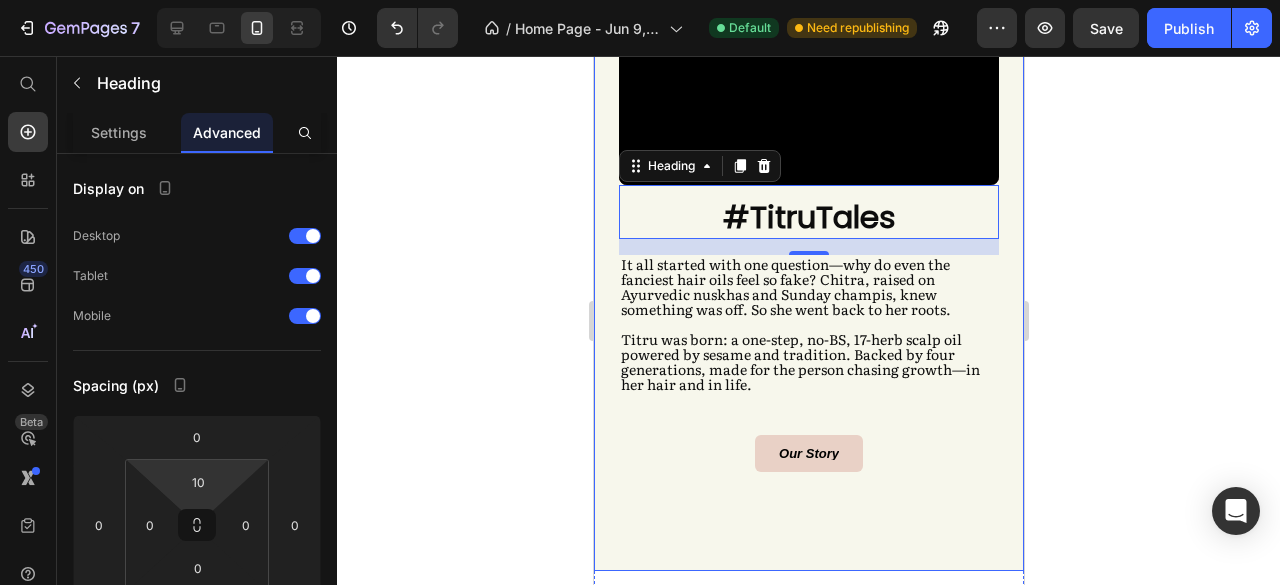 click 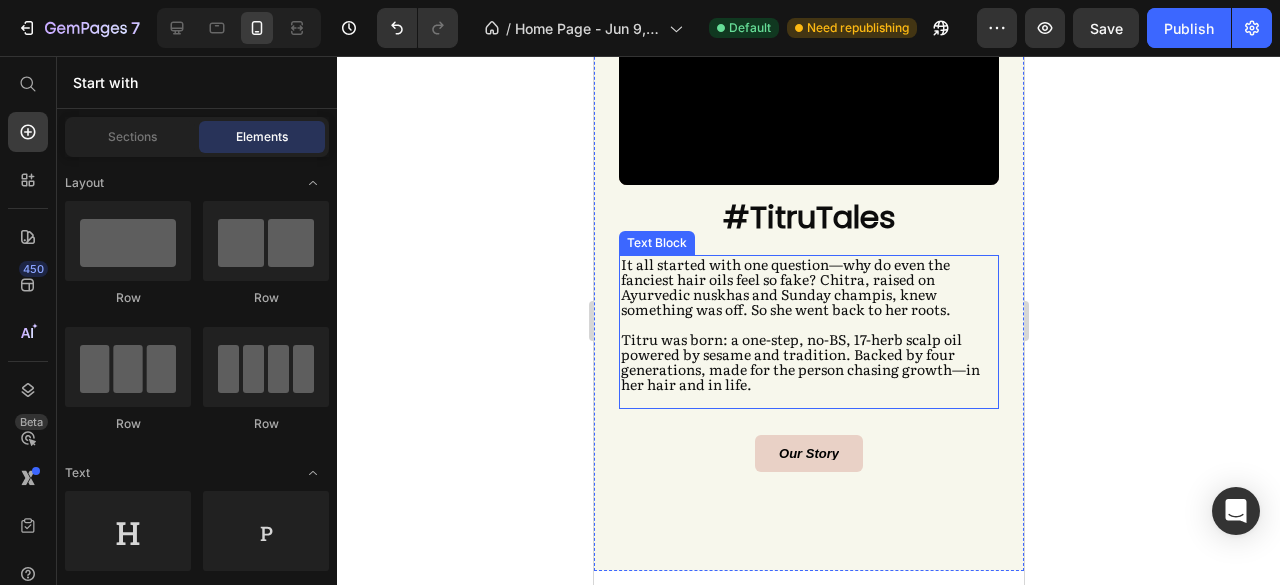 scroll, scrollTop: 1810, scrollLeft: 0, axis: vertical 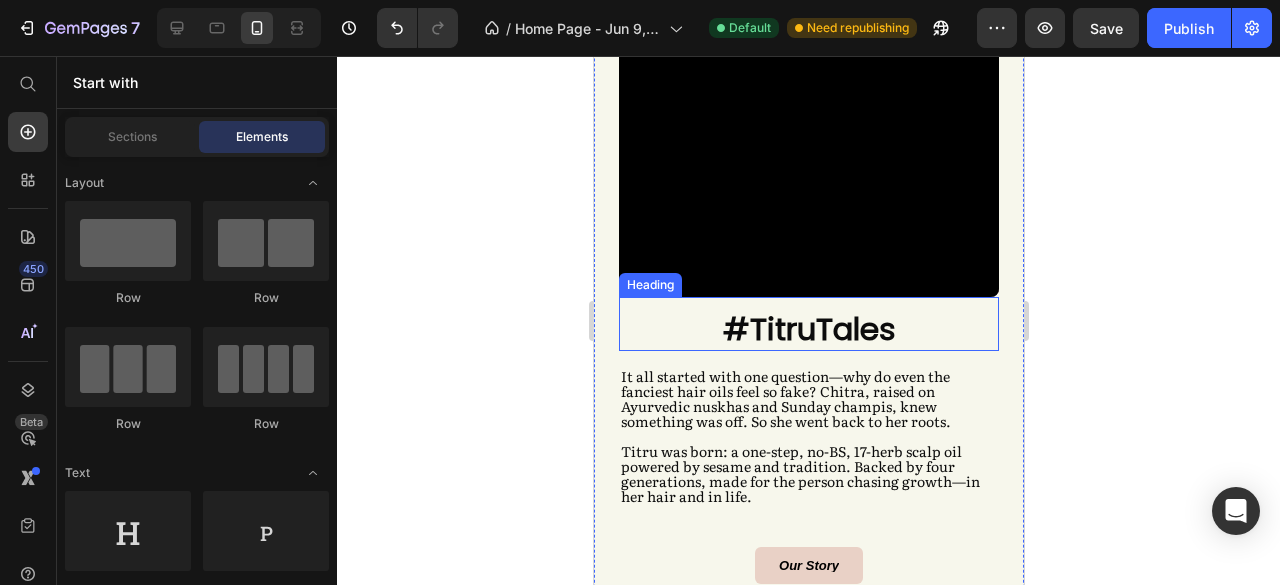 click on "#TitruTales" at bounding box center (808, 329) 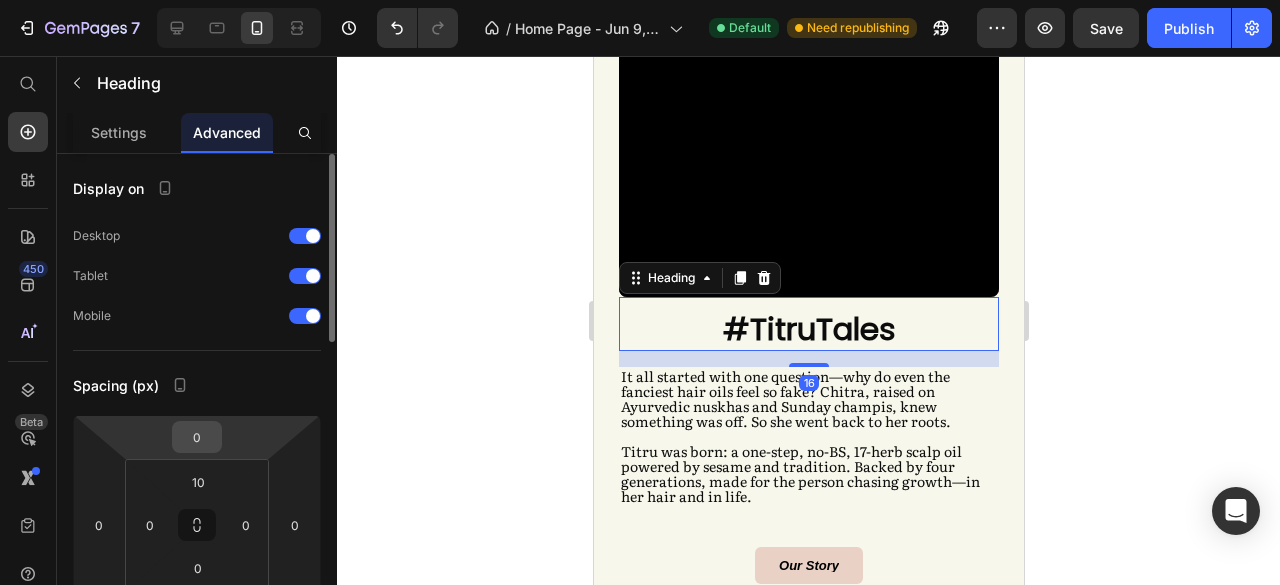 click on "0" at bounding box center (197, 437) 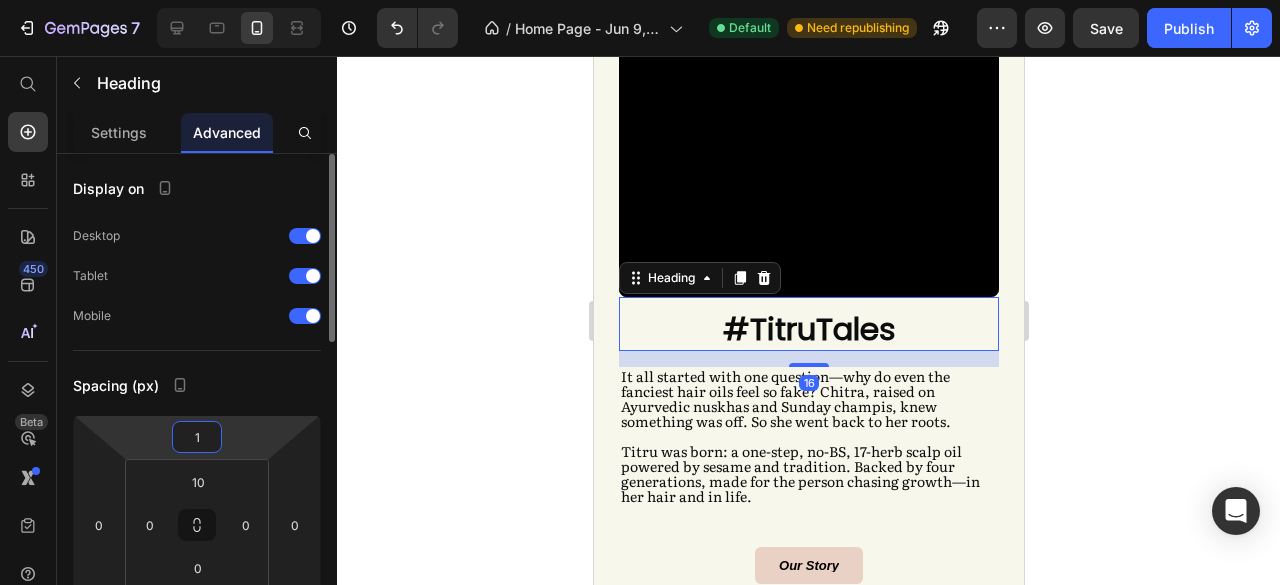 type on "10" 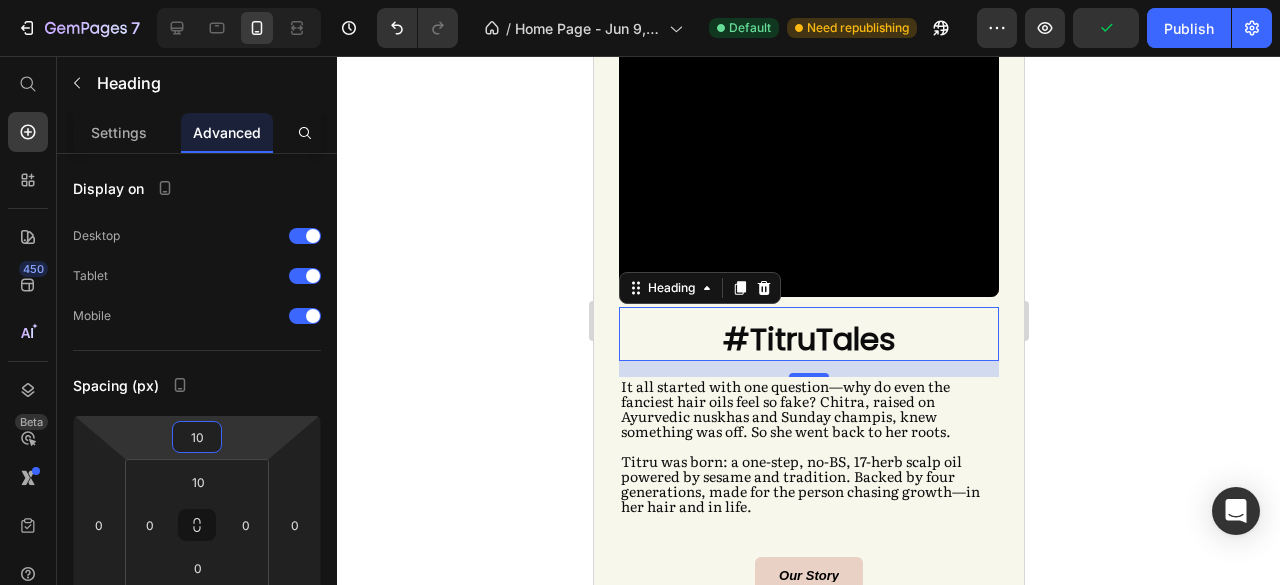 click 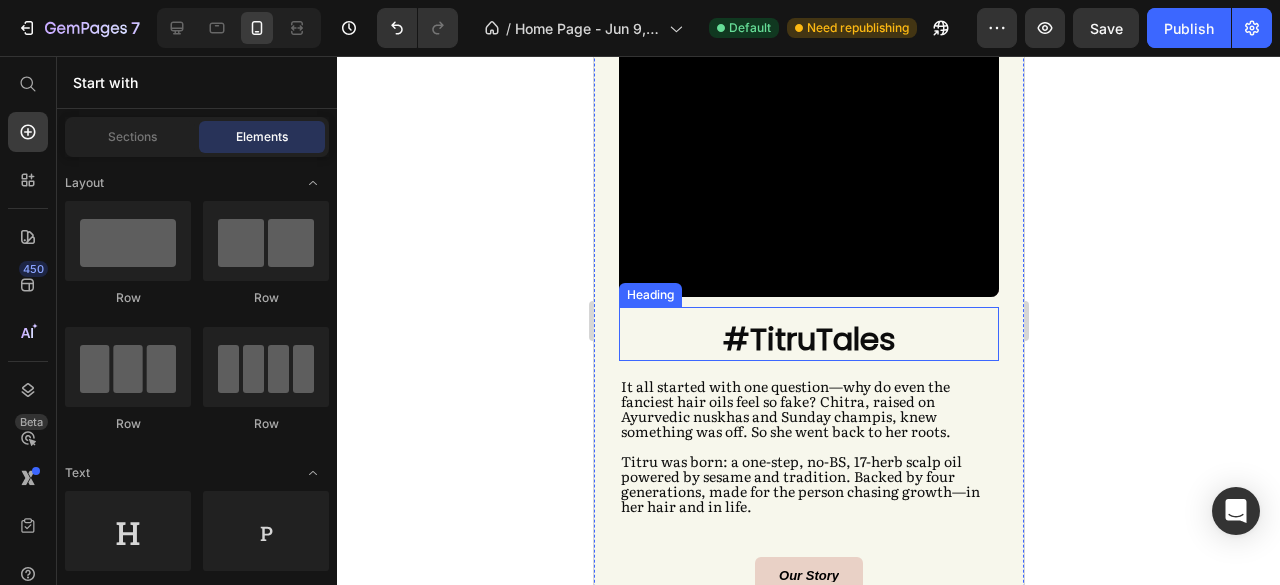 click on "#TitruTales" at bounding box center [808, 339] 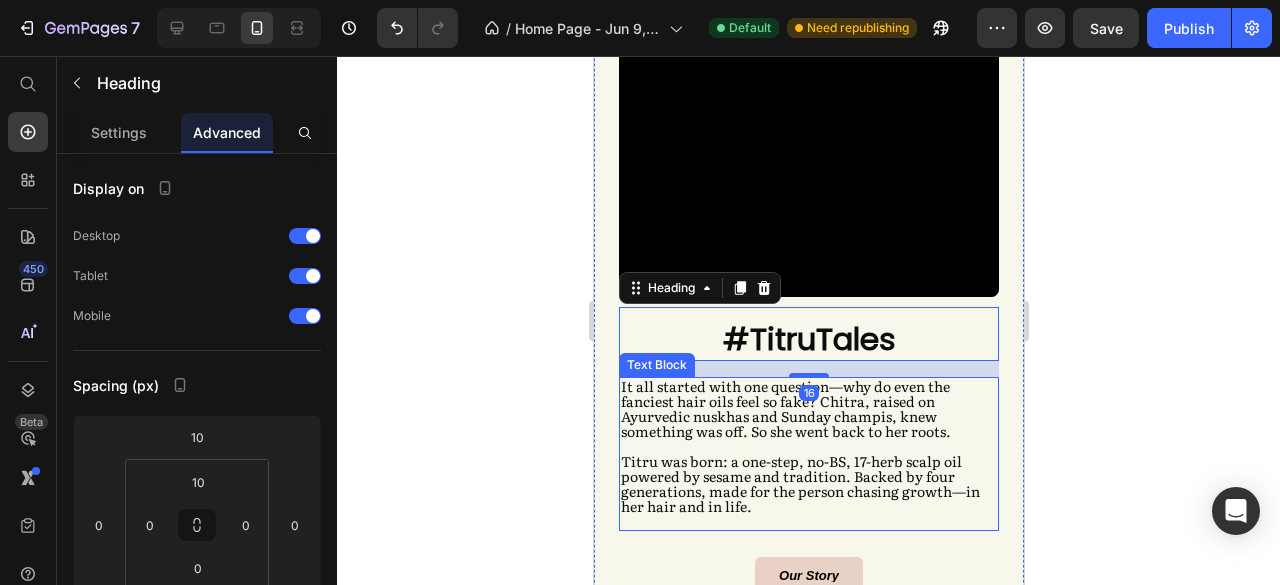 click on "It all started with one question—why do even the fanciest hair oils feel so fake? Chitra, raised on Ayurvedic nuskhas and Sunday champis, knew something was off. So she went back to her roots." at bounding box center [808, 409] 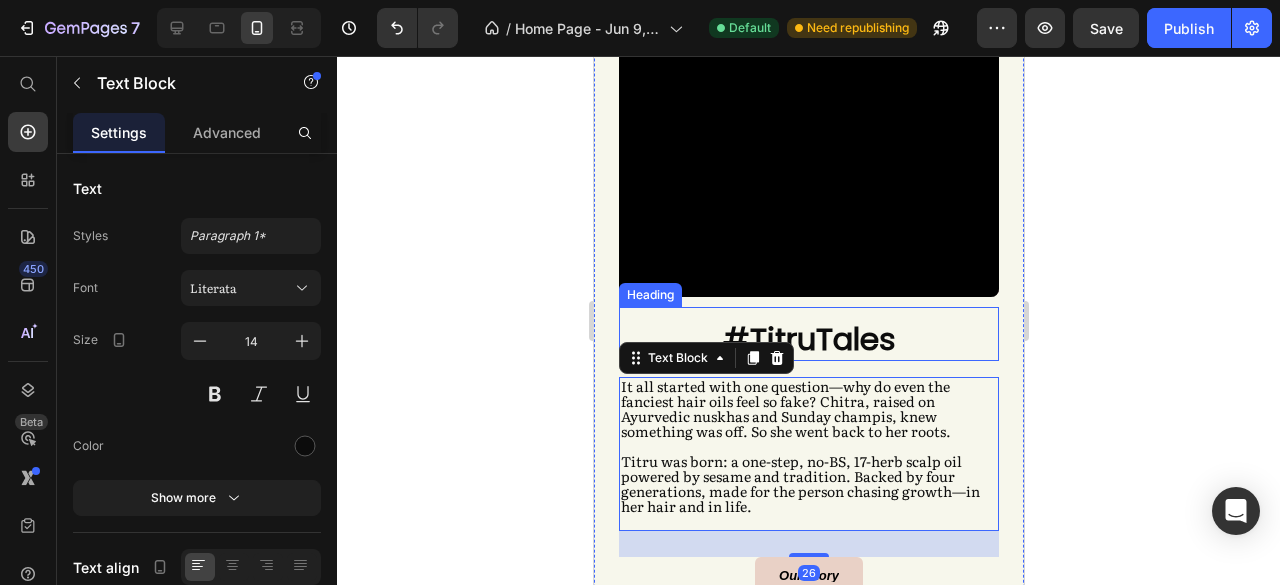 click on "#TitruTales" at bounding box center (808, 339) 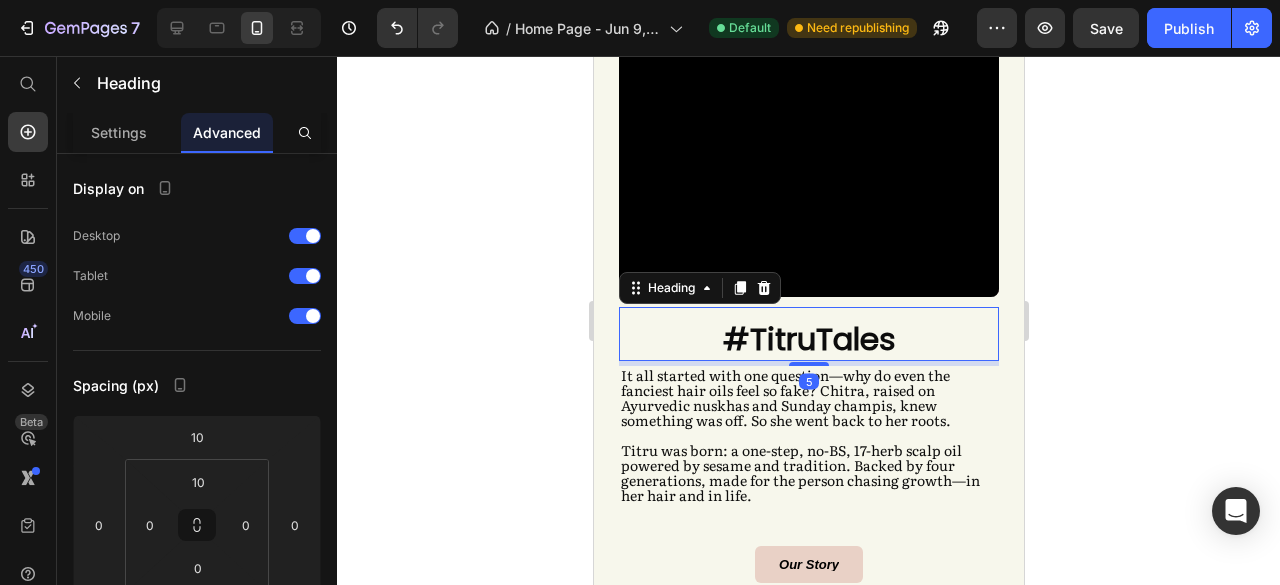 drag, startPoint x: 808, startPoint y: 345, endPoint x: 802, endPoint y: 335, distance: 11.661903 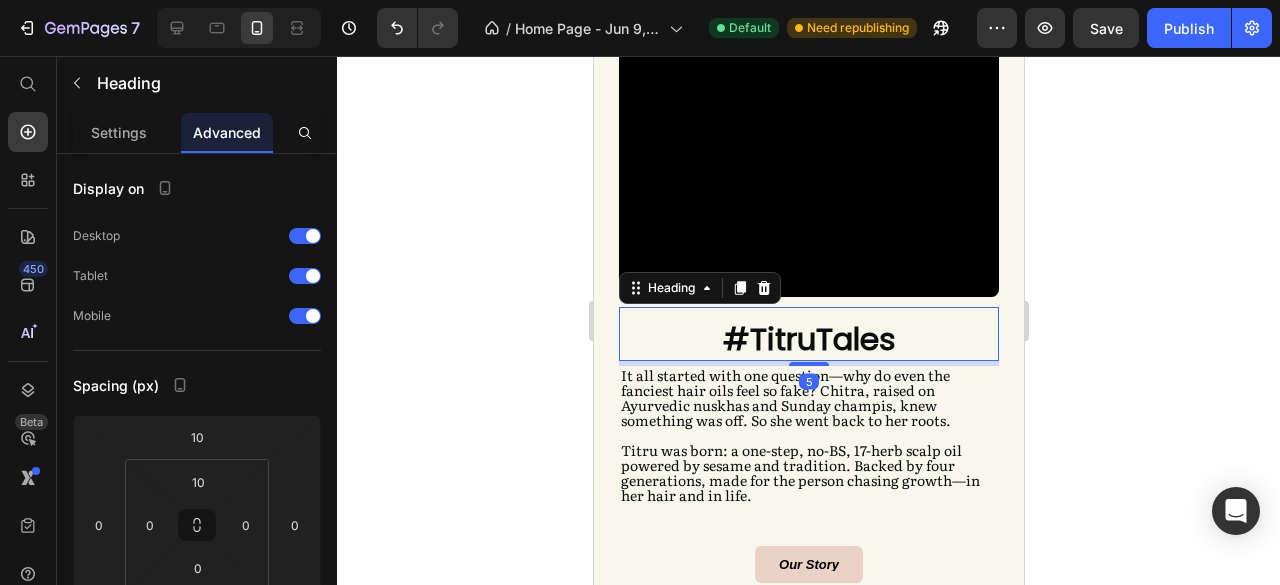click on "#TitruTales Heading   5 It all started with one question—why do even the fanciest hair oils feel so fake? Chitra, raised on Ayurvedic nuskhas and Sunday champis, knew something was off. So she went back to her roots.   Titru was born: a one-step, no-BS, 17-herb scalp oil powered by sesame and tradition. Backed by four generations, made for the person chasing growth—in her hair and in life.   Text Block Our Story Button" at bounding box center [808, 455] 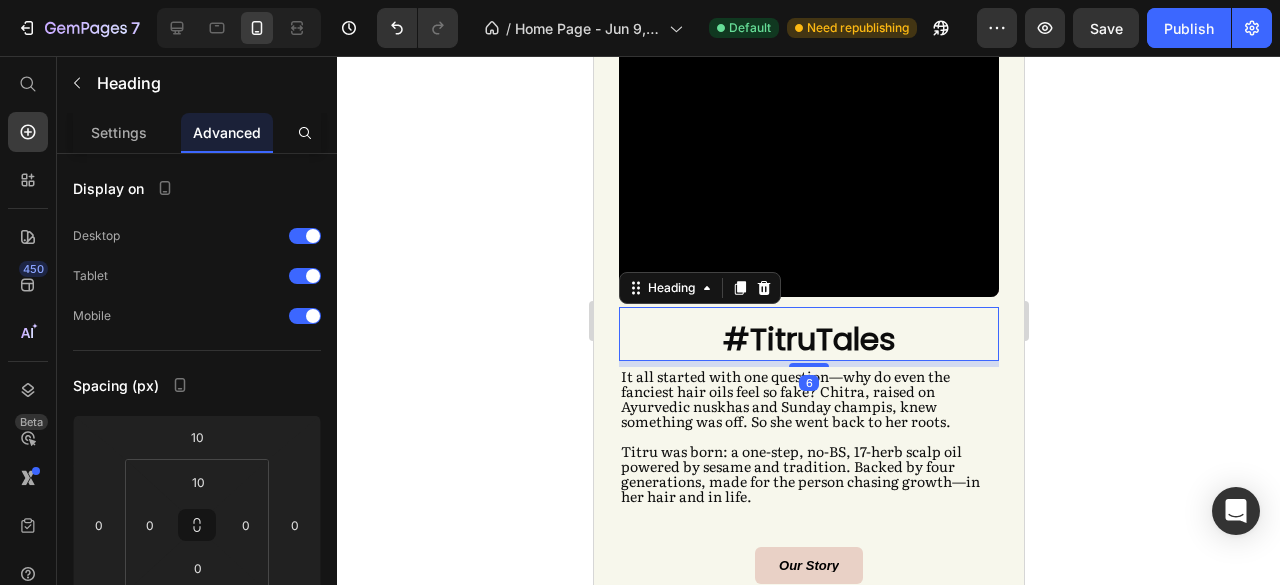 click 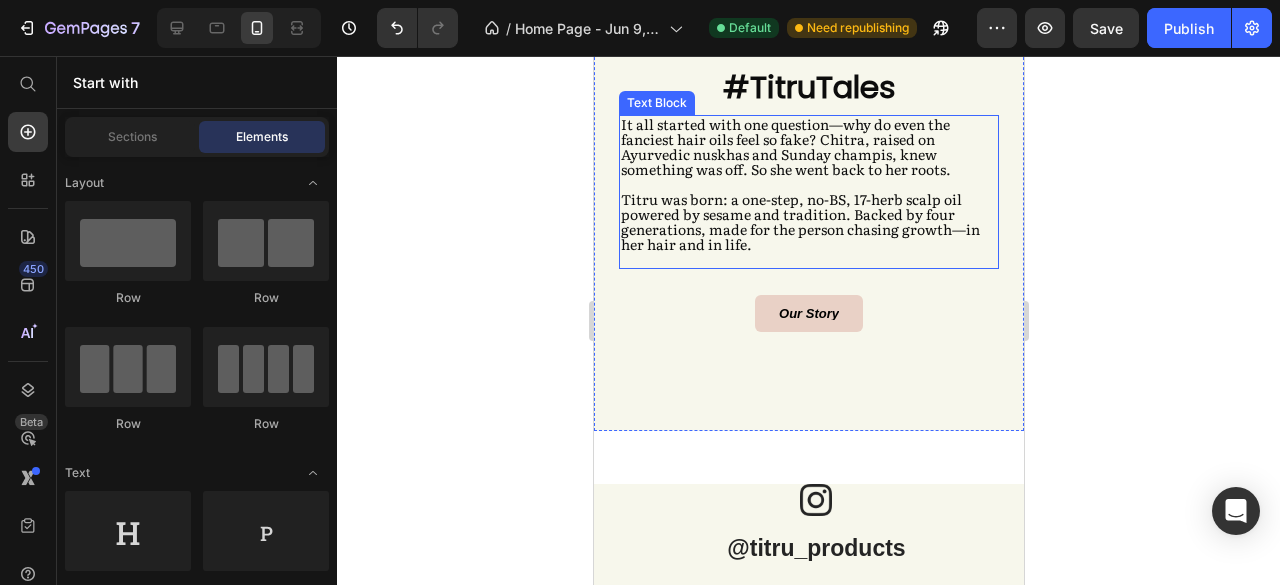 scroll, scrollTop: 2116, scrollLeft: 0, axis: vertical 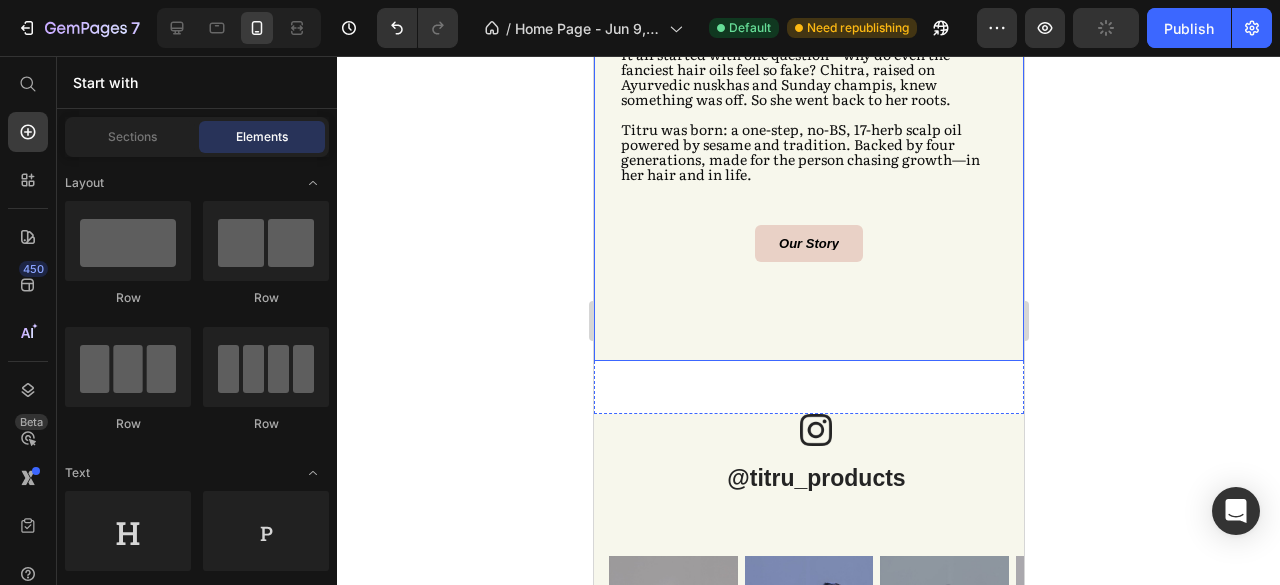 click on "#TitruTales Heading It all started with one question—why do even the fanciest hair oils feel so fake? Chitra, raised on Ayurvedic nuskhas and Sunday champis, knew something was off. So she went back to her roots.   Titru was born: a one-step, no-BS, 17-herb scalp oil powered by sesame and tradition. Backed by four generations, made for the person chasing growth—in her hair and in life.   Text Block Our Story Button Video" at bounding box center (808, -57) 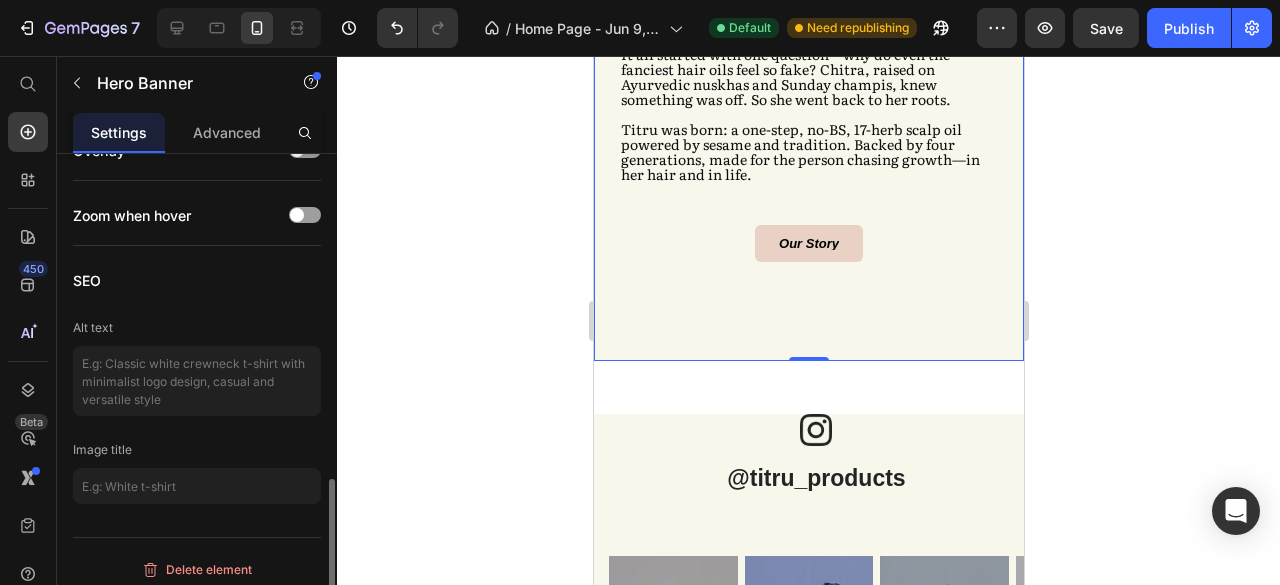 scroll, scrollTop: 1089, scrollLeft: 0, axis: vertical 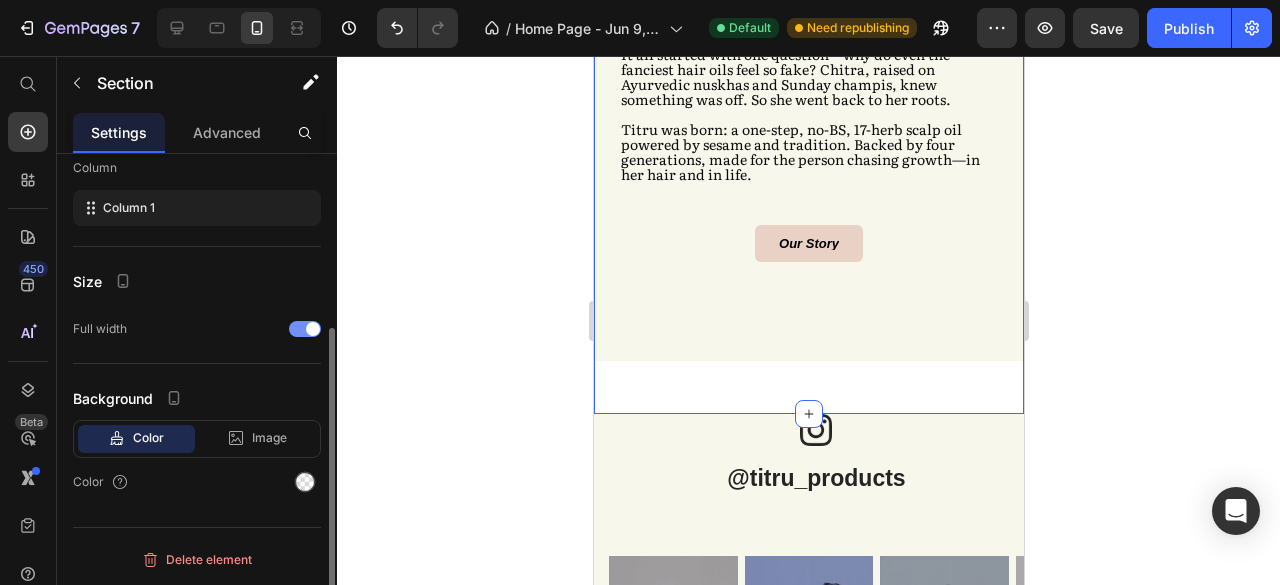 click on "#TitruTales Heading It all started with one question—why do even the fanciest hair oils feel so fake? Chitra, raised on Ayurvedic nuskhas and Sunday champis, knew something was off. So she went back to her roots.   Titru was born: a one-step, no-BS, 17-herb scalp oil powered by sesame and tradition. Backed by four generations, made for the person chasing growth—in her hair and in life.   Text Block Our Story Button Video Hero Banner Section 5   You can create reusable sections Create Theme Section AI Content Write with GemAI What would you like to describe here? Tone and Voice Persuasive Product Titru Scalp Oil Show more Generate" at bounding box center (808, -30) 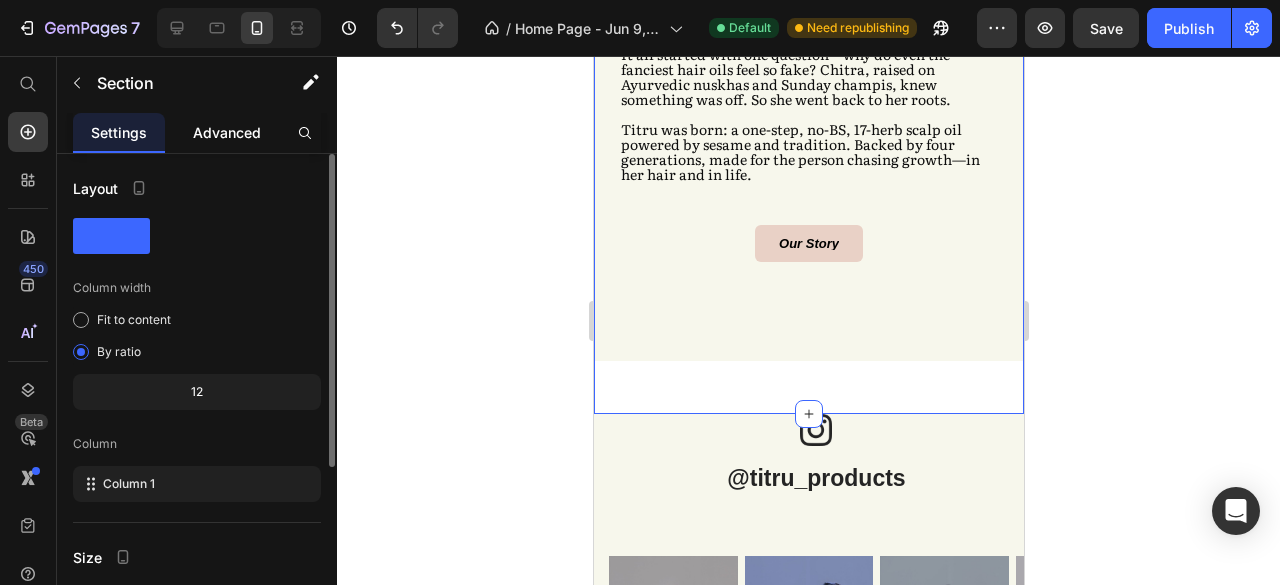 click on "Advanced" at bounding box center (227, 132) 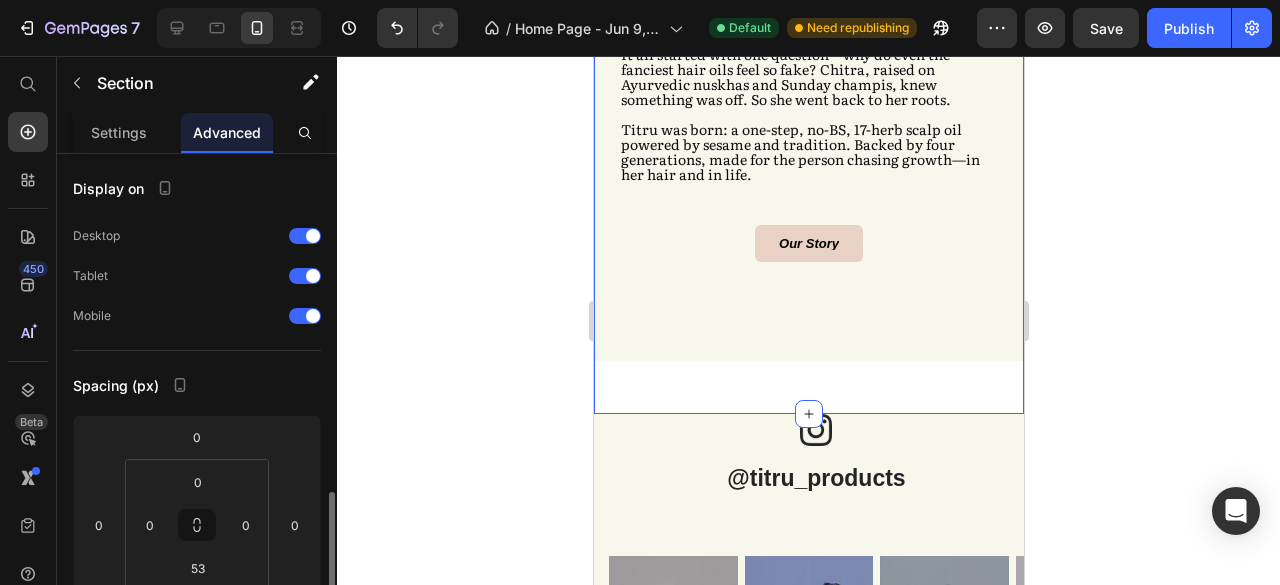 scroll, scrollTop: 244, scrollLeft: 0, axis: vertical 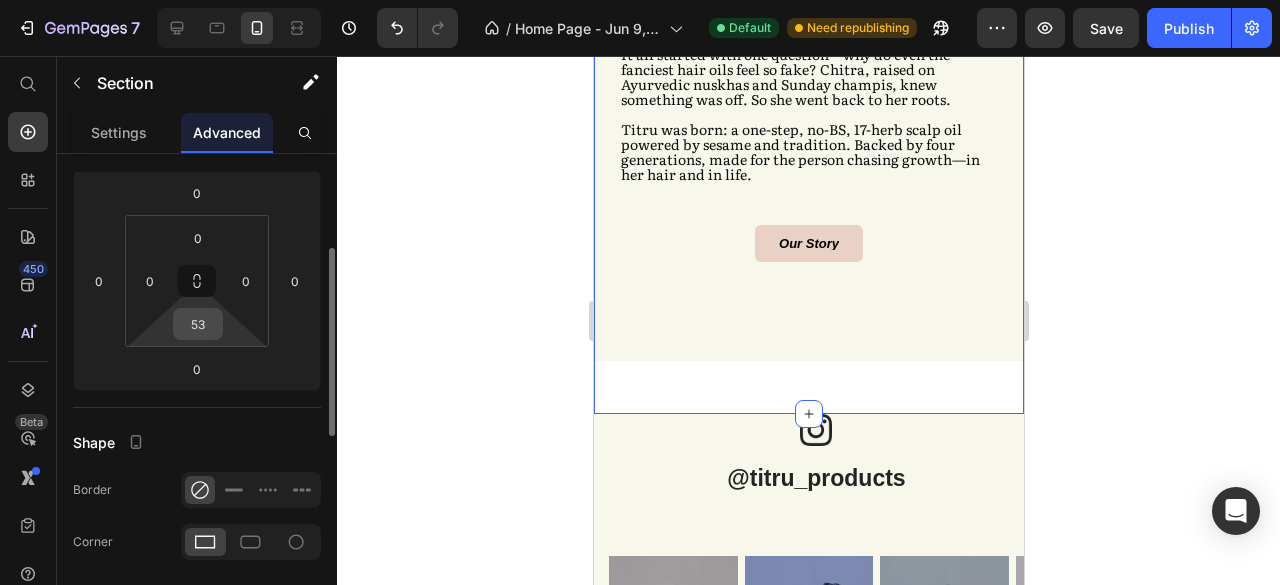 click on "53" at bounding box center (198, 324) 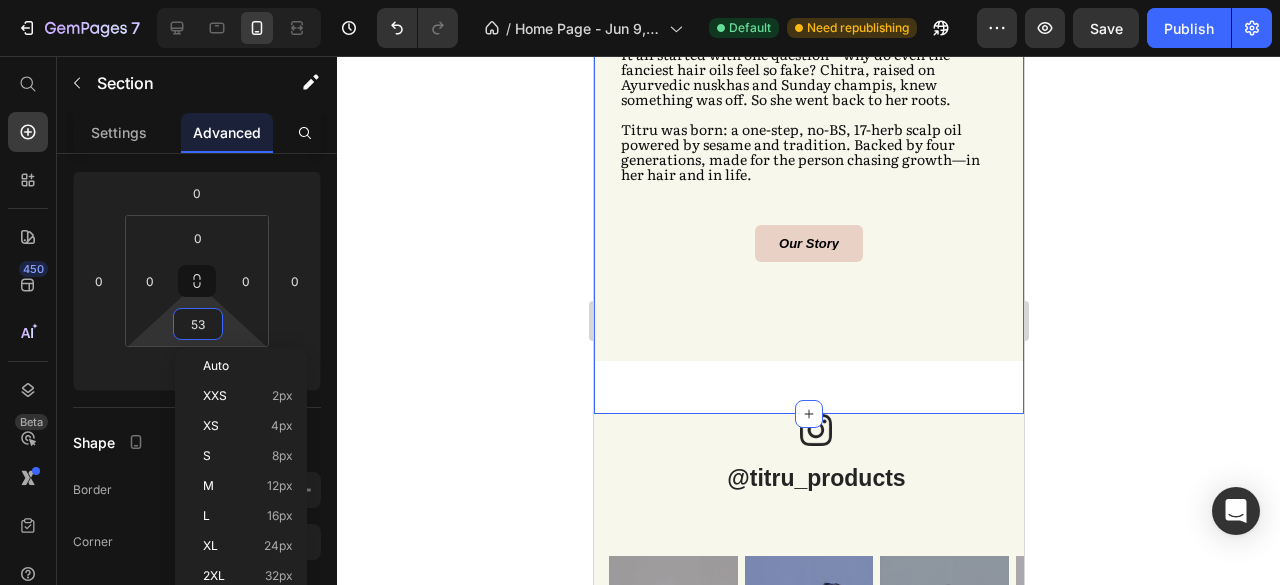 type on "0" 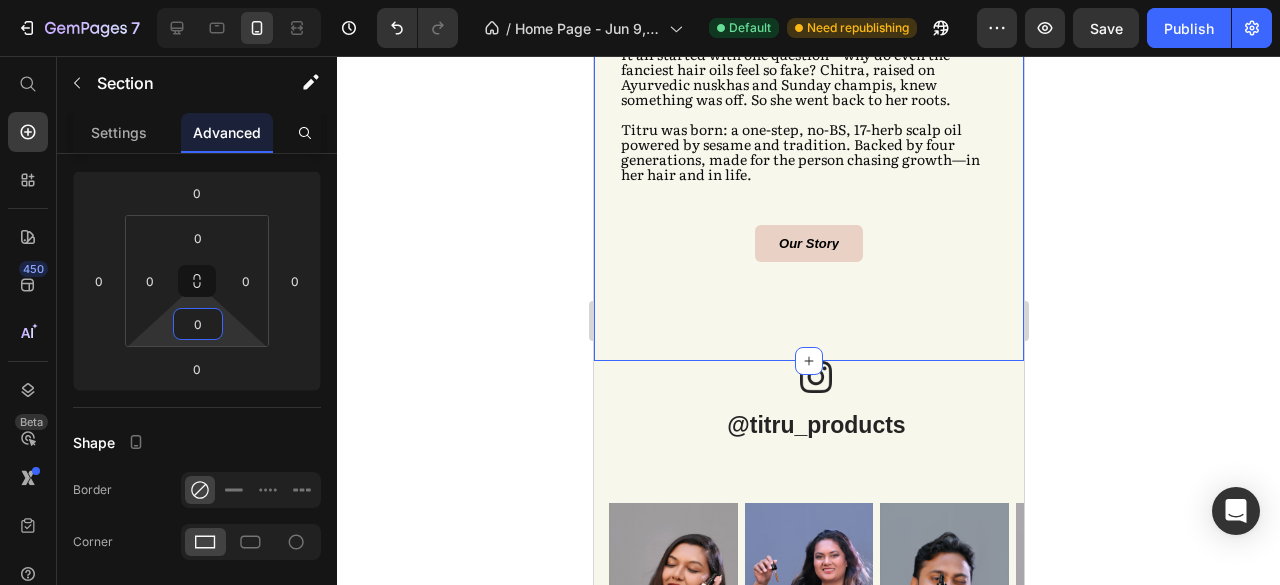 click 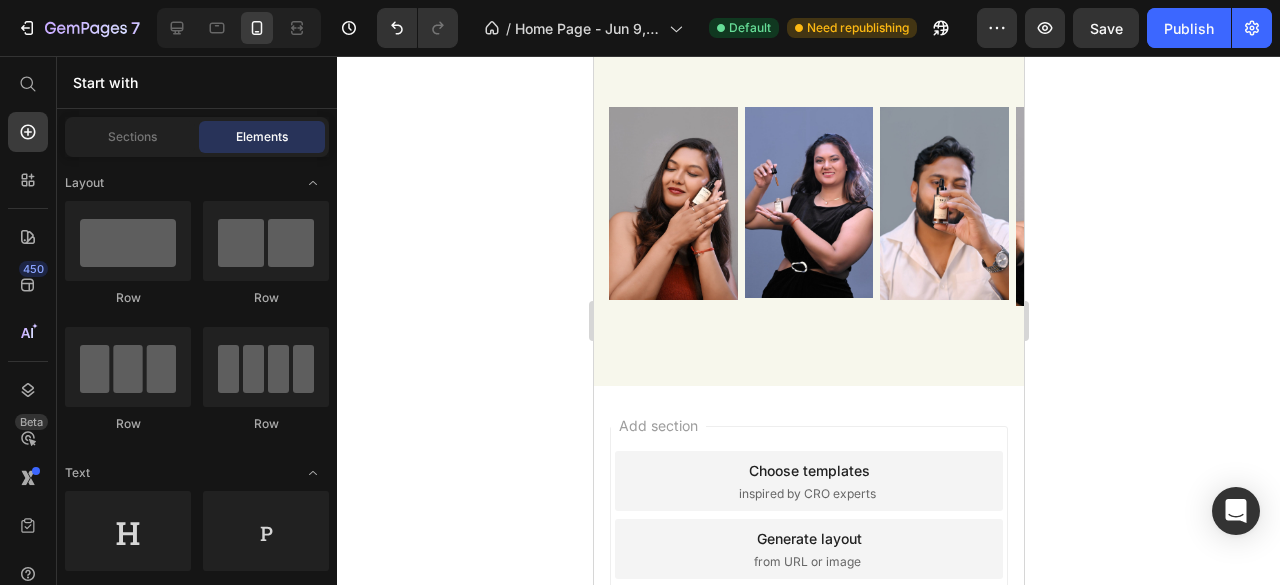 scroll, scrollTop: 2376, scrollLeft: 0, axis: vertical 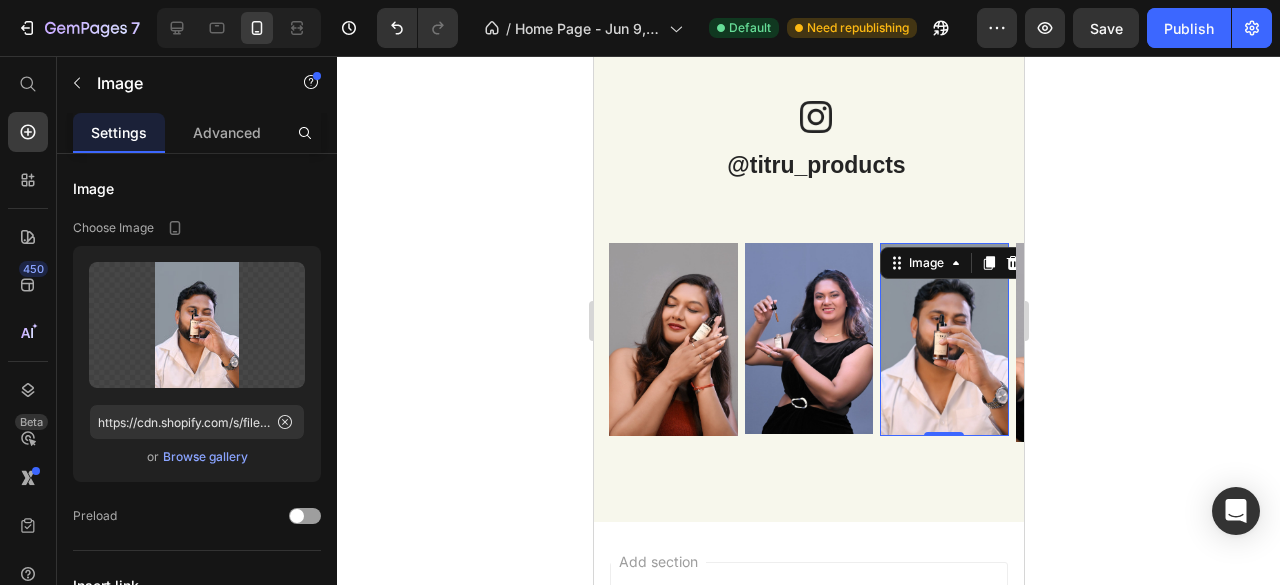 click 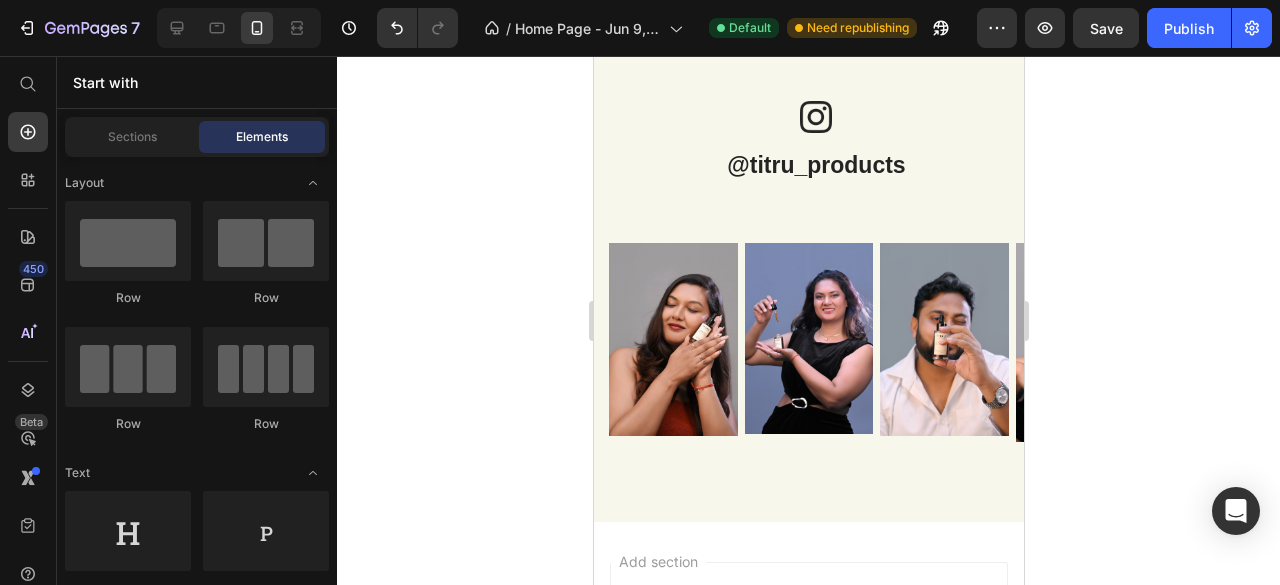 click 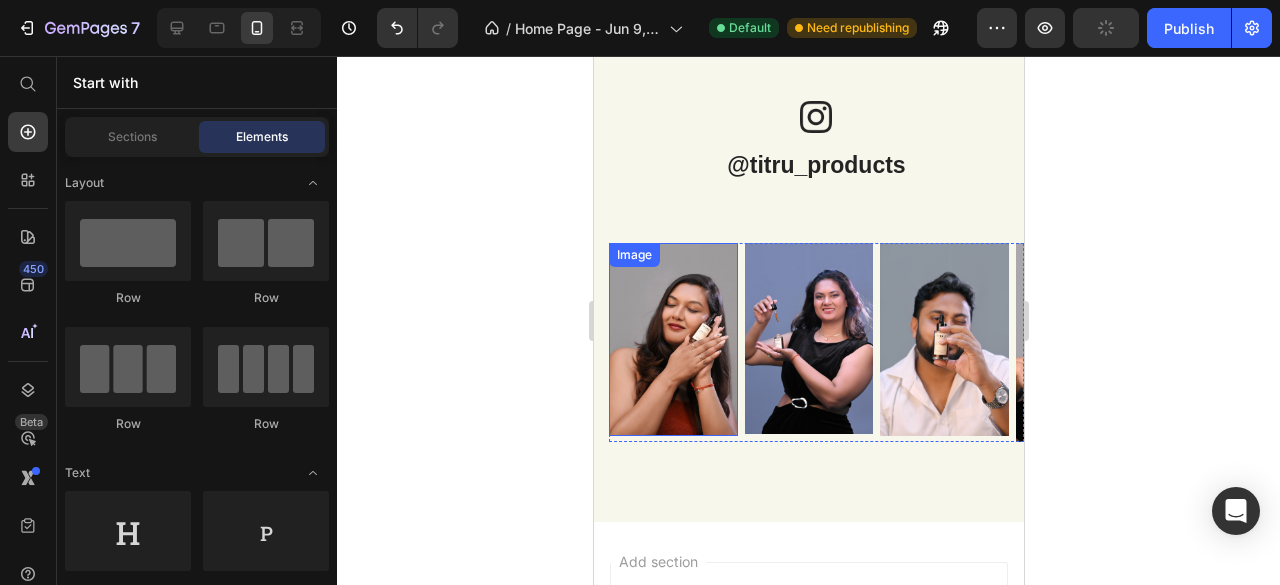 click at bounding box center [672, 339] 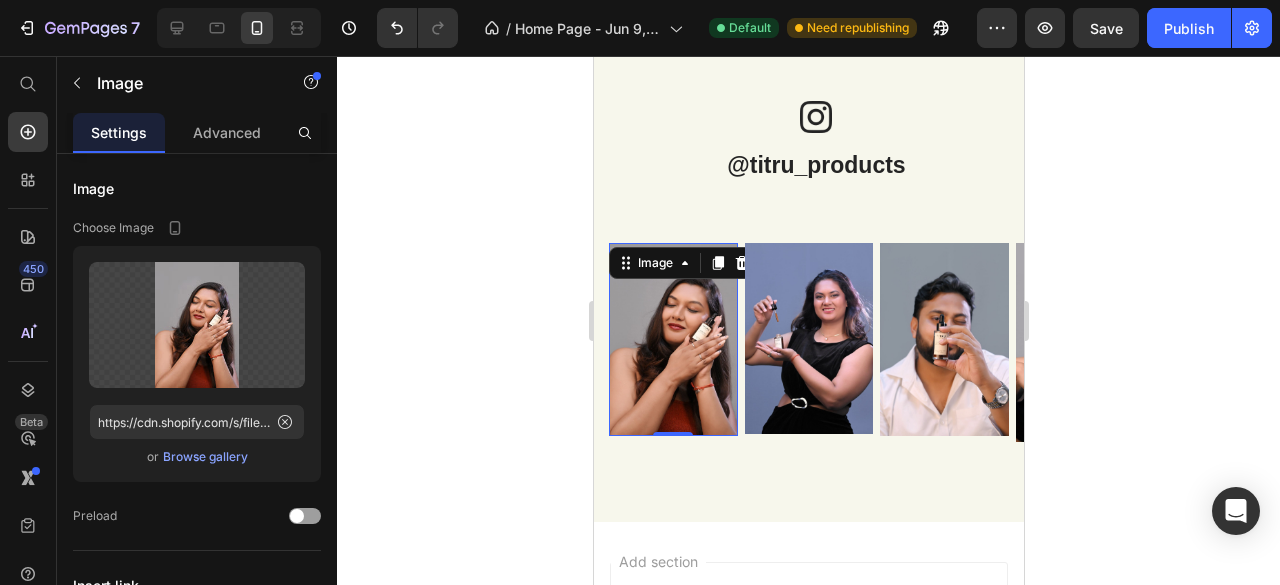 click 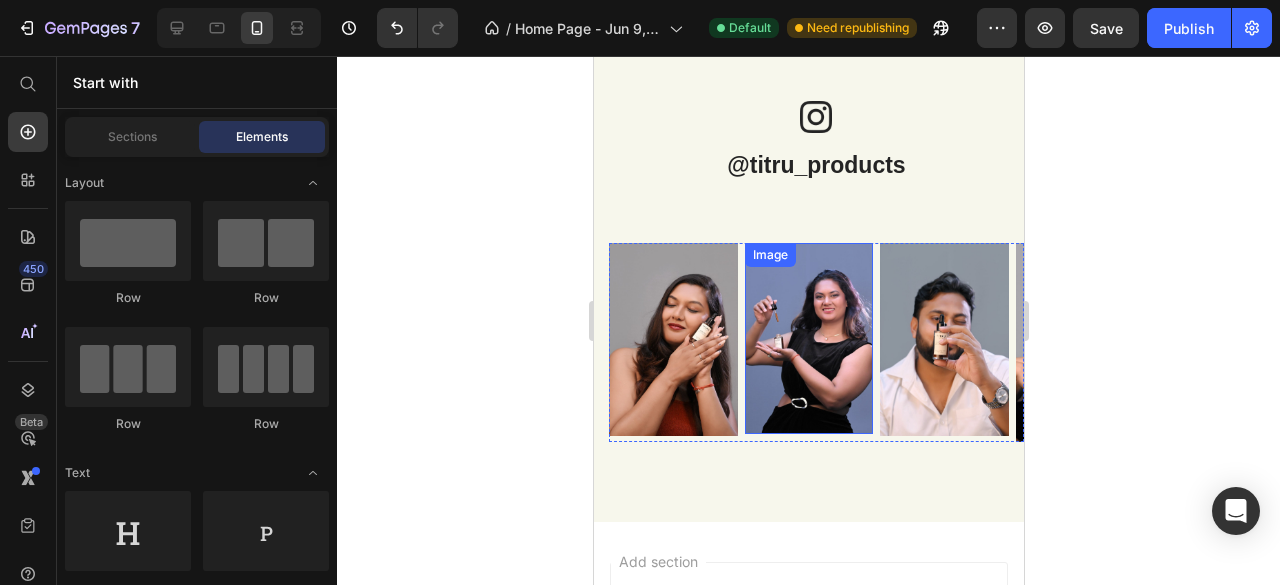 click at bounding box center (808, 338) 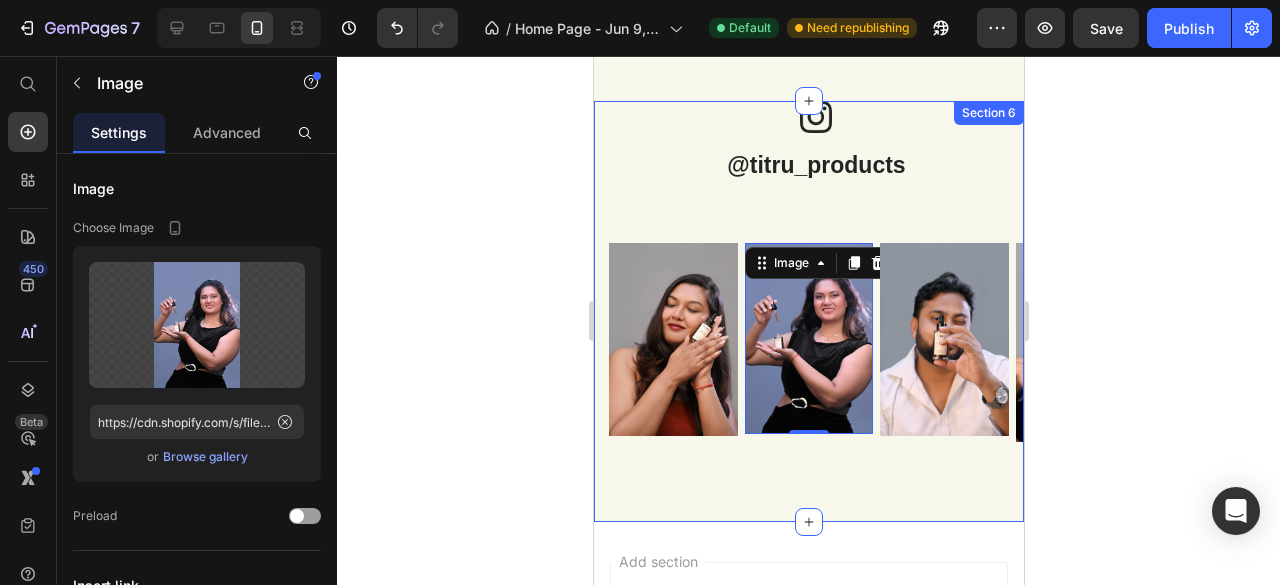 click on "@titru_products Heading Image Row Text block Row Image Image   0 Image Image Image Carousel Row" at bounding box center (815, 271) 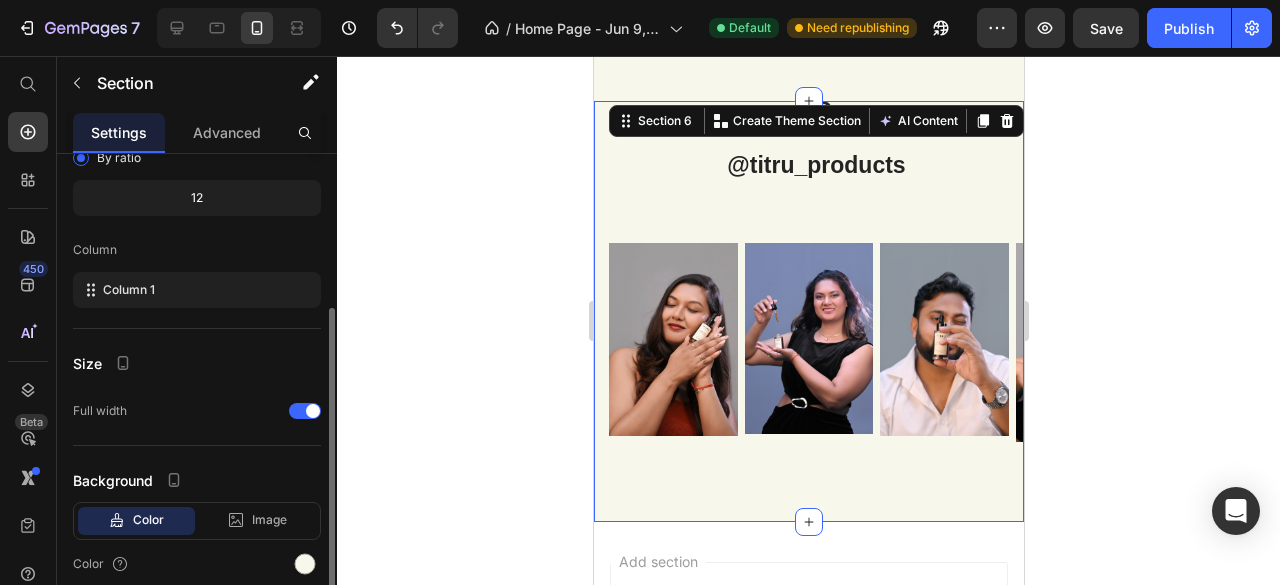 scroll, scrollTop: 274, scrollLeft: 0, axis: vertical 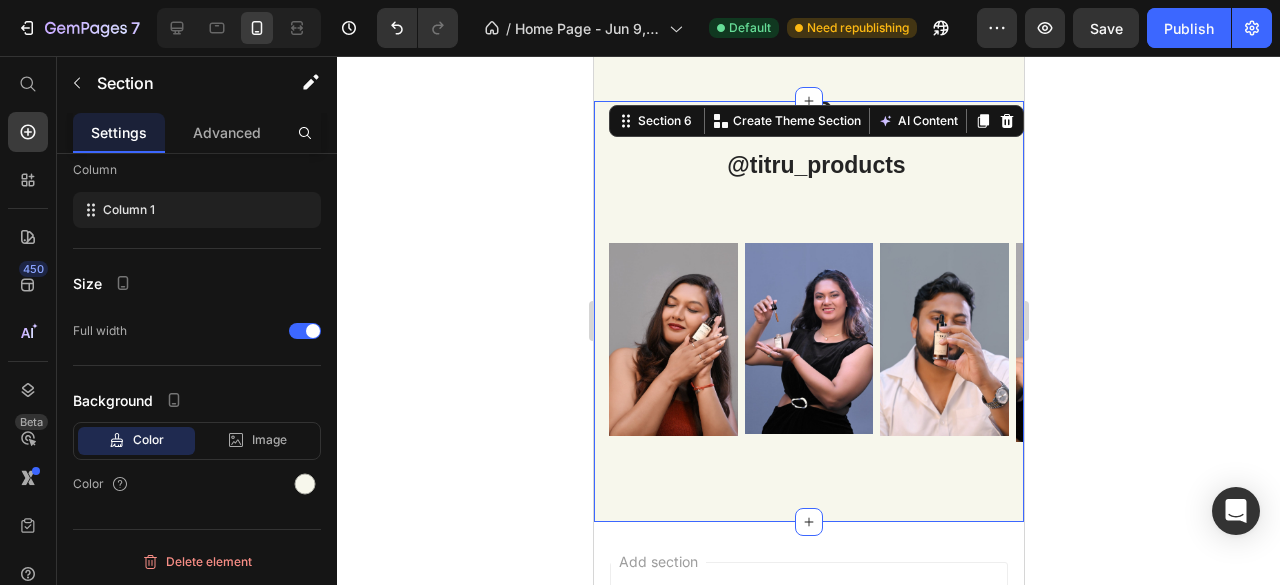 click 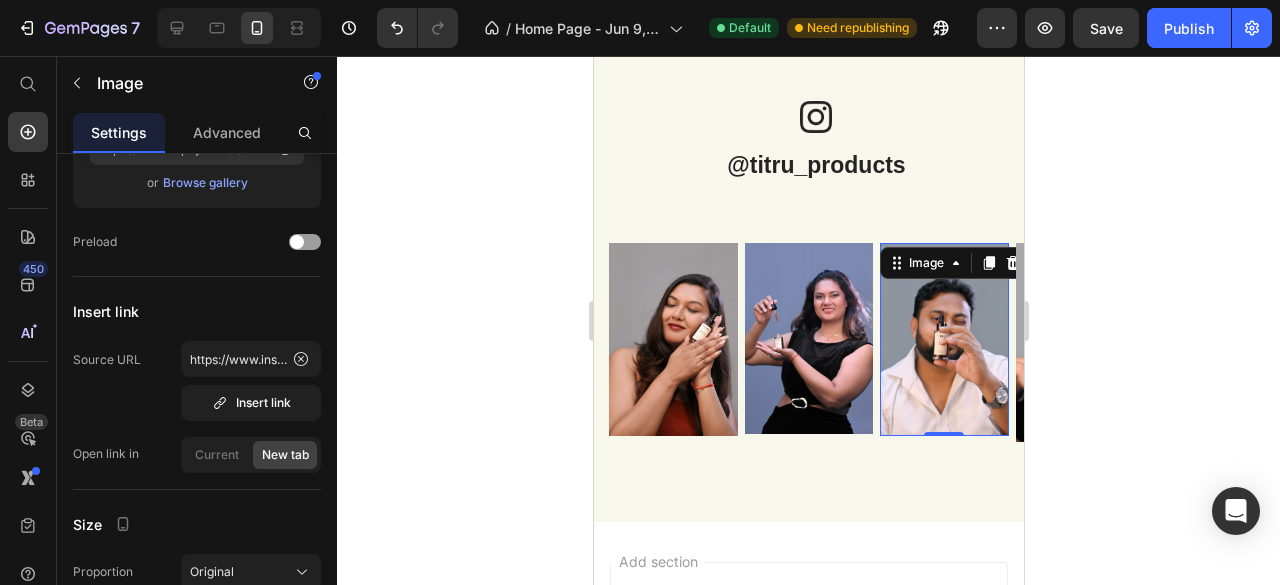 scroll, scrollTop: 0, scrollLeft: 0, axis: both 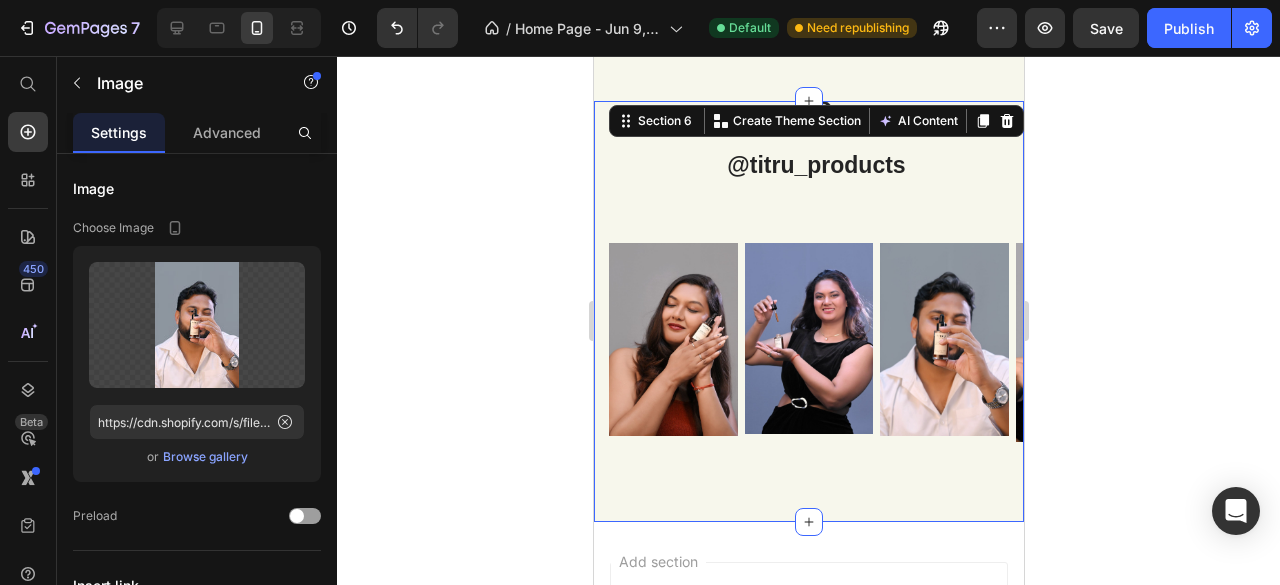 click on "@titru_products Heading Image Row Text block Row Image Image Image Image Image Carousel Row Section 6   You can create reusable sections Create Theme Section AI Content Write with GemAI What would you like to describe here? Tone and Voice Persuasive Product Titru Scalp Oil Show more Generate" at bounding box center (808, 311) 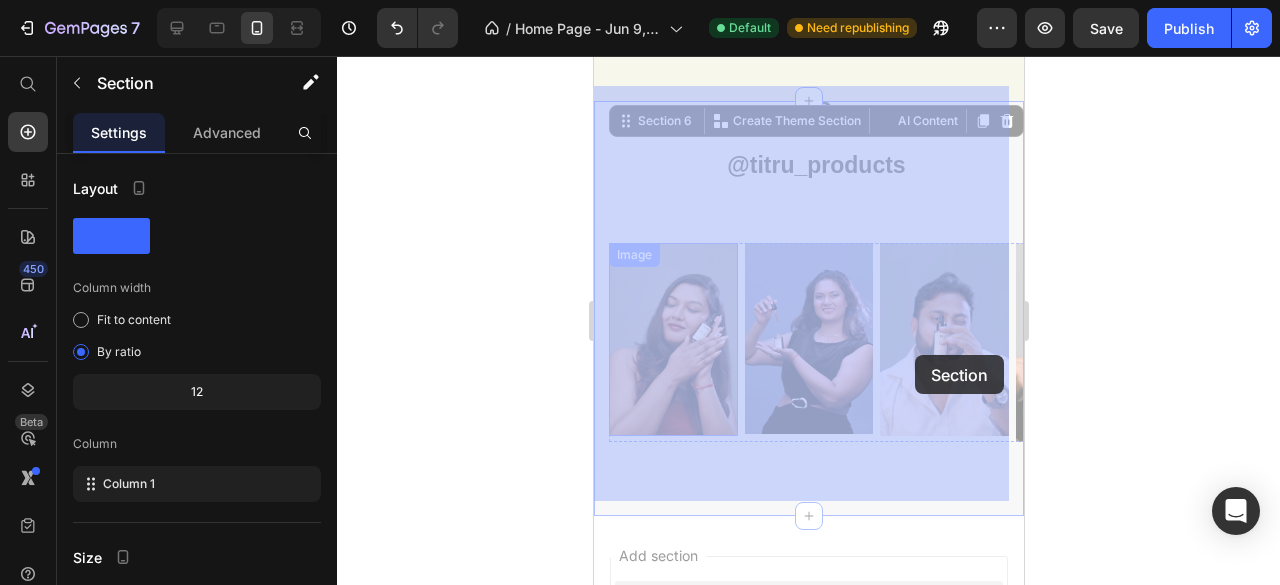 drag, startPoint x: 604, startPoint y: 230, endPoint x: 914, endPoint y: 355, distance: 334.2529 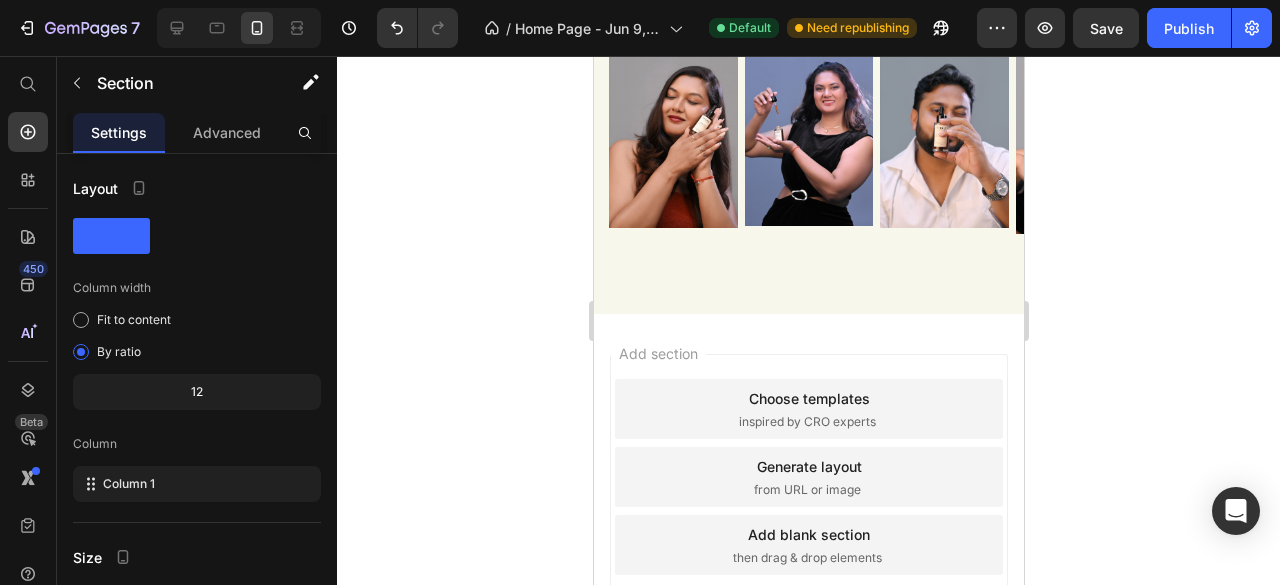 scroll, scrollTop: 2285, scrollLeft: 0, axis: vertical 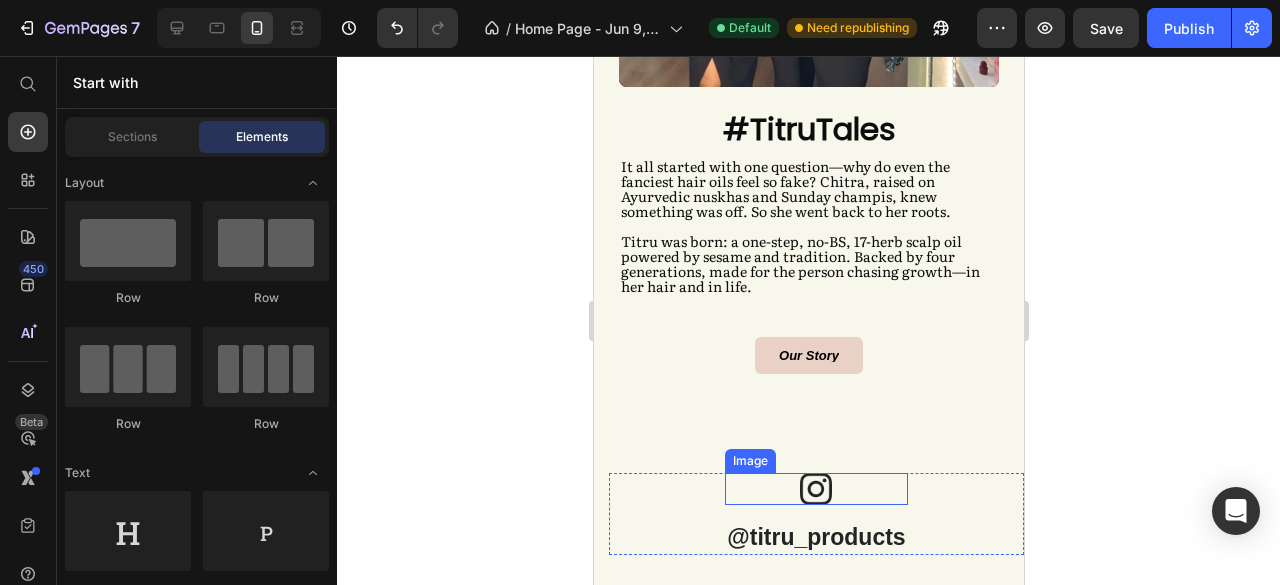 click at bounding box center [815, 489] 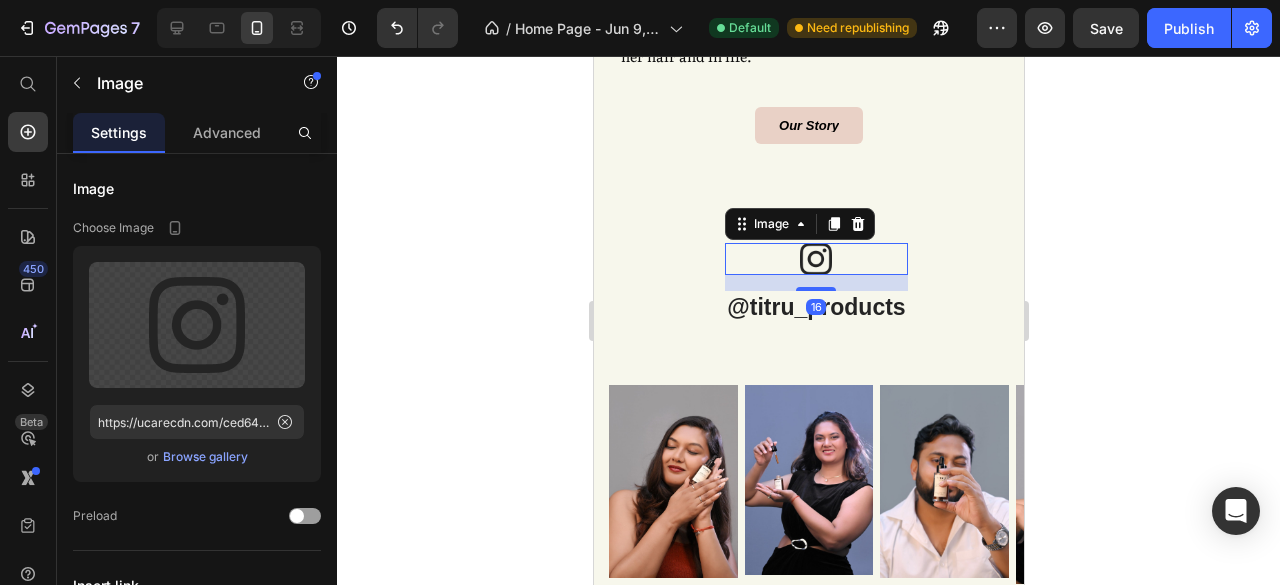 scroll, scrollTop: 2234, scrollLeft: 0, axis: vertical 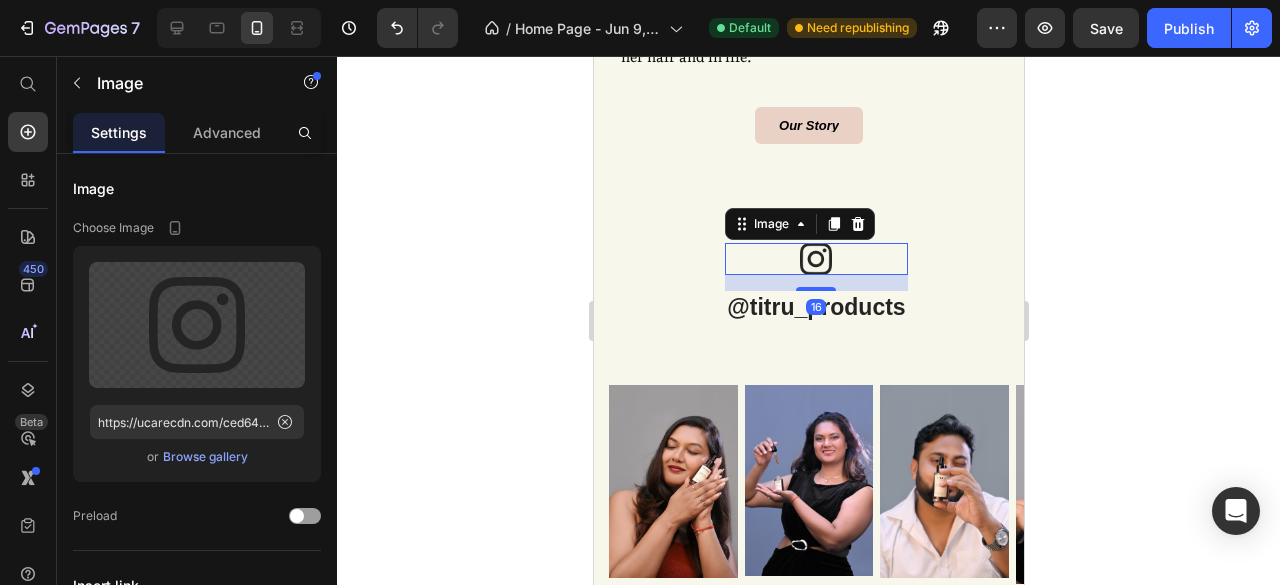 click on "16" at bounding box center [815, 307] 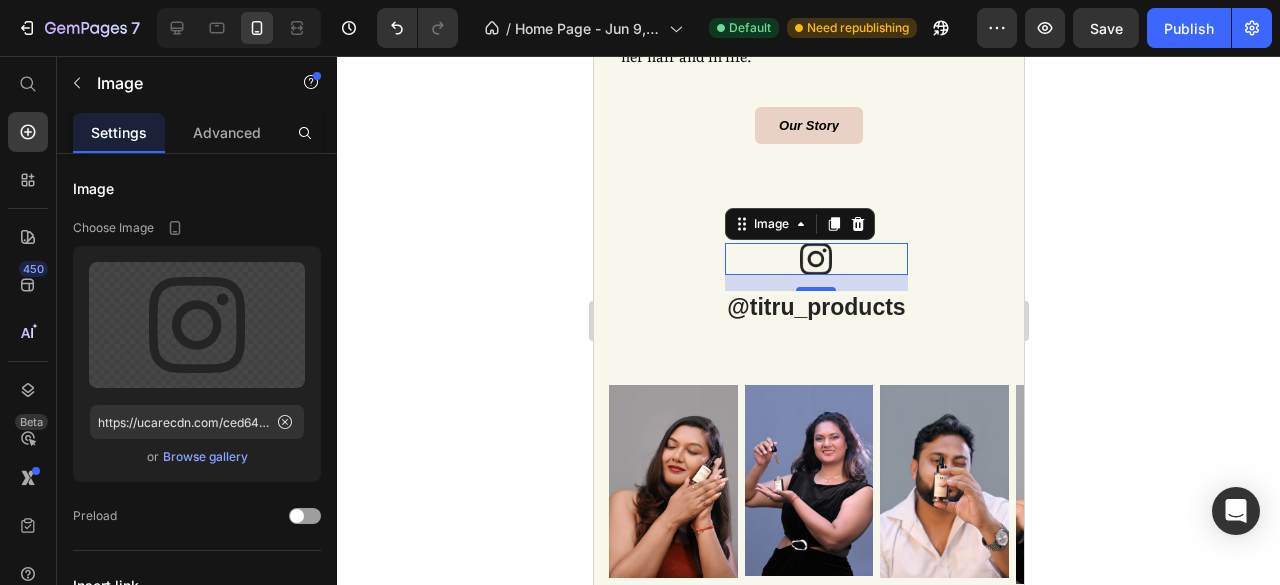 click on "@titru_products" at bounding box center [815, 308] 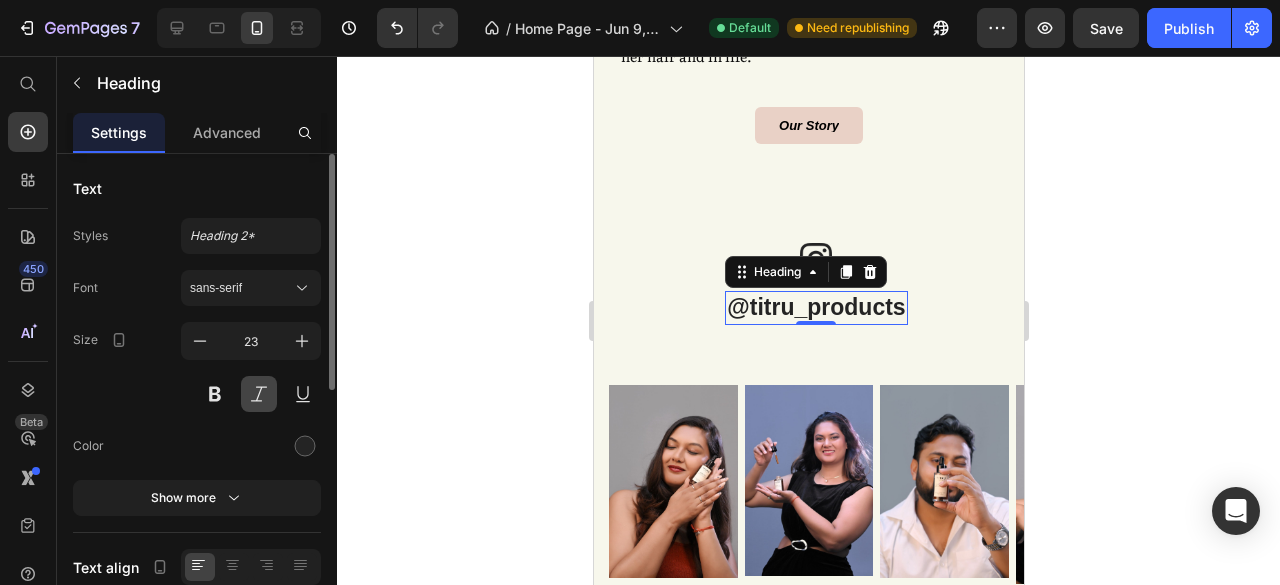 scroll, scrollTop: 96, scrollLeft: 0, axis: vertical 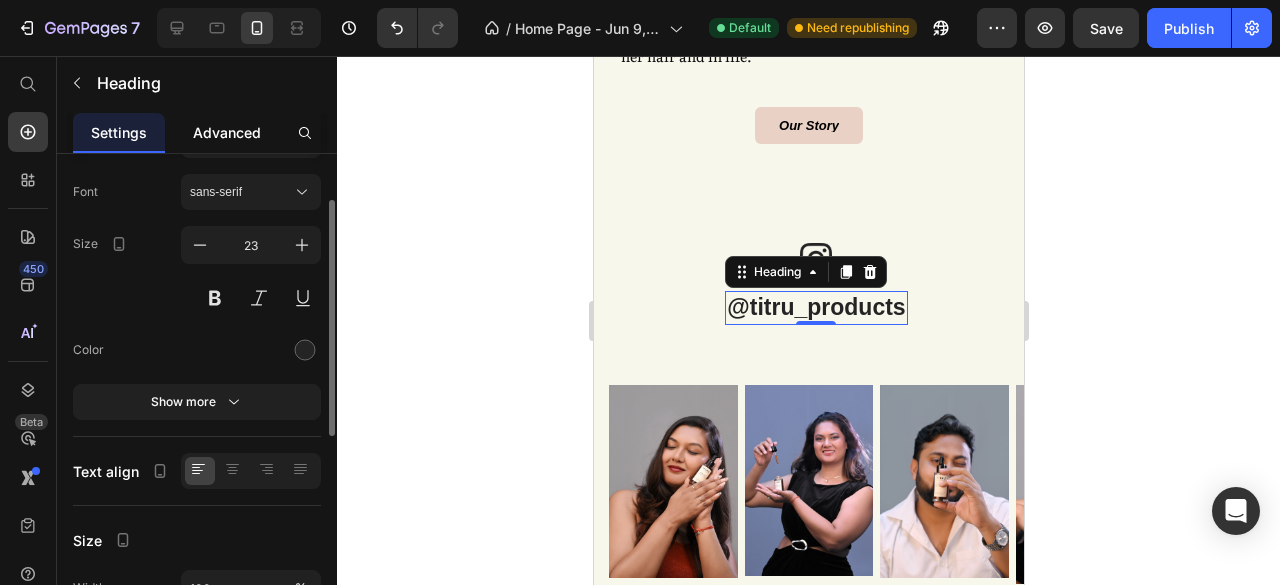 click on "Advanced" at bounding box center [227, 132] 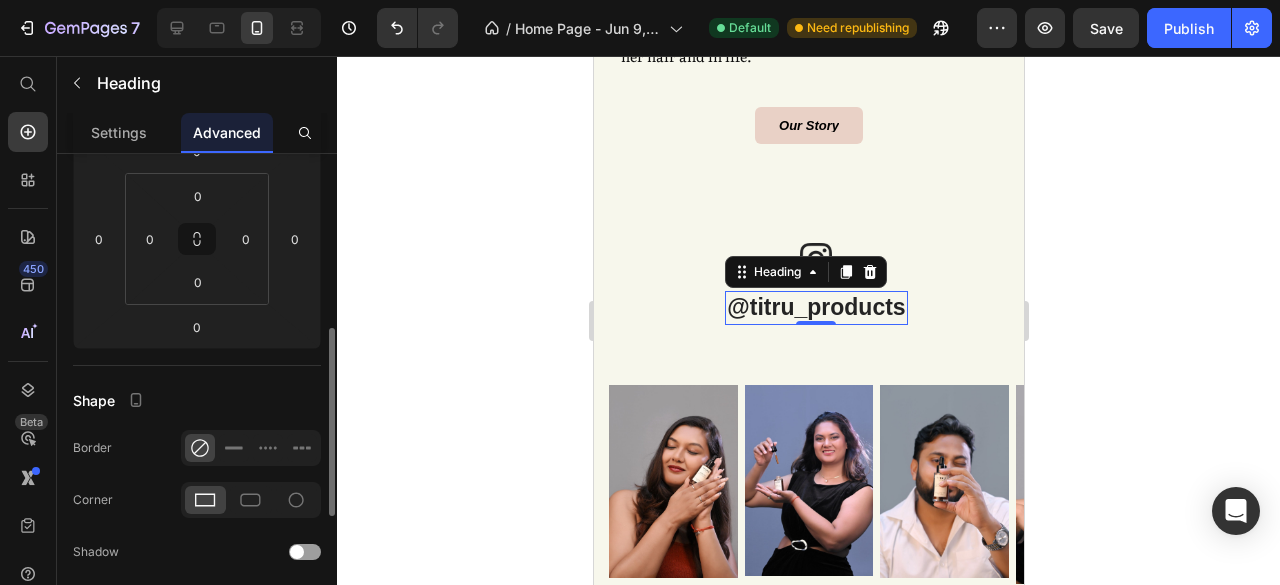scroll, scrollTop: 334, scrollLeft: 0, axis: vertical 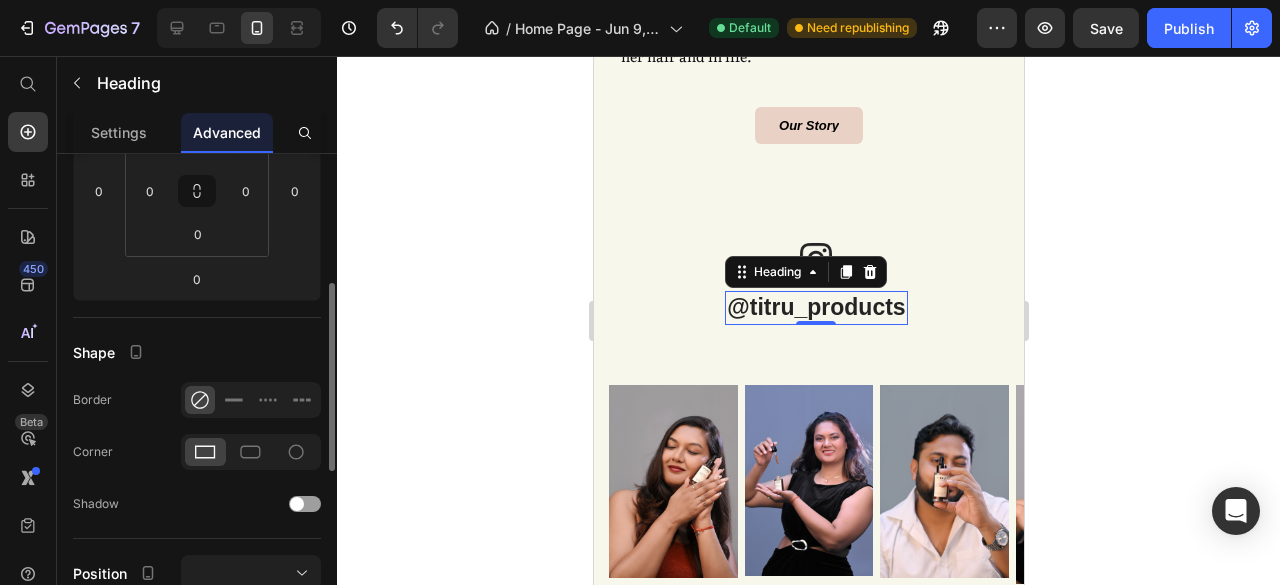 click 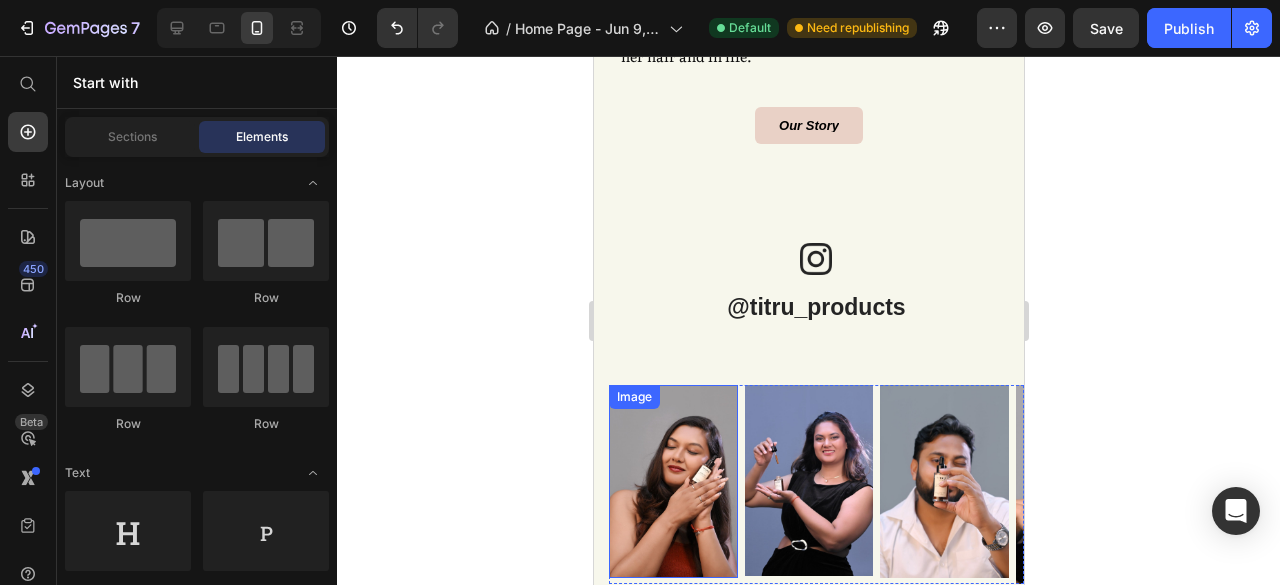 click at bounding box center [672, 481] 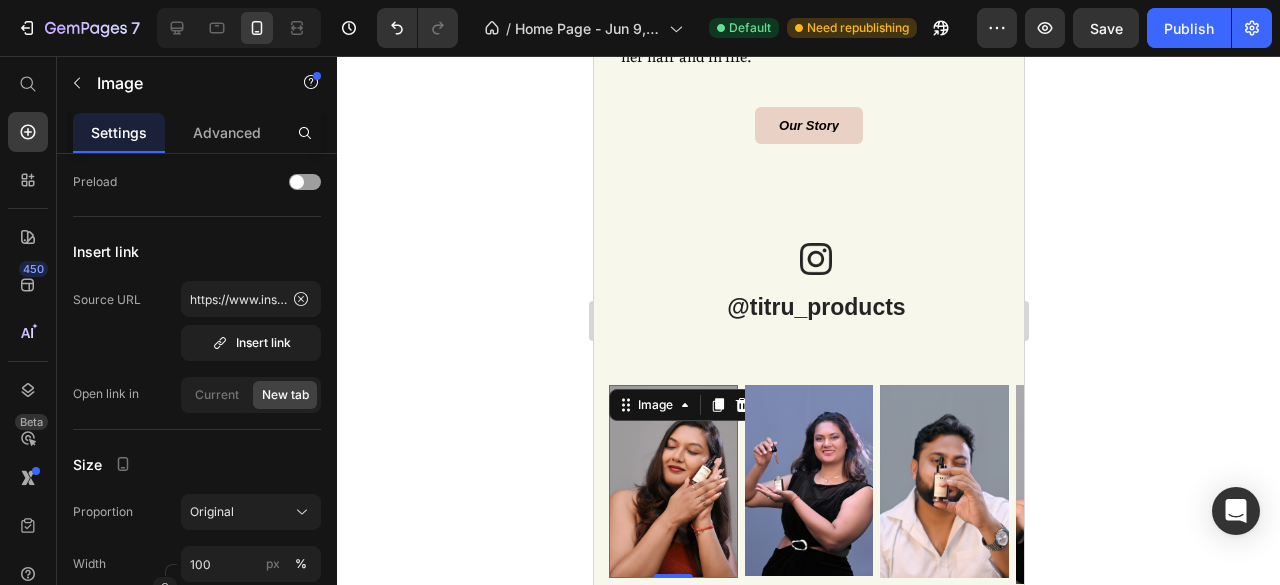 scroll, scrollTop: 0, scrollLeft: 0, axis: both 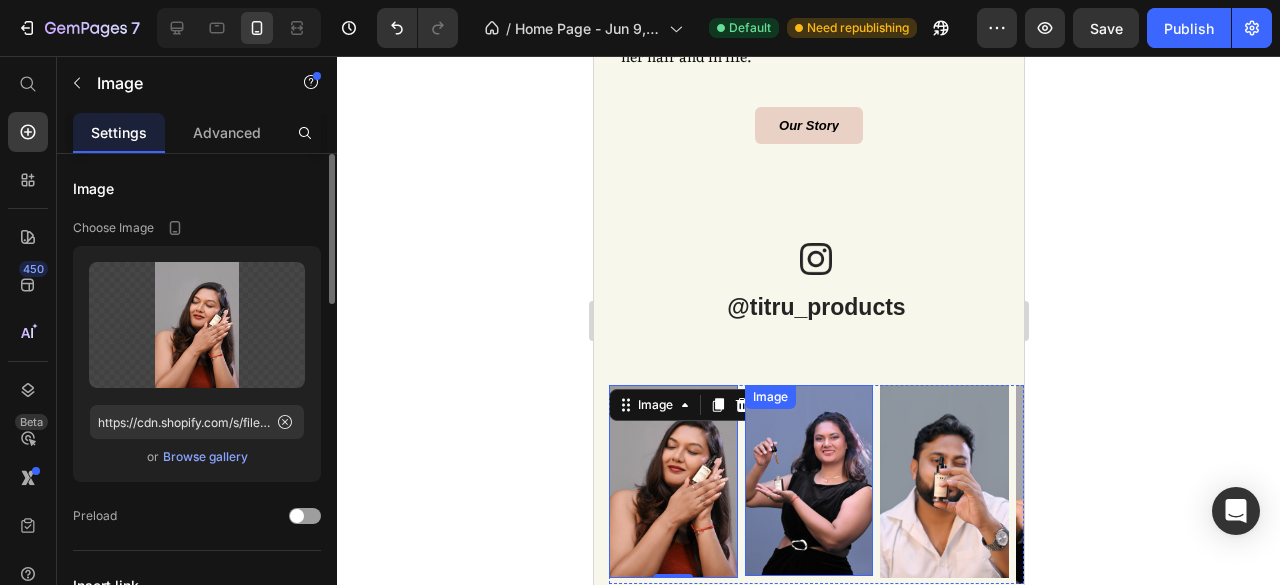 click at bounding box center (808, 480) 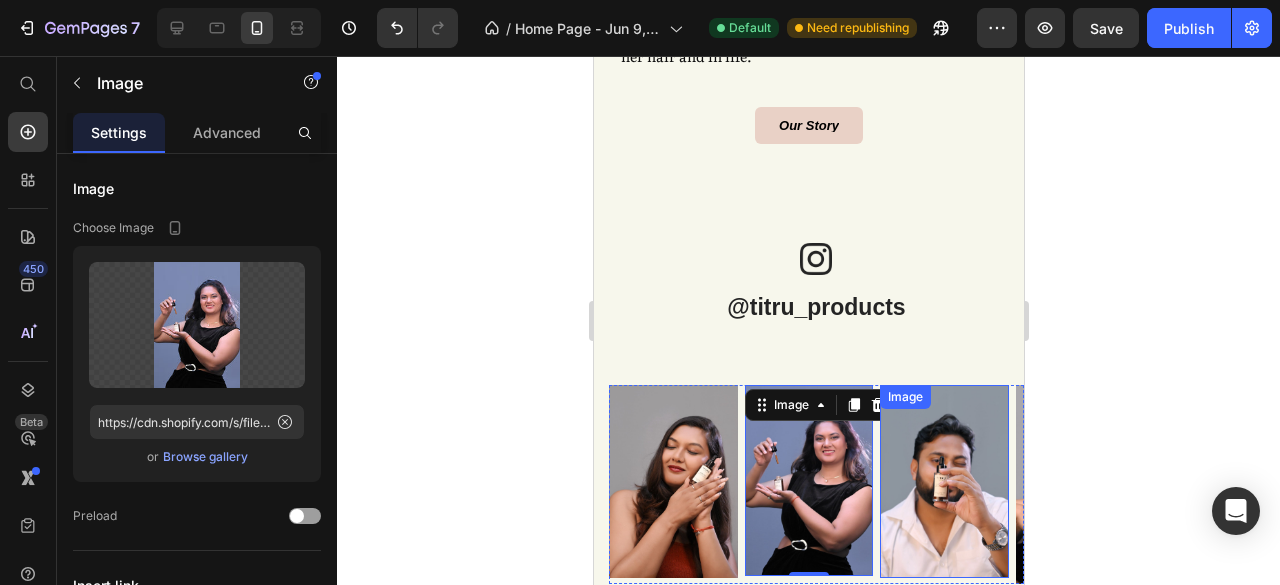 click at bounding box center (943, 481) 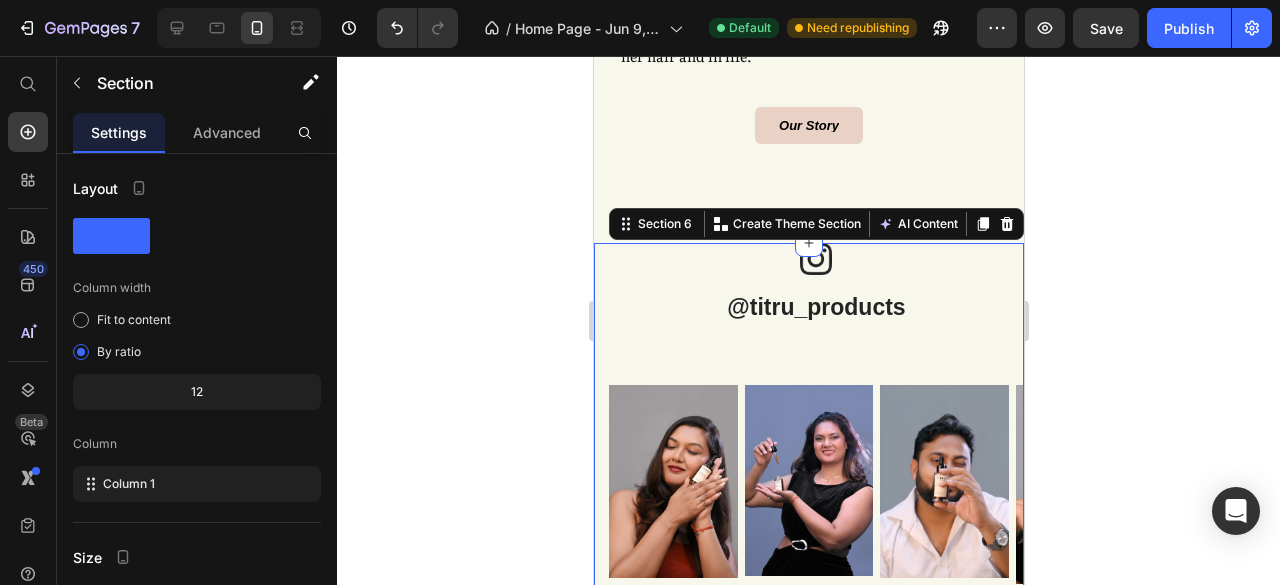 click on "@titru_products Heading Image Row Text block Row Image Image Image Image Image Carousel Row" at bounding box center [815, 413] 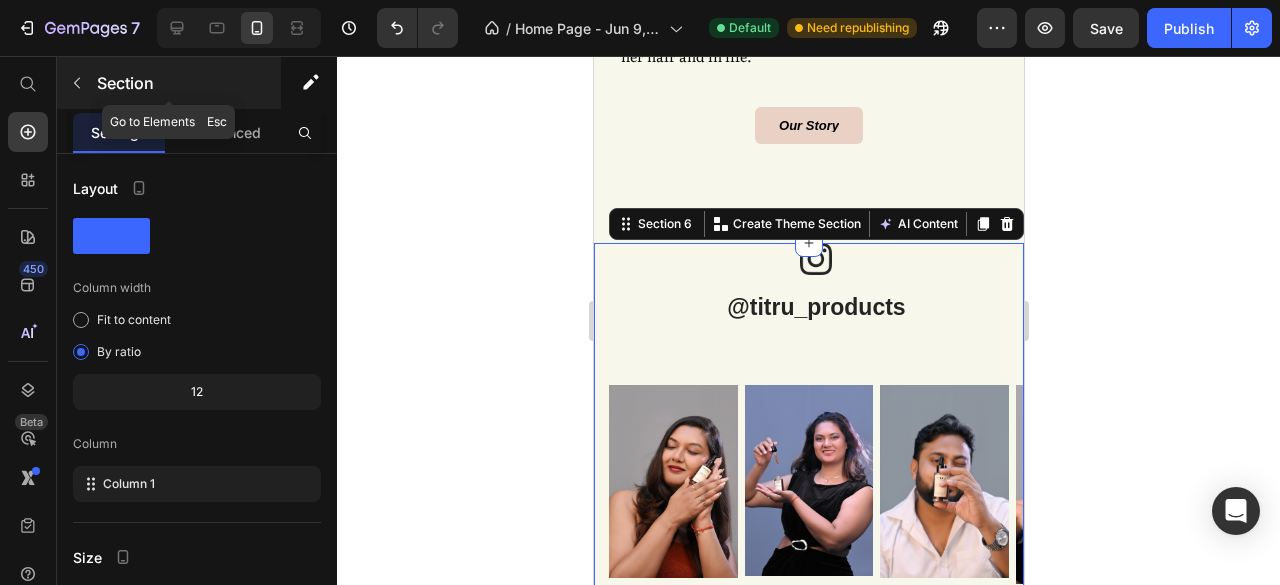 click 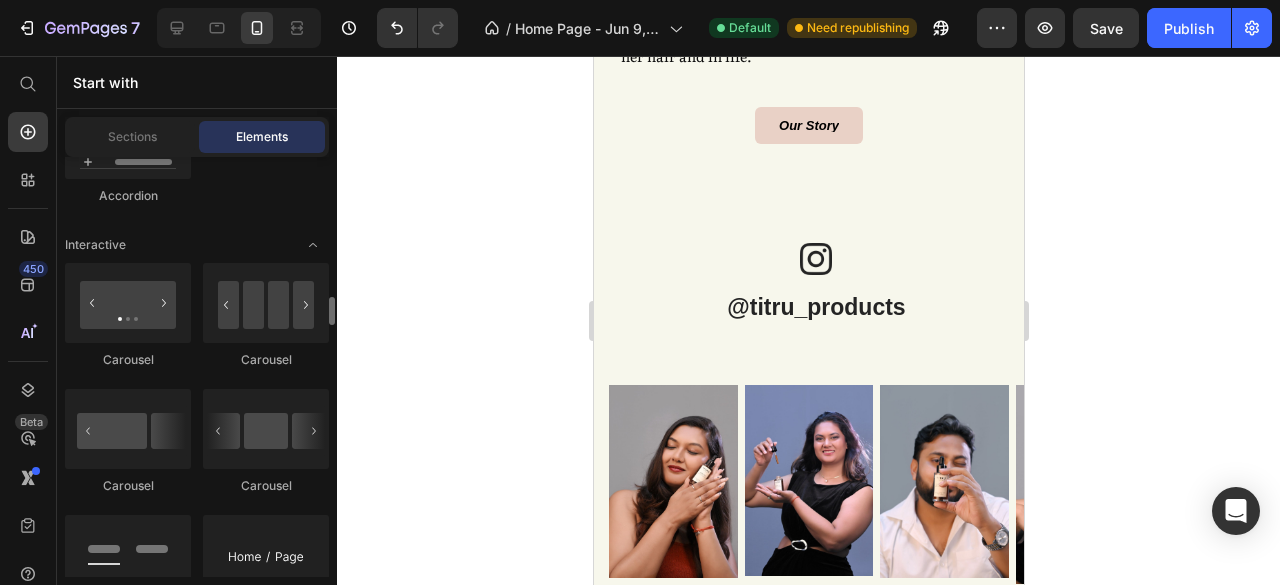 scroll, scrollTop: 2111, scrollLeft: 0, axis: vertical 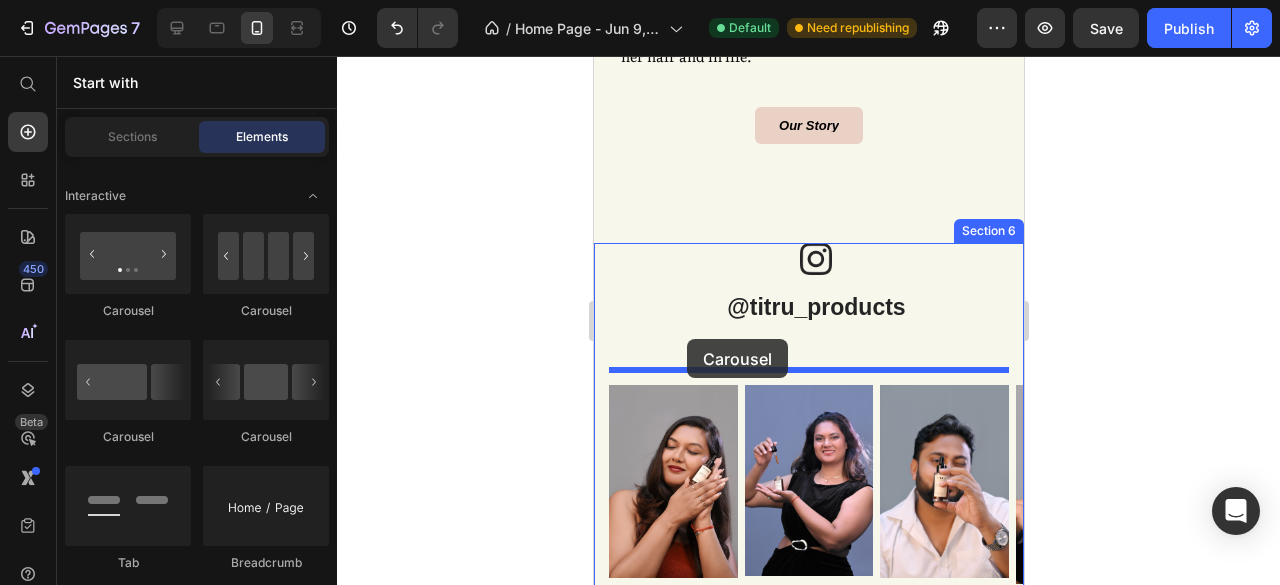 drag, startPoint x: 848, startPoint y: 315, endPoint x: 686, endPoint y: 339, distance: 163.76813 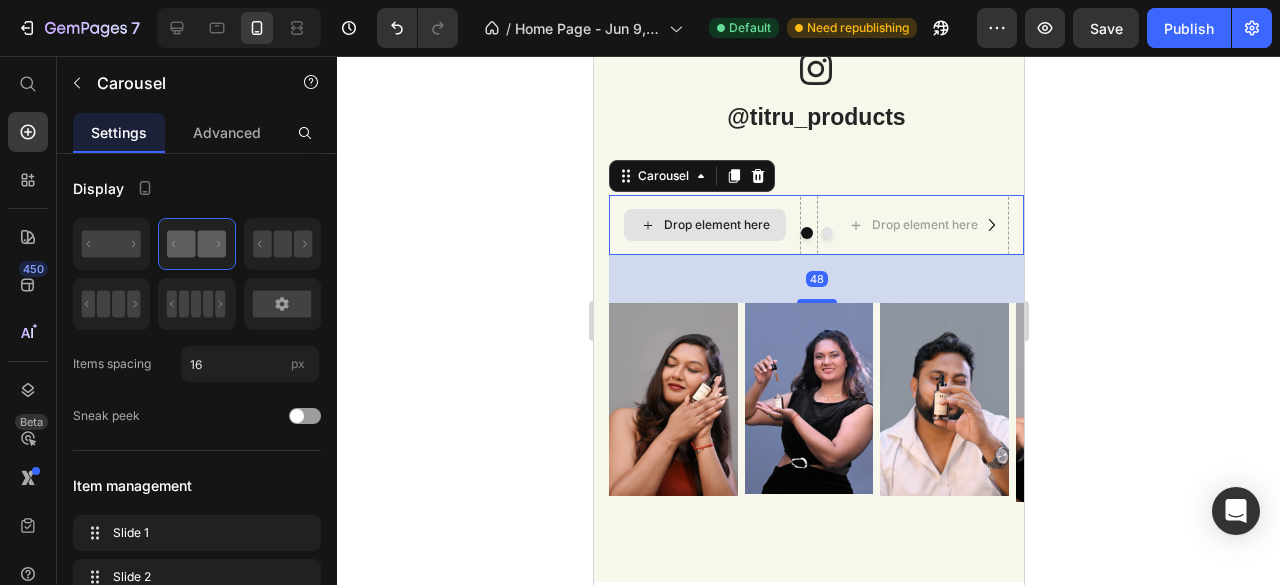 scroll, scrollTop: 2426, scrollLeft: 0, axis: vertical 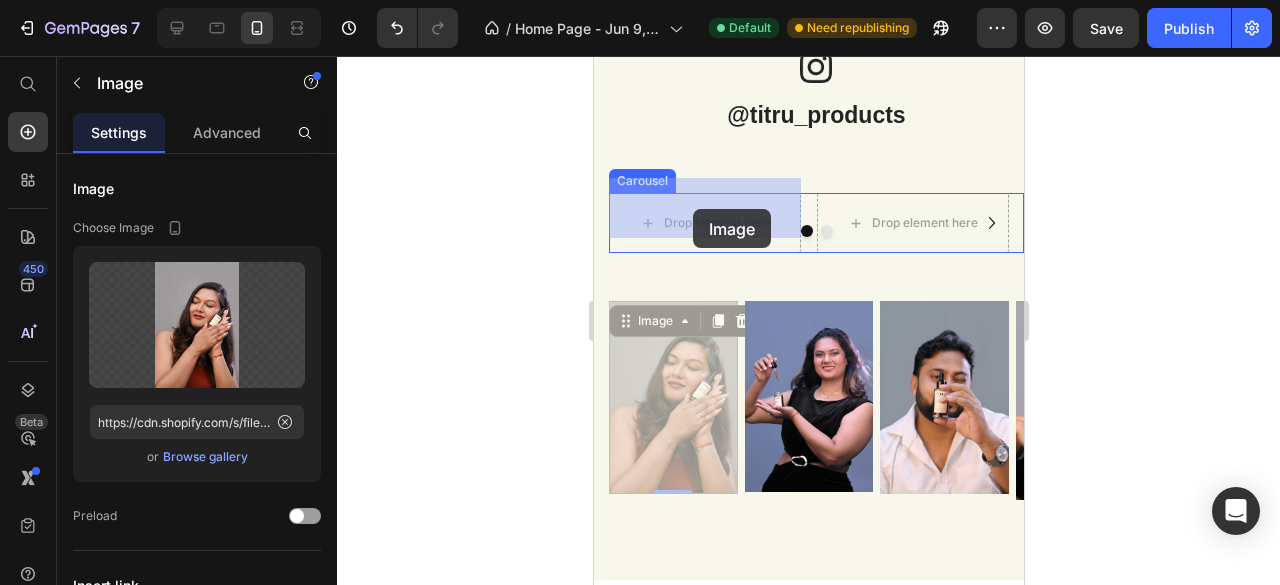 drag, startPoint x: 684, startPoint y: 368, endPoint x: 692, endPoint y: 209, distance: 159.20113 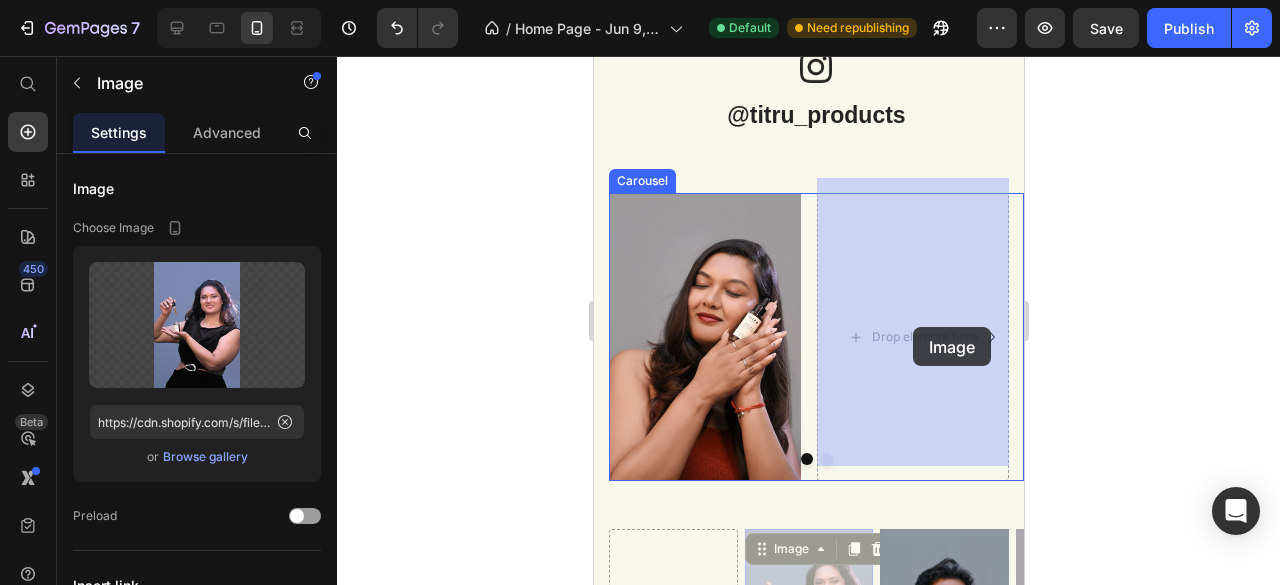 drag, startPoint x: 823, startPoint y: 503, endPoint x: 912, endPoint y: 328, distance: 196.33136 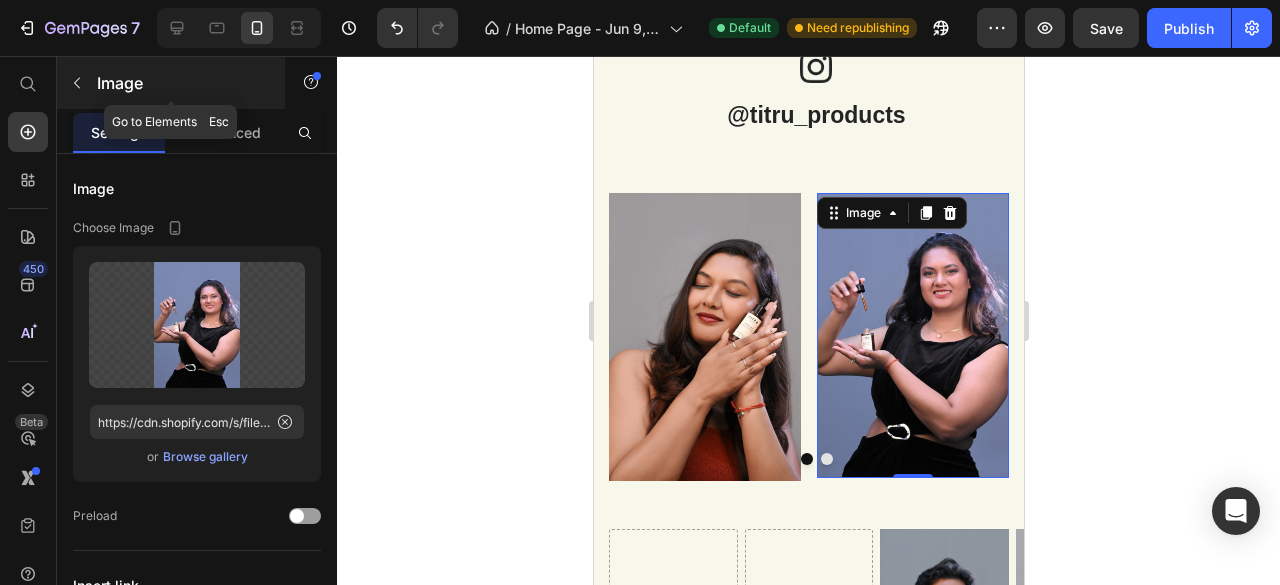 click 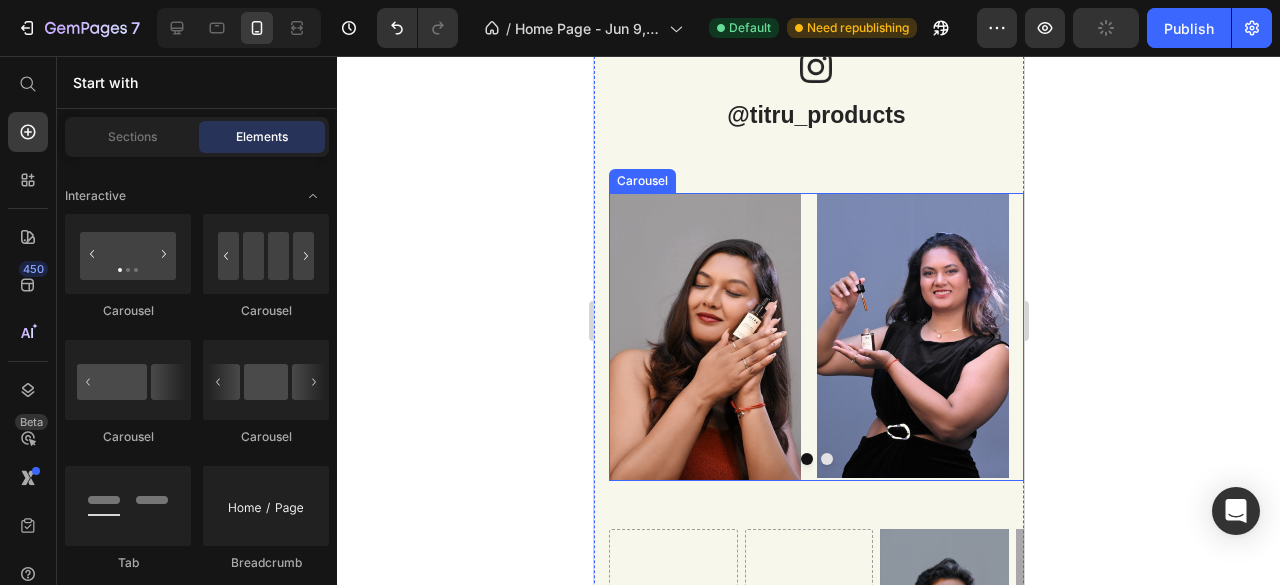 click on "Image Image
Drop element here
Drop element here" at bounding box center (815, 337) 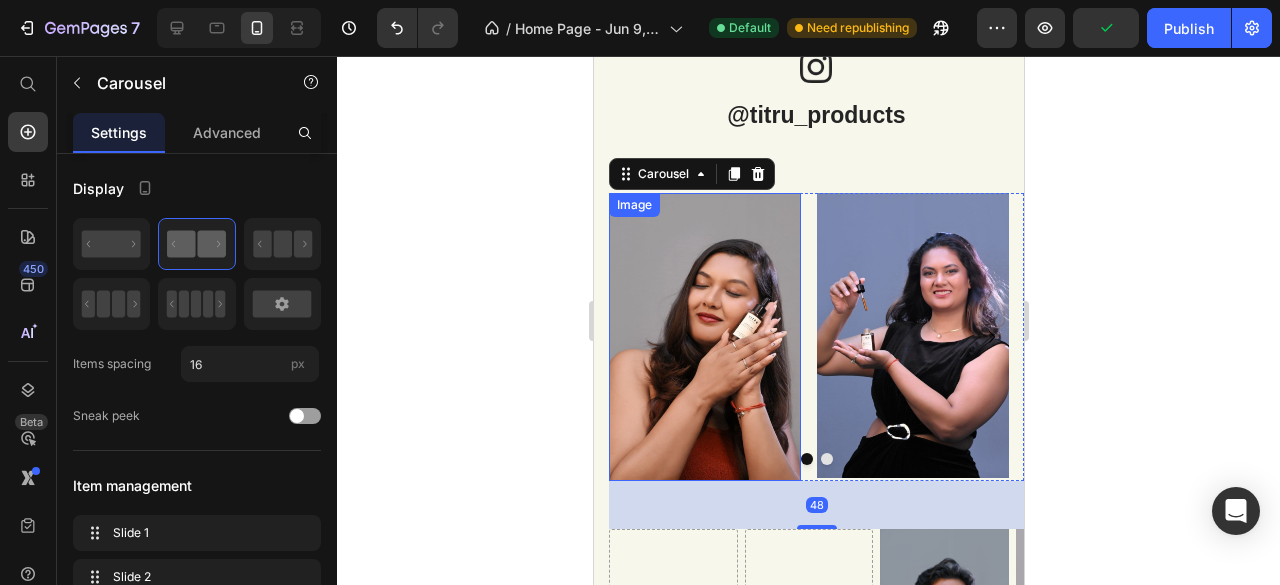 scroll, scrollTop: 2662, scrollLeft: 0, axis: vertical 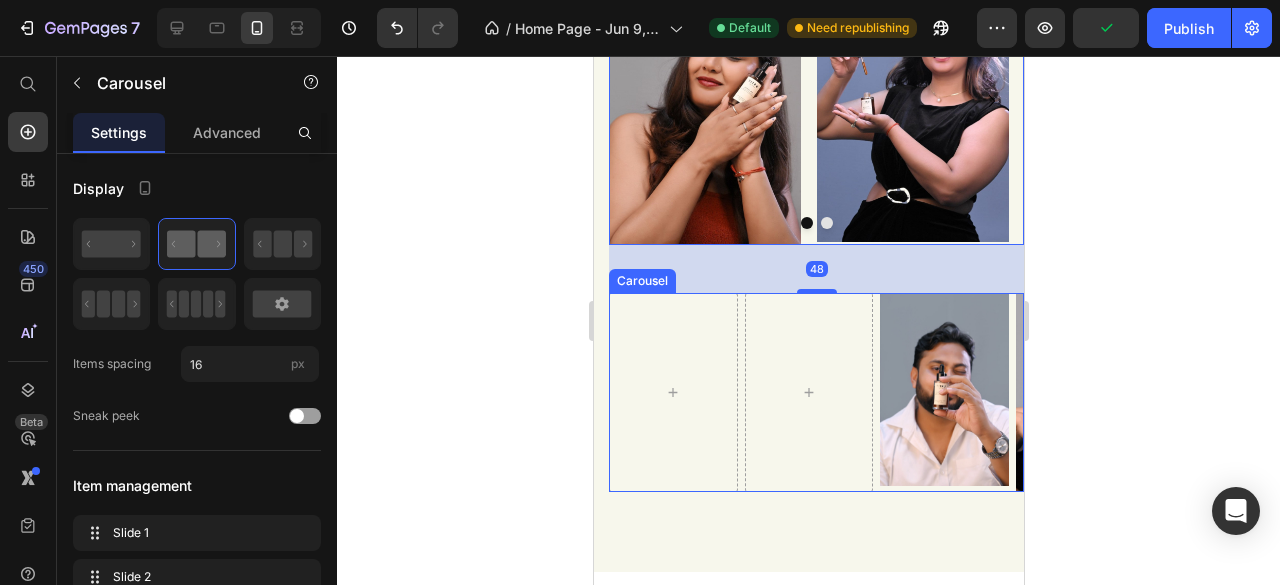 click on "Image Image Image" at bounding box center [815, 392] 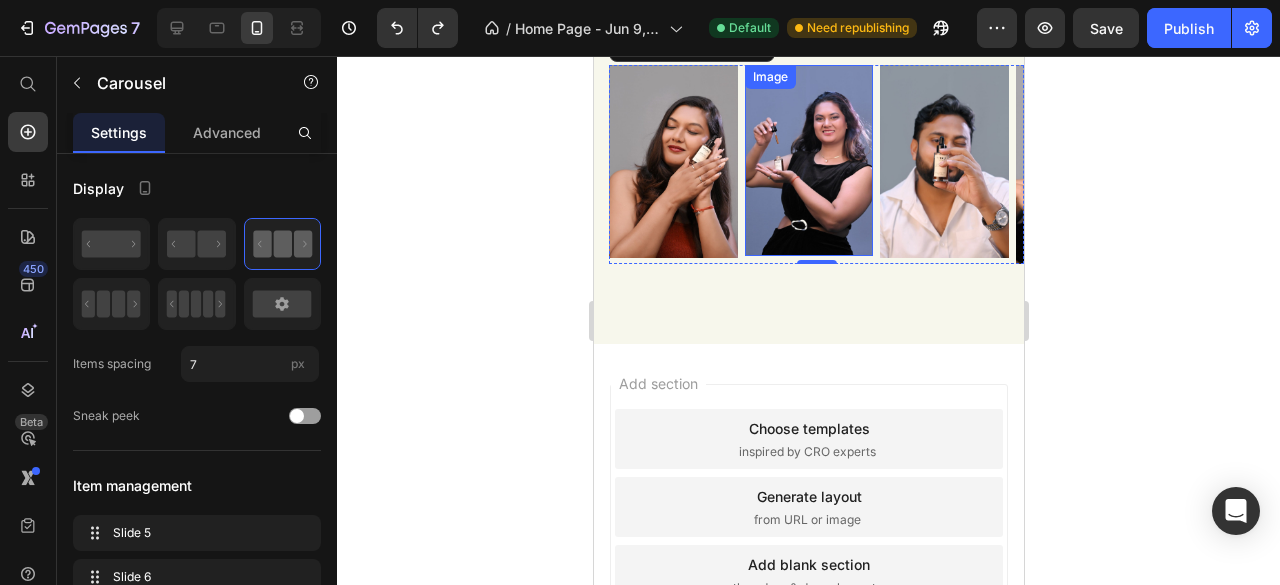 scroll, scrollTop: 2504, scrollLeft: 0, axis: vertical 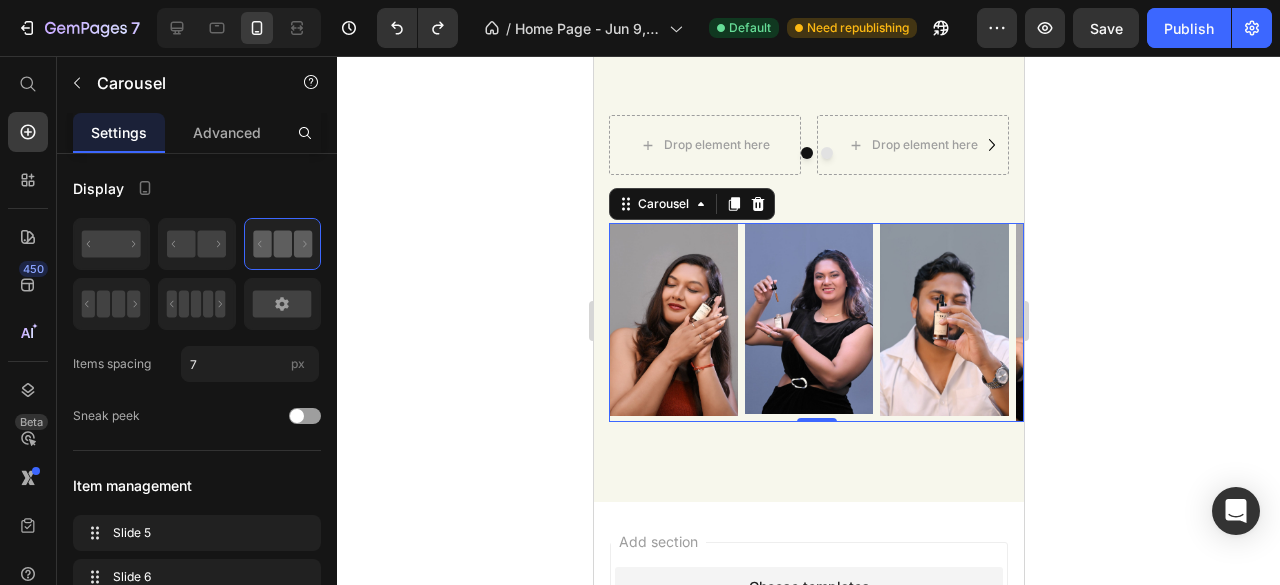 click on "Image Image Image Image Image" at bounding box center [815, 322] 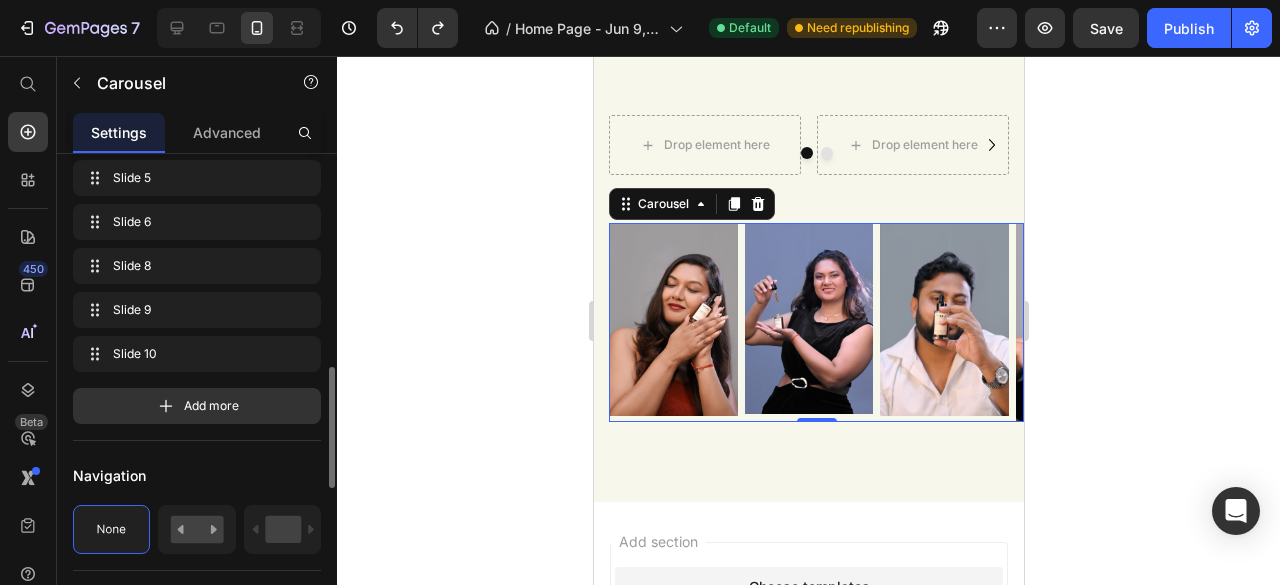 scroll, scrollTop: 454, scrollLeft: 0, axis: vertical 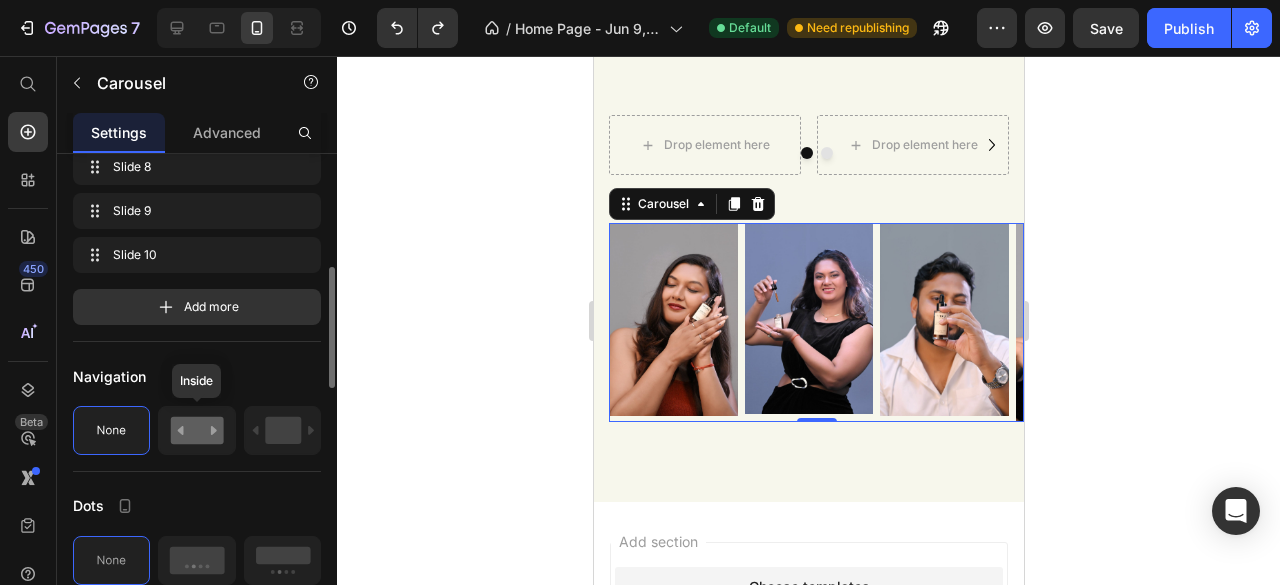 click 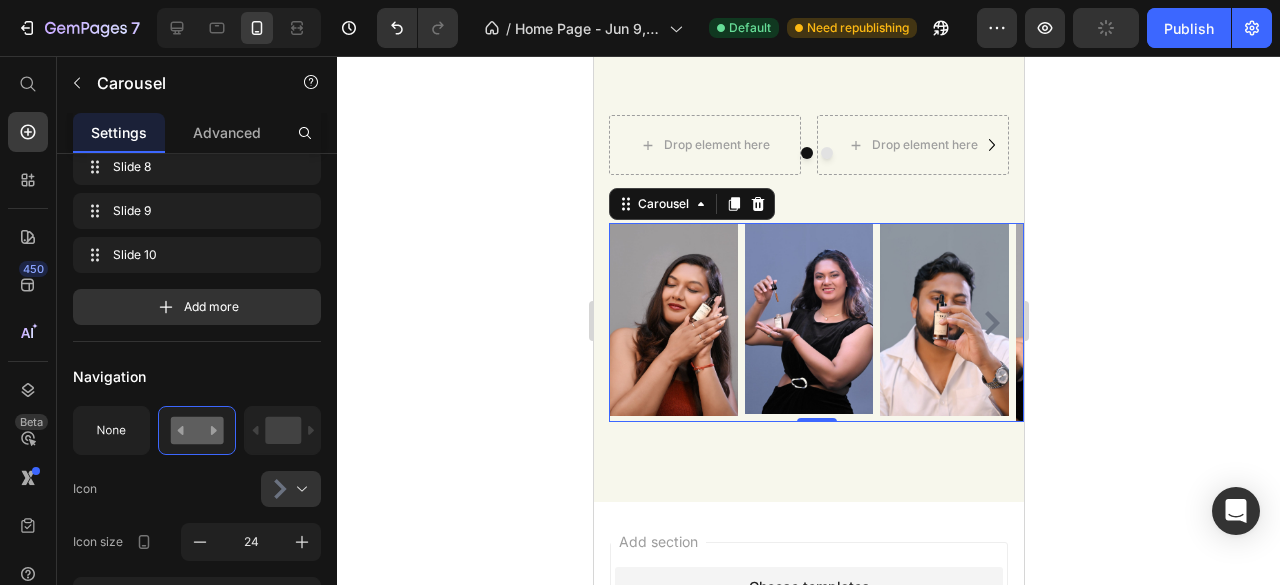 click 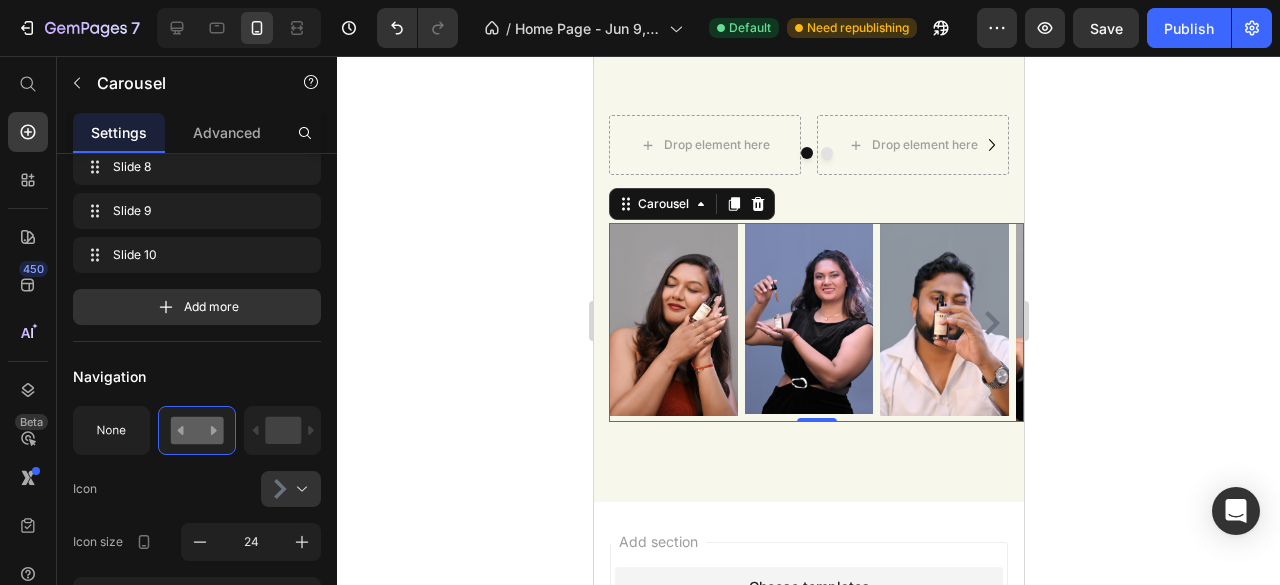 click 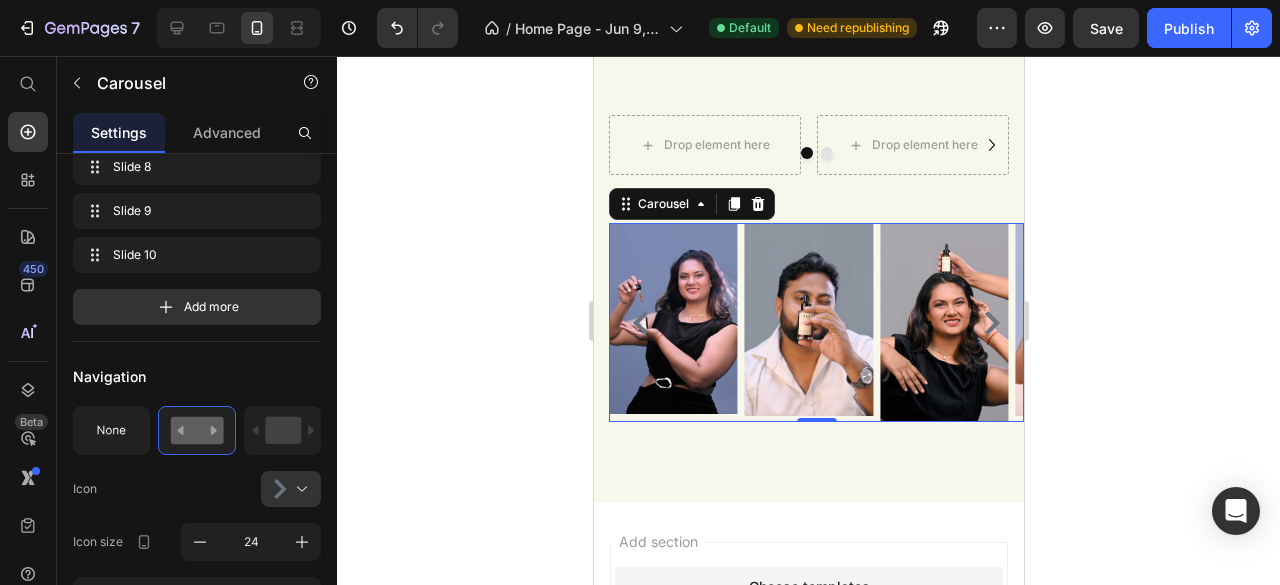 click 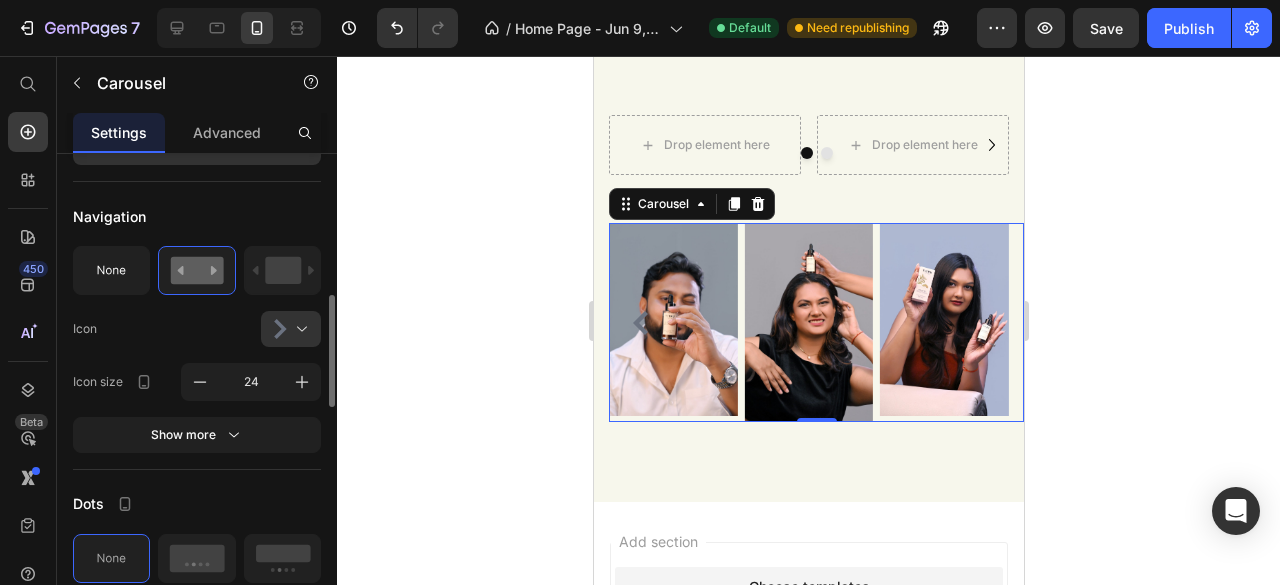 scroll, scrollTop: 615, scrollLeft: 0, axis: vertical 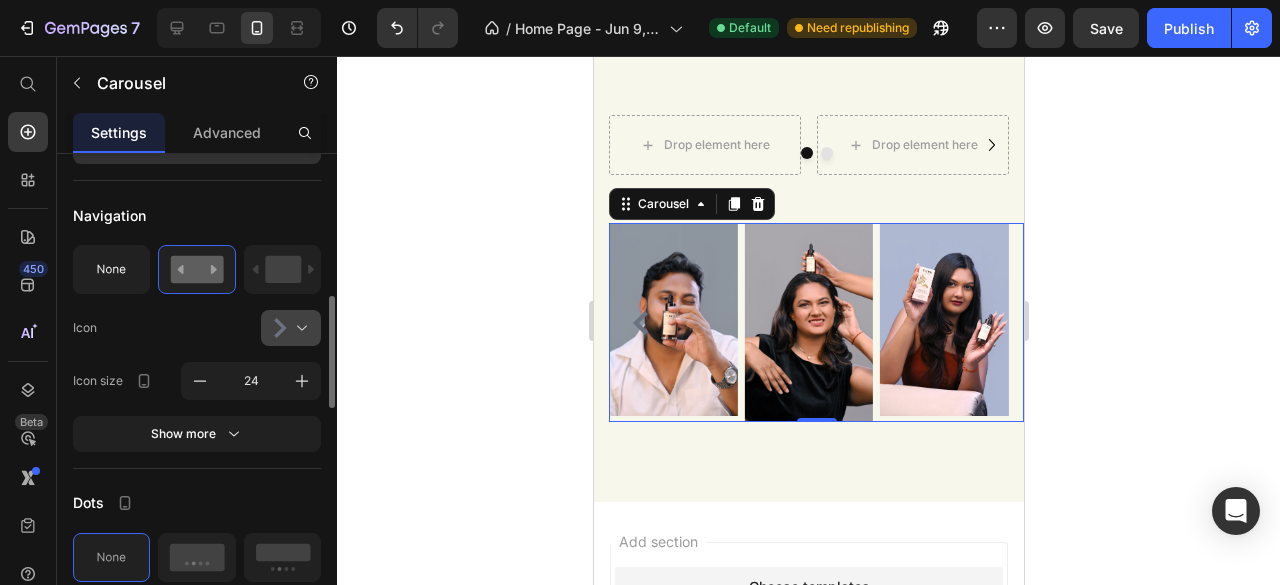 click at bounding box center (299, 328) 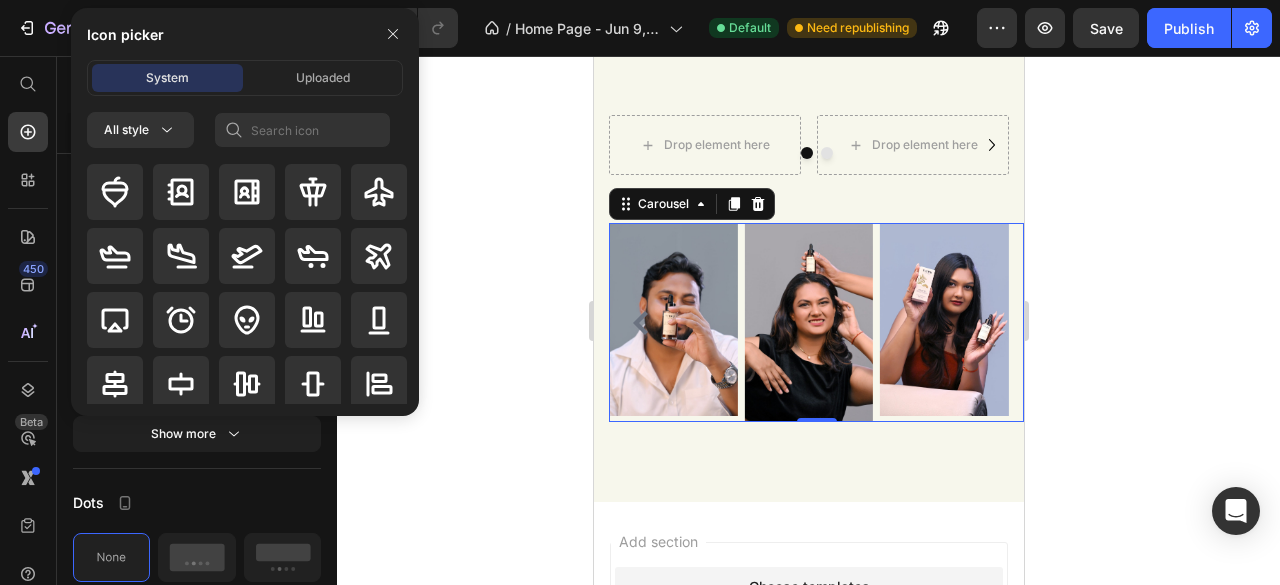 click 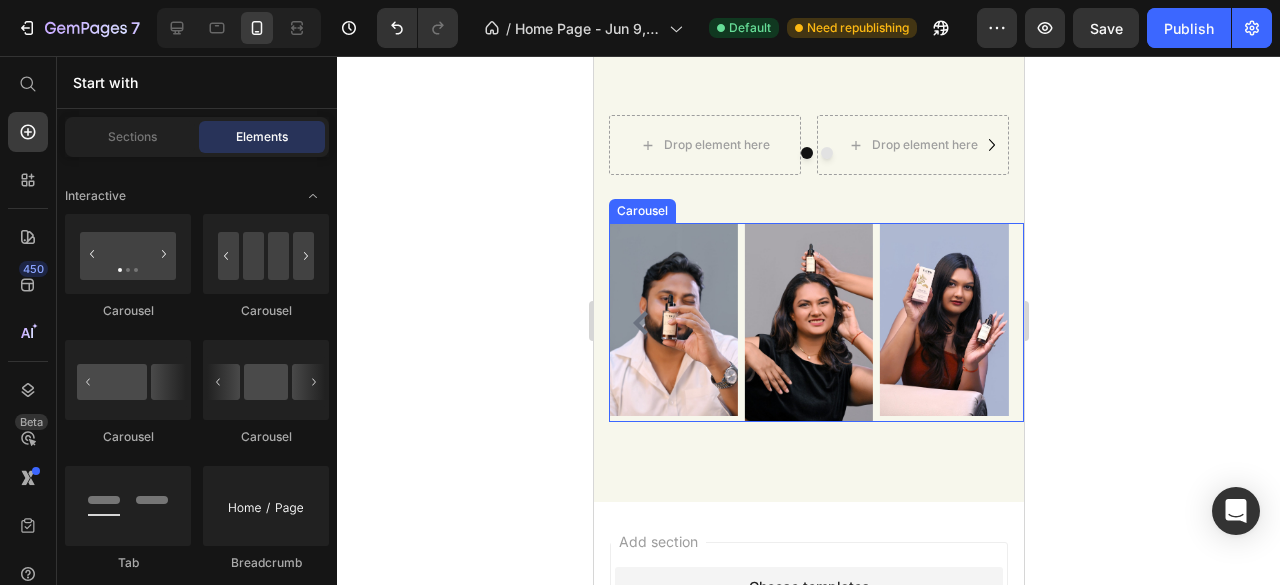 click 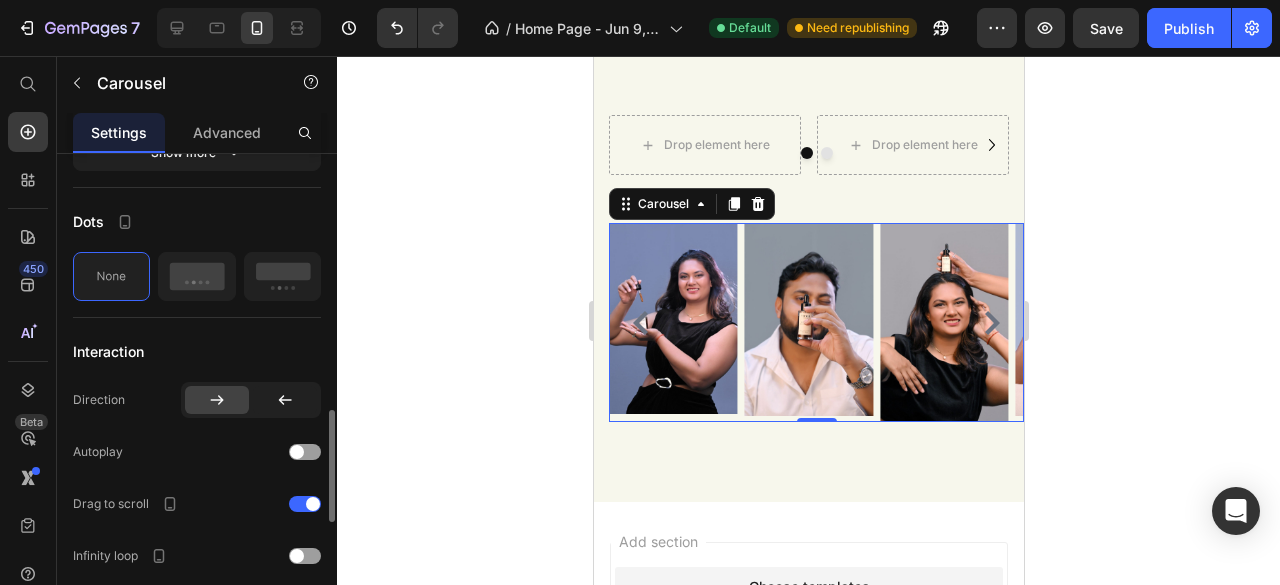 scroll, scrollTop: 936, scrollLeft: 0, axis: vertical 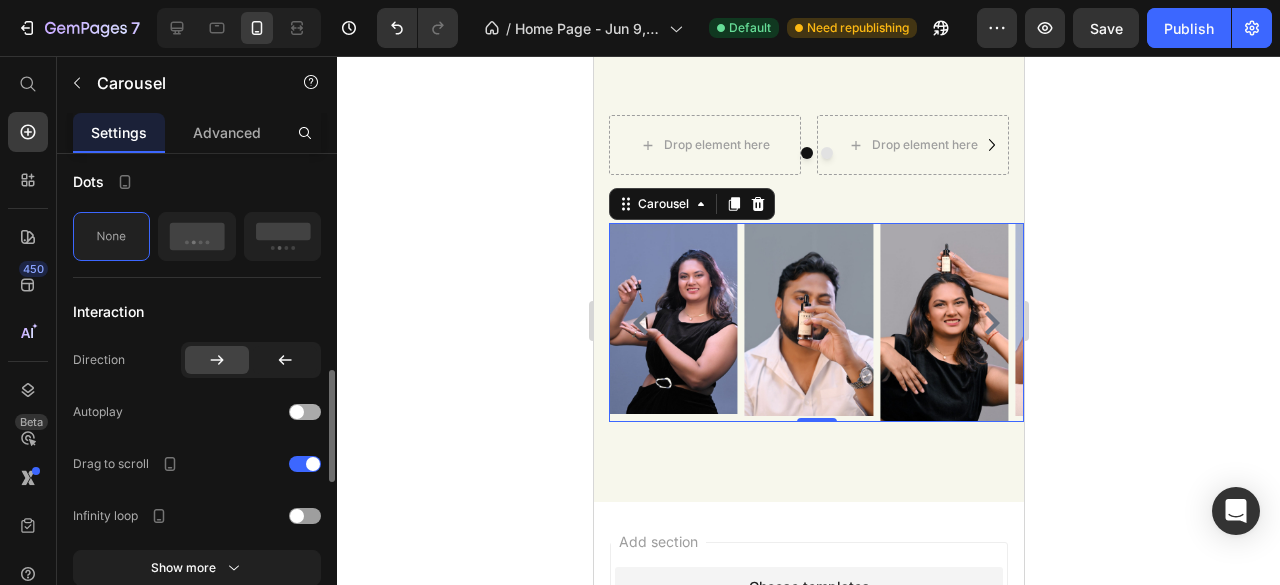 click on "Autoplay" 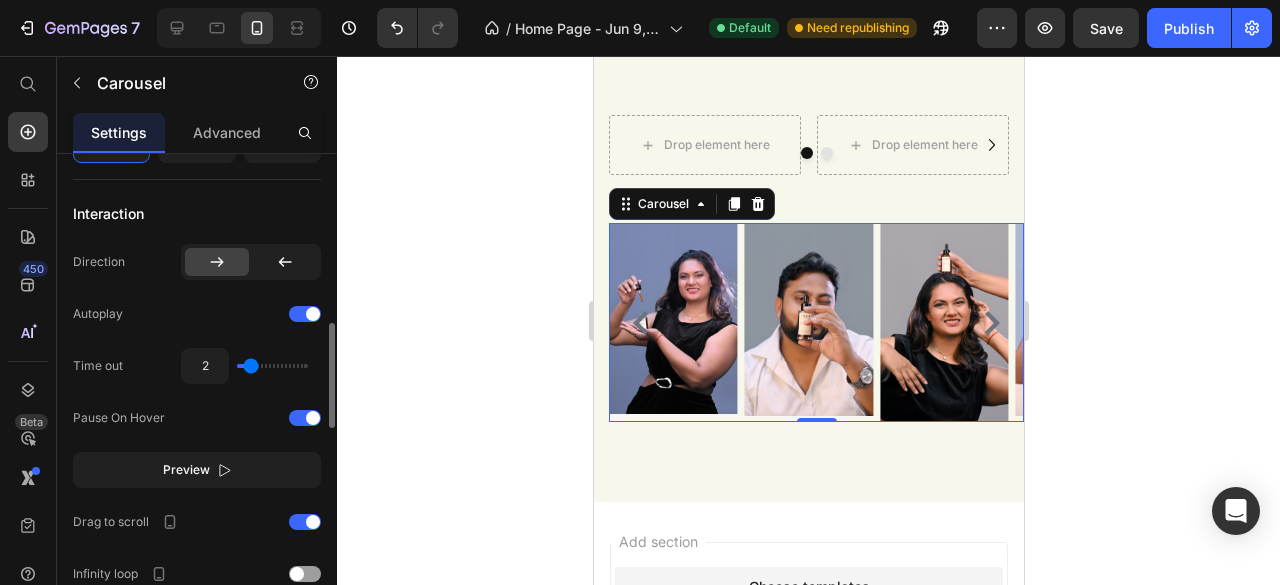 scroll, scrollTop: 964, scrollLeft: 0, axis: vertical 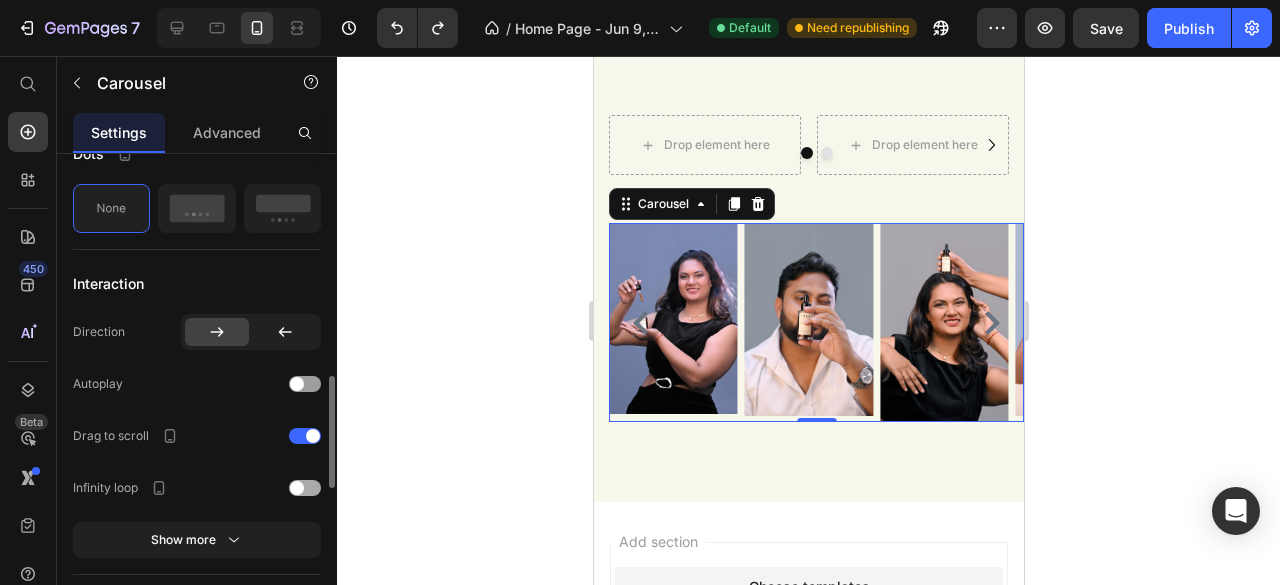 click at bounding box center [305, 488] 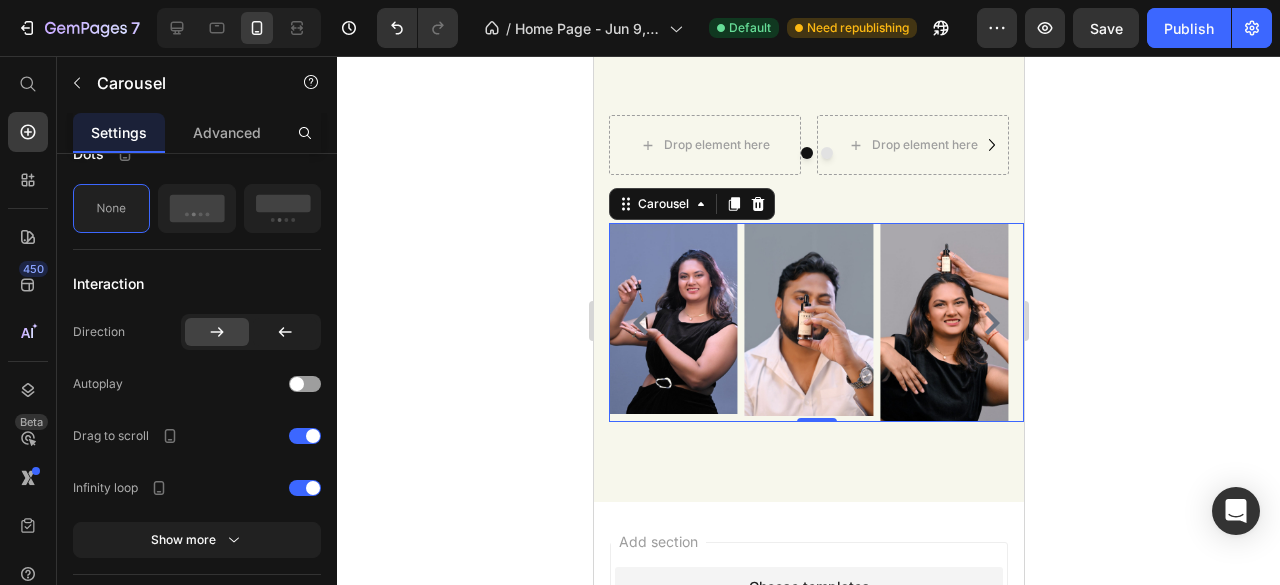 click 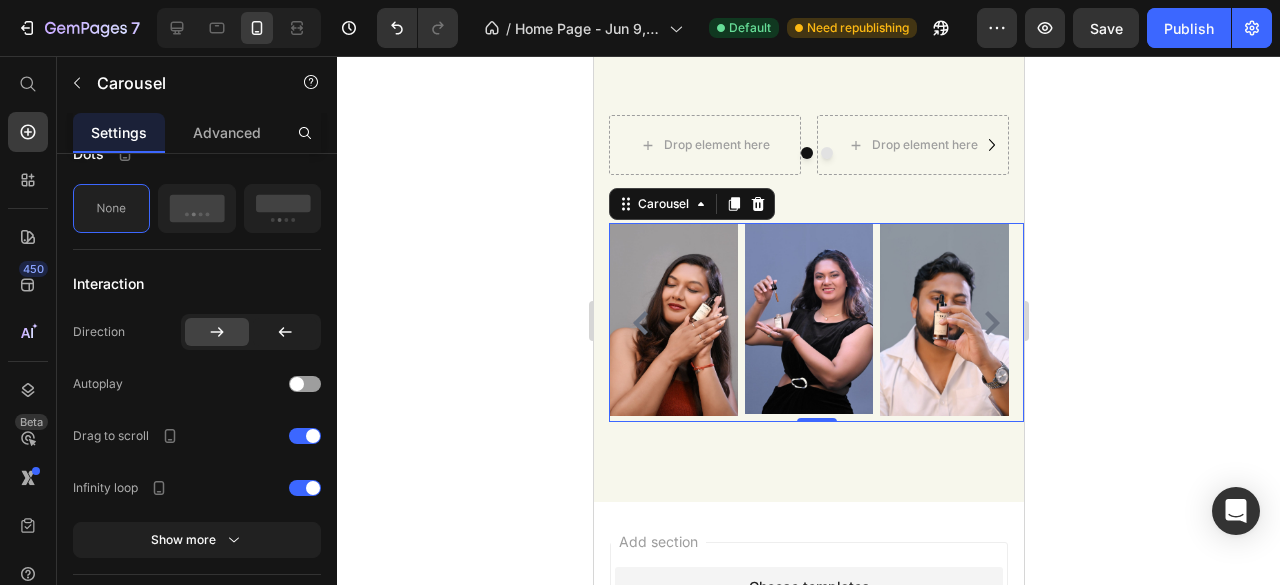 click 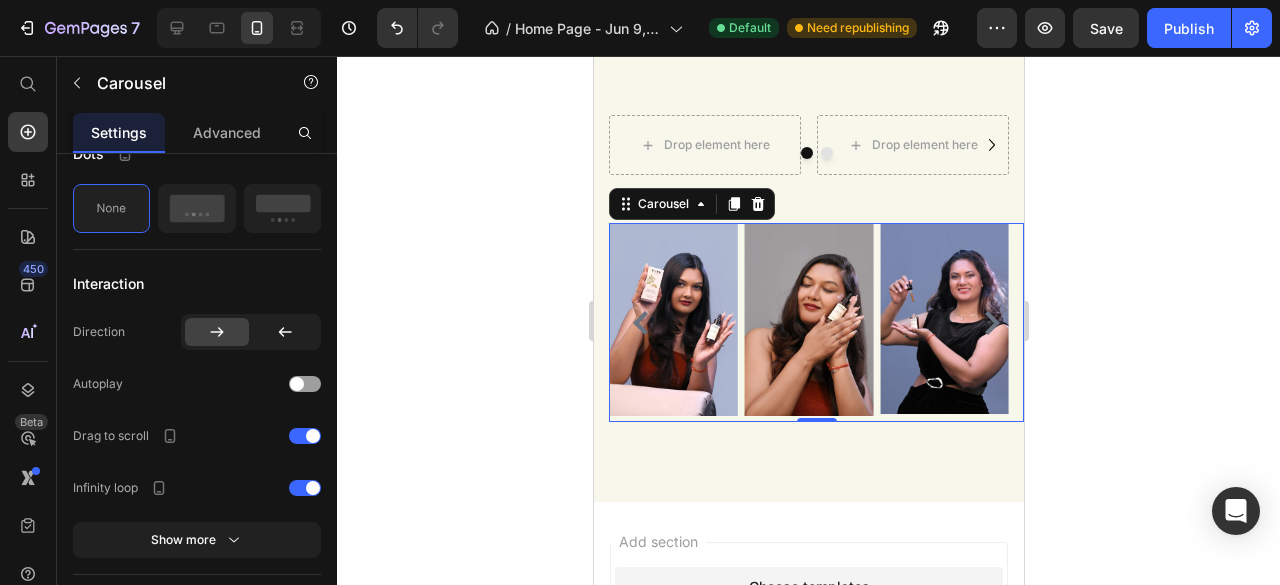 click 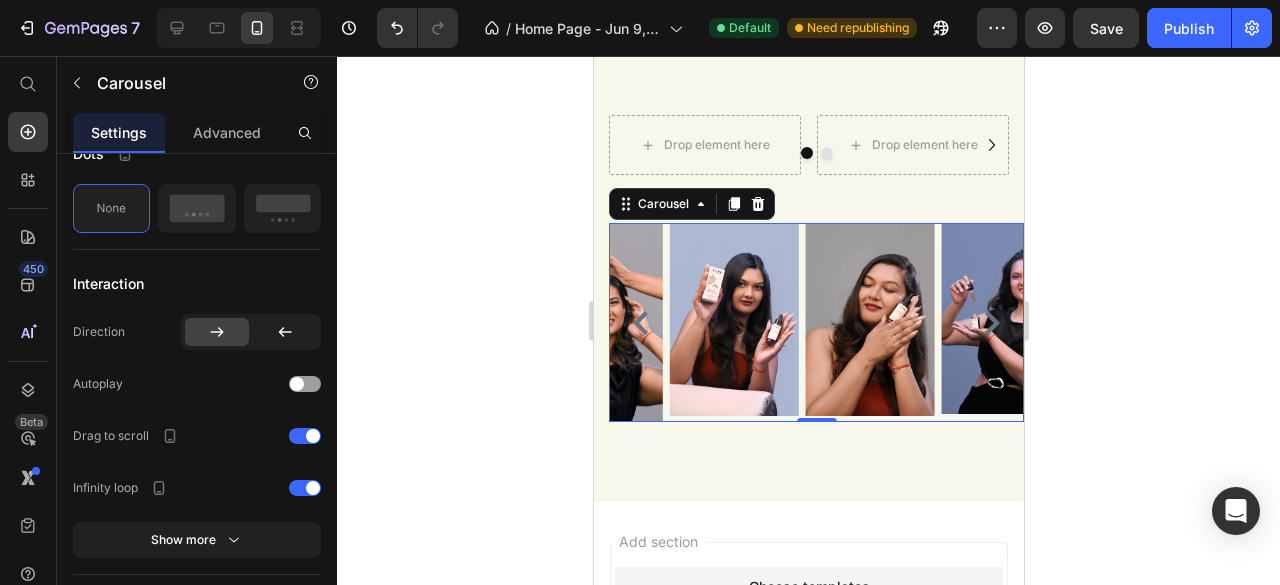 click 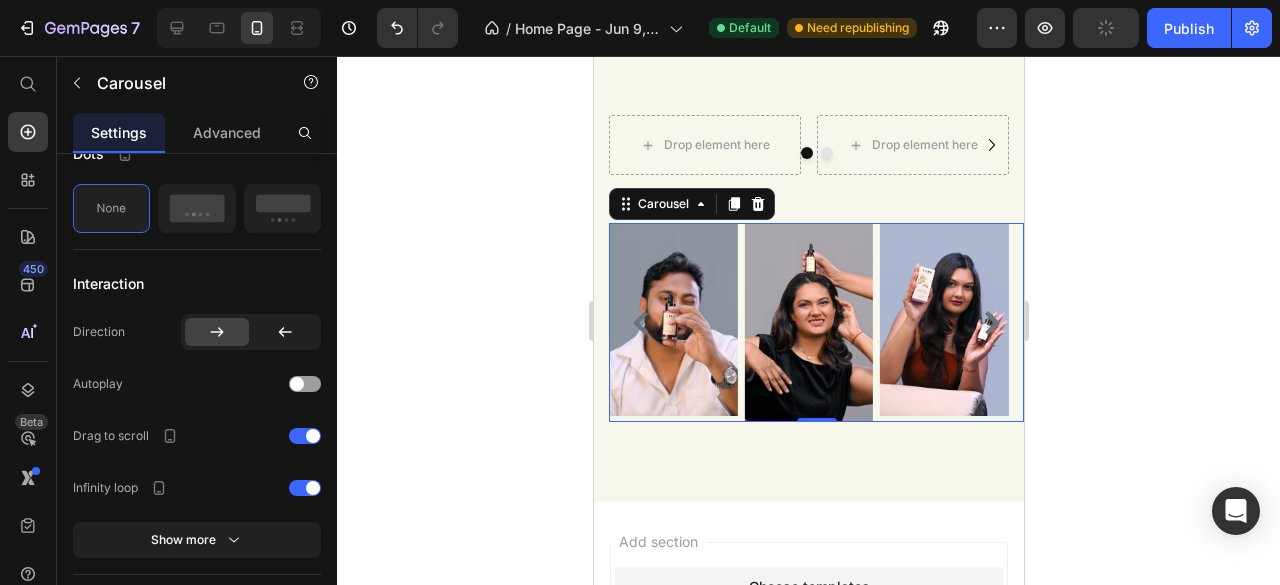 click 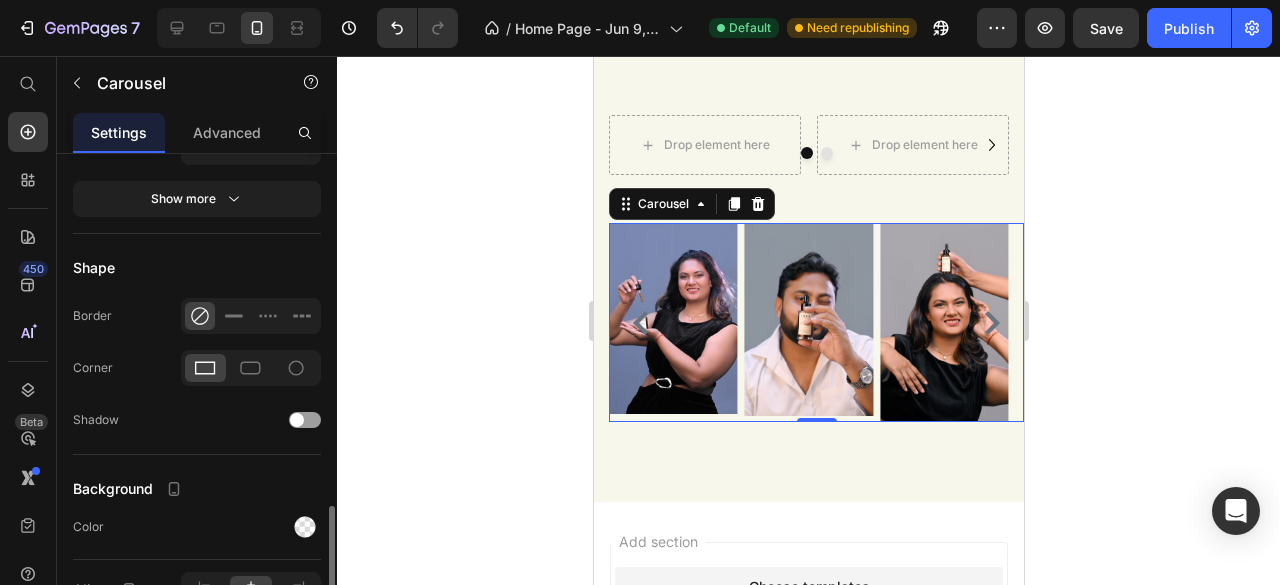 scroll, scrollTop: 1631, scrollLeft: 0, axis: vertical 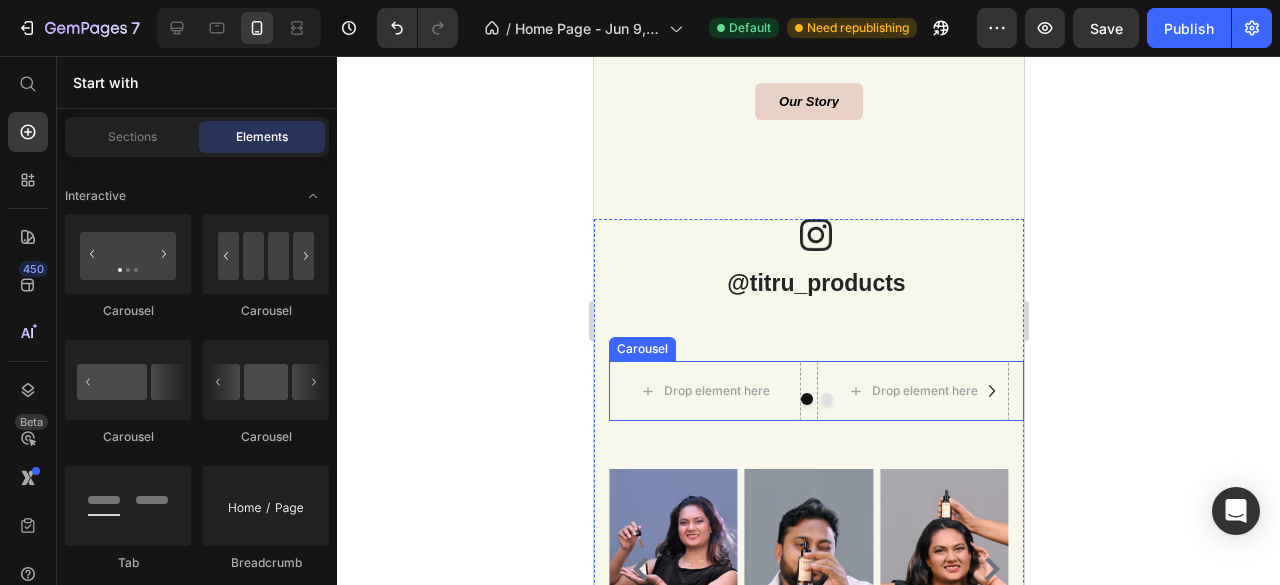 click on "Drop element here
Drop element here
Drop element here
Drop element here" at bounding box center (815, 391) 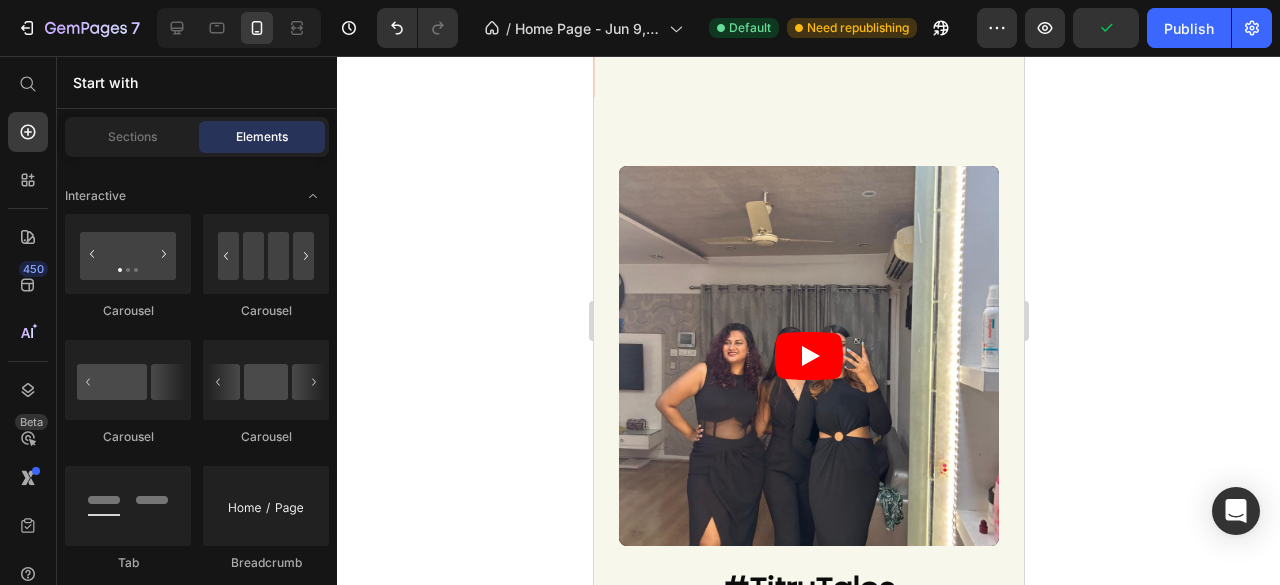 scroll, scrollTop: 1576, scrollLeft: 0, axis: vertical 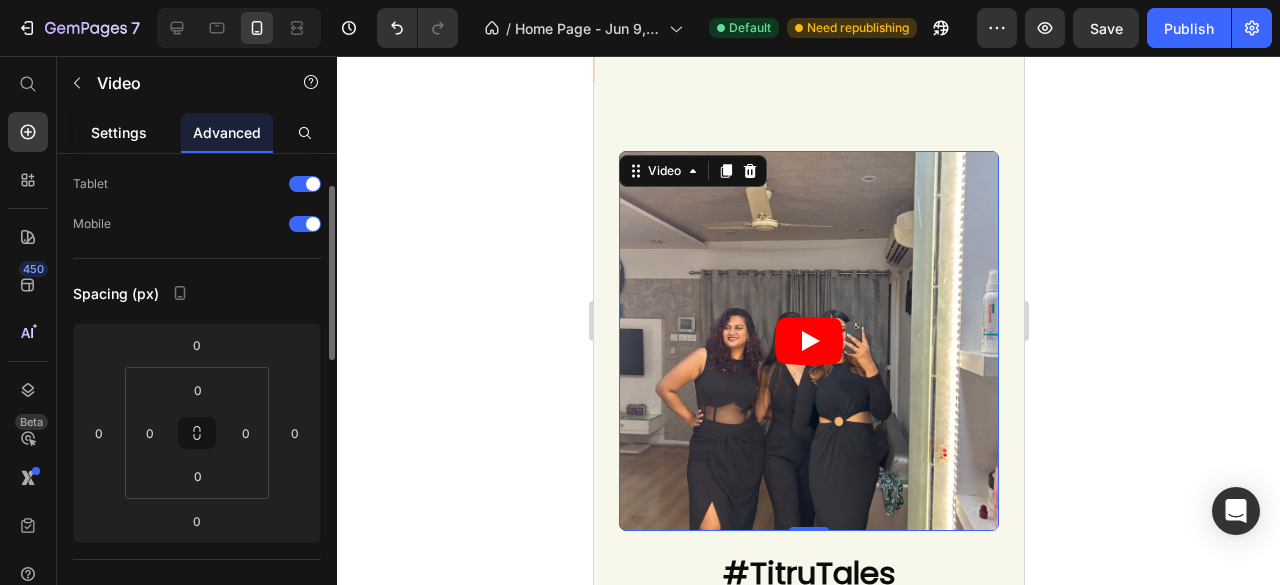 click on "Settings" at bounding box center [119, 132] 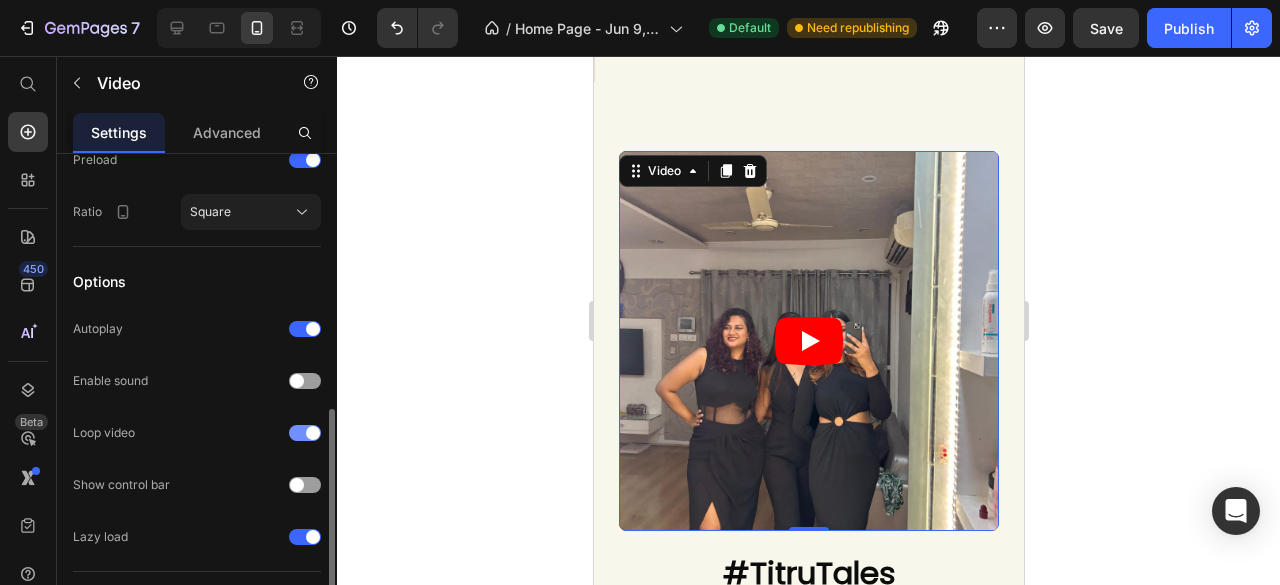 scroll, scrollTop: 563, scrollLeft: 0, axis: vertical 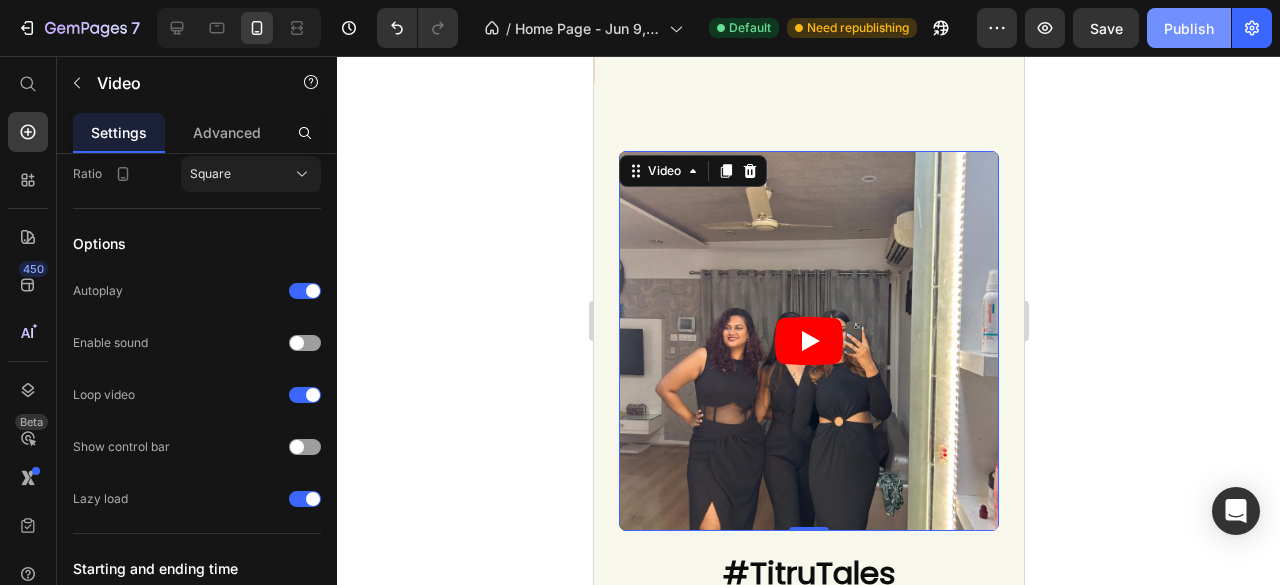 click on "Publish" at bounding box center (1189, 28) 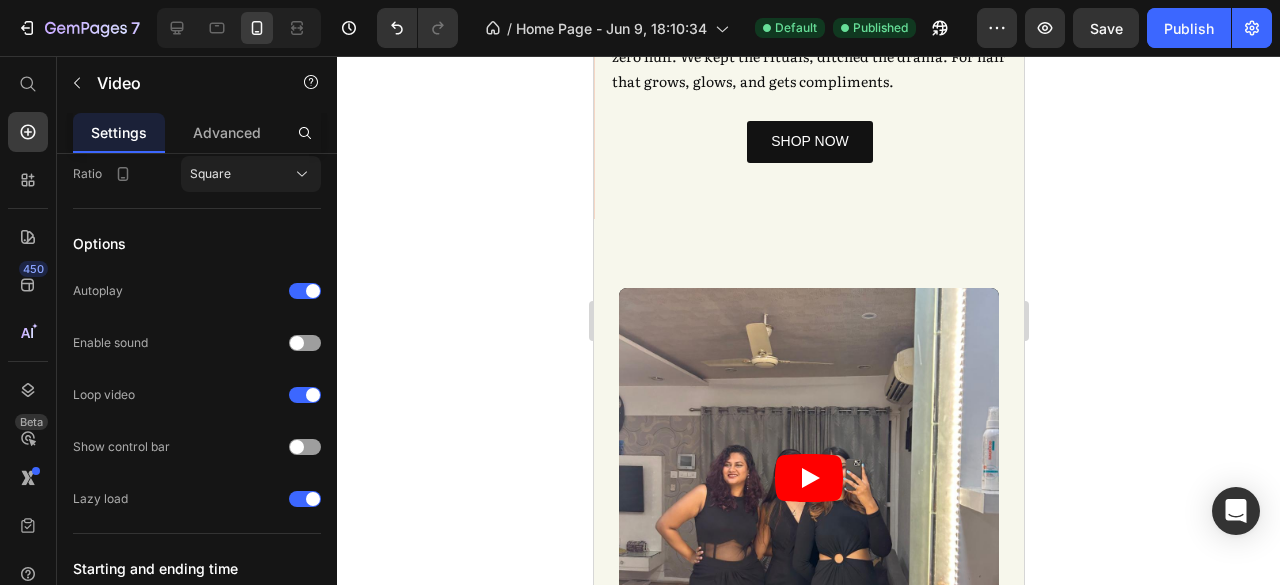scroll, scrollTop: 1552, scrollLeft: 0, axis: vertical 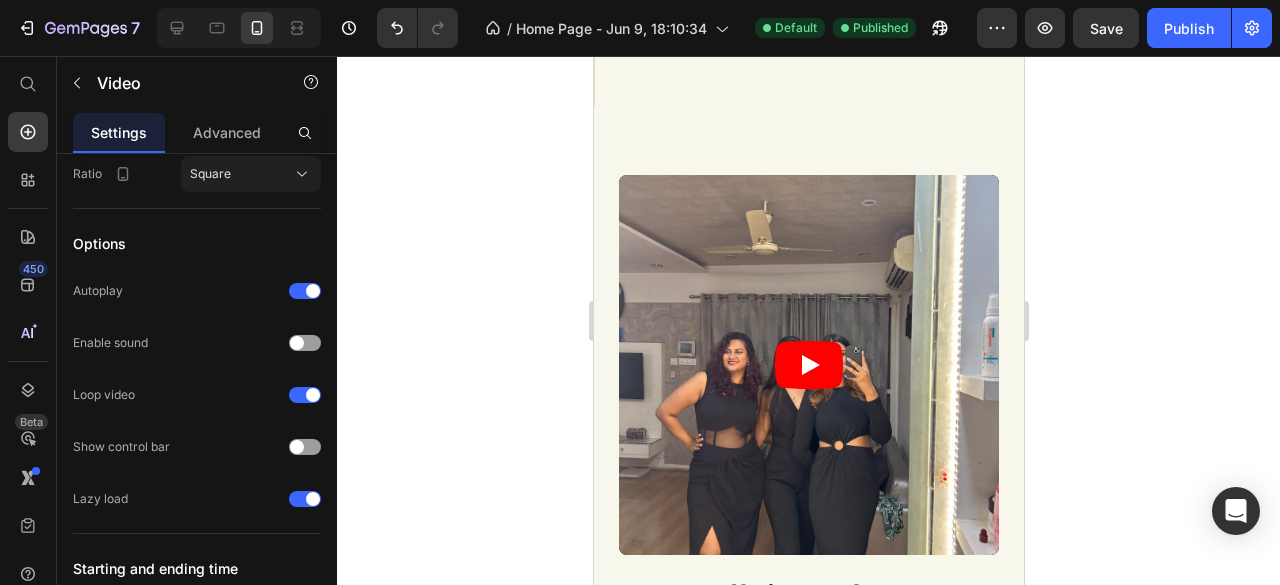 click 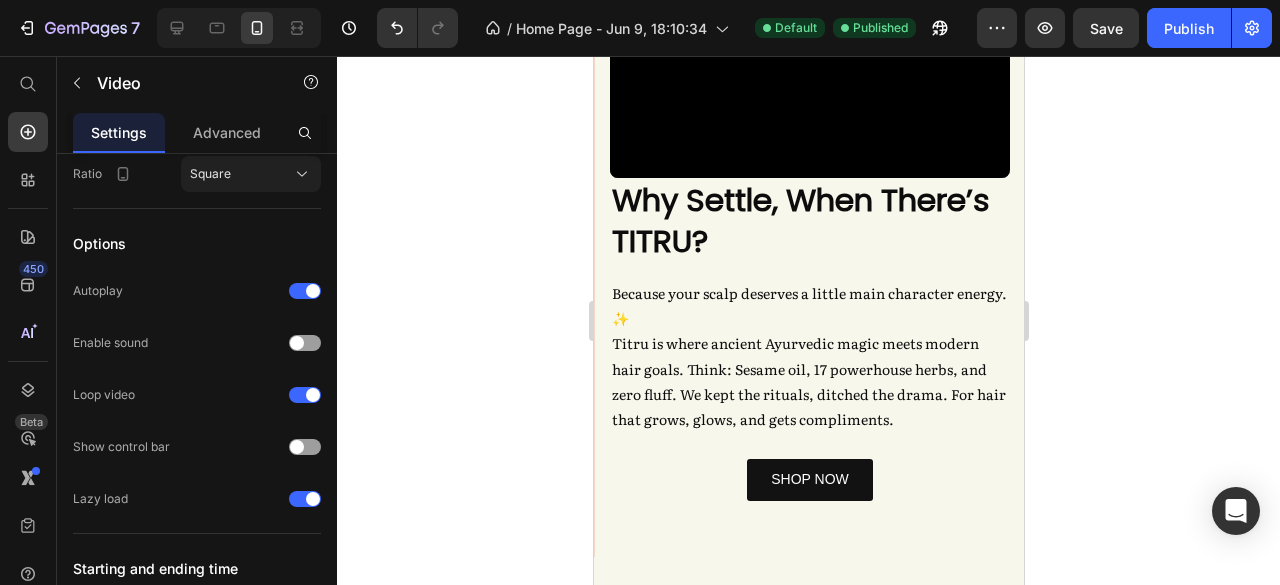 scroll, scrollTop: 0, scrollLeft: 0, axis: both 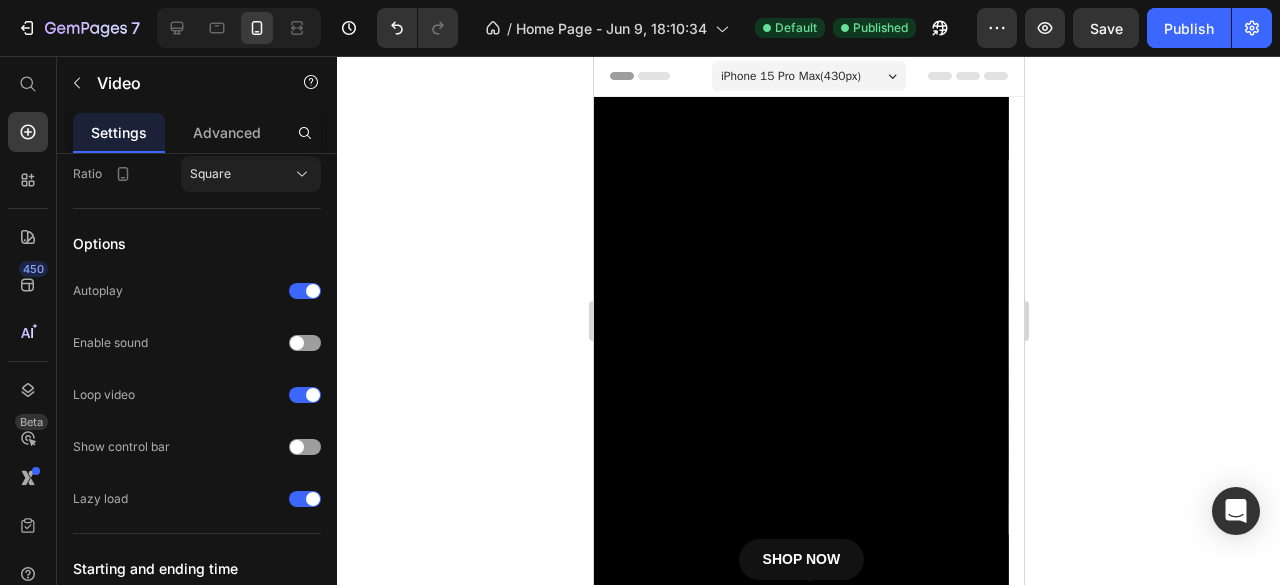 click on "iPhone 15 Pro Max  ( 430 px)" at bounding box center [790, 76] 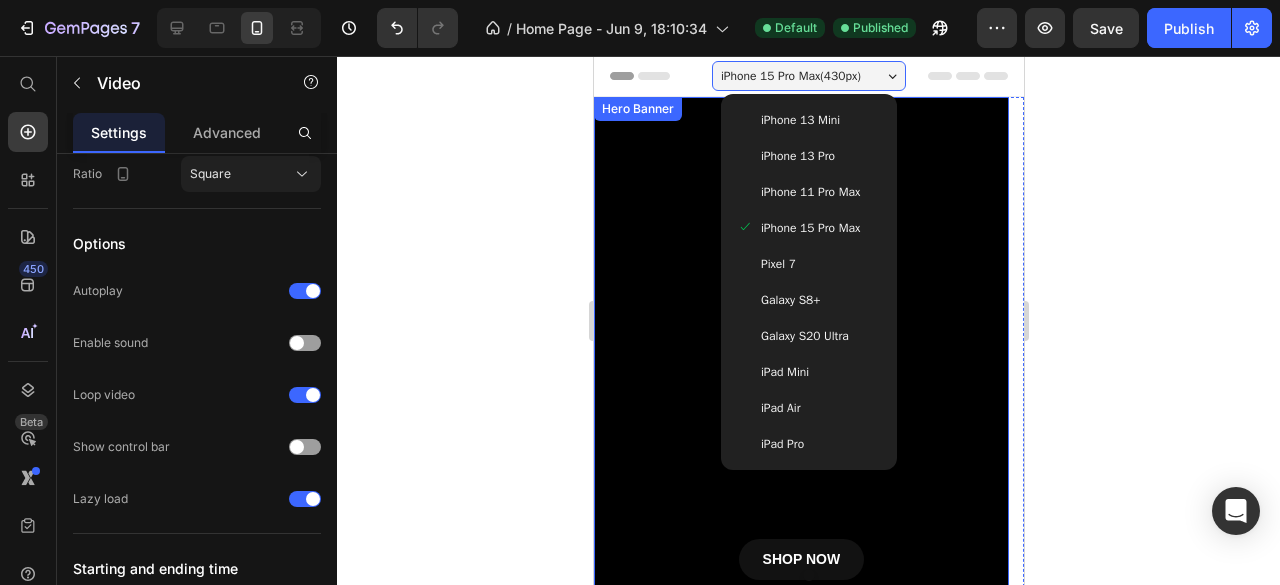 click 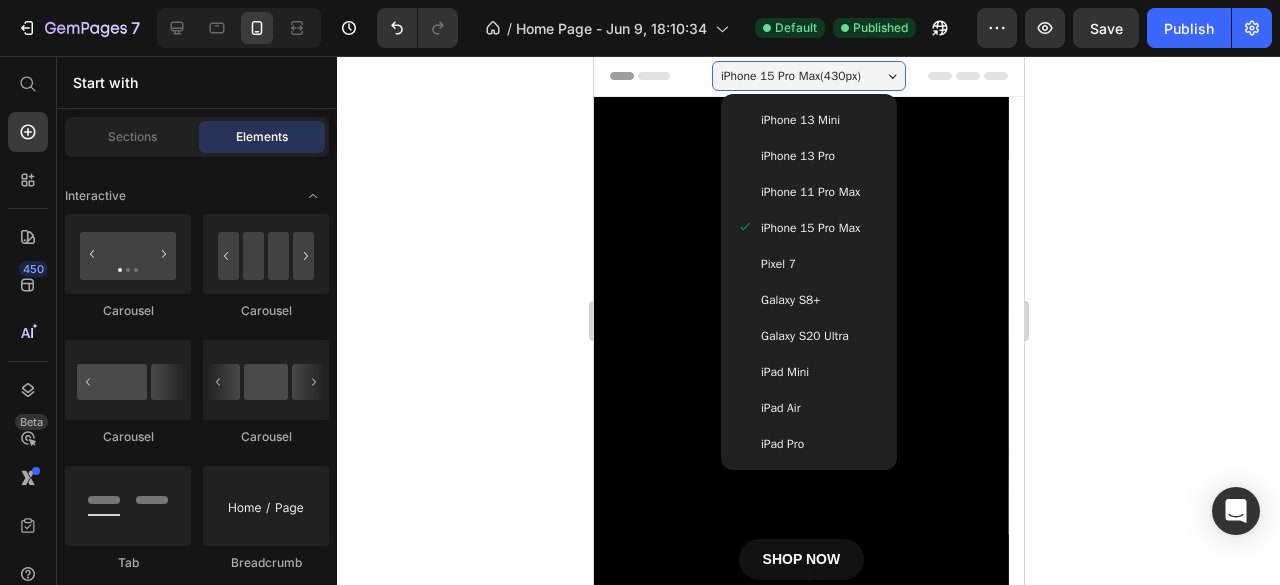 click 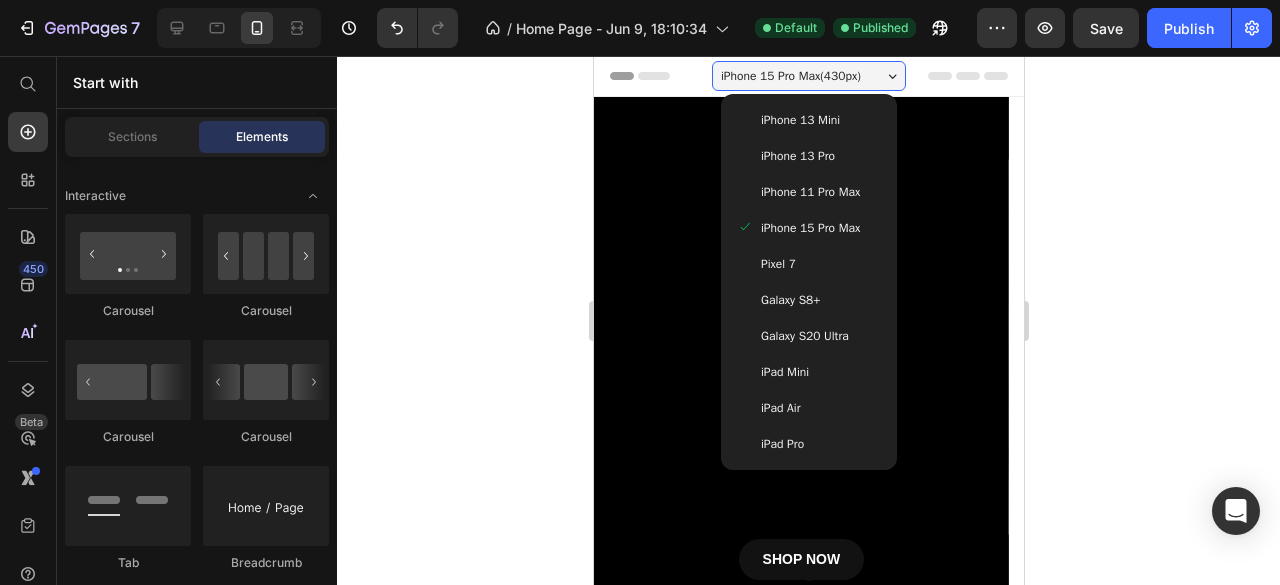 click 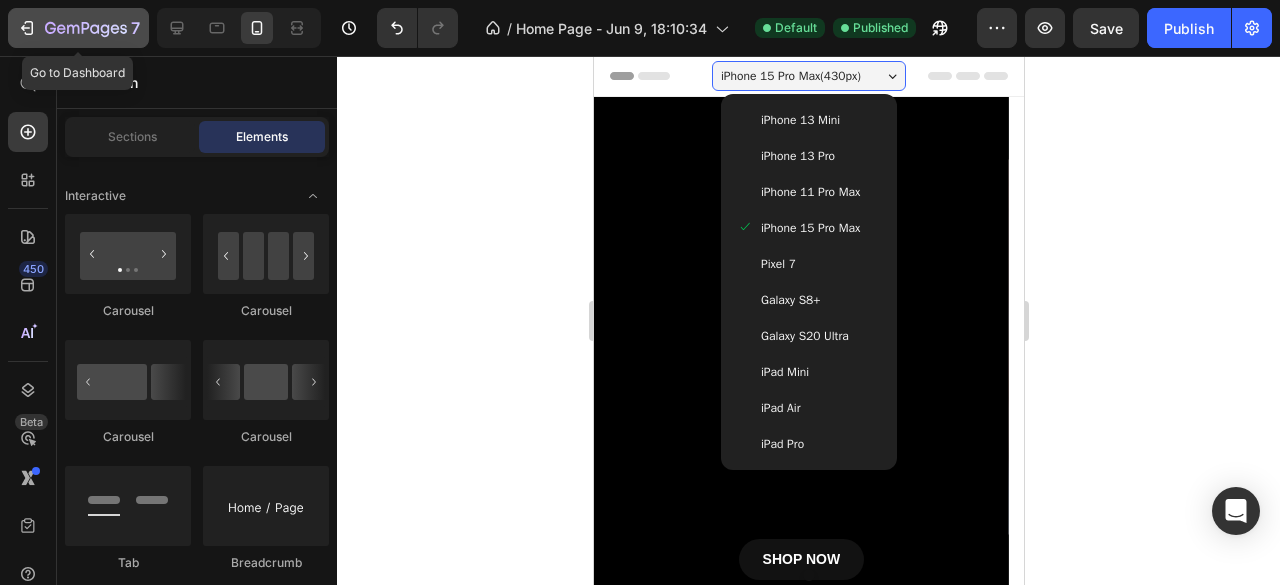 click 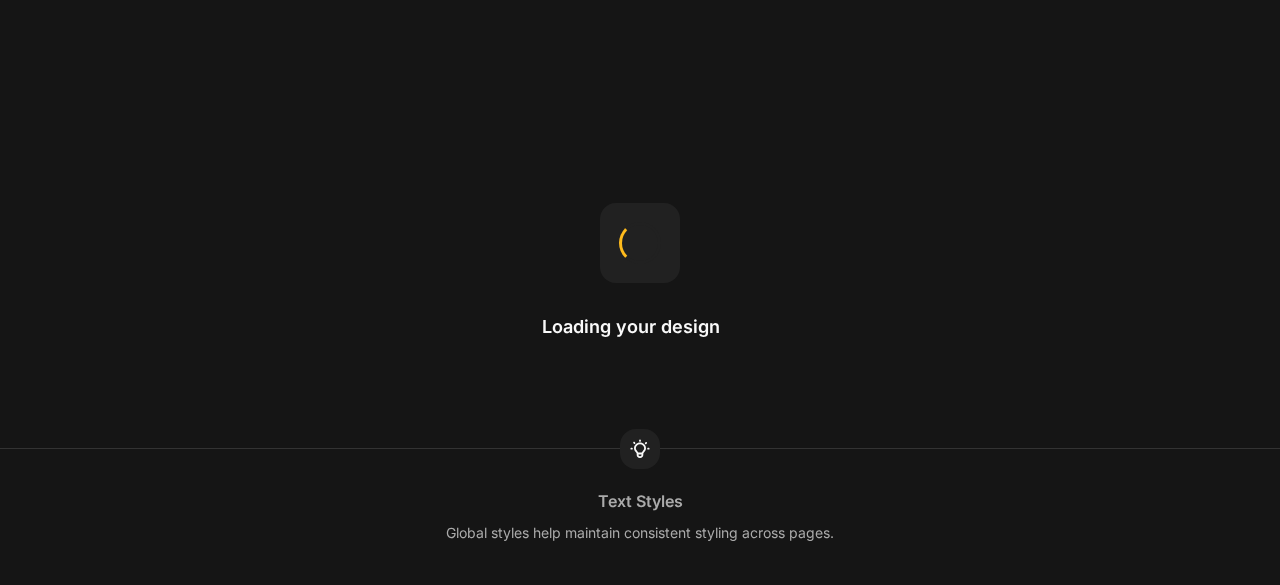 scroll, scrollTop: 0, scrollLeft: 0, axis: both 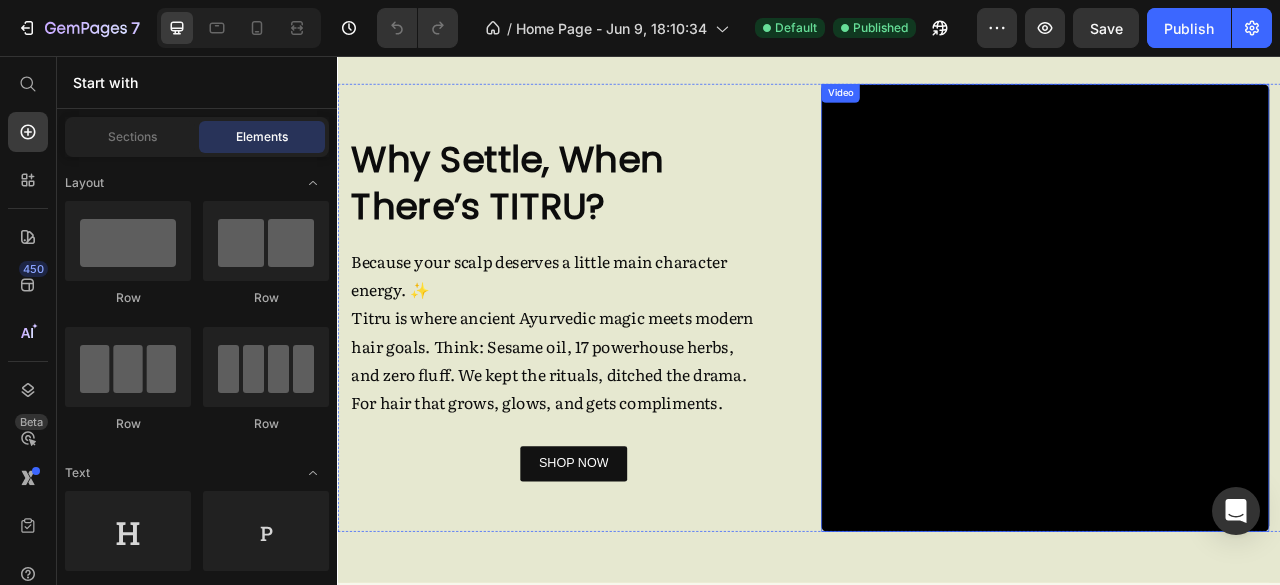 click on "Video" at bounding box center (976, 104) 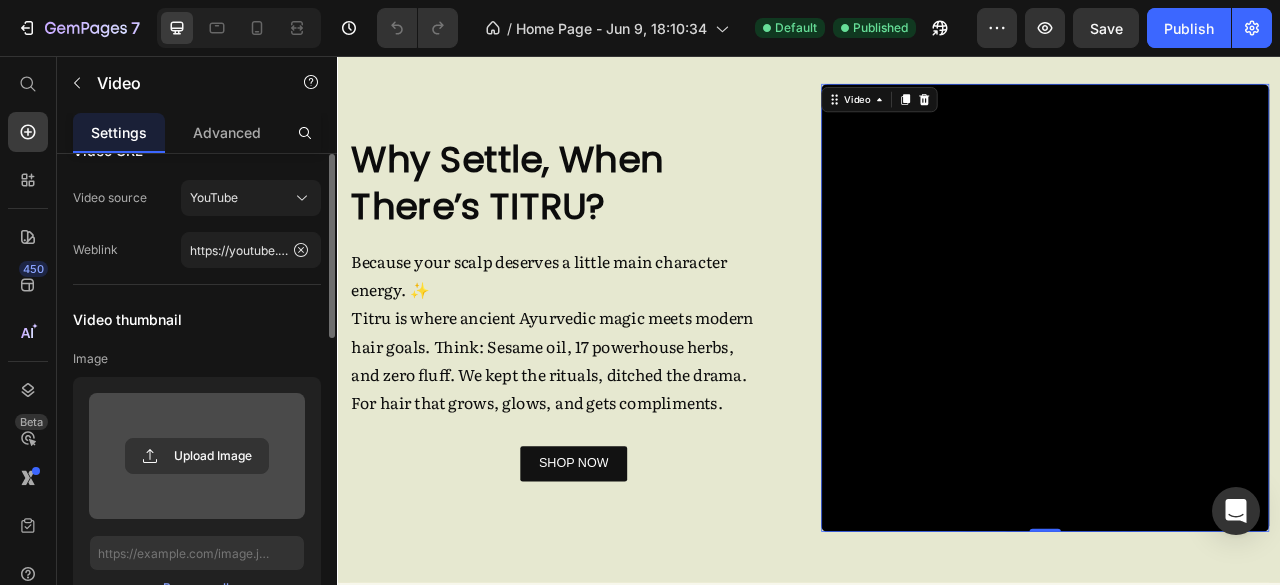 scroll, scrollTop: 0, scrollLeft: 0, axis: both 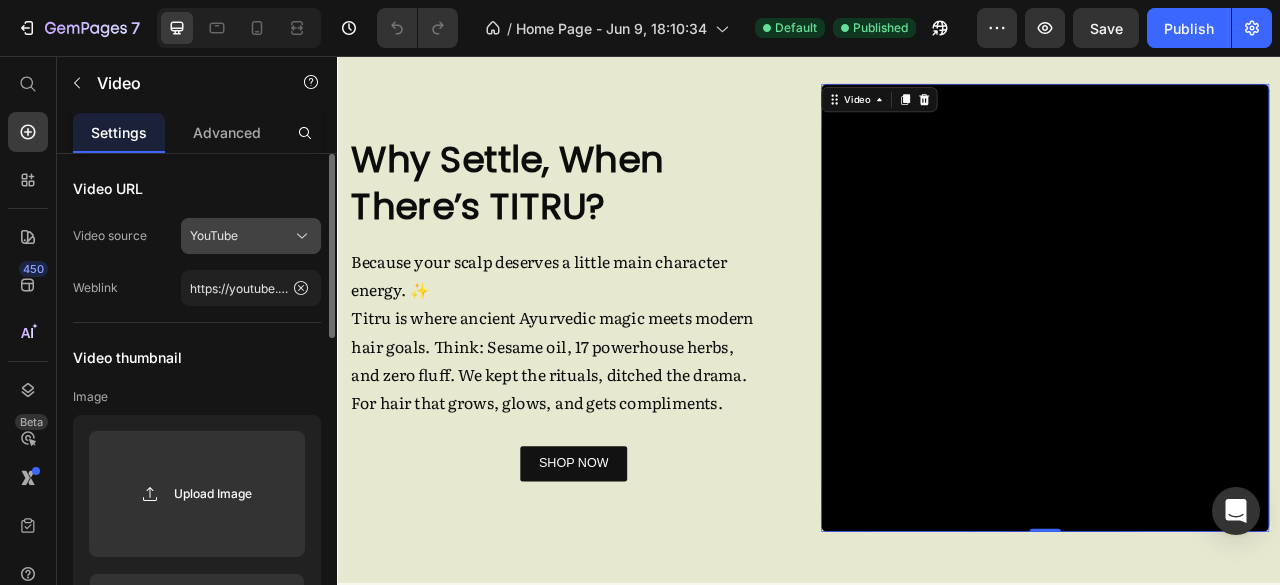 click on "YouTube" 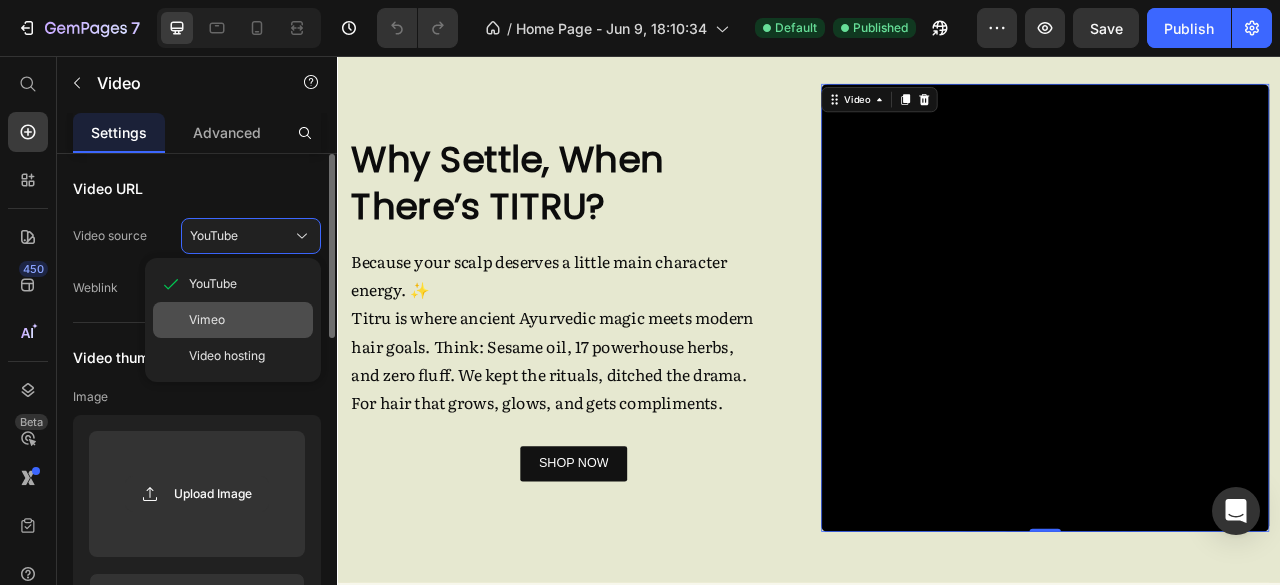 click on "Vimeo" at bounding box center (247, 320) 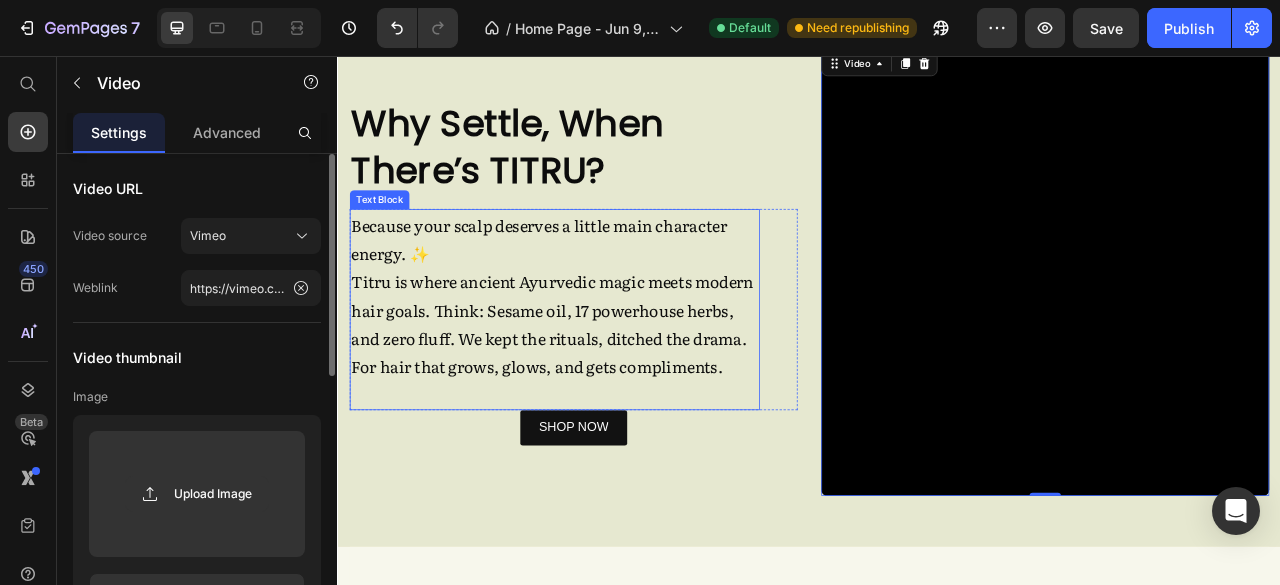 scroll, scrollTop: 948, scrollLeft: 0, axis: vertical 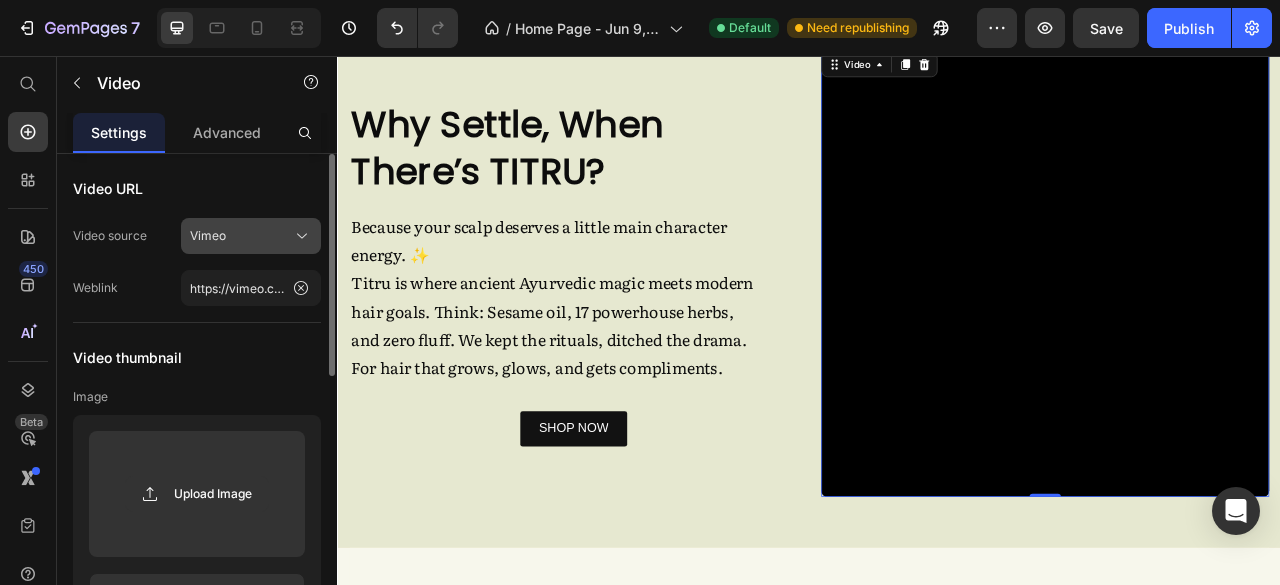 click 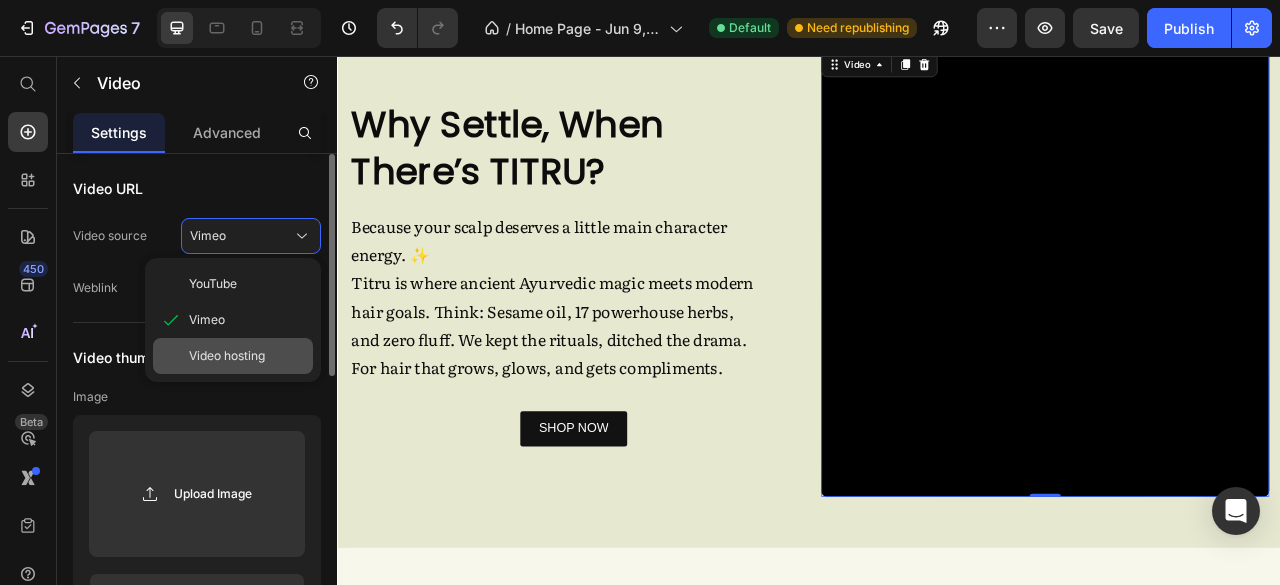 click on "Video hosting" 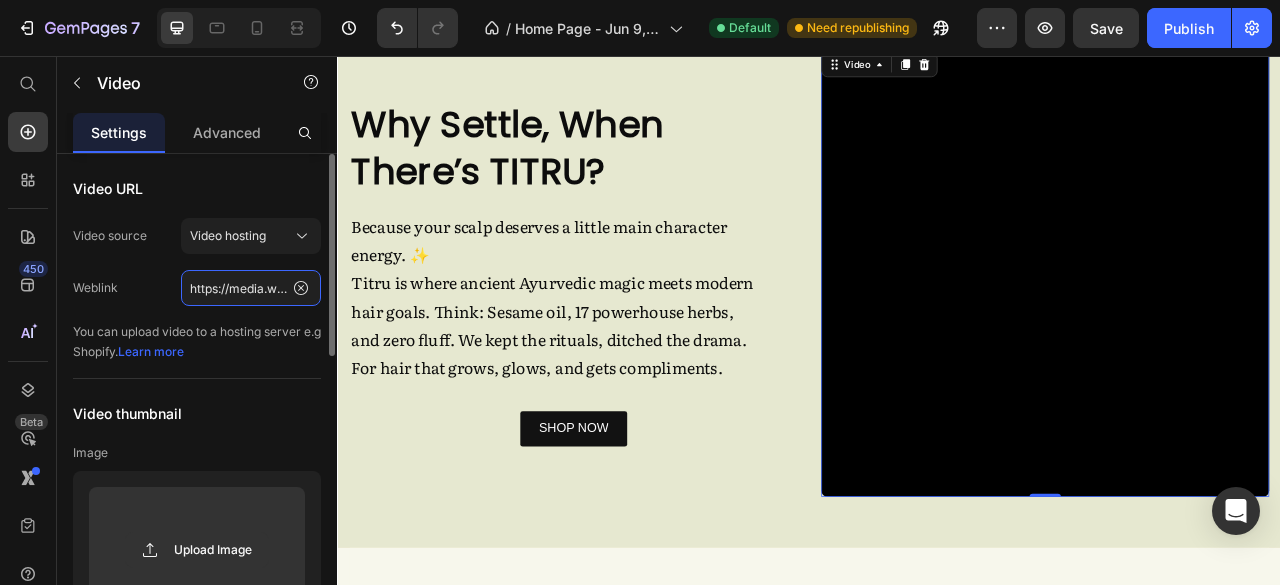 click on "https://media.w3.org/2010/05/sintel/trailer.mp4" 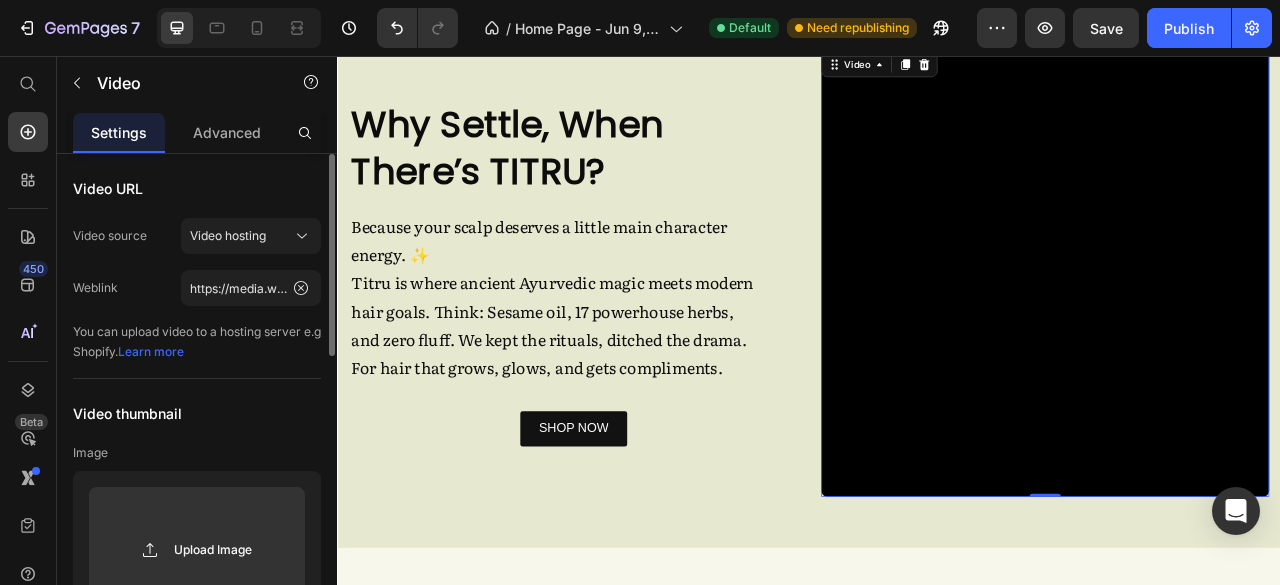 click on "Learn more" at bounding box center (151, 351) 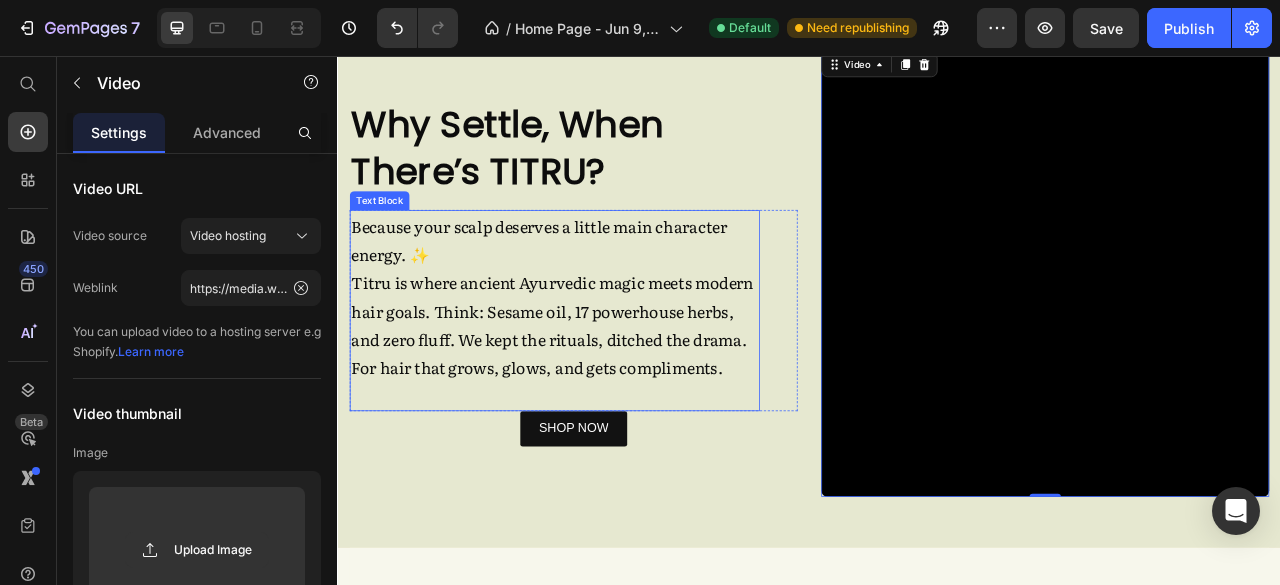 scroll, scrollTop: 0, scrollLeft: 0, axis: both 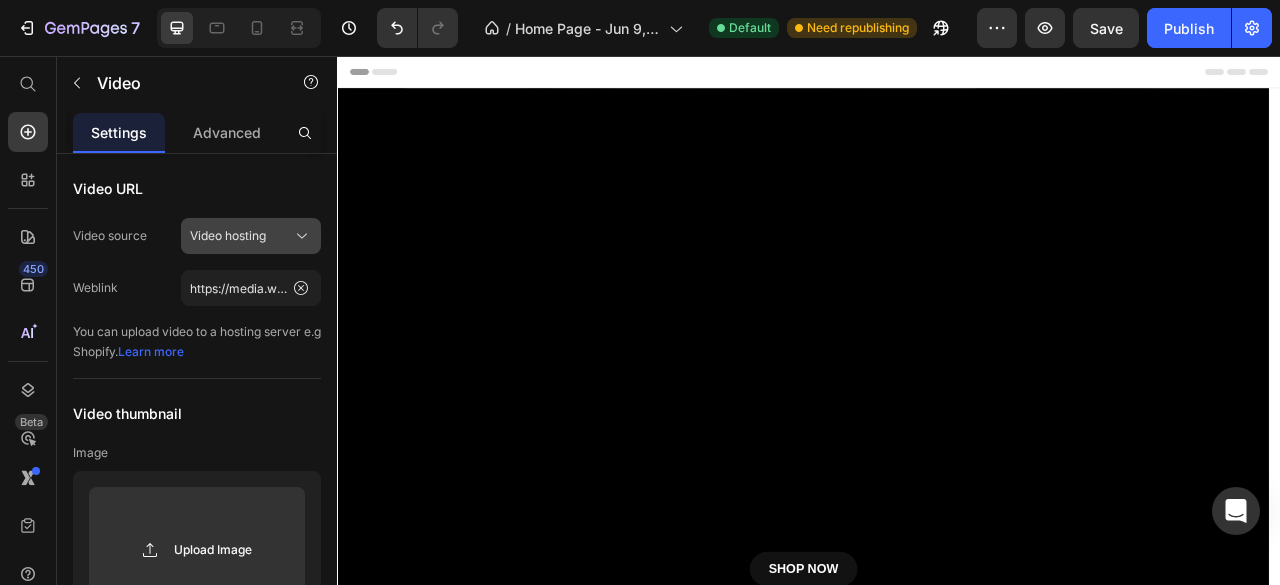 click on "Video hosting" at bounding box center [228, 236] 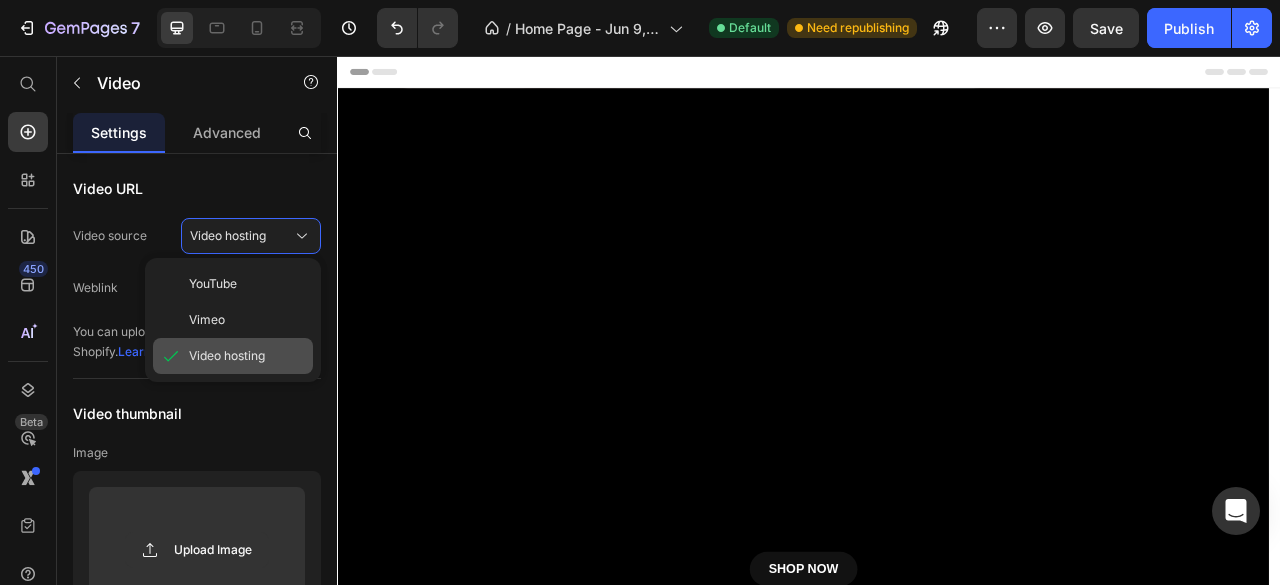 click on "Video hosting" at bounding box center (227, 356) 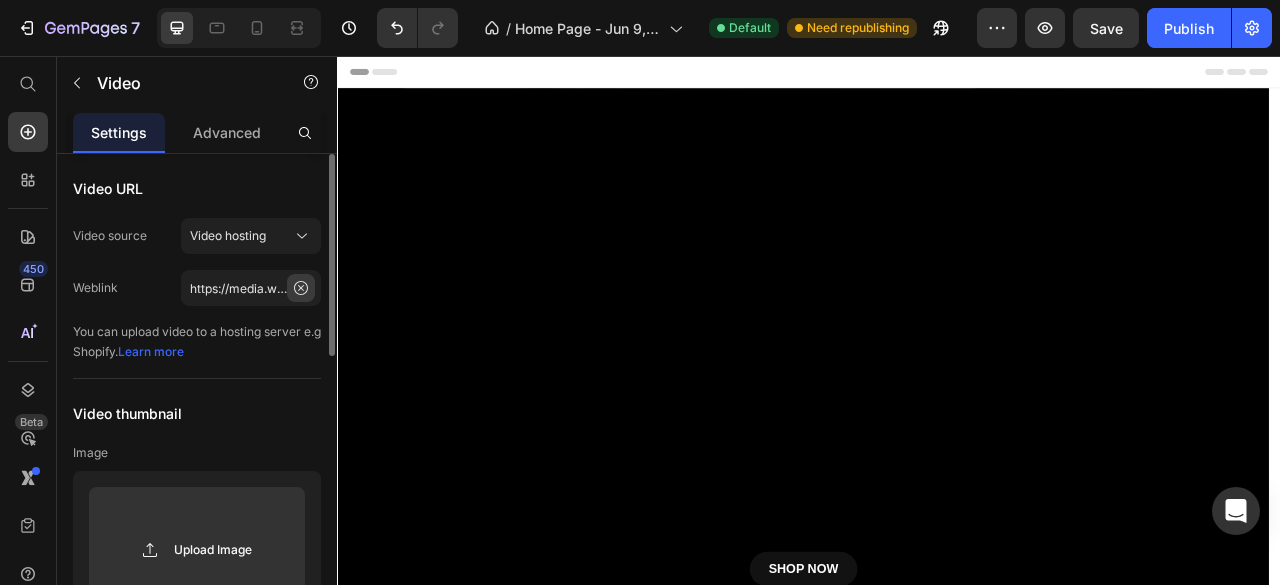 click 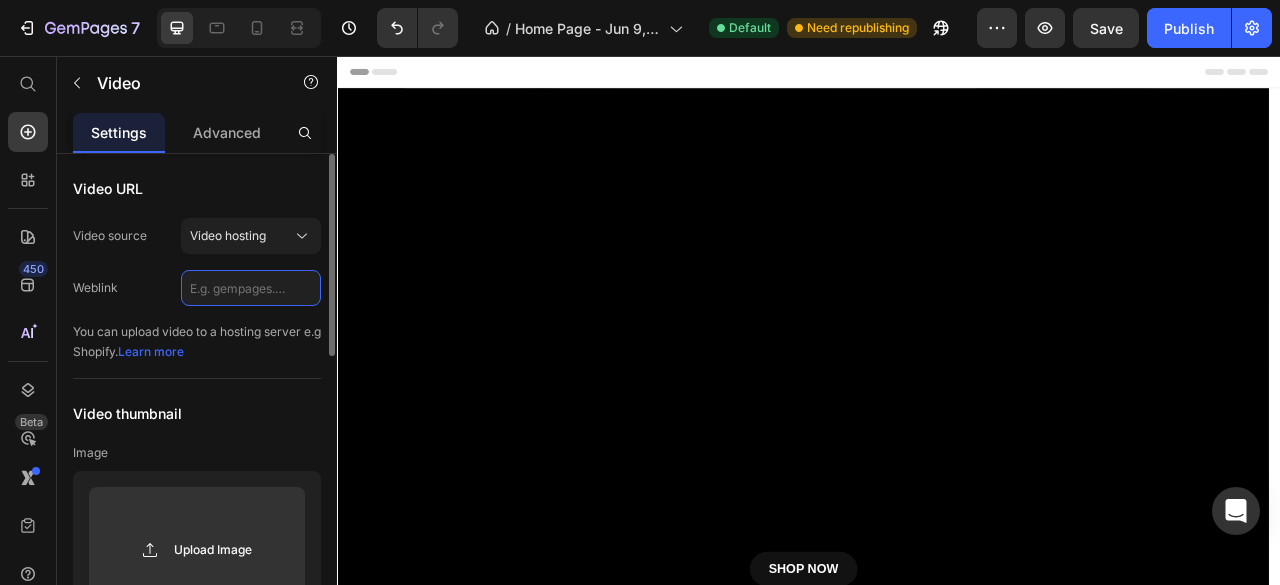 paste on "https://cdn.shopify.com/videos/c/o/v/681533eef1584bf4bb8931bc04510da2.mp4" 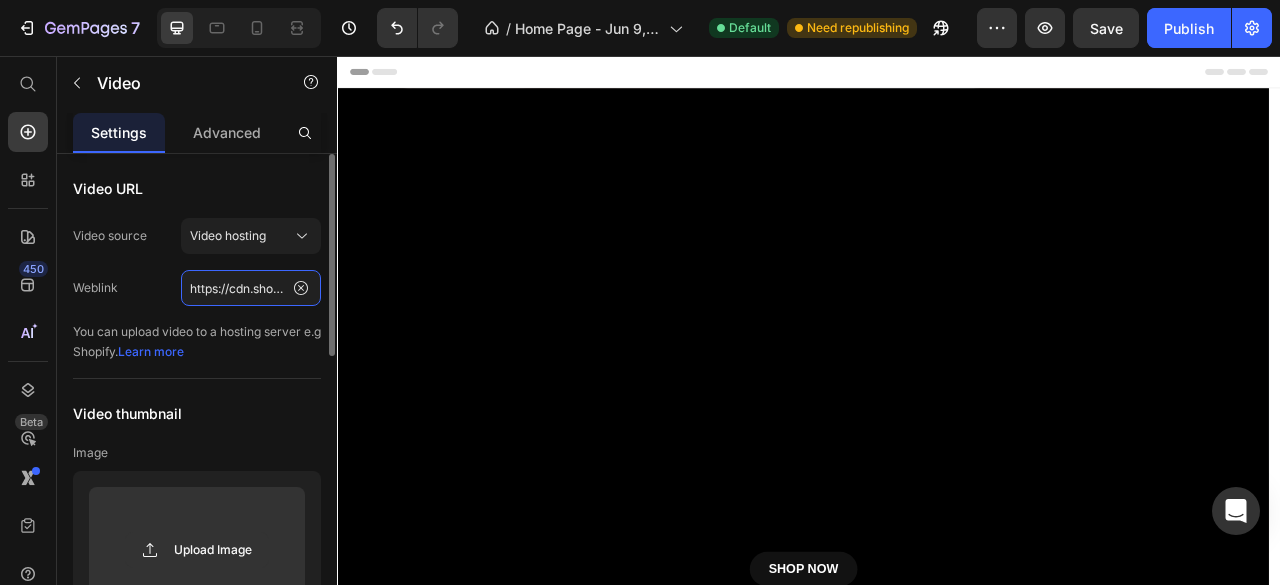scroll, scrollTop: 0, scrollLeft: 363, axis: horizontal 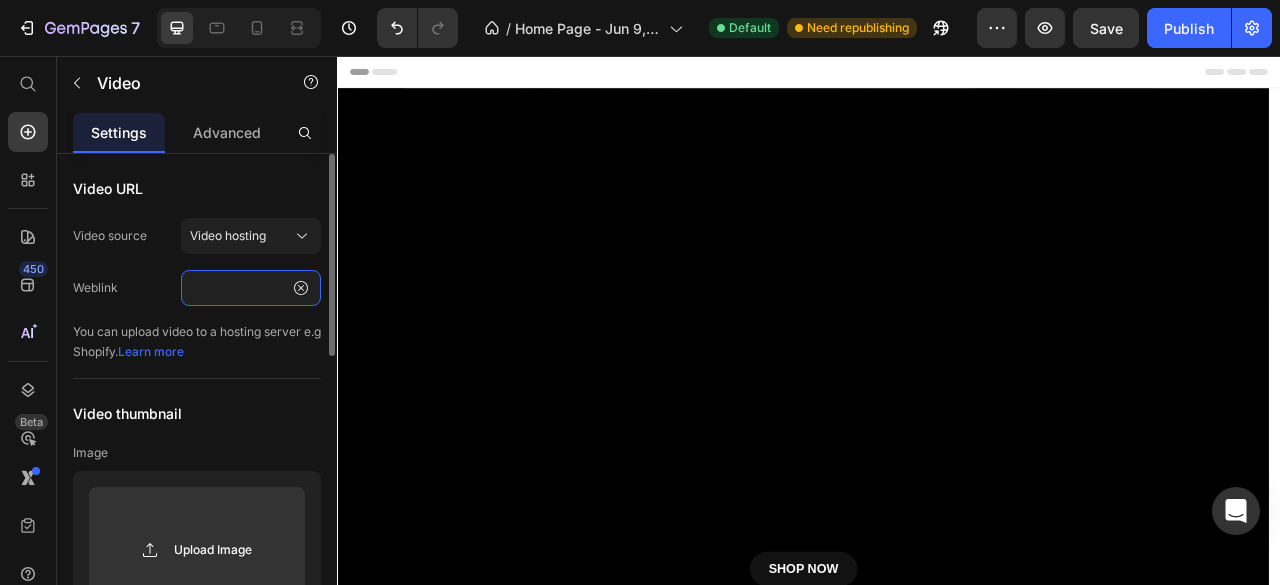 type on "https://cdn.shopify.com/videos/c/o/v/681533eef1584bf4bb8931bc04510da2.mp4" 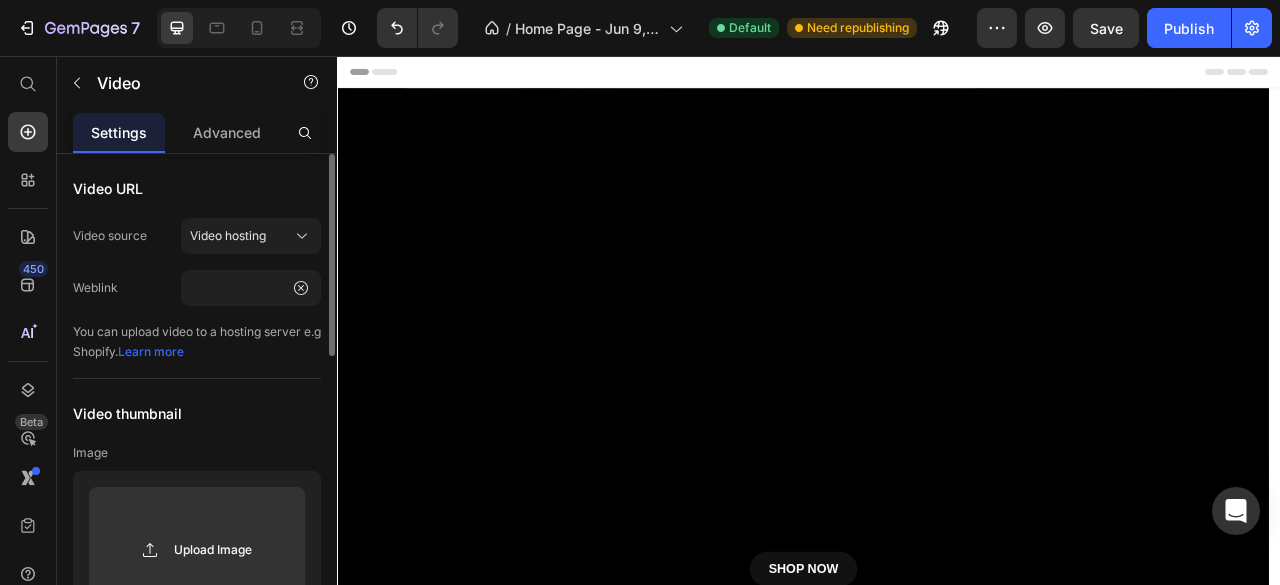 scroll, scrollTop: 0, scrollLeft: 0, axis: both 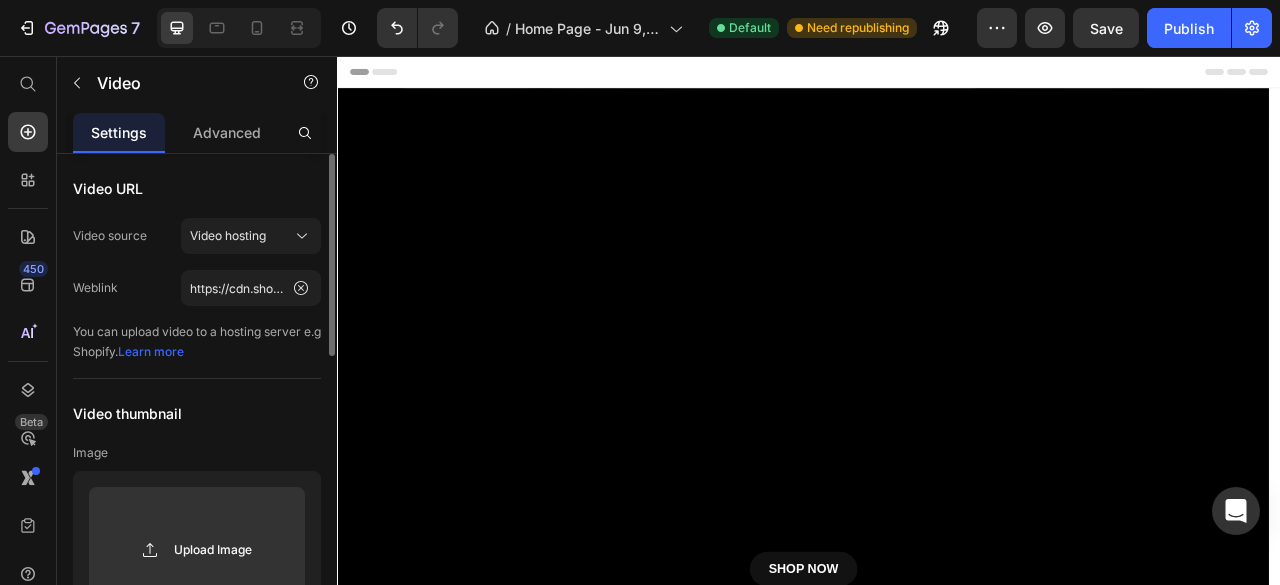 click on "Video URL Video source Video hosting Weblink https://cdn.shopify.com/videos/c/o/v/681533eef1584bf4bb8931bc04510da2.mp4 You can upload video to a hosting server e.g Shopify.   Learn more Video thumbnail Image Upload Image  or   Browse gallery  Preload Ratio Custom 7 7 : Options Autoplay Enable sound Loop video Show control bar Lazy load" at bounding box center [197, 695] 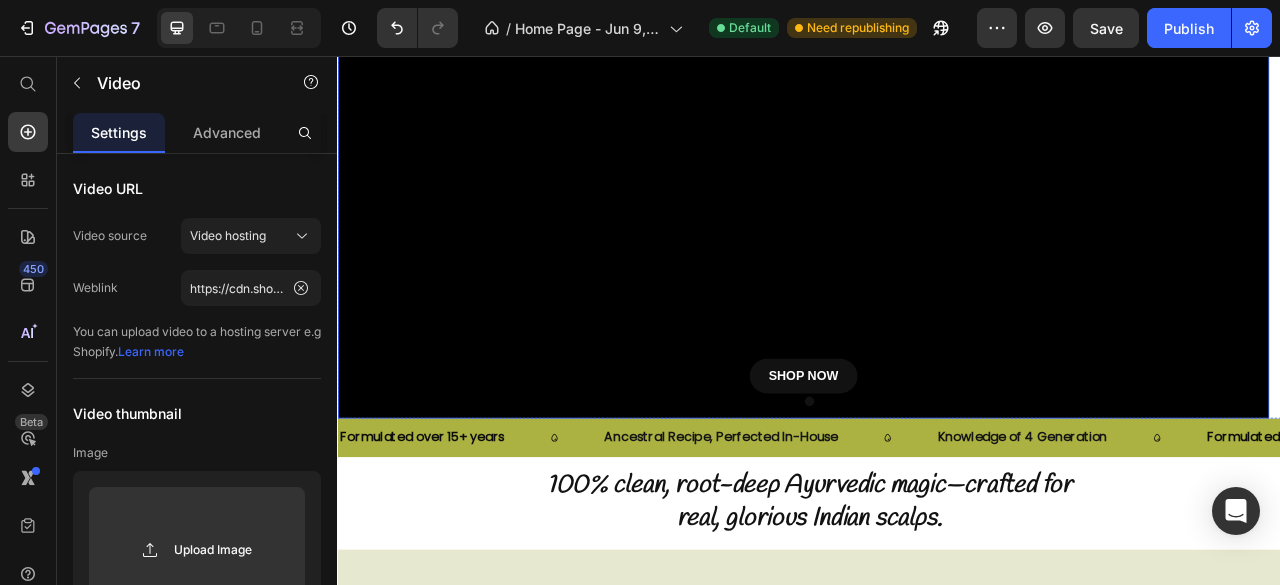 scroll, scrollTop: 242, scrollLeft: 0, axis: vertical 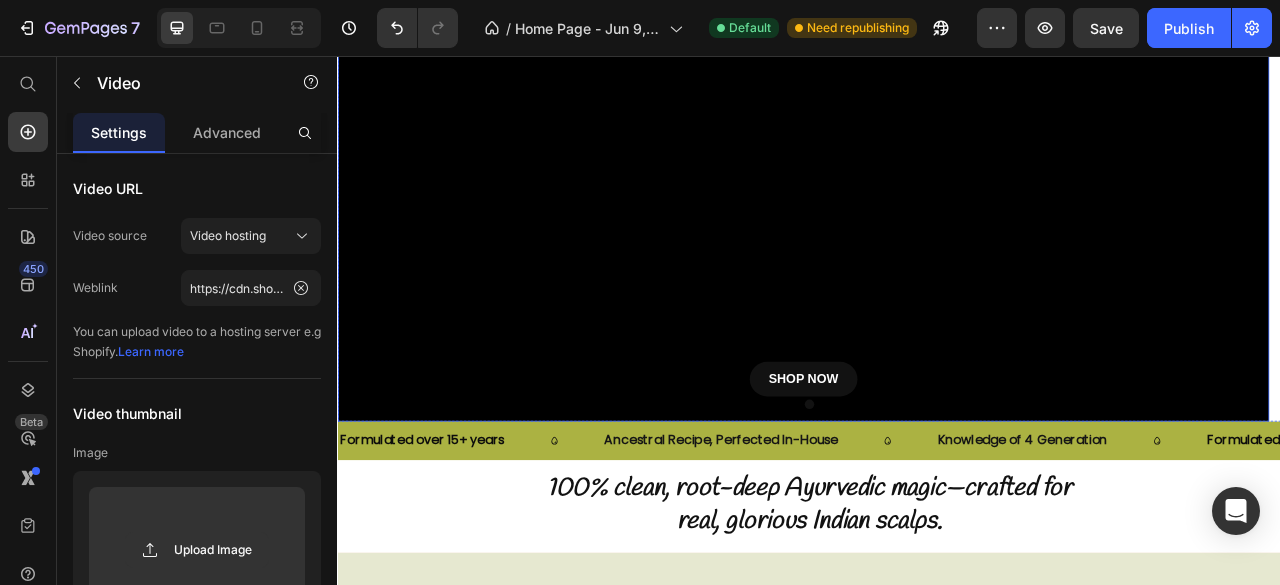 click at bounding box center [929, 188] 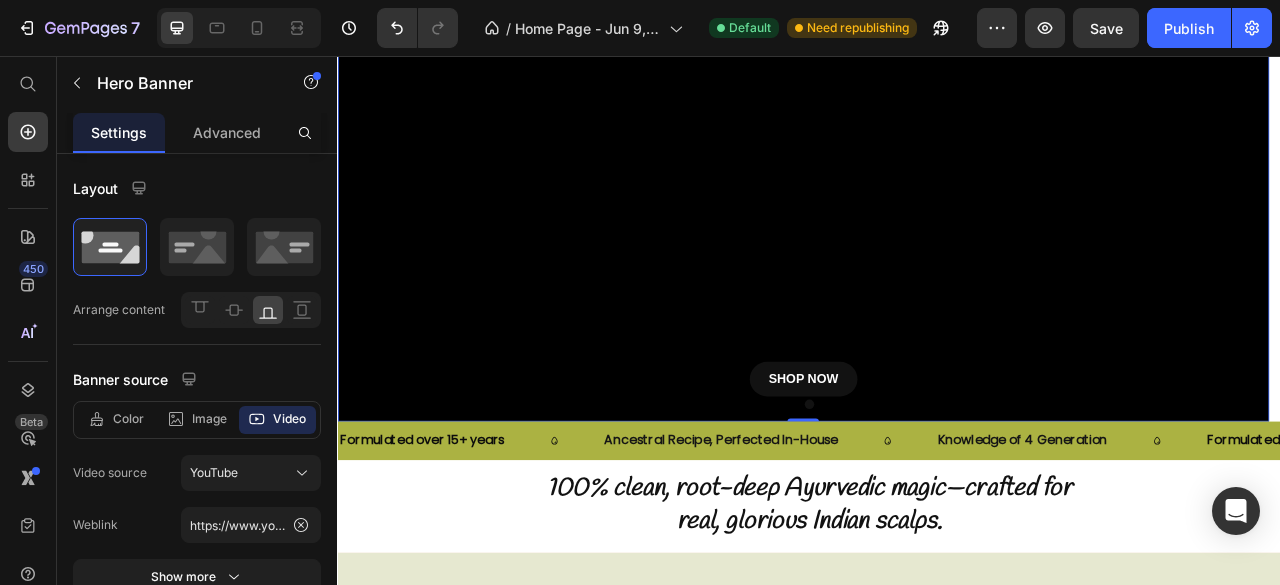 scroll, scrollTop: 0, scrollLeft: 0, axis: both 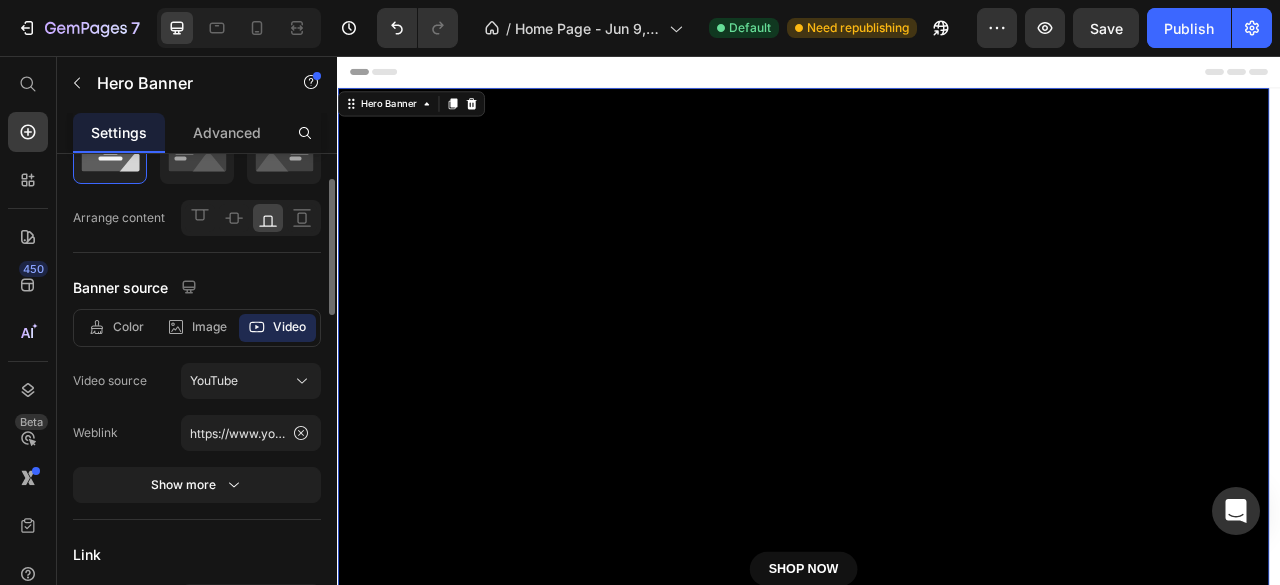 click at bounding box center (929, 430) 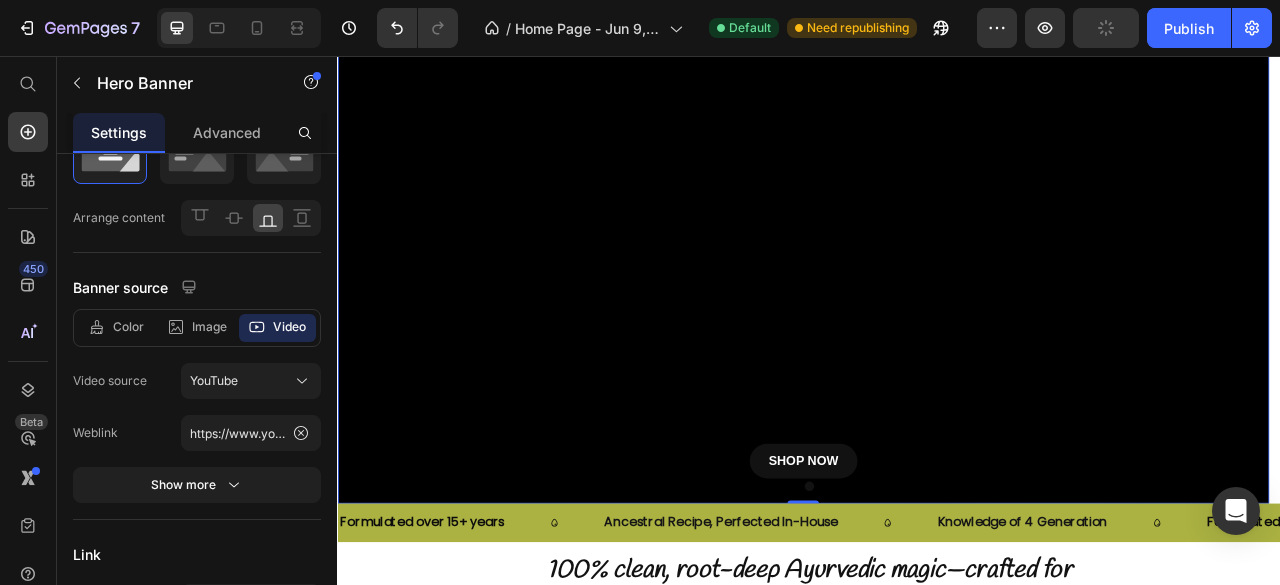 scroll, scrollTop: 136, scrollLeft: 0, axis: vertical 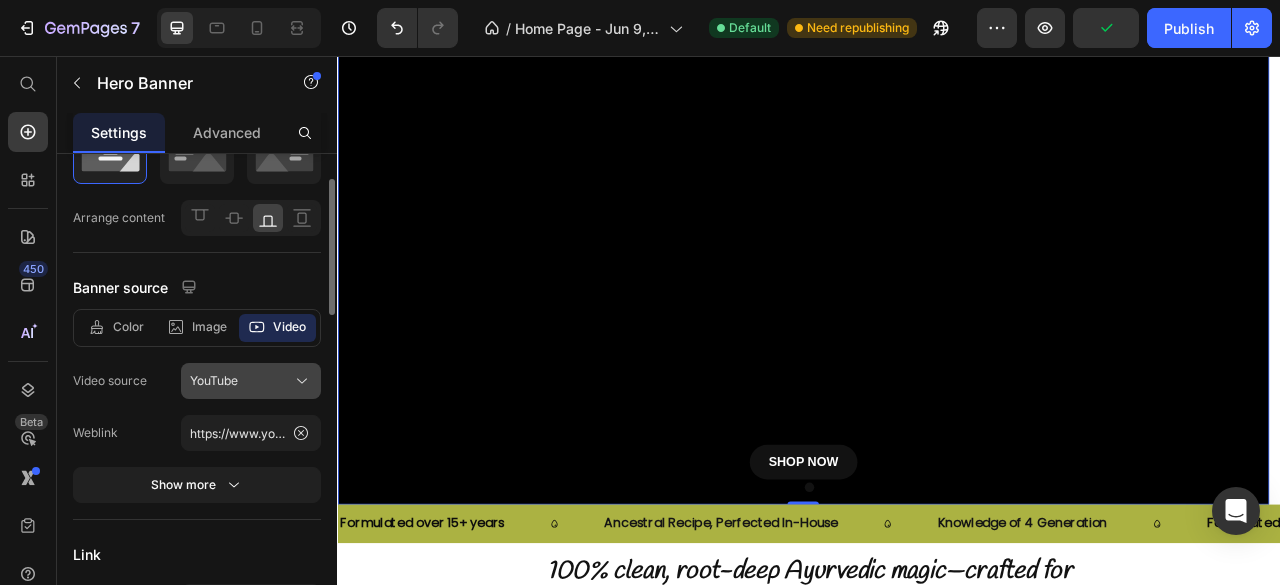 click on "YouTube" 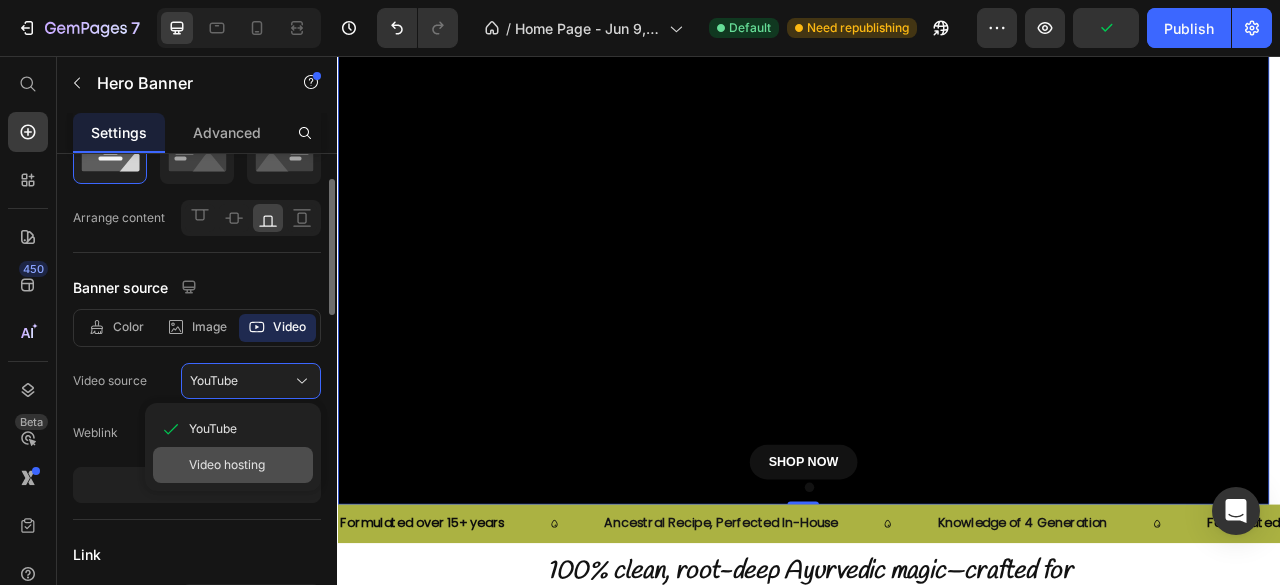 click on "Video hosting" at bounding box center (227, 465) 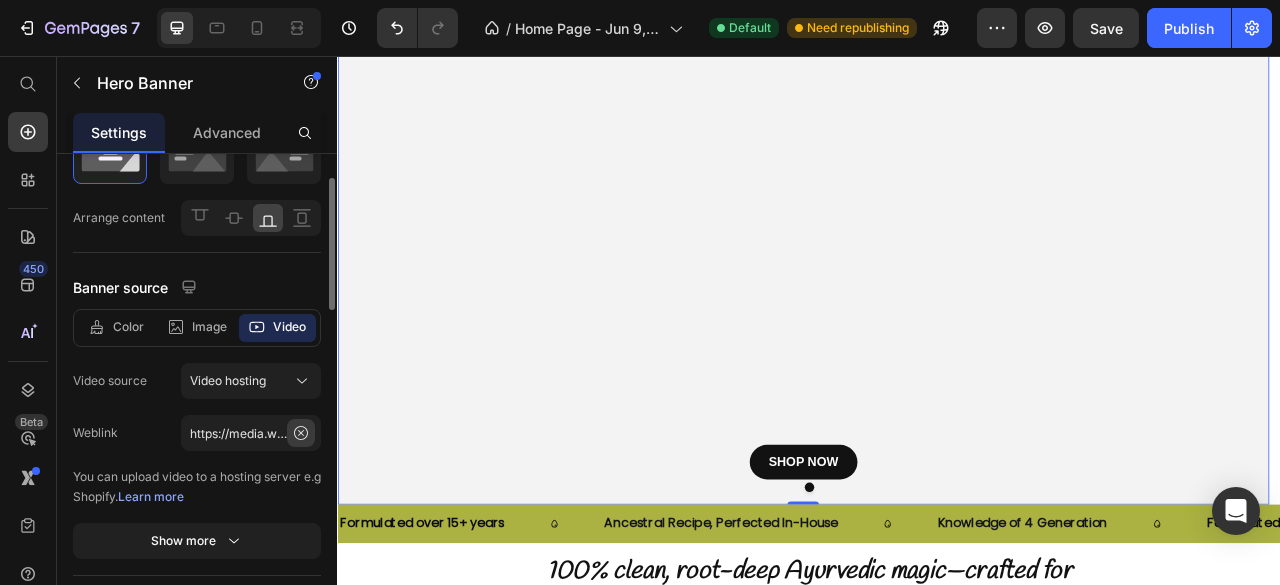 click 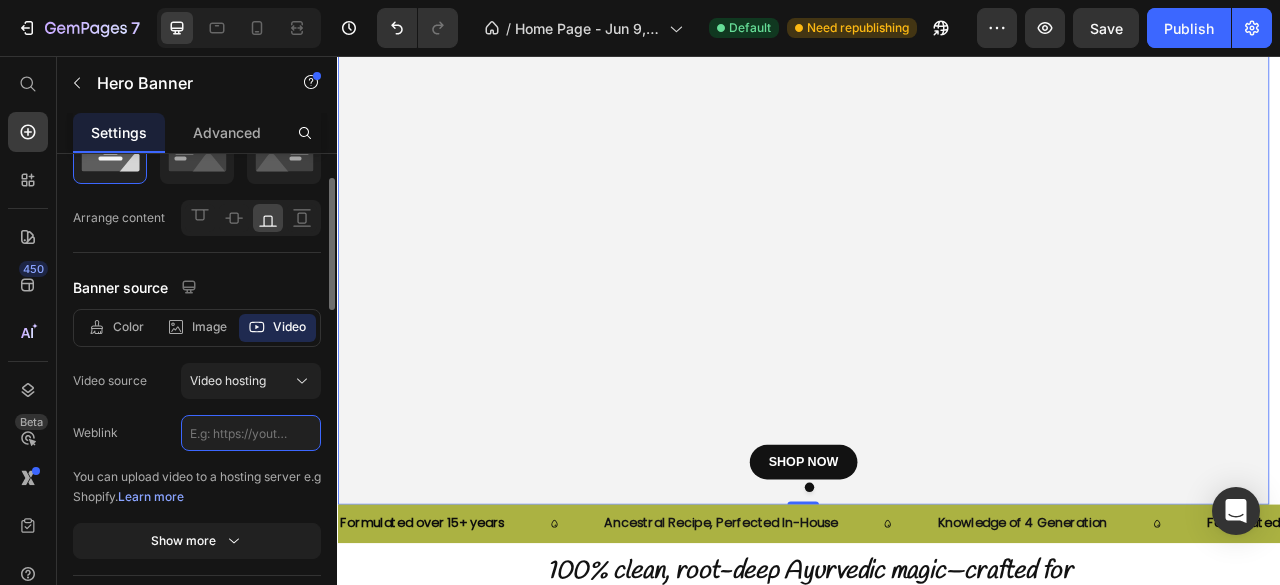 scroll, scrollTop: 0, scrollLeft: 0, axis: both 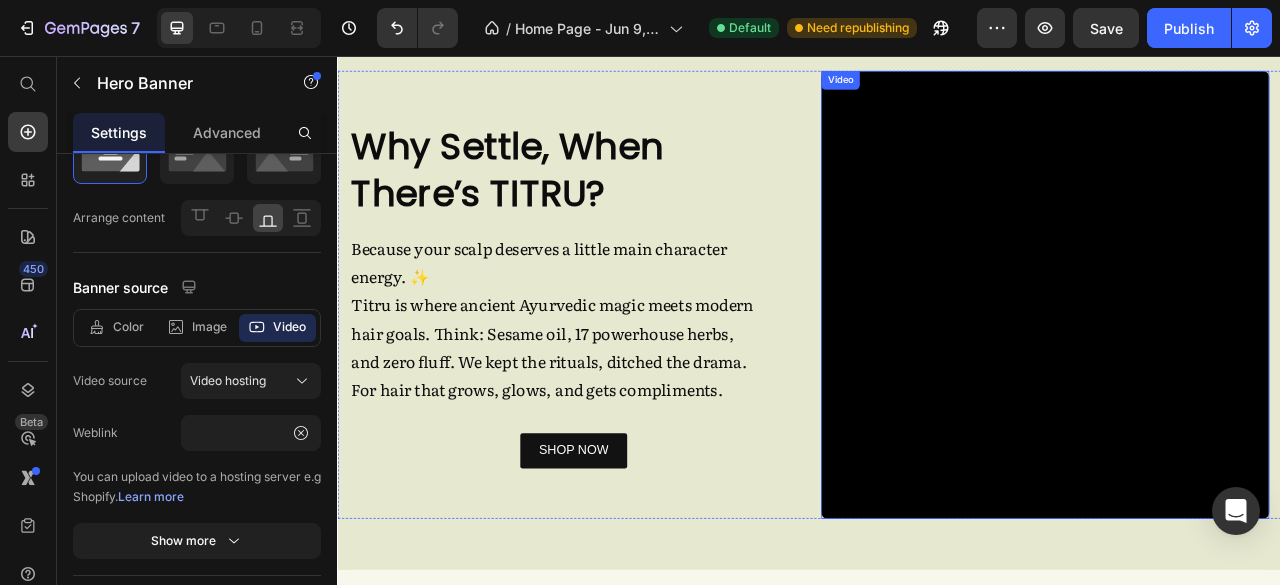 click at bounding box center (1237, 360) 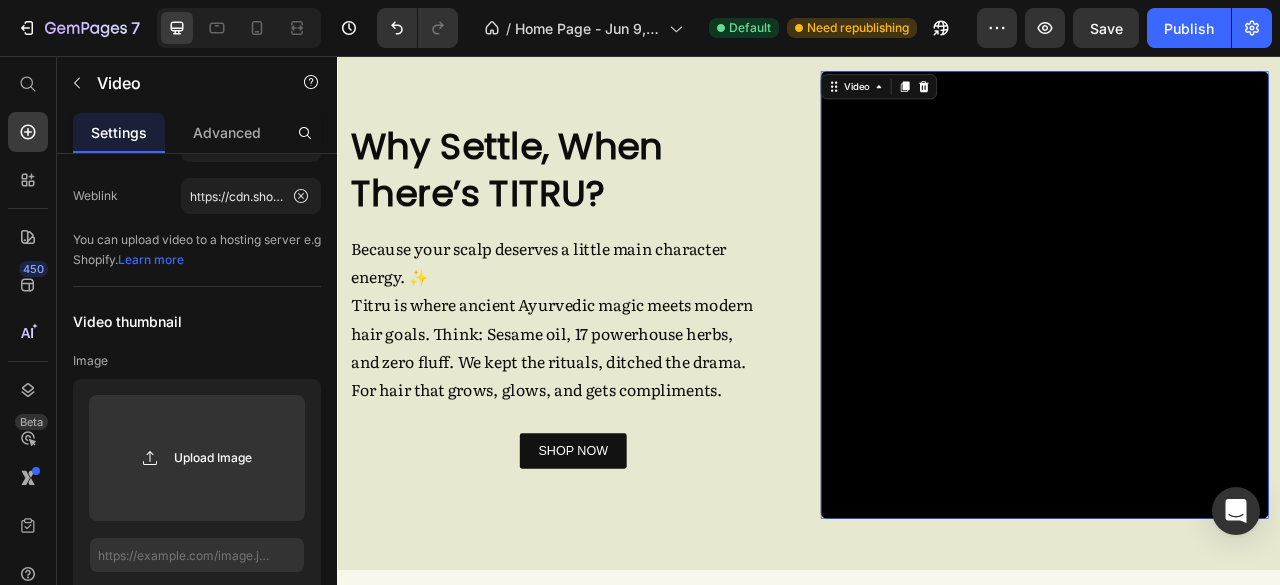 scroll, scrollTop: 0, scrollLeft: 0, axis: both 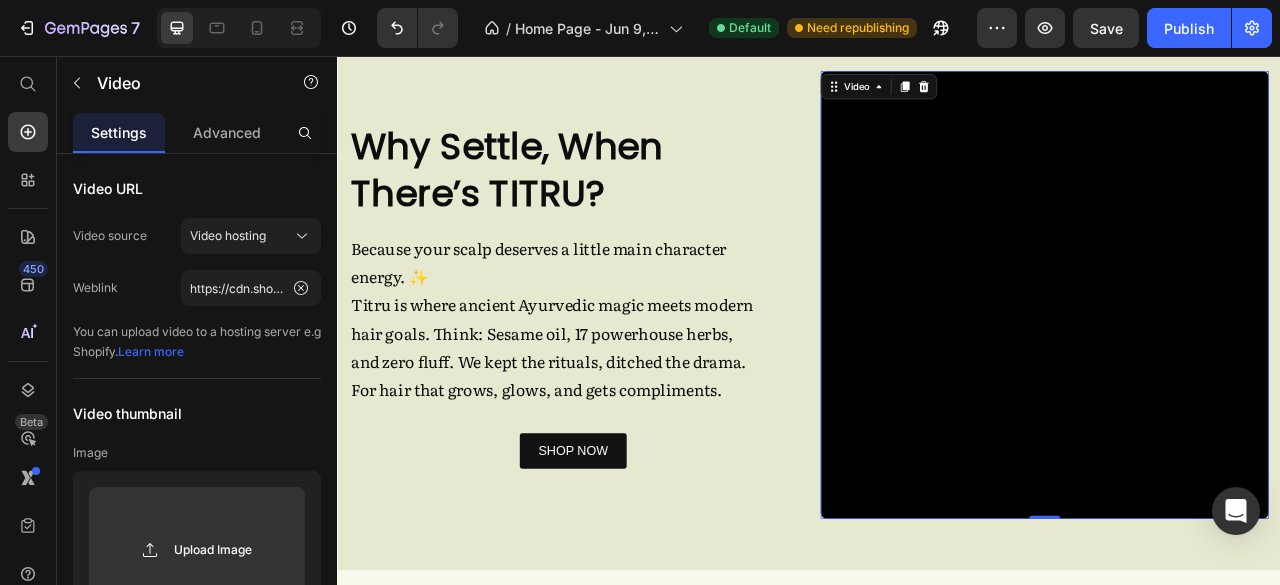 click at bounding box center (1237, 360) 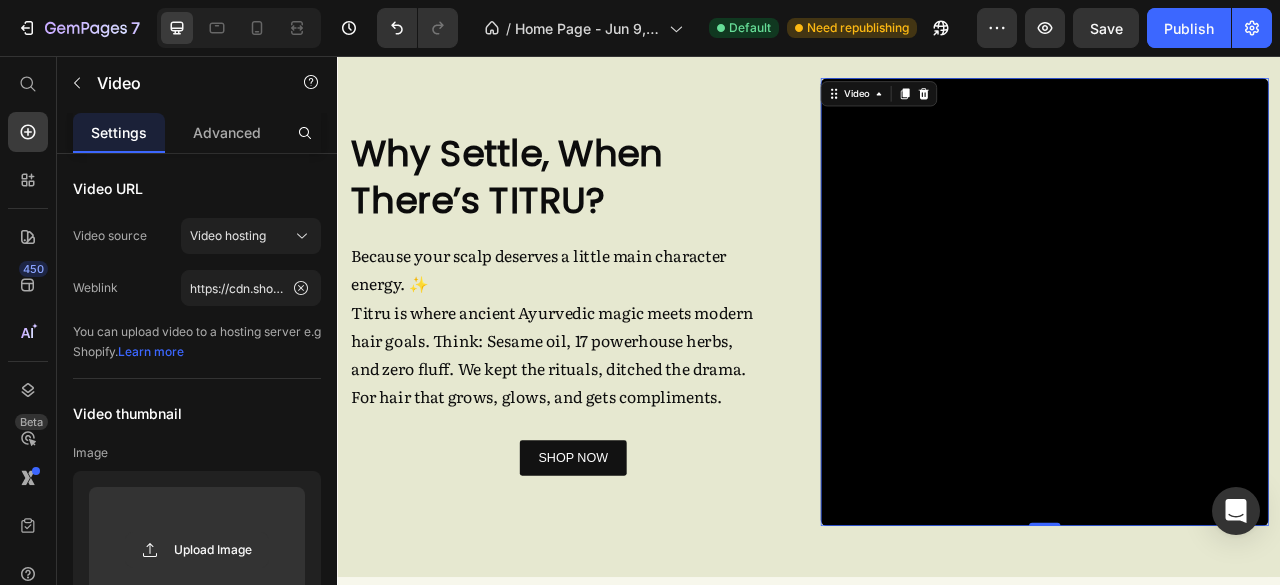 scroll, scrollTop: 914, scrollLeft: 0, axis: vertical 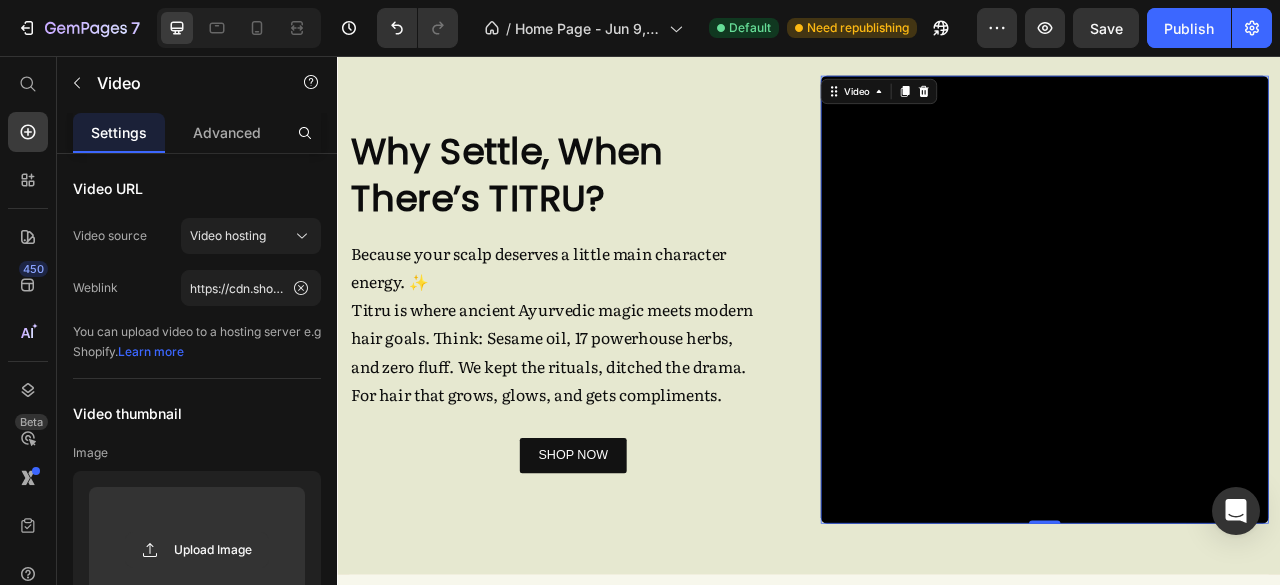 click at bounding box center (1237, 366) 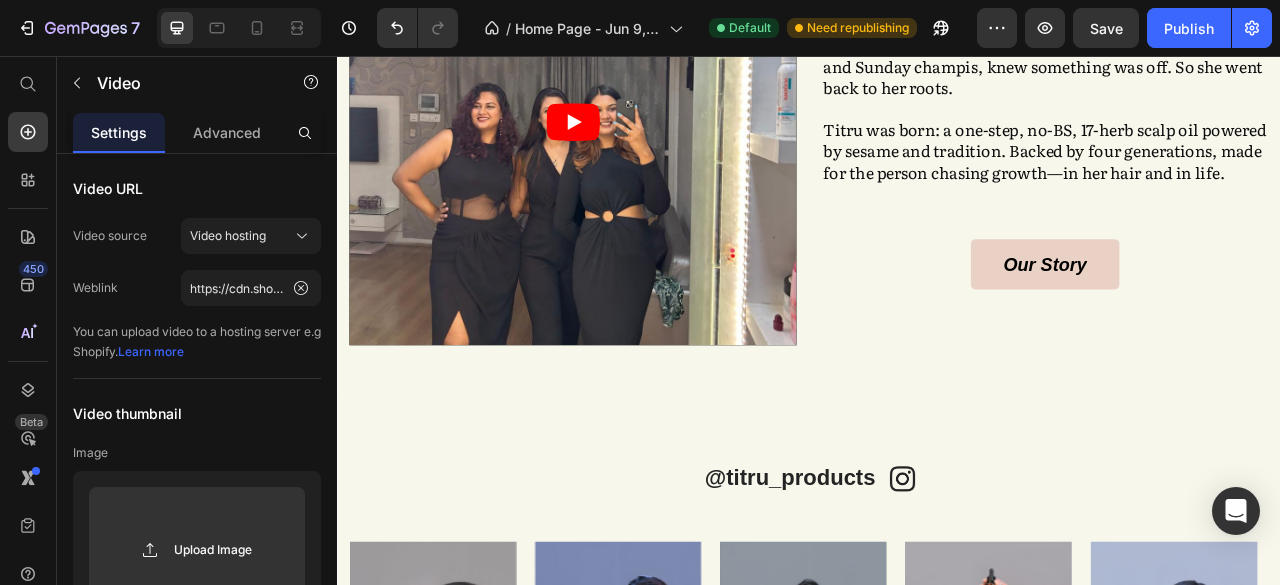 scroll, scrollTop: 1688, scrollLeft: 0, axis: vertical 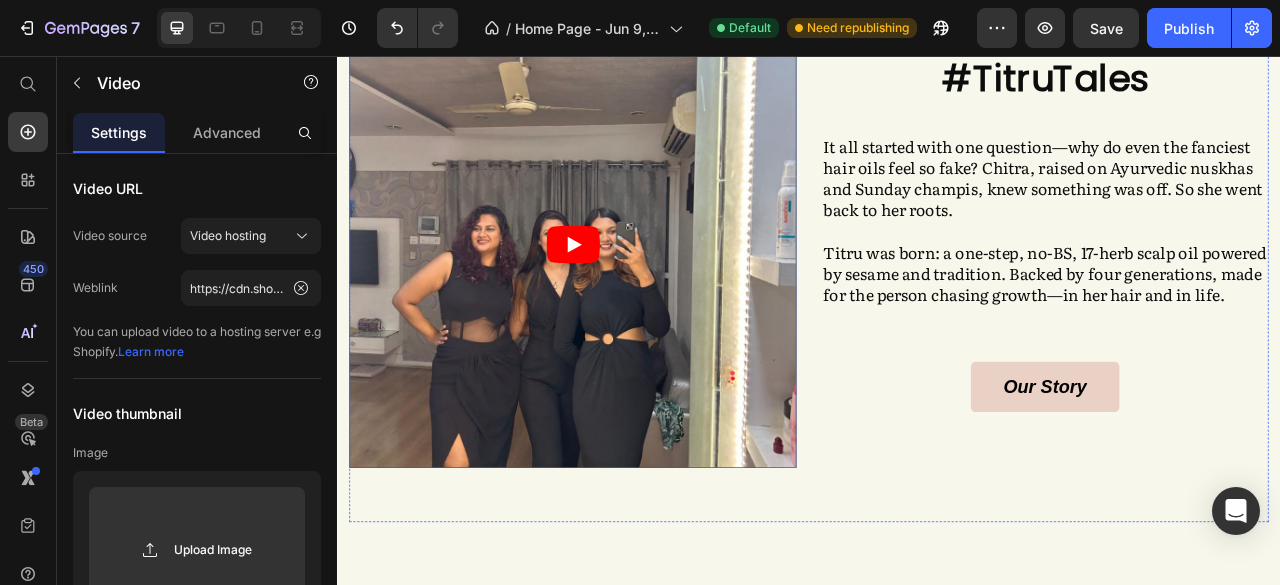 click at bounding box center [636, 295] 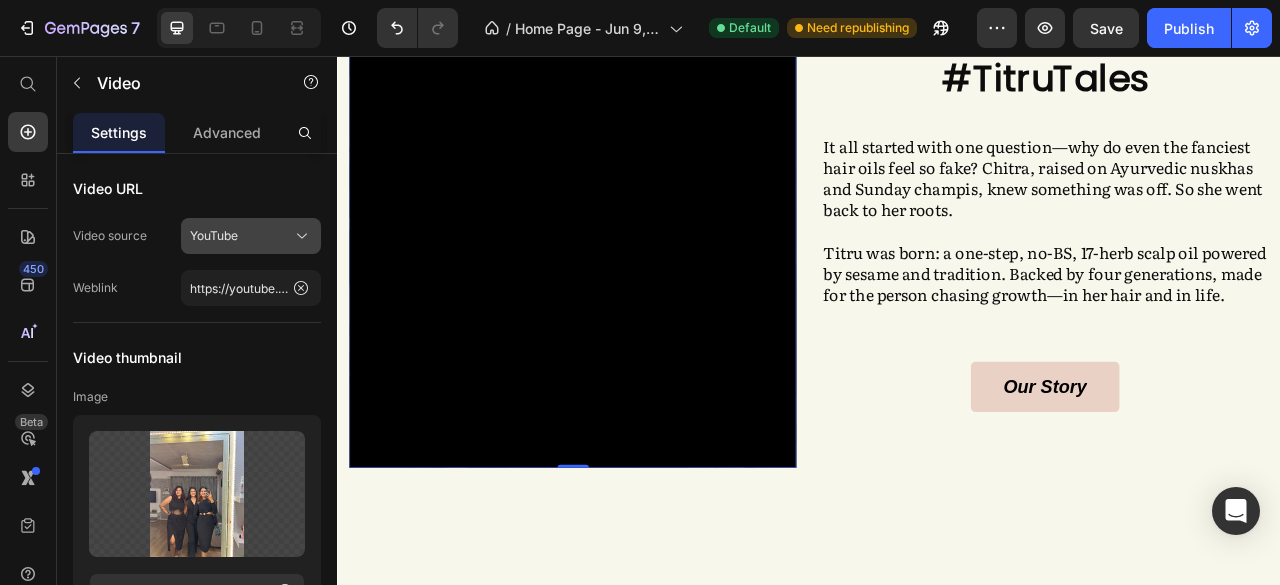 click 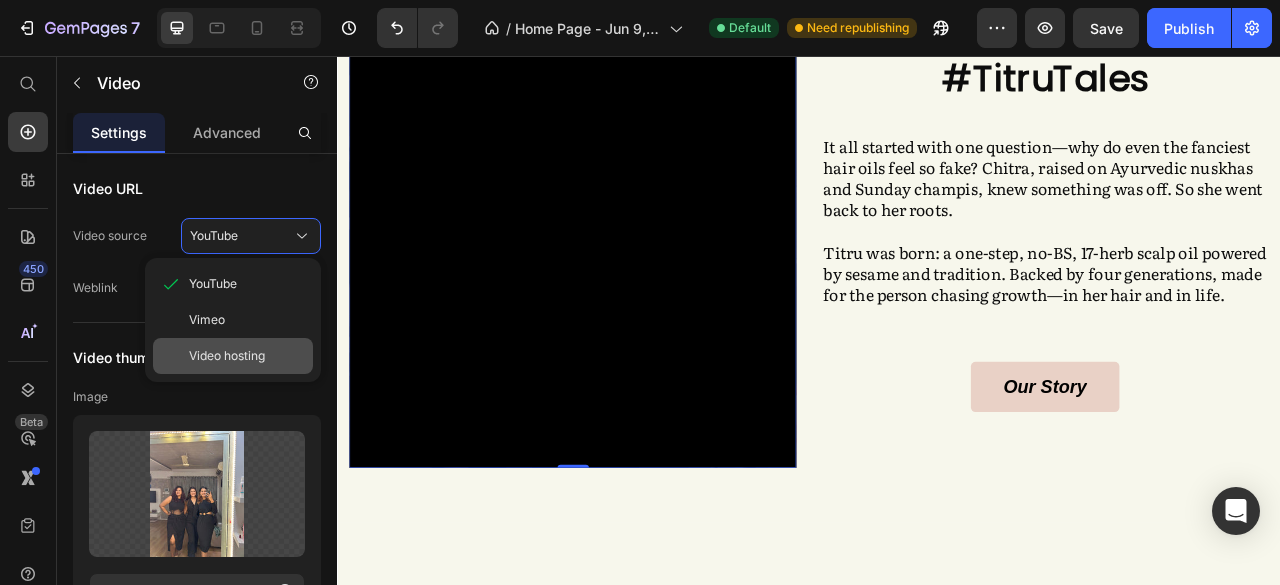 click on "Video hosting" at bounding box center [227, 356] 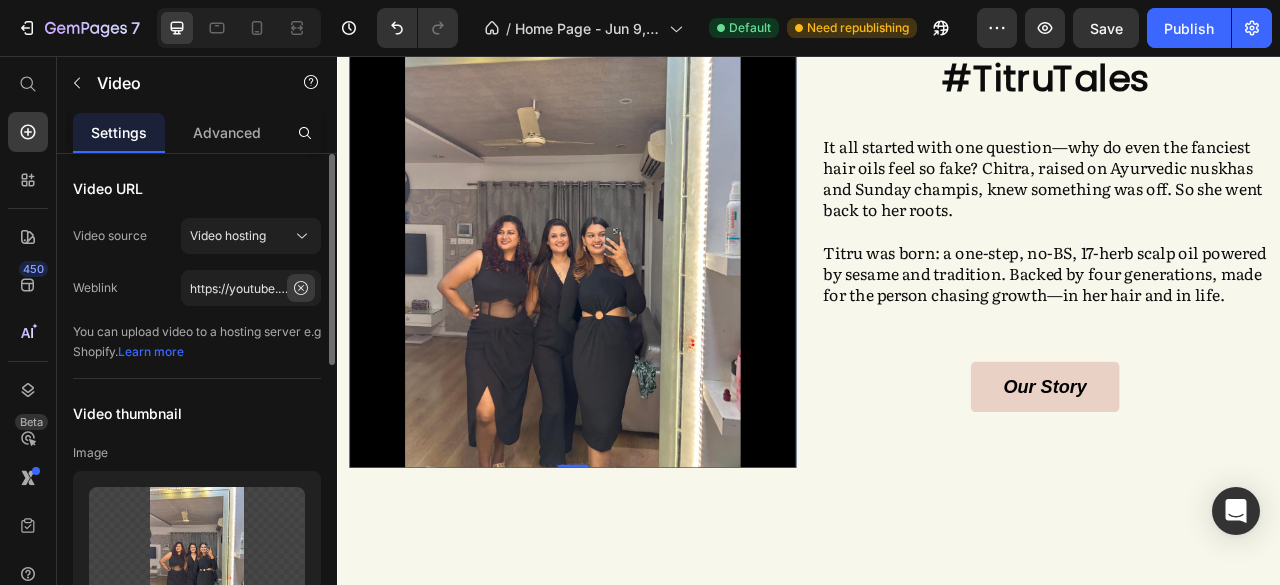 click 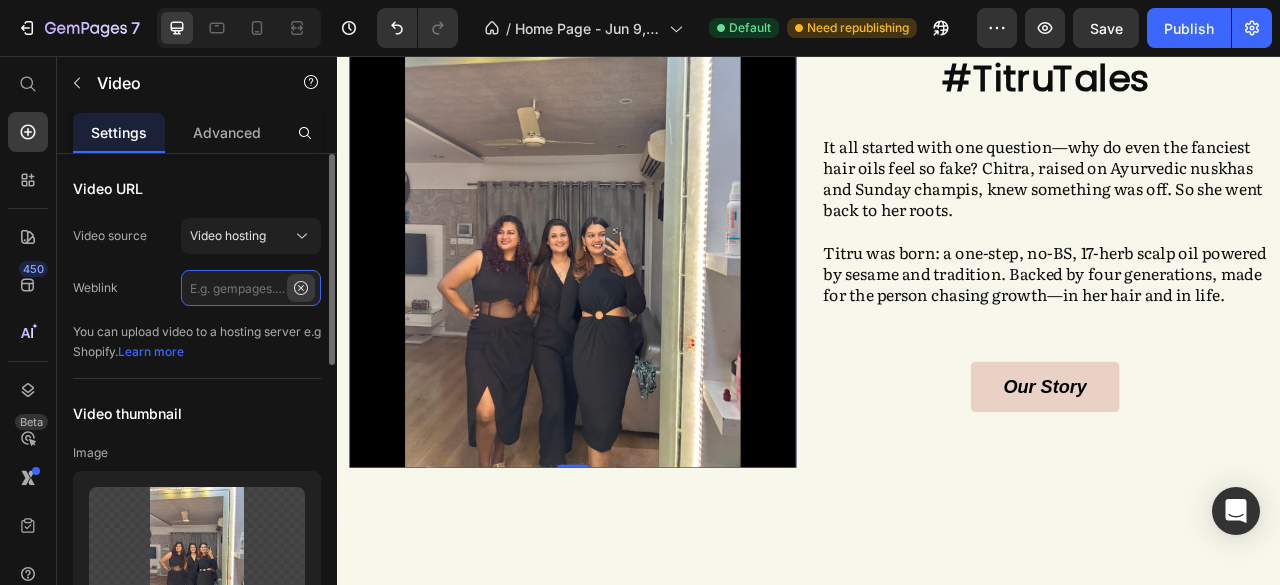 scroll, scrollTop: 0, scrollLeft: 0, axis: both 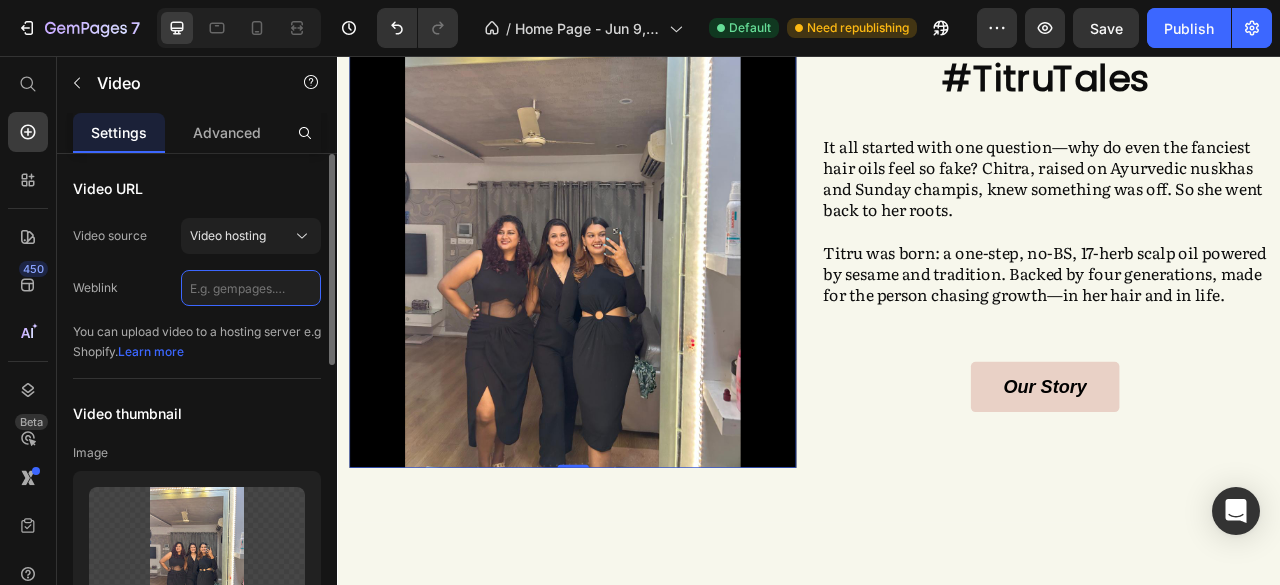 paste on "https://cdn.shopify.com/videos/c/o/v/d0828b5d5e0f4ef991ac498e3b19f021.mp4" 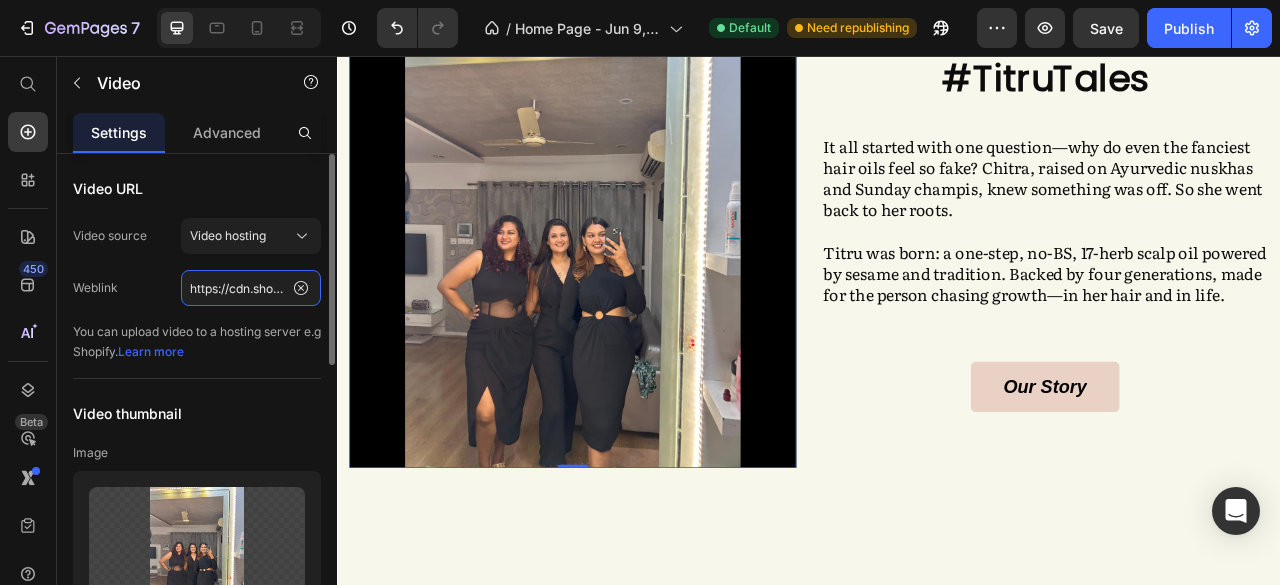 scroll, scrollTop: 0, scrollLeft: 362, axis: horizontal 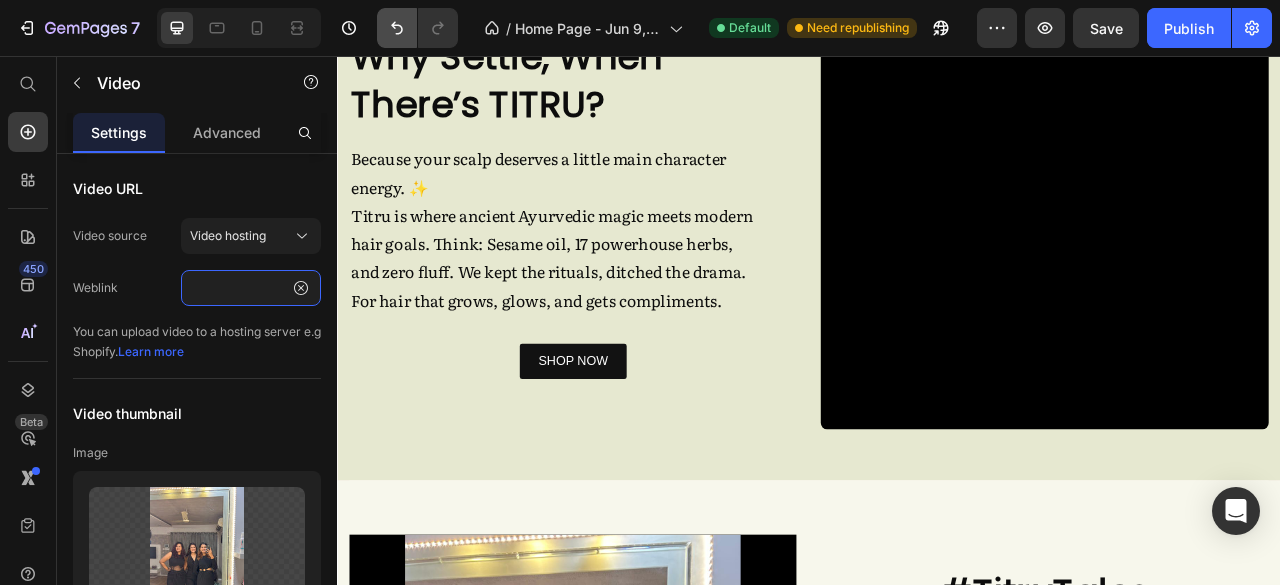 type on "https://cdn.shopify.com/videos/c/o/v/d0828b5d5e0f4ef991ac498e3b19f021.mp4" 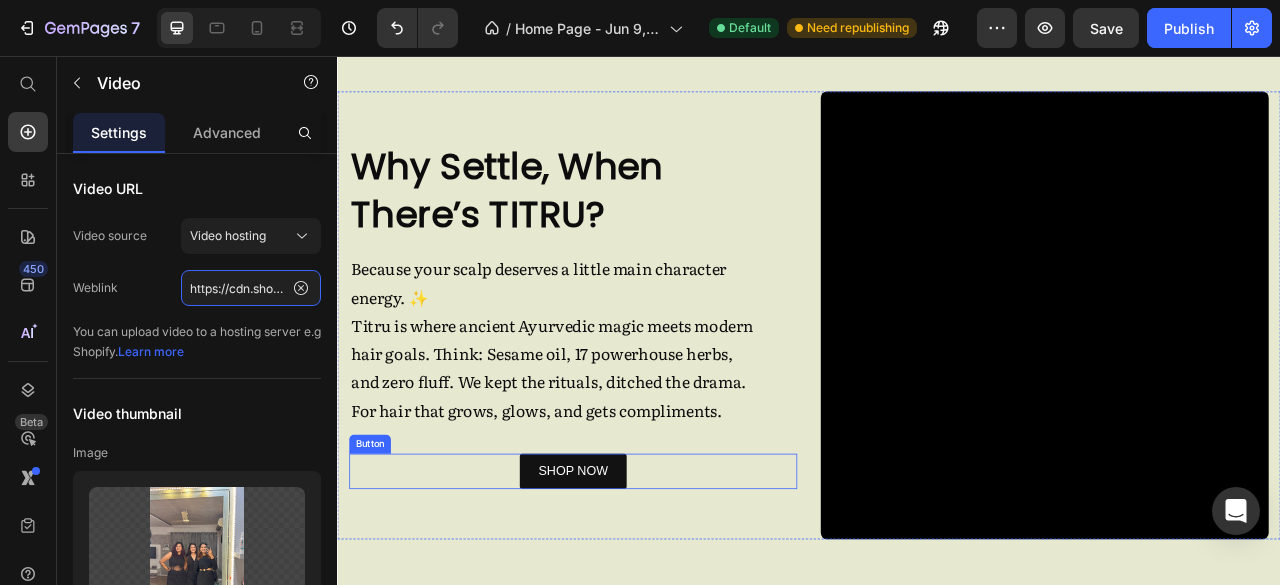 scroll, scrollTop: 855, scrollLeft: 0, axis: vertical 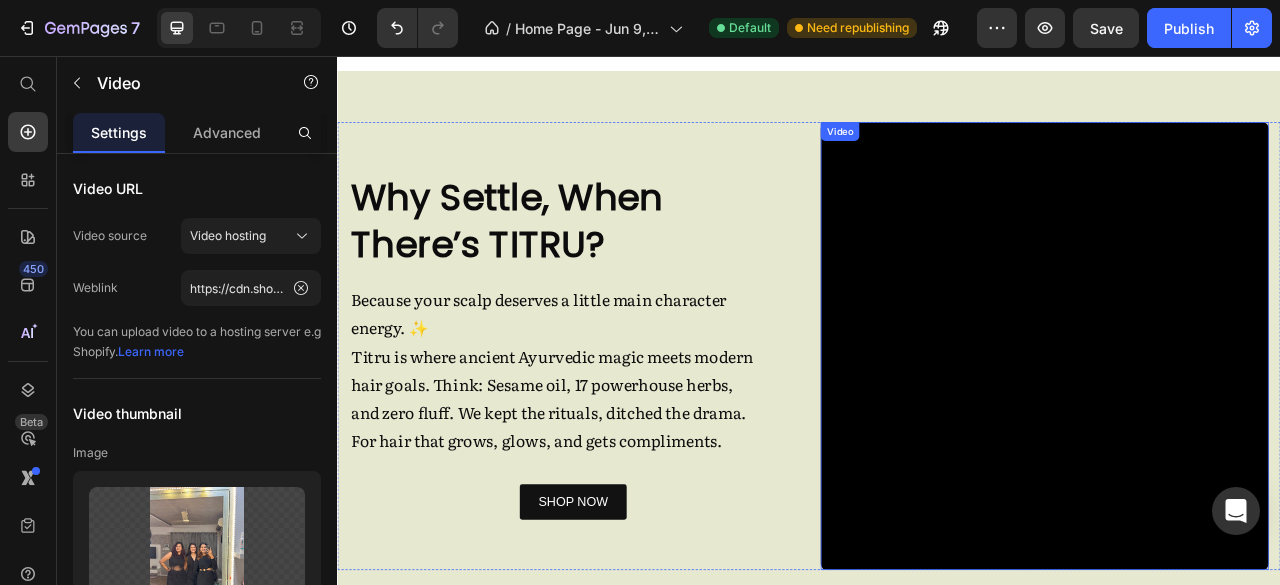 click at bounding box center (1237, 425) 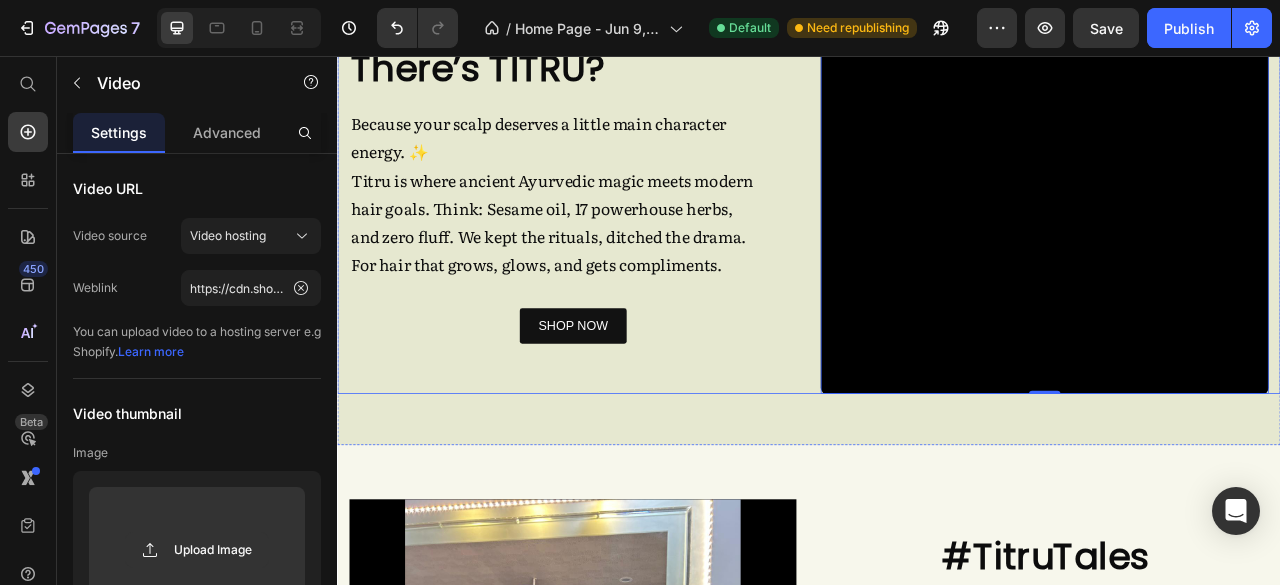 scroll, scrollTop: 1078, scrollLeft: 0, axis: vertical 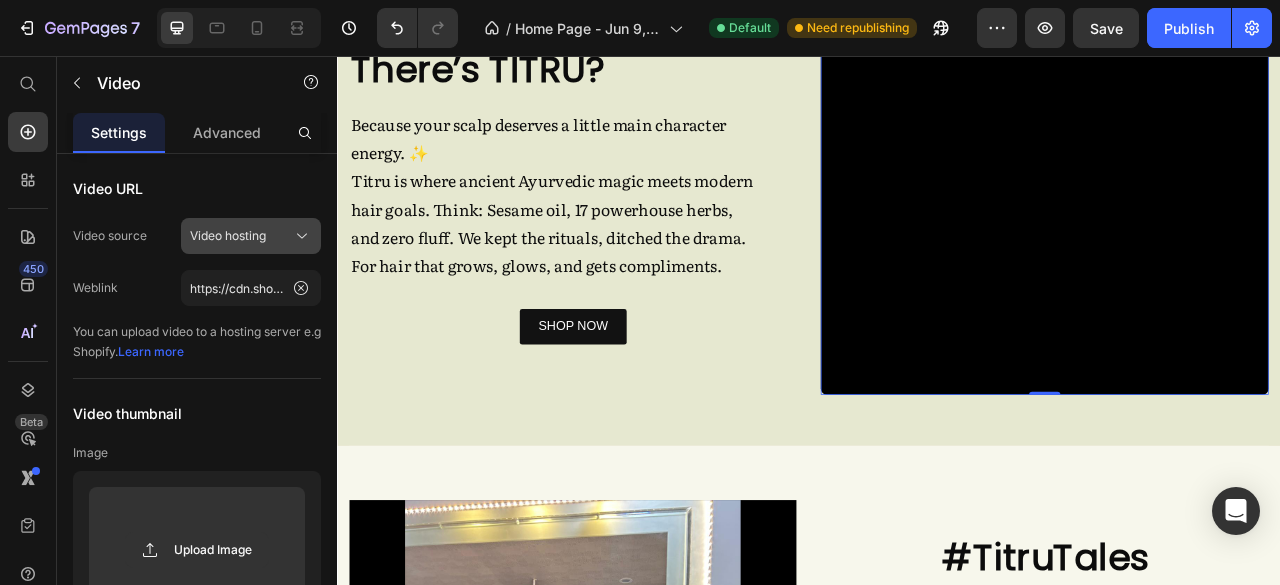 click on "Video hosting" at bounding box center (251, 236) 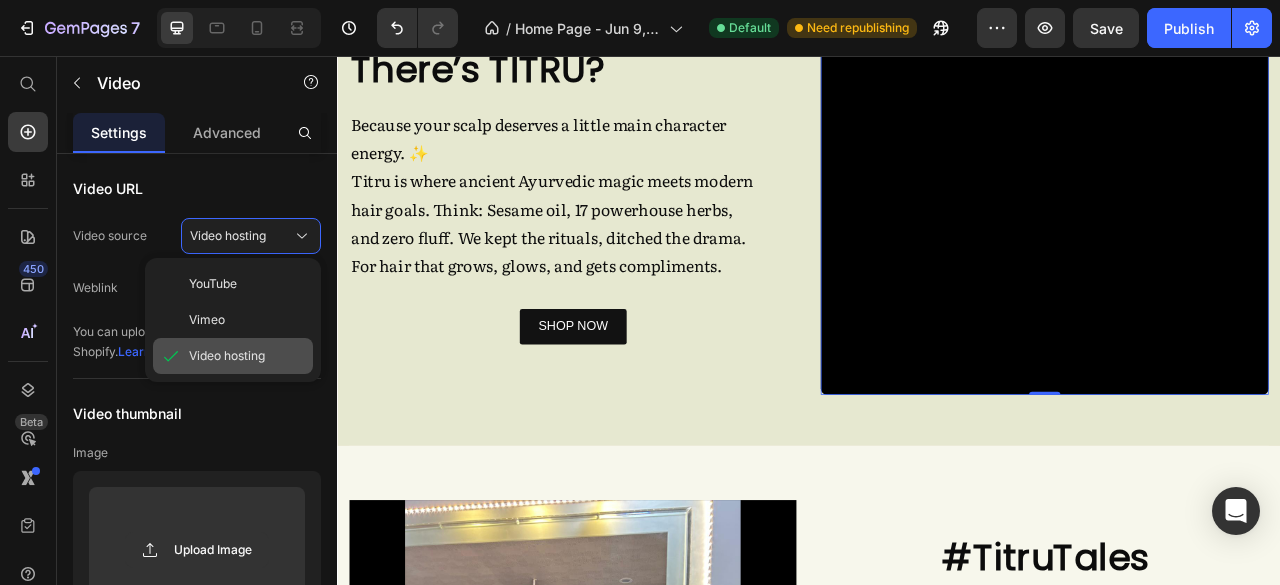 click on "Video hosting" at bounding box center (227, 356) 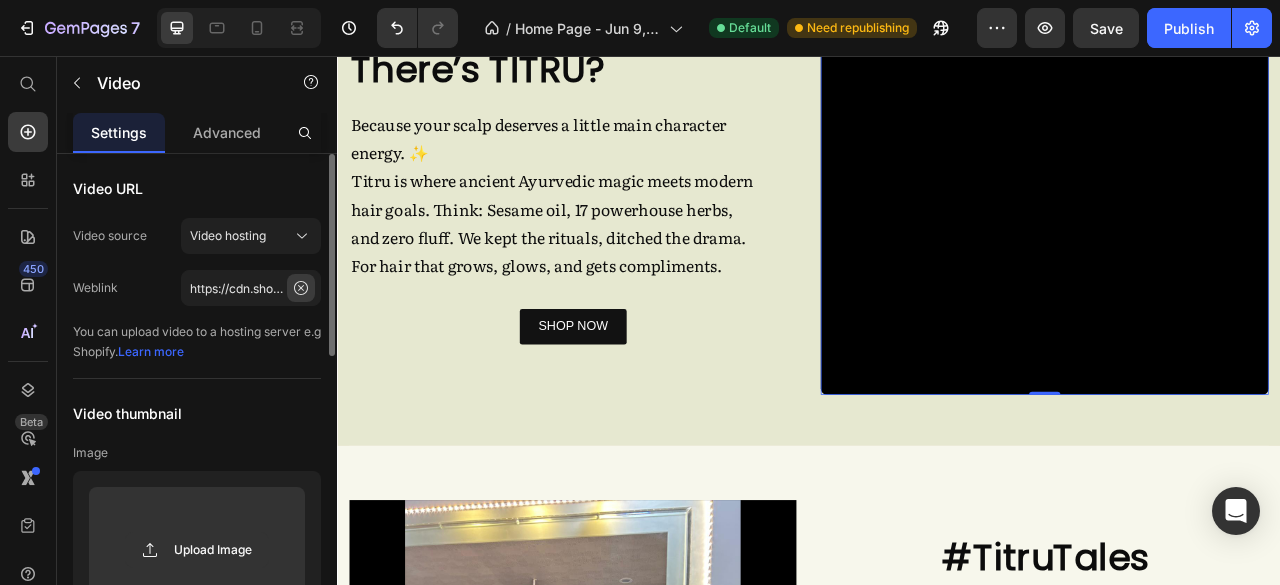 click 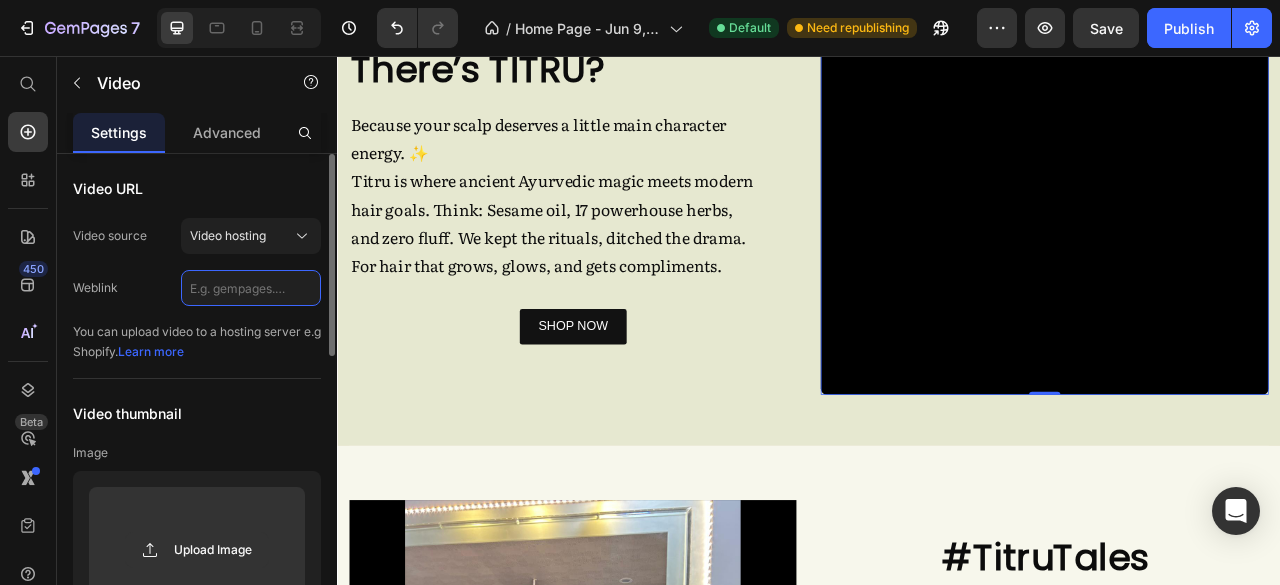 scroll, scrollTop: 0, scrollLeft: 0, axis: both 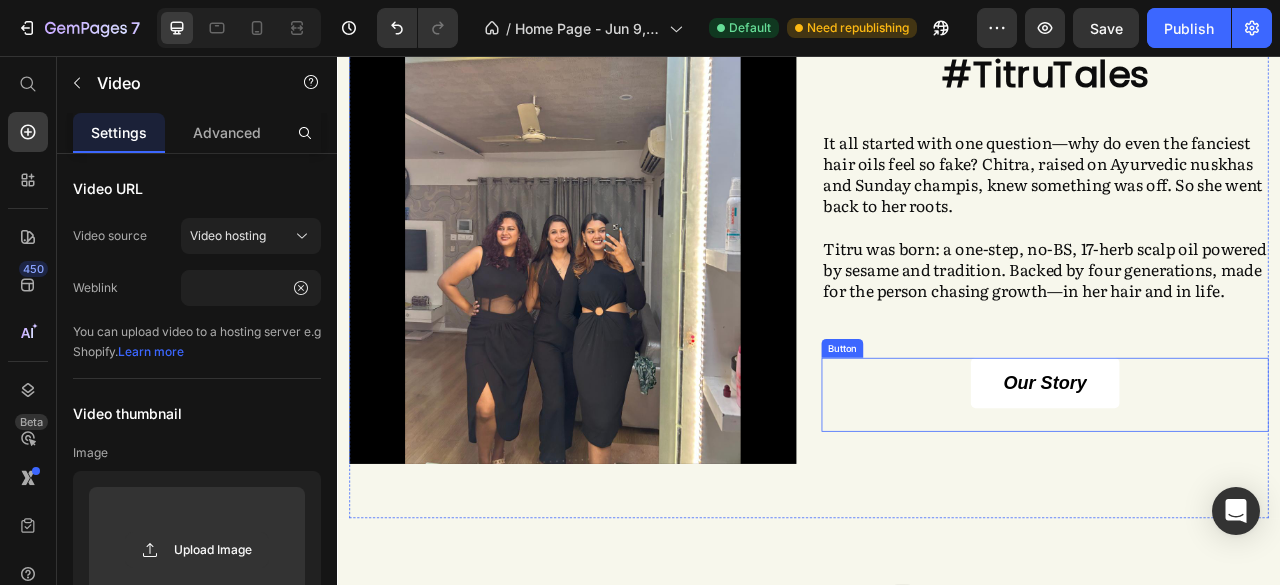 click on "Our Story" at bounding box center (1237, 472) 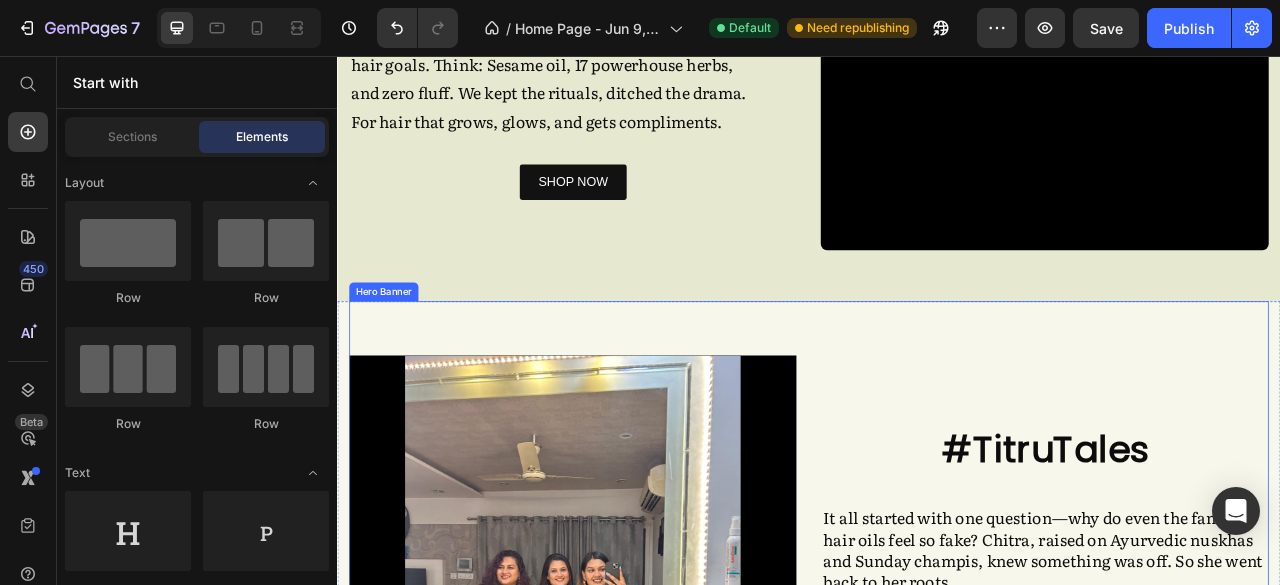 scroll, scrollTop: 1224, scrollLeft: 0, axis: vertical 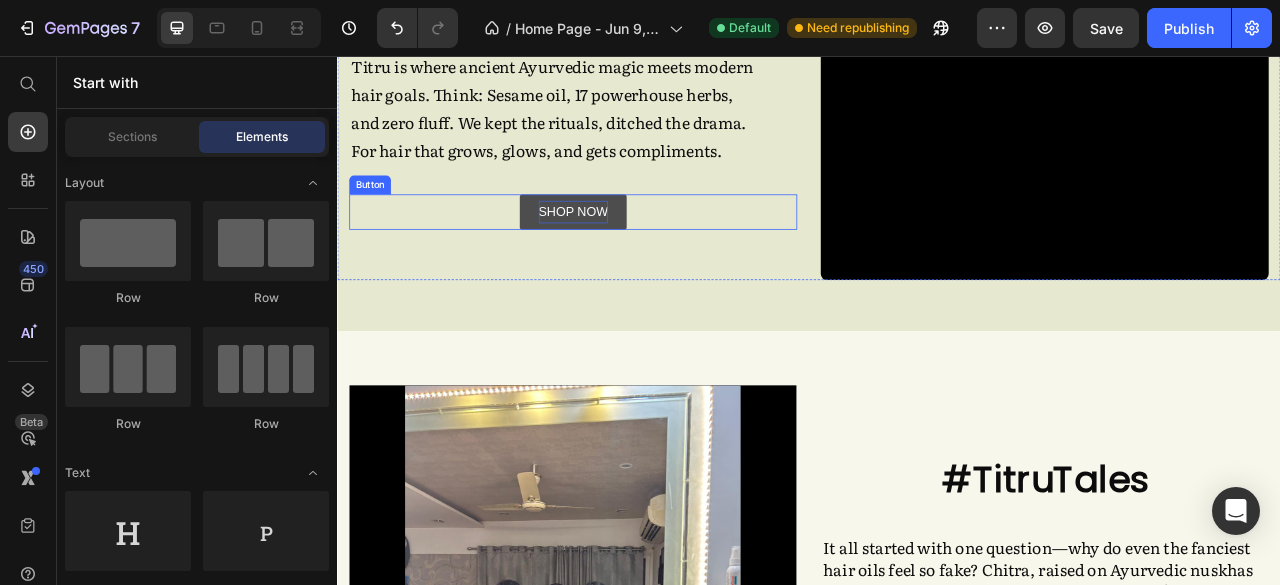 click on "SHOP NOW" at bounding box center (637, 254) 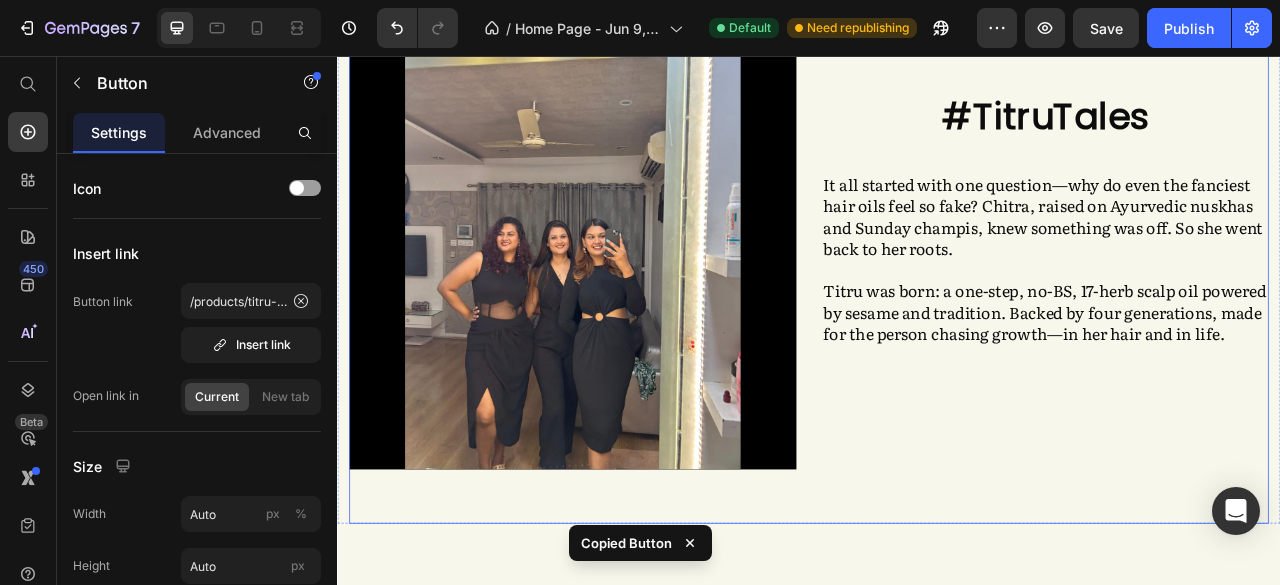 scroll, scrollTop: 1689, scrollLeft: 0, axis: vertical 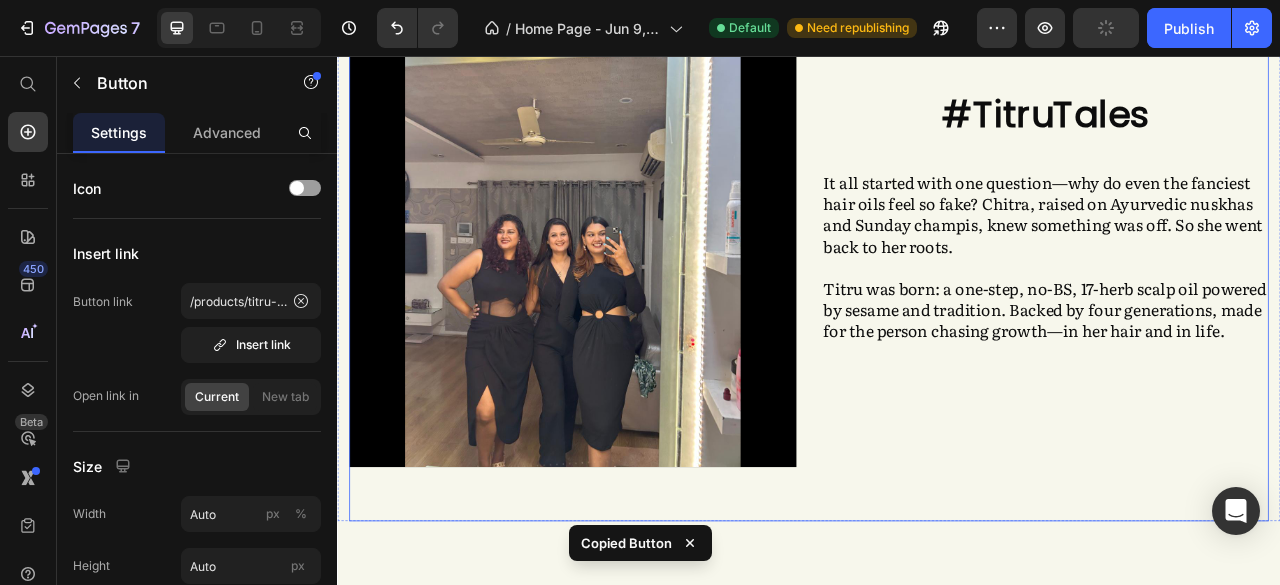 click on "#TitruTales Heading It all started with one question—why do even the fanciest hair oils feel so fake? Chitra, raised on Ayurvedic nuskhas and Sunday champis, knew something was off. So she went back to her roots.   Titru was born: a one-step, no-BS, 17-herb scalp oil powered by sesame and tradition. Backed by four generations, made for the person chasing growth—in her hair and in life.   Text Block" at bounding box center (1237, 294) 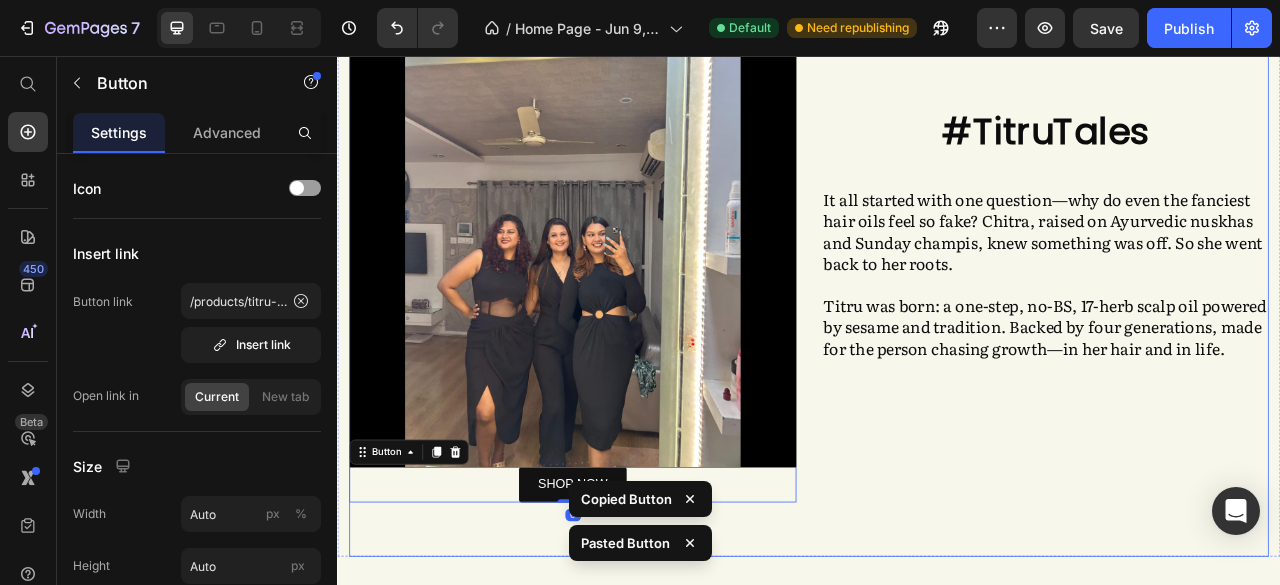 scroll, scrollTop: 1936, scrollLeft: 0, axis: vertical 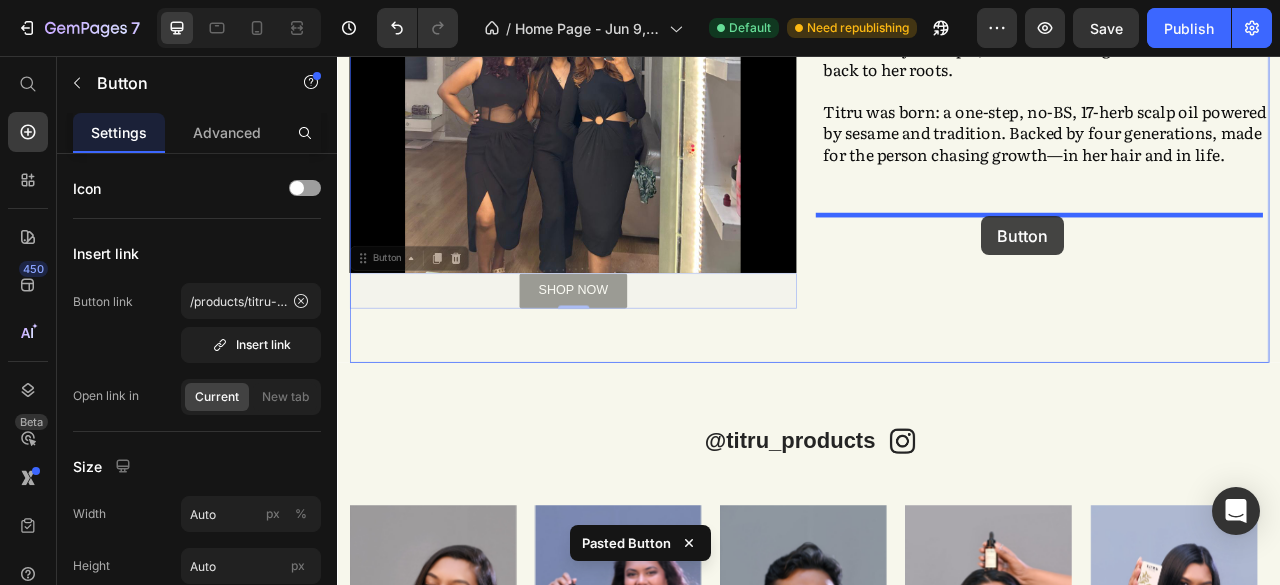 drag, startPoint x: 697, startPoint y: 349, endPoint x: 1156, endPoint y: 259, distance: 467.74033 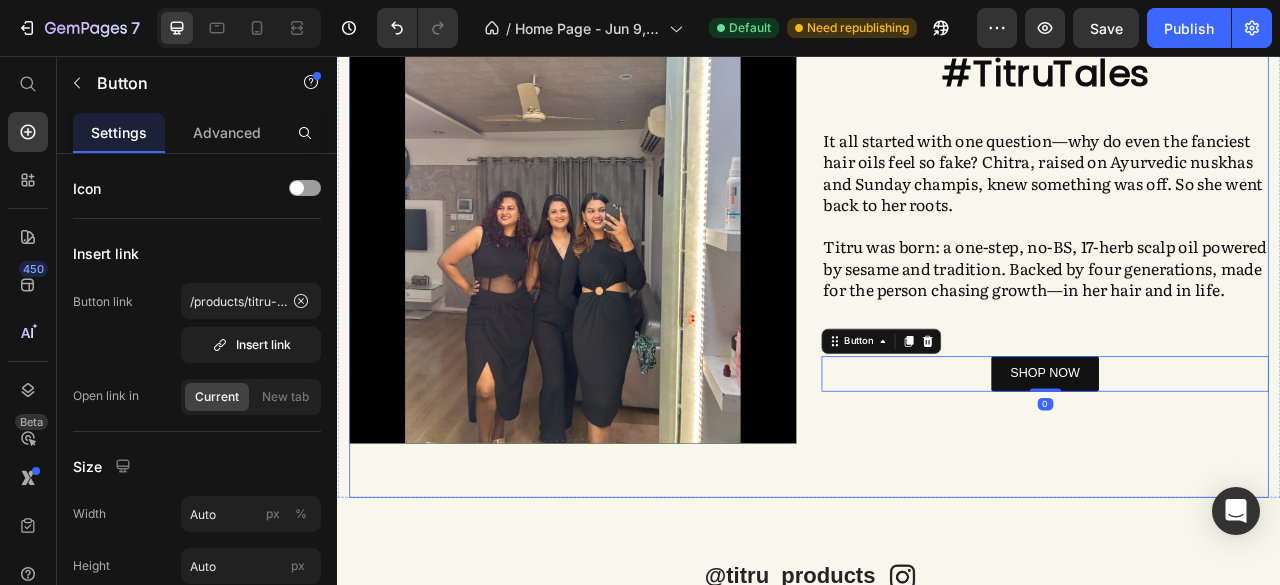 scroll, scrollTop: 1710, scrollLeft: 0, axis: vertical 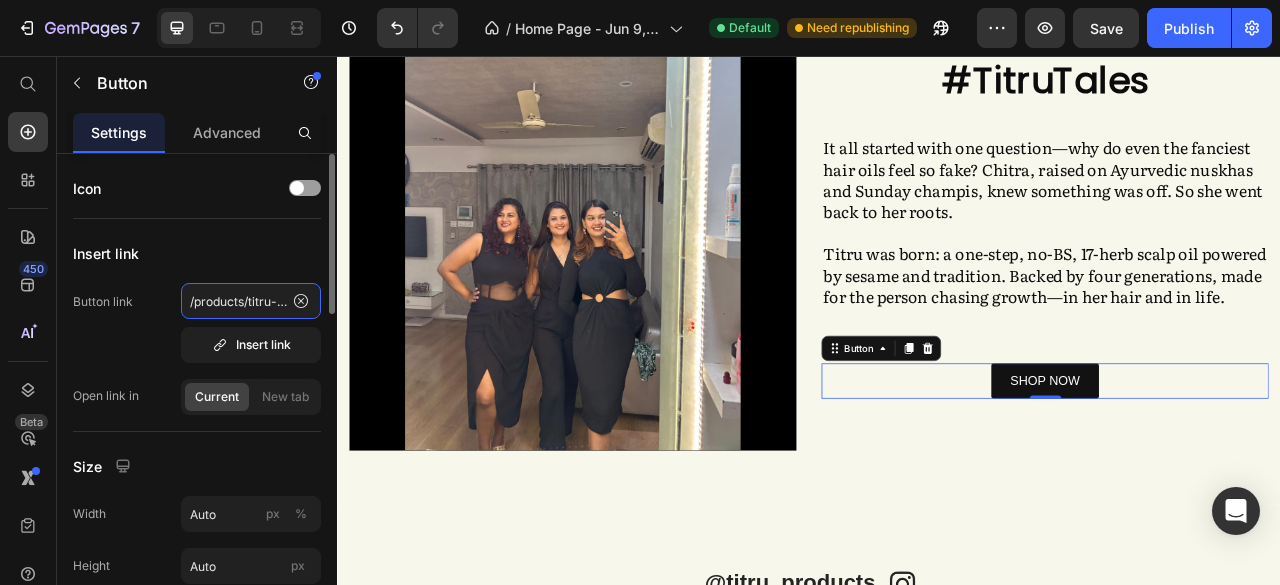 click on "/products/titru-scalp-oil" 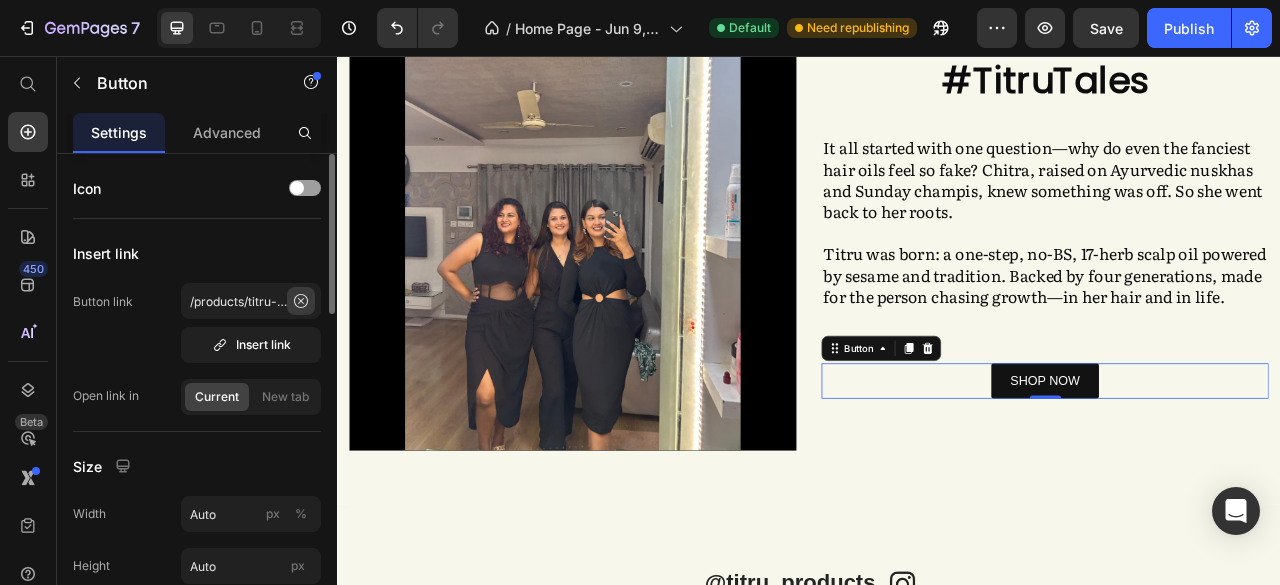 click 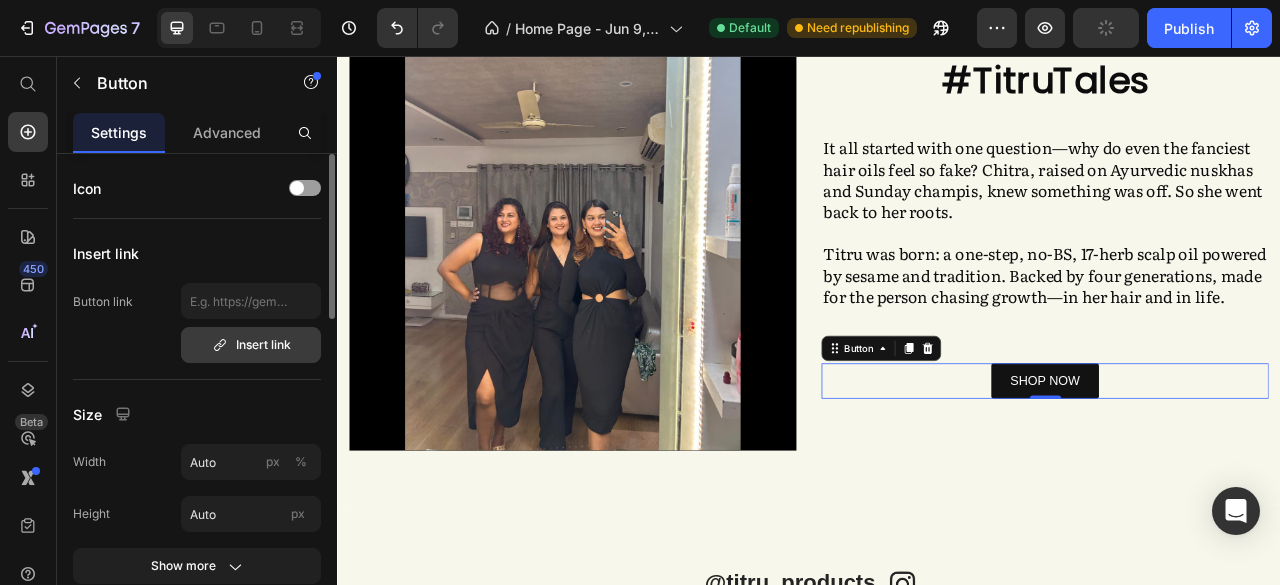 click on "Insert link" at bounding box center (251, 345) 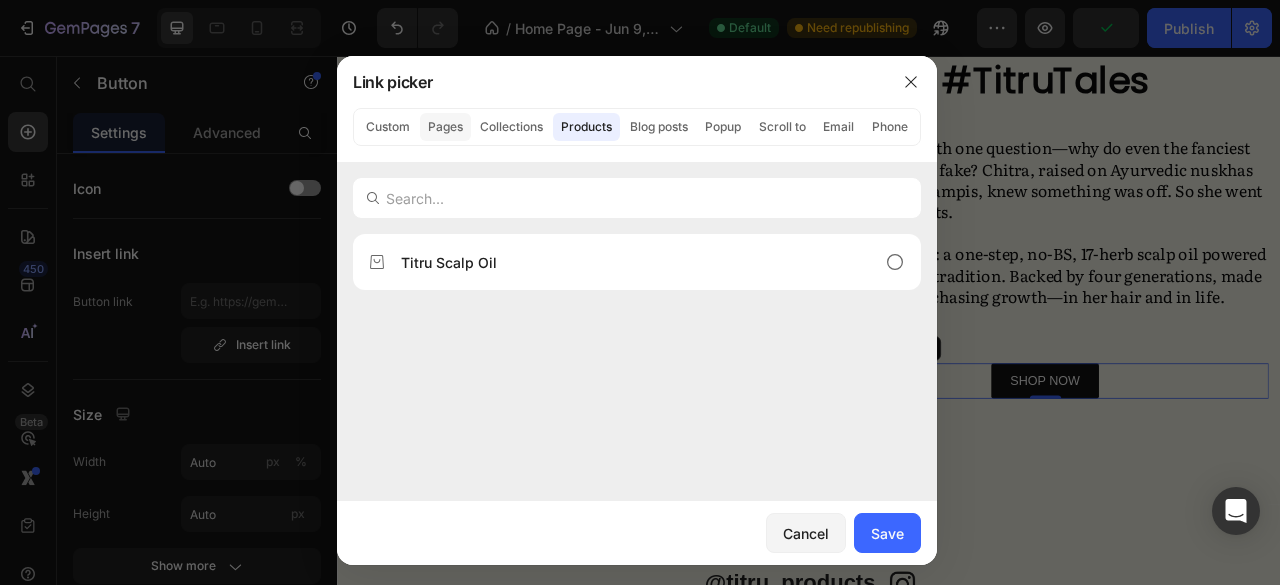 click on "Pages" 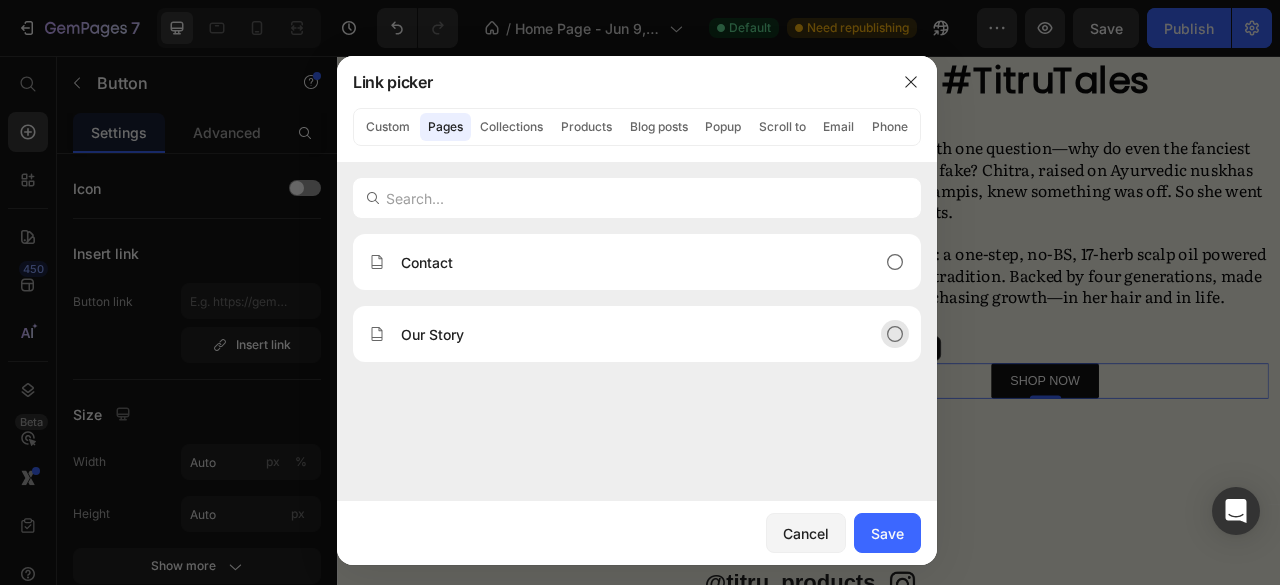 click on "Our Story" at bounding box center [621, 334] 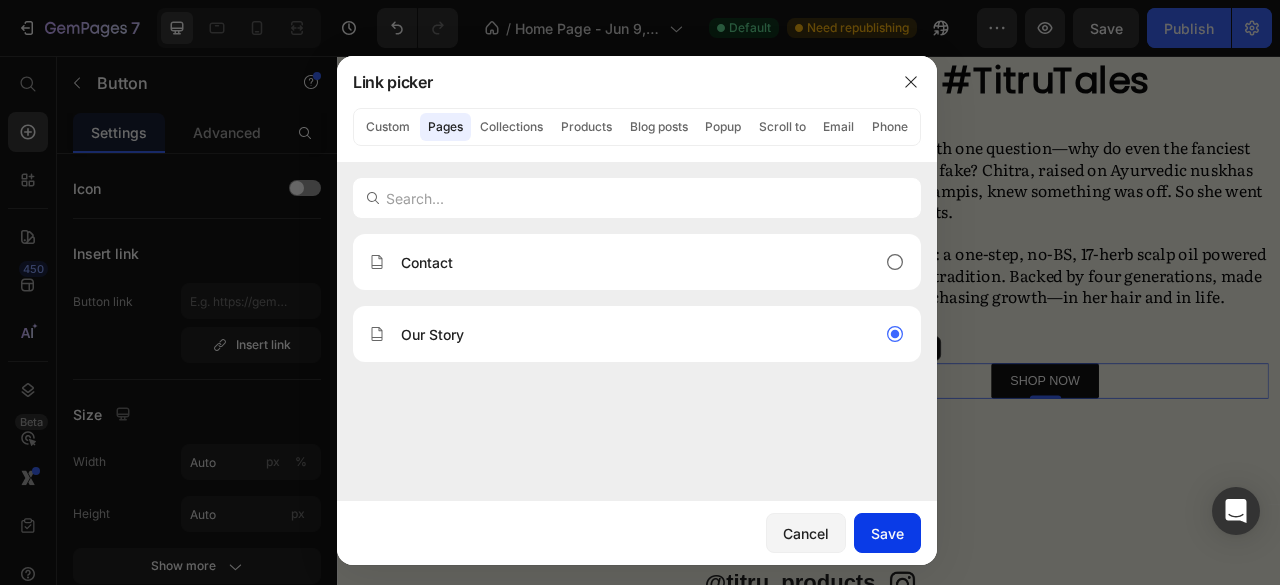 click on "Save" at bounding box center [887, 533] 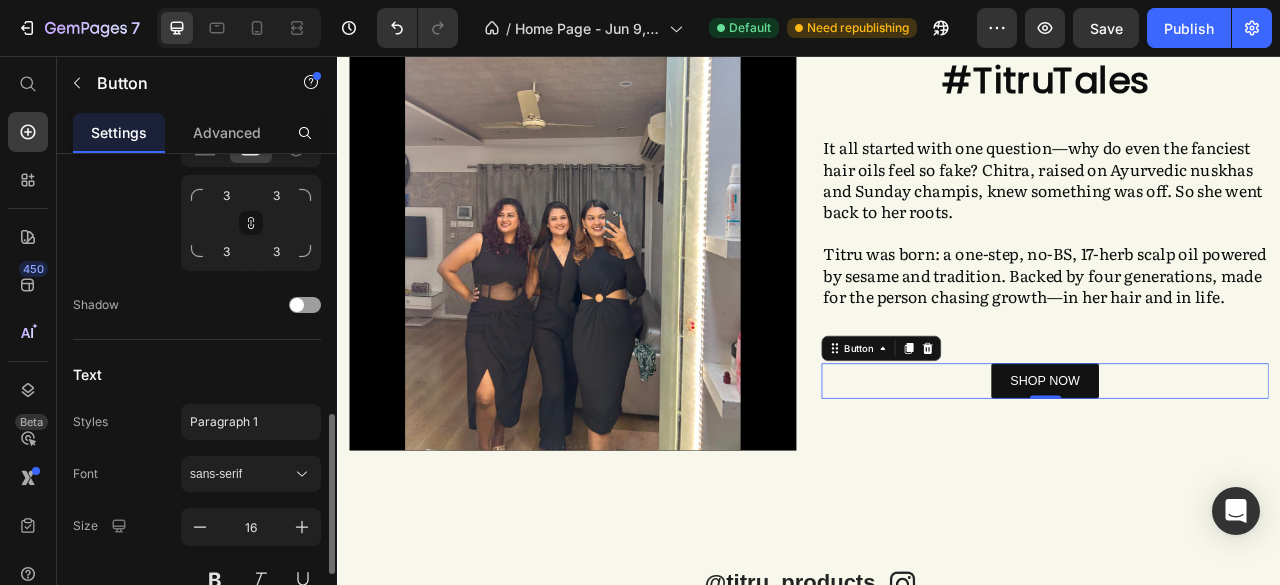 scroll, scrollTop: 790, scrollLeft: 0, axis: vertical 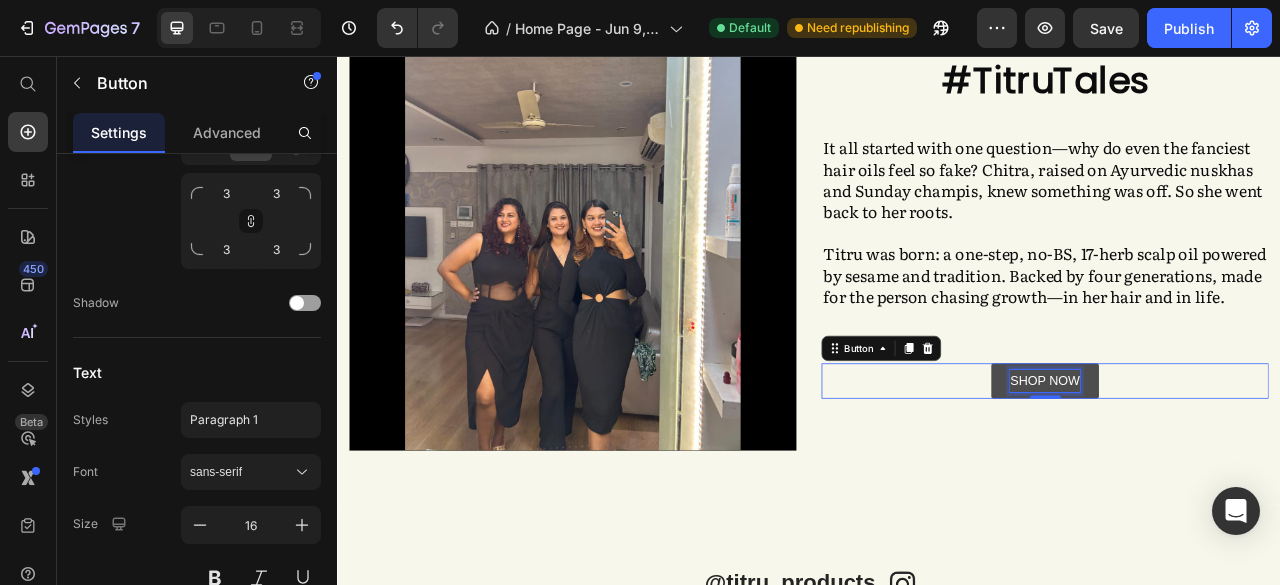 click on "SHOP NOW" at bounding box center [1237, 469] 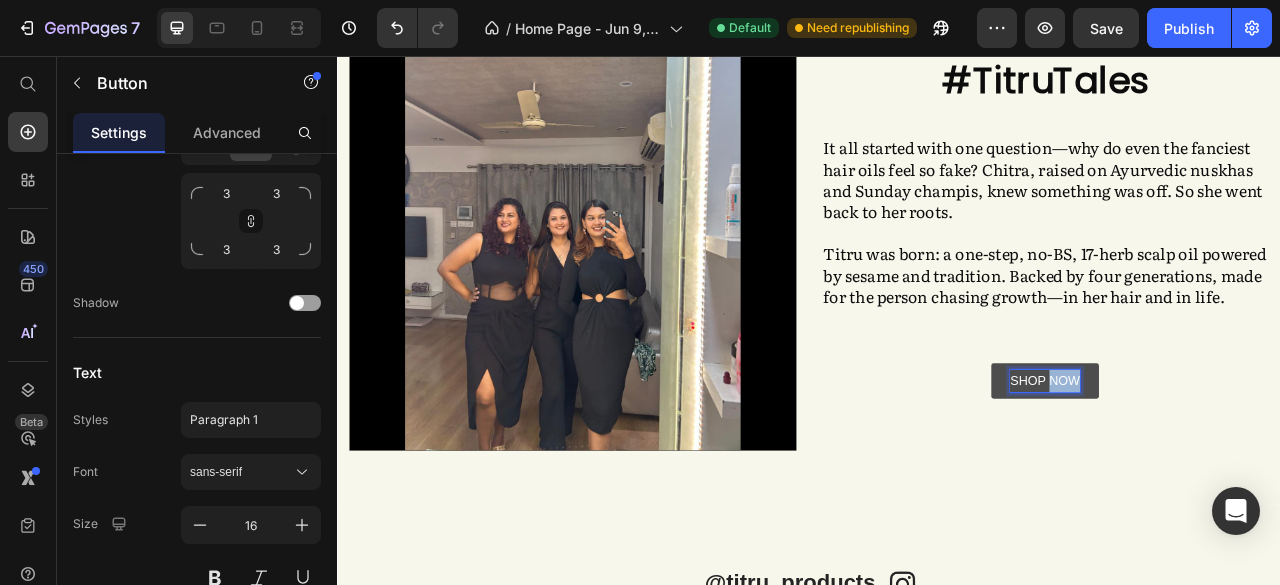 click on "SHOP NOW" at bounding box center (1237, 469) 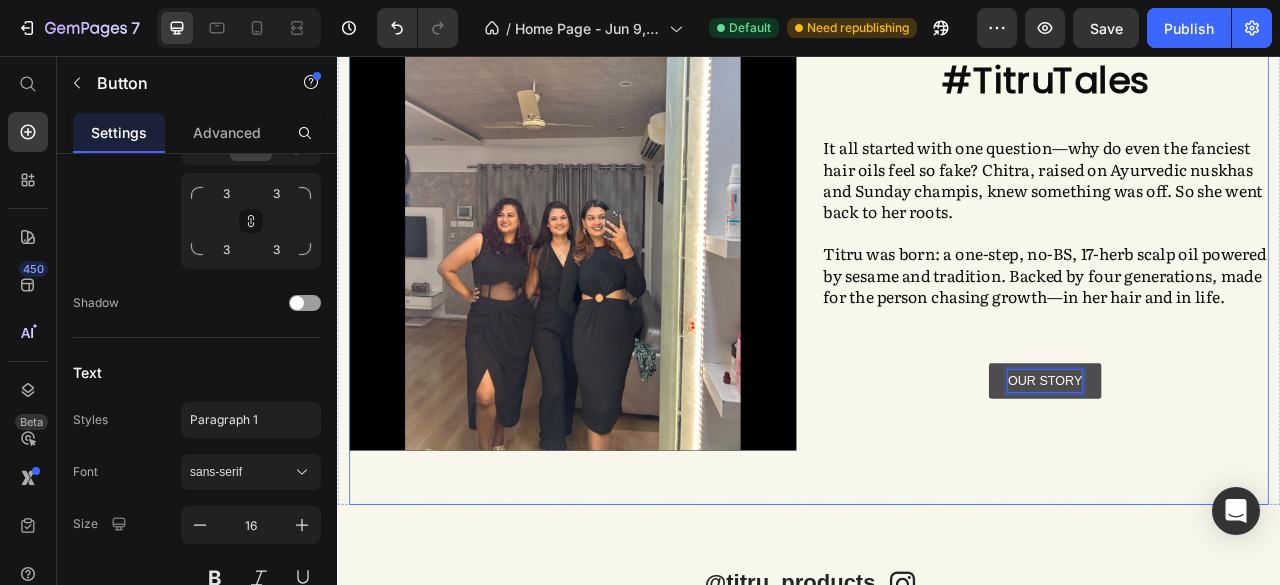 click on "#TitruTales Heading It all started with one question—why do even the fanciest hair oils feel so fake? Chitra, raised on Ayurvedic nuskhas and Sunday champis, knew something was off. So she went back to her roots.   Titru was born: a one-step, no-BS, 17-herb scalp oil powered by sesame and tradition. Backed by four generations, made for the person chasing growth—in her hair and in life.   Text Block OUR STORY  Button   0" at bounding box center (1237, 273) 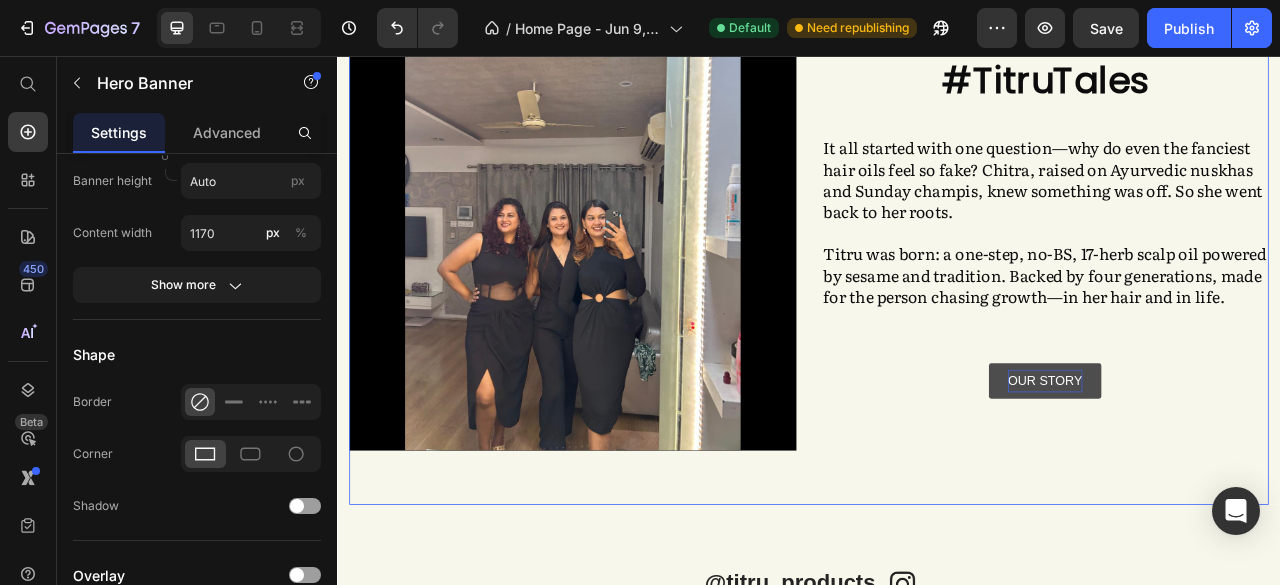 scroll, scrollTop: 0, scrollLeft: 0, axis: both 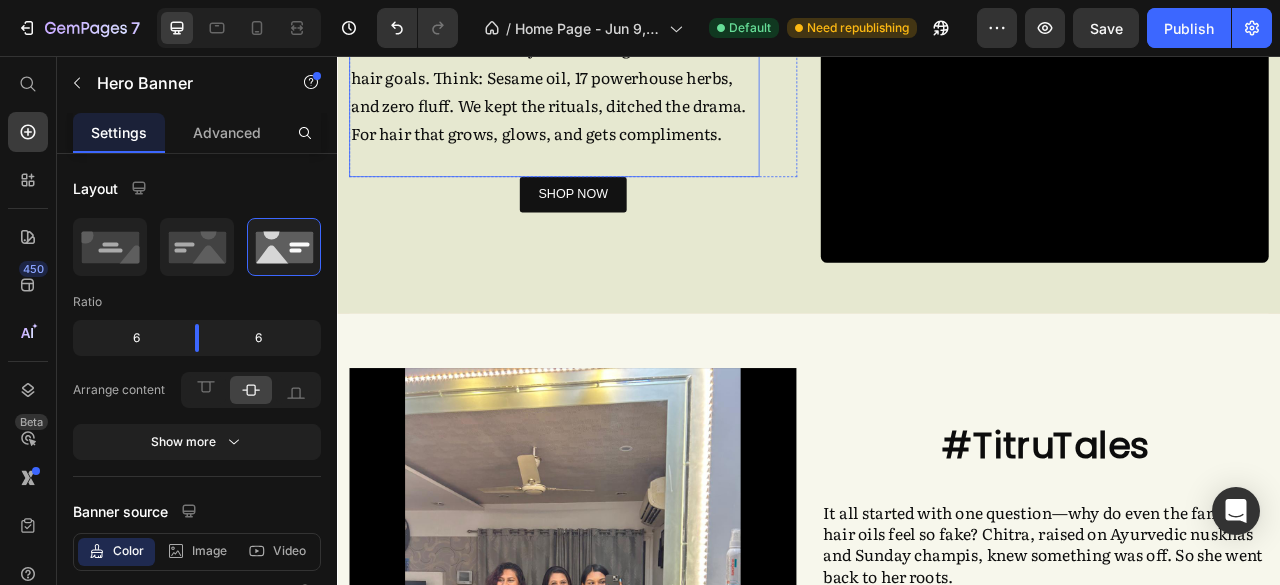 click on "Because your scalp deserves a little main character energy. ✨ Titru is where ancient Ayurvedic magic meets modern hair goals. Think: Sesame oil, 17 powerhouse herbs, and zero fluff. We kept the rituals, ditched the drama. For hair that grows, glows, and gets compliments." at bounding box center [613, 64] 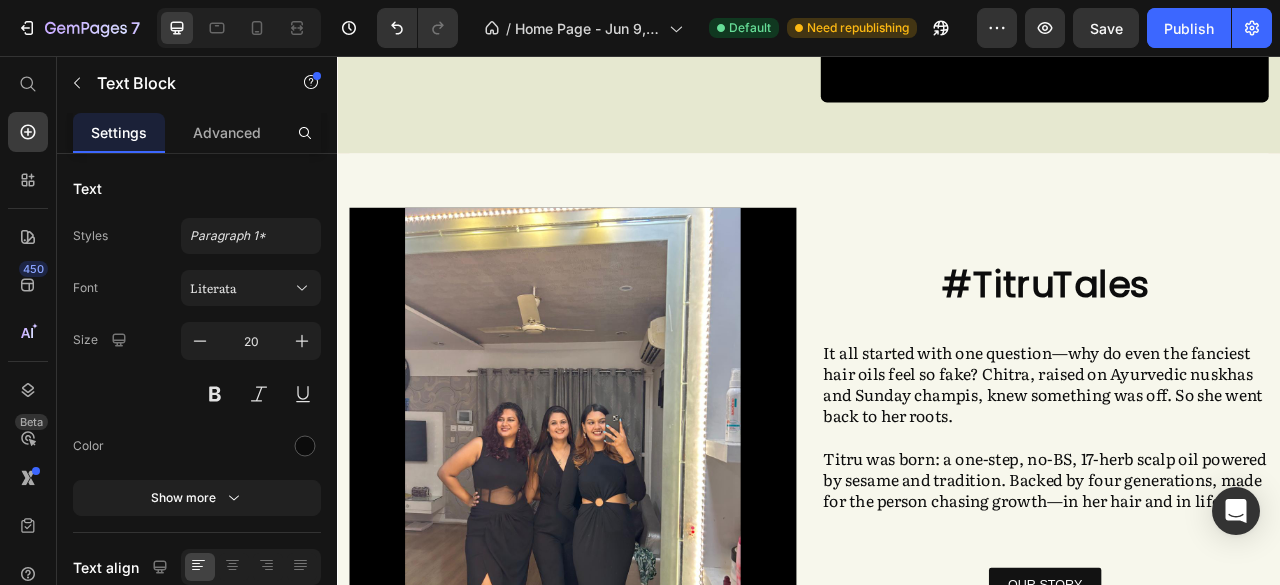 scroll, scrollTop: 0, scrollLeft: 0, axis: both 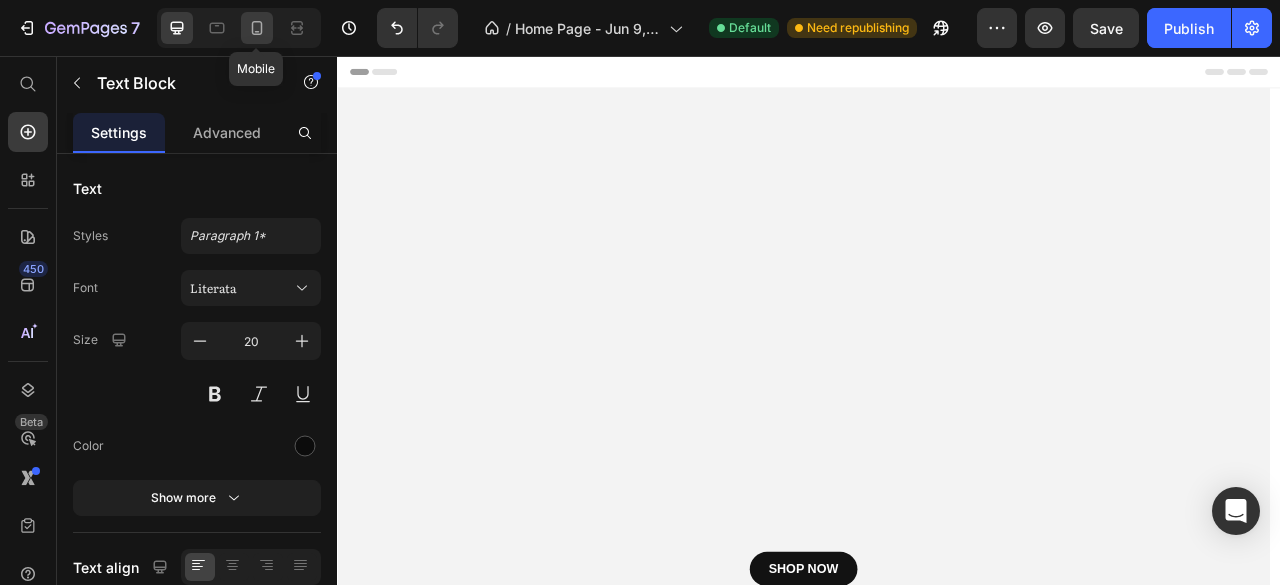 click 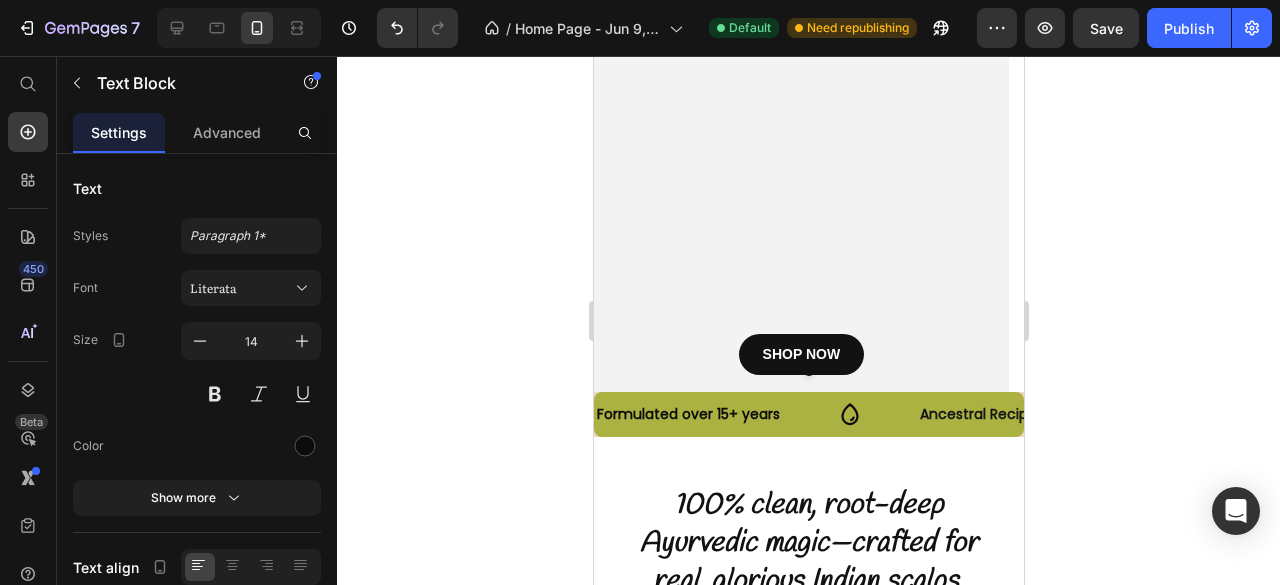scroll, scrollTop: 207, scrollLeft: 0, axis: vertical 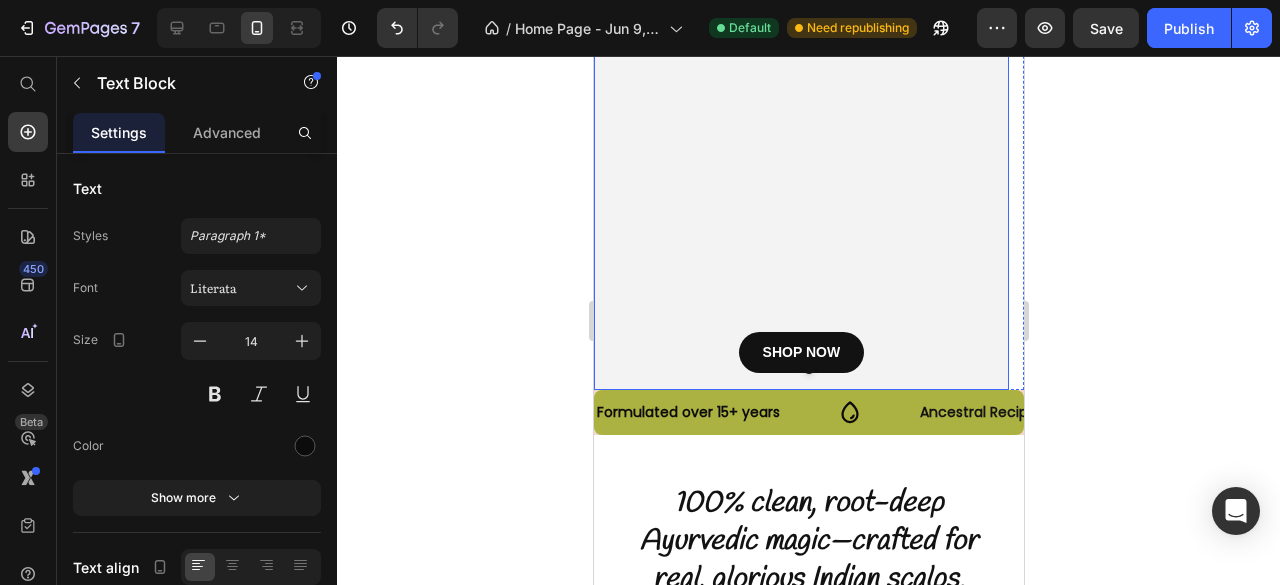 click at bounding box center [800, 140] 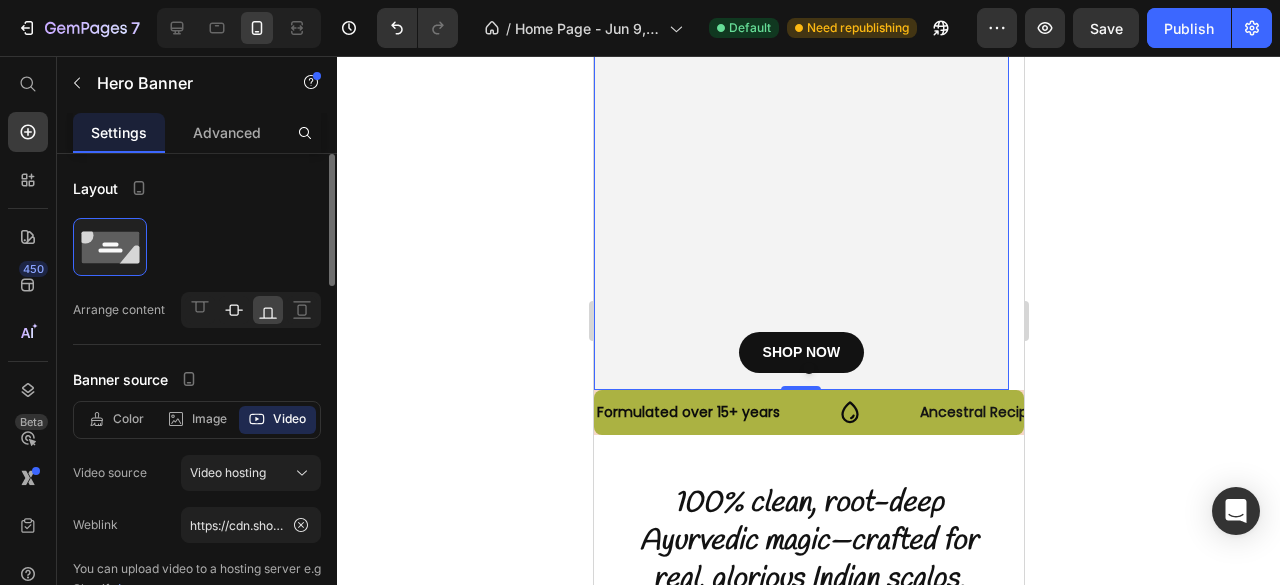 click 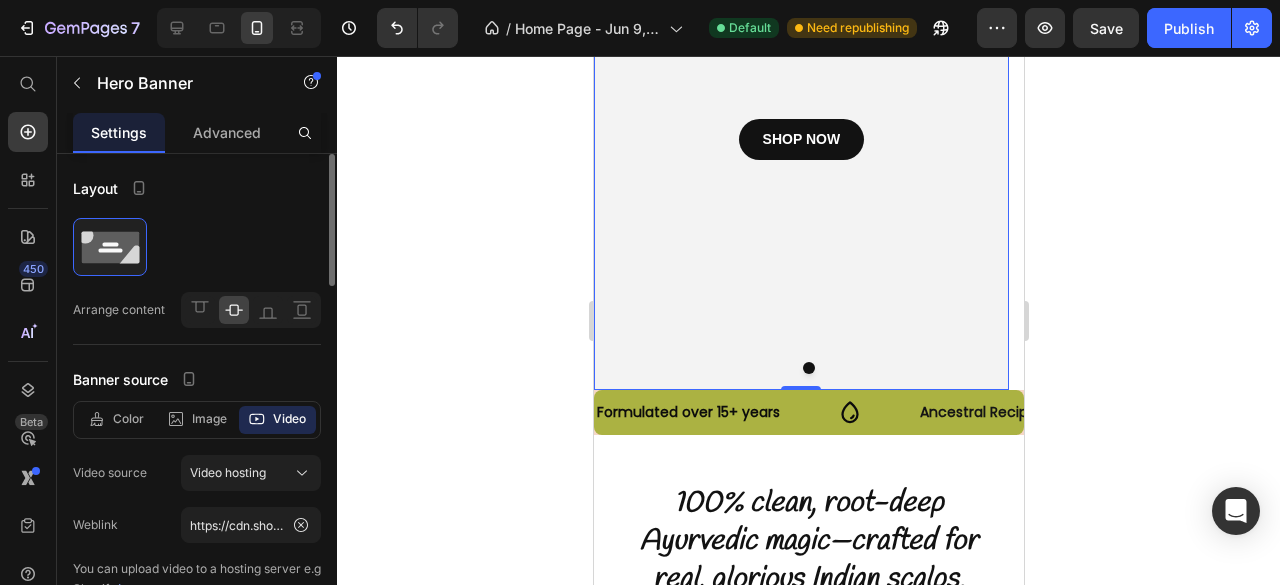 click 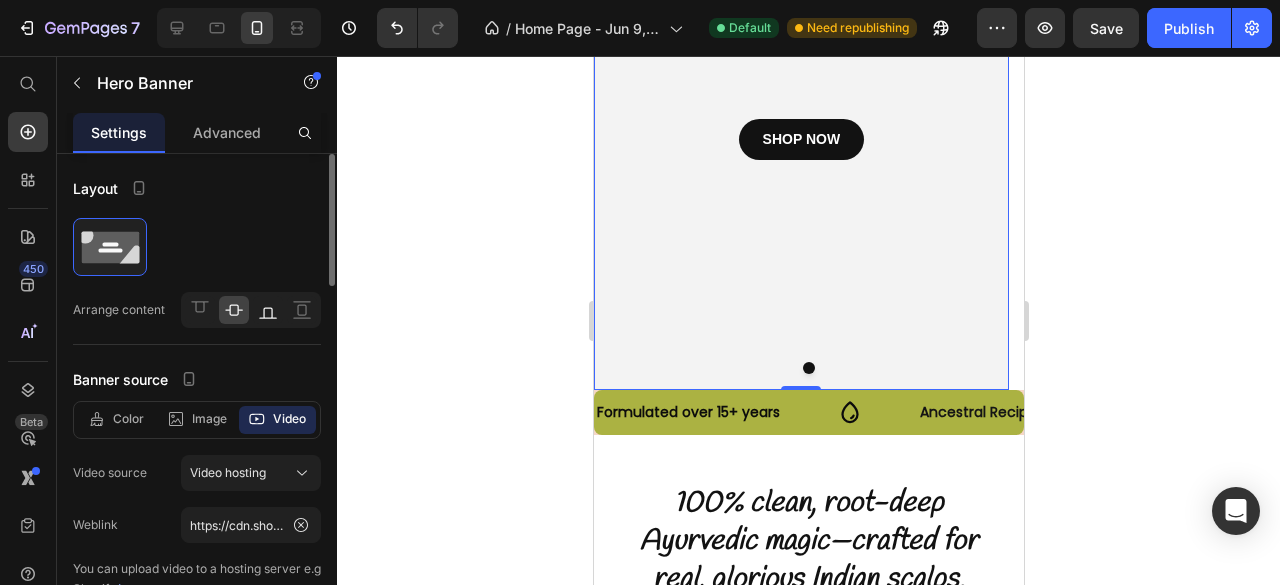 click 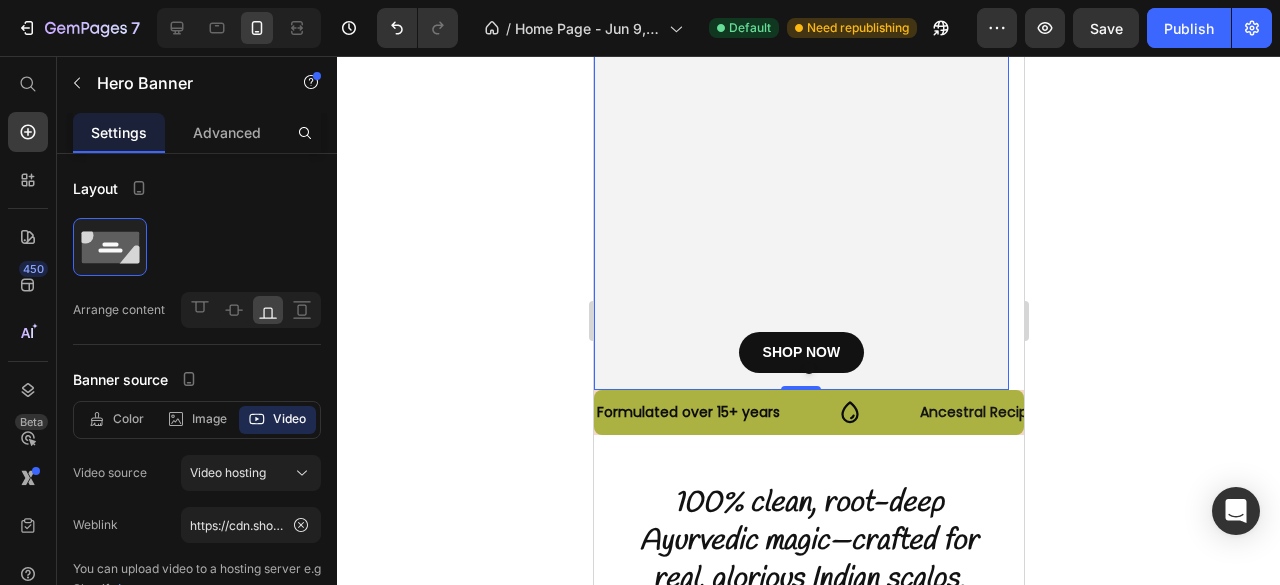 scroll, scrollTop: 0, scrollLeft: 0, axis: both 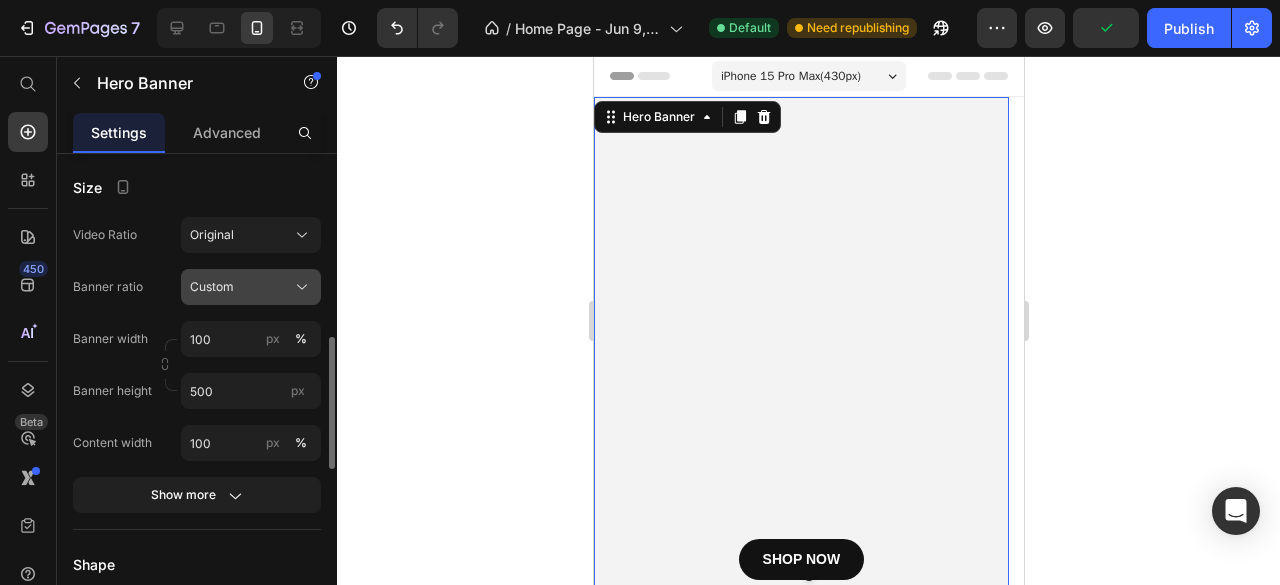 click on "Custom" at bounding box center [251, 287] 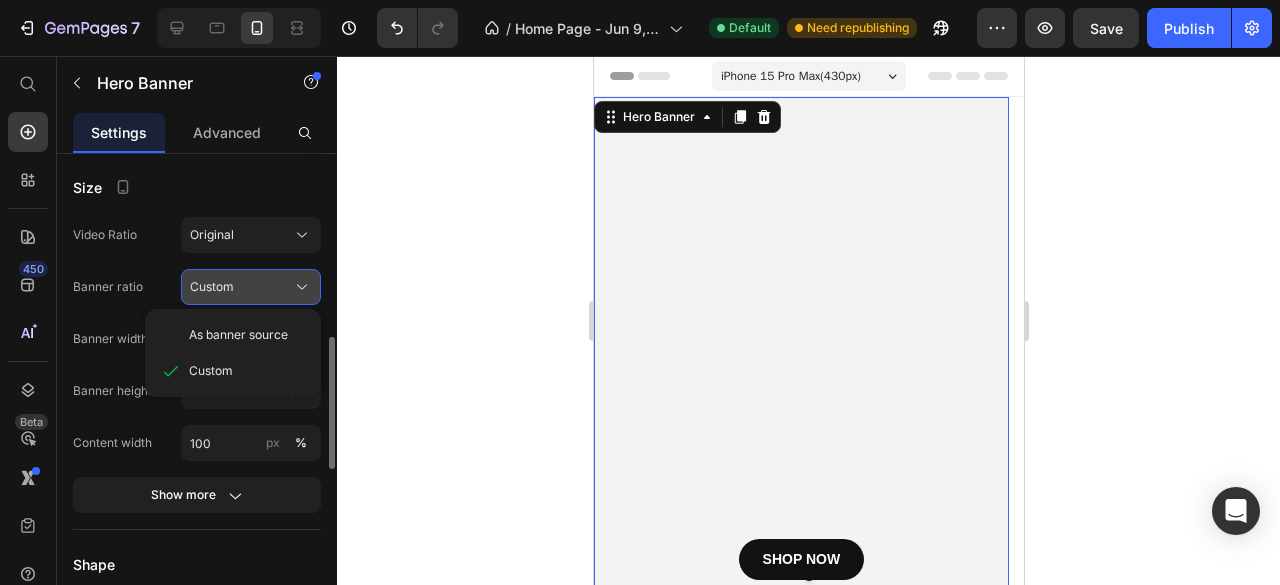 click on "Custom" at bounding box center [251, 287] 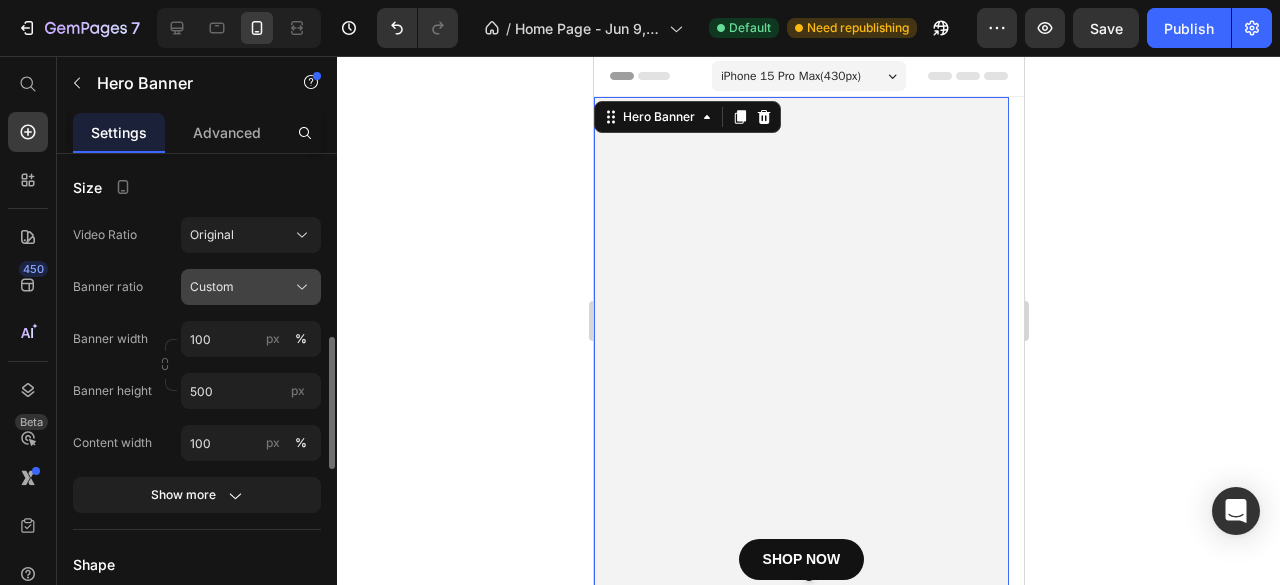 click on "Custom" at bounding box center [251, 287] 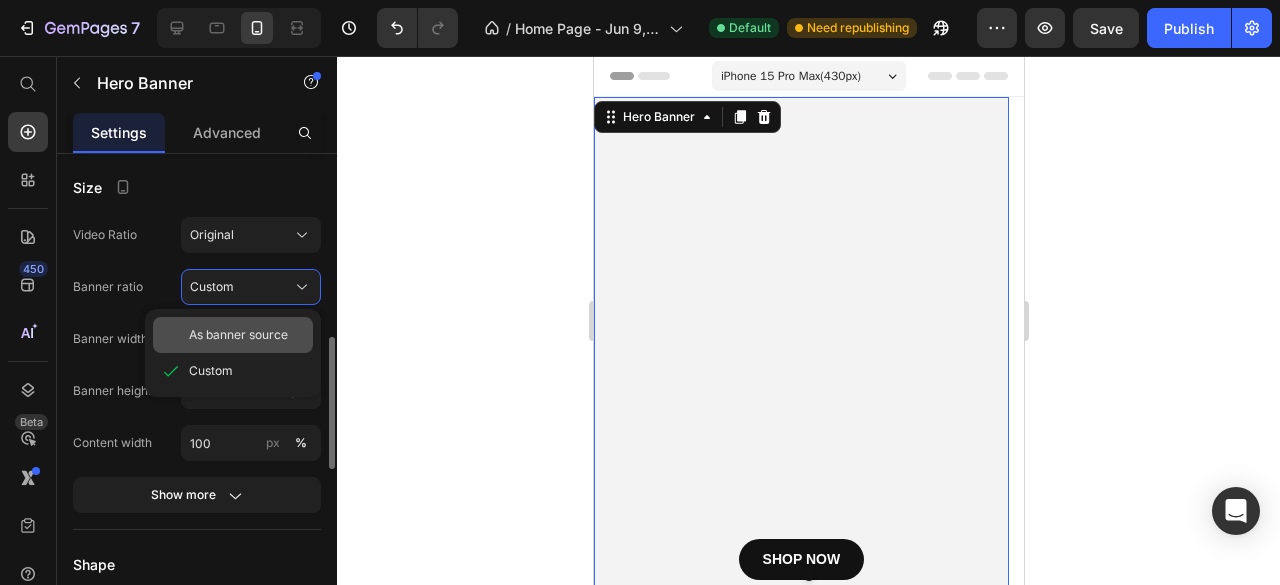 click on "As banner source" at bounding box center [238, 335] 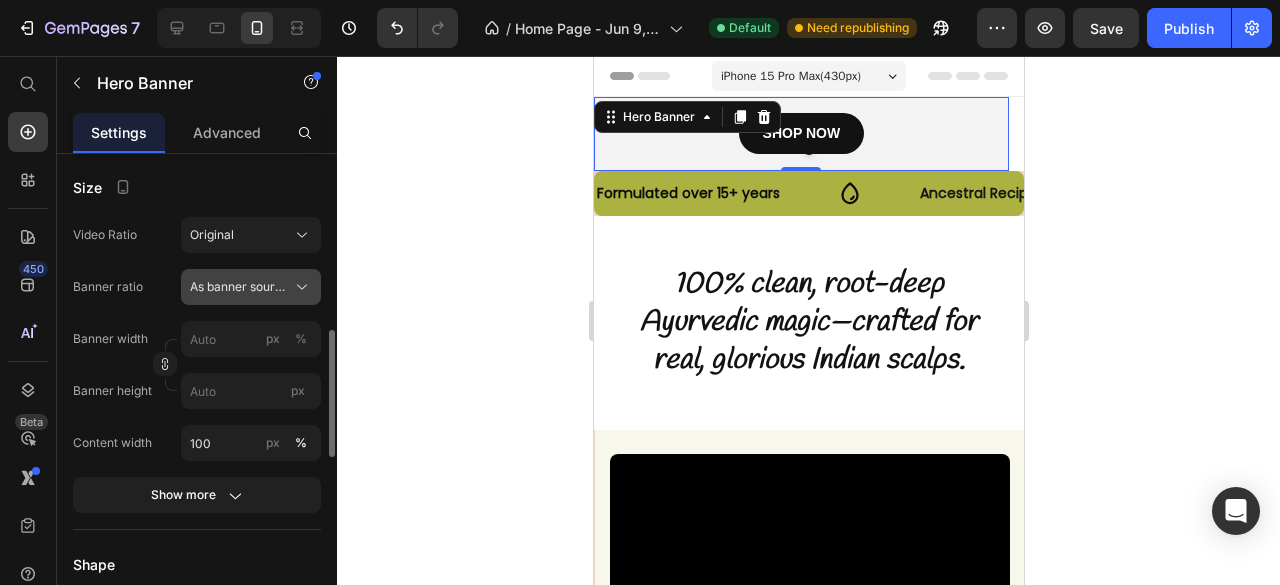 click on "As banner source" at bounding box center (239, 287) 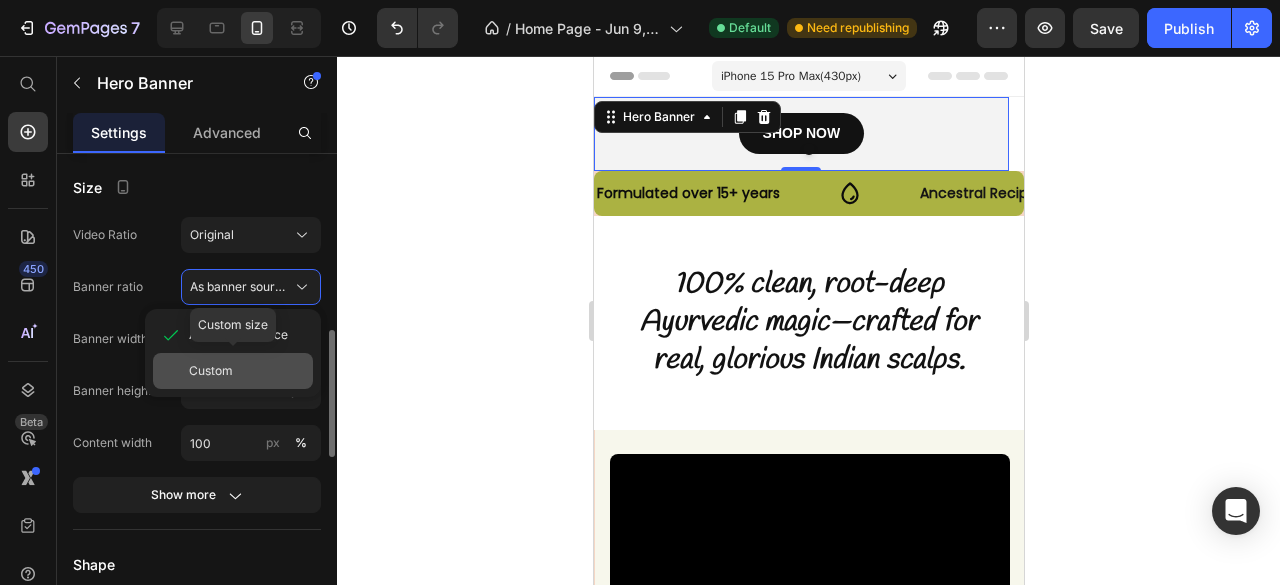 click on "Custom" 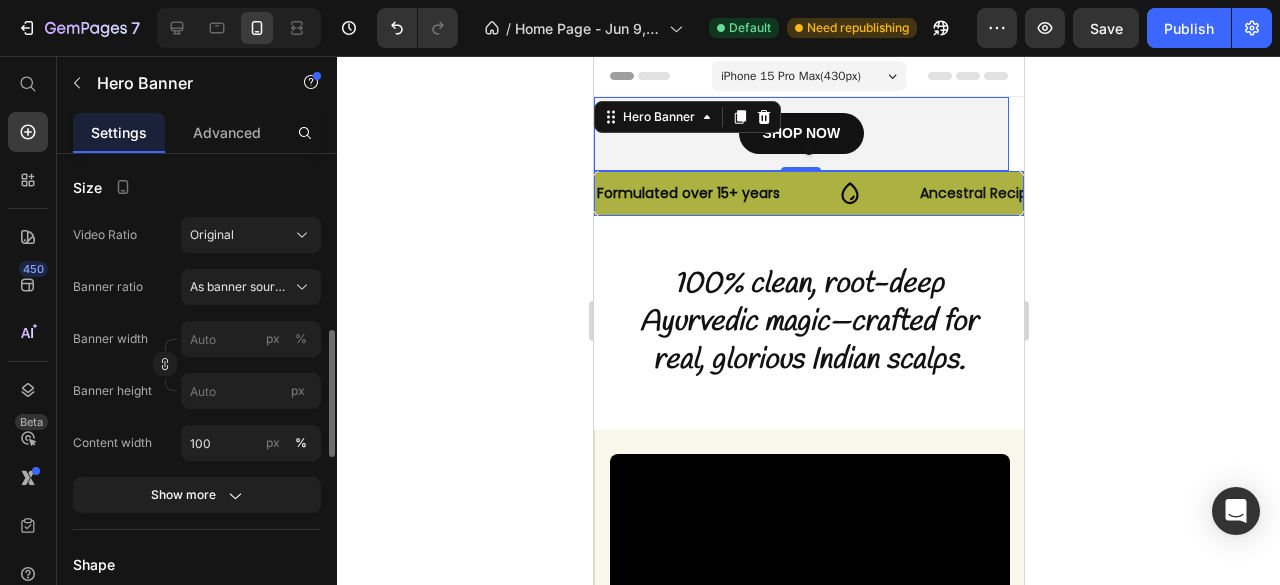 drag, startPoint x: 797, startPoint y: 163, endPoint x: 800, endPoint y: 193, distance: 30.149628 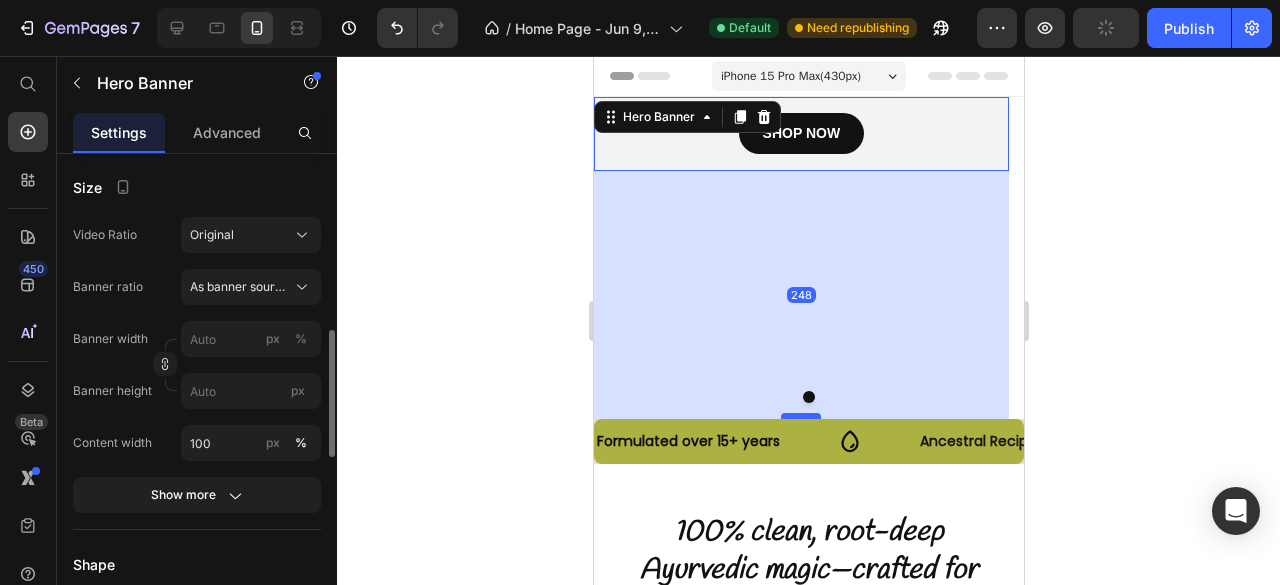 drag, startPoint x: 804, startPoint y: 169, endPoint x: 815, endPoint y: 417, distance: 248.24384 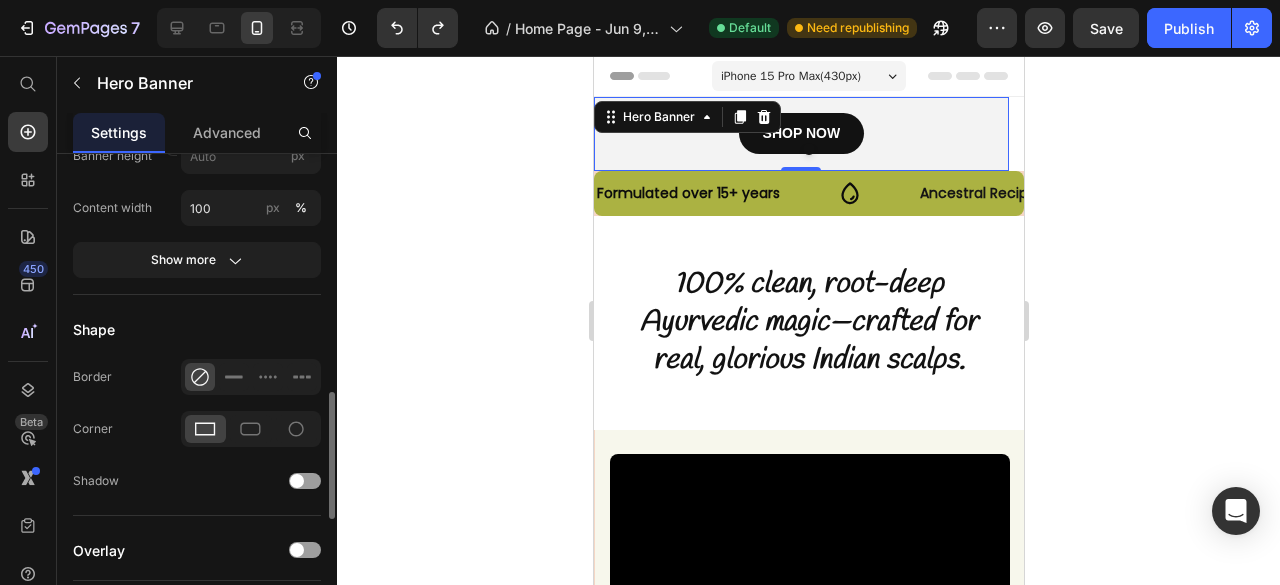 scroll, scrollTop: 963, scrollLeft: 0, axis: vertical 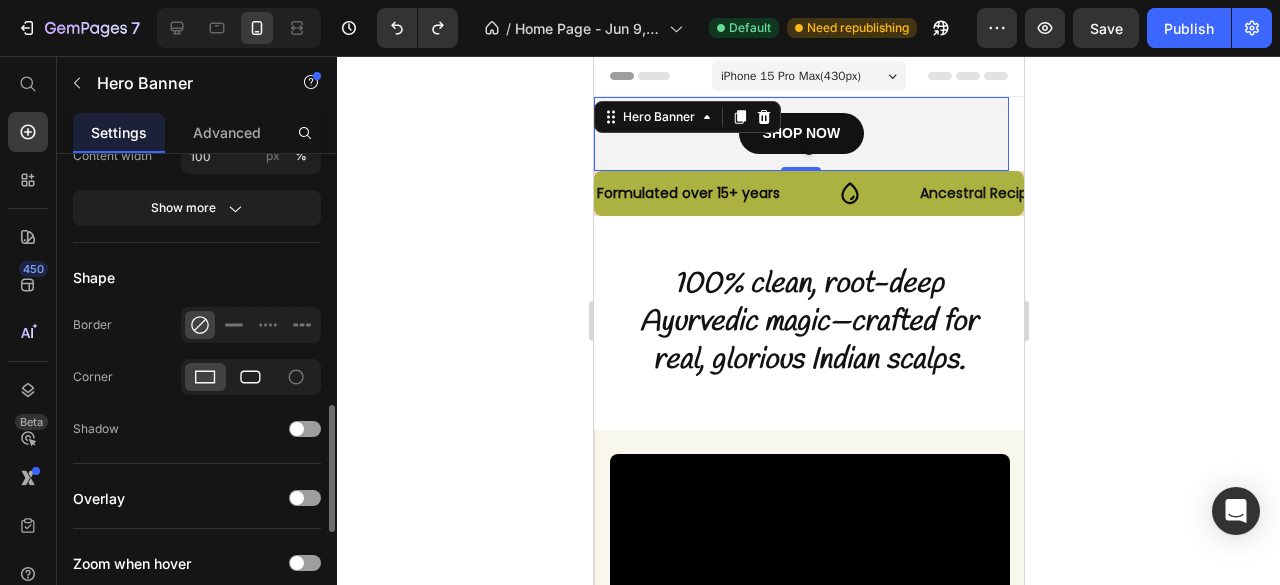 click 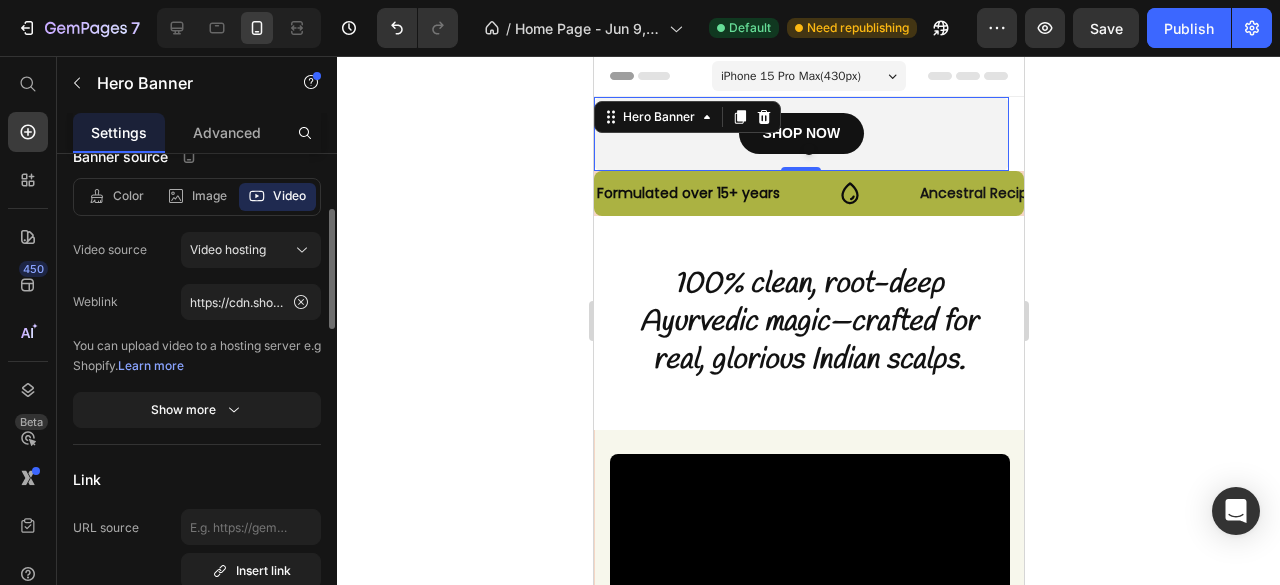 scroll, scrollTop: 0, scrollLeft: 0, axis: both 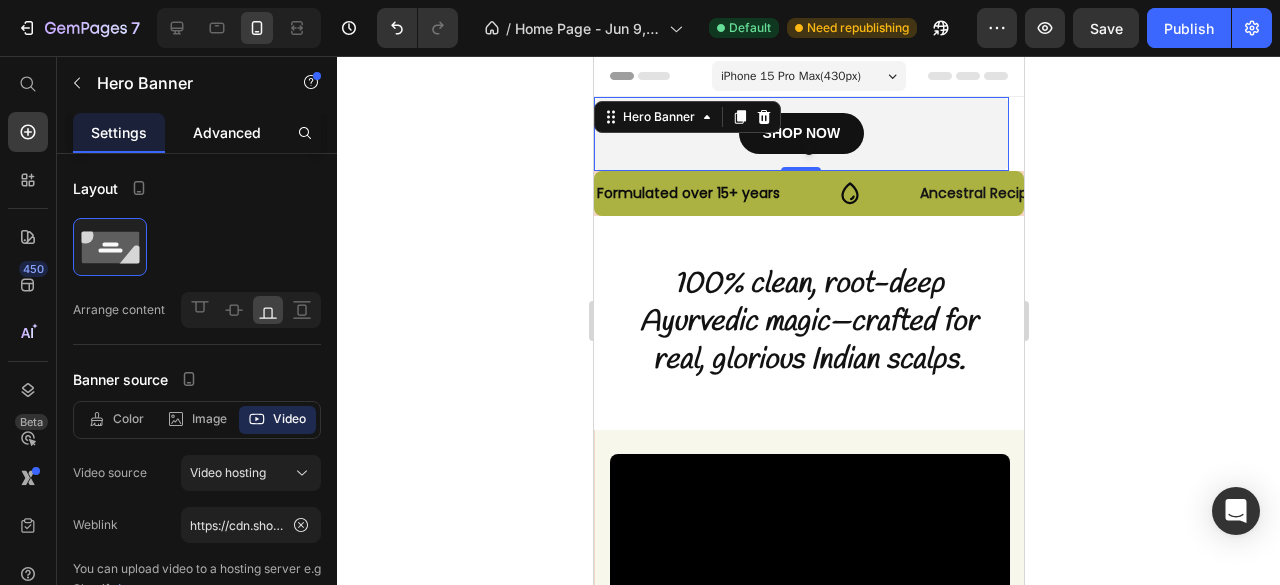 click on "Advanced" at bounding box center [227, 132] 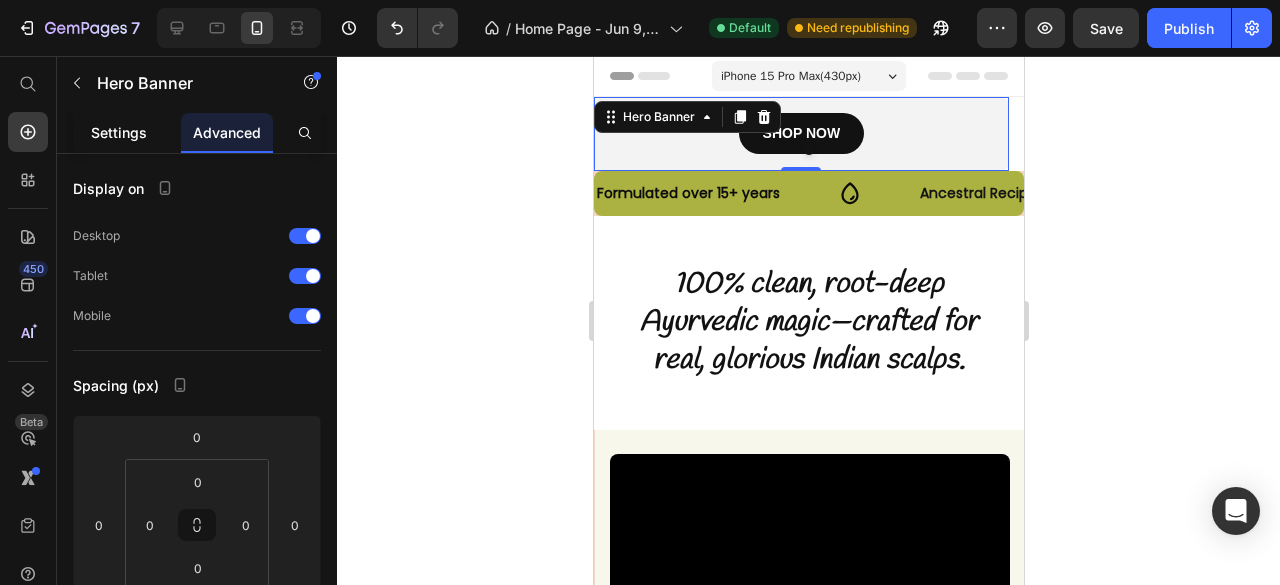 click on "Settings" at bounding box center [119, 132] 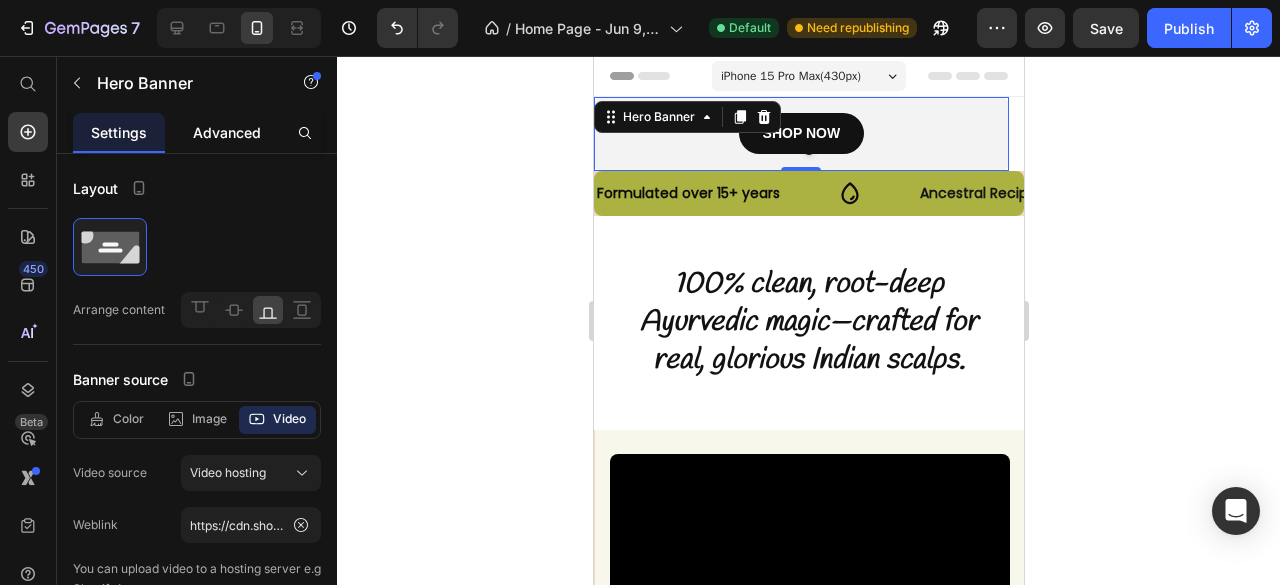 click on "Advanced" at bounding box center (227, 132) 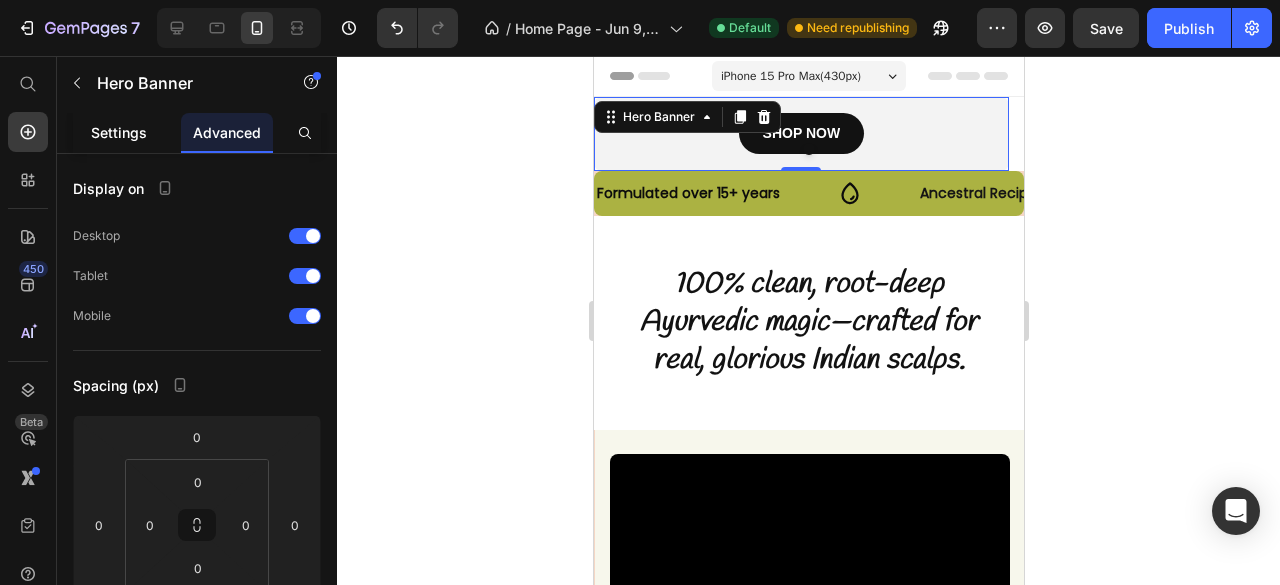 click on "Settings" at bounding box center [119, 132] 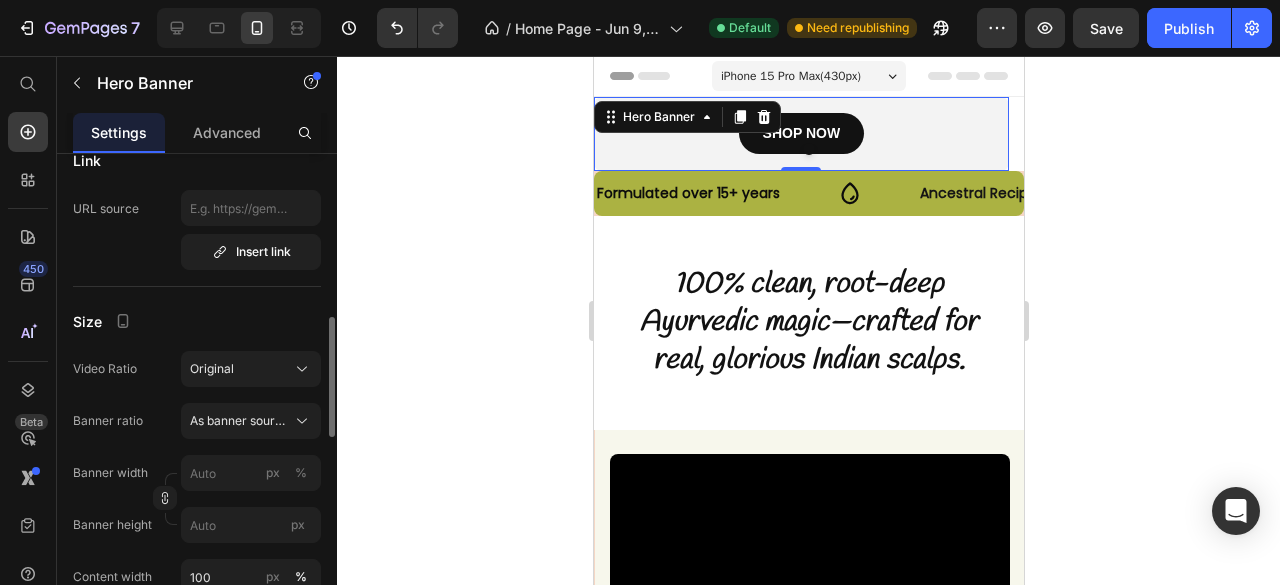scroll, scrollTop: 569, scrollLeft: 0, axis: vertical 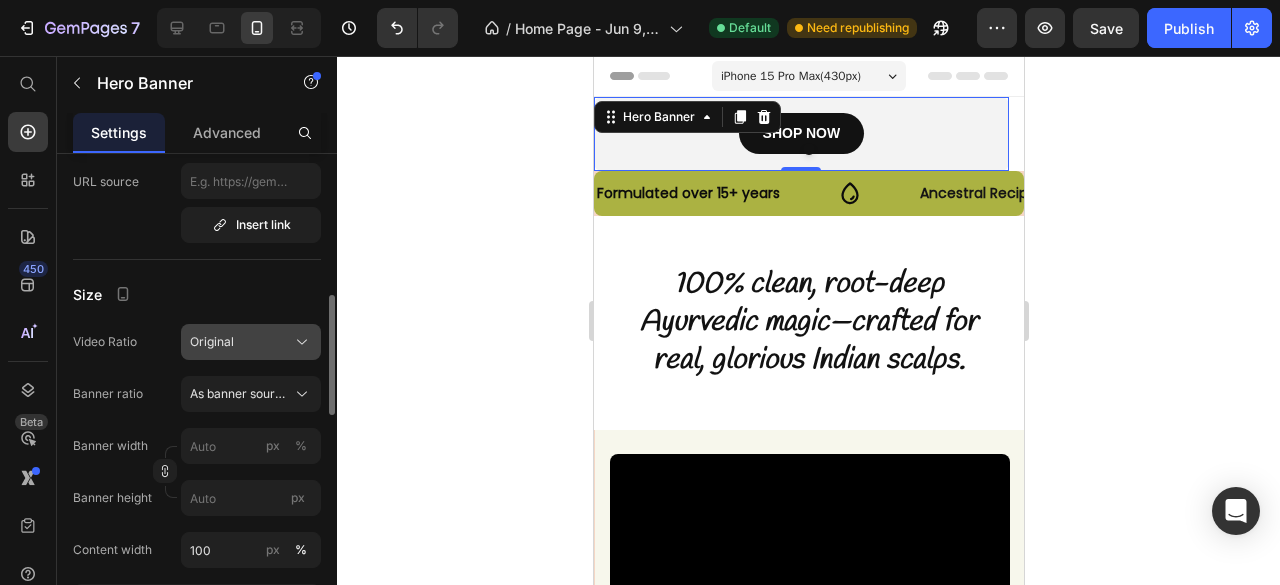 click on "Original" at bounding box center (251, 342) 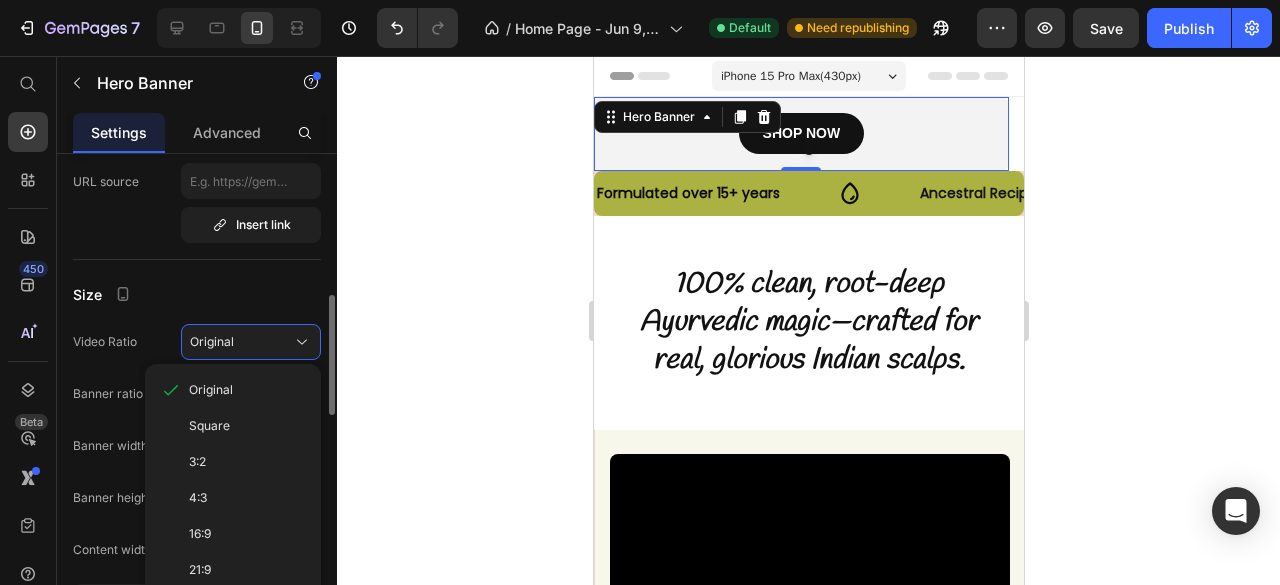 drag, startPoint x: 234, startPoint y: 429, endPoint x: 212, endPoint y: 425, distance: 22.36068 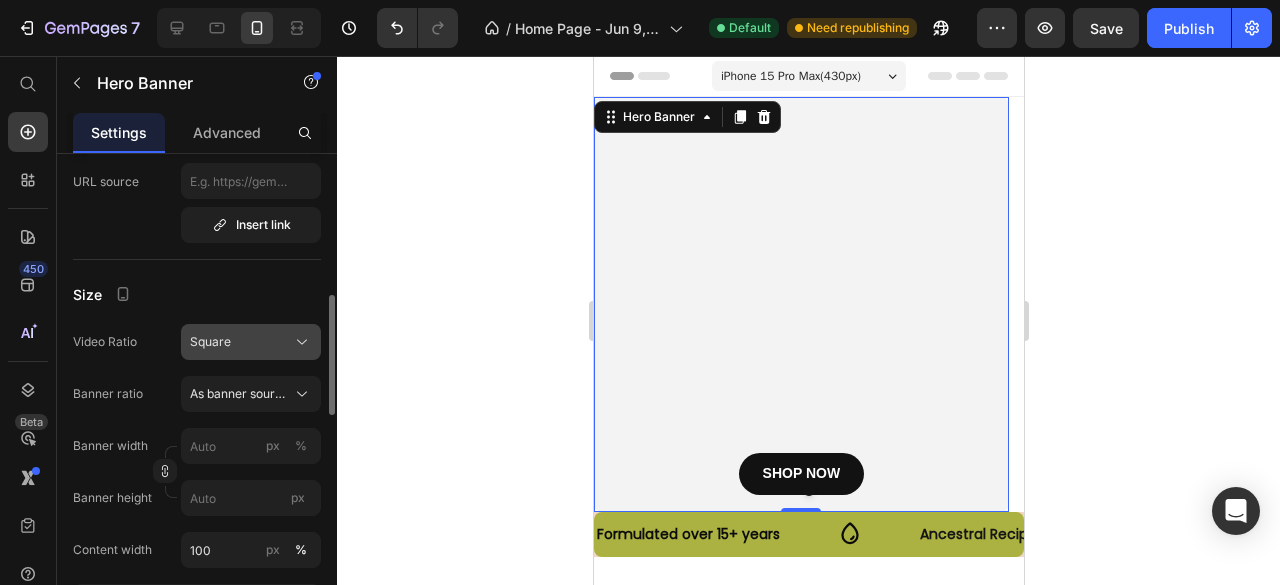 click on "Square" at bounding box center (251, 342) 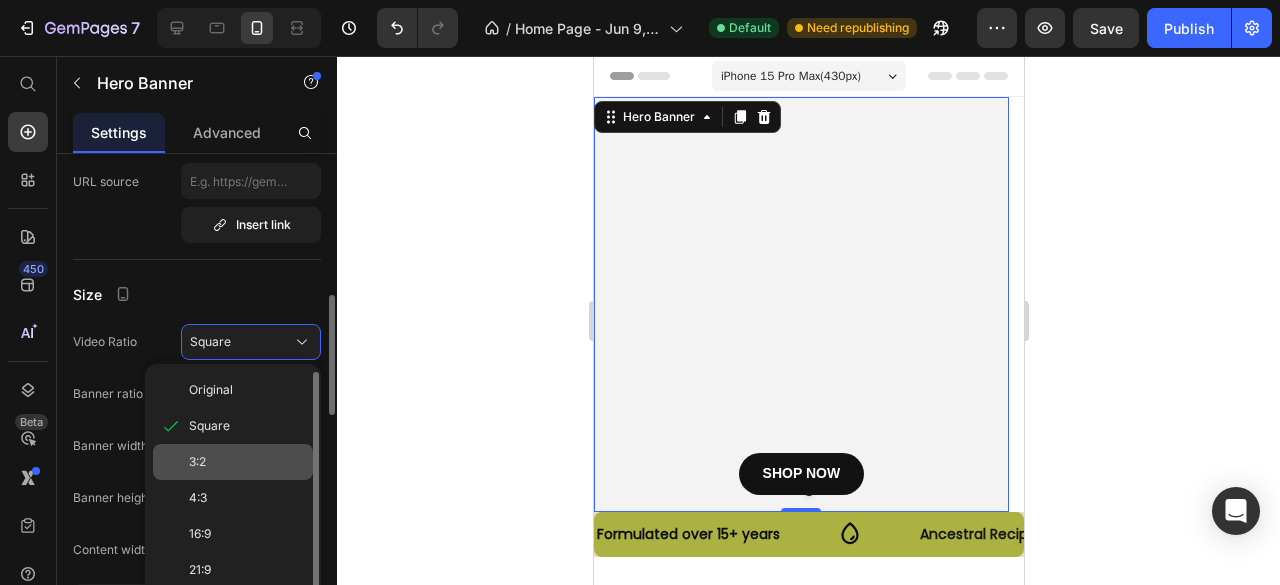 click on "3:2" 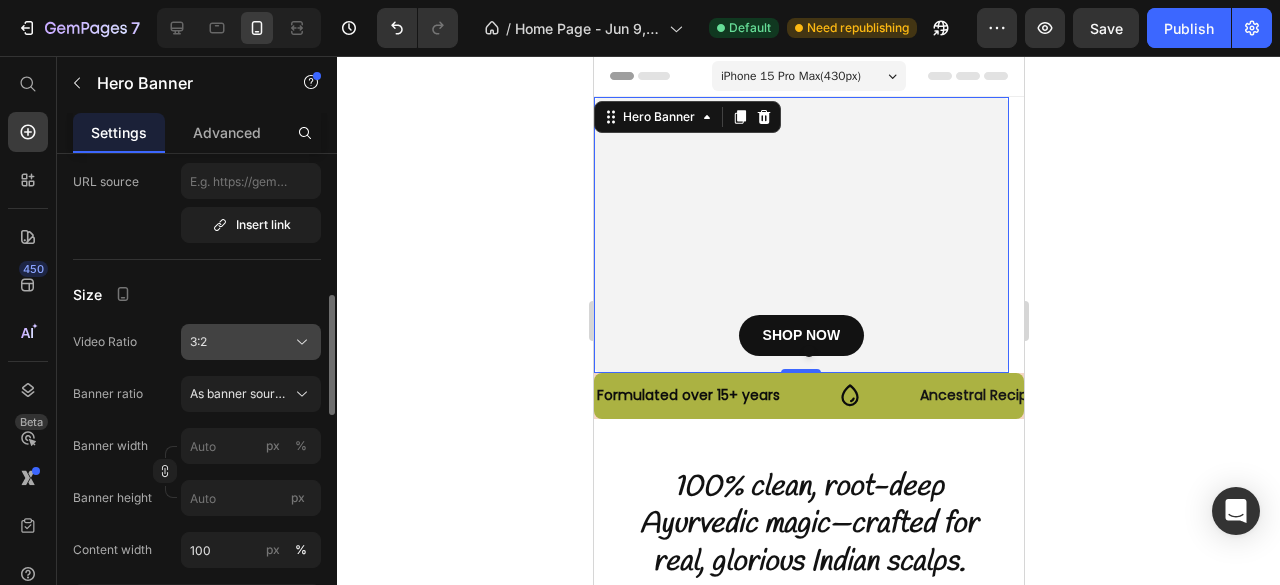 click on "3:2" 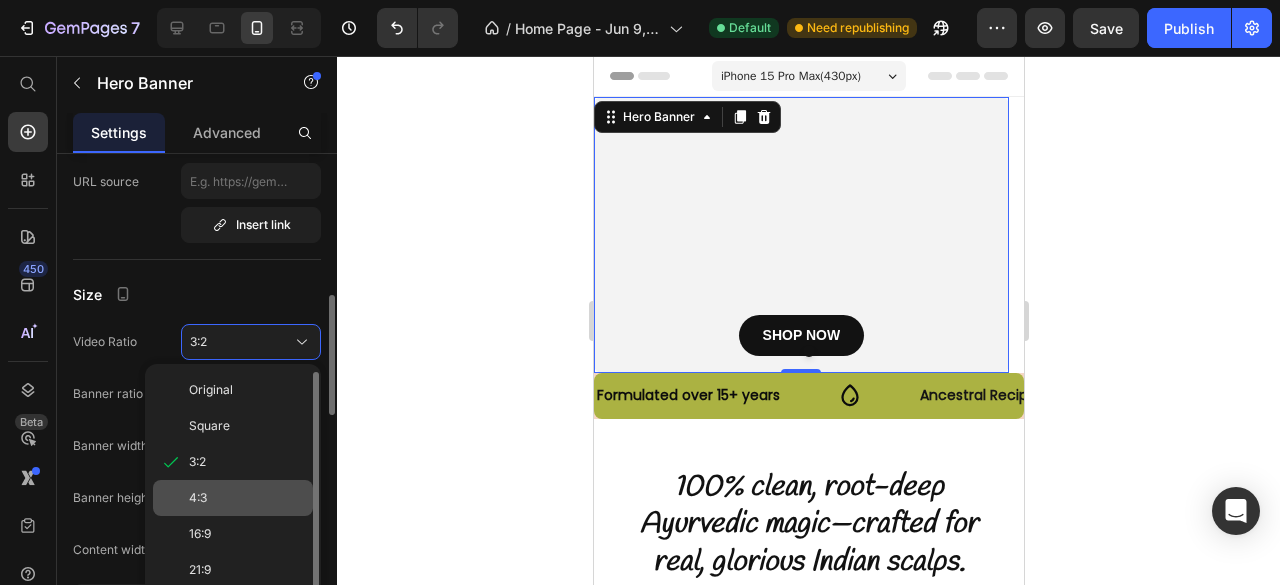 click on "4:3" at bounding box center (247, 498) 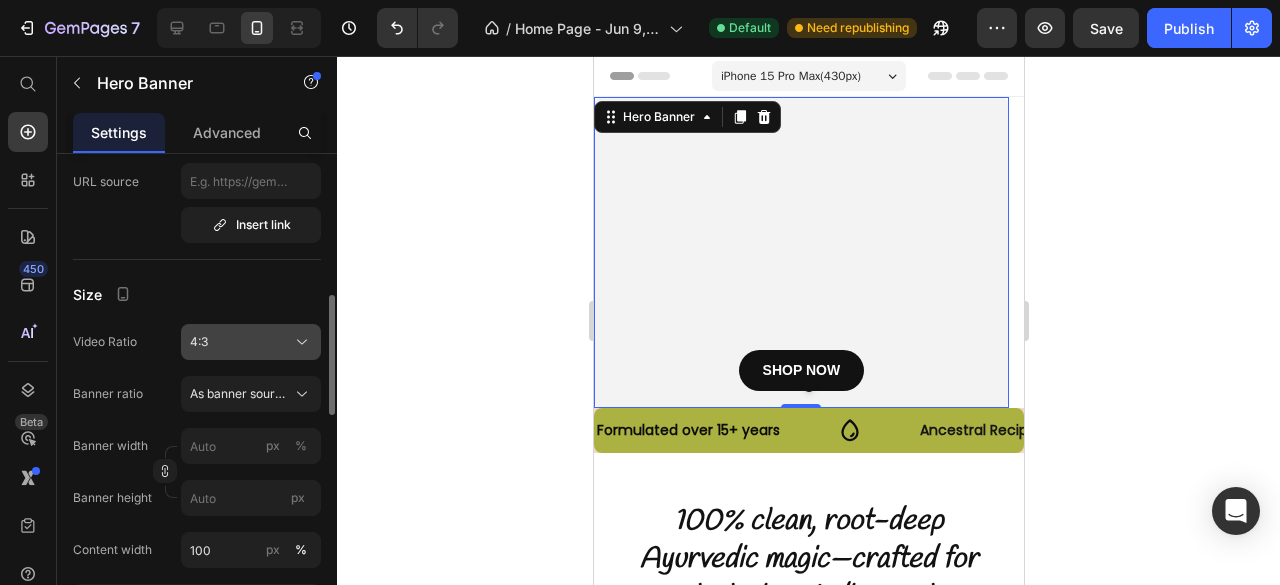 click on "4:3" 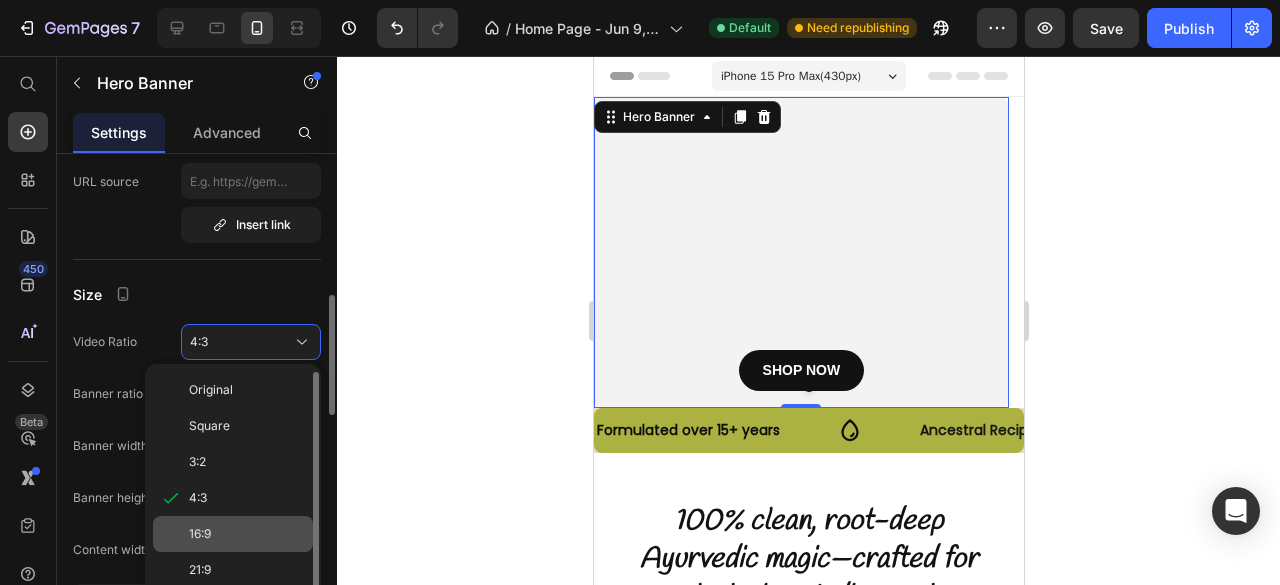 click on "16:9" at bounding box center (247, 534) 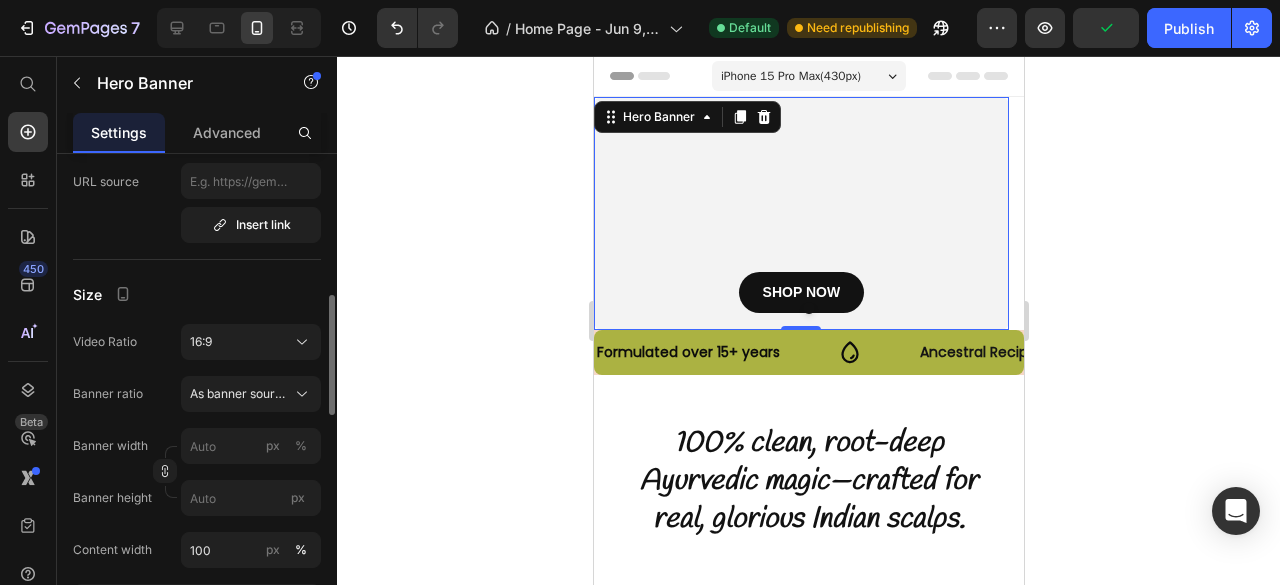 click 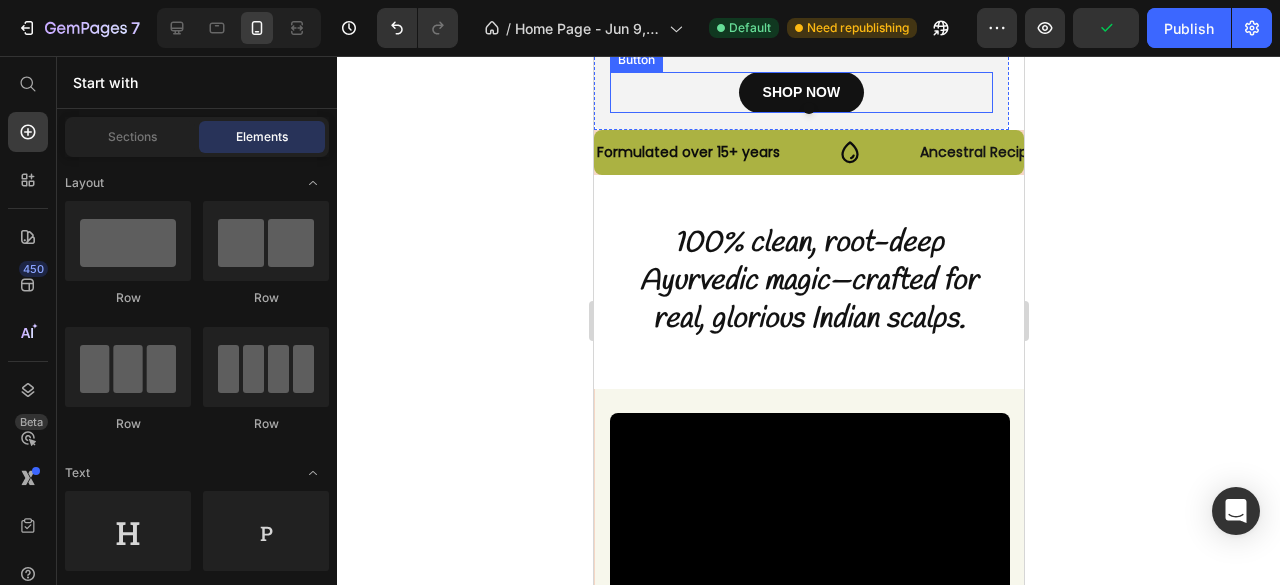 scroll, scrollTop: 0, scrollLeft: 0, axis: both 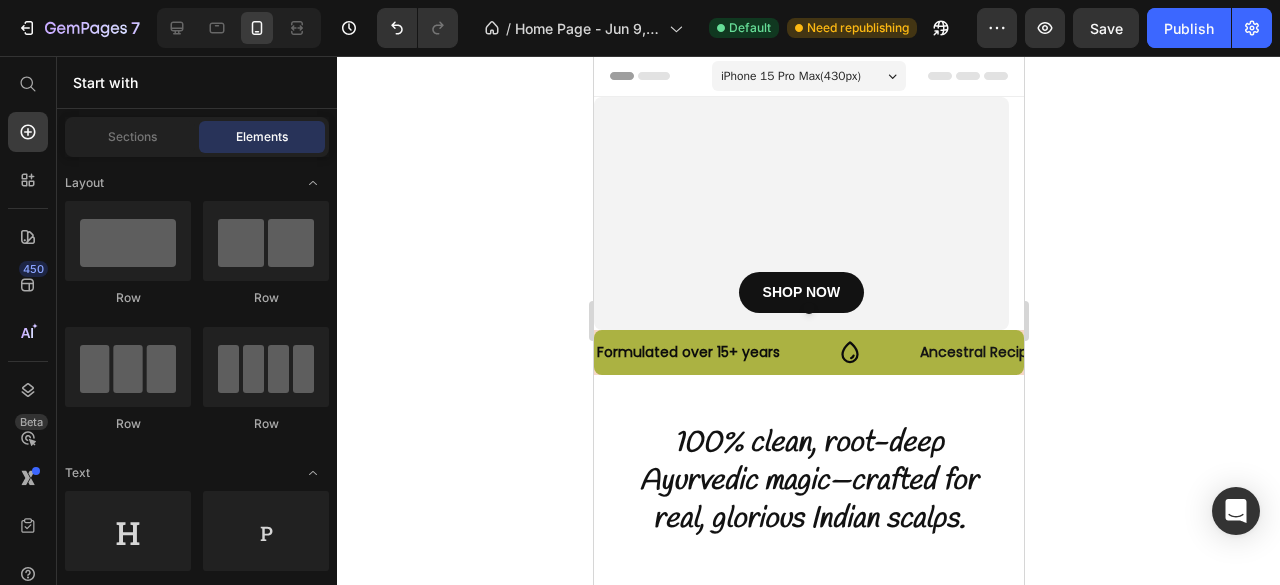 click 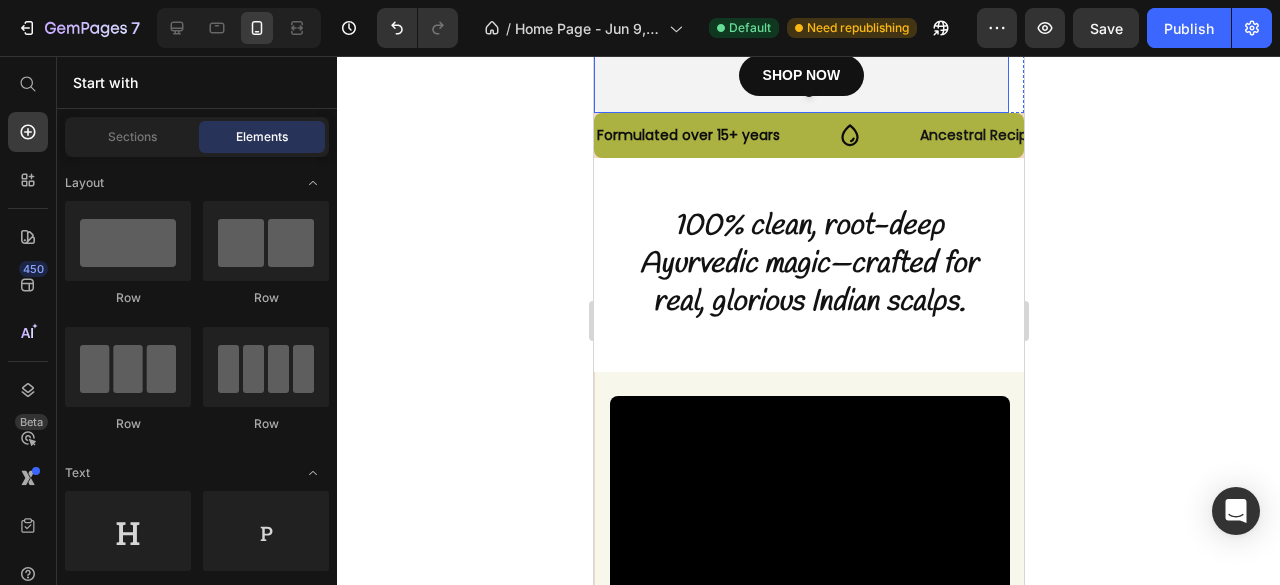 scroll, scrollTop: 0, scrollLeft: 0, axis: both 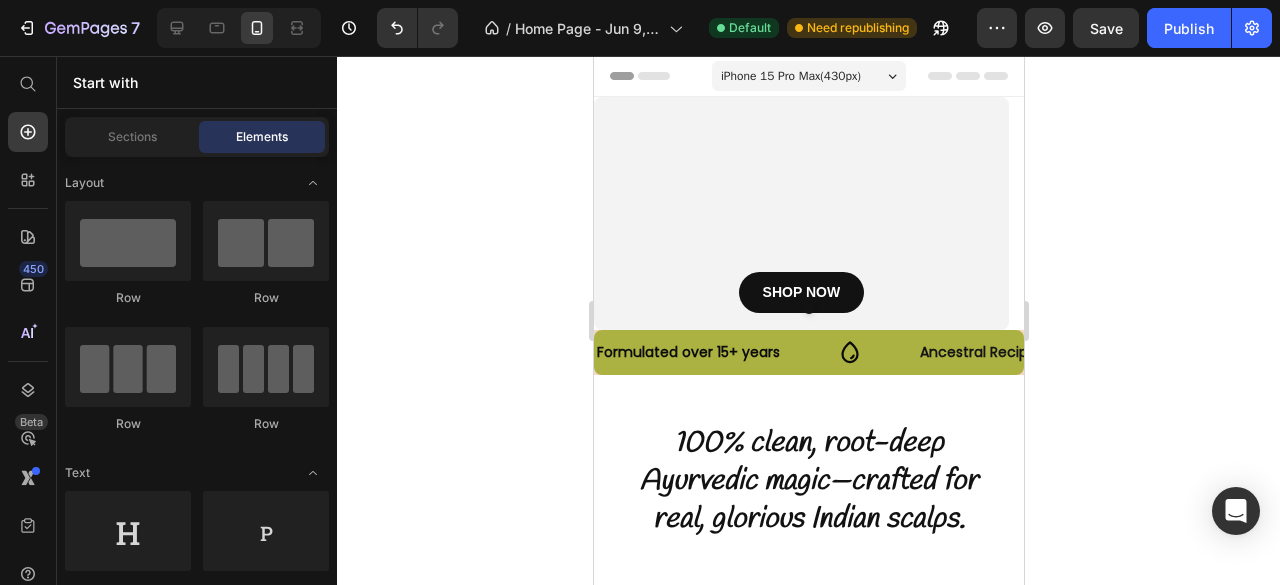 click 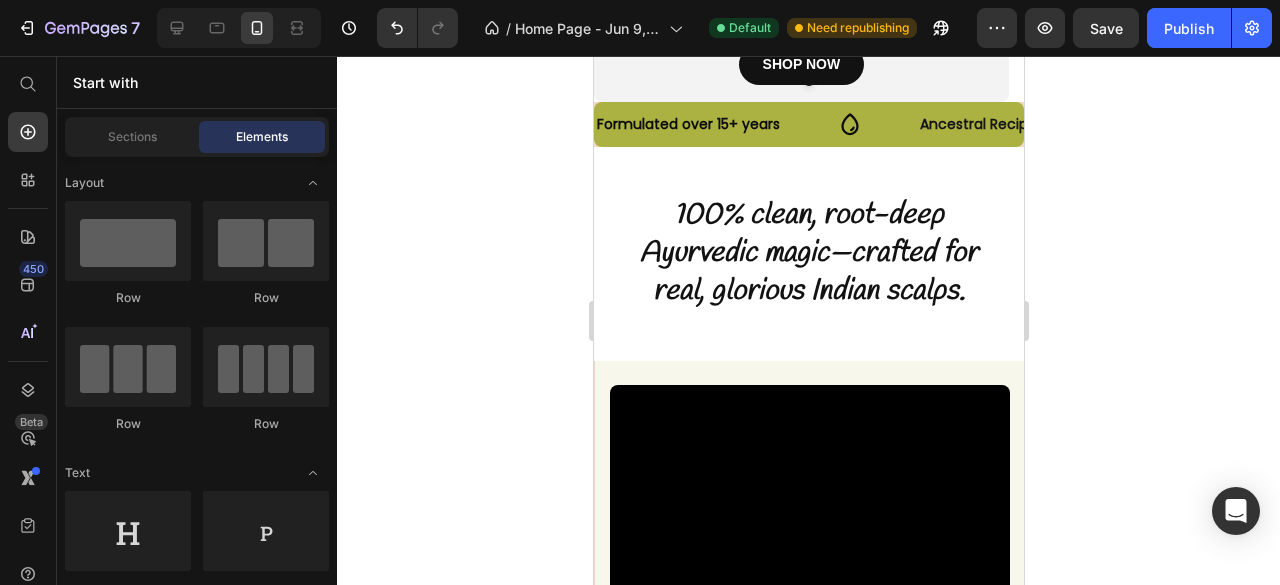 scroll, scrollTop: 0, scrollLeft: 0, axis: both 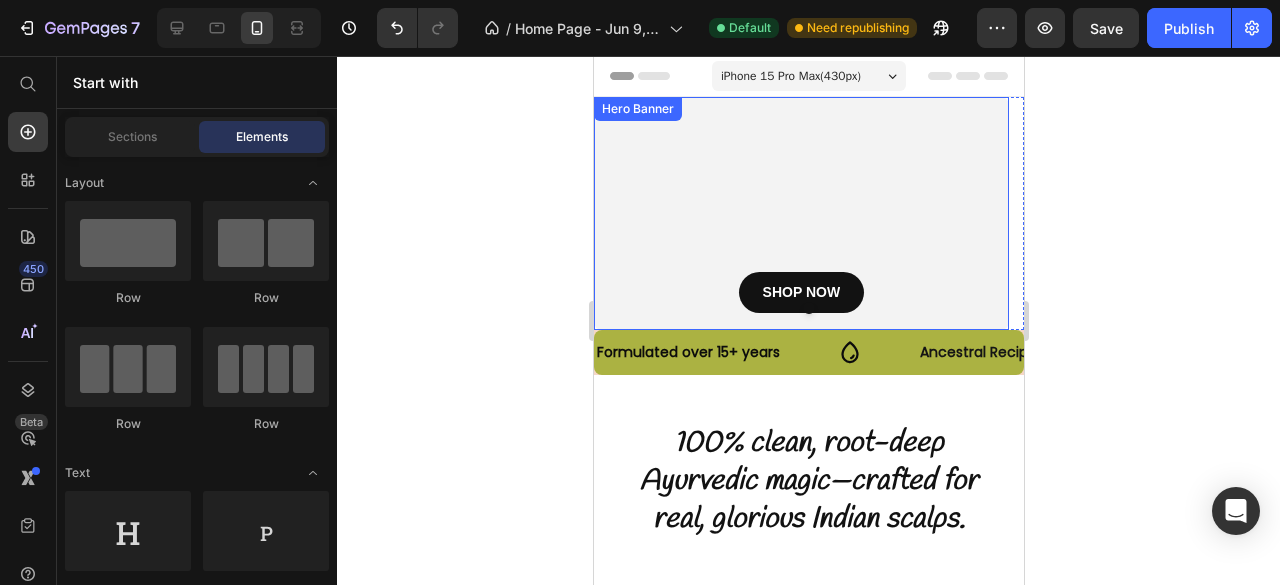 click at bounding box center (800, 213) 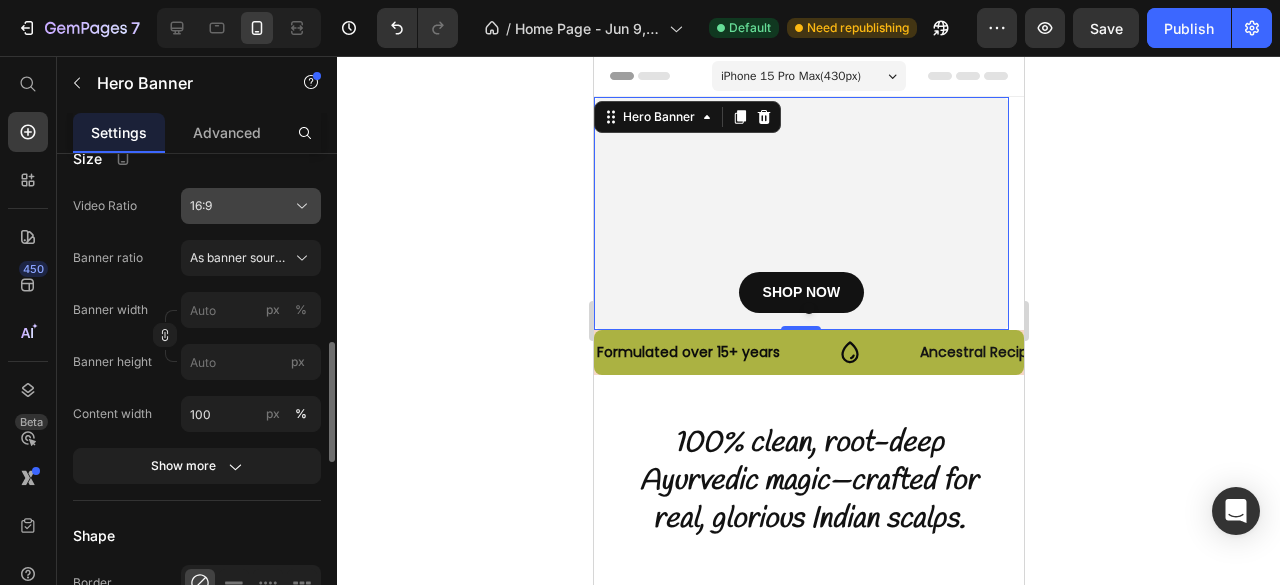 scroll, scrollTop: 716, scrollLeft: 0, axis: vertical 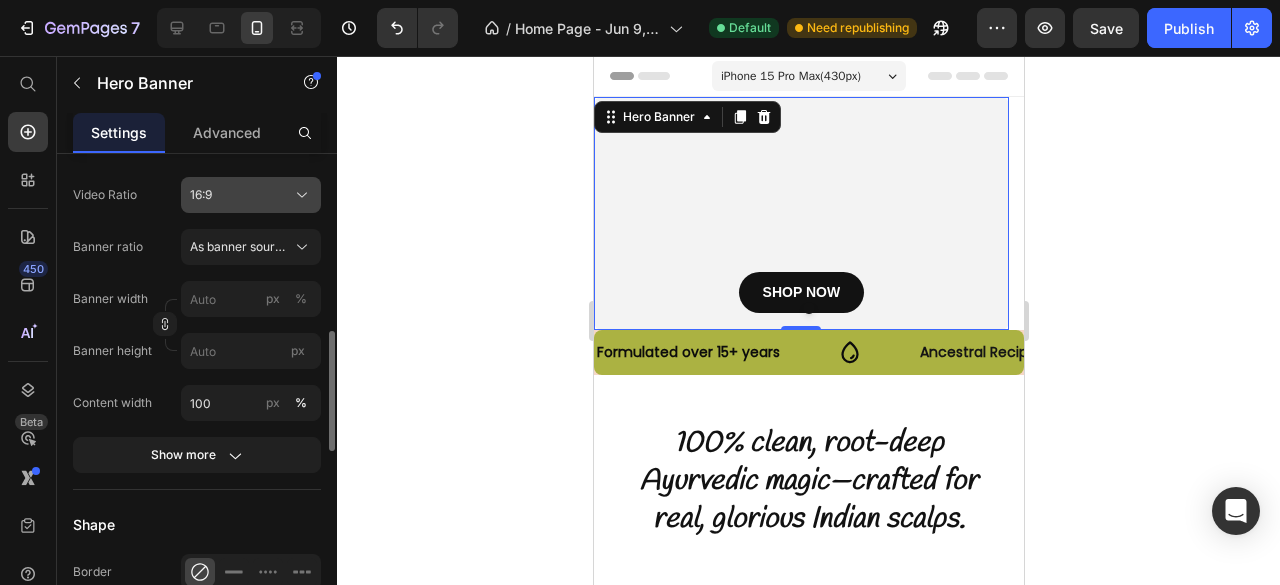 click on "16:9" 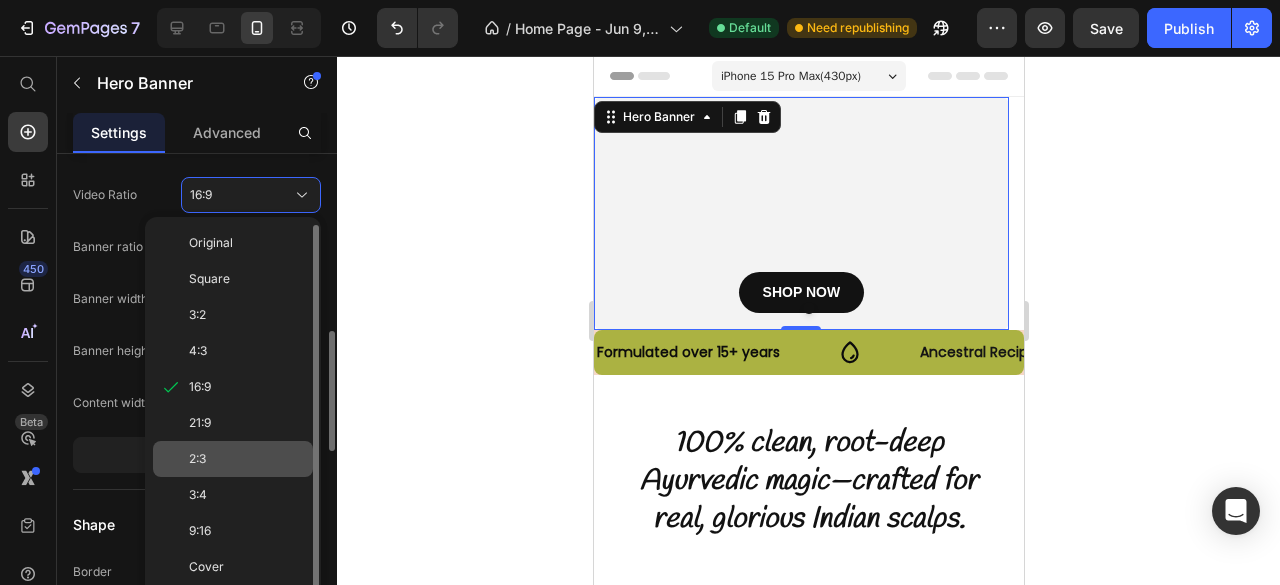 scroll, scrollTop: 16, scrollLeft: 0, axis: vertical 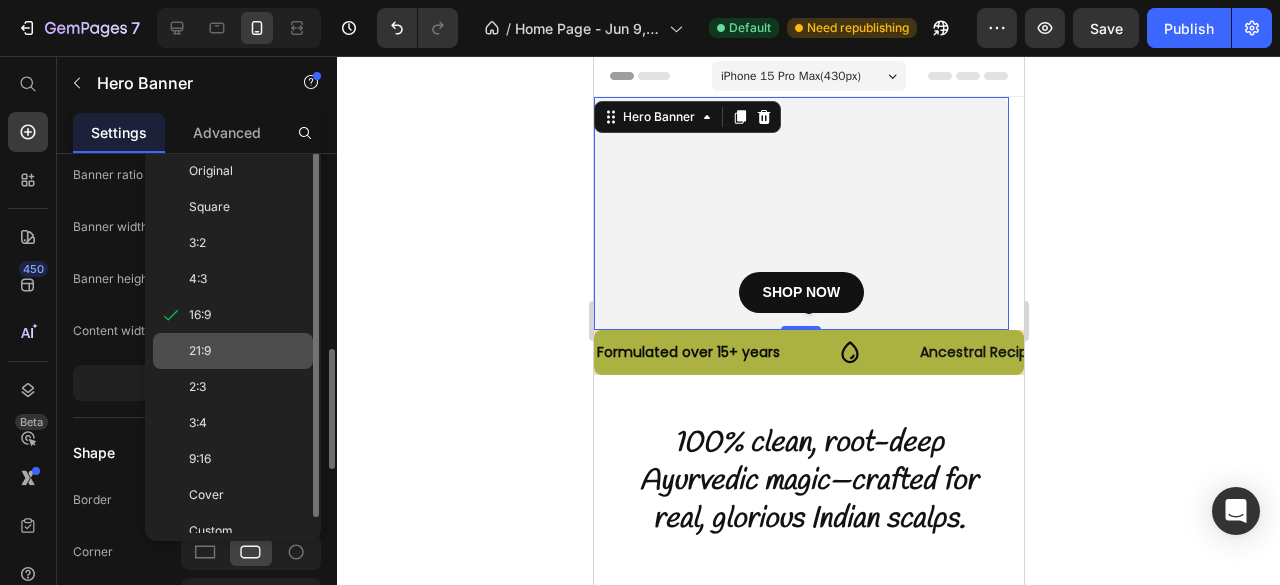 click on "21:9" at bounding box center (247, 351) 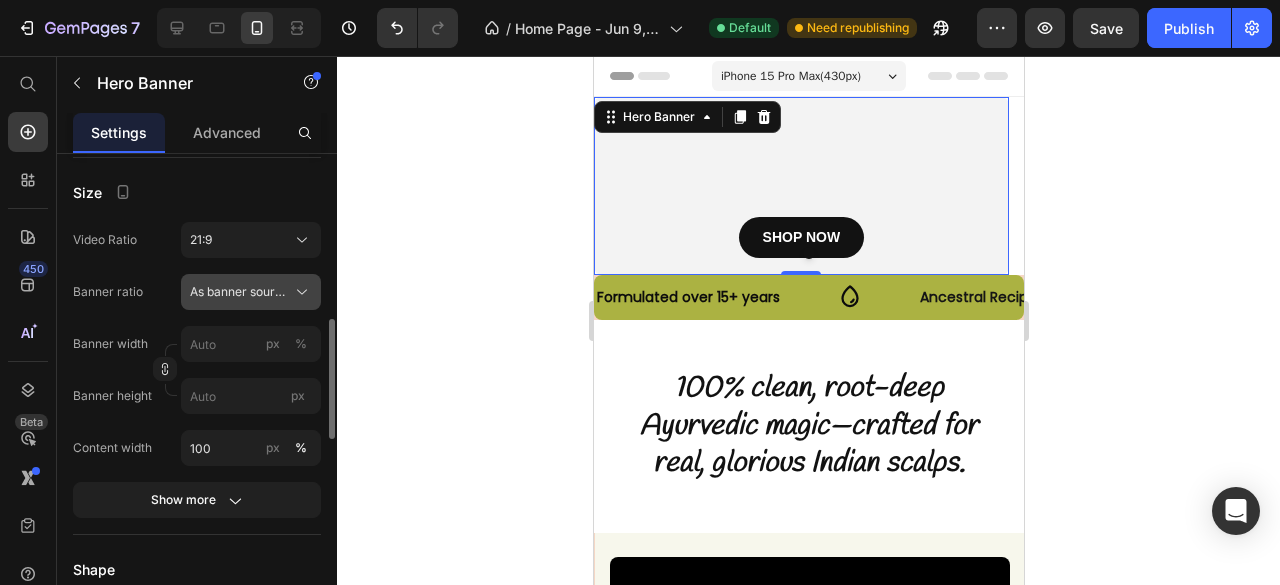 scroll, scrollTop: 670, scrollLeft: 0, axis: vertical 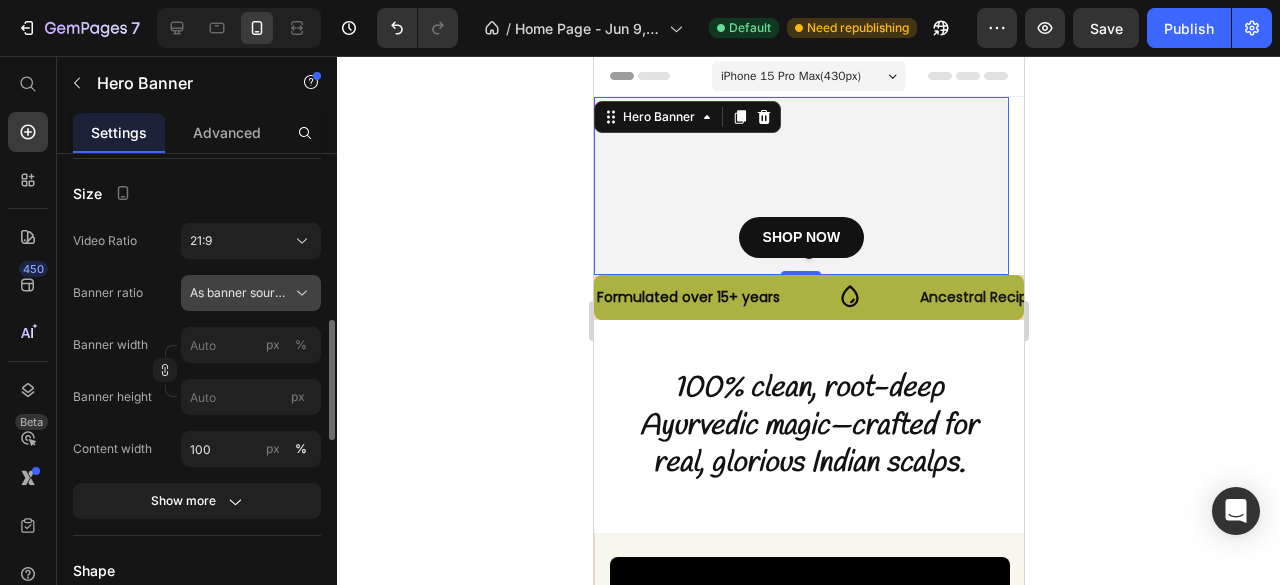 click on "As banner source" at bounding box center (251, 293) 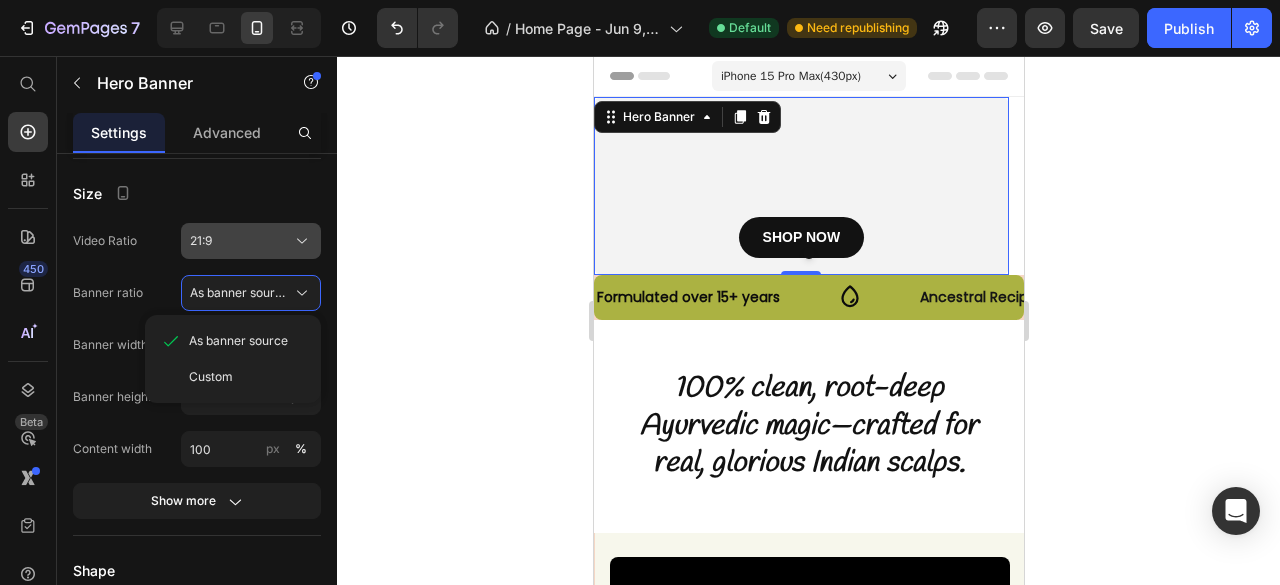 click on "21:9" 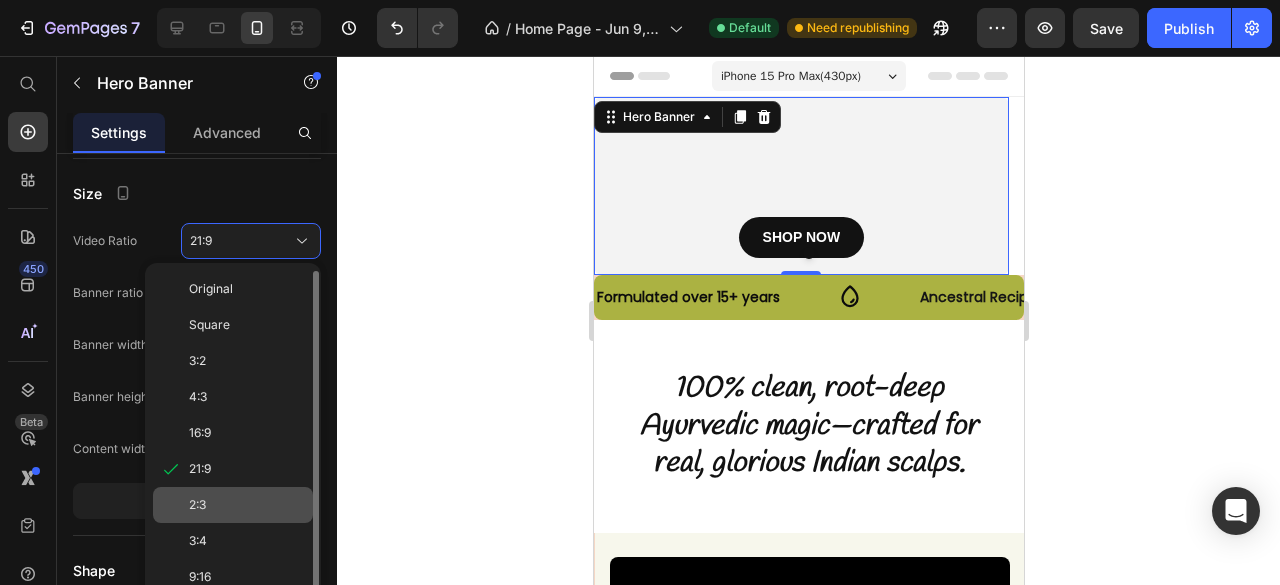 click on "2:3" 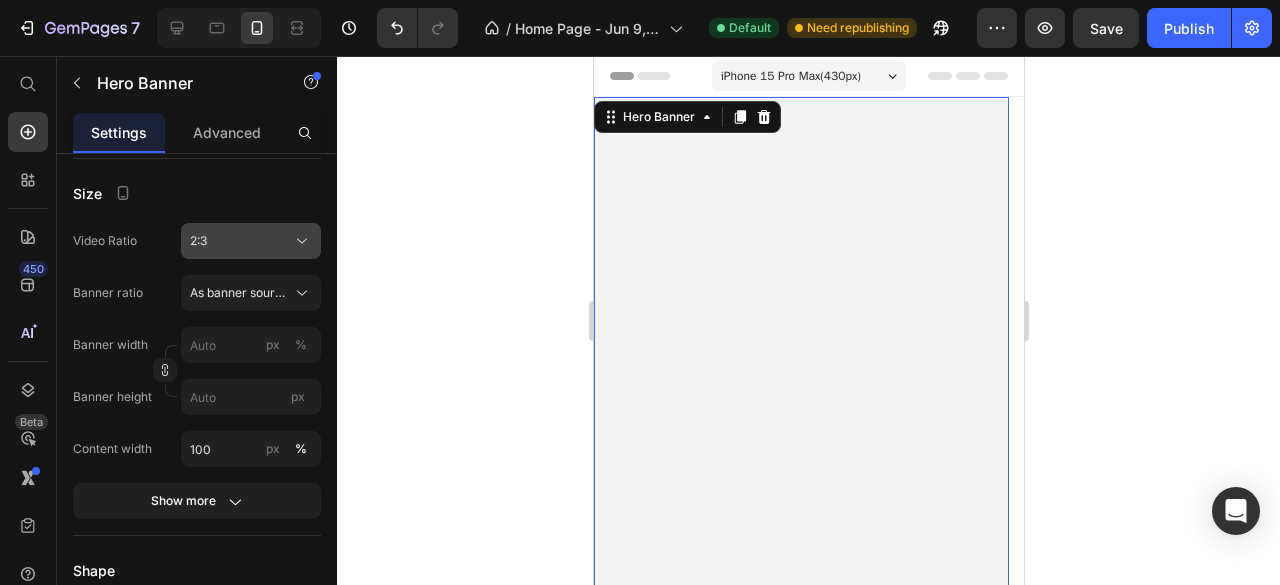 click on "2:3" at bounding box center (251, 241) 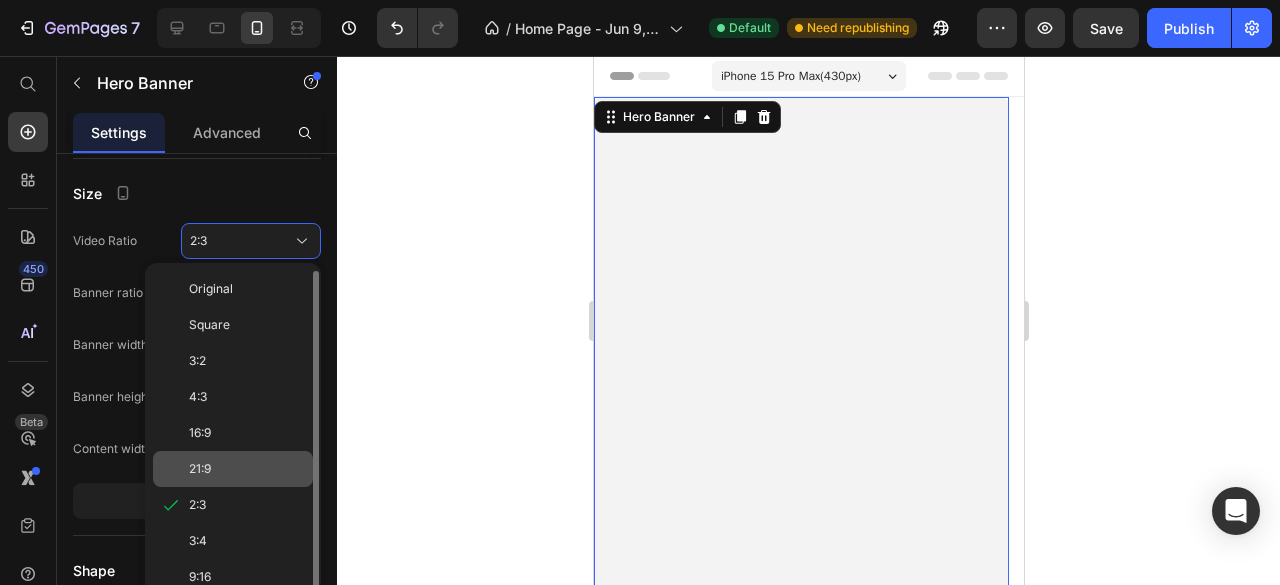 scroll, scrollTop: 16, scrollLeft: 0, axis: vertical 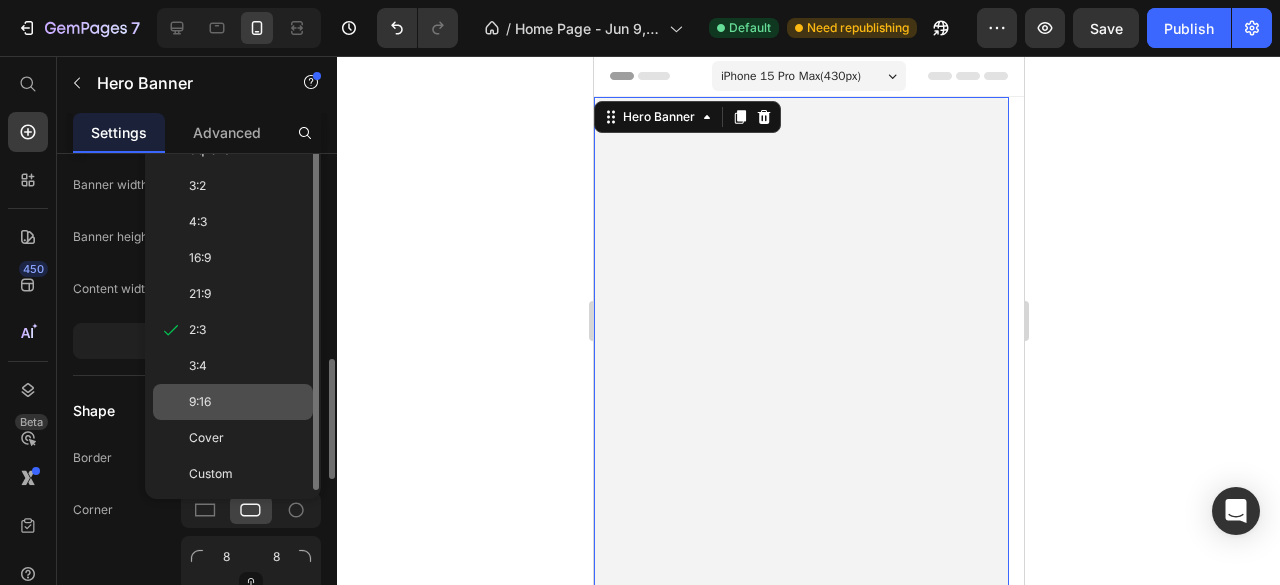 click on "9:16" at bounding box center [247, 402] 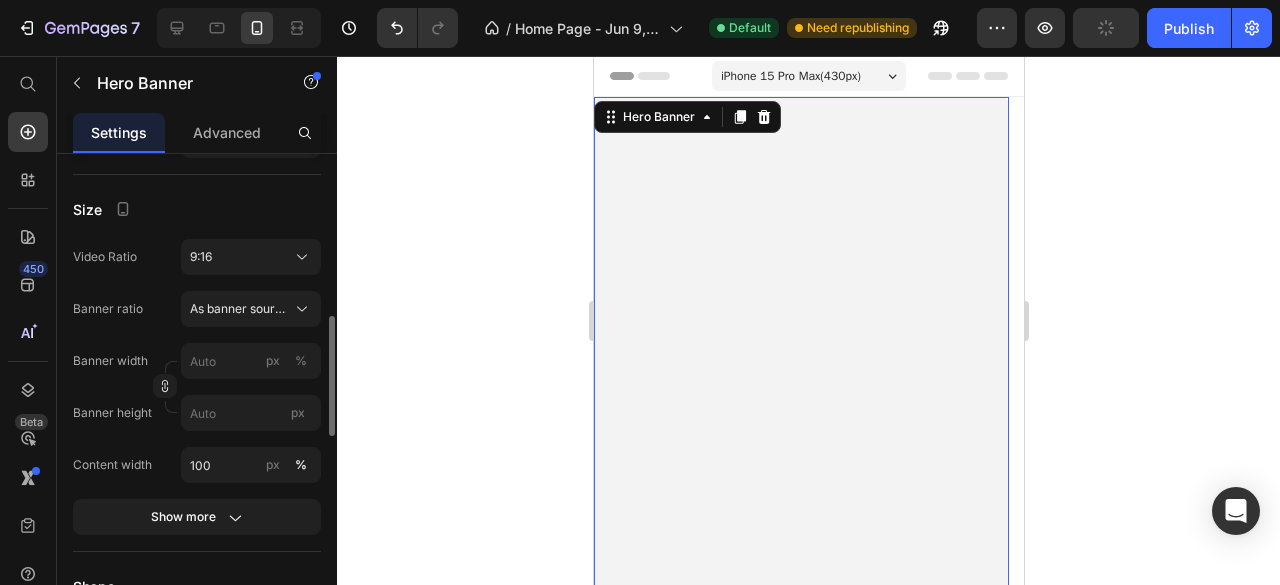 scroll, scrollTop: 654, scrollLeft: 0, axis: vertical 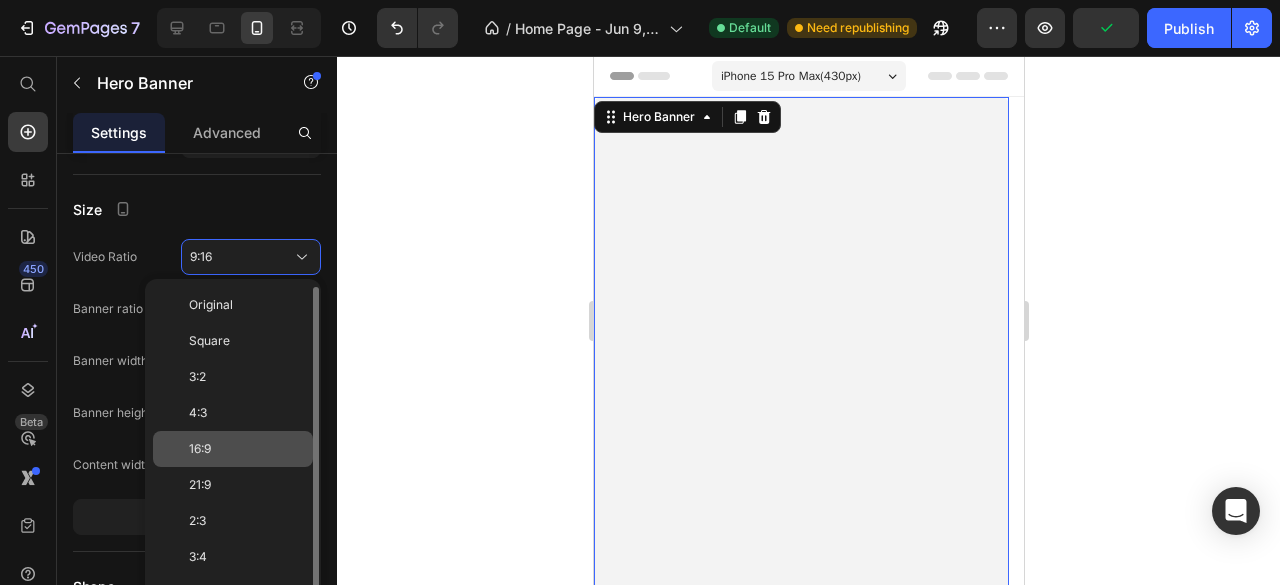 click on "16:9" at bounding box center [247, 449] 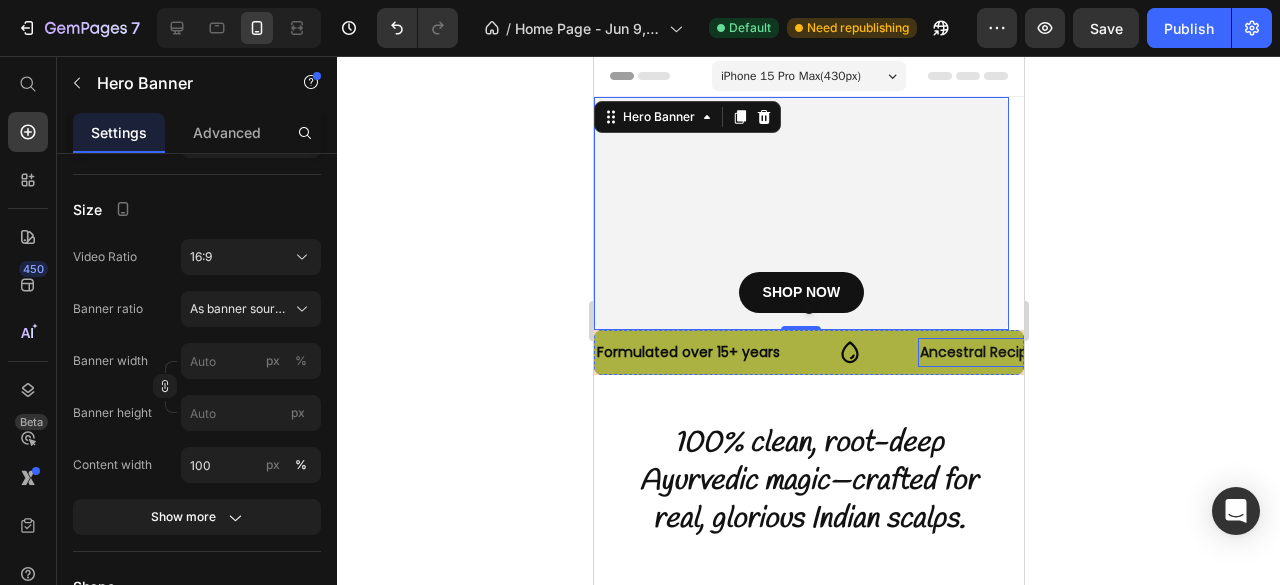 click 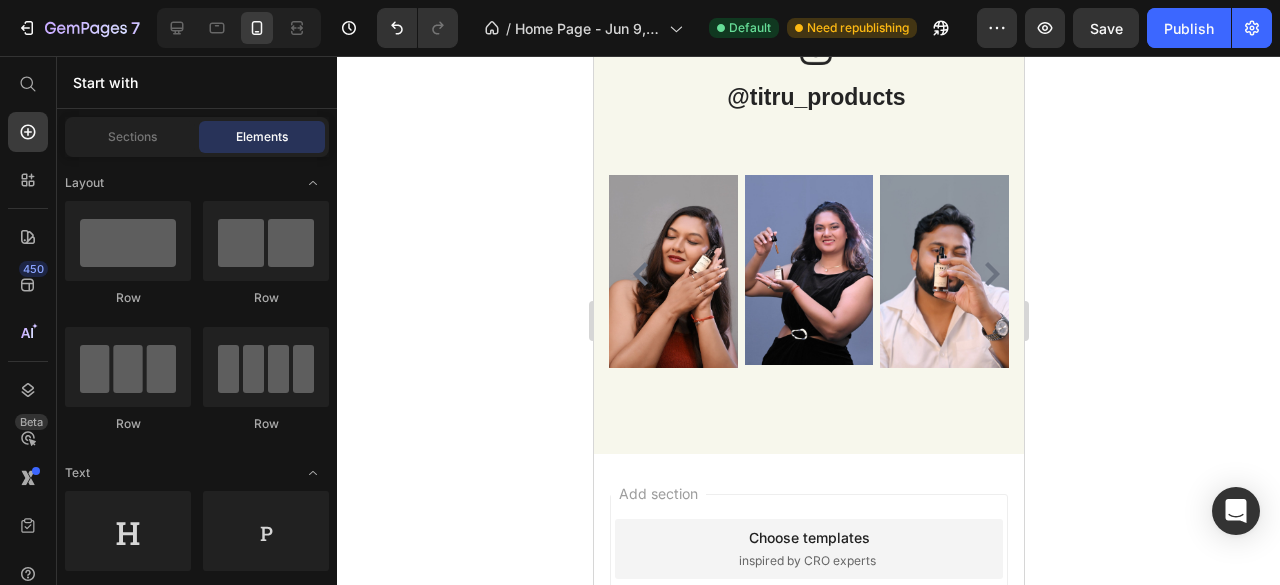 scroll, scrollTop: 2151, scrollLeft: 0, axis: vertical 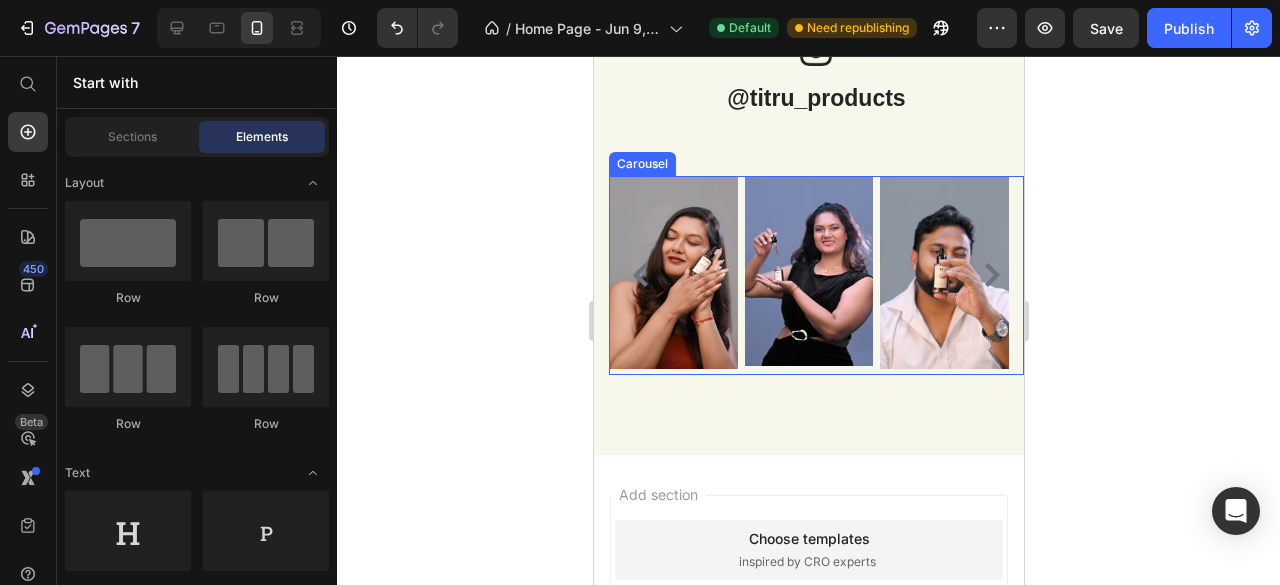 click 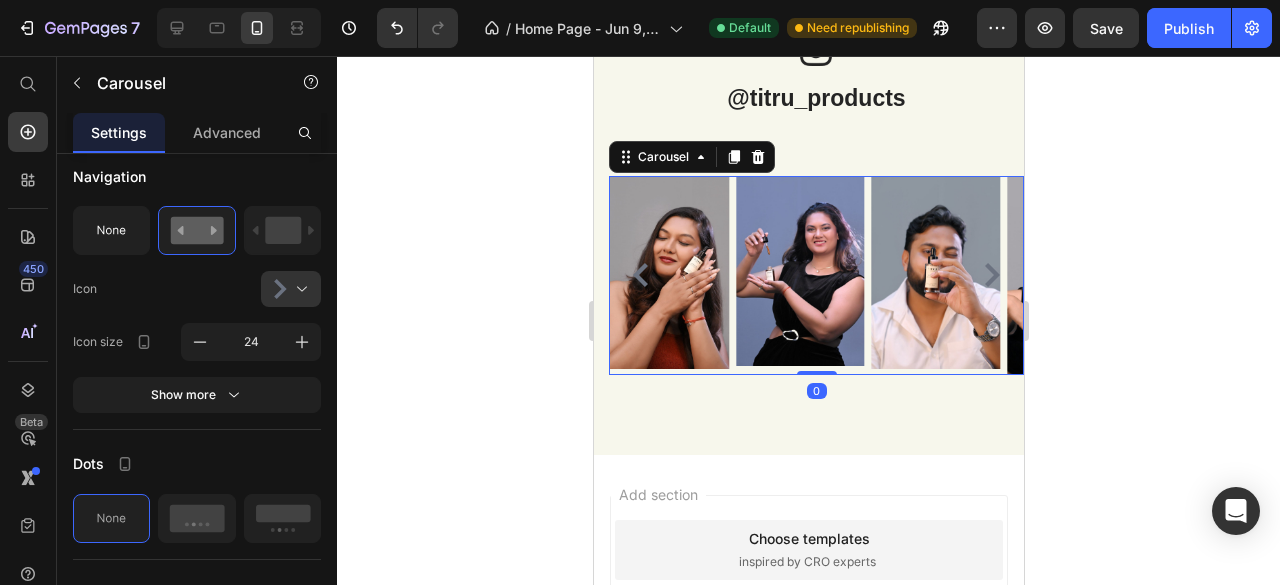 scroll, scrollTop: 0, scrollLeft: 0, axis: both 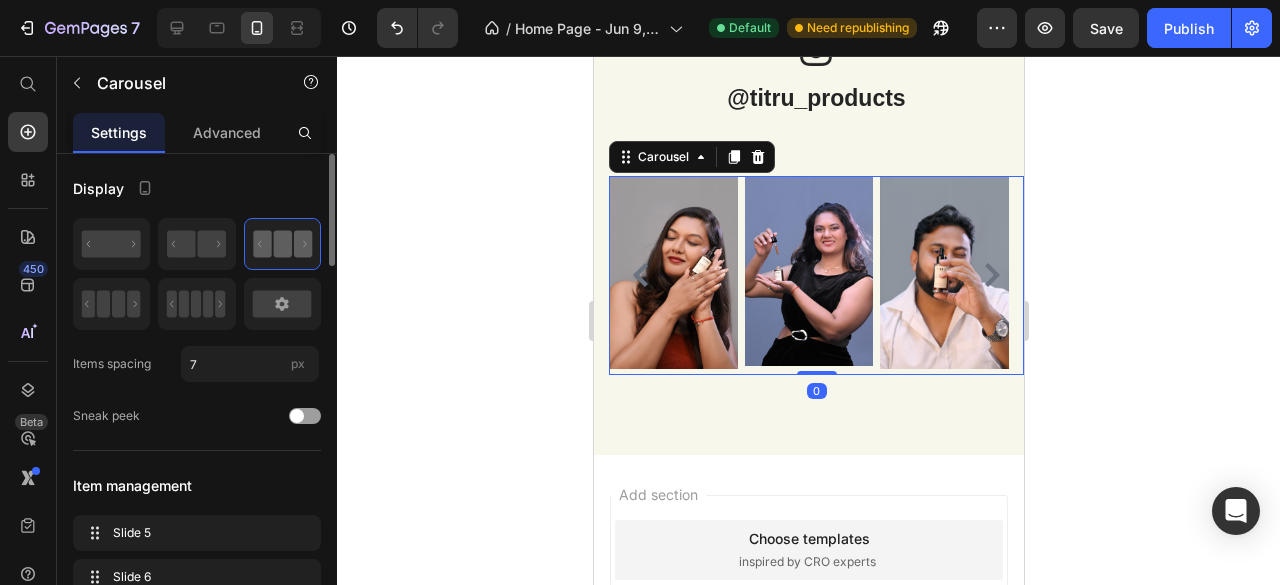 click 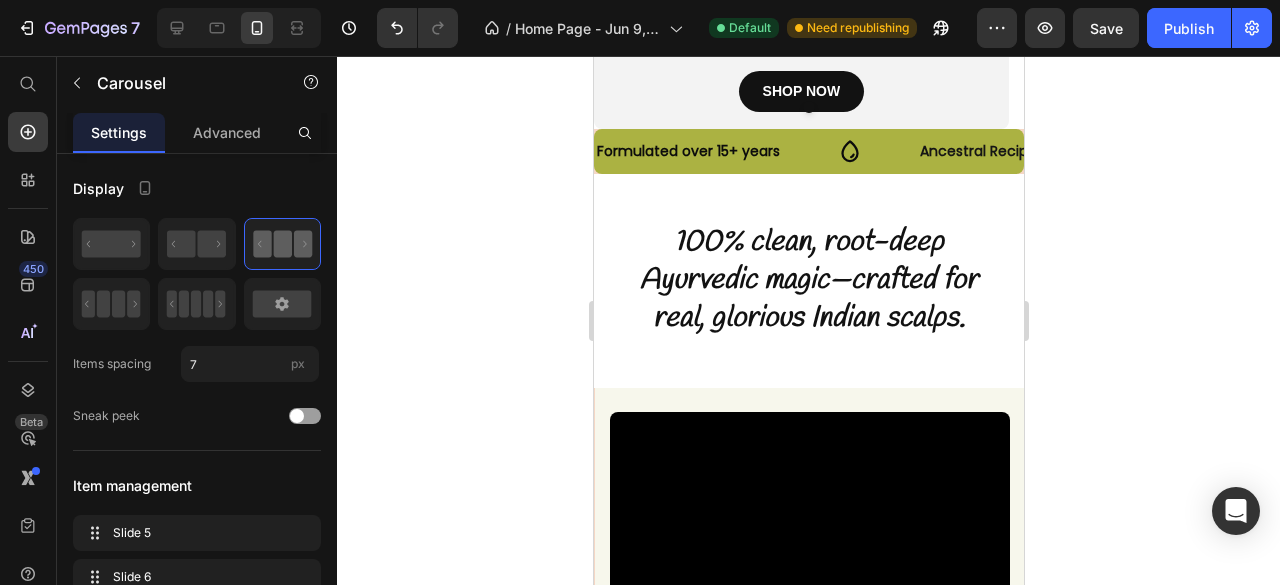 scroll, scrollTop: 0, scrollLeft: 0, axis: both 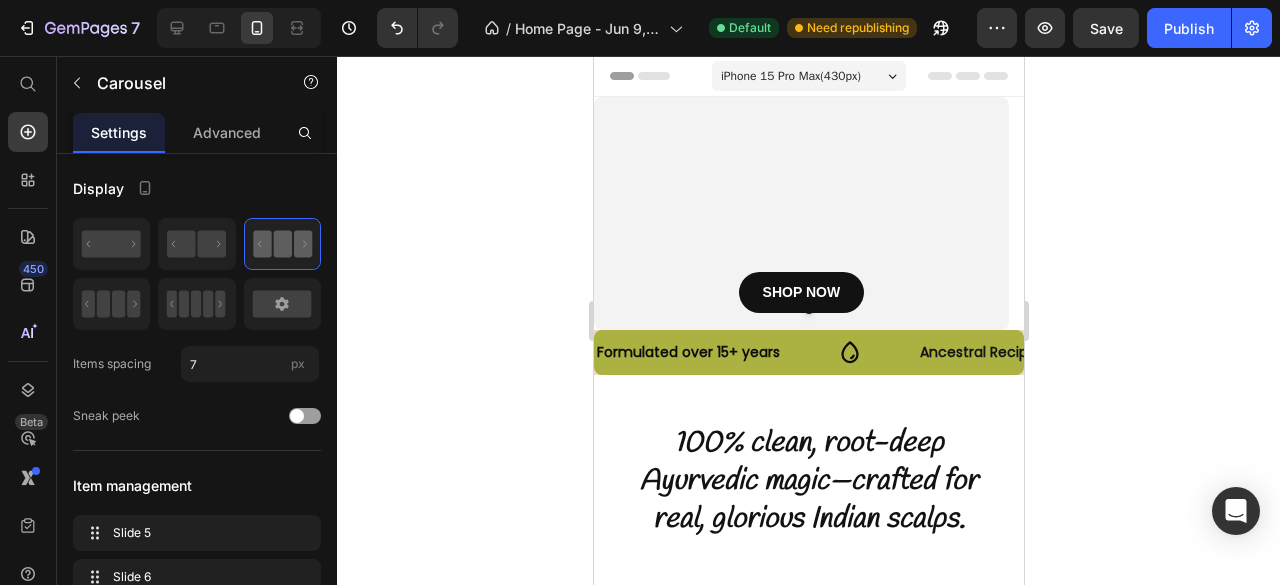 click at bounding box center (800, 213) 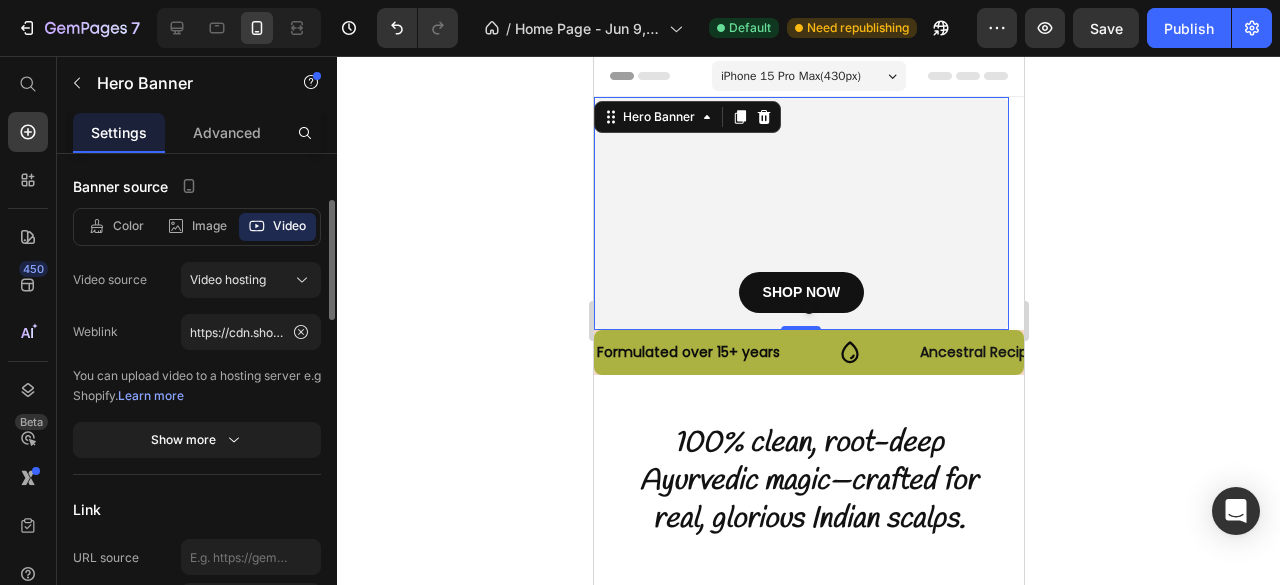 scroll, scrollTop: 192, scrollLeft: 0, axis: vertical 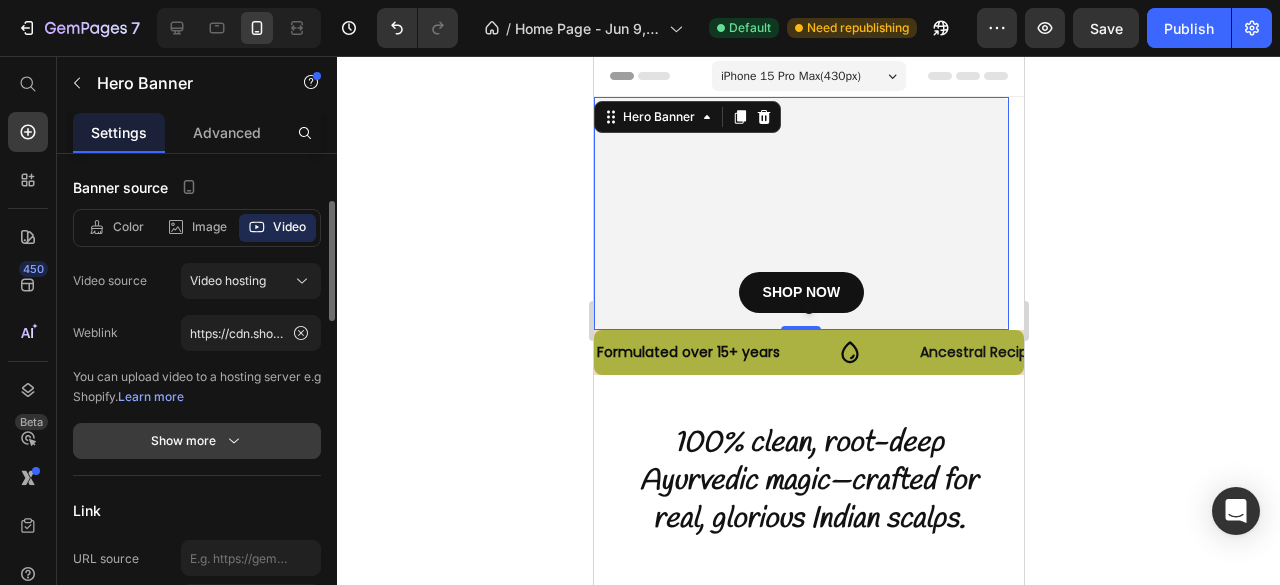 drag, startPoint x: 210, startPoint y: 443, endPoint x: 156, endPoint y: 442, distance: 54.00926 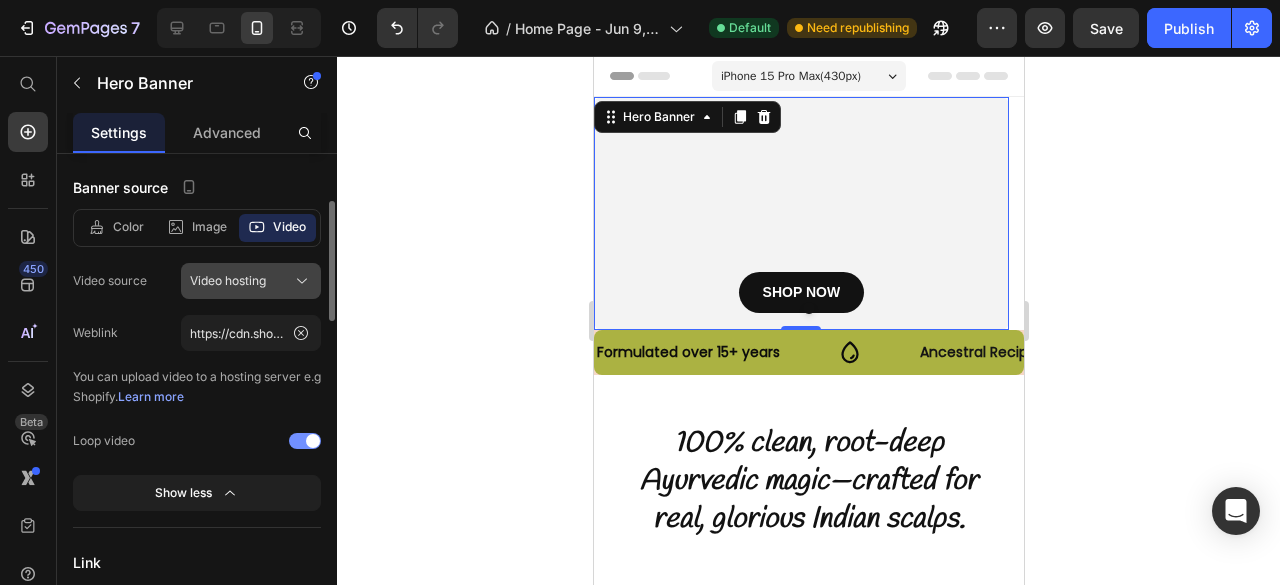 click on "Video hosting" at bounding box center [228, 281] 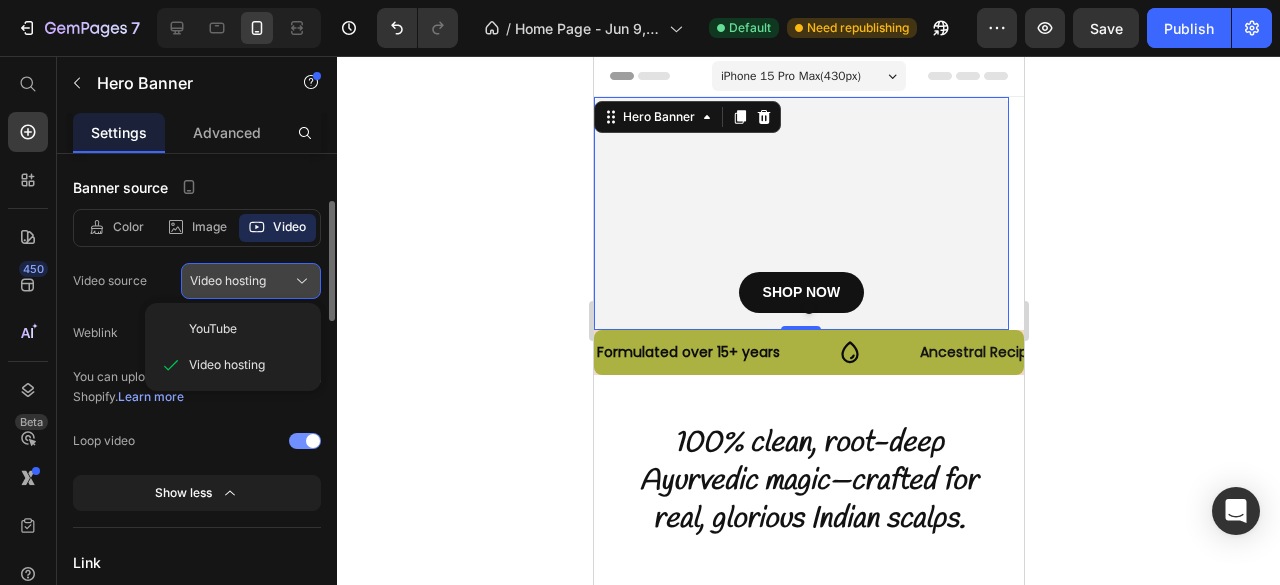 click on "Video hosting" at bounding box center [228, 281] 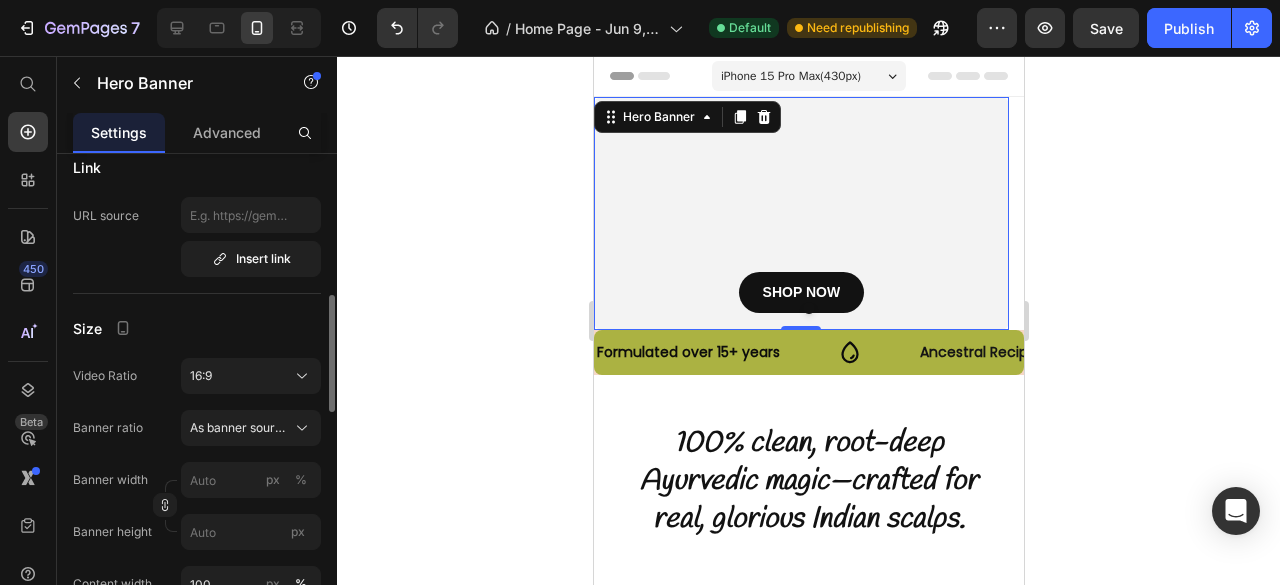 scroll, scrollTop: 611, scrollLeft: 0, axis: vertical 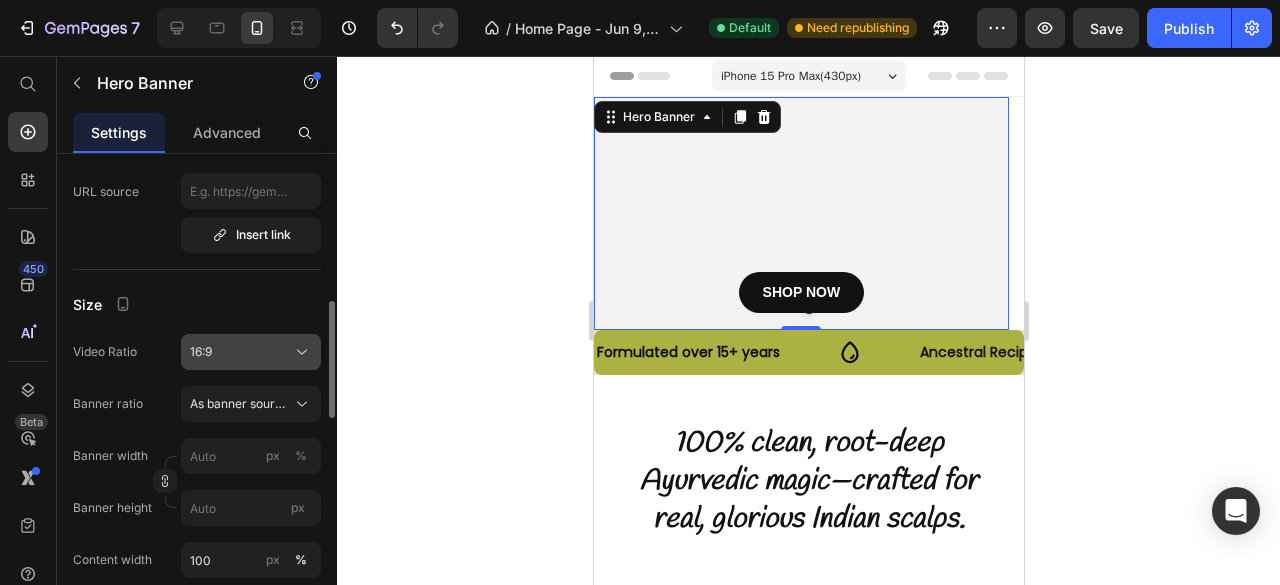 click on "16:9" 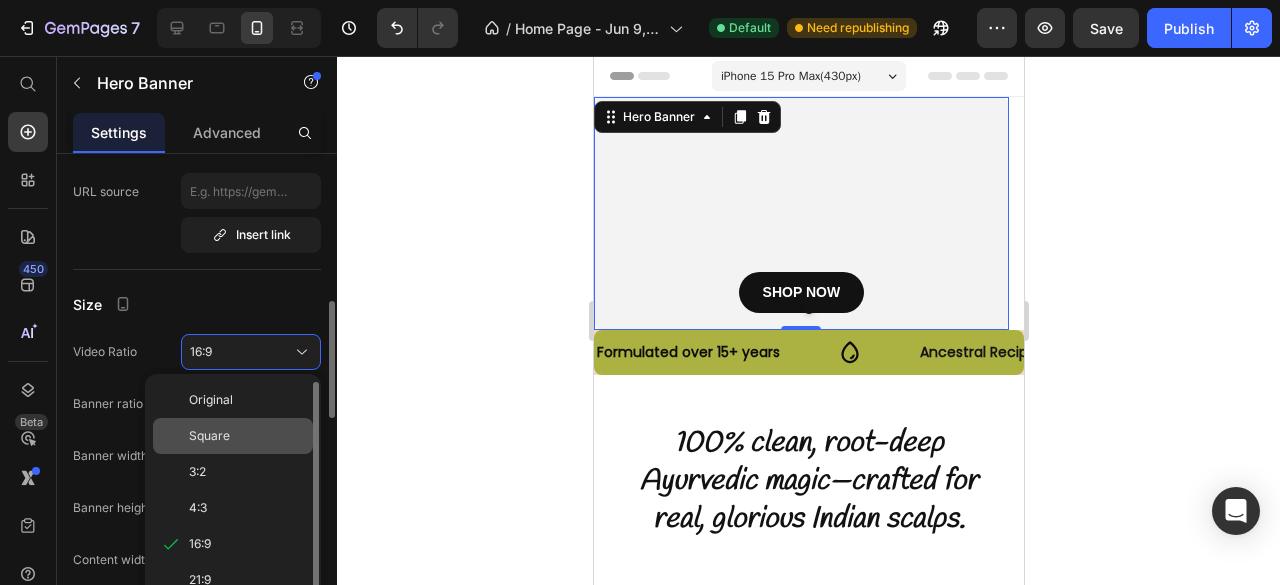 click on "Square" at bounding box center (247, 436) 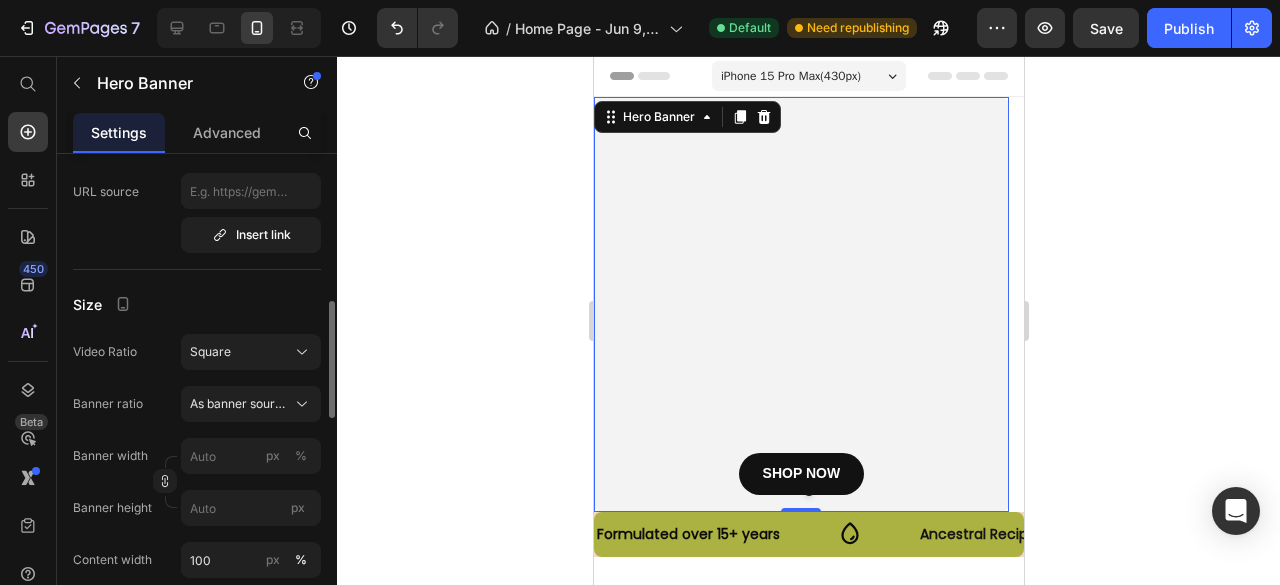 click at bounding box center (800, 304) 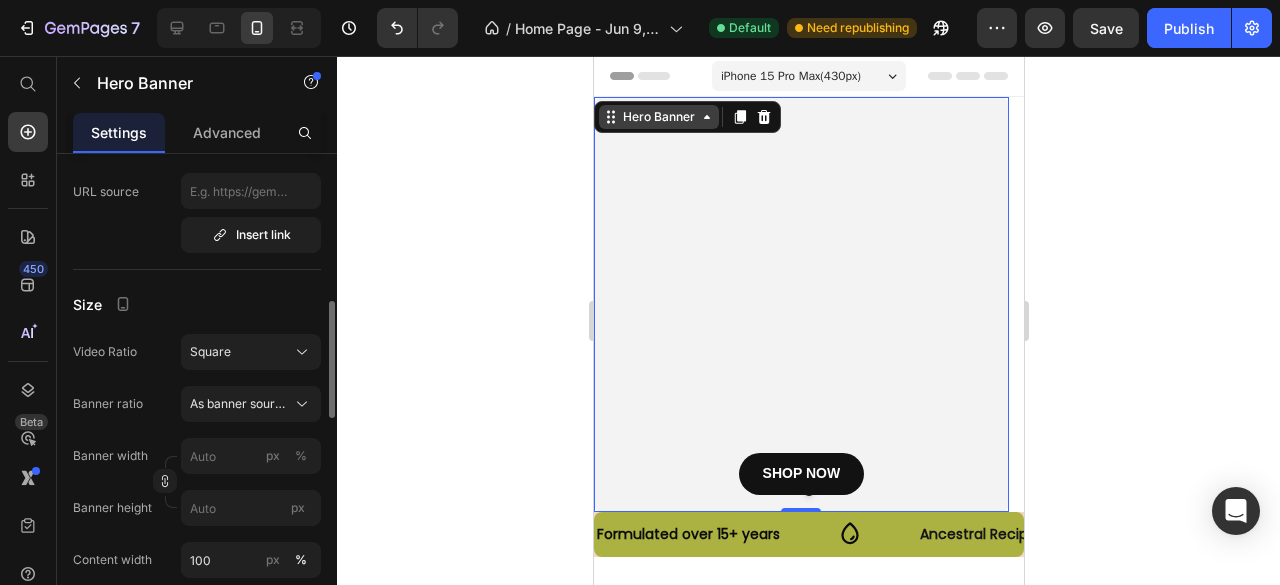 click on "Hero Banner" at bounding box center (658, 117) 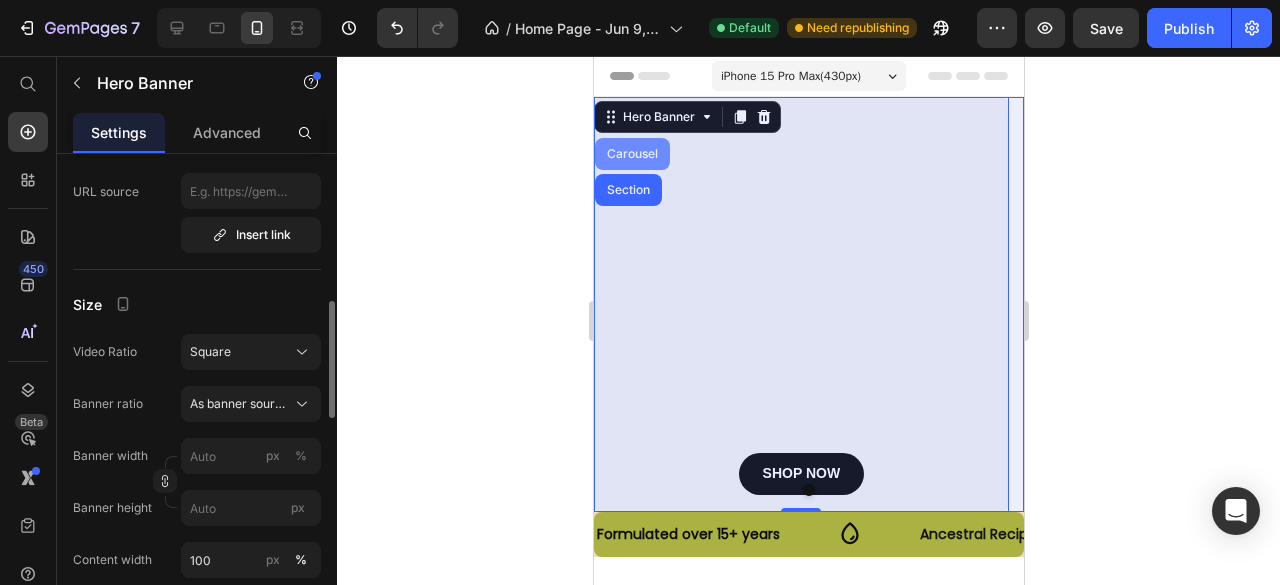 click on "Carousel" at bounding box center (631, 154) 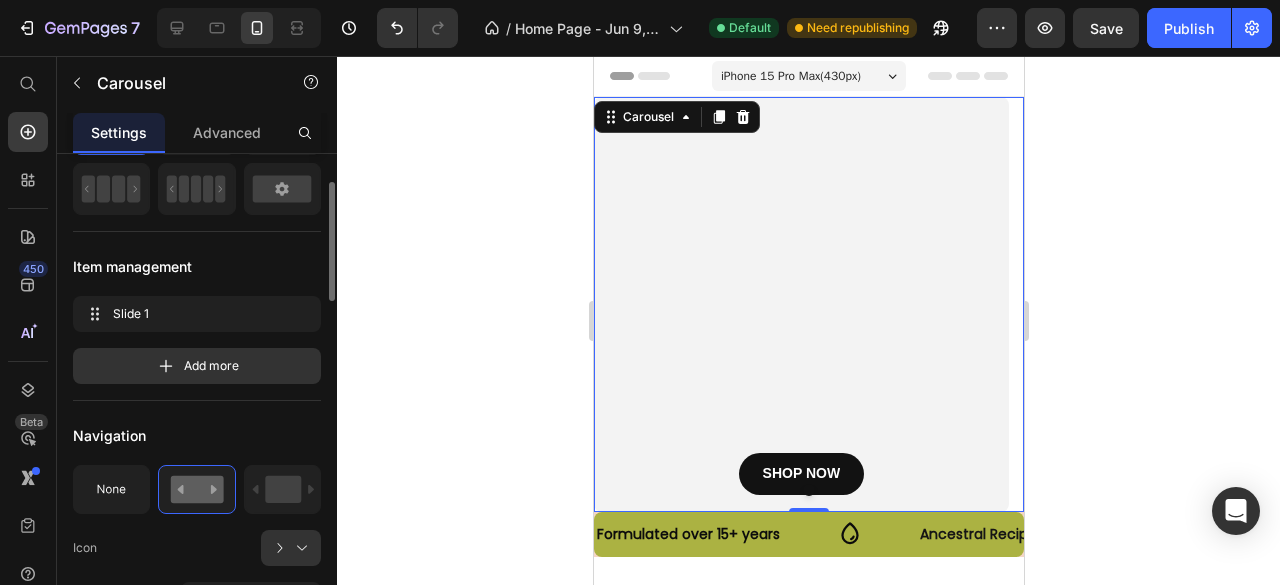 scroll, scrollTop: 158, scrollLeft: 0, axis: vertical 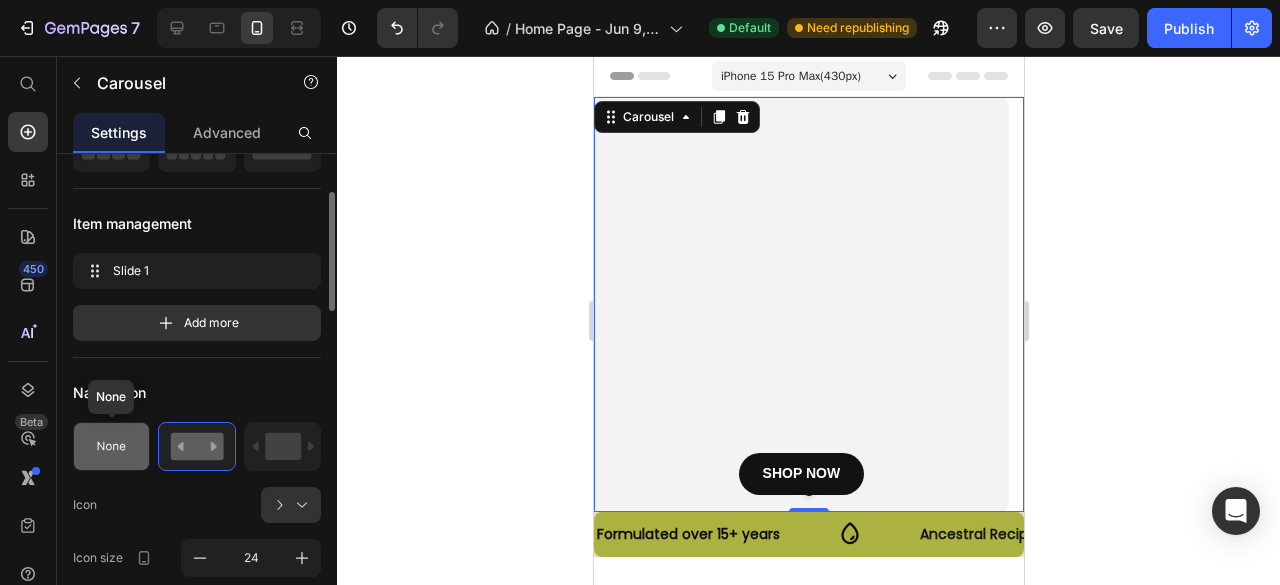 click 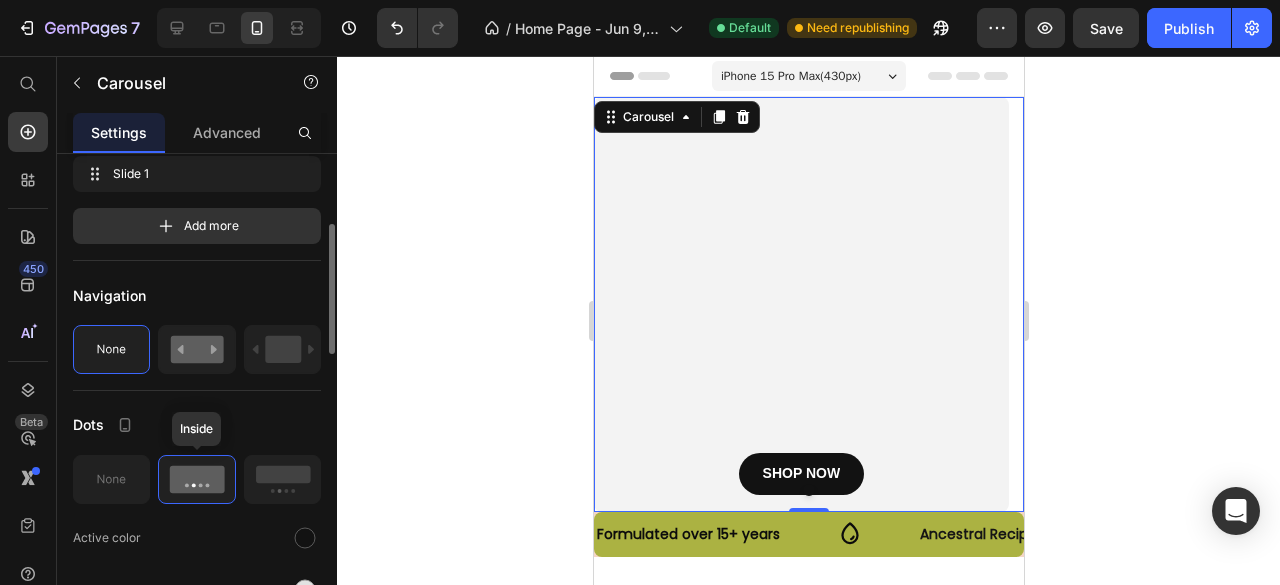 scroll, scrollTop: 258, scrollLeft: 0, axis: vertical 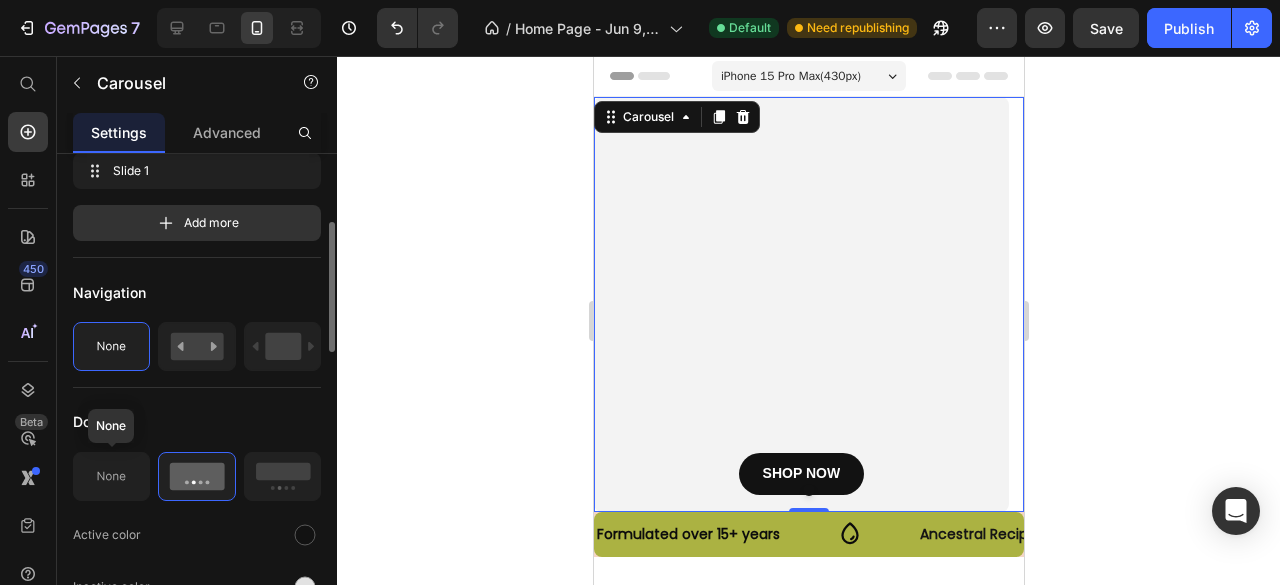 click 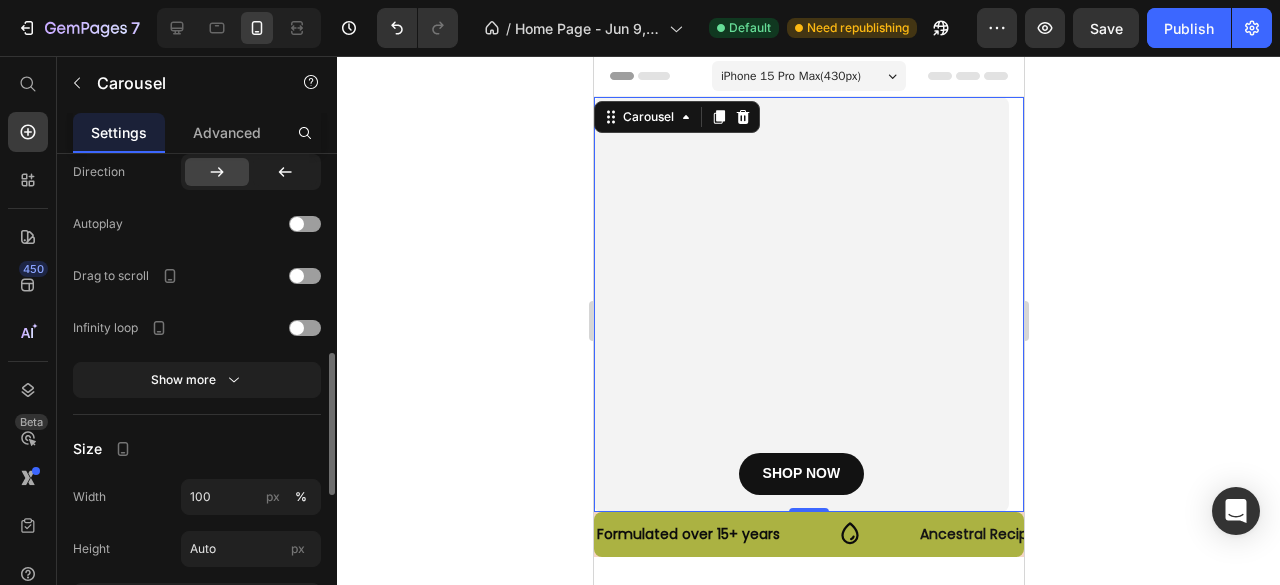 scroll, scrollTop: 686, scrollLeft: 0, axis: vertical 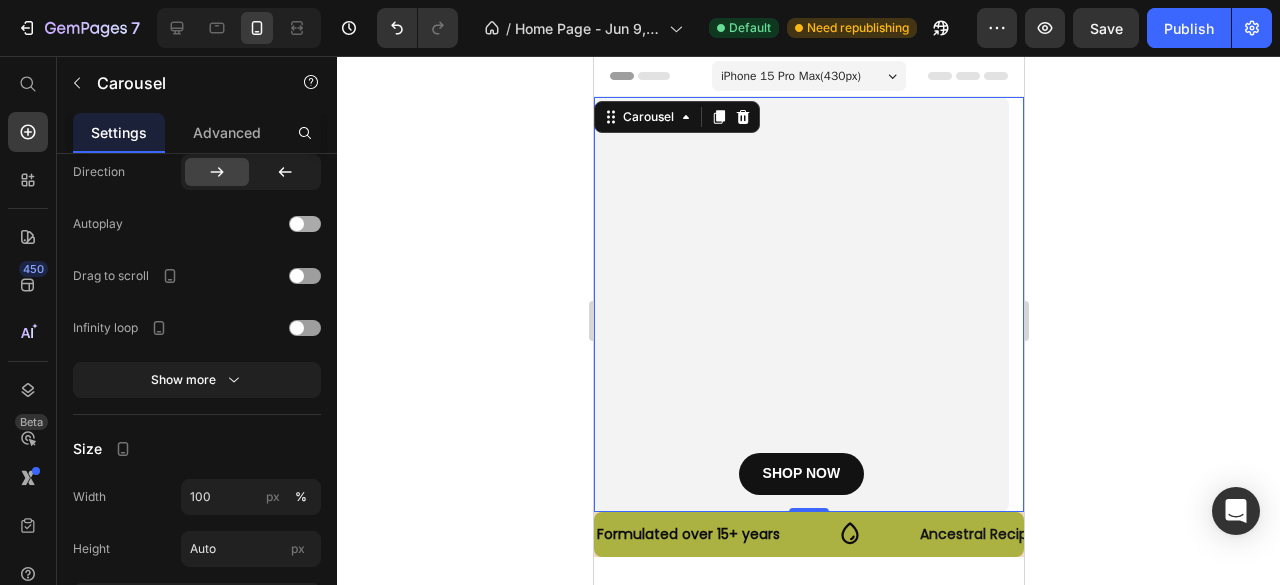 click on "Autoplay" 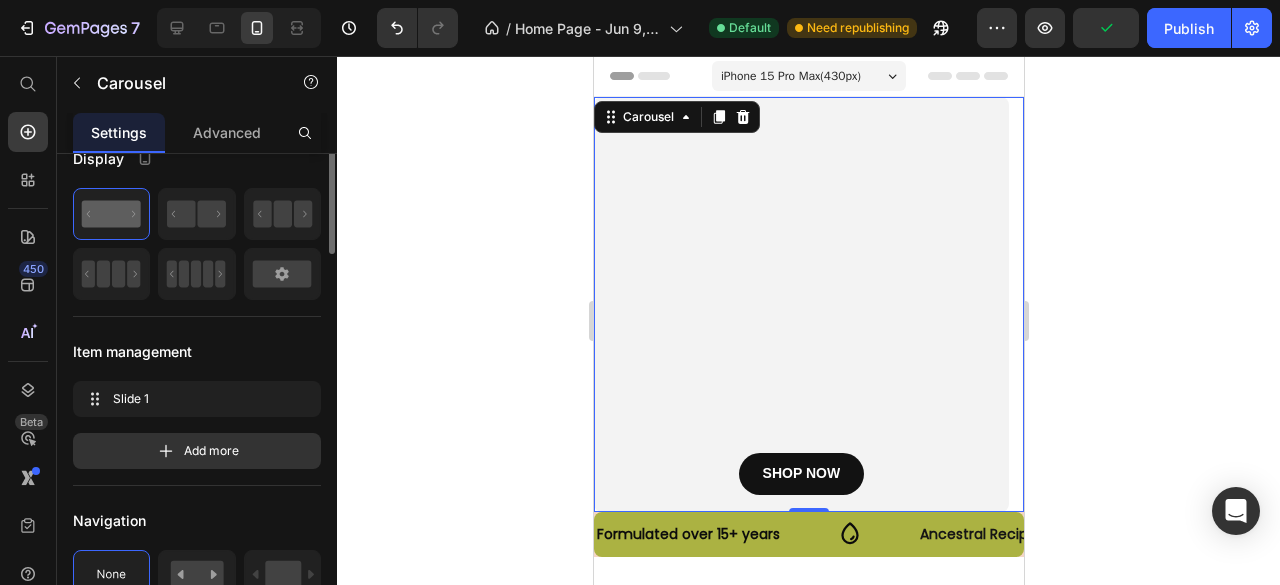 scroll, scrollTop: 0, scrollLeft: 0, axis: both 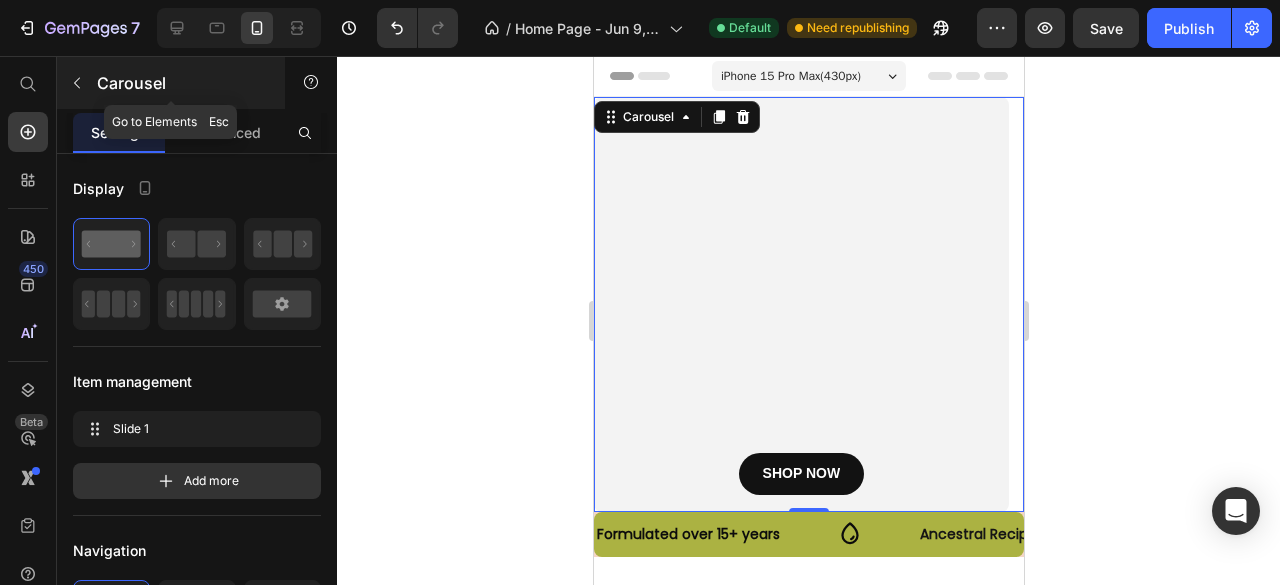 click 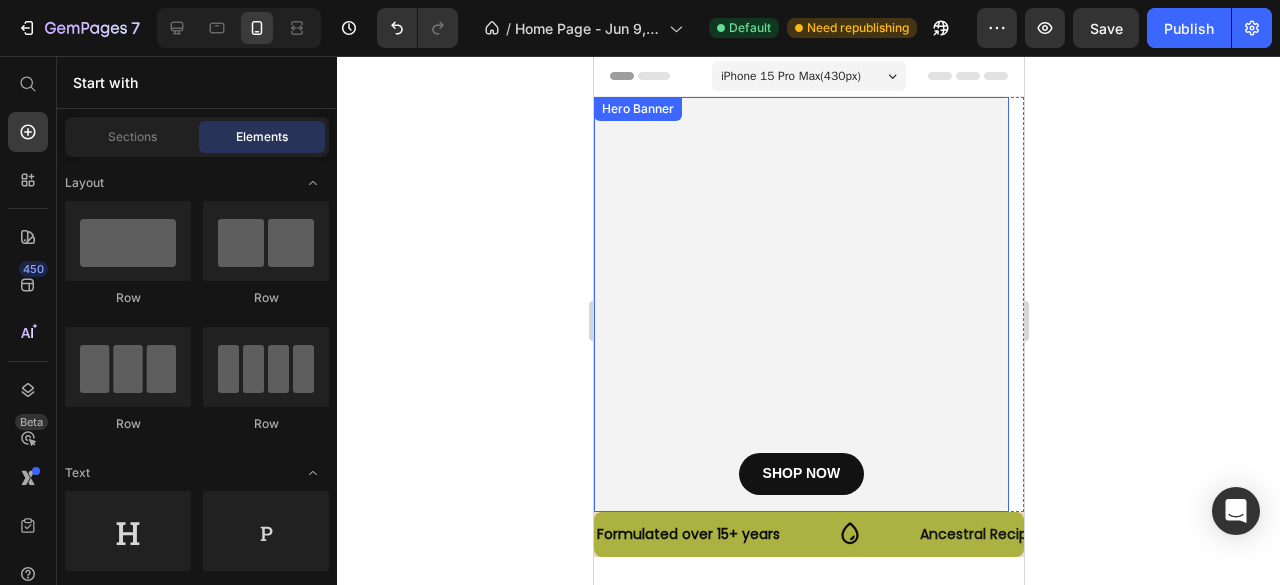 click at bounding box center (800, 304) 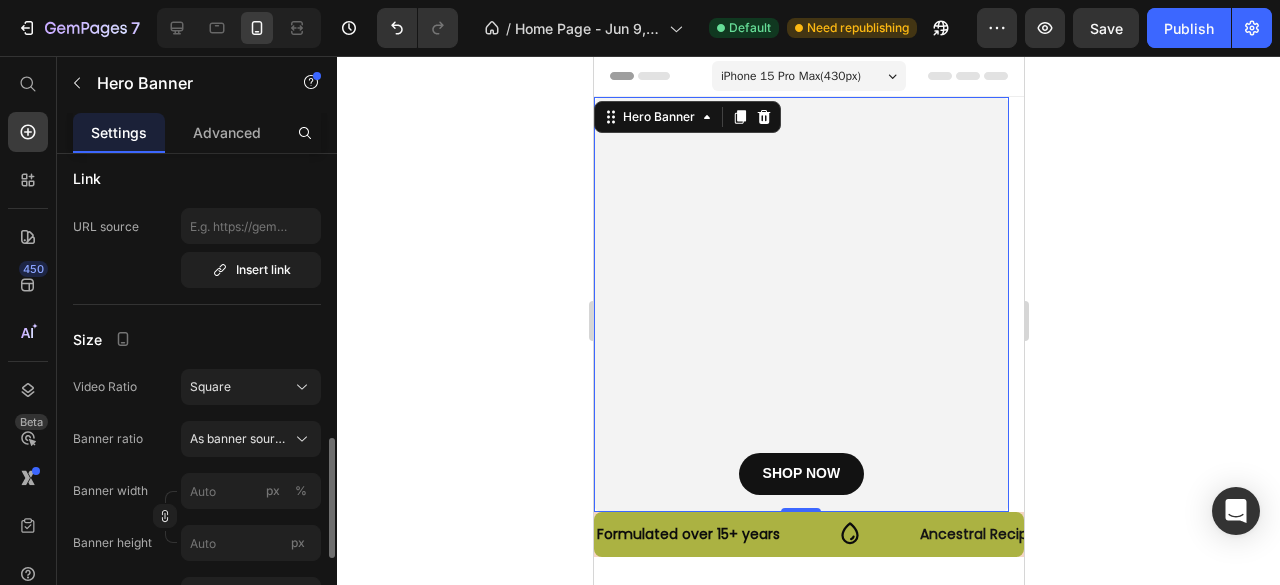 scroll, scrollTop: 648, scrollLeft: 0, axis: vertical 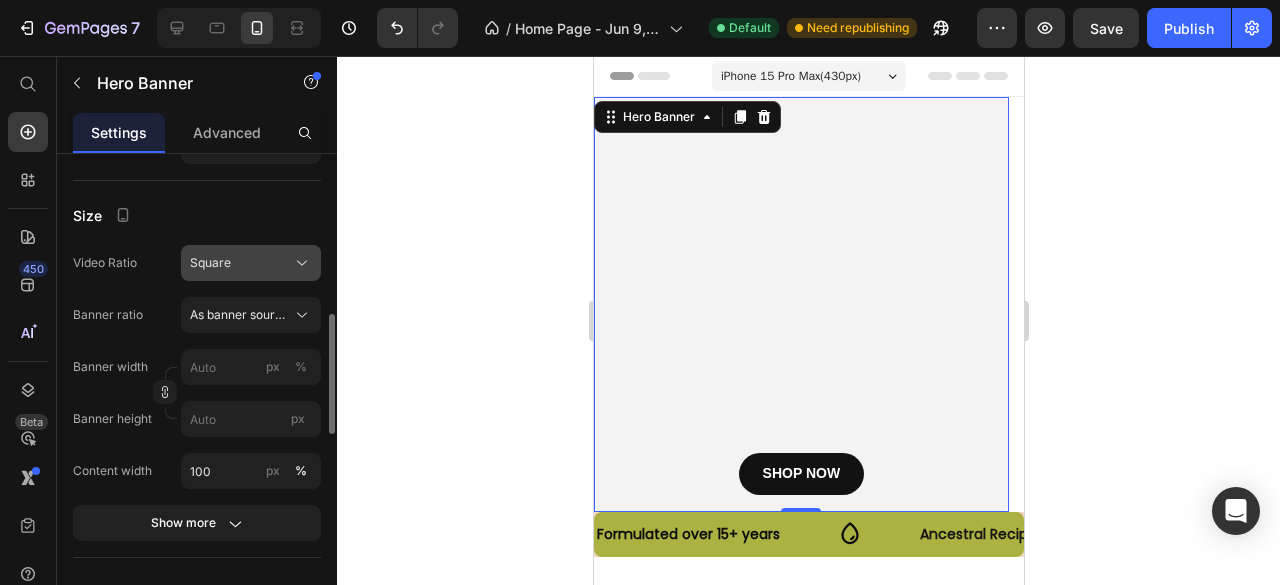 click on "Square" at bounding box center (251, 263) 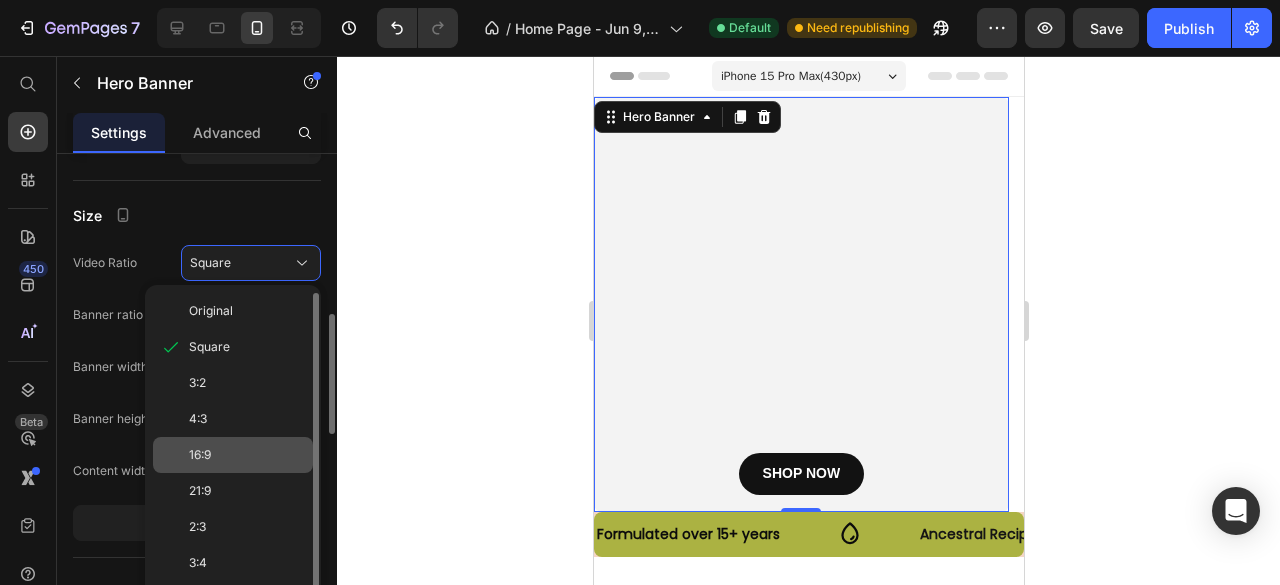 click on "16:9" 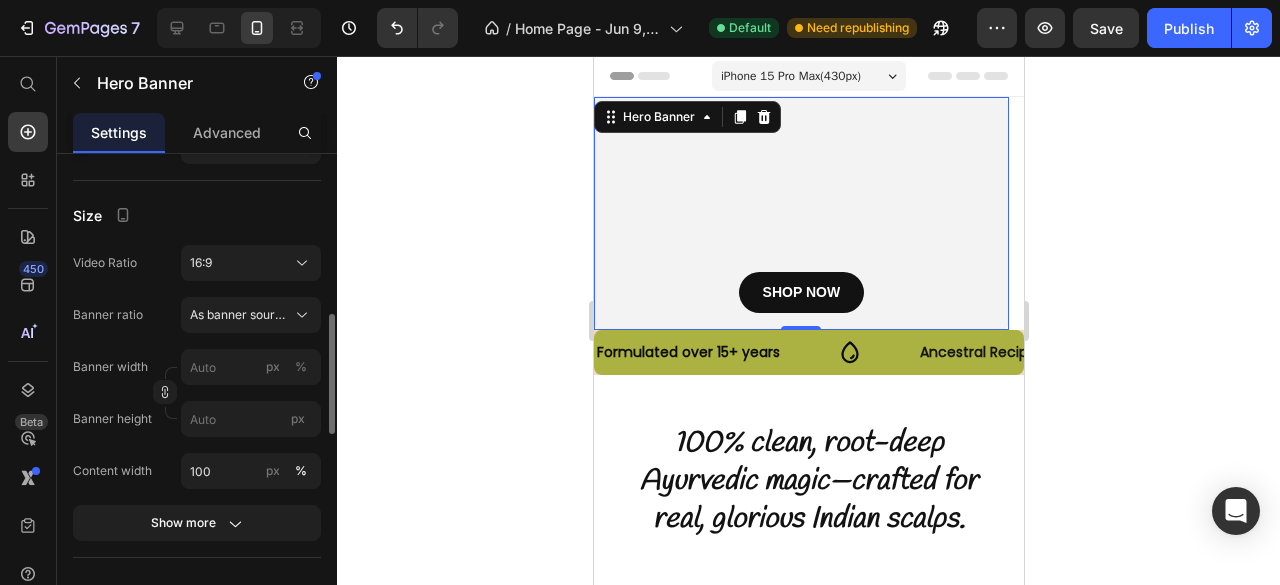 click 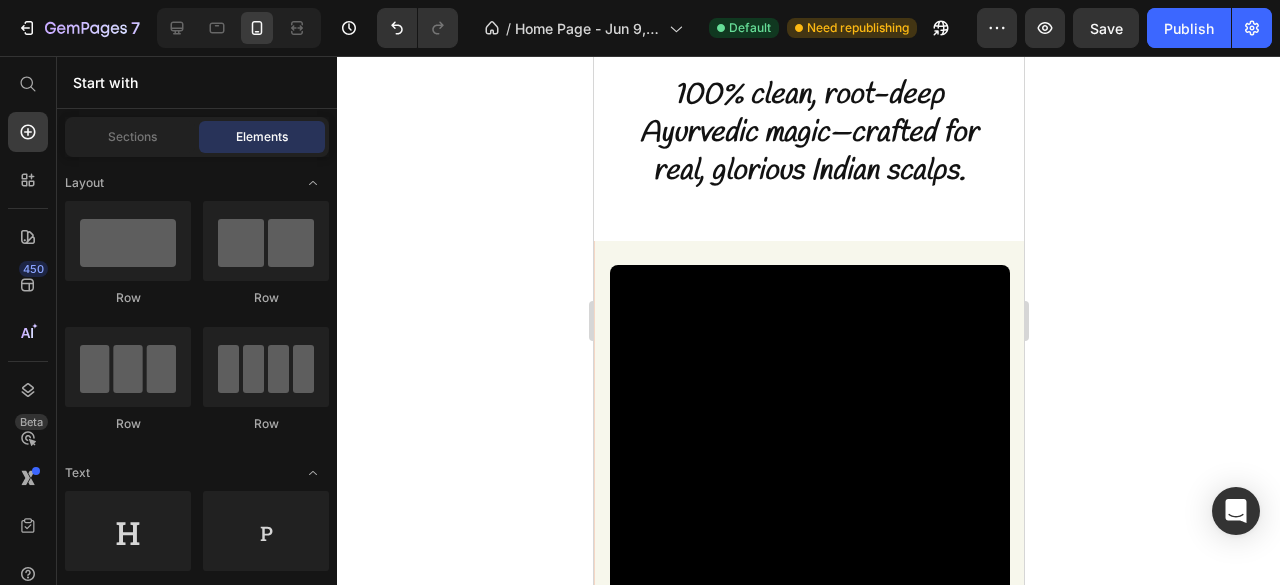 scroll, scrollTop: 0, scrollLeft: 0, axis: both 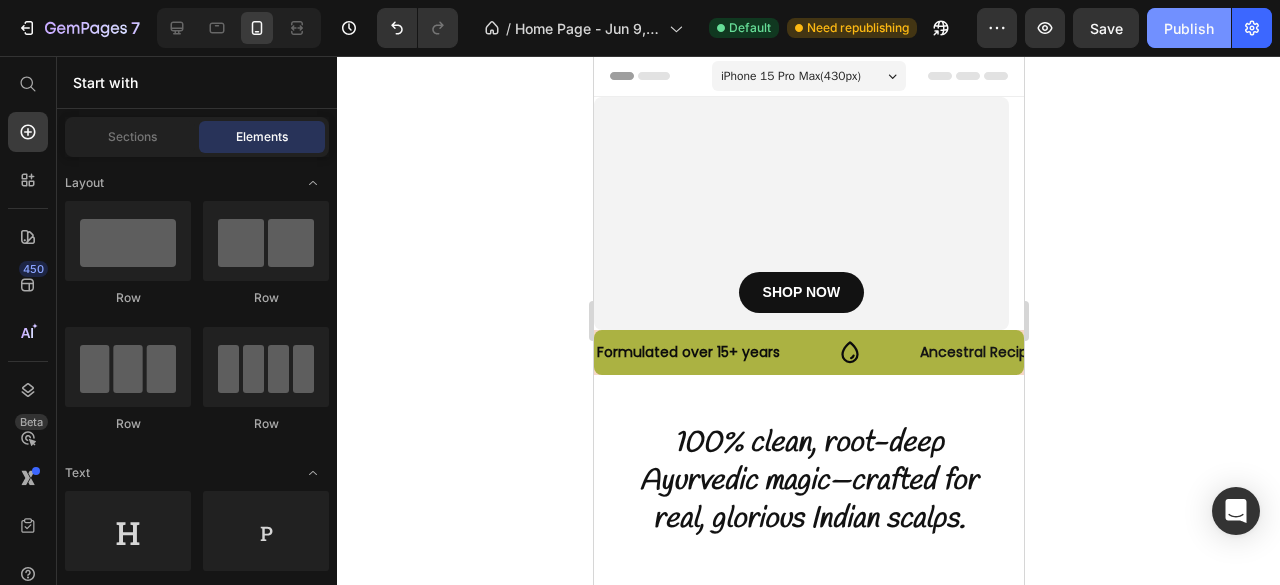 click on "Publish" at bounding box center [1189, 28] 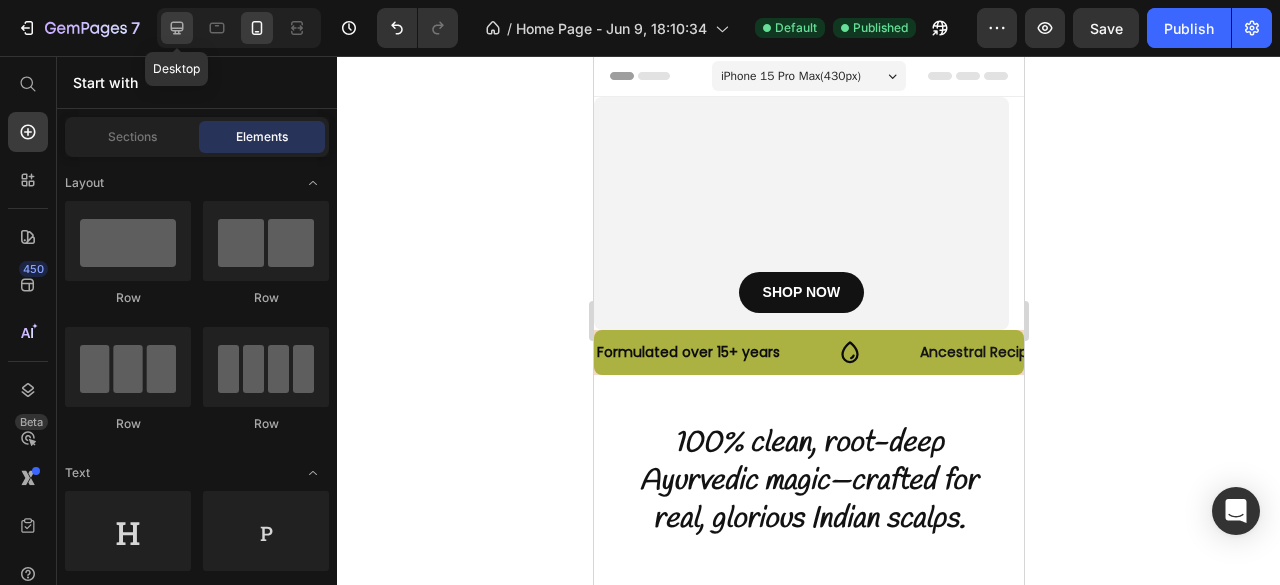 click 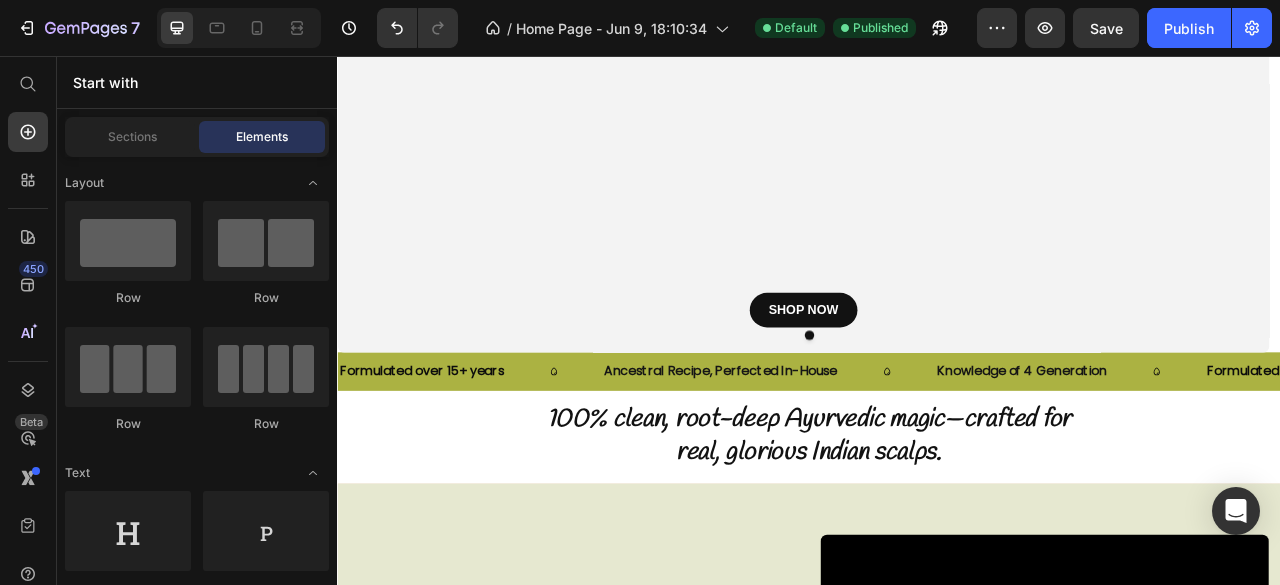 scroll, scrollTop: 0, scrollLeft: 0, axis: both 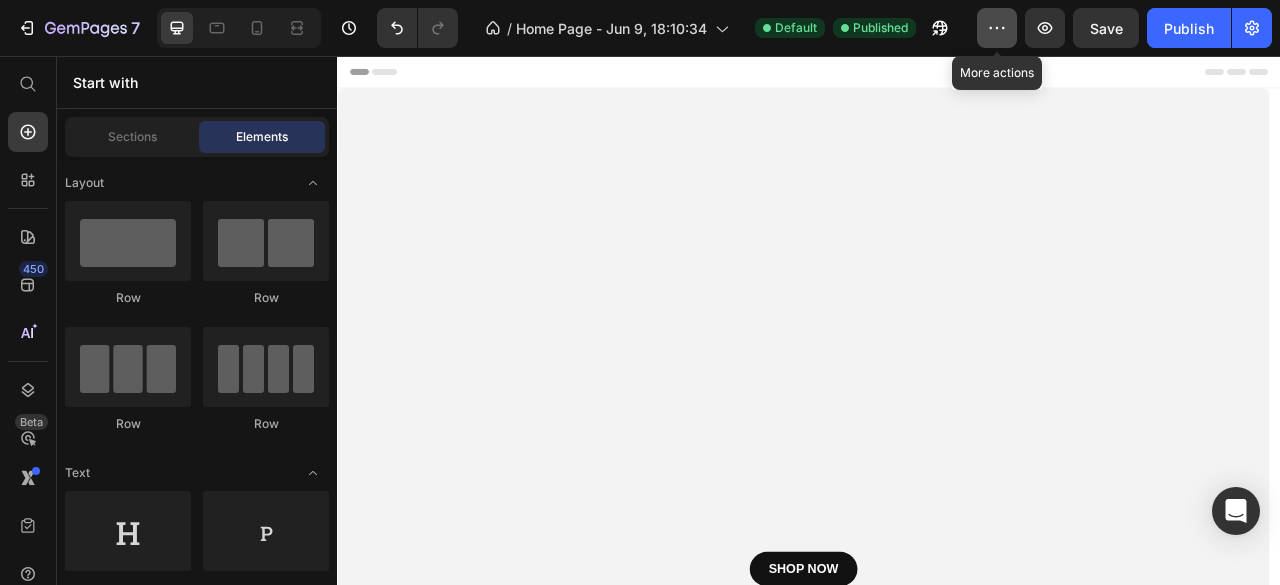click 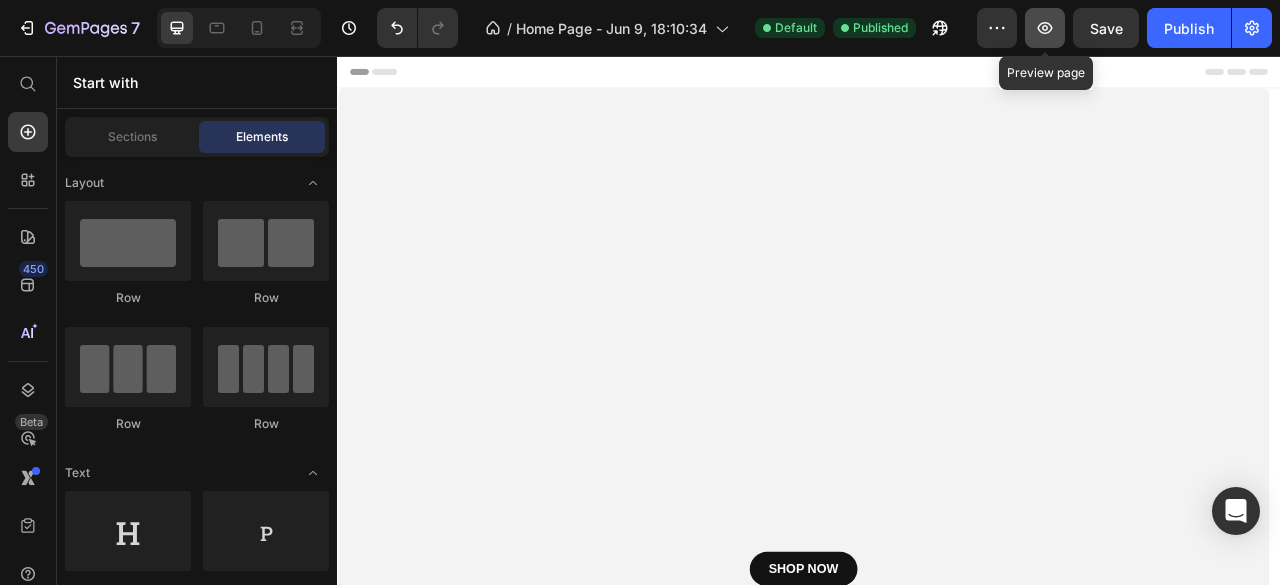 click 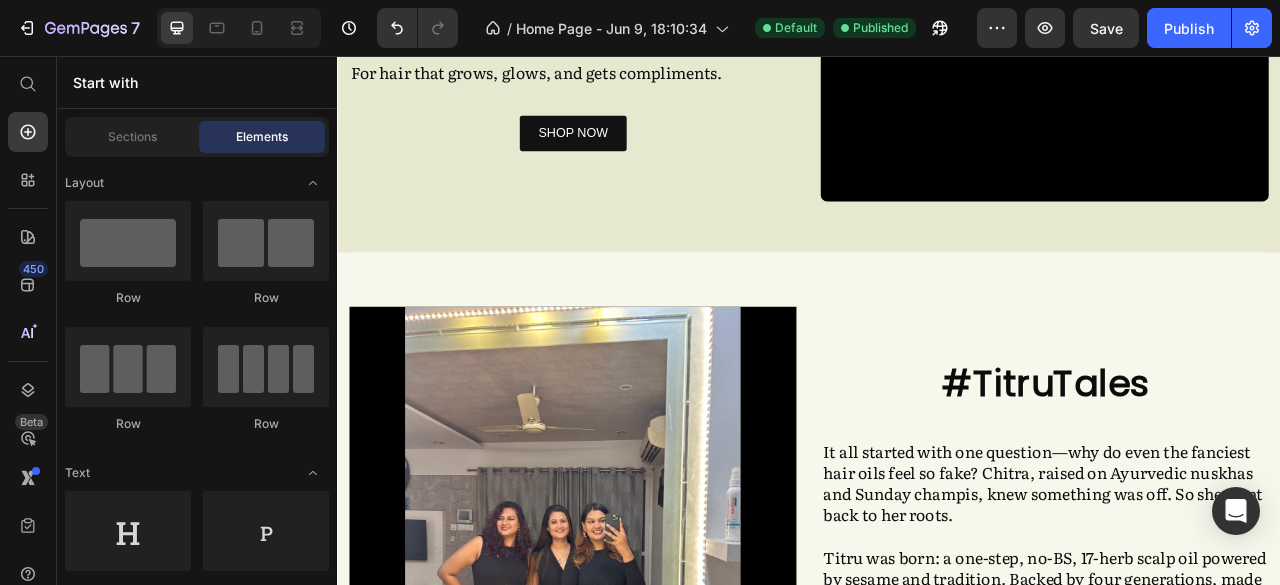 scroll, scrollTop: 609, scrollLeft: 0, axis: vertical 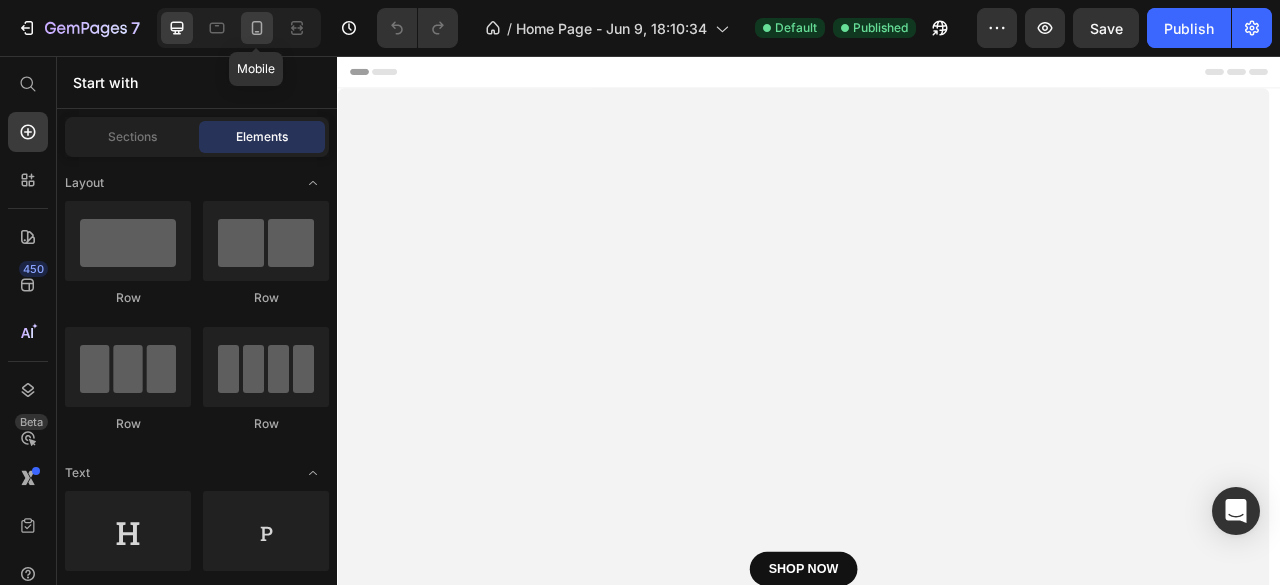 click 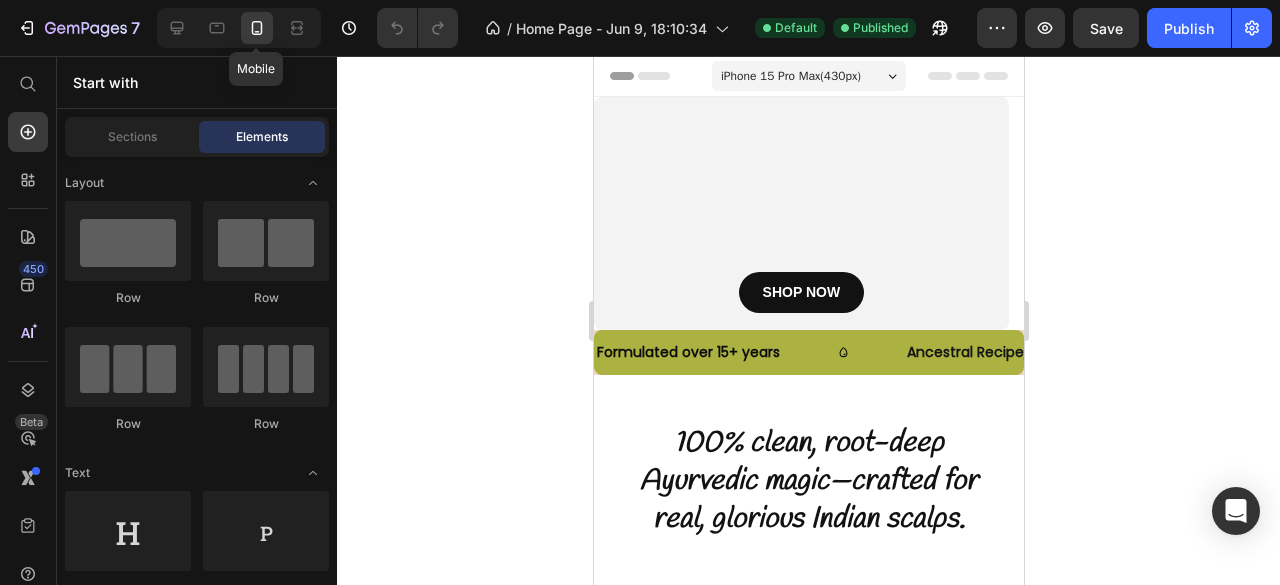 scroll, scrollTop: 0, scrollLeft: 0, axis: both 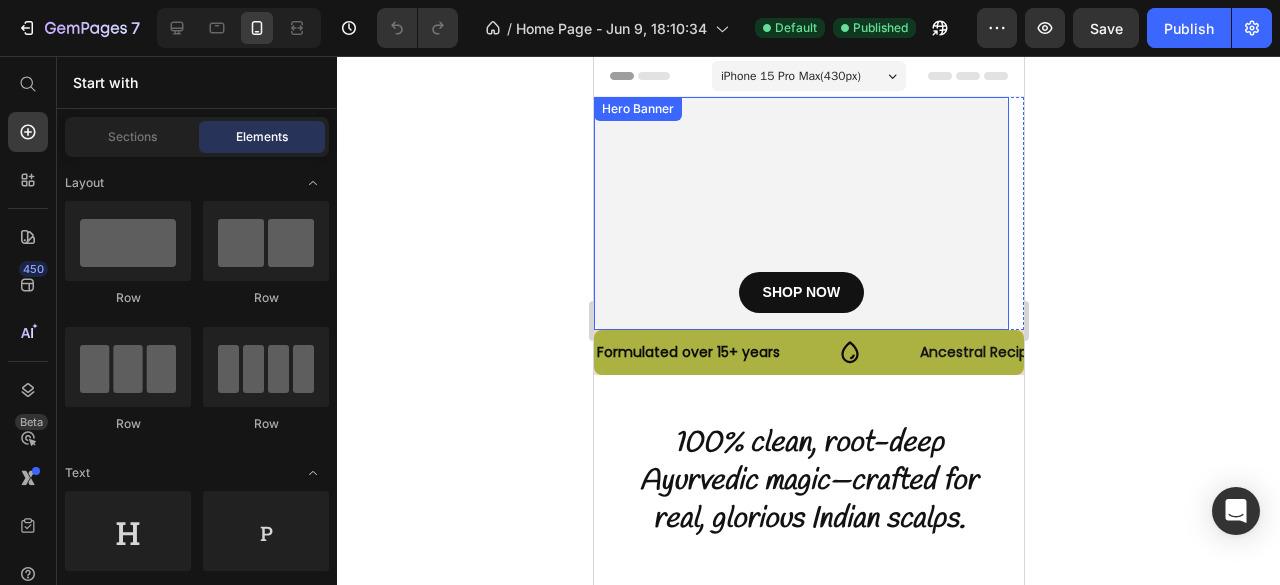 click at bounding box center (800, 213) 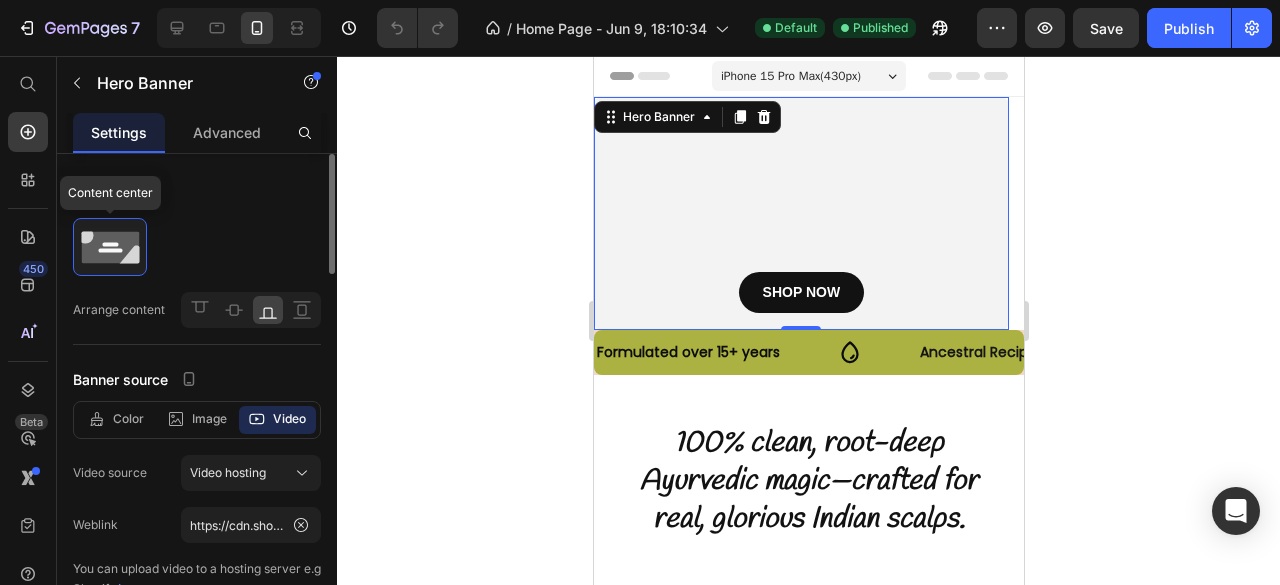 click 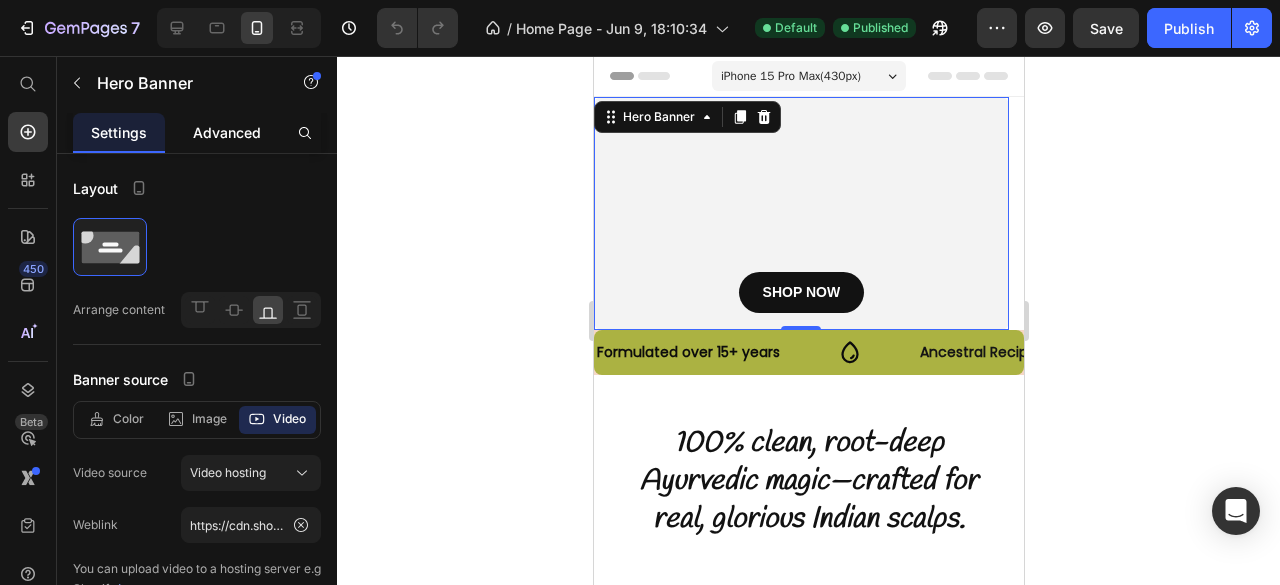 click on "Advanced" at bounding box center (227, 132) 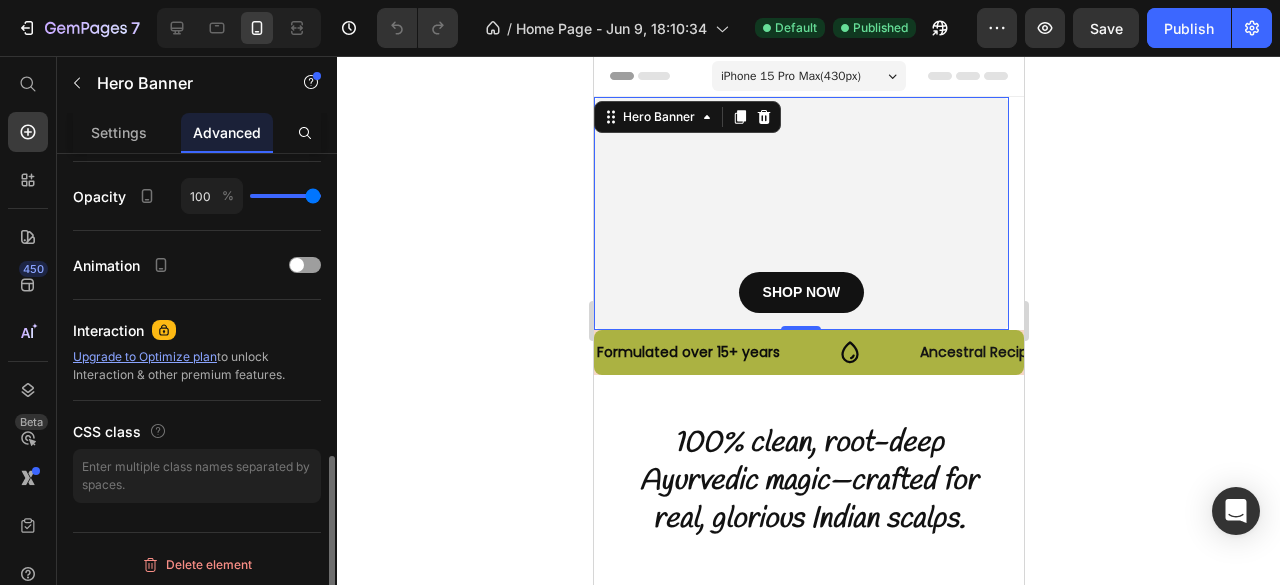 scroll, scrollTop: 777, scrollLeft: 0, axis: vertical 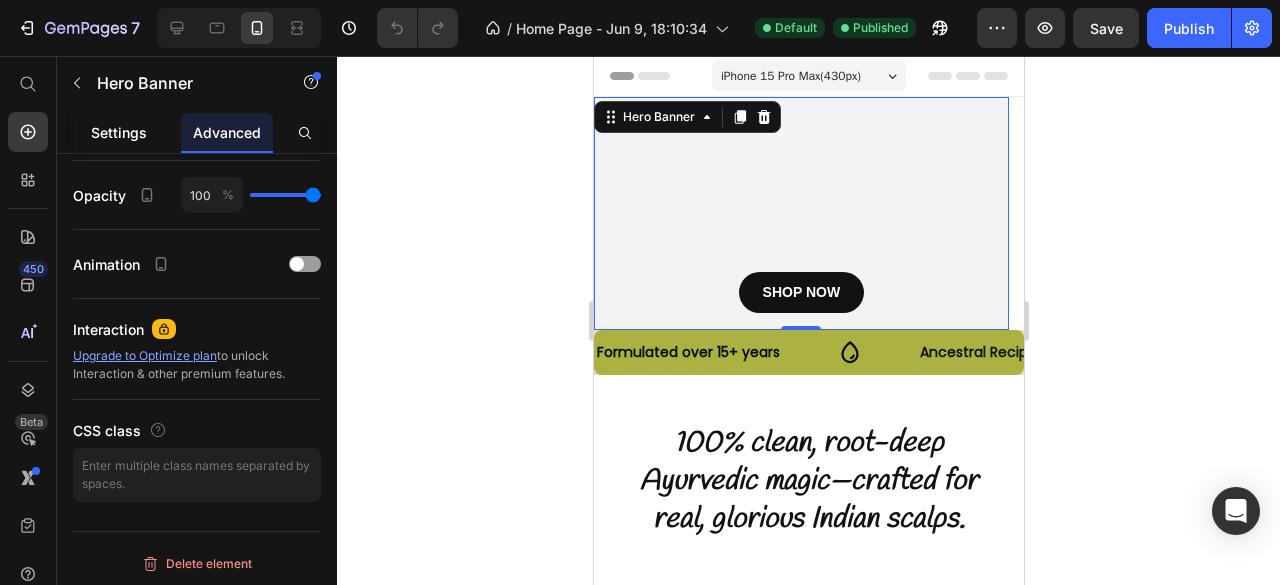 click on "Settings" at bounding box center [119, 132] 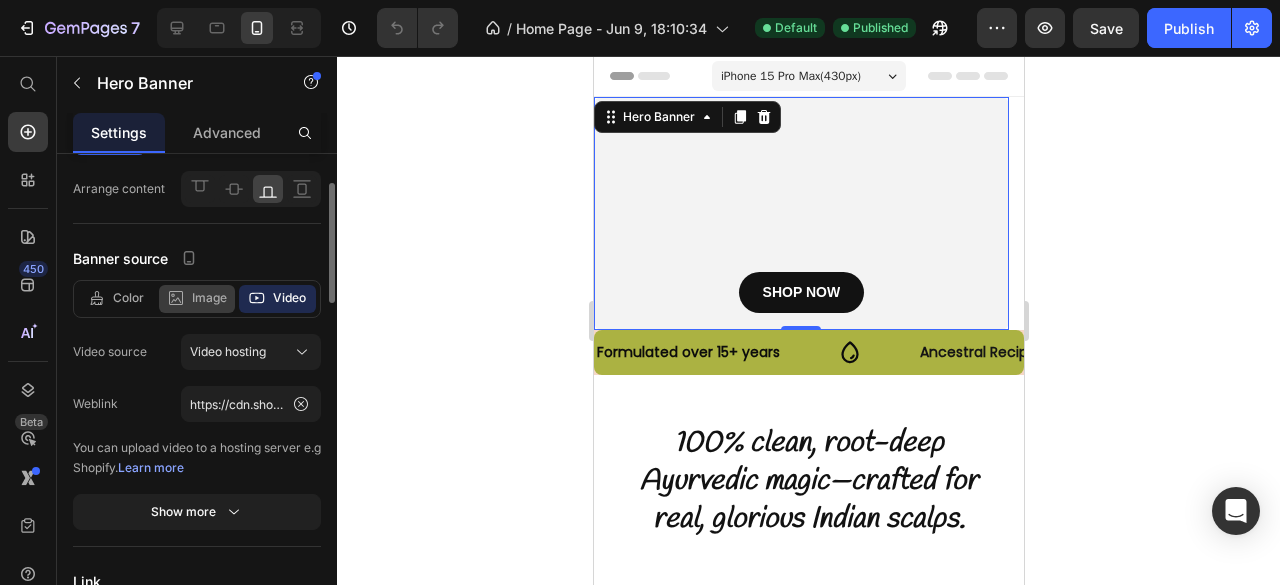scroll, scrollTop: 124, scrollLeft: 0, axis: vertical 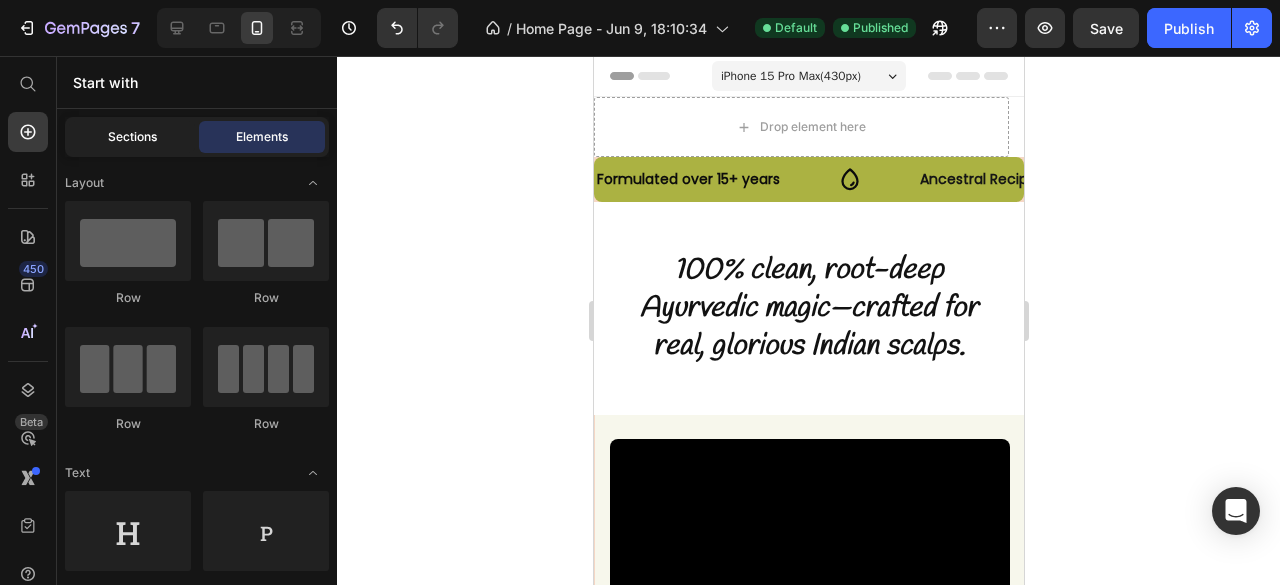 click on "Sections" 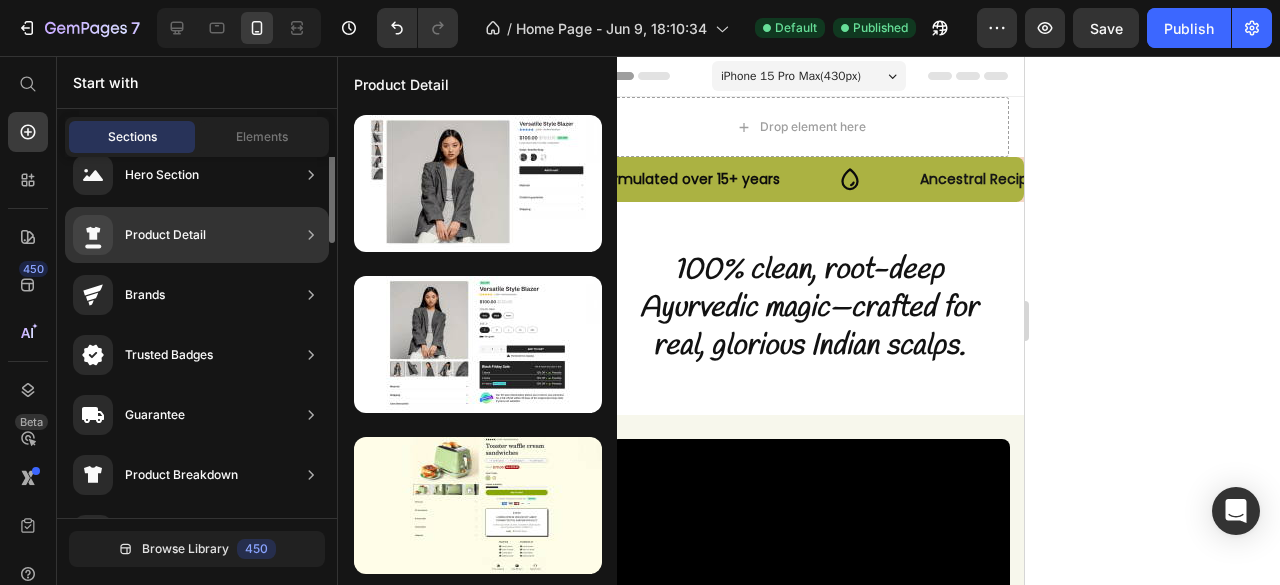scroll, scrollTop: 0, scrollLeft: 0, axis: both 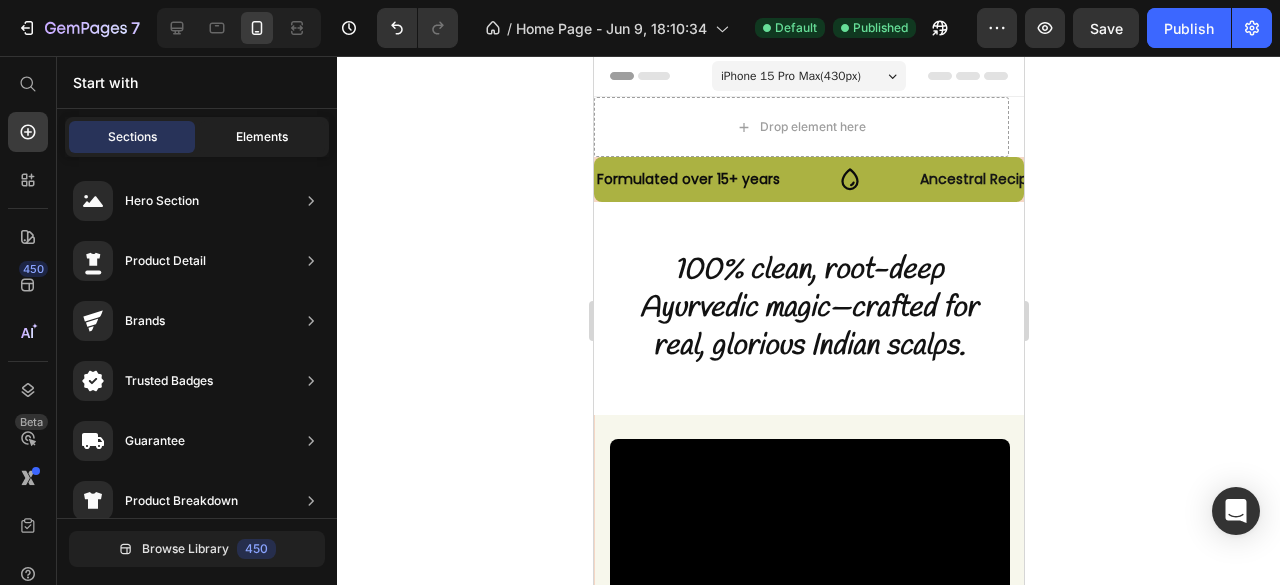 click on "Elements" at bounding box center [262, 137] 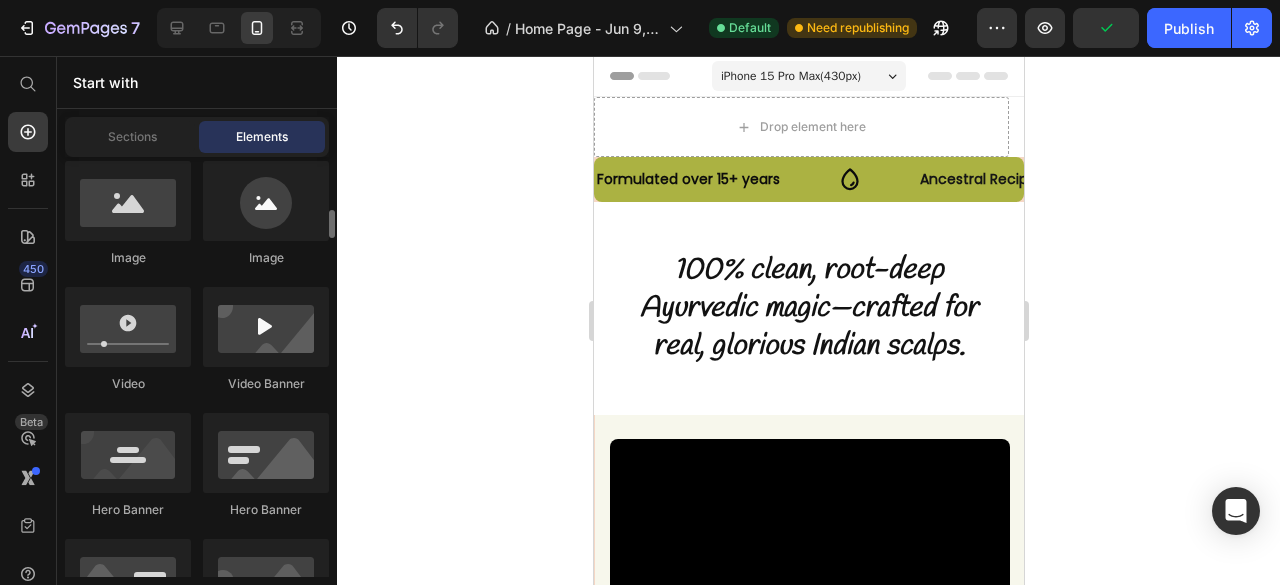 scroll, scrollTop: 788, scrollLeft: 0, axis: vertical 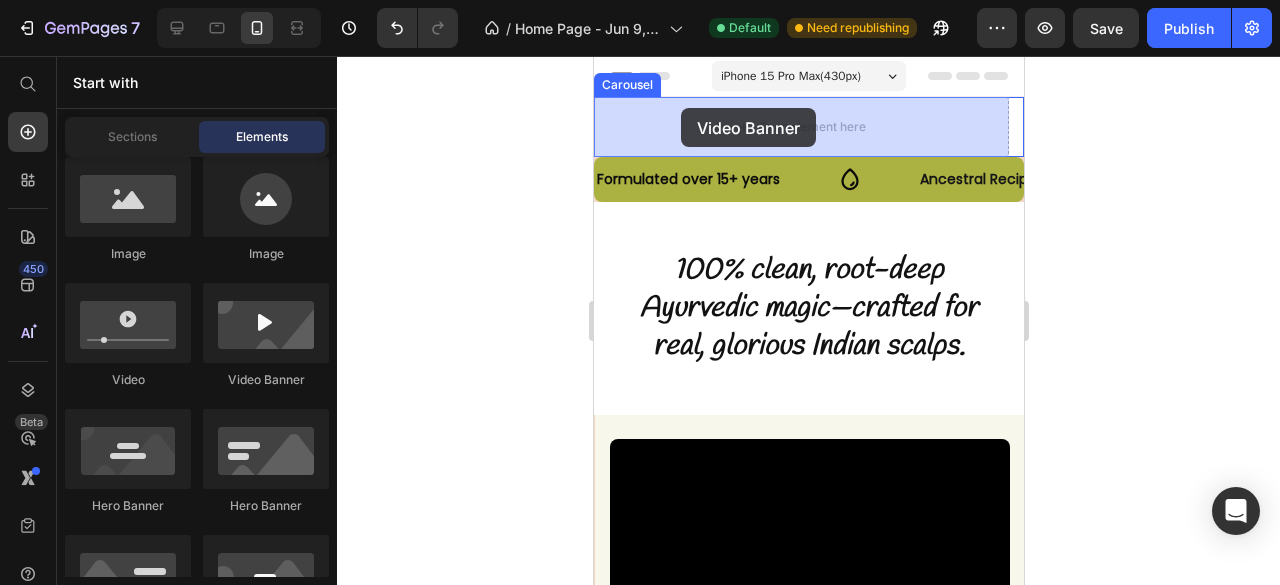 drag, startPoint x: 861, startPoint y: 409, endPoint x: 680, endPoint y: 108, distance: 351.22928 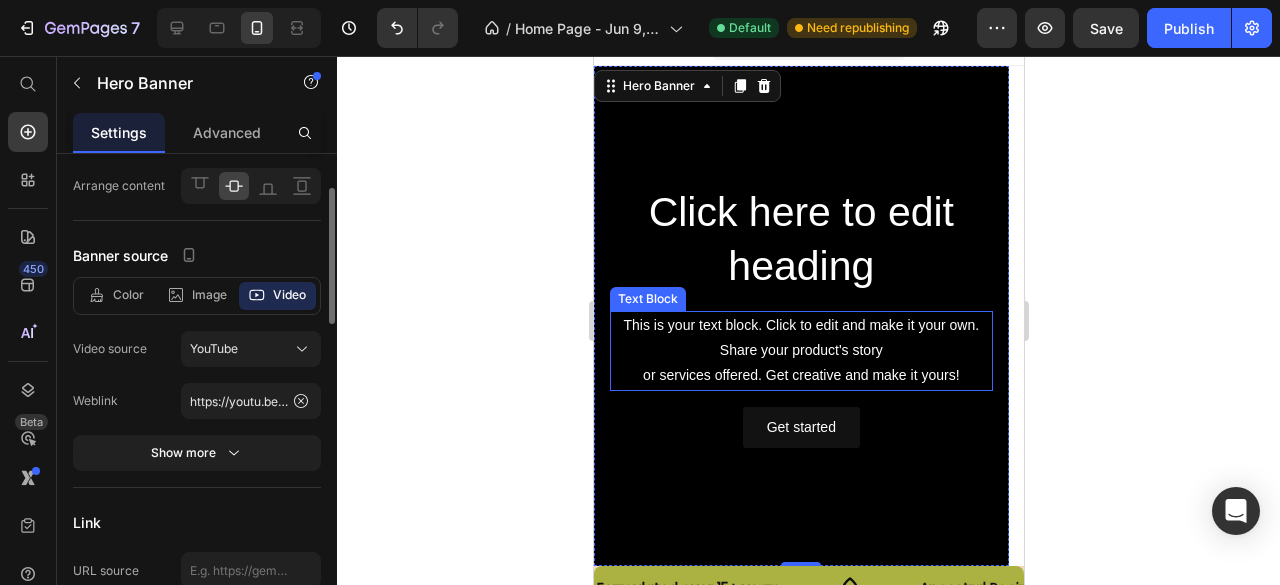scroll, scrollTop: 30, scrollLeft: 0, axis: vertical 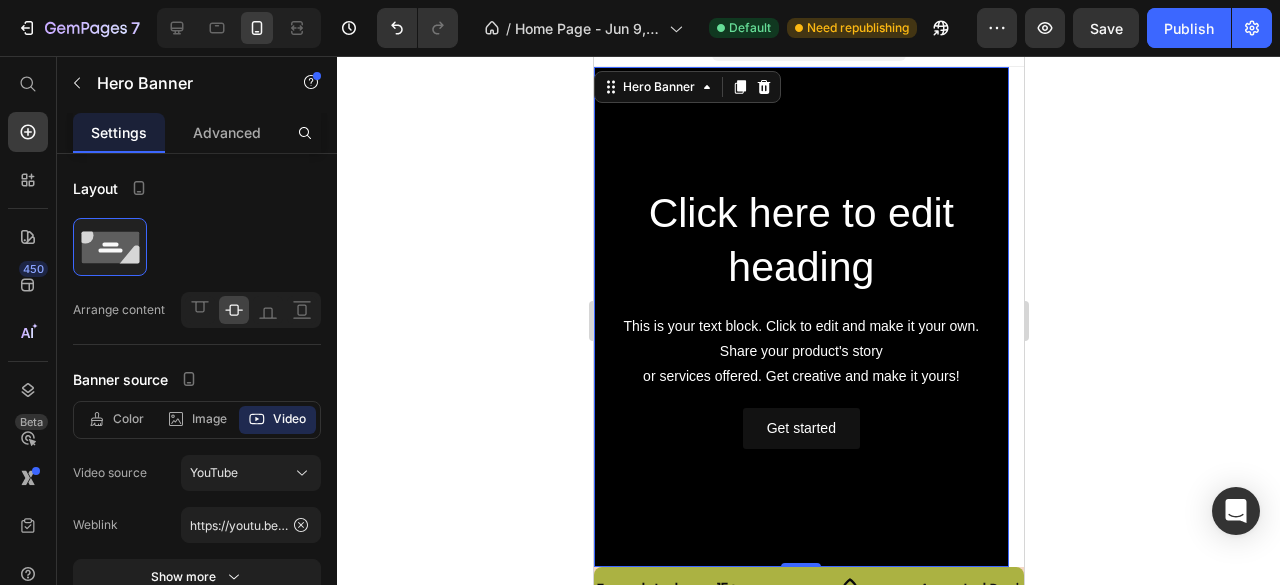click at bounding box center [800, 317] 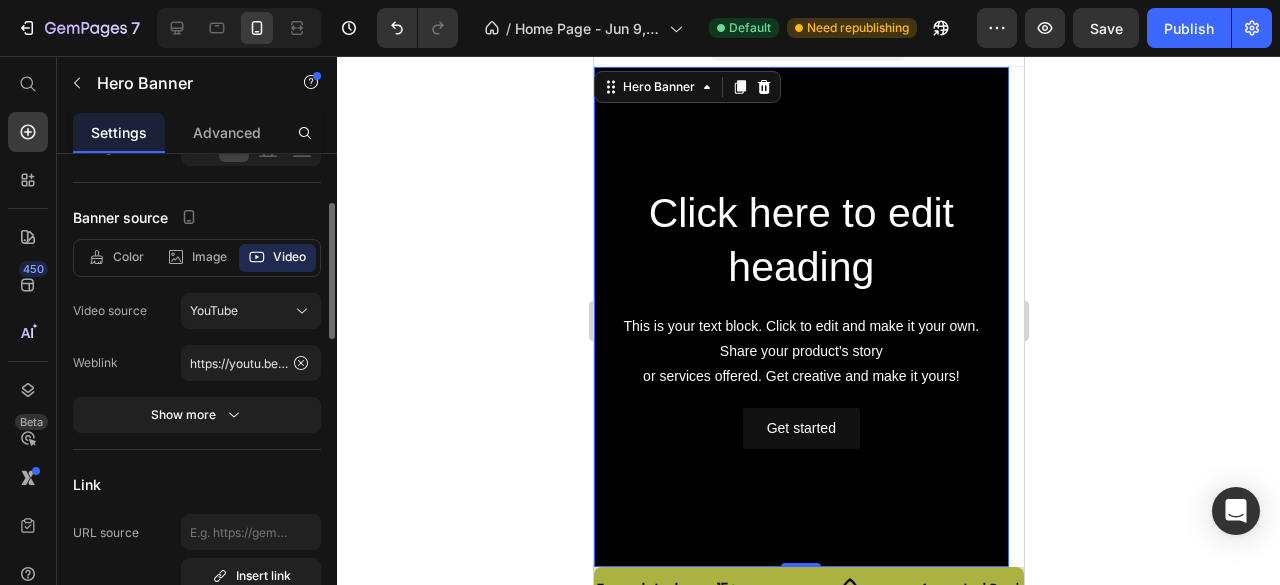 scroll, scrollTop: 165, scrollLeft: 0, axis: vertical 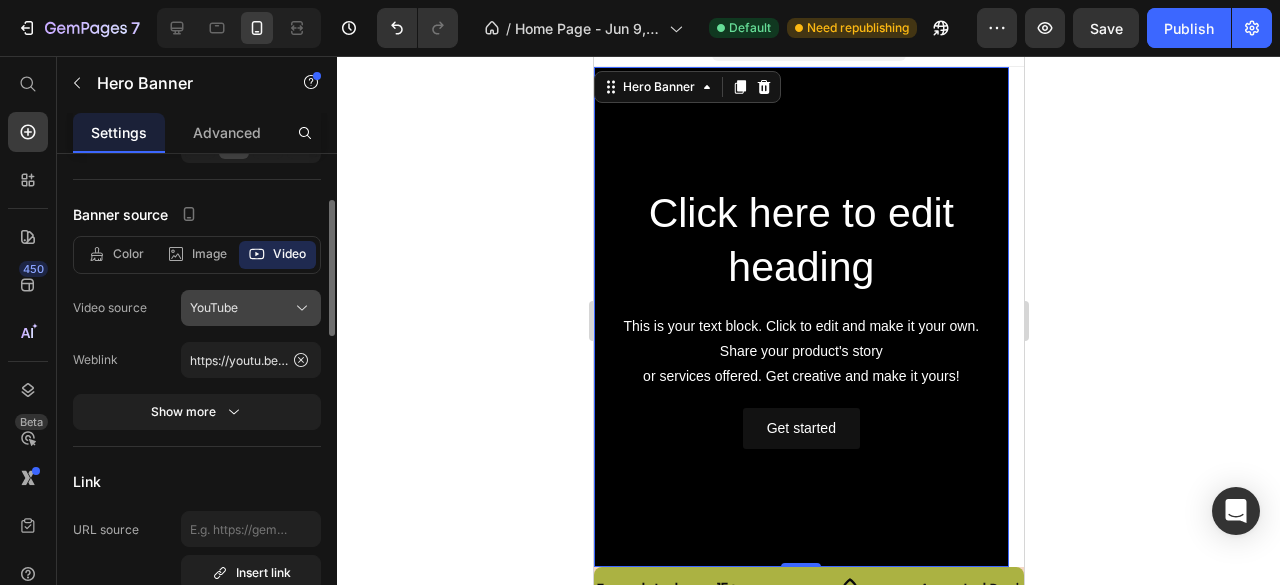 click on "YouTube" at bounding box center [214, 308] 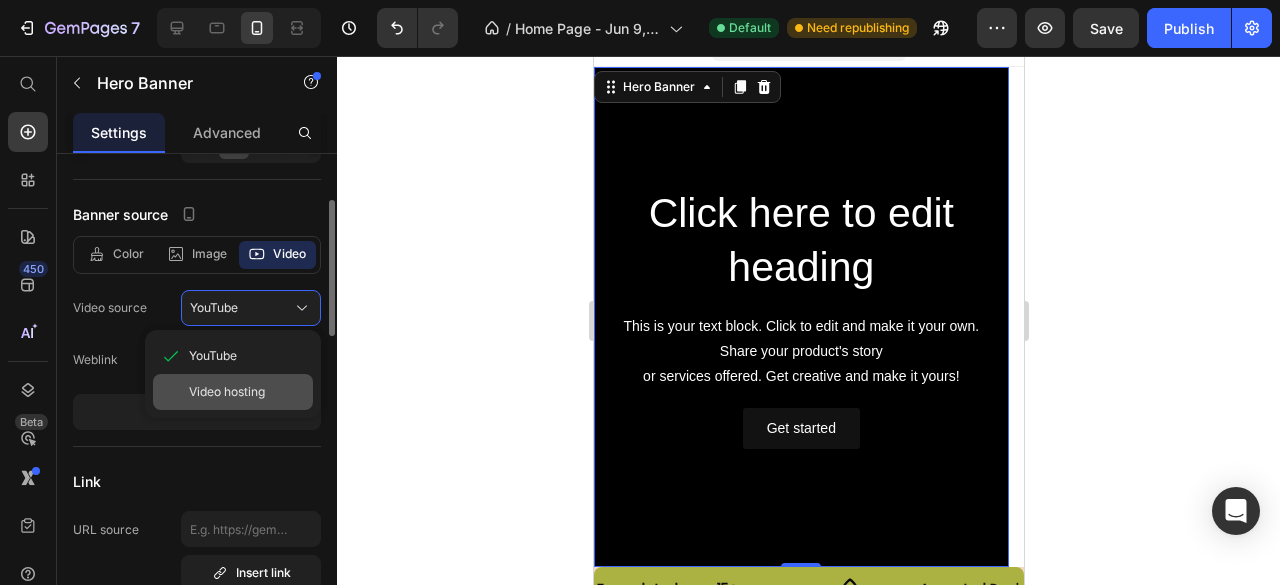 click on "Video hosting" at bounding box center (227, 392) 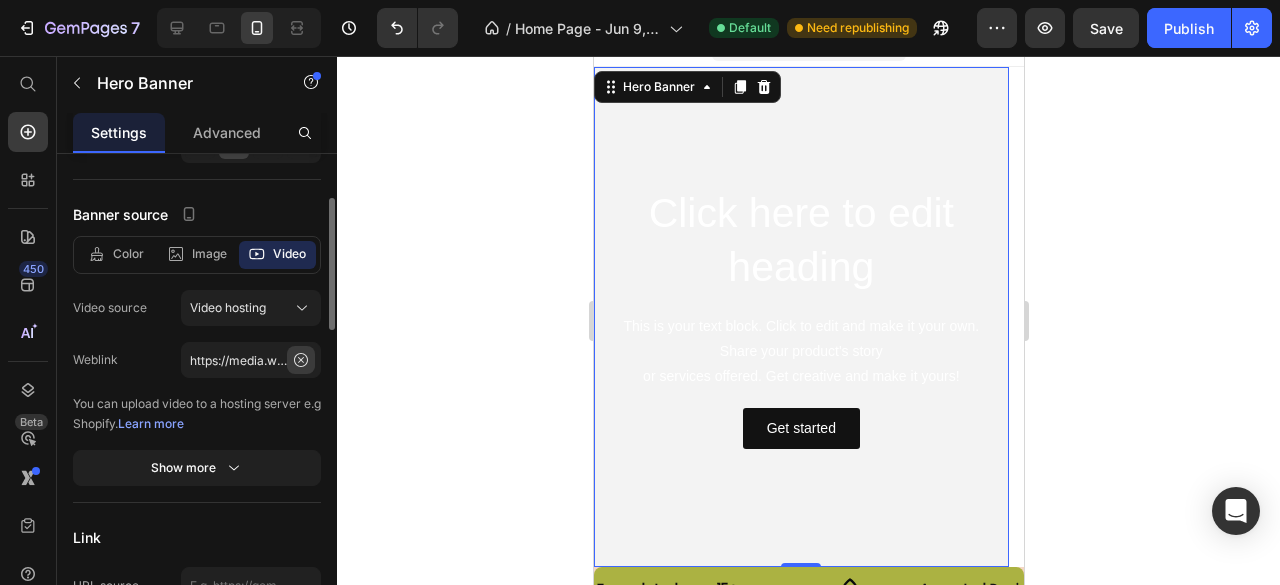 click 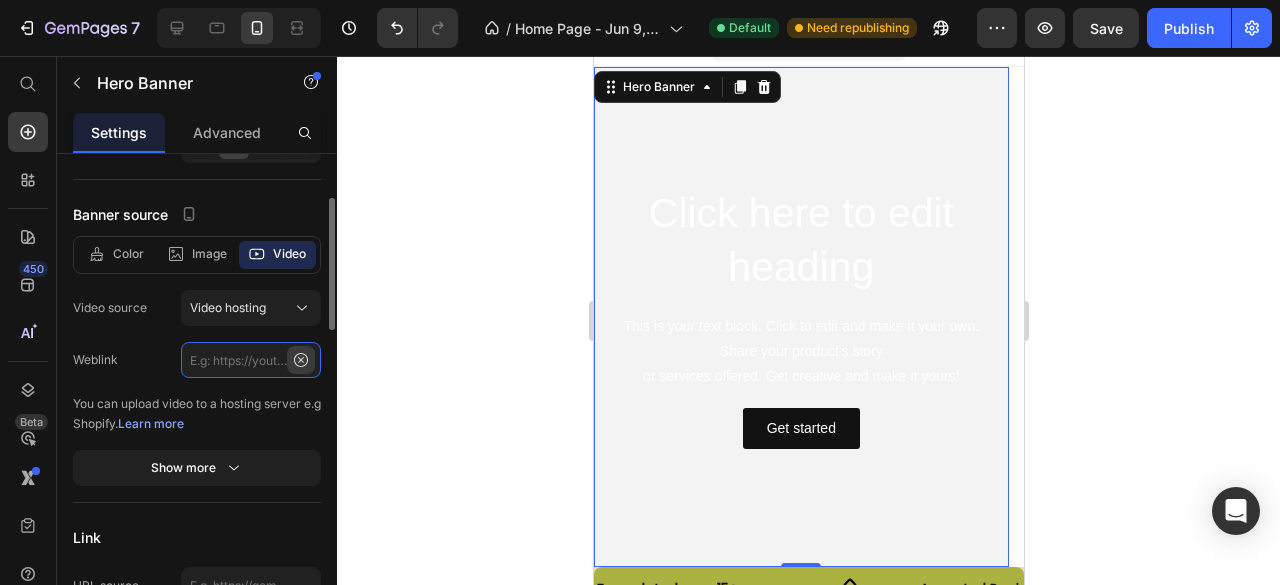scroll, scrollTop: 0, scrollLeft: 0, axis: both 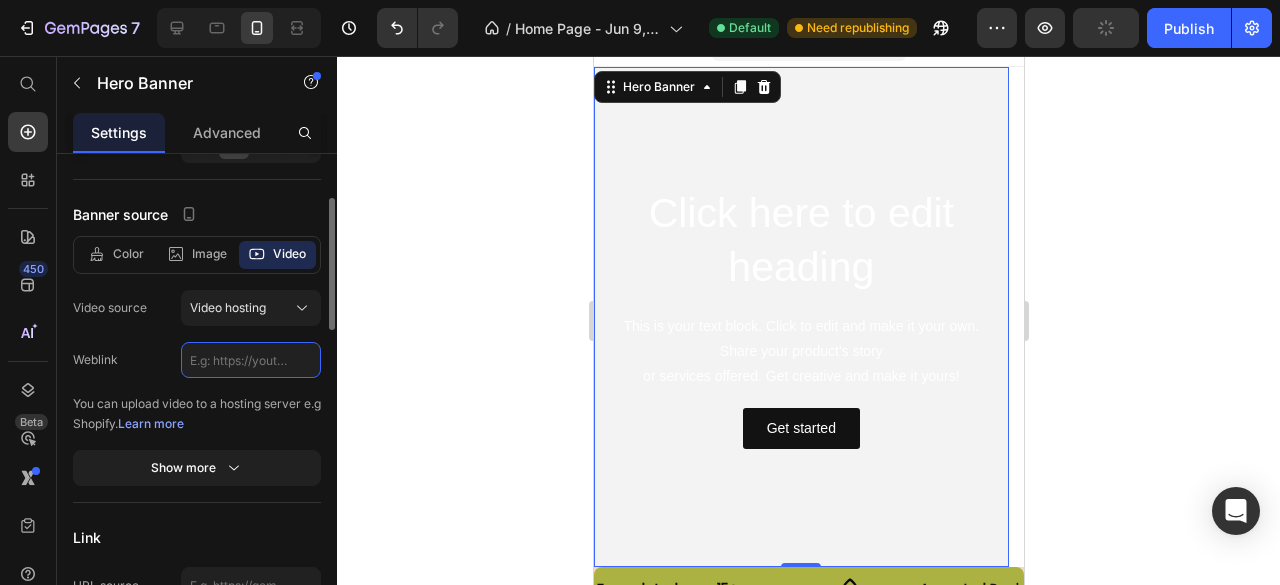 paste on "Copy element from Gempages!" 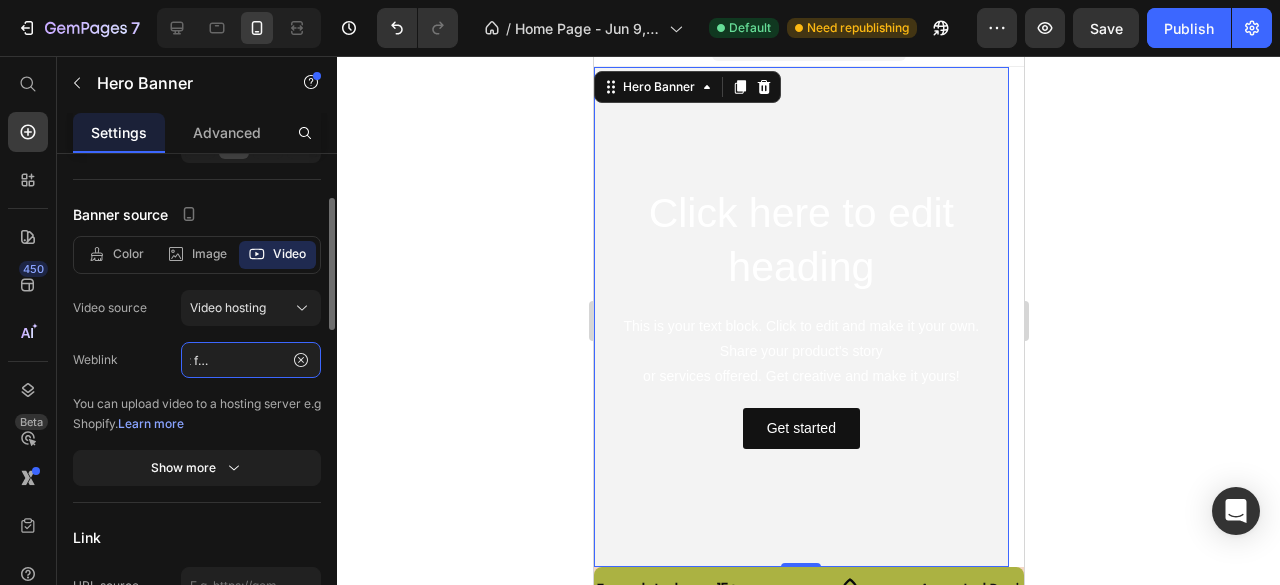 scroll, scrollTop: 0, scrollLeft: 0, axis: both 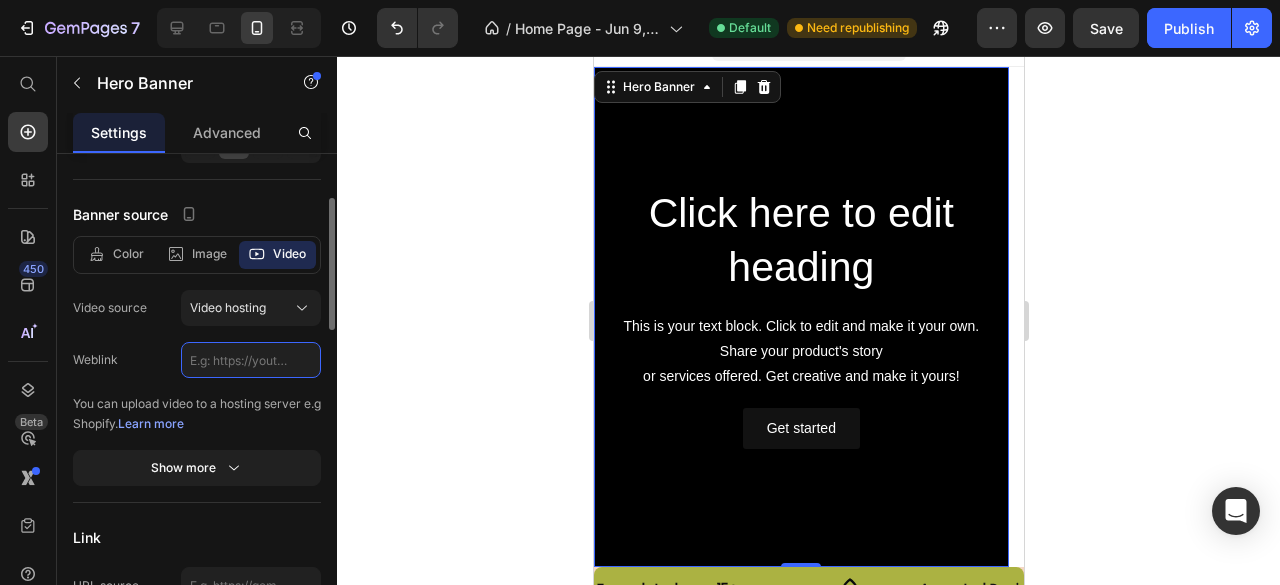 paste on "https://cdn.shopify.com/videos/c/o/v/681533eef1584bf4bb8931bc04510da2.mp4" 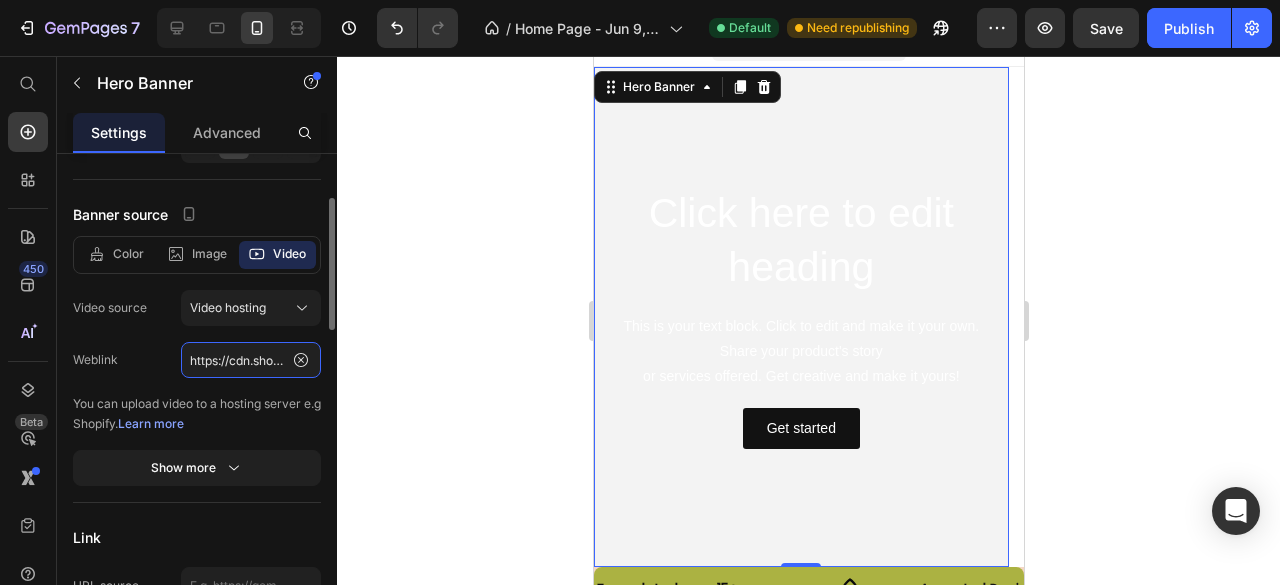 scroll, scrollTop: 0, scrollLeft: 363, axis: horizontal 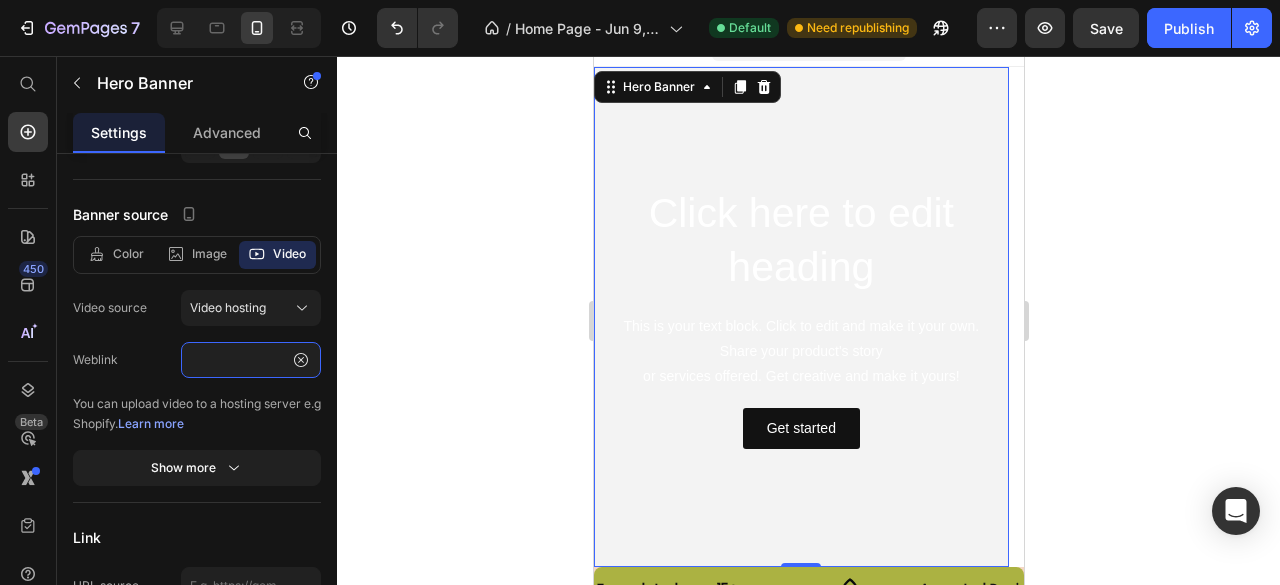 type on "https://cdn.shopify.com/videos/c/o/v/681533eef1584bf4bb8931bc04510da2.mp4" 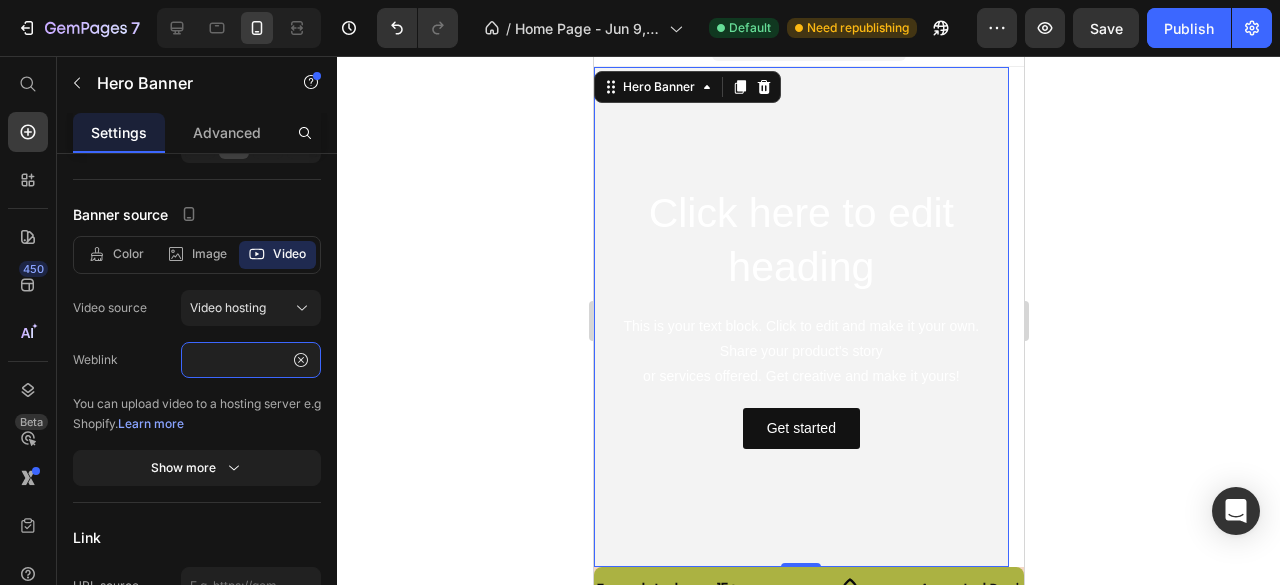 scroll, scrollTop: 0, scrollLeft: 0, axis: both 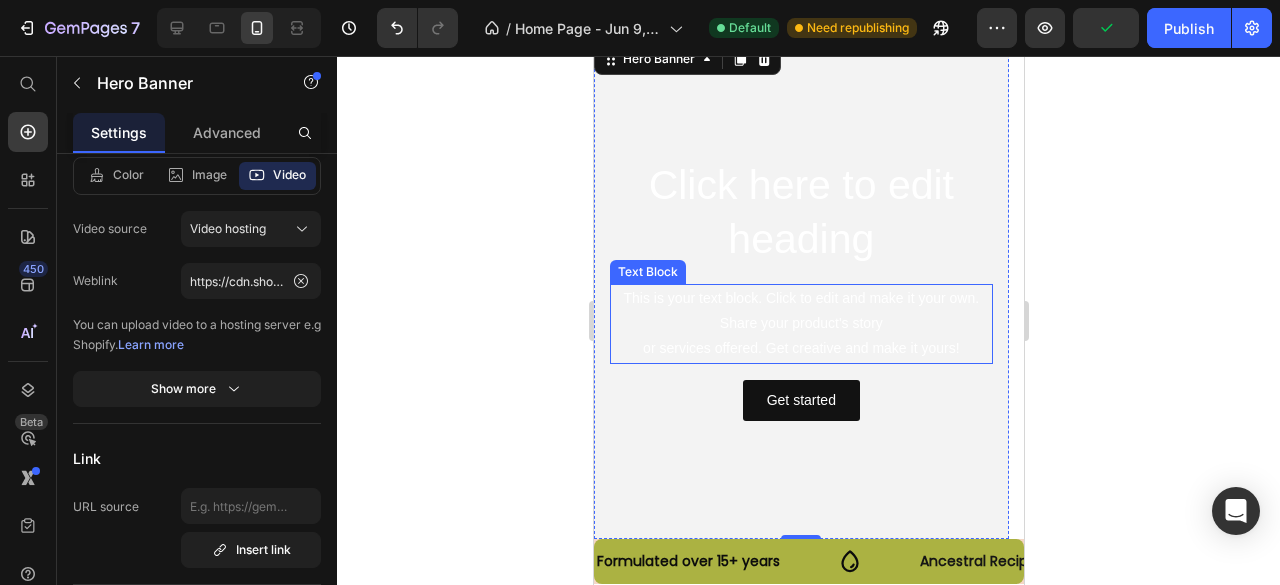 click on "This is your text block. Click to edit and make it your own. Share your product's story                   or services offered. Get creative and make it yours!" at bounding box center [800, 324] 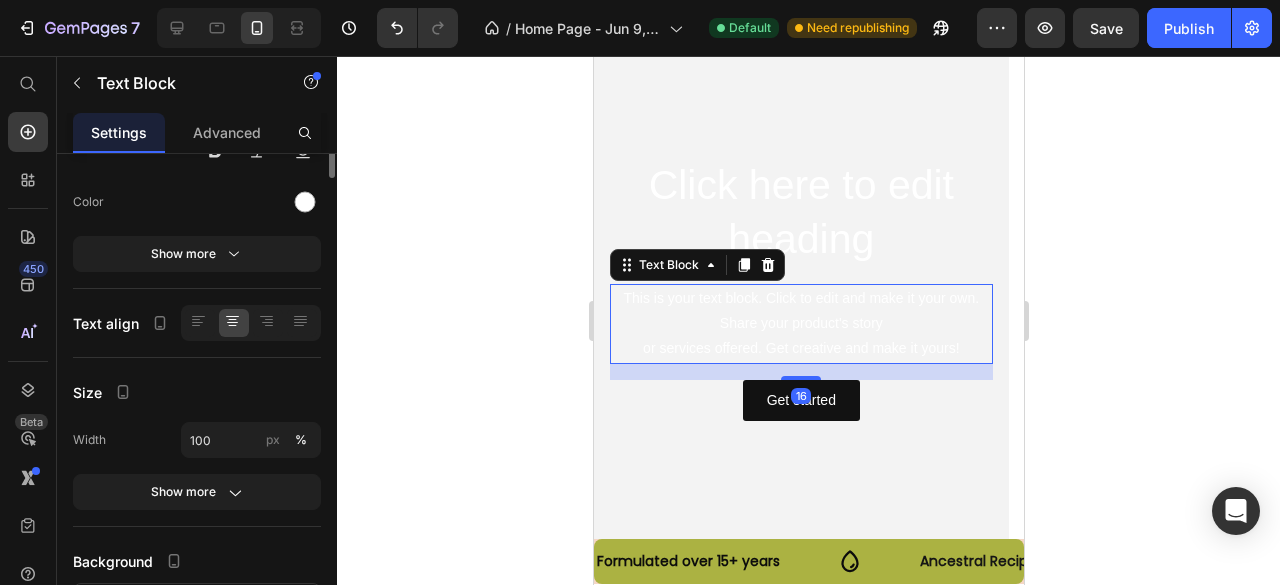scroll, scrollTop: 0, scrollLeft: 0, axis: both 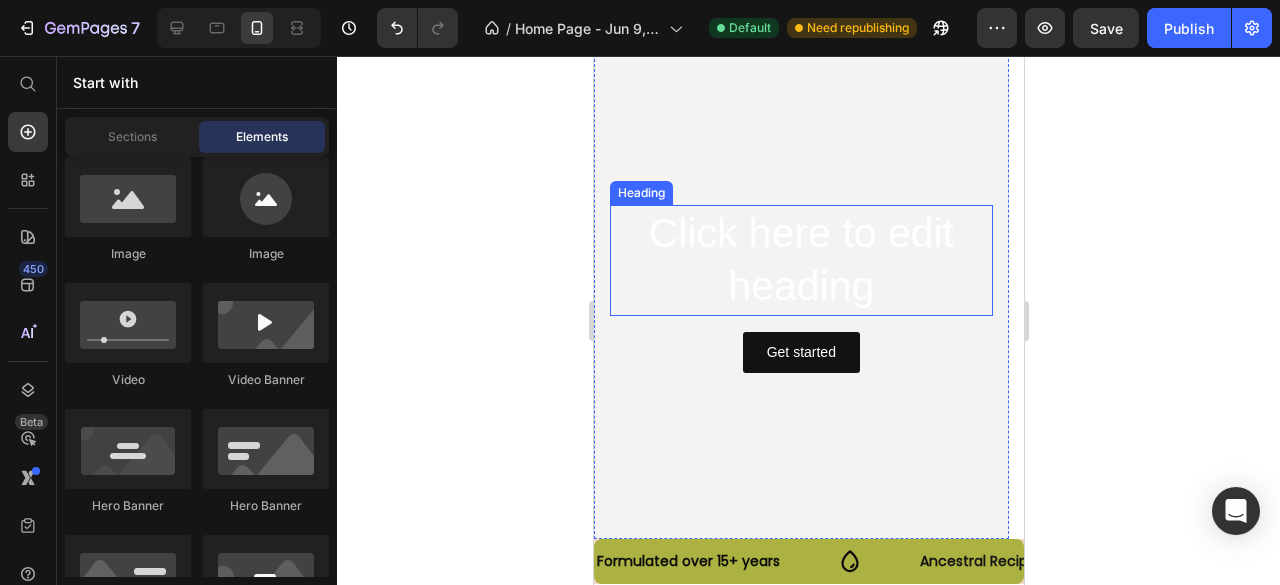 click on "Click here to edit heading" at bounding box center [800, 260] 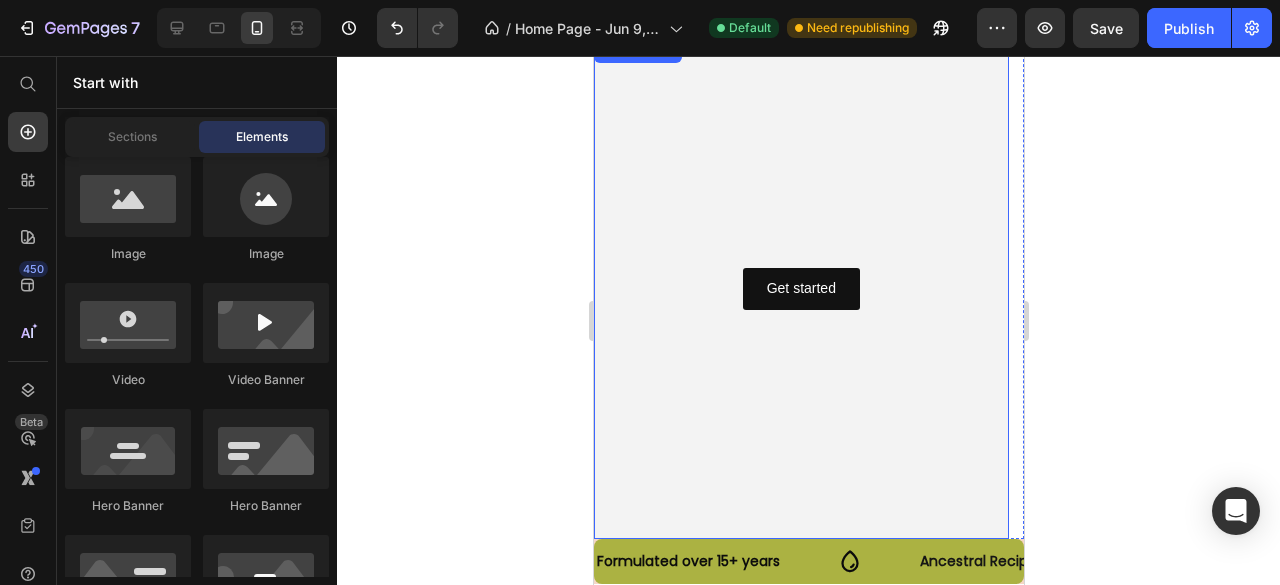 click at bounding box center [800, 289] 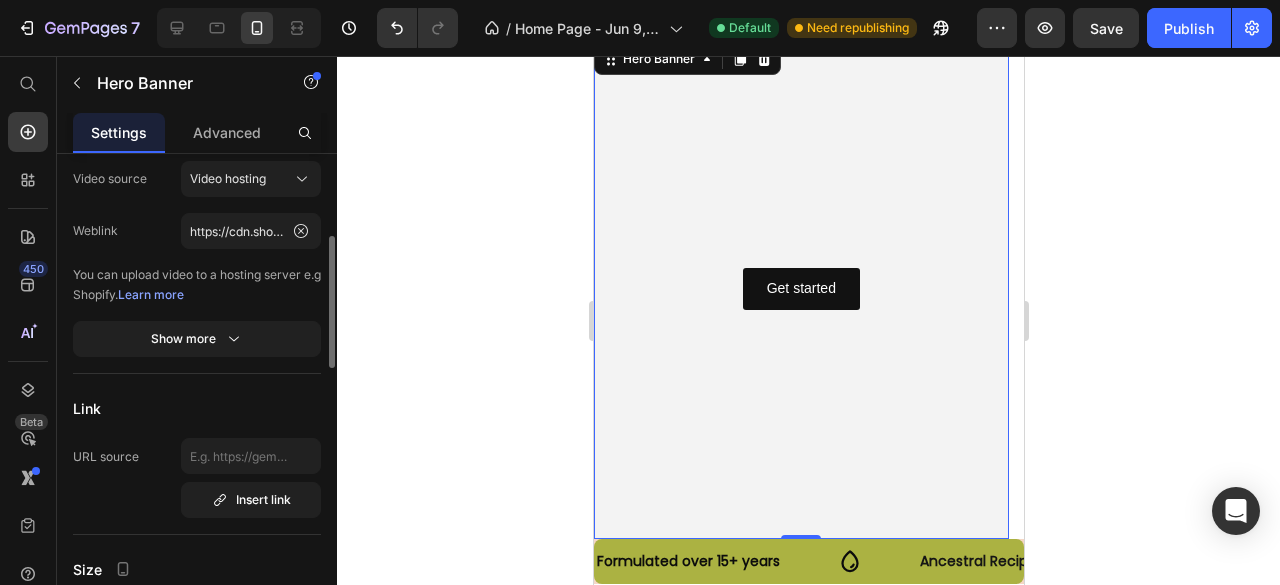 scroll, scrollTop: 296, scrollLeft: 0, axis: vertical 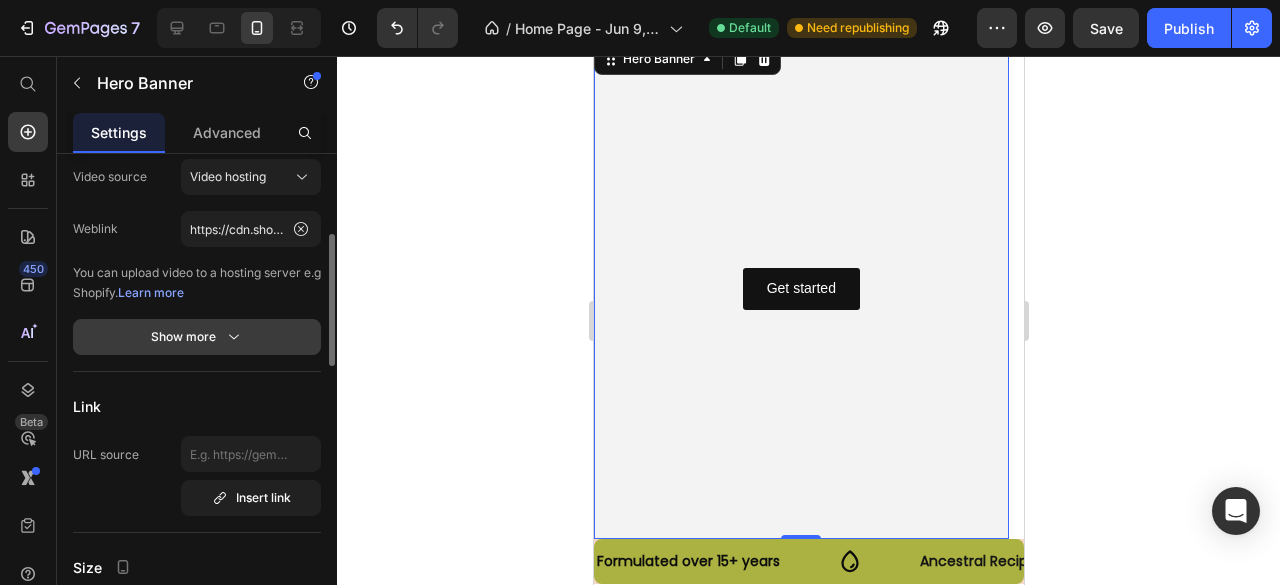 click on "Show more" at bounding box center [197, 337] 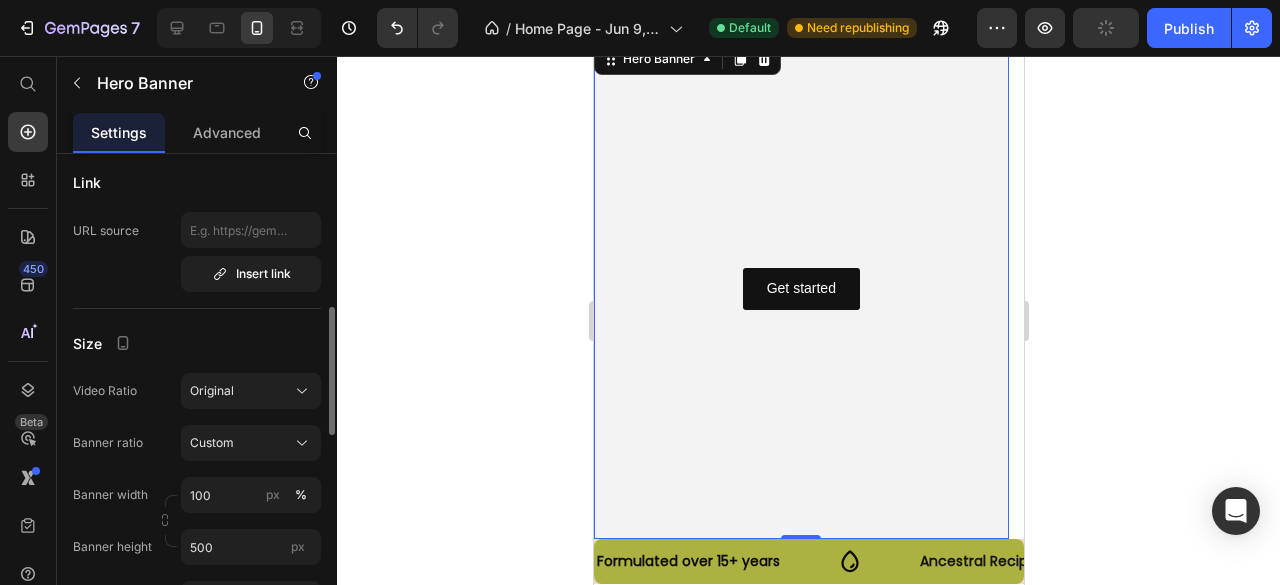 scroll, scrollTop: 599, scrollLeft: 0, axis: vertical 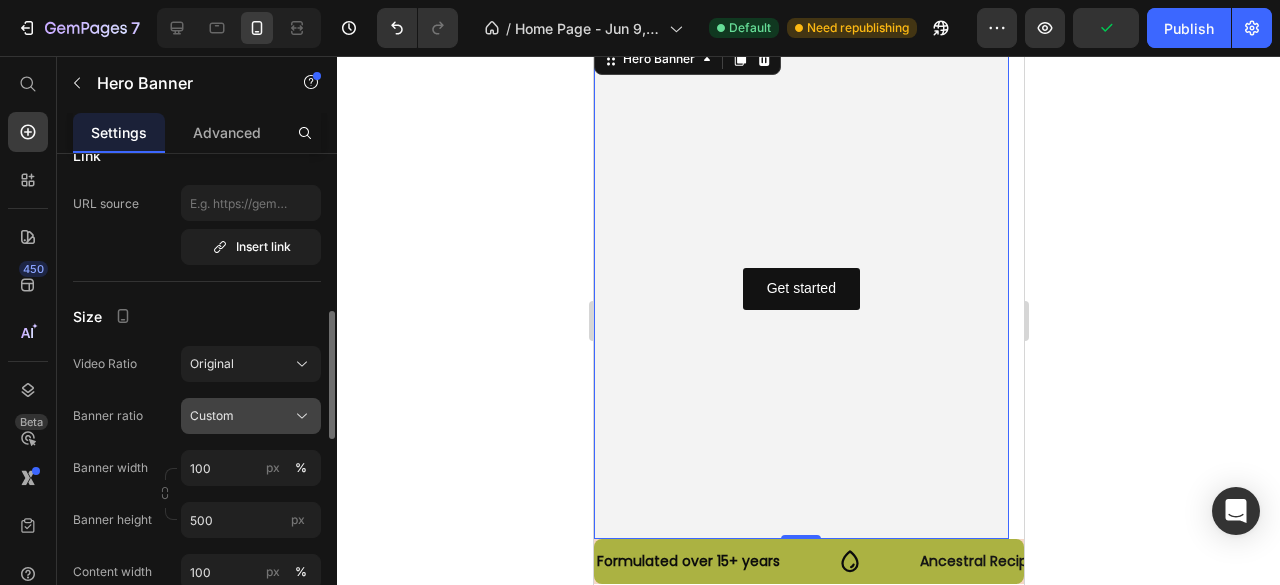 click on "Custom" at bounding box center [212, 416] 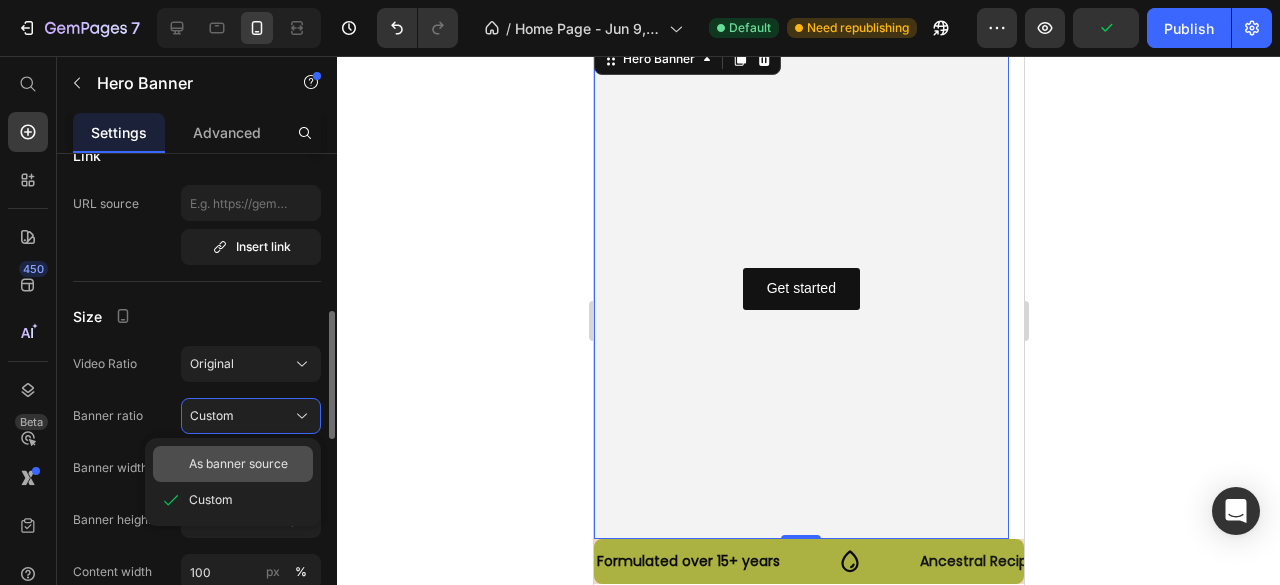 click on "As banner source" at bounding box center (238, 464) 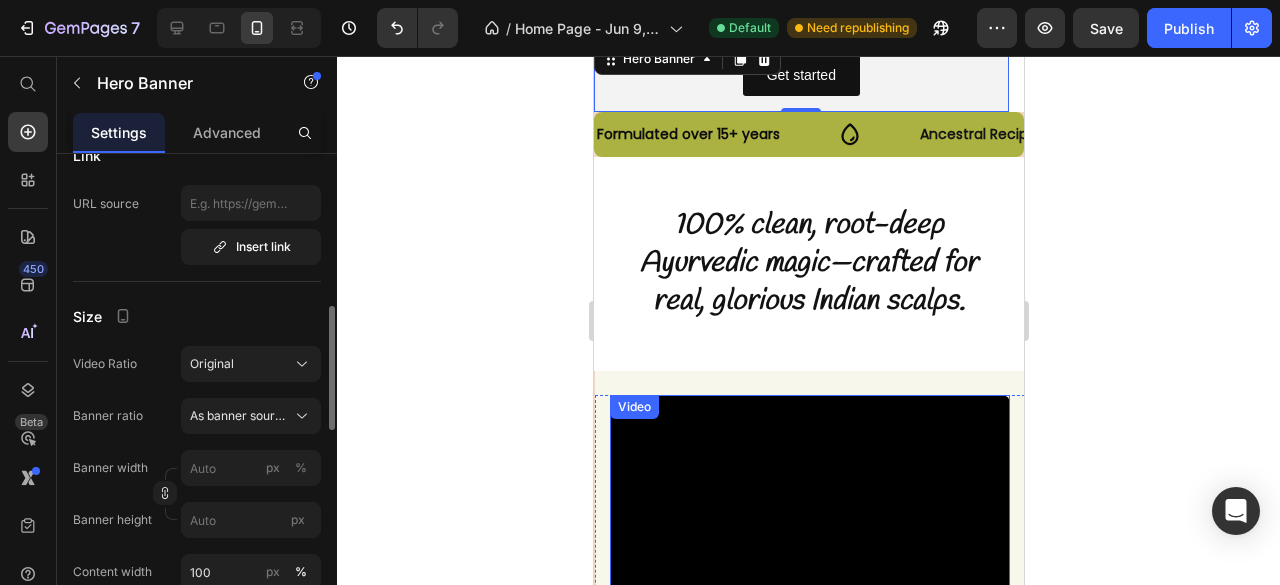 scroll, scrollTop: 0, scrollLeft: 0, axis: both 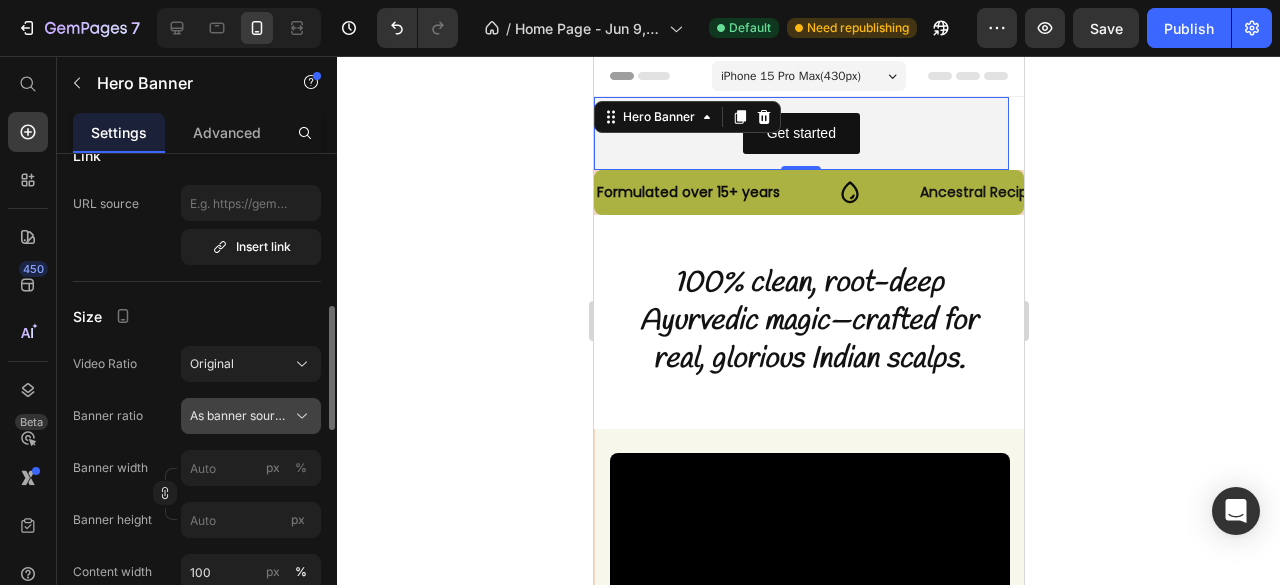 click on "As banner source" at bounding box center [239, 416] 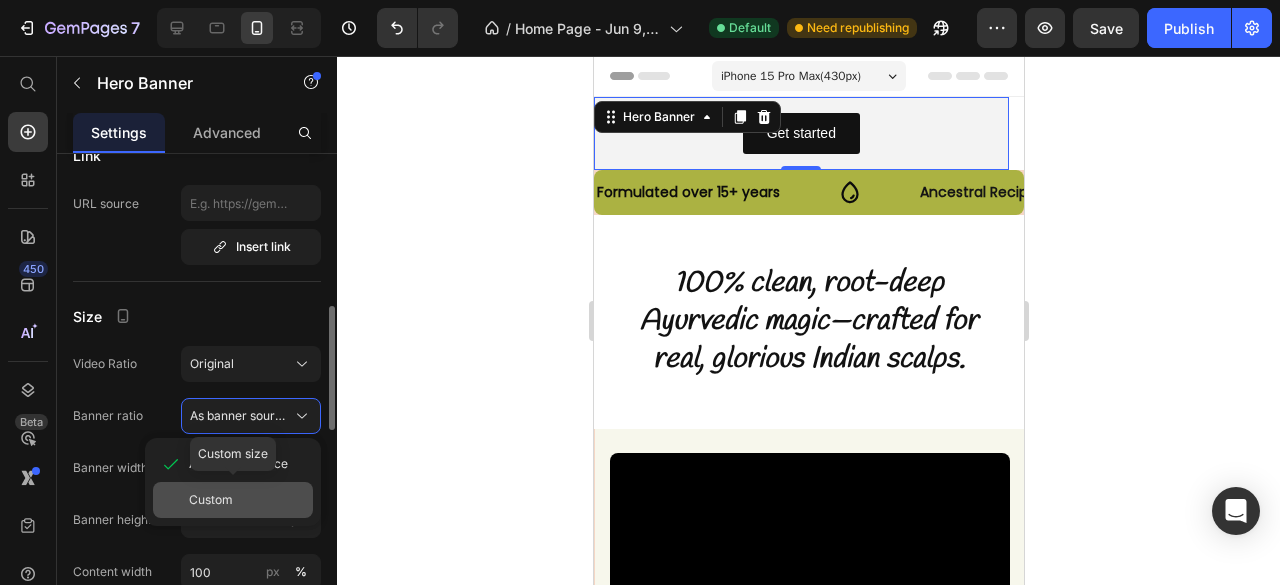 click on "Custom" at bounding box center [247, 500] 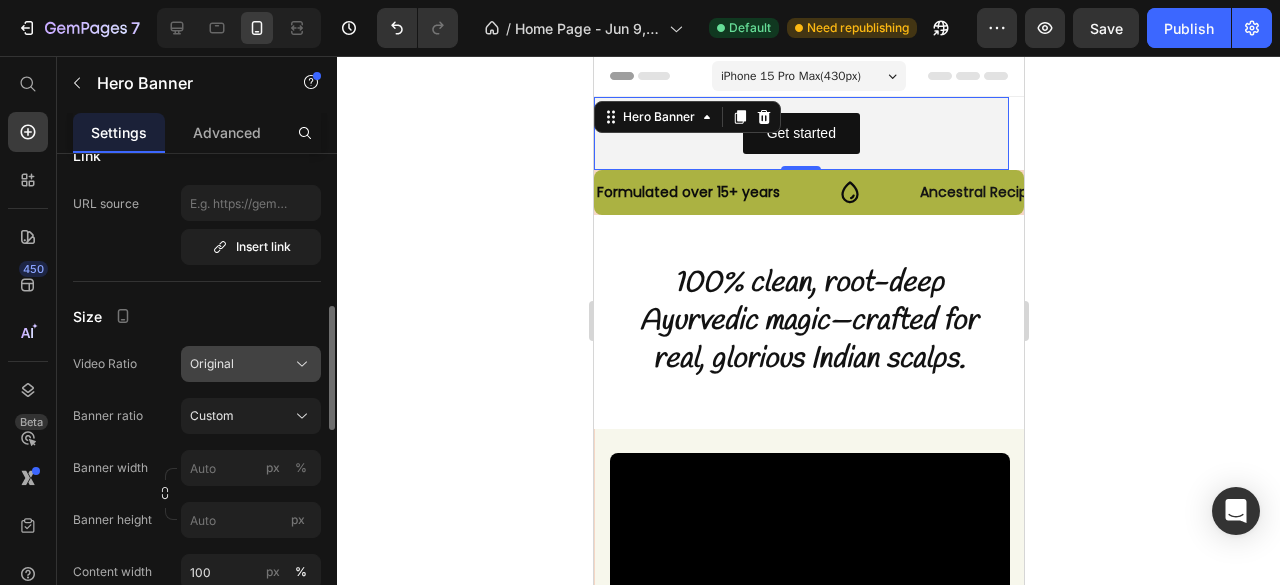 click on "Original" 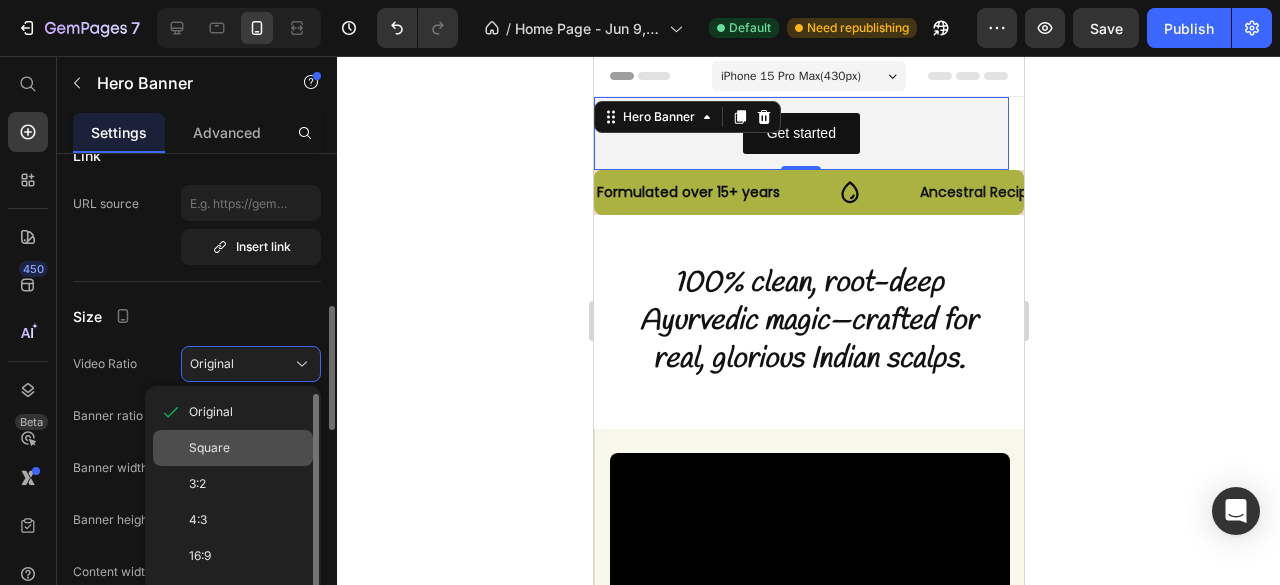 click on "Square" at bounding box center (247, 448) 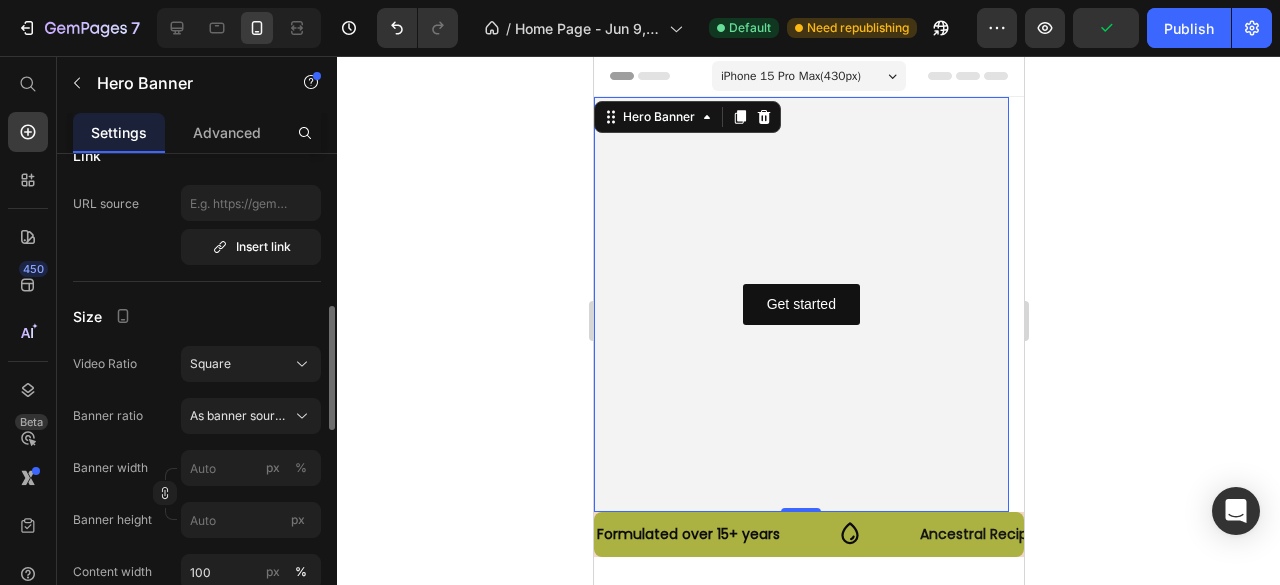 click 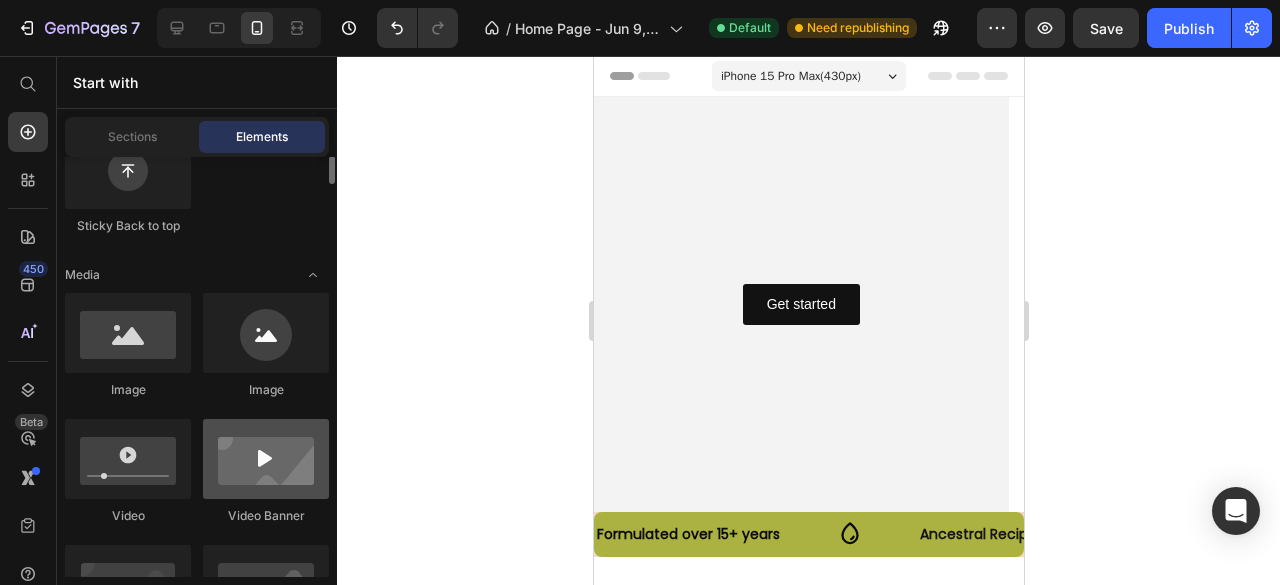 scroll, scrollTop: 562, scrollLeft: 0, axis: vertical 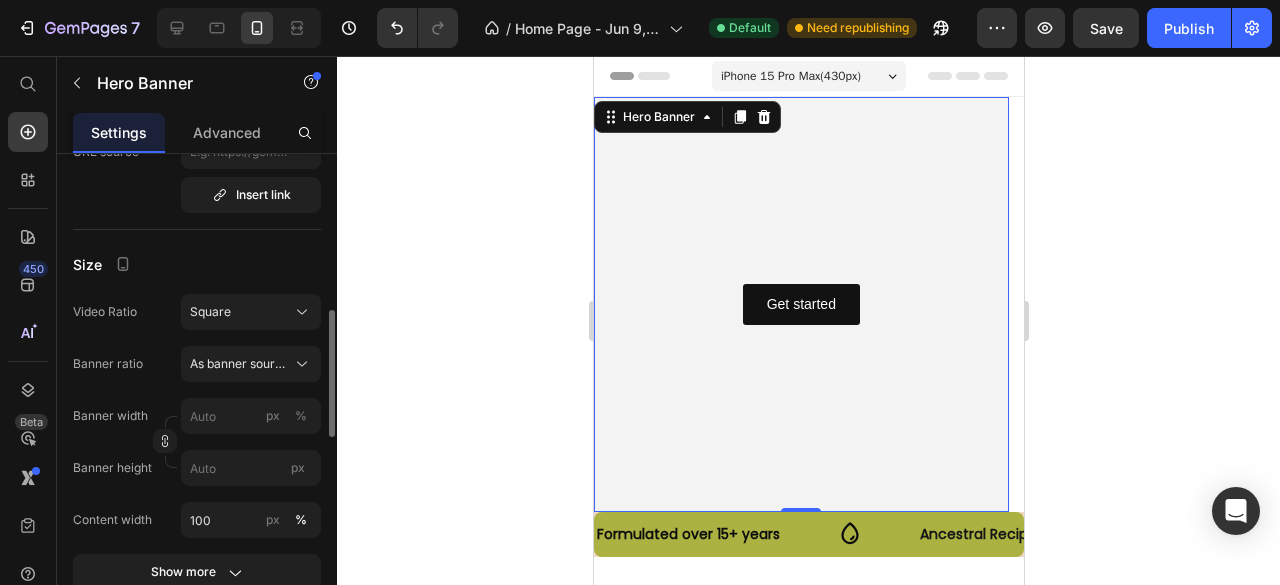 click at bounding box center [800, 304] 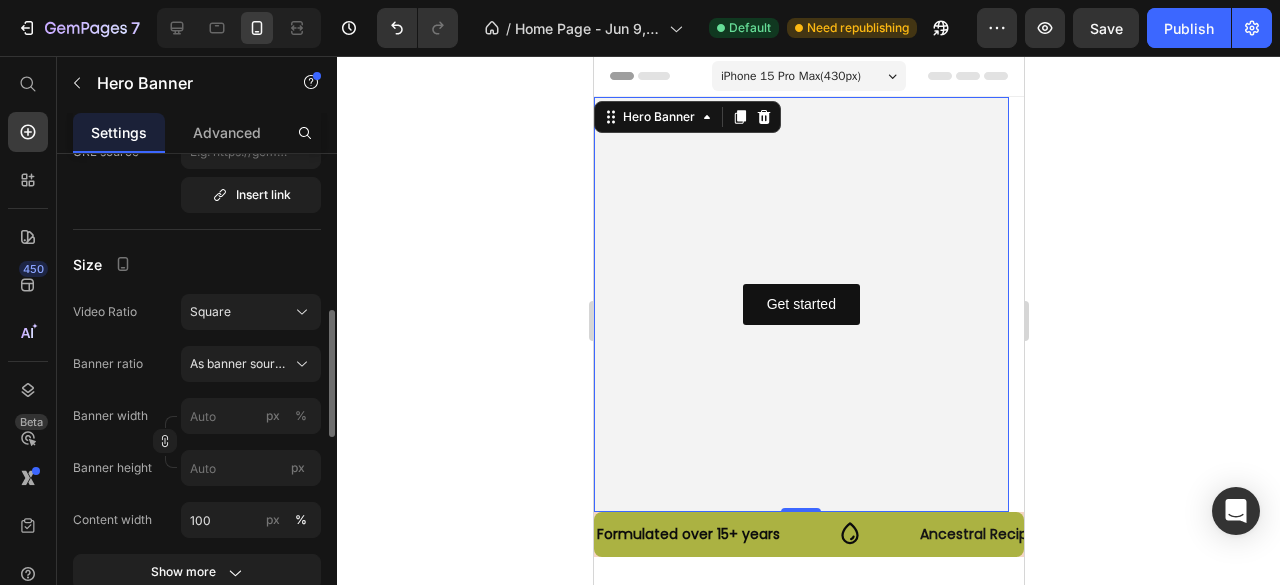click at bounding box center (800, 304) 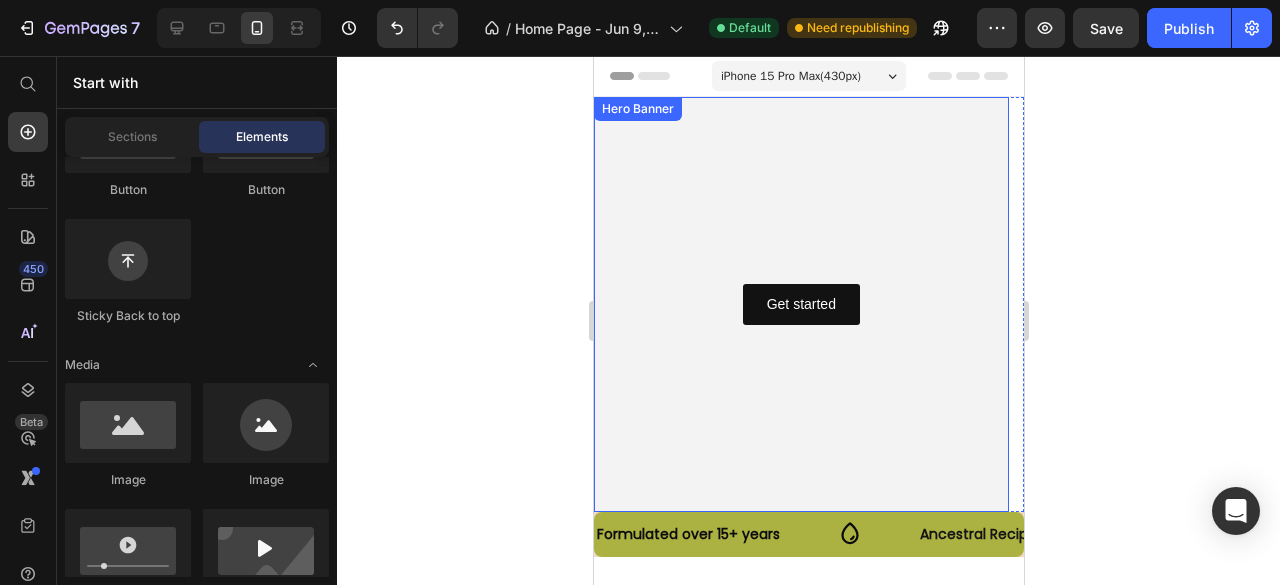 click at bounding box center [800, 304] 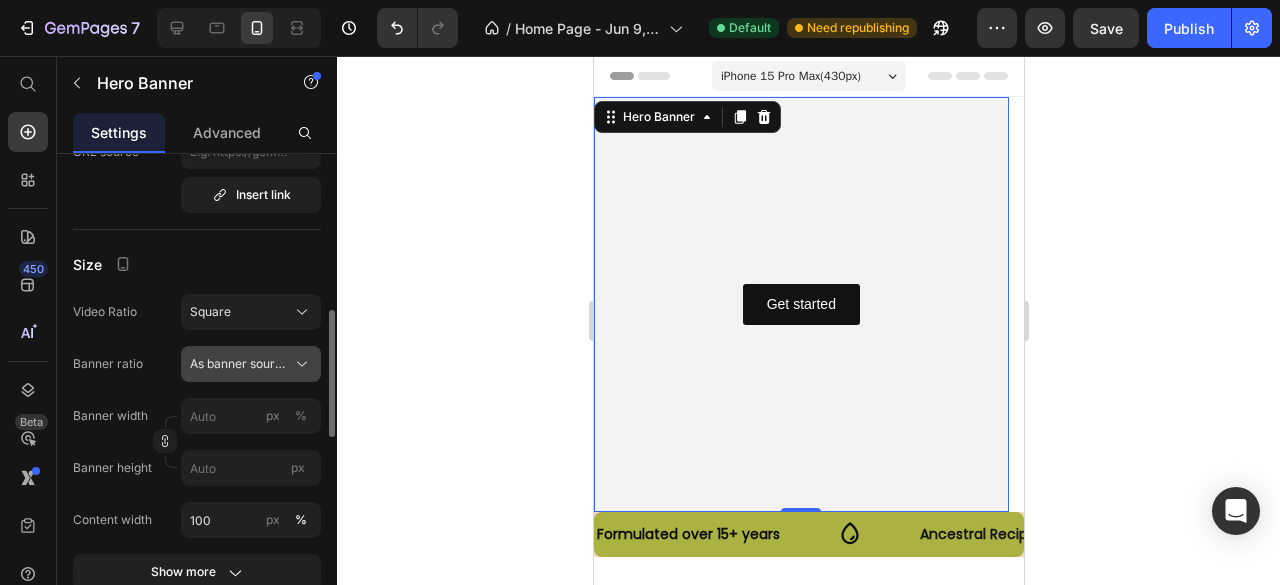 click on "As banner source" at bounding box center (251, 364) 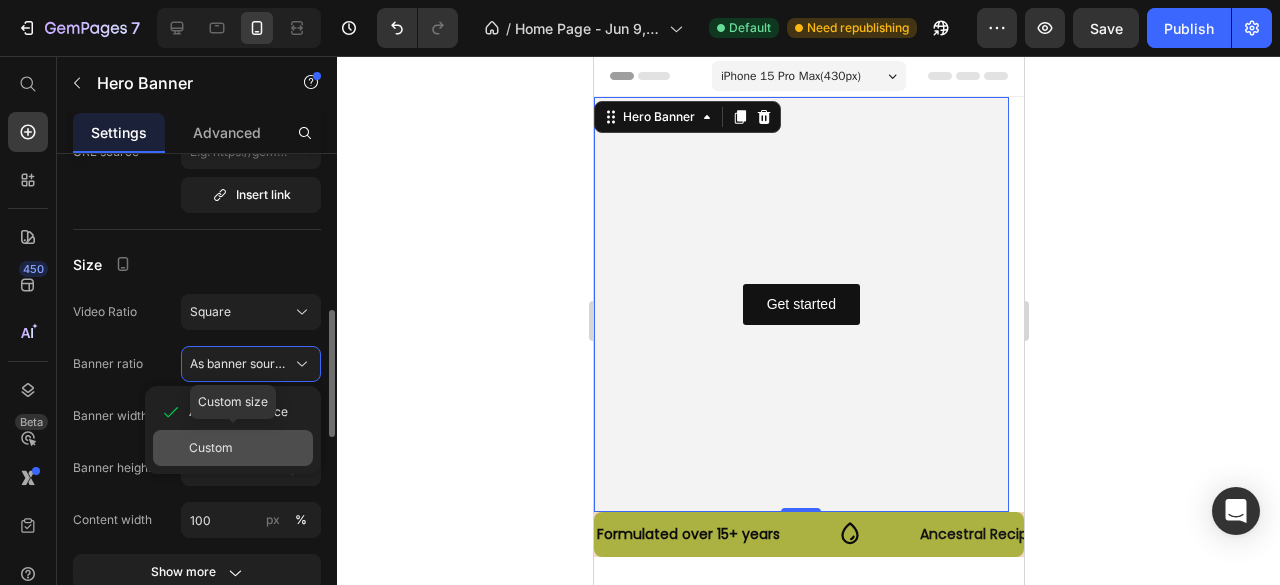 click on "Custom" at bounding box center (247, 448) 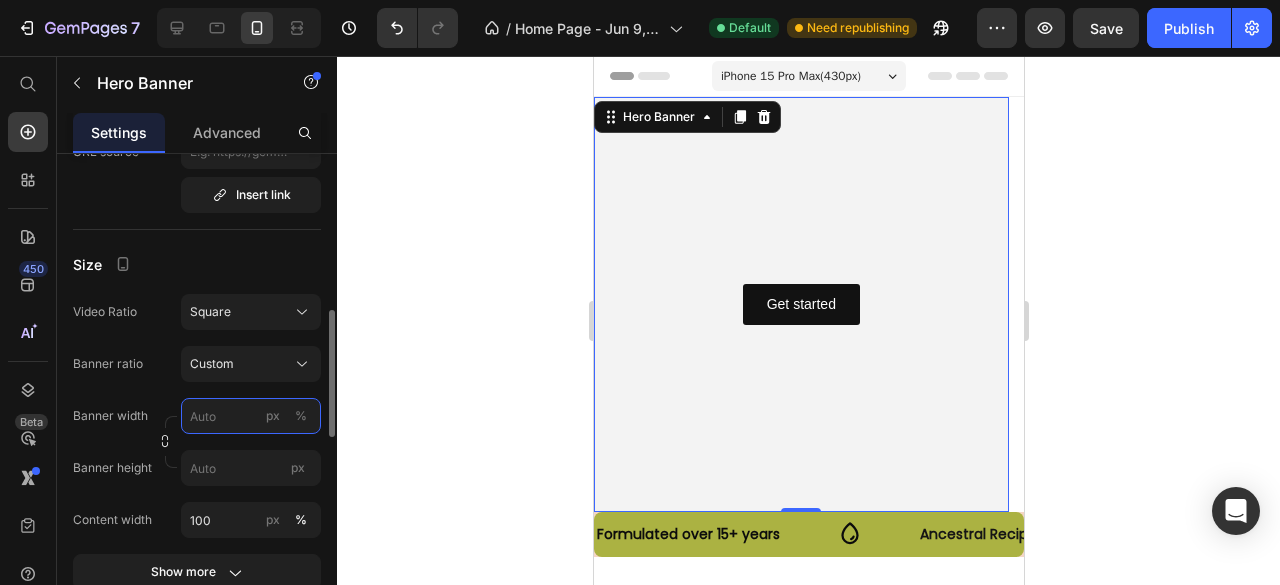 click on "px %" at bounding box center (251, 416) 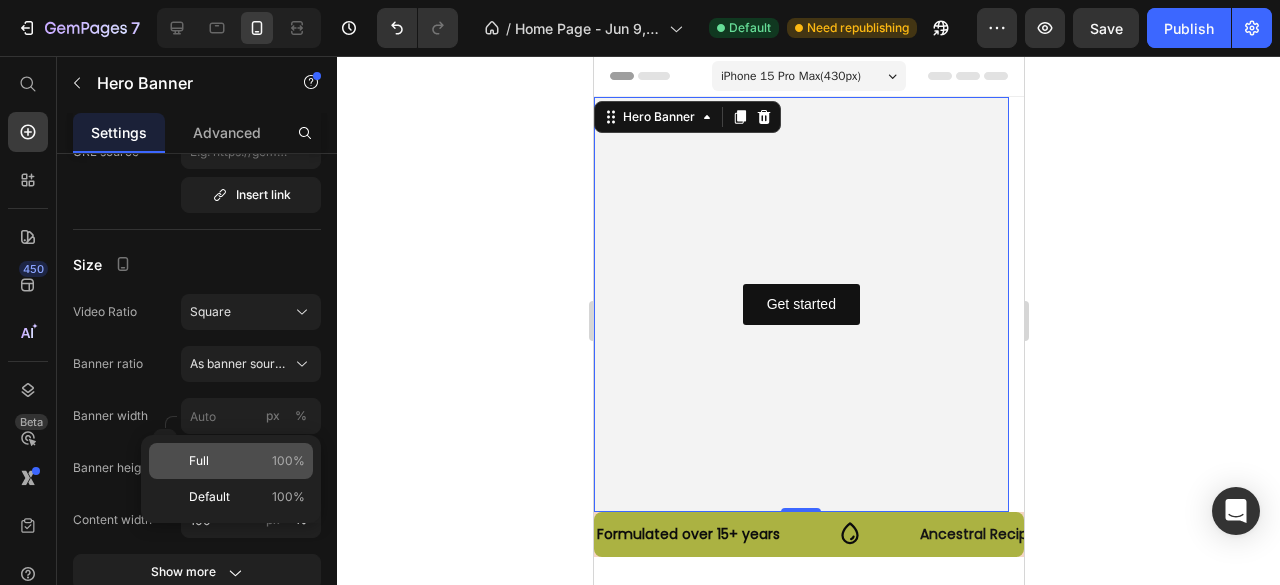 click on "Full 100%" at bounding box center [247, 461] 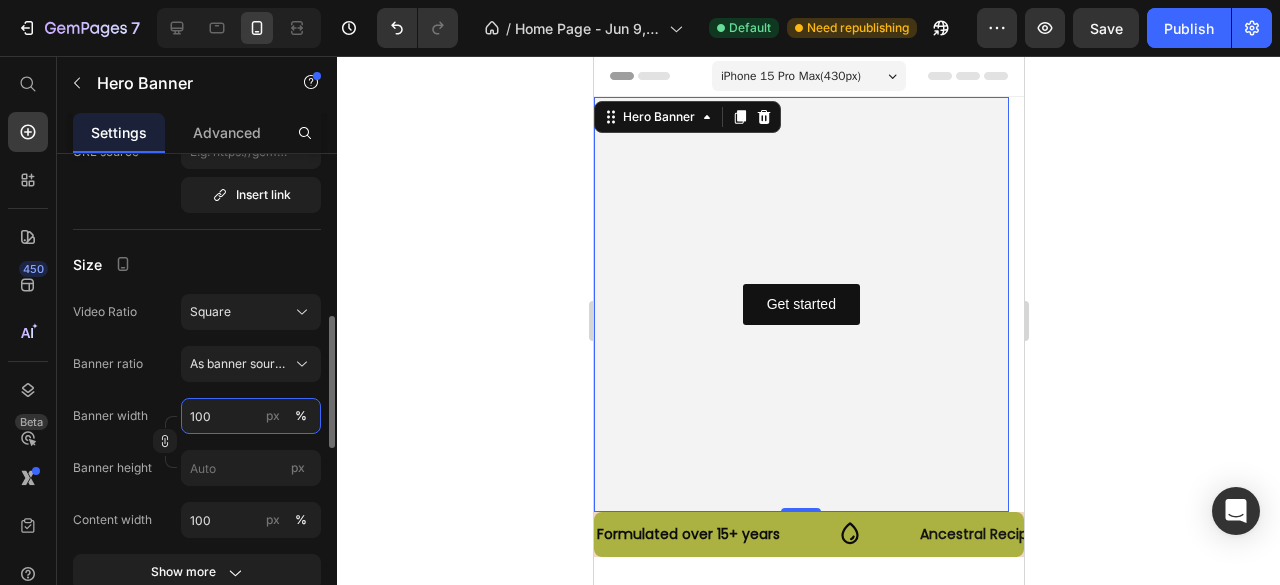click on "100" at bounding box center [251, 416] 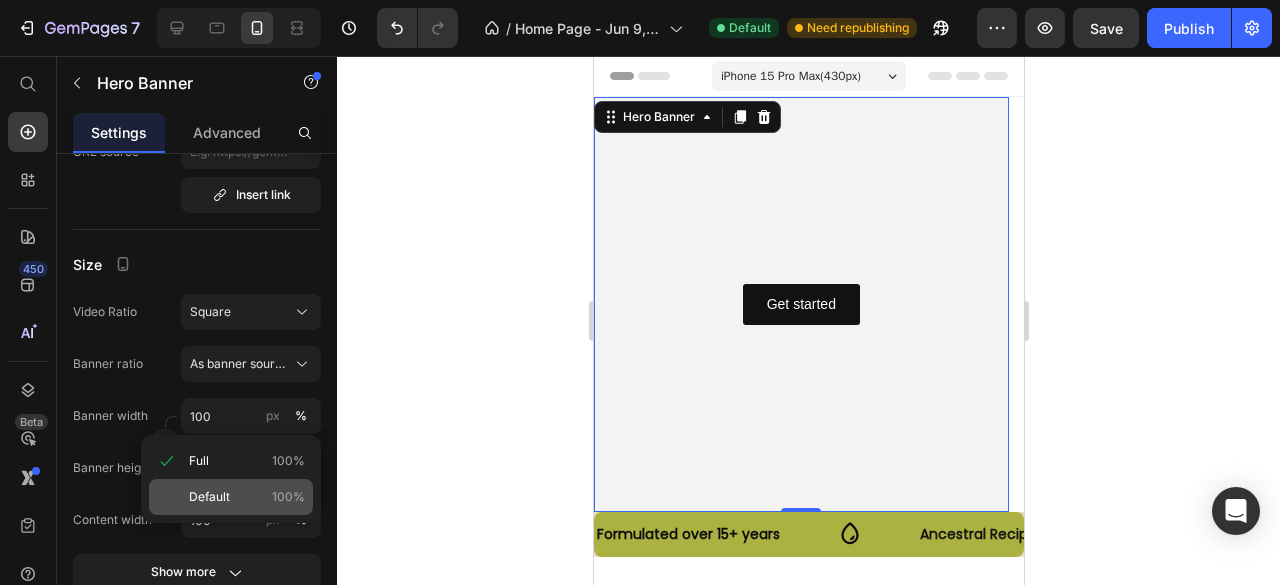 click on "Default" at bounding box center [209, 497] 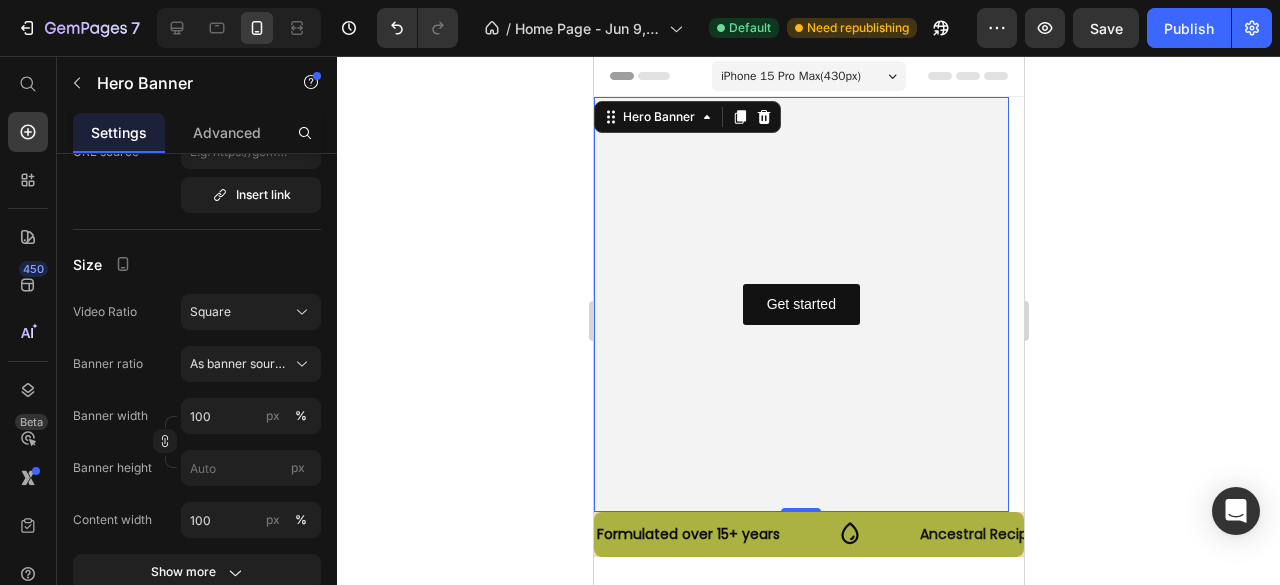 click 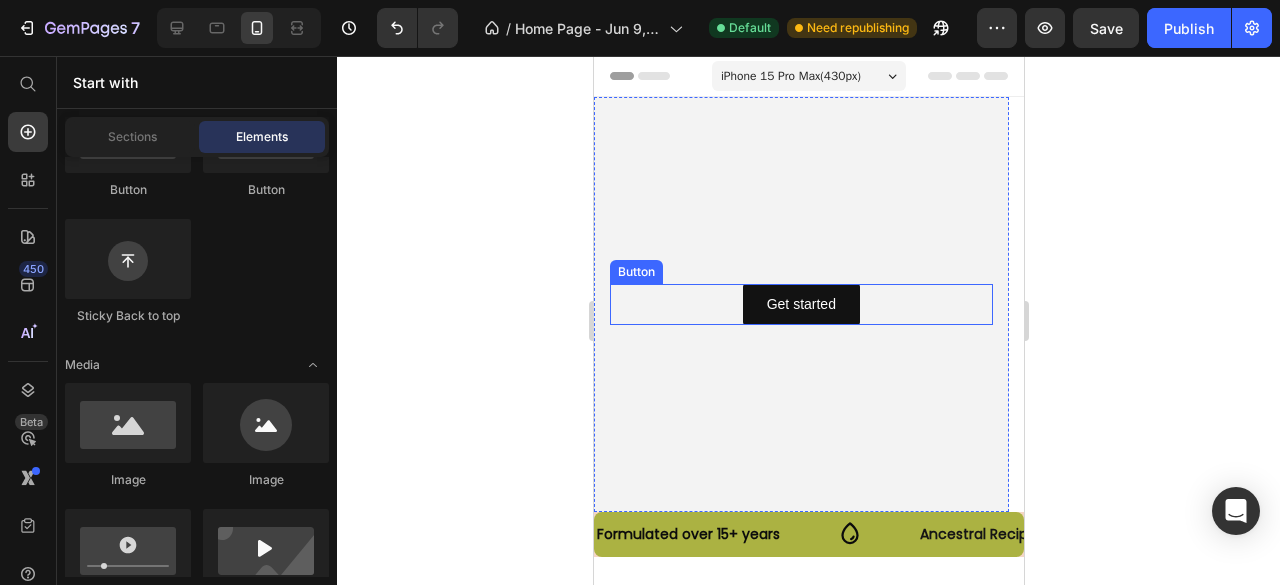 click on "Get started Button" at bounding box center [800, 304] 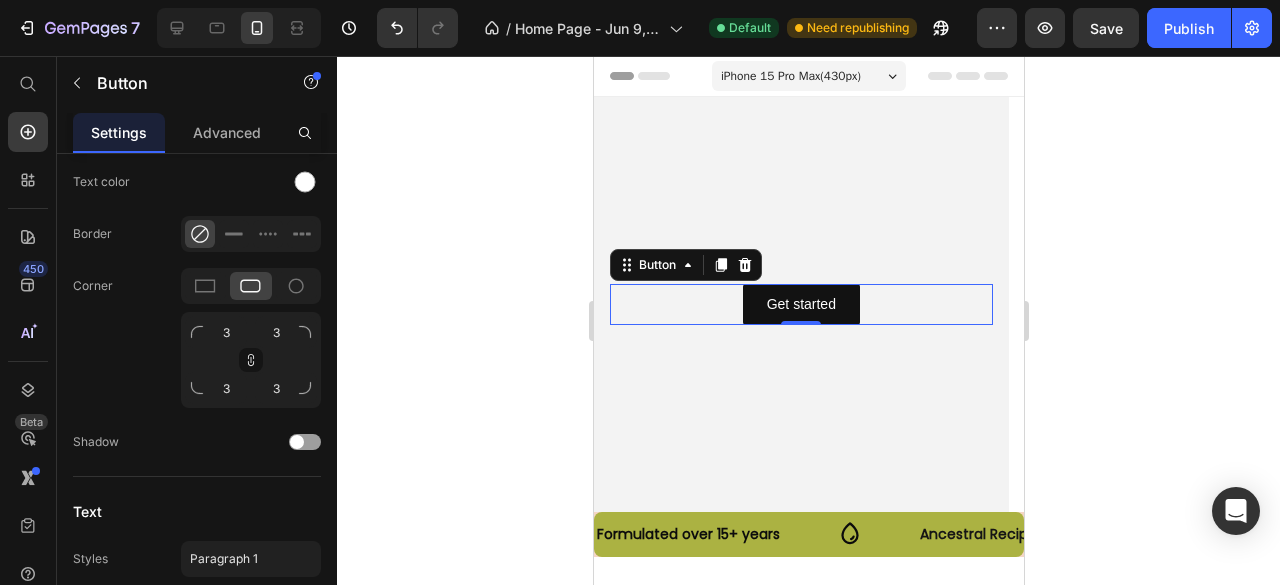 scroll, scrollTop: 0, scrollLeft: 0, axis: both 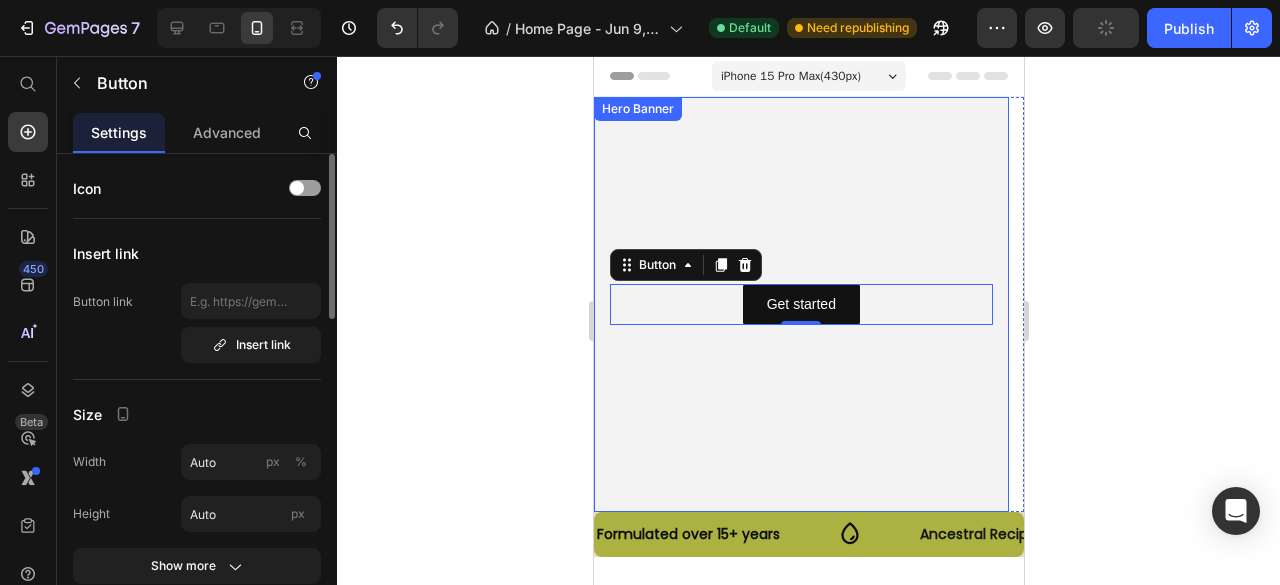 click at bounding box center [800, 304] 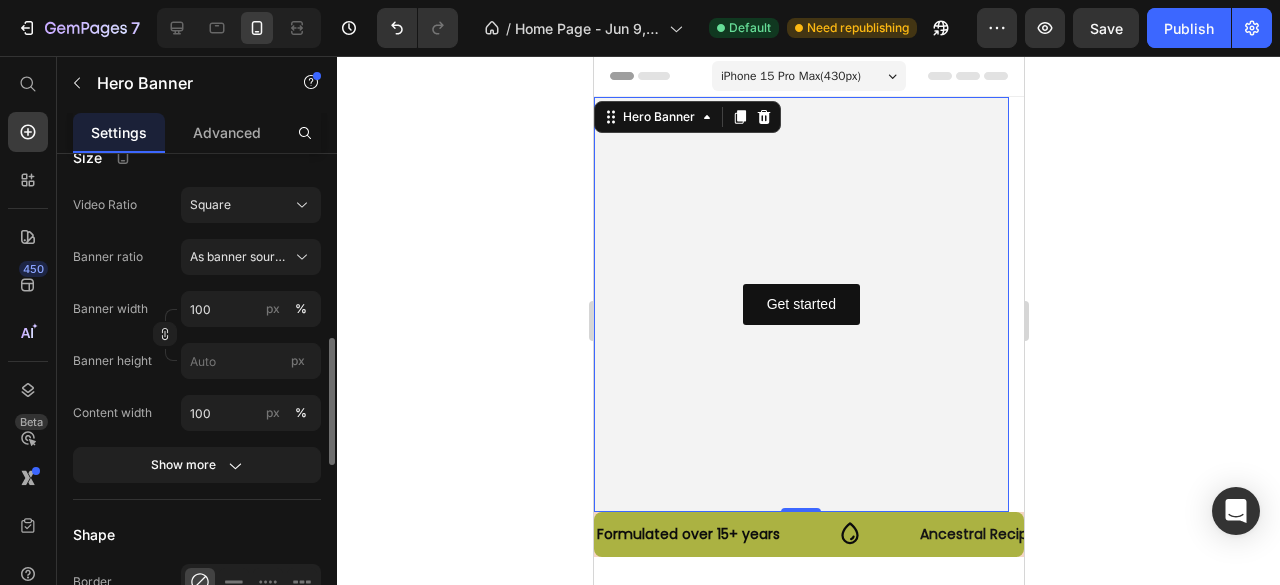 scroll, scrollTop: 706, scrollLeft: 0, axis: vertical 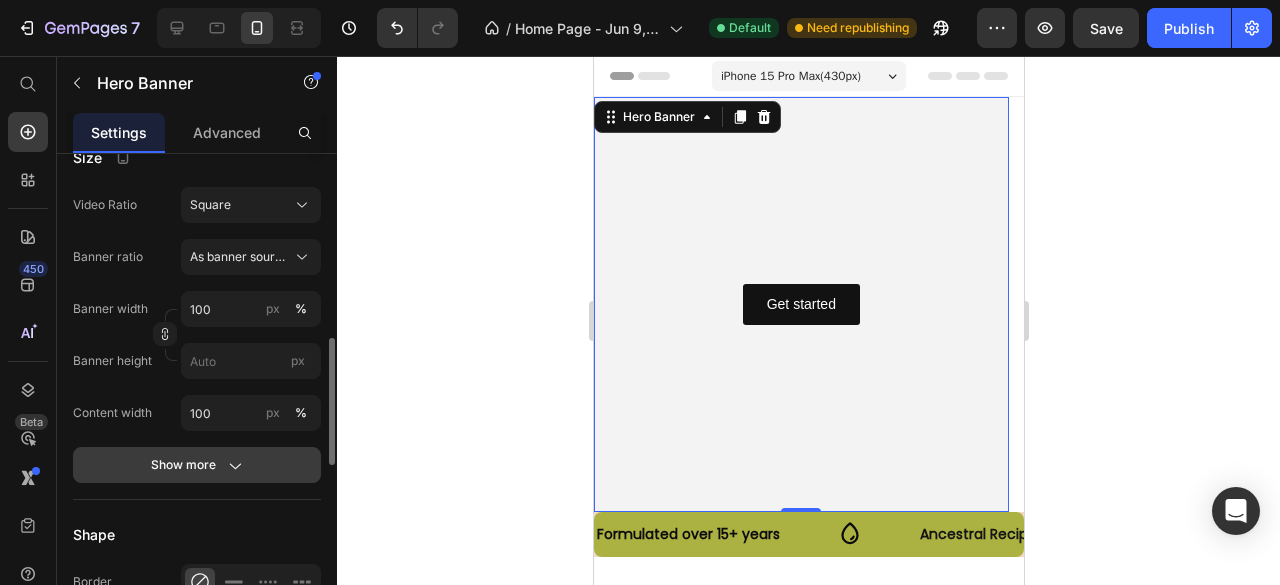 click 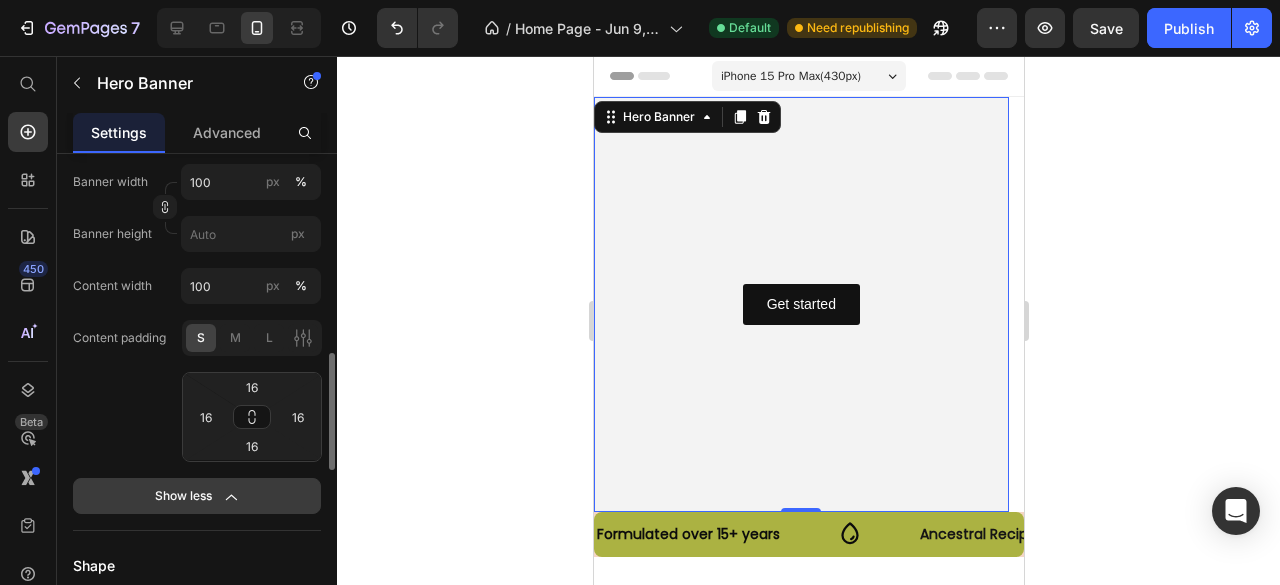 scroll, scrollTop: 832, scrollLeft: 0, axis: vertical 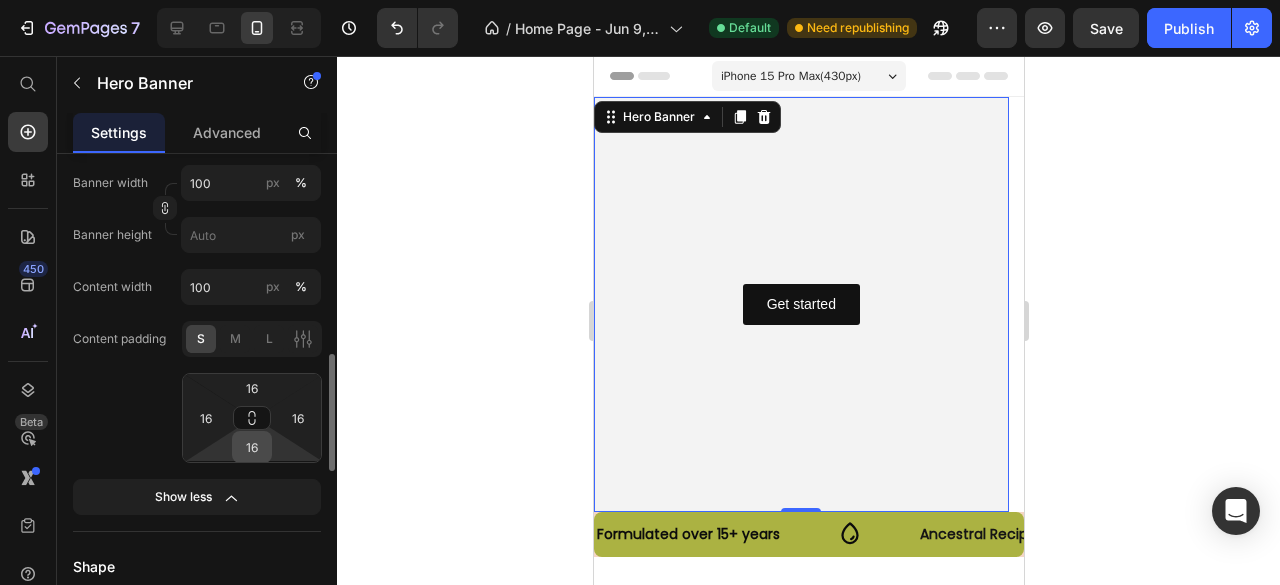 click on "16" at bounding box center [252, 447] 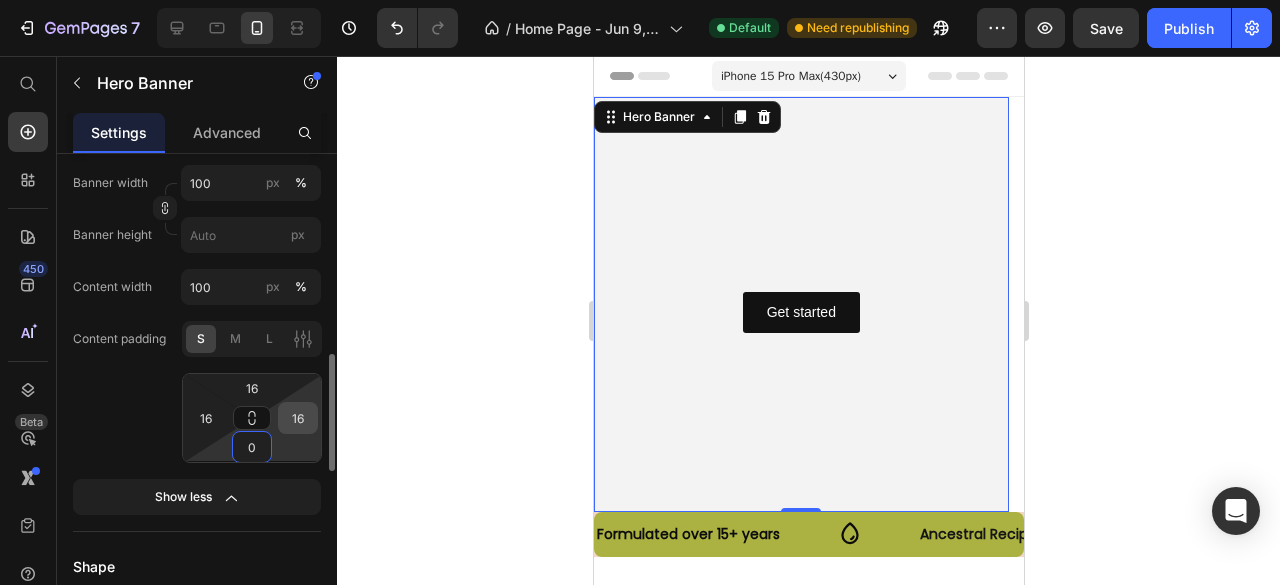 type on "0" 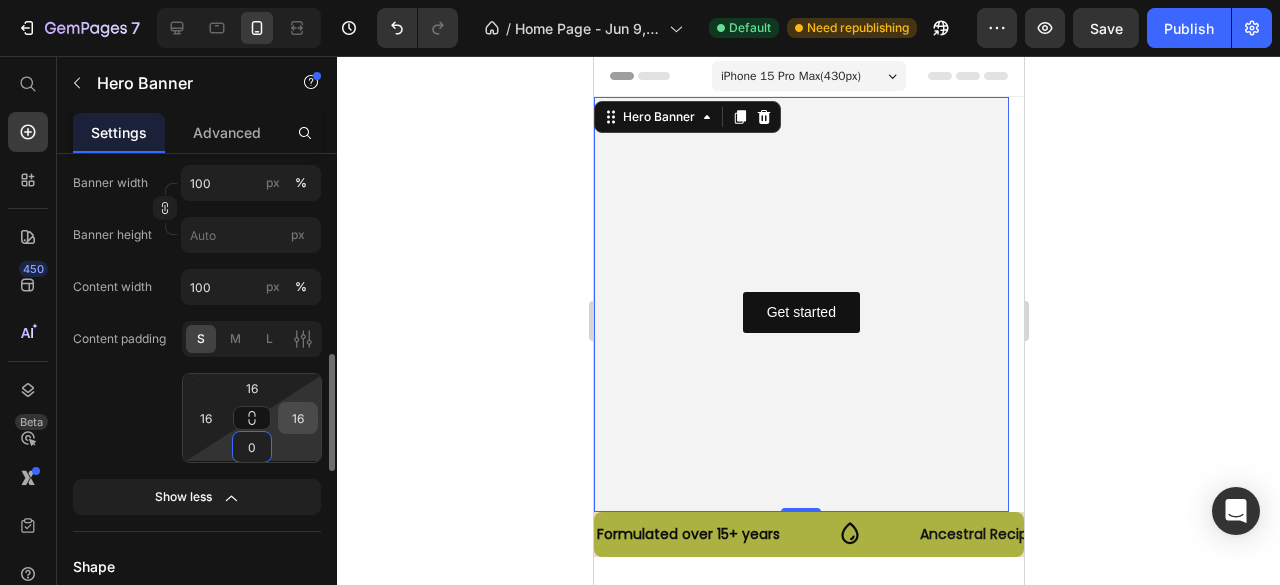 click on "16" at bounding box center [298, 418] 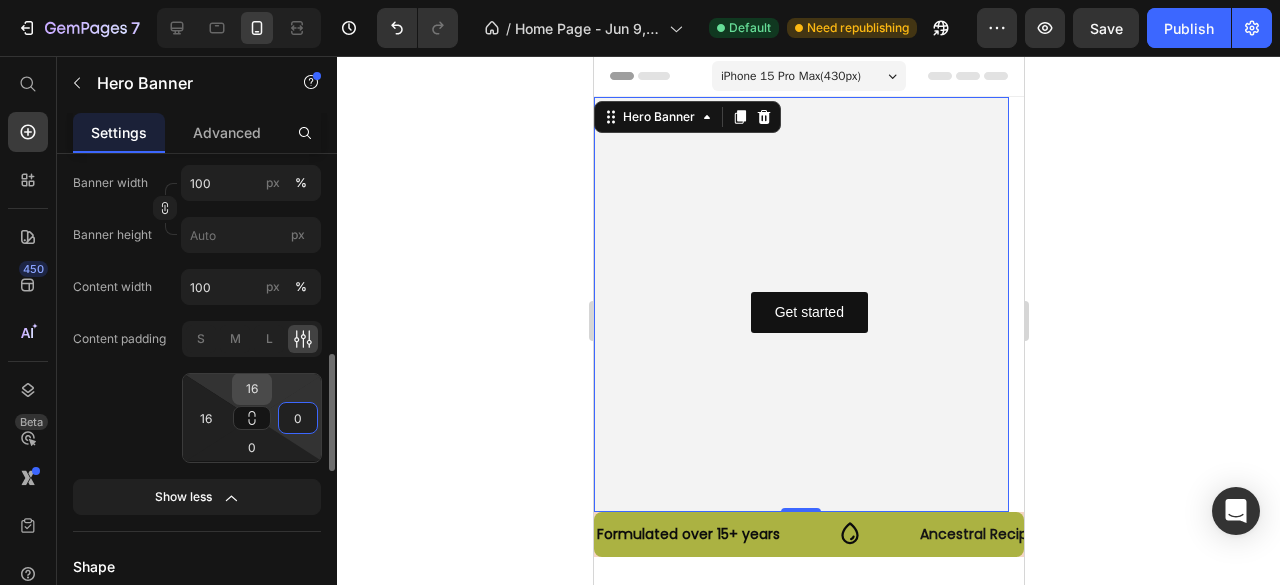 type on "0" 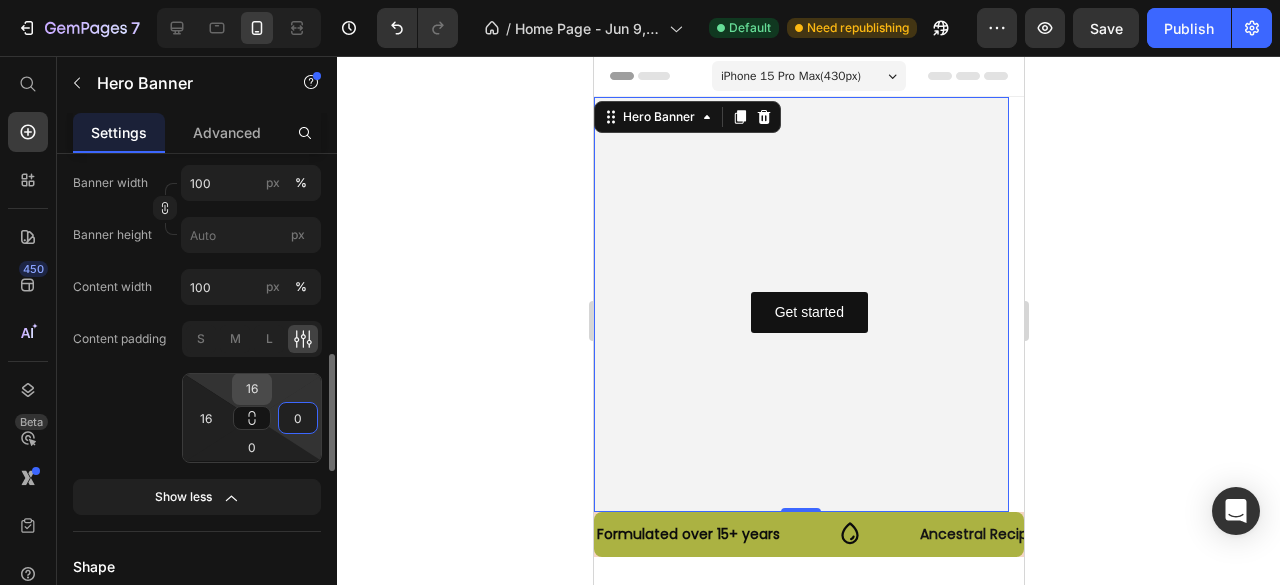 click on "16" at bounding box center (252, 389) 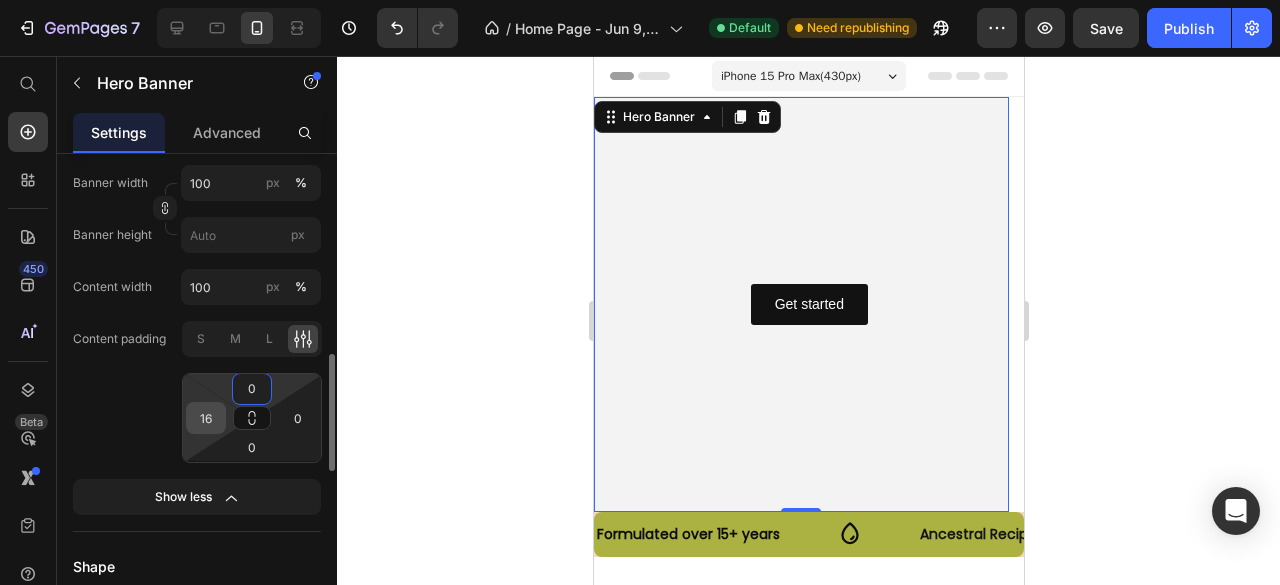 type on "0" 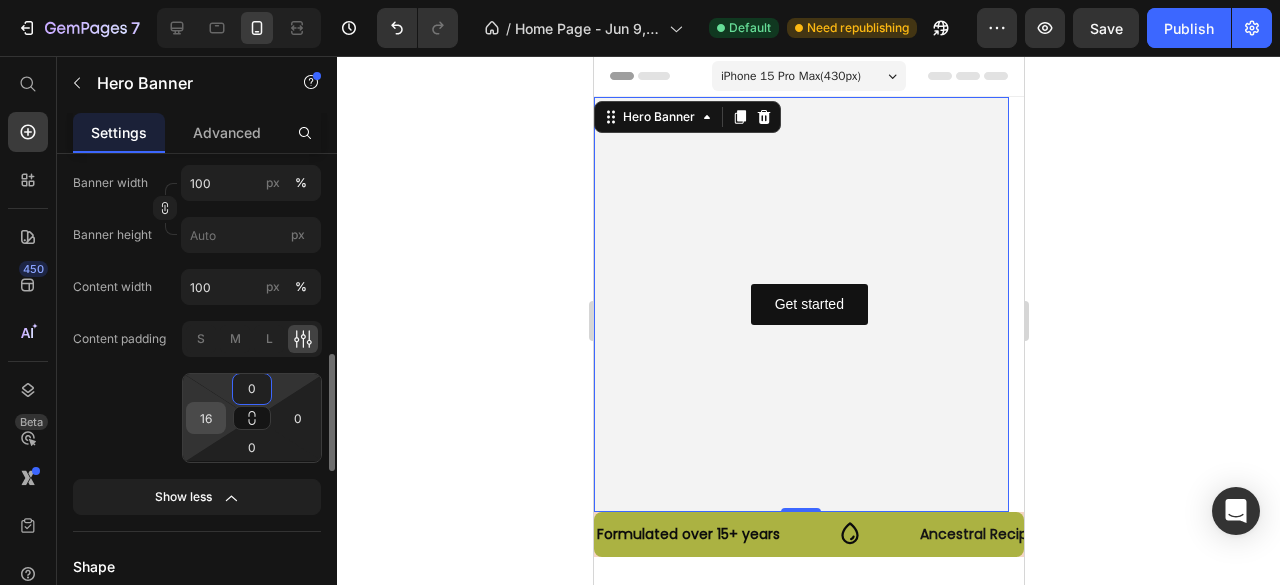 click on "16" at bounding box center [206, 418] 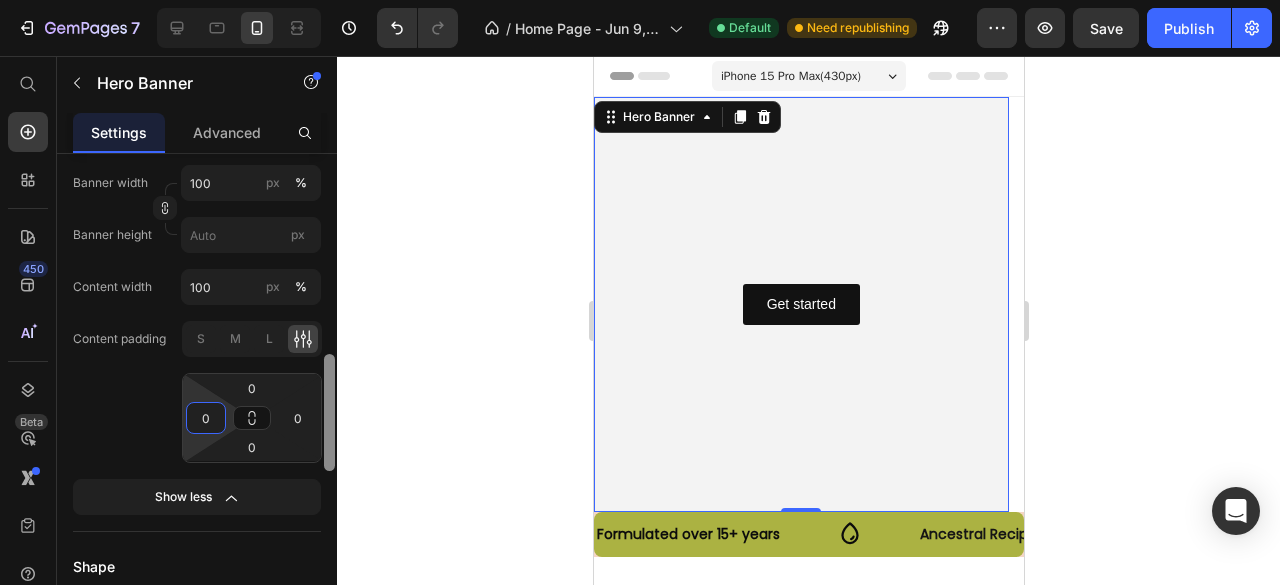 type on "0" 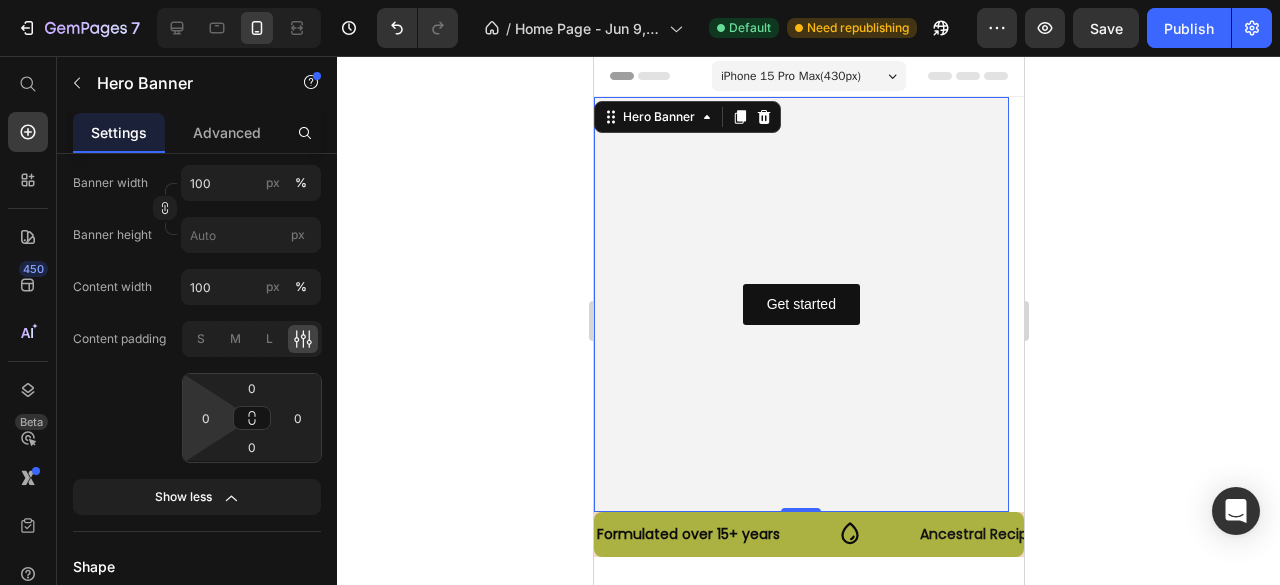 scroll, scrollTop: 1322, scrollLeft: 0, axis: vertical 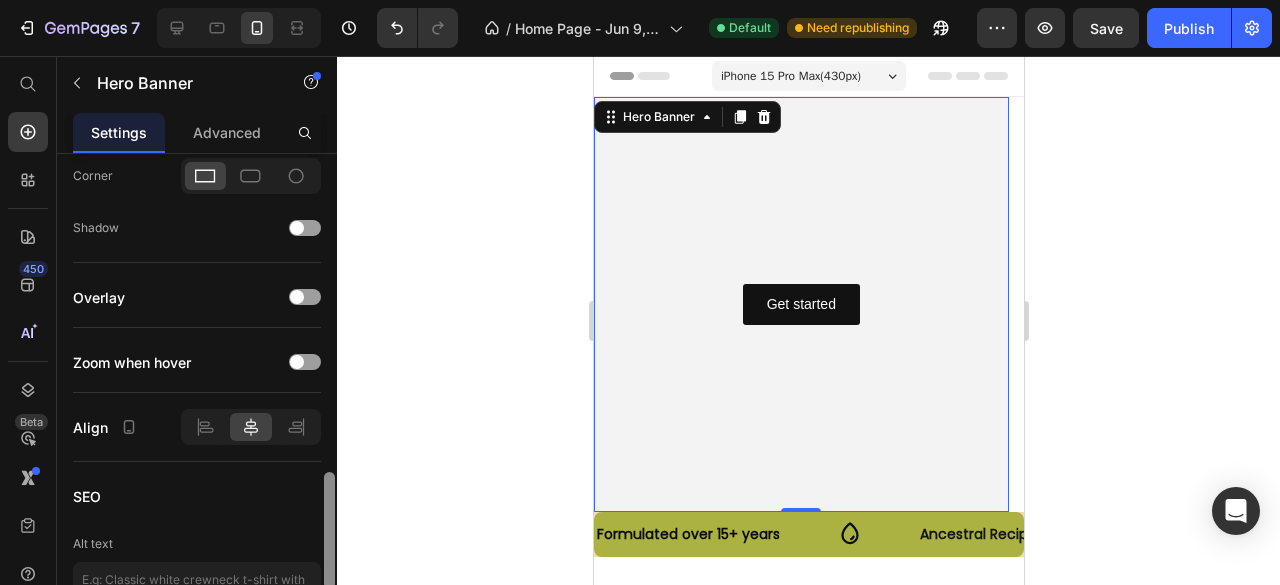 click at bounding box center (329, 398) 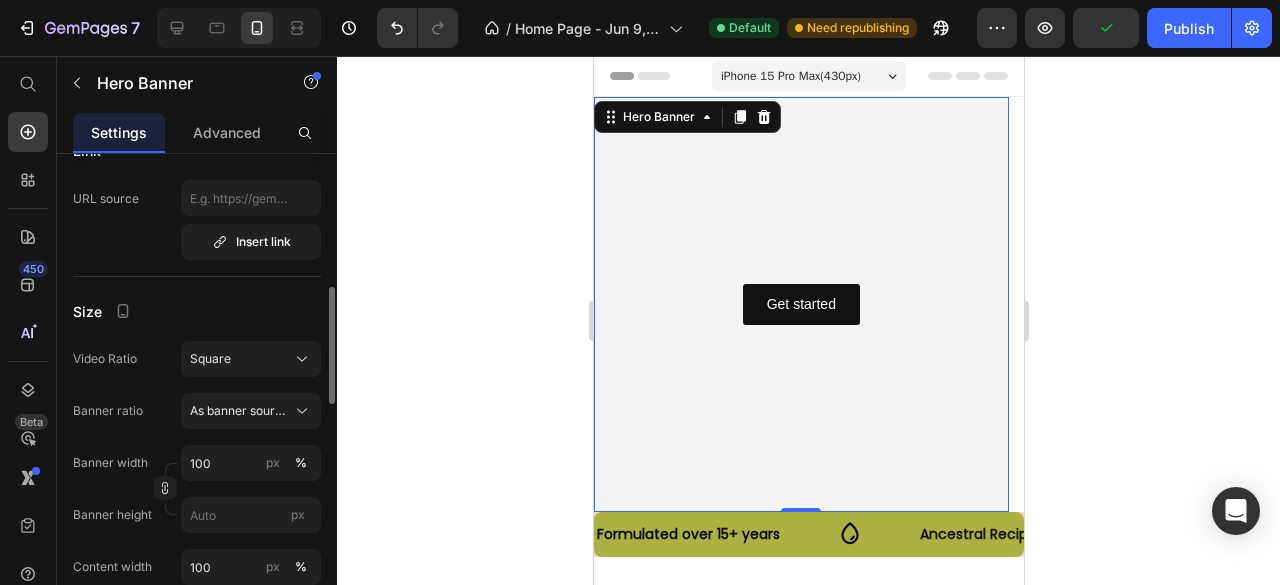 scroll, scrollTop: 552, scrollLeft: 0, axis: vertical 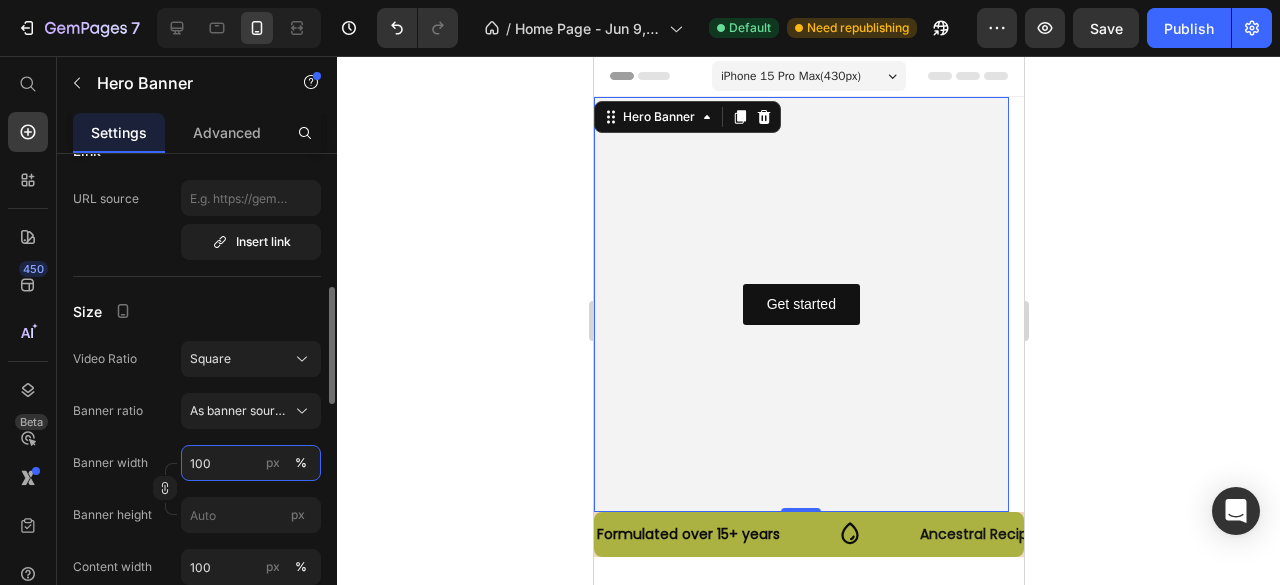 click on "100" at bounding box center (251, 463) 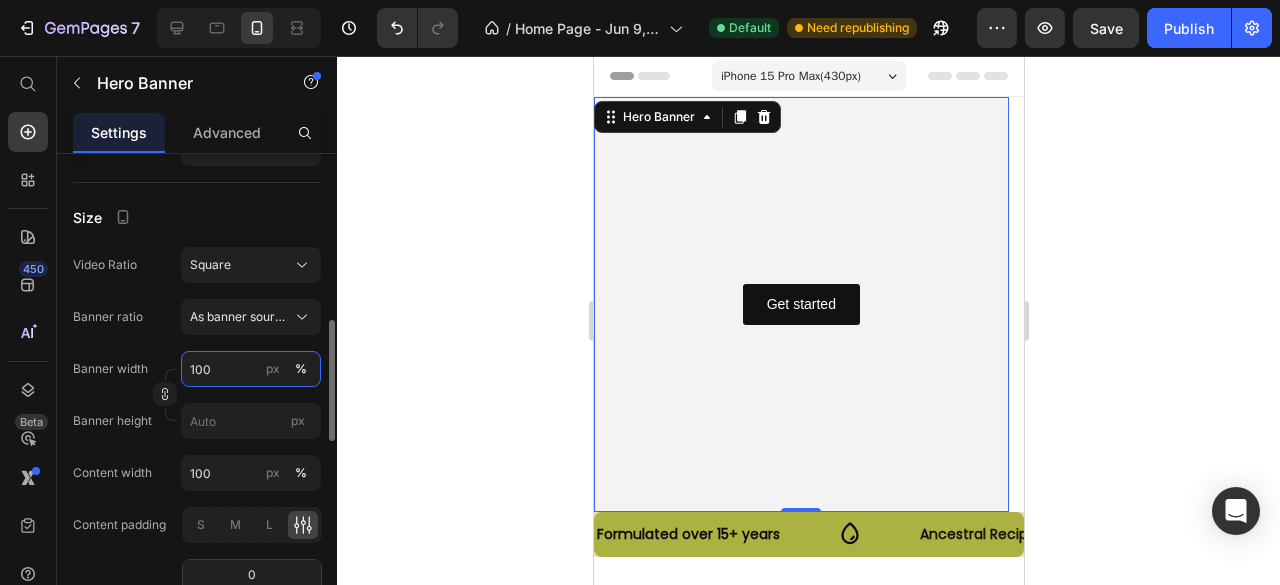 scroll, scrollTop: 650, scrollLeft: 0, axis: vertical 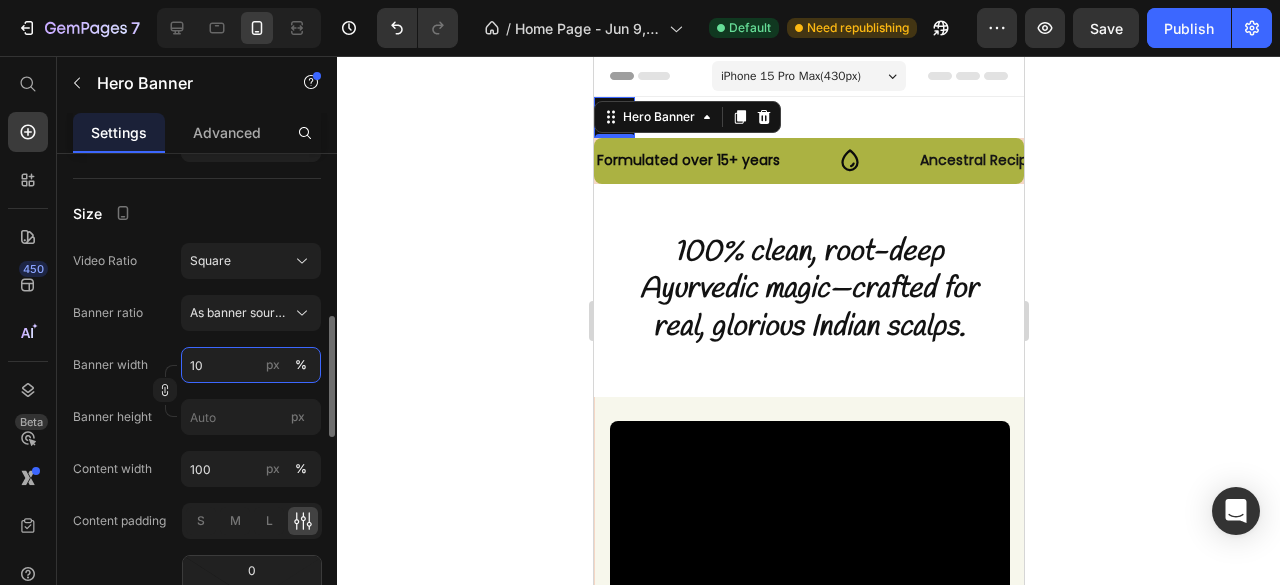 type on "1" 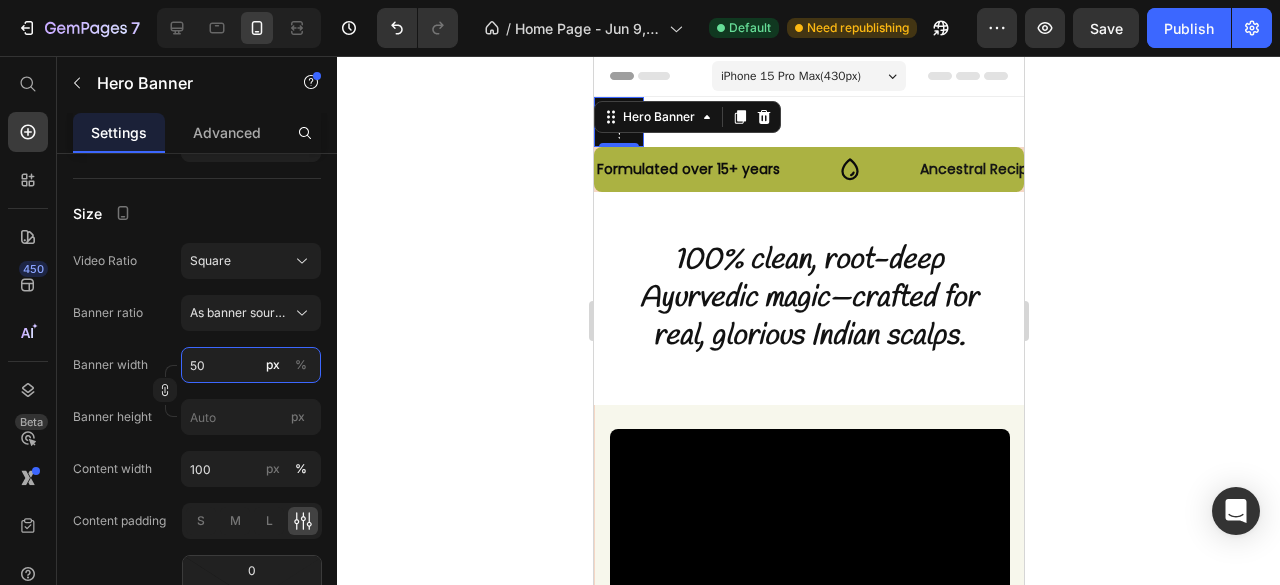 type on "5" 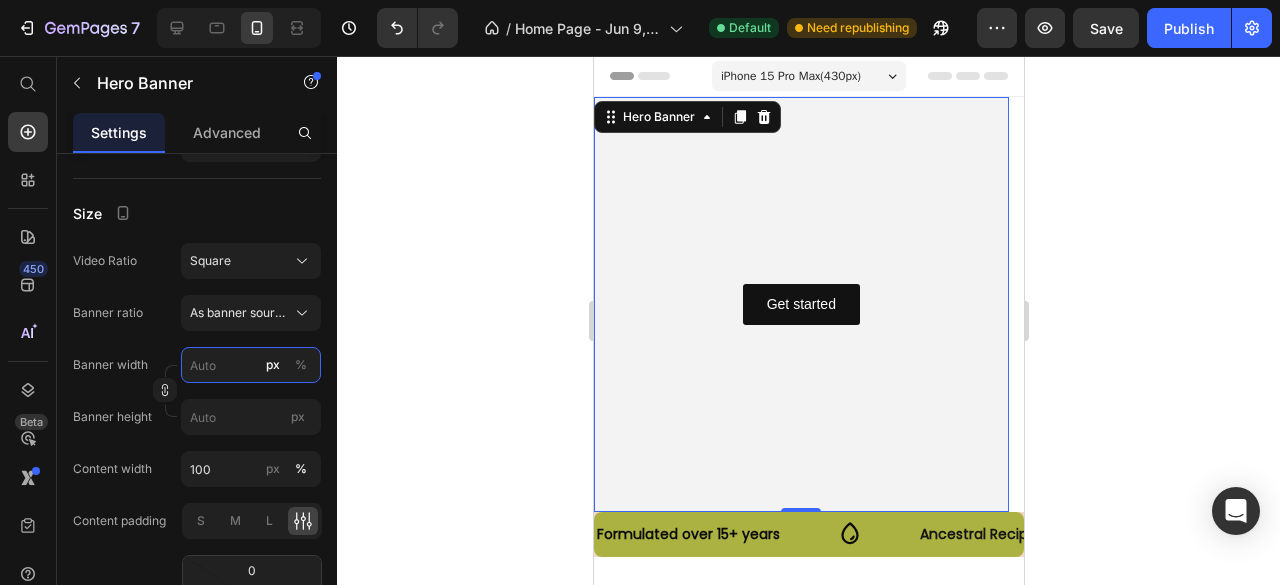 type on "5" 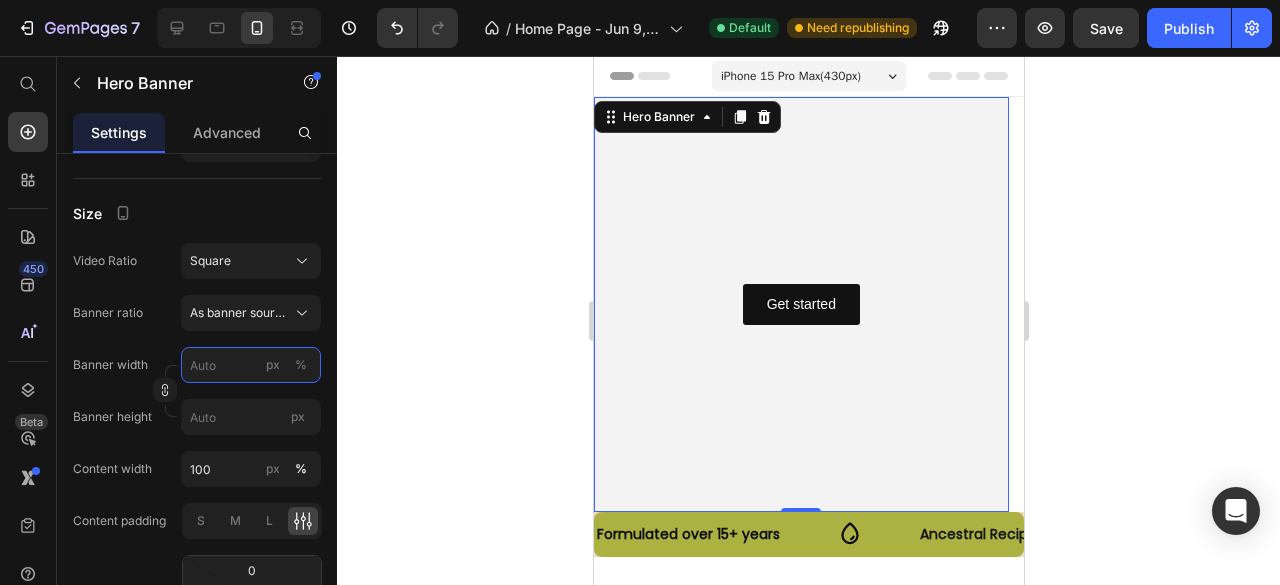 type 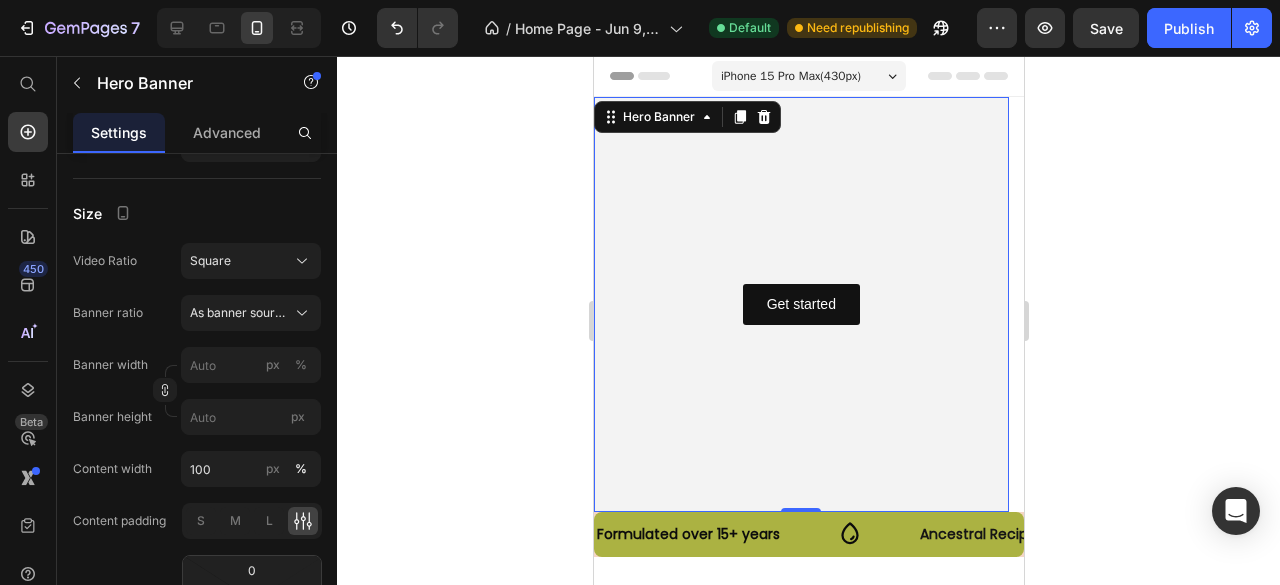 click 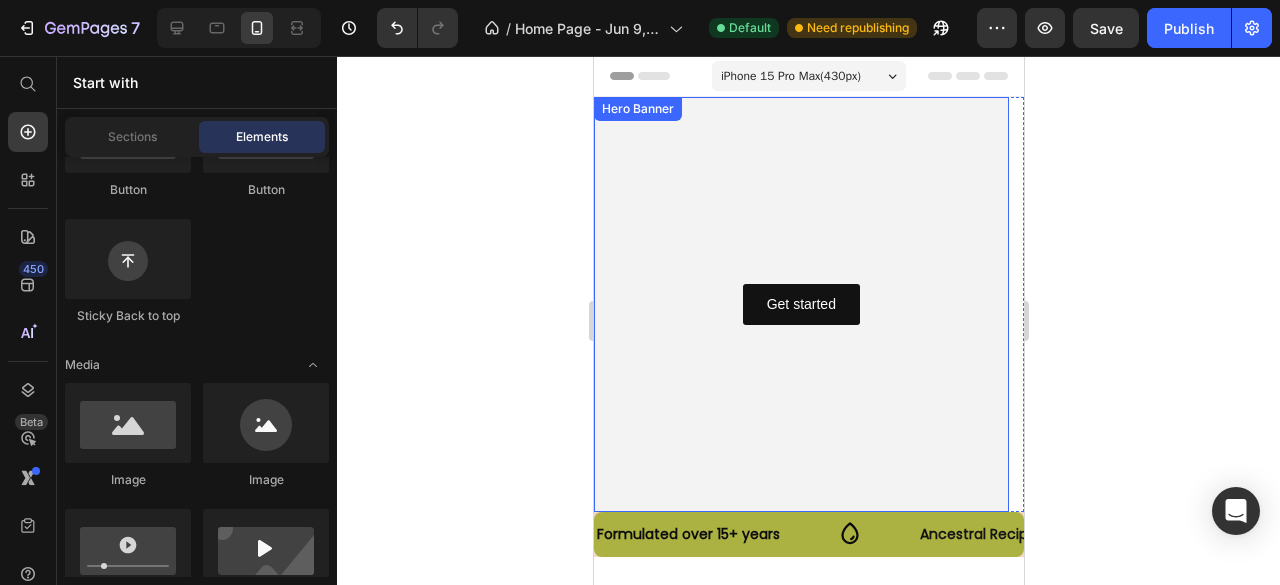 click at bounding box center (800, 304) 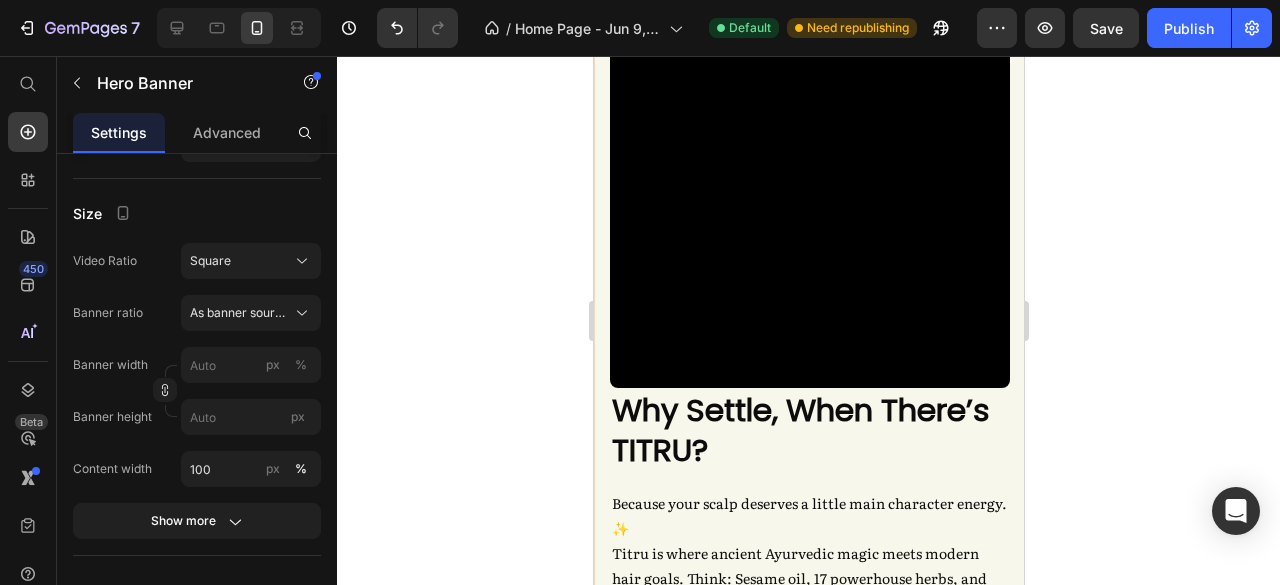 scroll, scrollTop: 809, scrollLeft: 0, axis: vertical 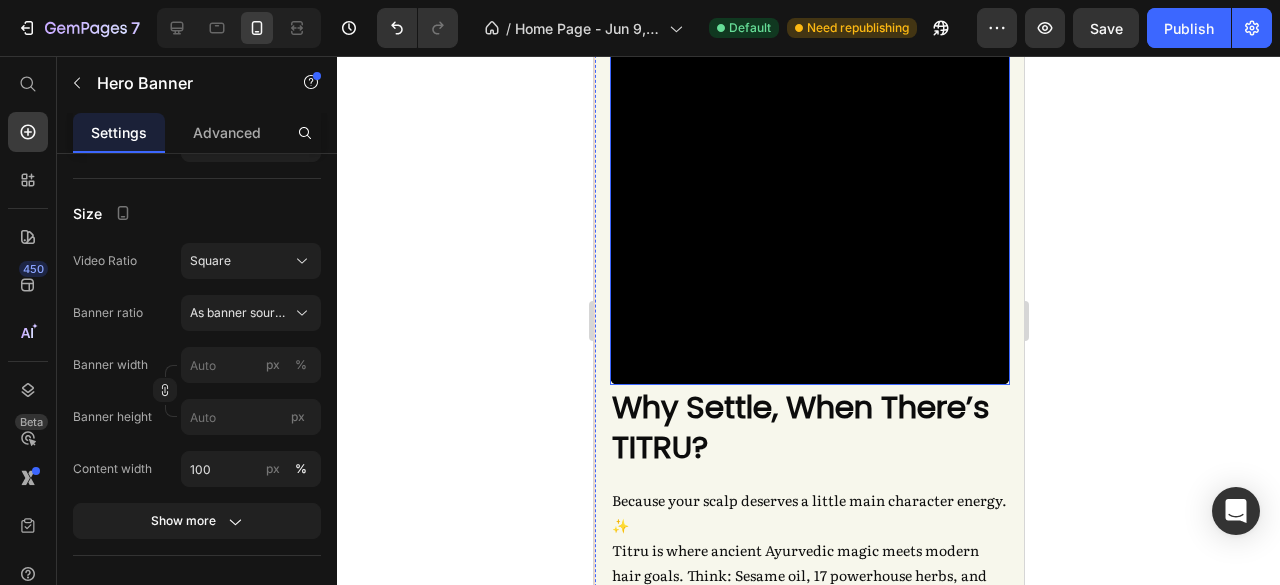 click at bounding box center (809, 185) 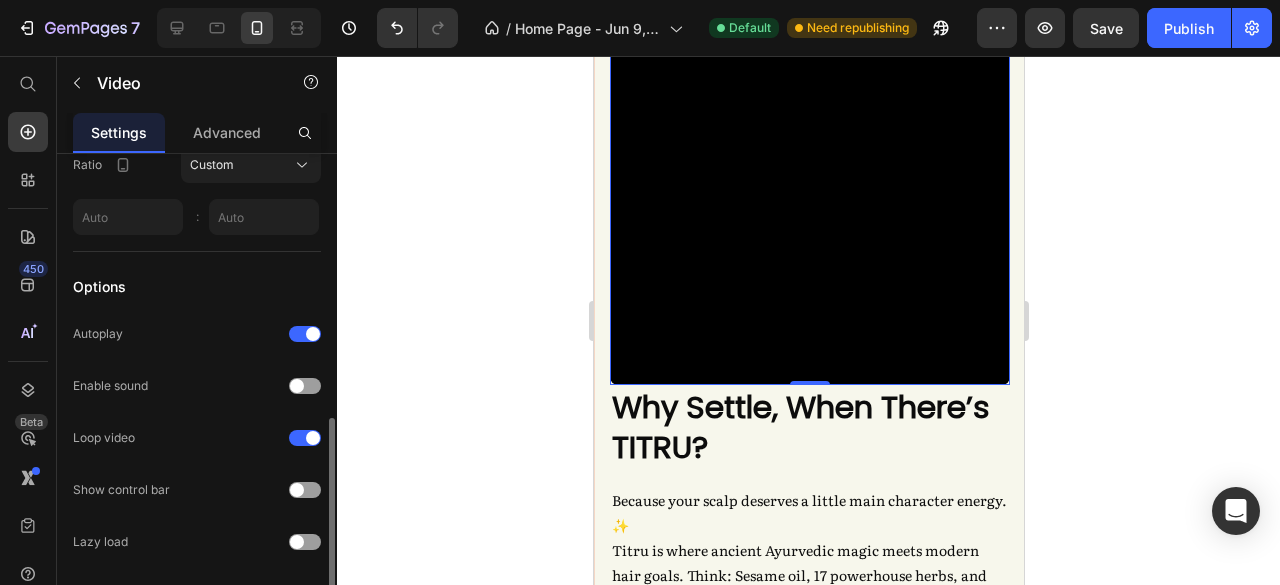 scroll, scrollTop: 631, scrollLeft: 0, axis: vertical 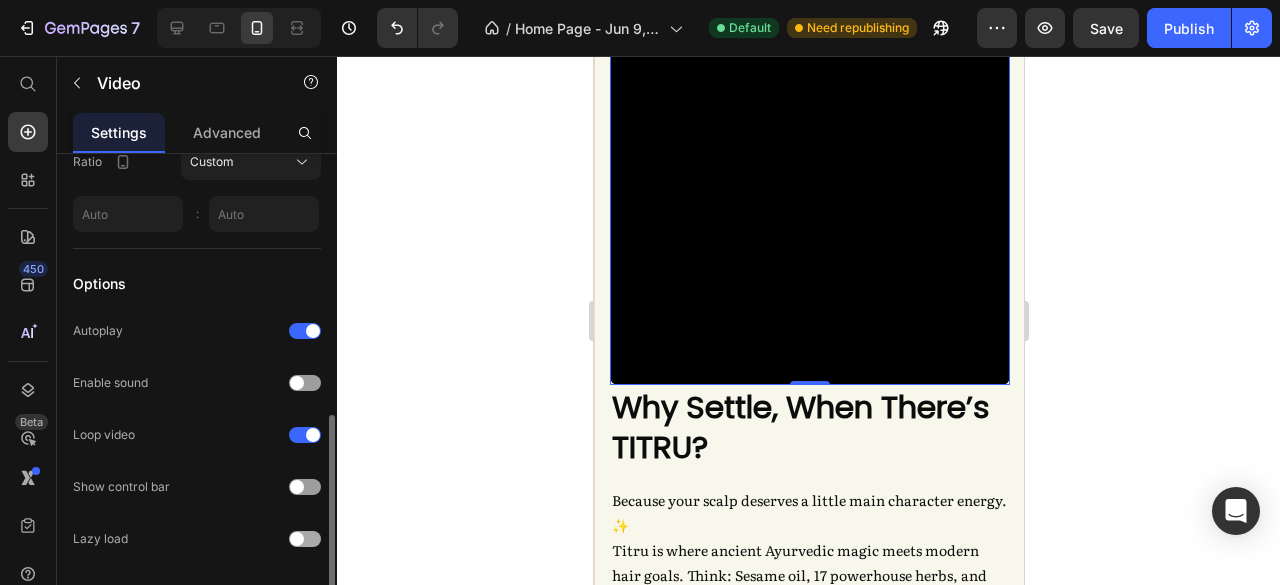 drag, startPoint x: 310, startPoint y: 536, endPoint x: 281, endPoint y: 533, distance: 29.15476 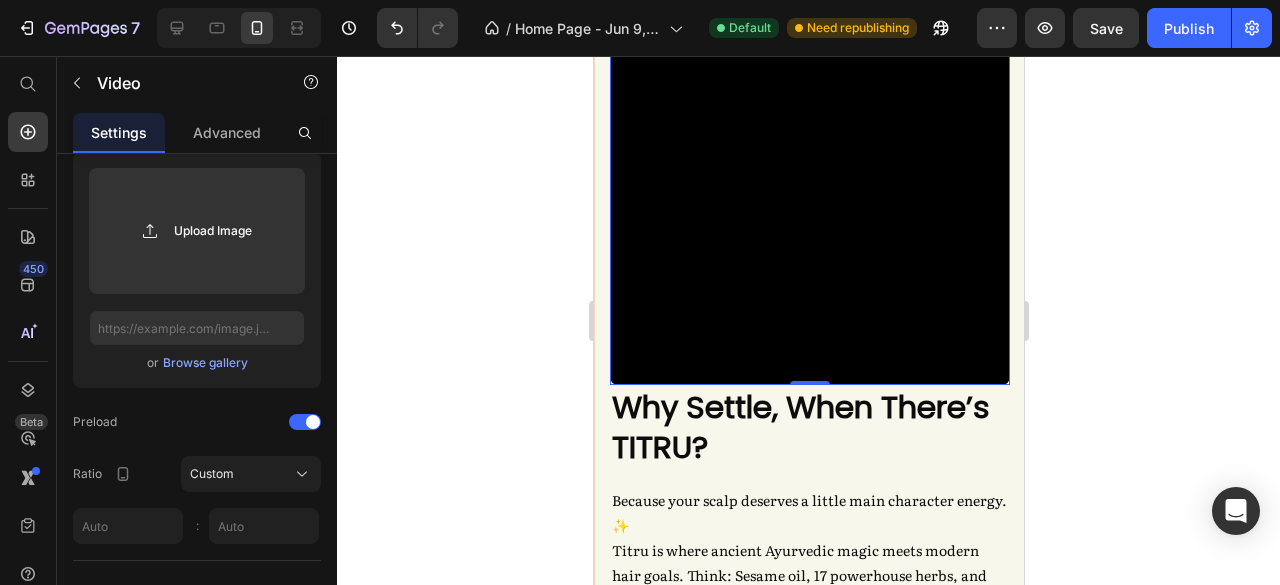 scroll, scrollTop: 0, scrollLeft: 0, axis: both 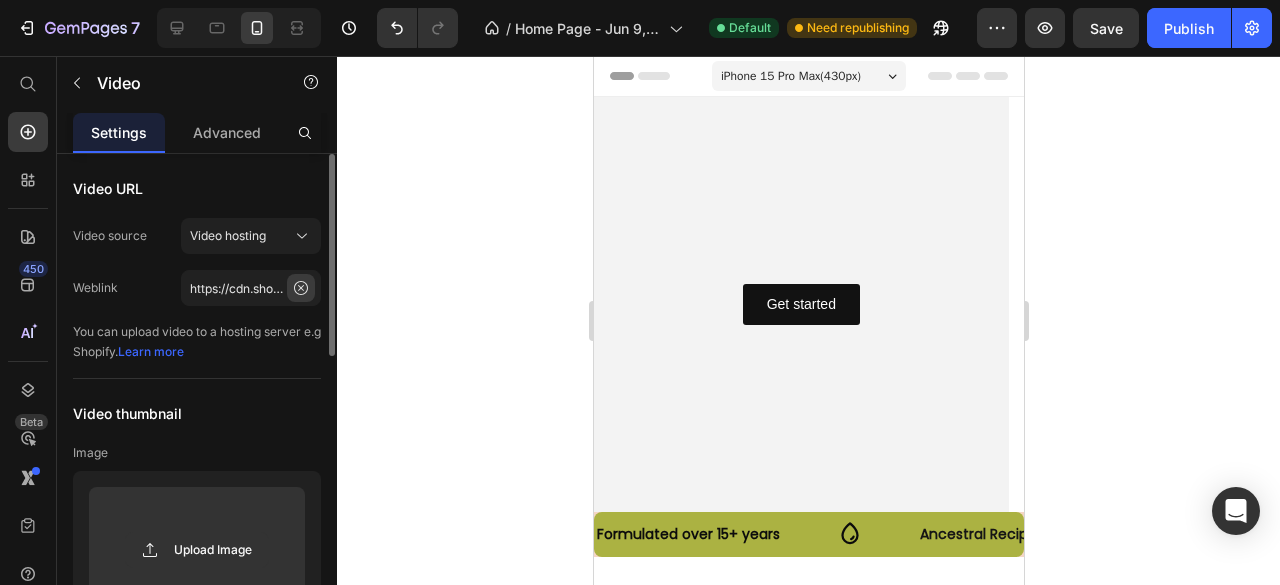 click 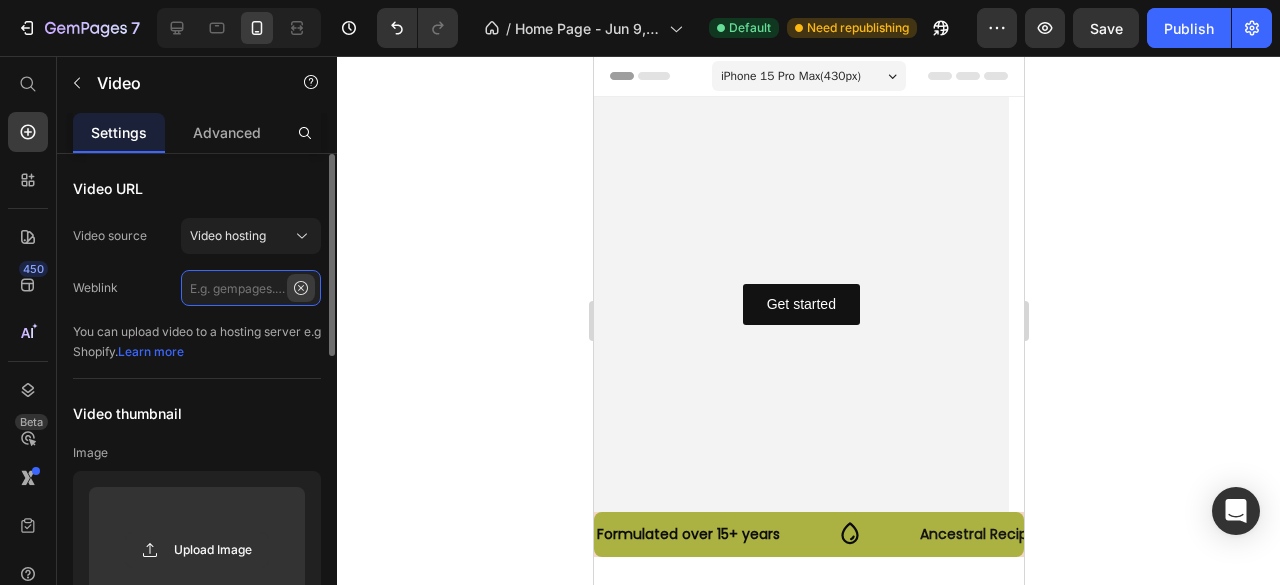 scroll, scrollTop: 0, scrollLeft: 0, axis: both 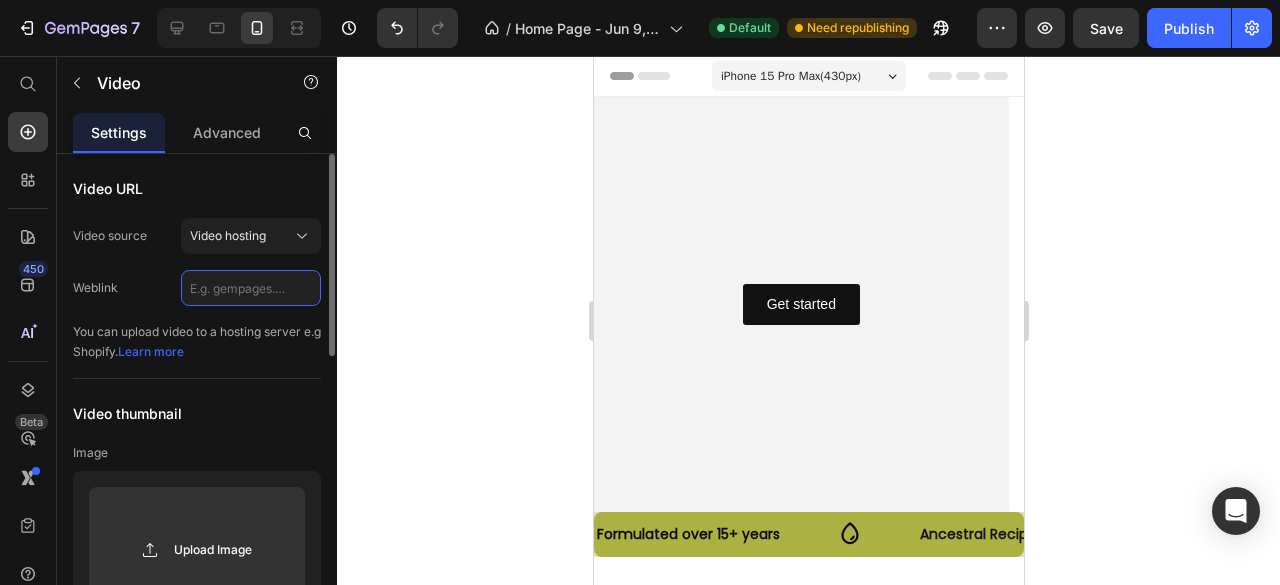 paste on "https://cdn.shopify.com/videos/c/o/v/78441afcefe44a63810a2a370e6f8e66.mp4" 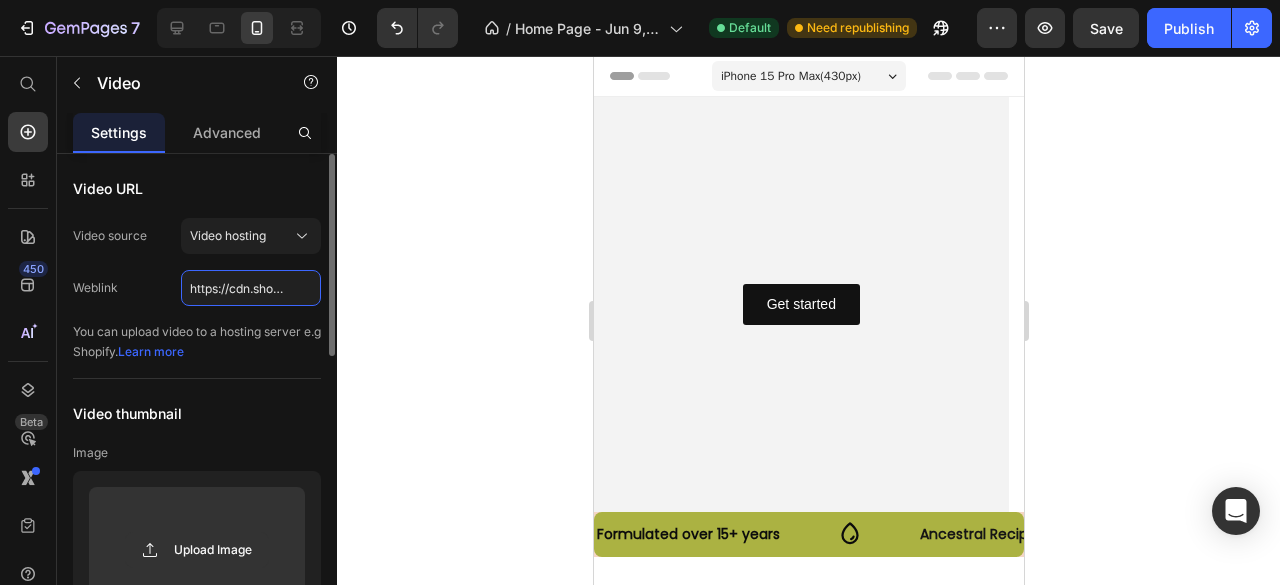 scroll, scrollTop: 0, scrollLeft: 362, axis: horizontal 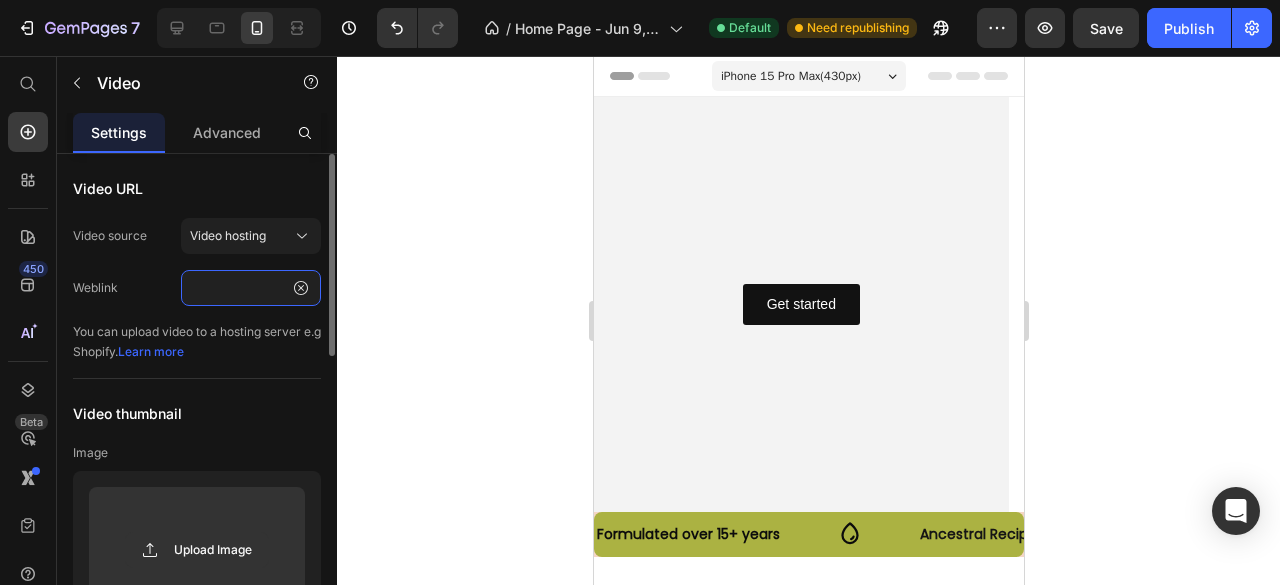 type on "https://cdn.shopify.com/videos/c/o/v/78441afcefe44a63810a2a370e6f8e66.mp4" 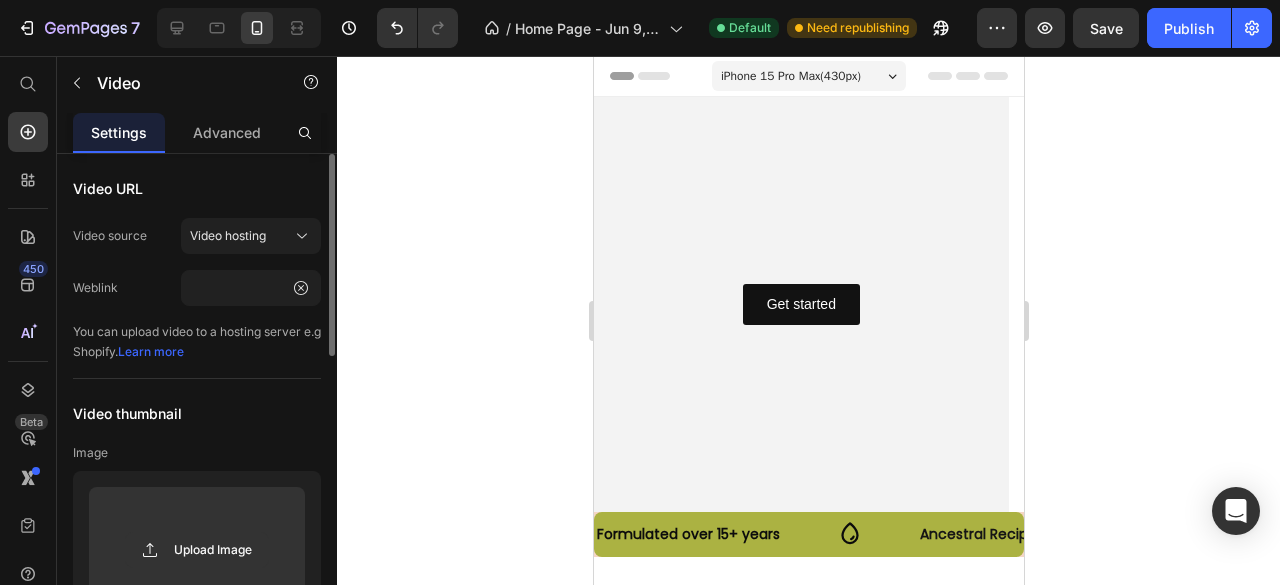 scroll, scrollTop: 0, scrollLeft: 0, axis: both 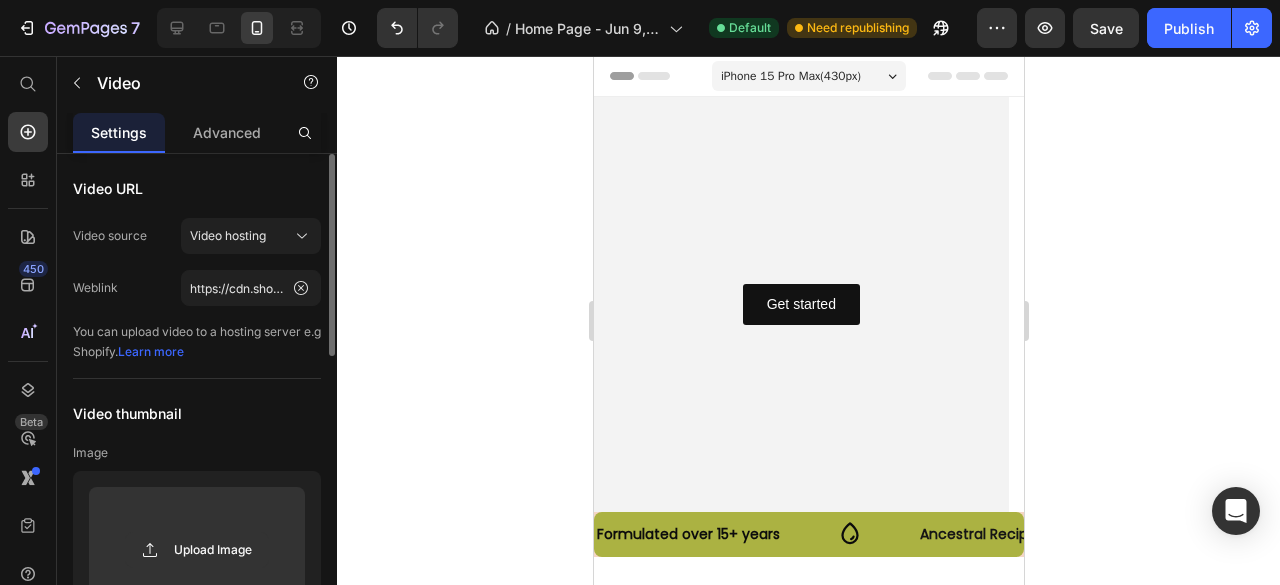 click on "You can upload video to a hosting server e.g Shopify.   Learn more" at bounding box center [197, 342] 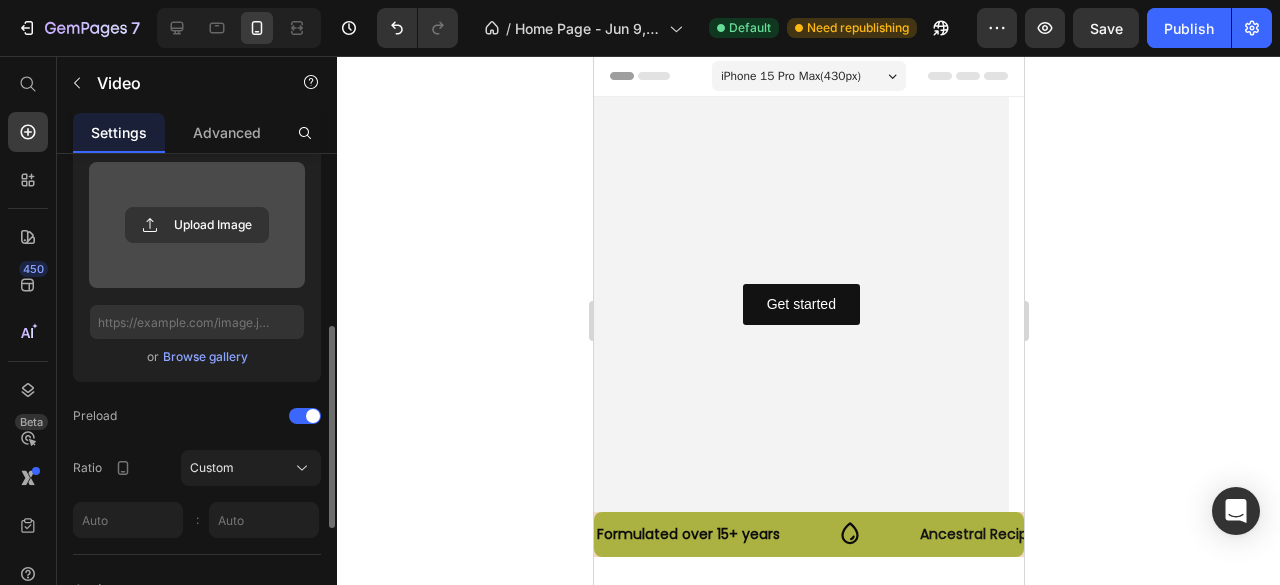 scroll, scrollTop: 496, scrollLeft: 0, axis: vertical 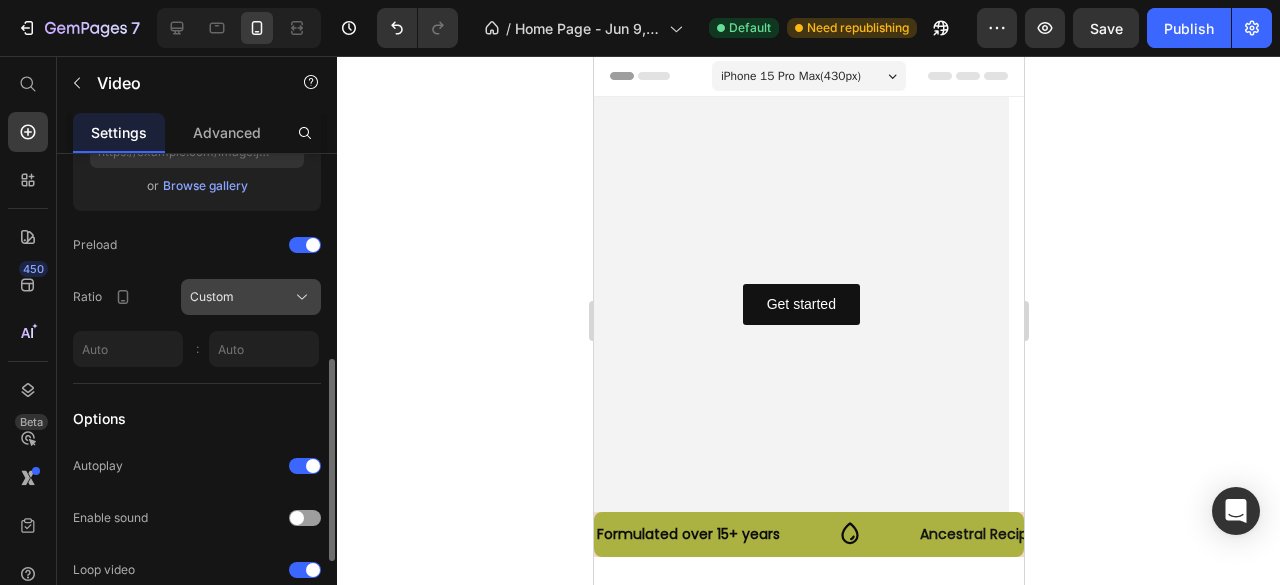 click on "Custom" at bounding box center [251, 297] 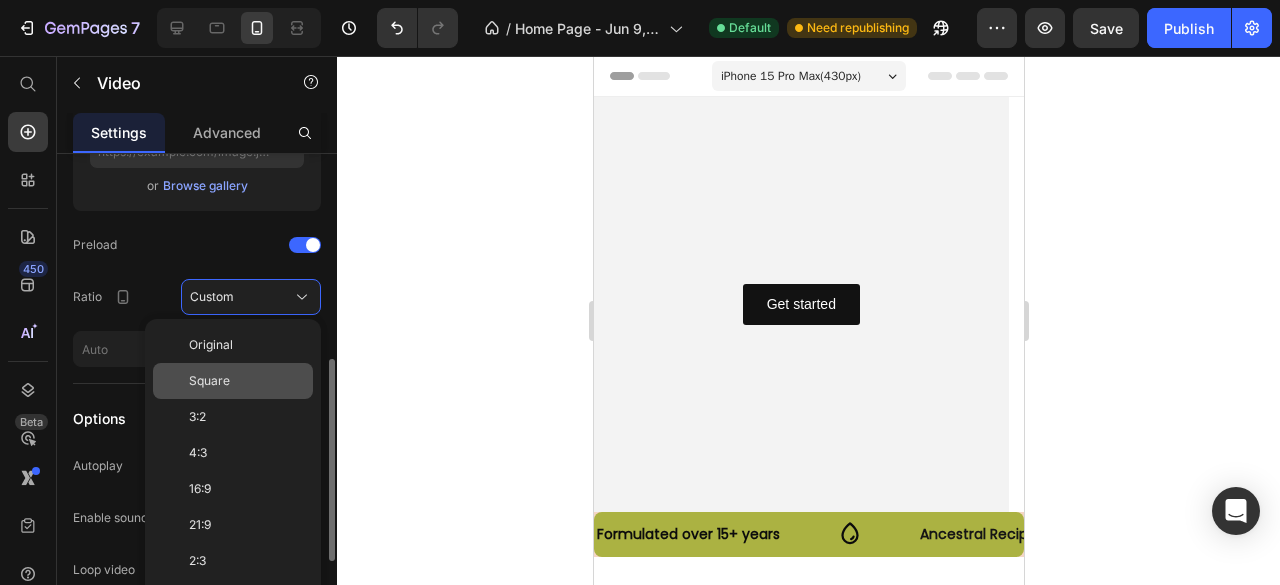 click on "Square" at bounding box center [247, 381] 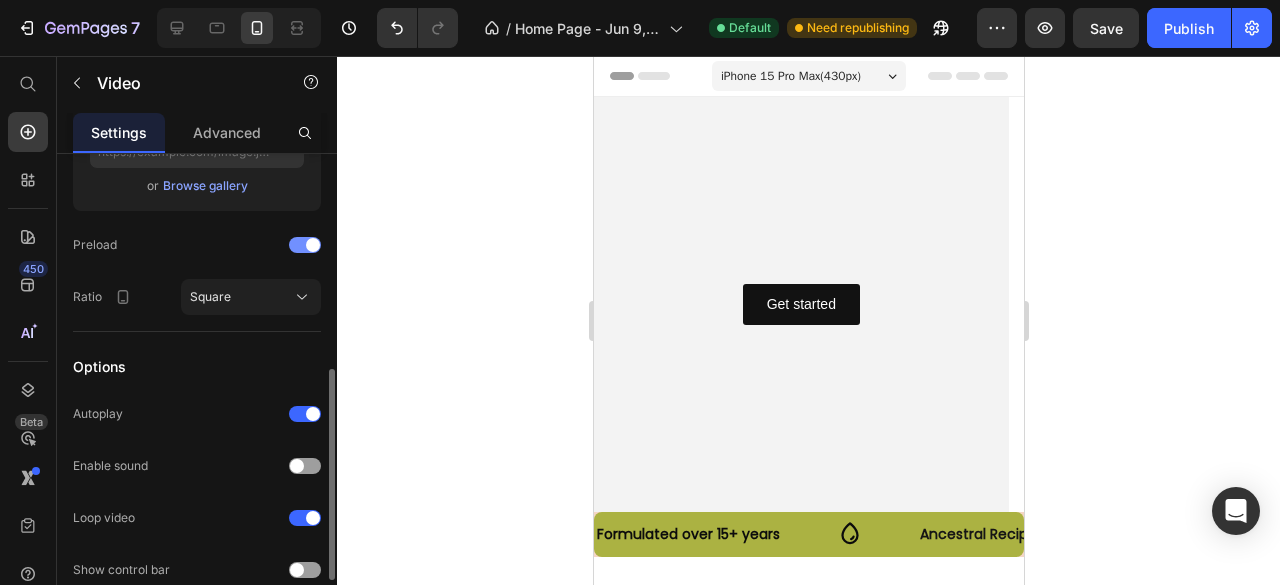 scroll, scrollTop: 0, scrollLeft: 0, axis: both 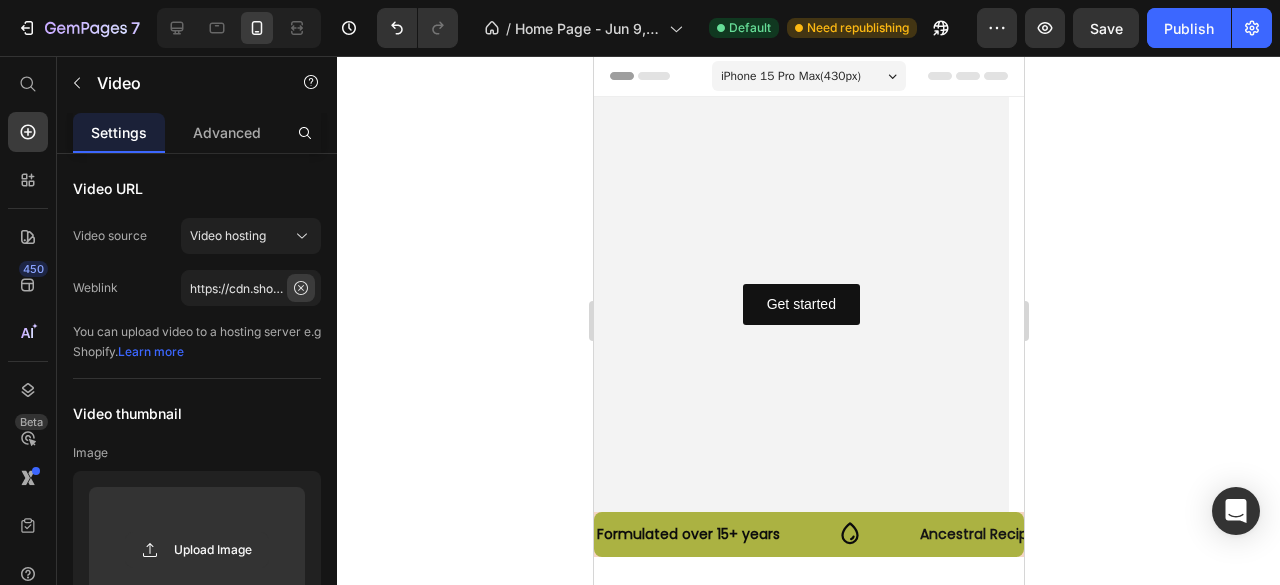click 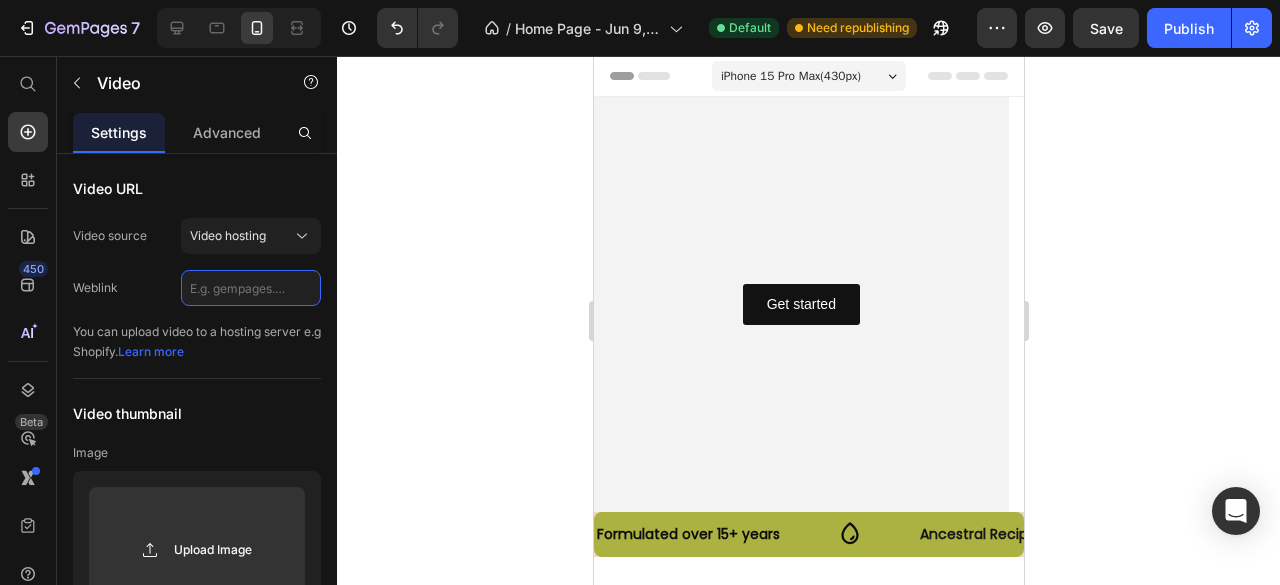 scroll, scrollTop: 0, scrollLeft: 0, axis: both 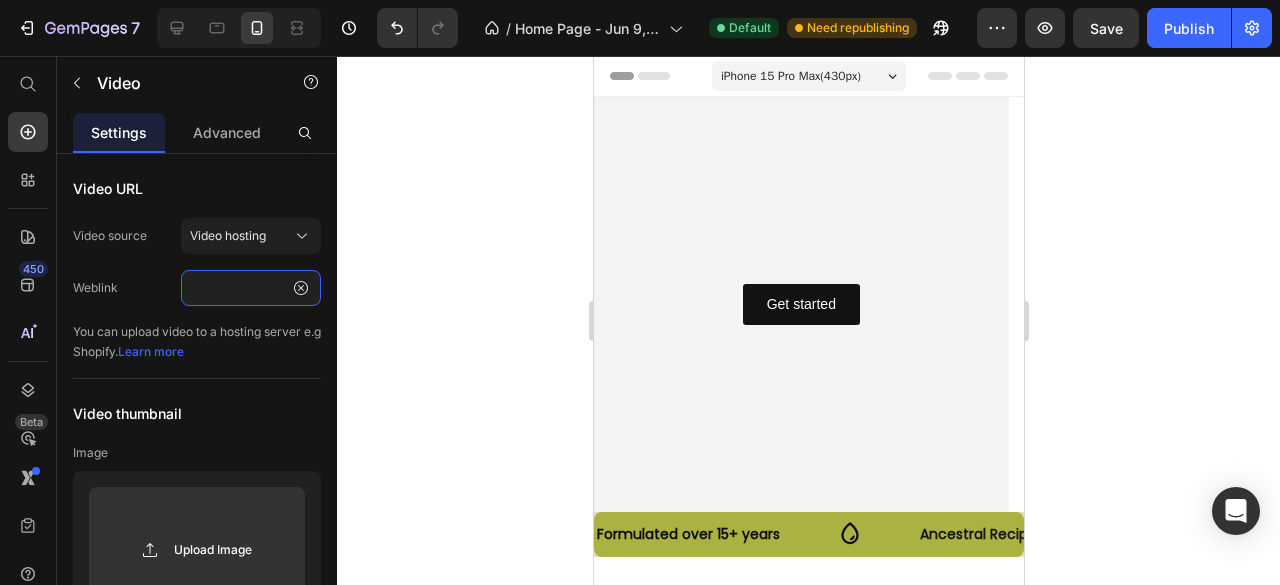 type on "https://cdn.shopify.com/videos/c/o/v/78441afcefe44a63810a2a370e6f8e66.mp4" 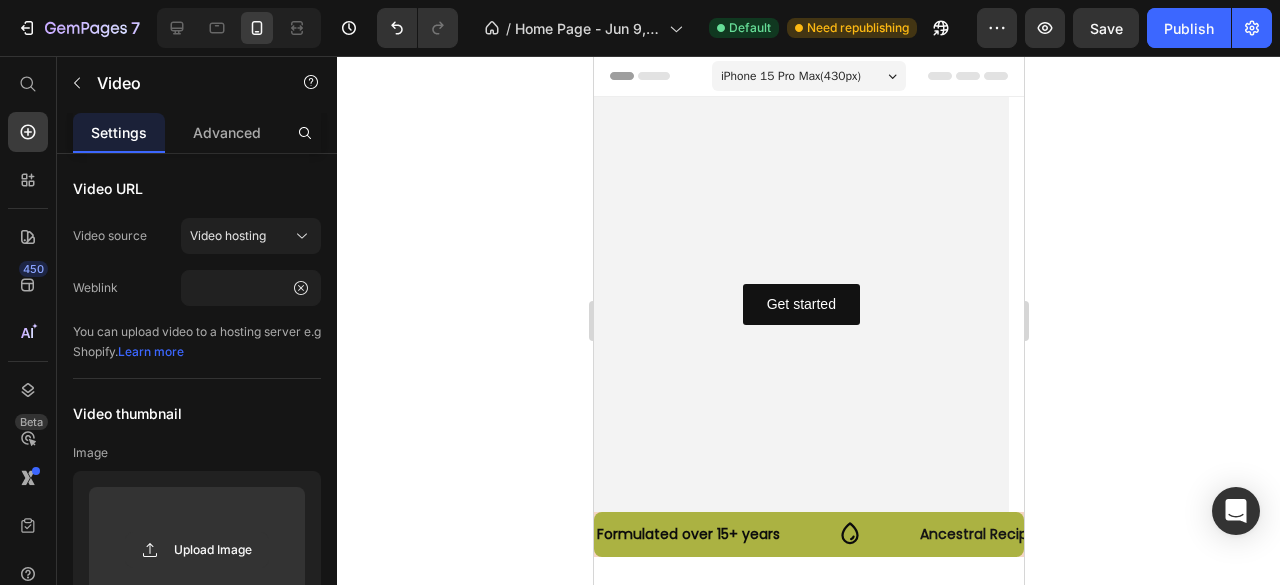 scroll, scrollTop: 0, scrollLeft: 0, axis: both 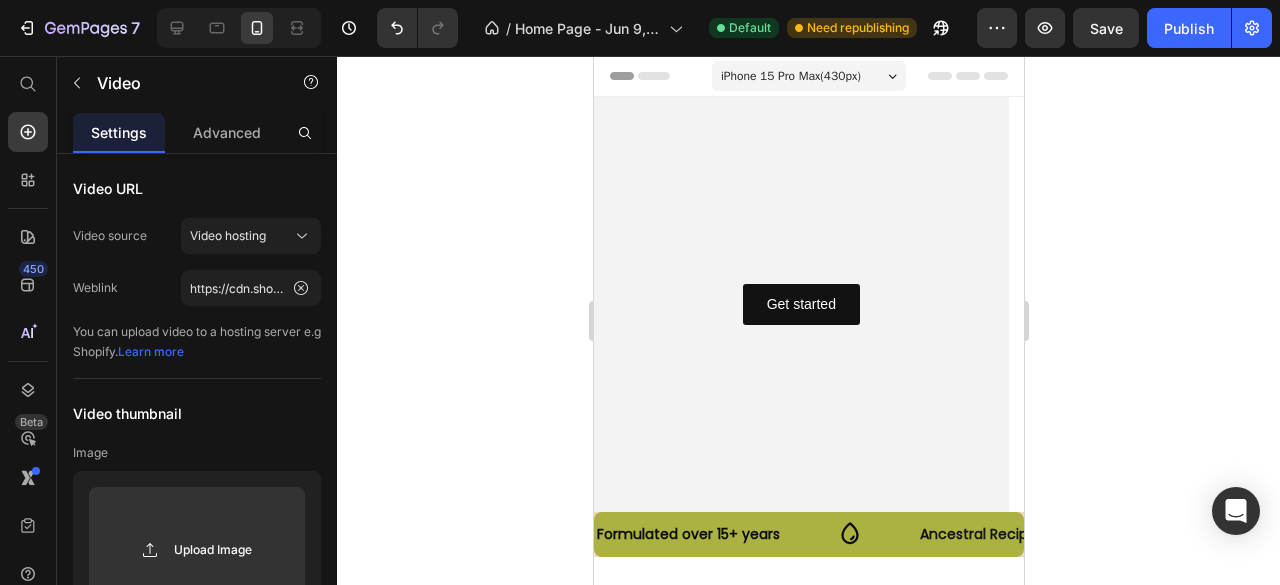 click 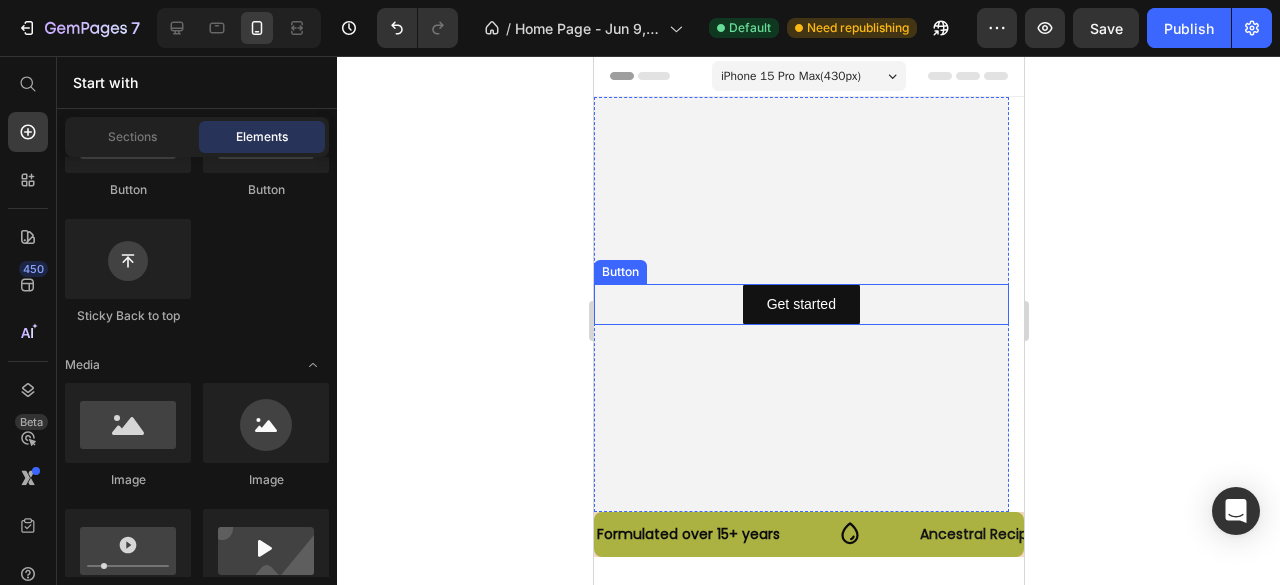 click on "Get started Button" at bounding box center (800, 304) 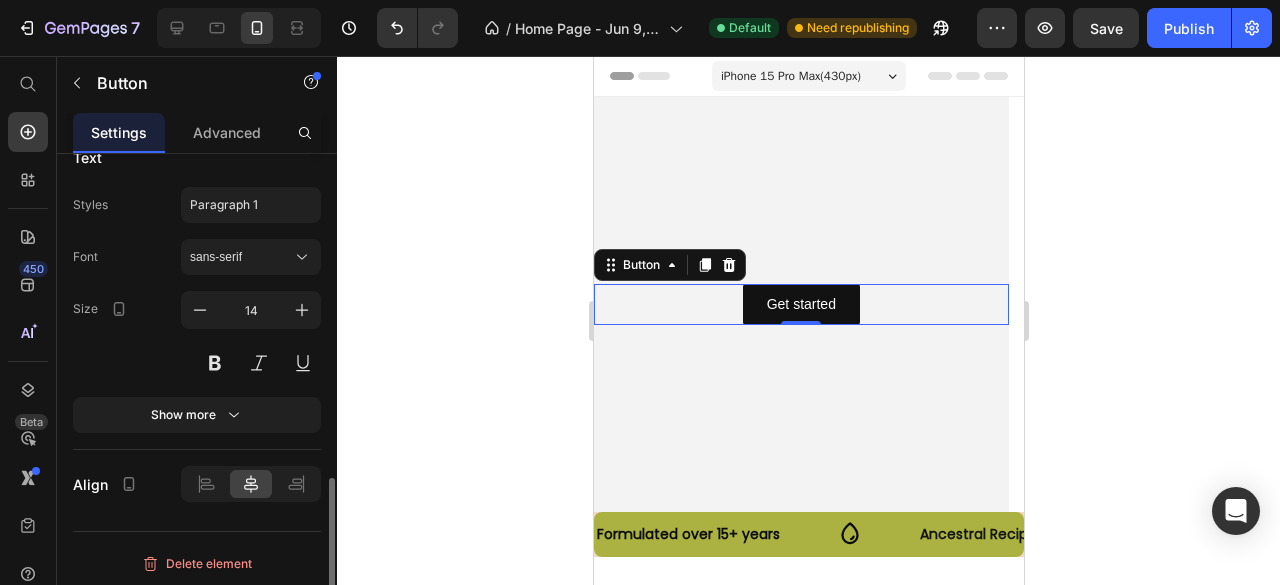 scroll, scrollTop: 952, scrollLeft: 0, axis: vertical 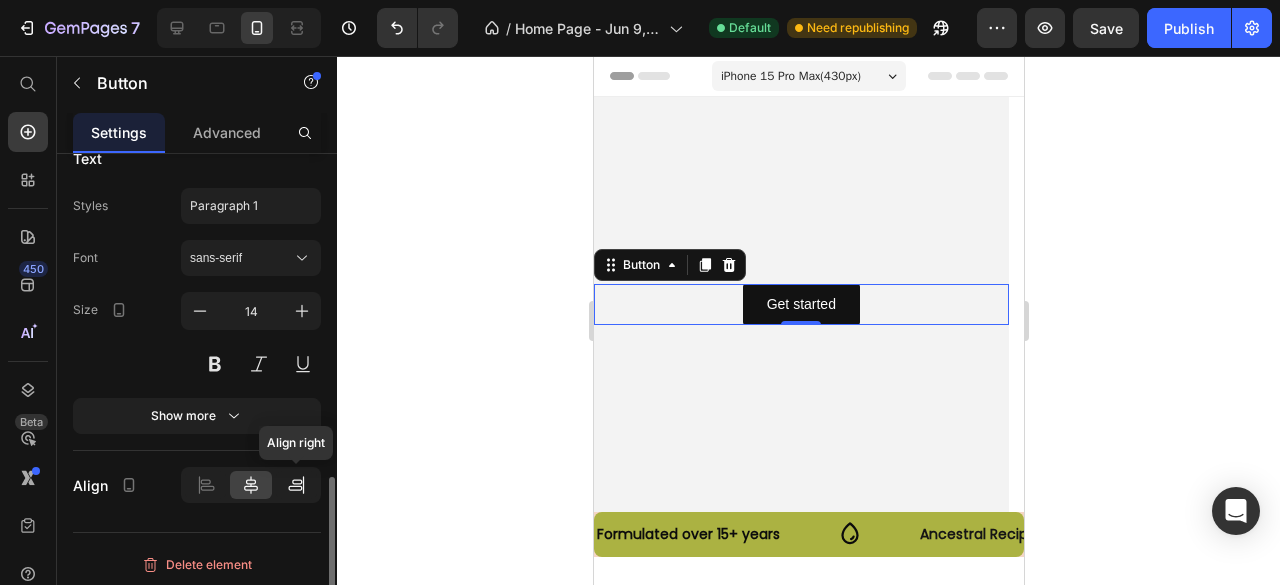 click 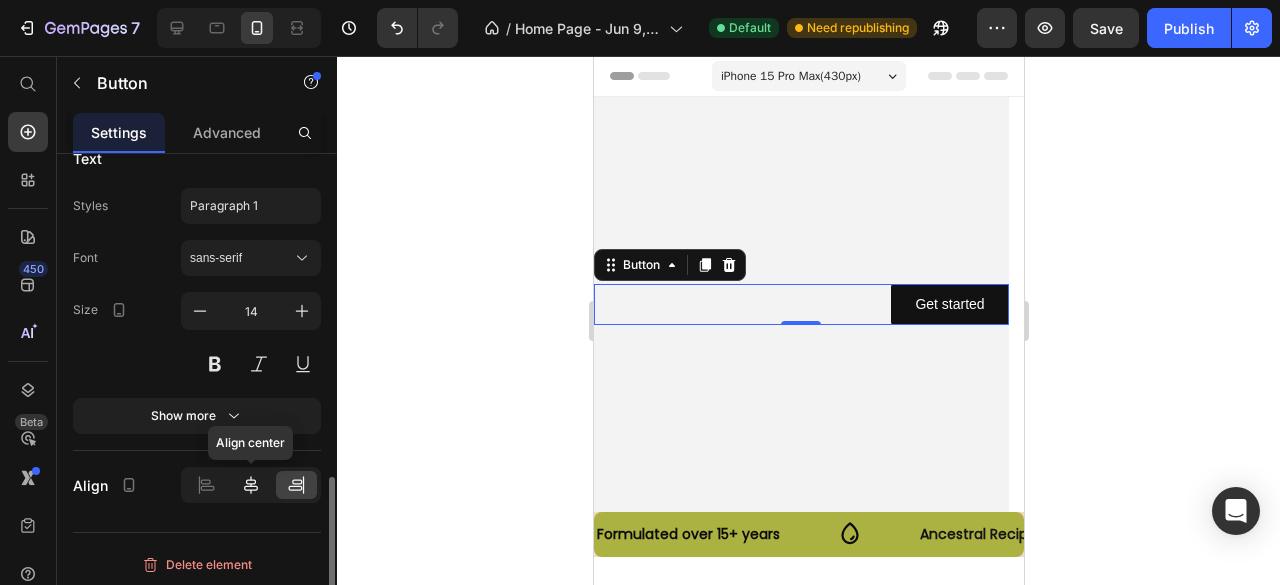 click 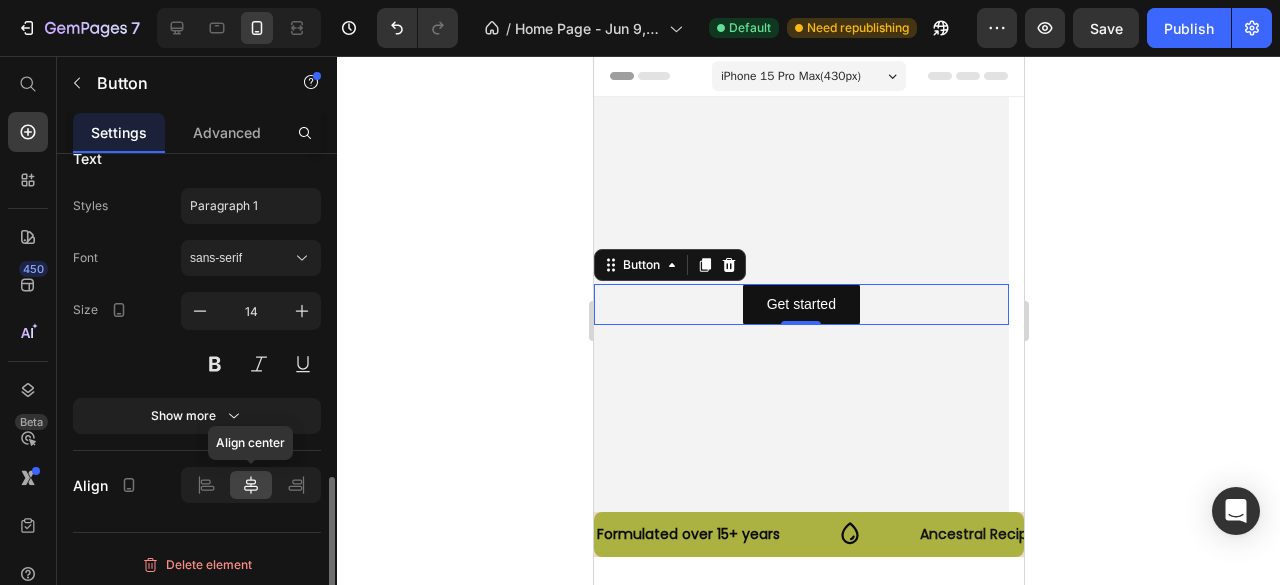 scroll, scrollTop: 953, scrollLeft: 0, axis: vertical 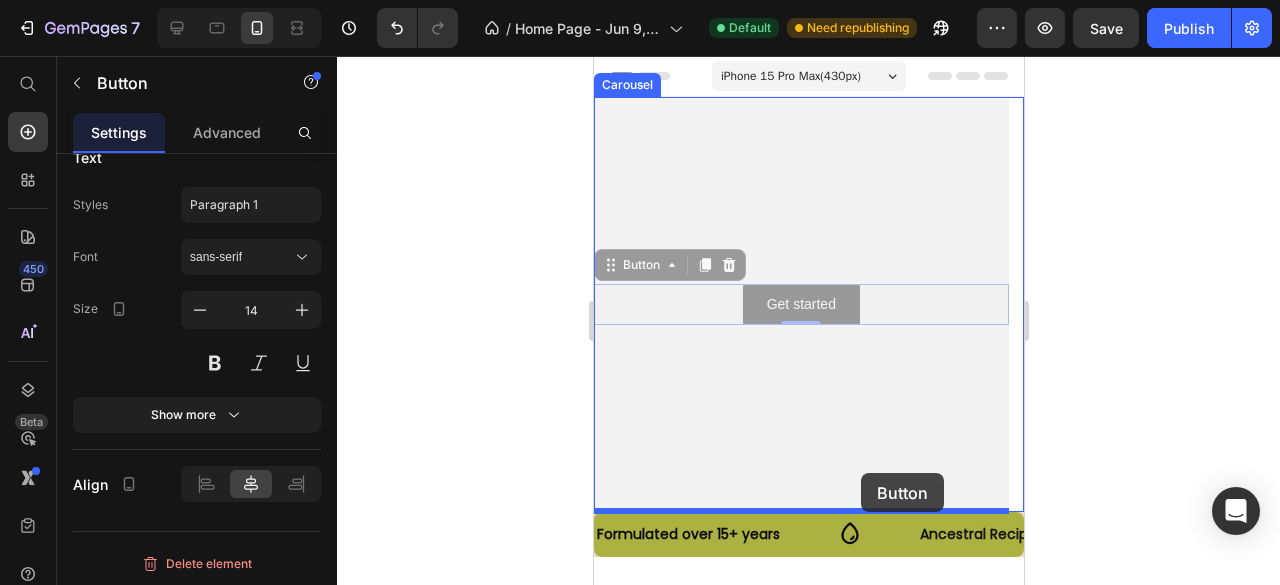 drag, startPoint x: 896, startPoint y: 302, endPoint x: 860, endPoint y: 470, distance: 171.81386 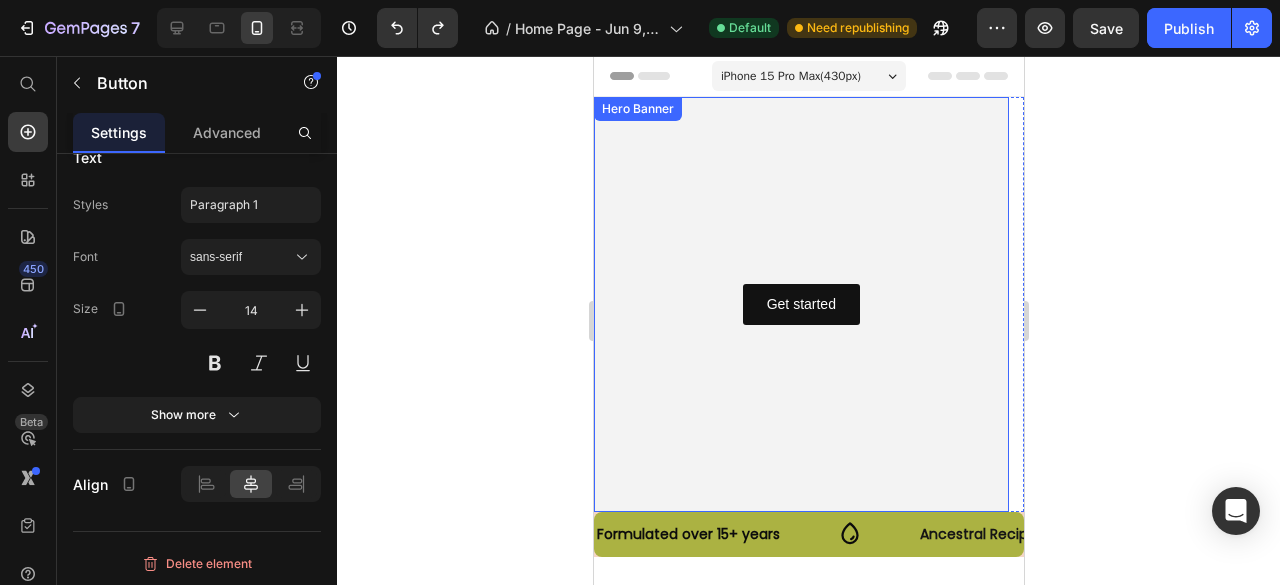 click at bounding box center [800, 304] 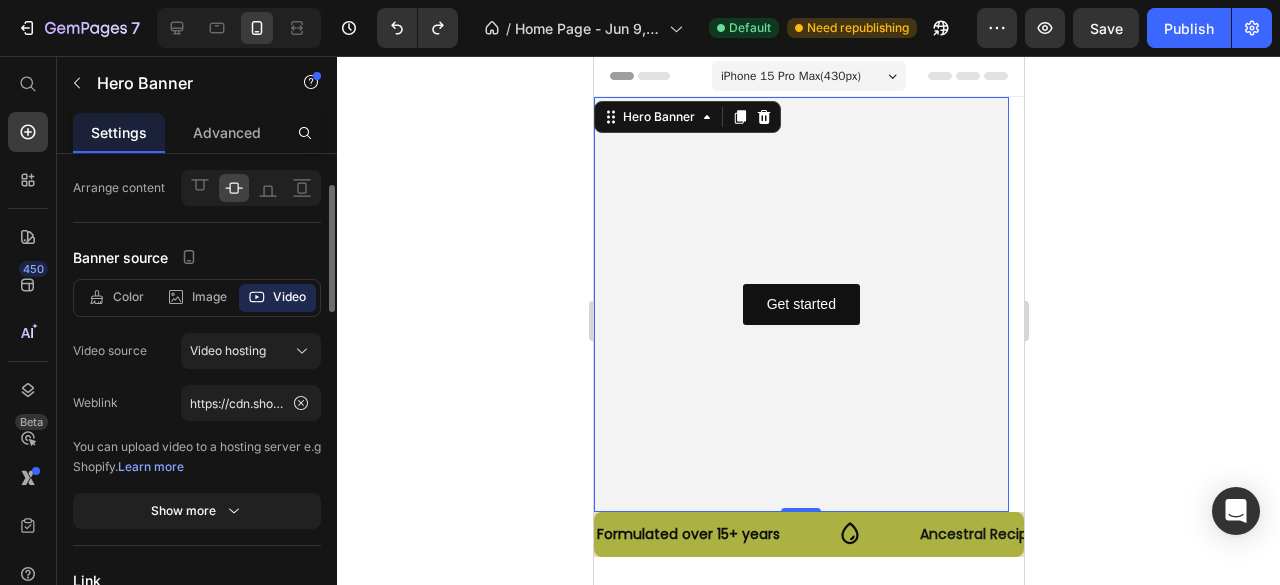 scroll, scrollTop: 126, scrollLeft: 0, axis: vertical 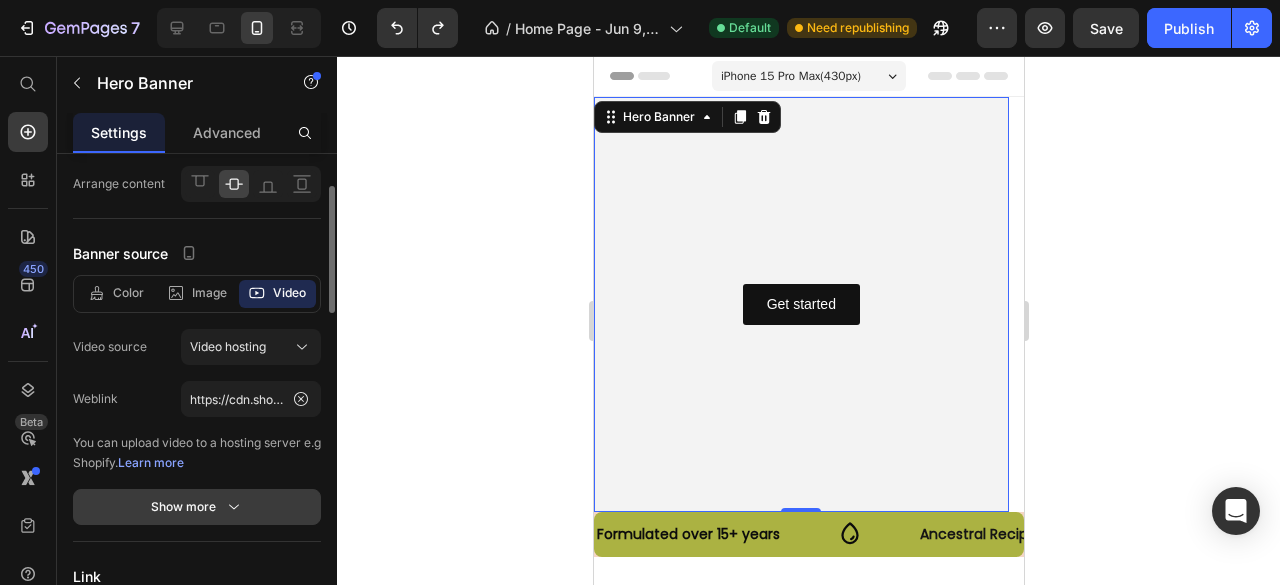 click on "Show more" at bounding box center [197, 507] 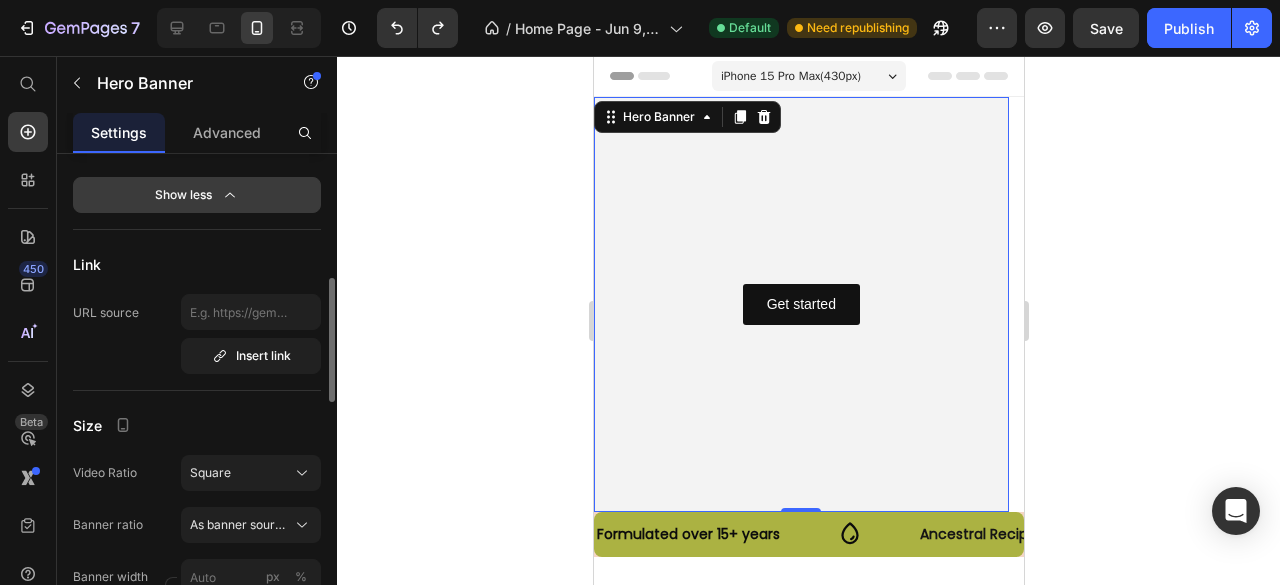 scroll, scrollTop: 532, scrollLeft: 0, axis: vertical 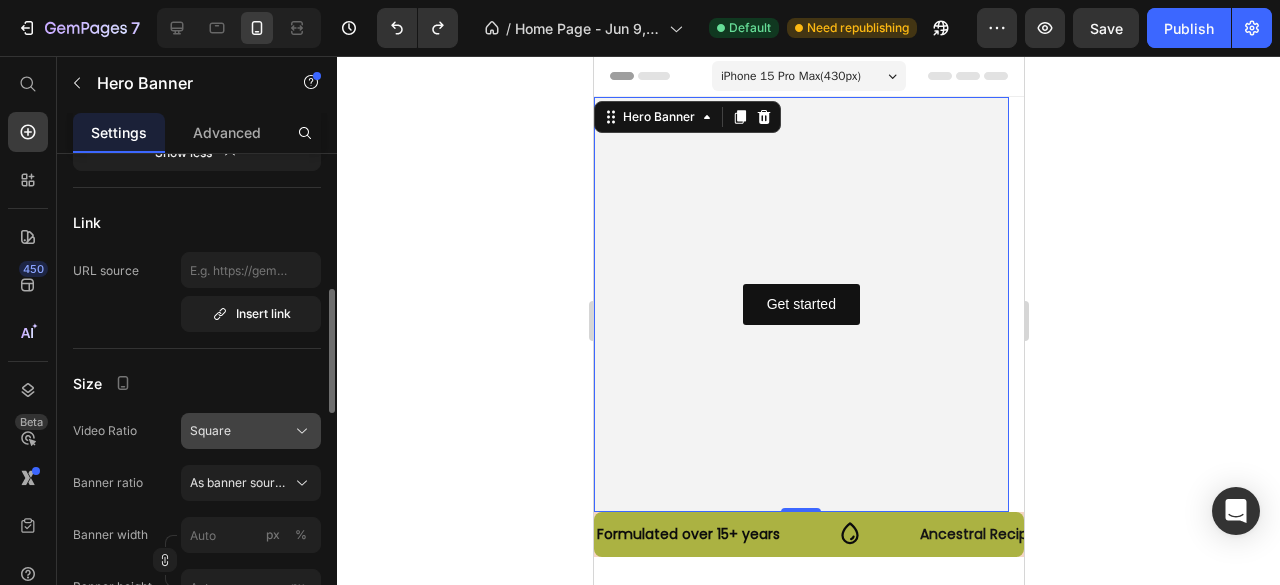 click on "Square" 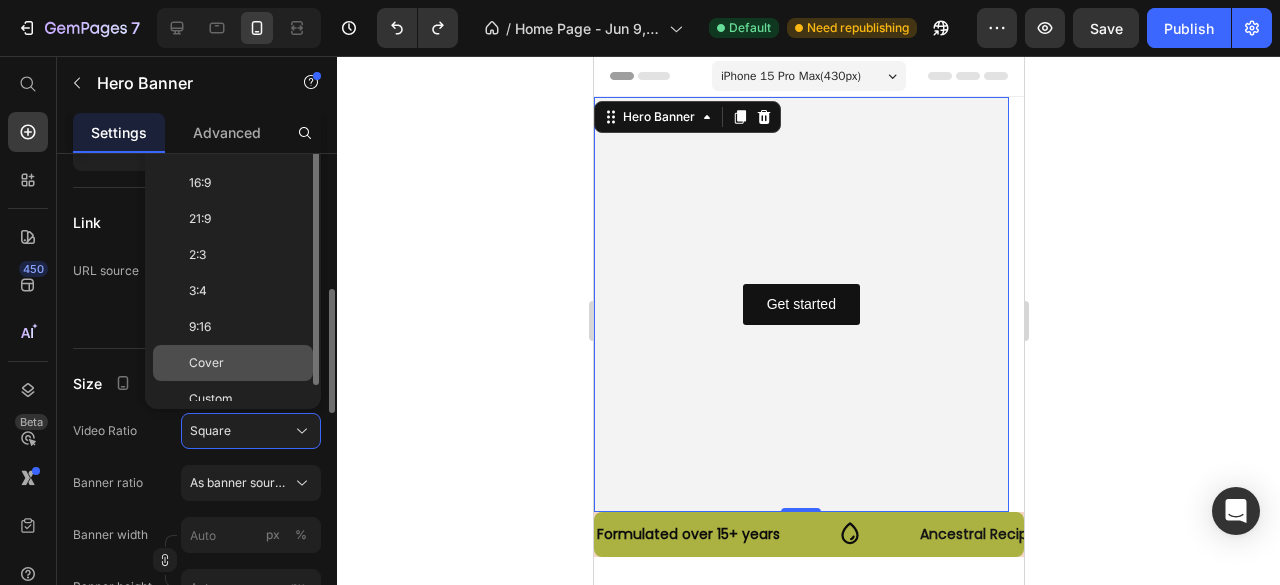 click on "Cover" at bounding box center (247, 363) 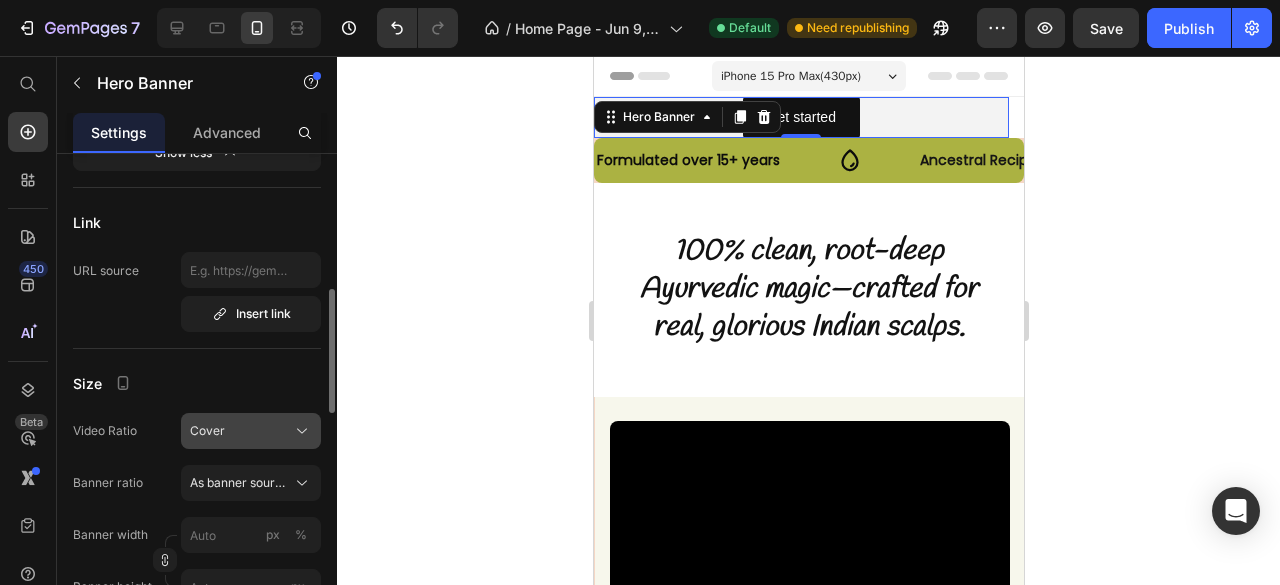 click on "Cover" 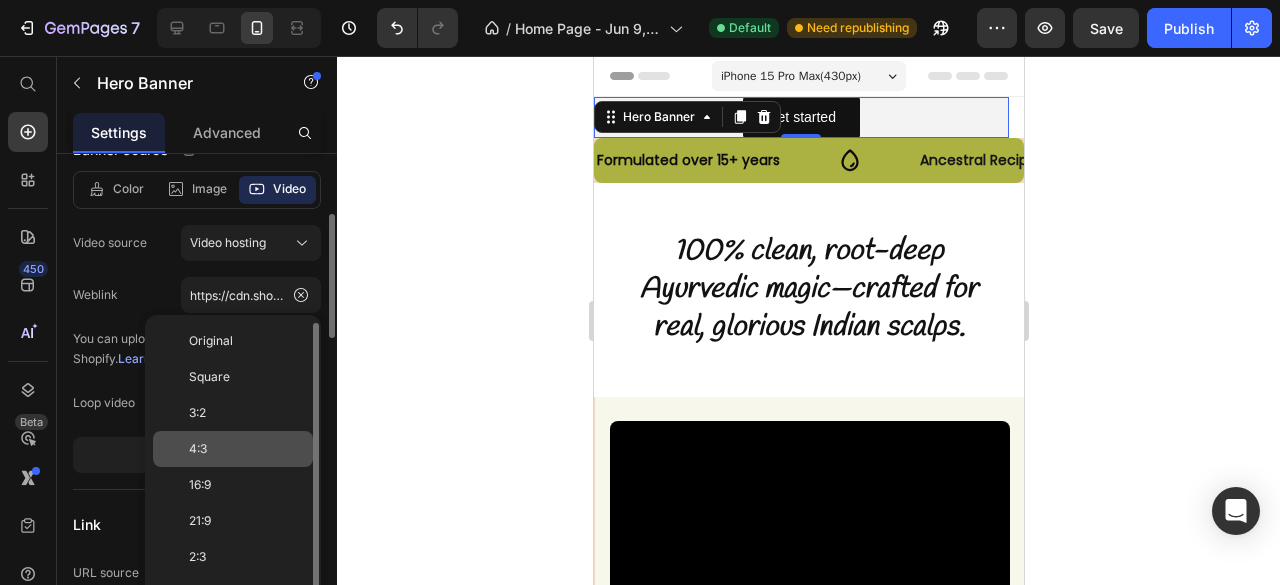 scroll, scrollTop: 229, scrollLeft: 0, axis: vertical 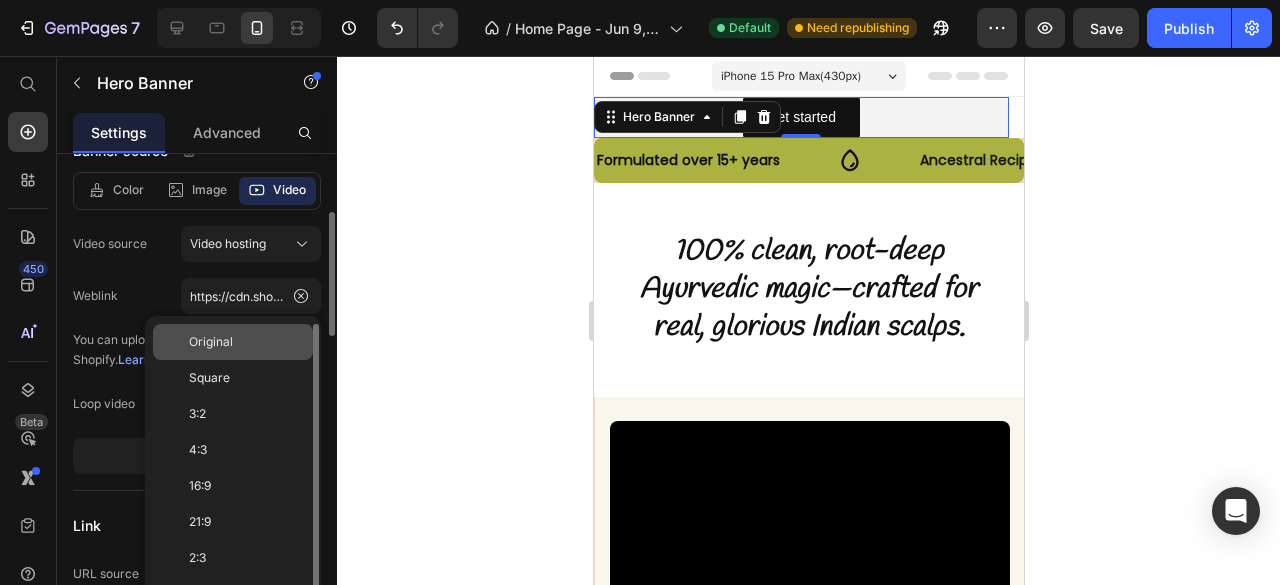 click on "Original" at bounding box center (211, 342) 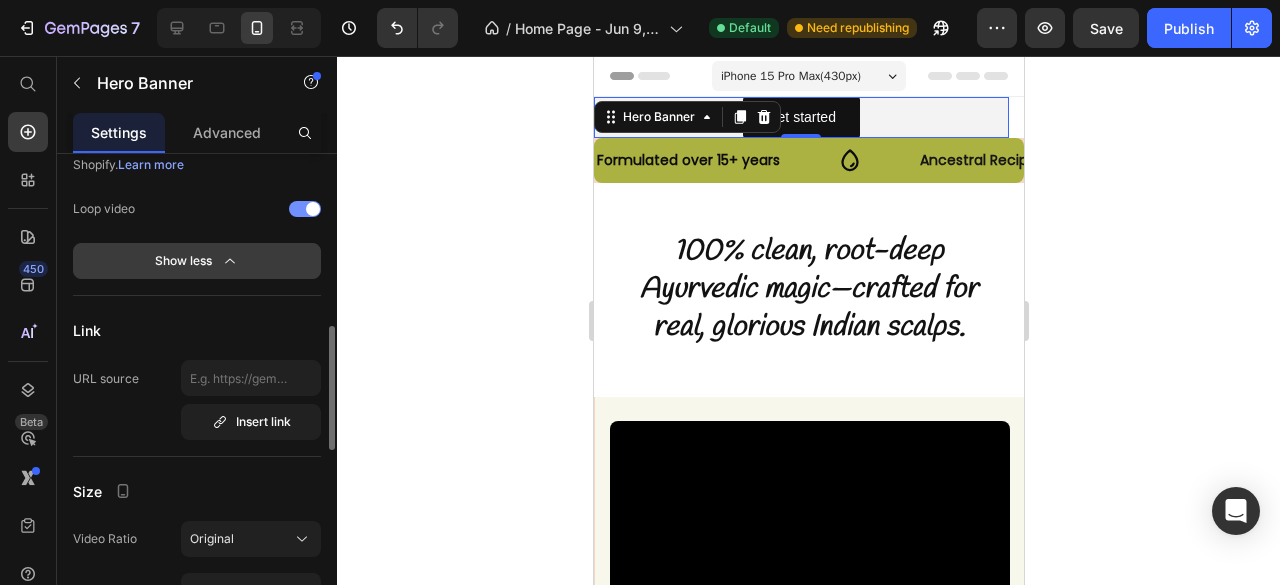 scroll, scrollTop: 516, scrollLeft: 0, axis: vertical 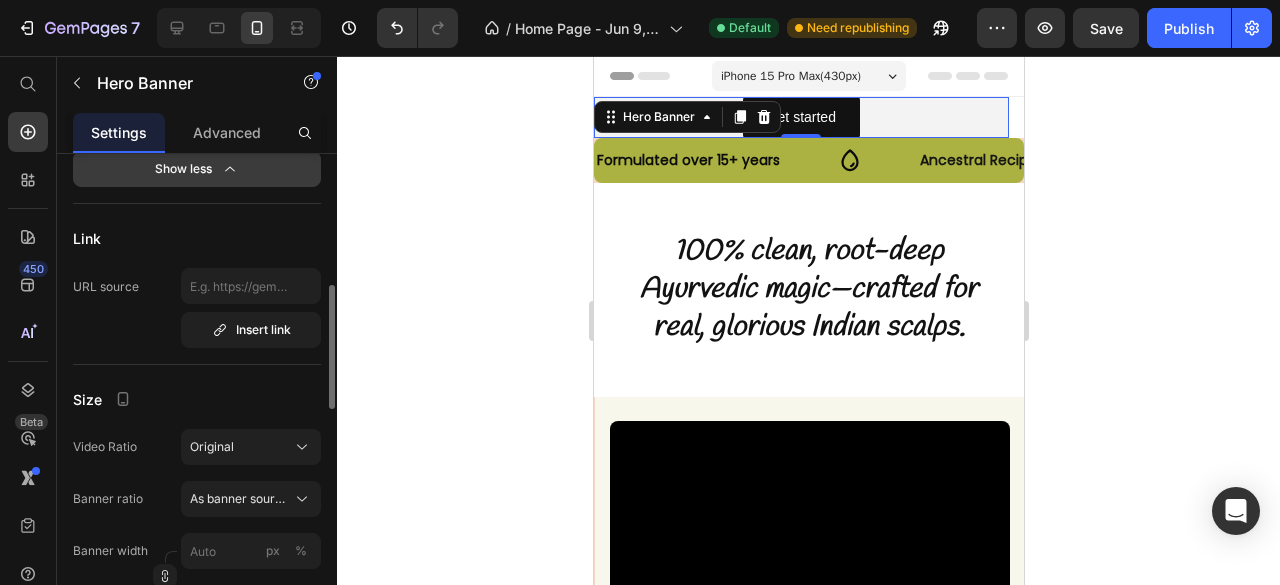 click on "Original" 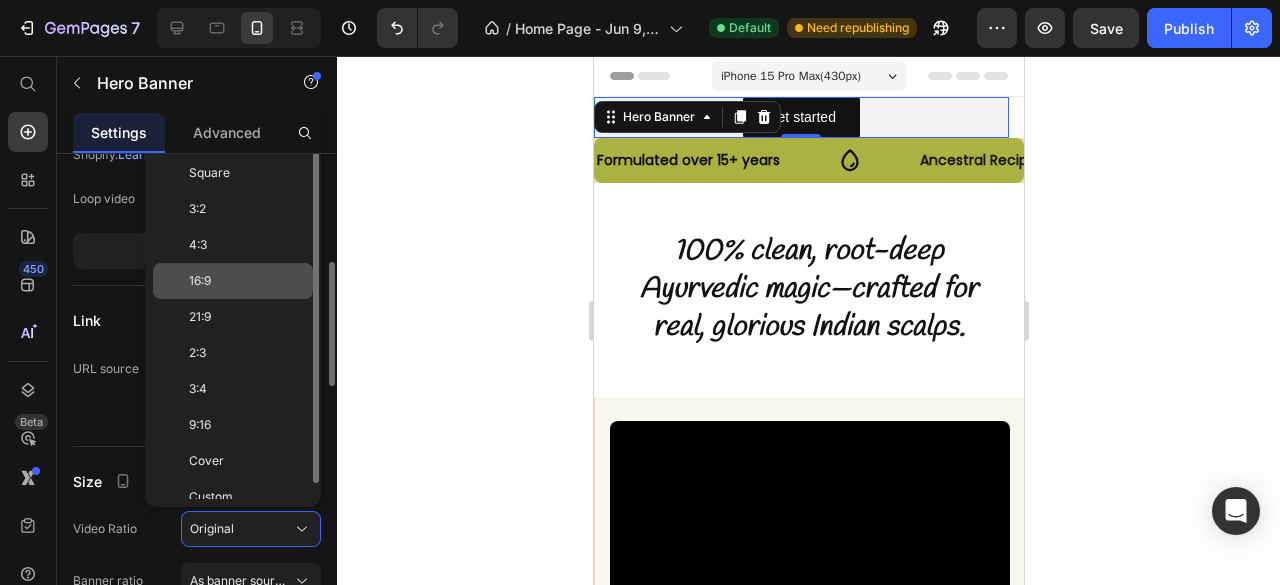 scroll, scrollTop: 433, scrollLeft: 0, axis: vertical 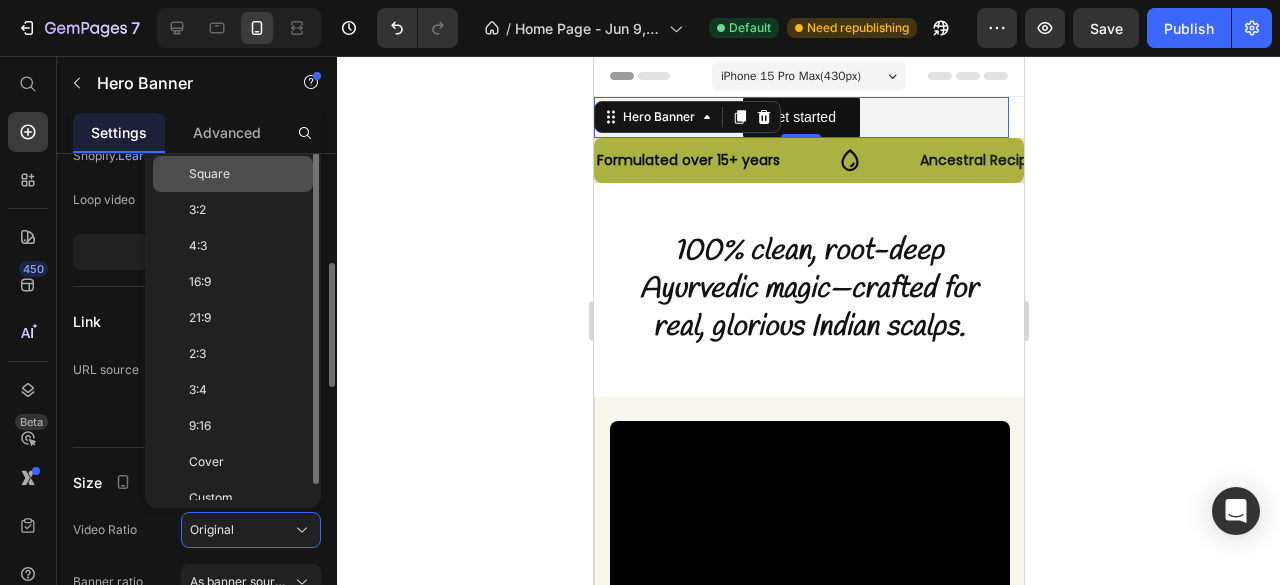 click on "Square" at bounding box center [209, 174] 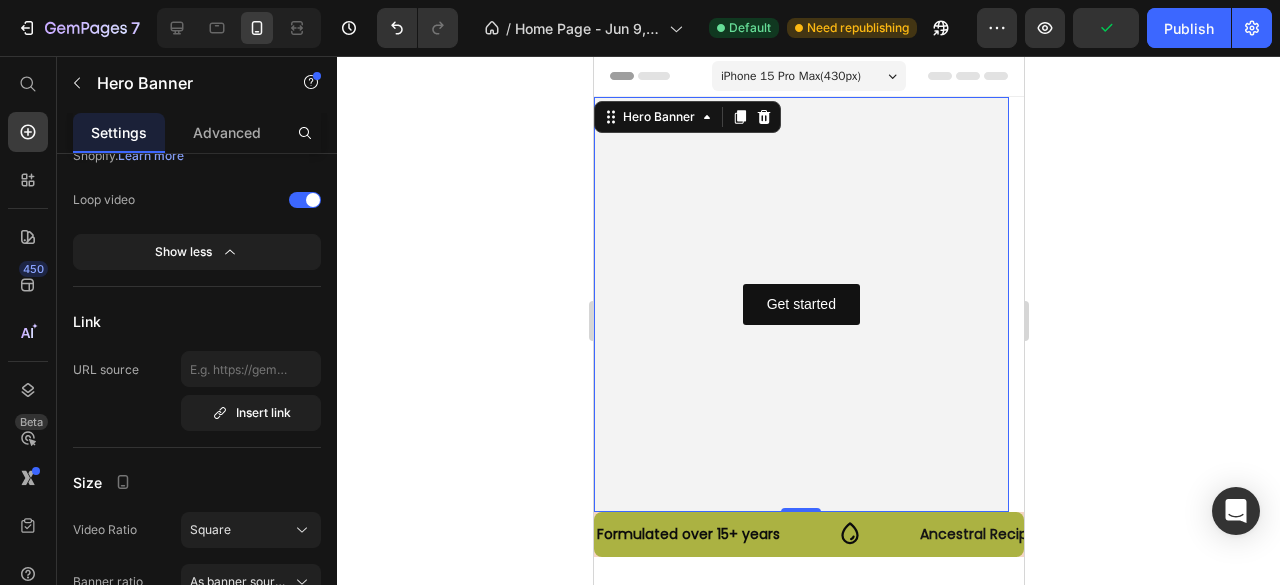 click at bounding box center [800, 304] 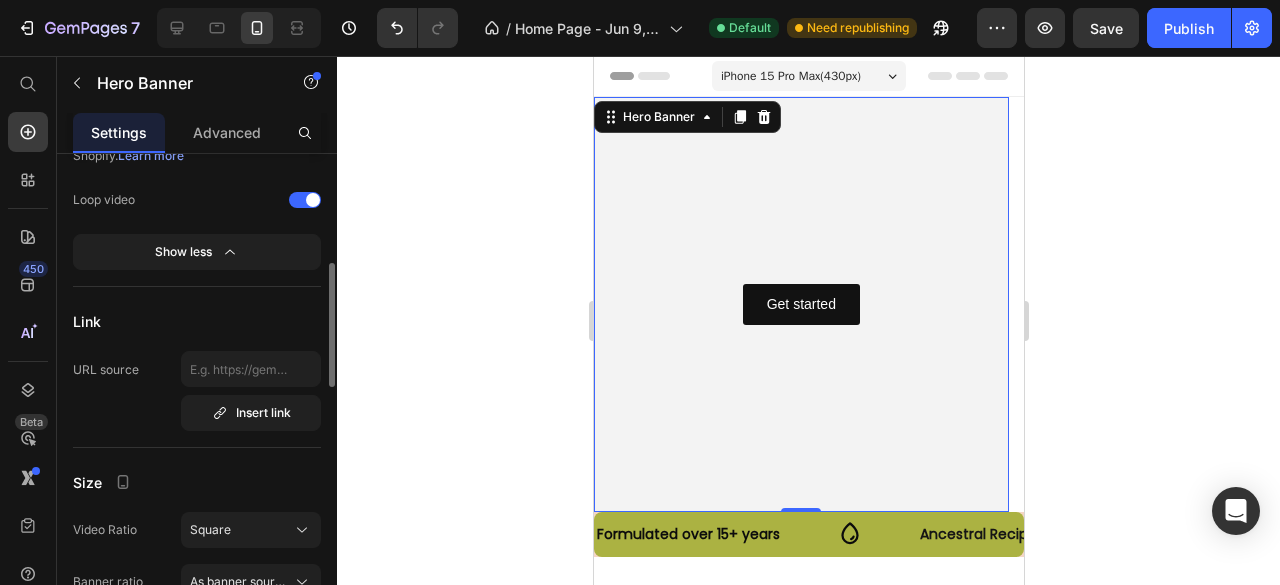 scroll, scrollTop: 0, scrollLeft: 0, axis: both 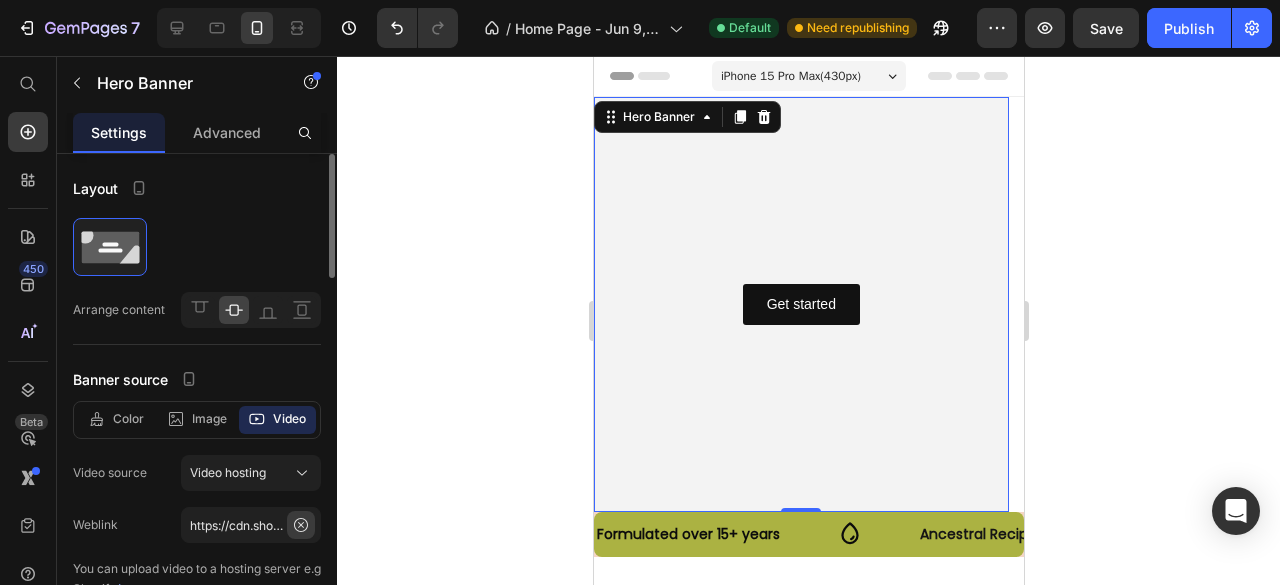 click 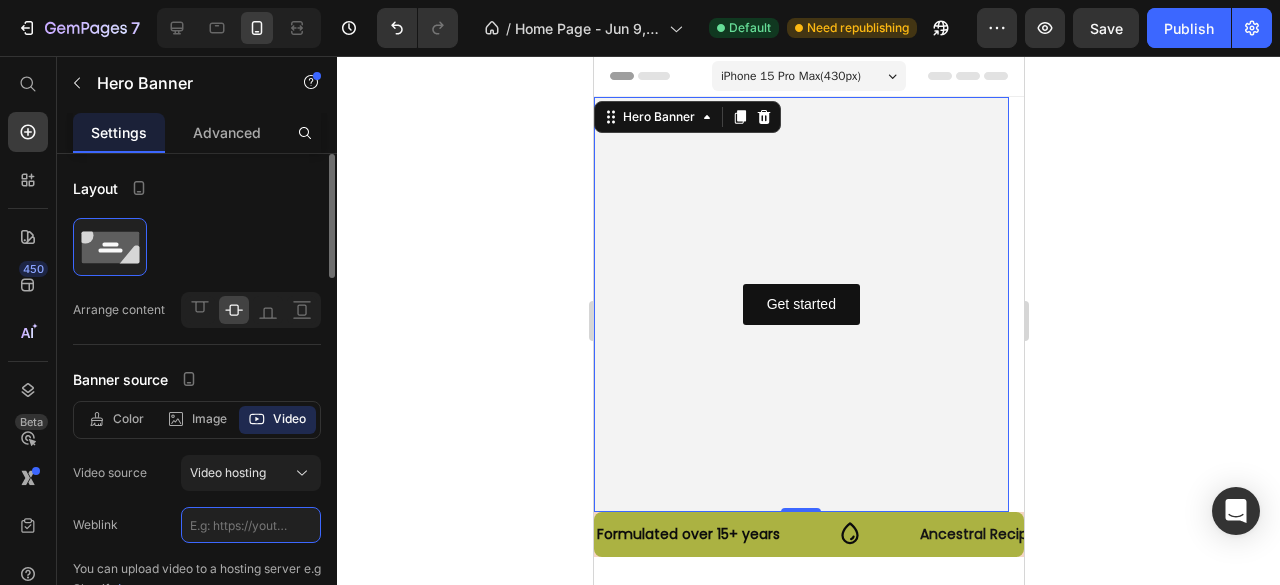 scroll, scrollTop: 0, scrollLeft: 0, axis: both 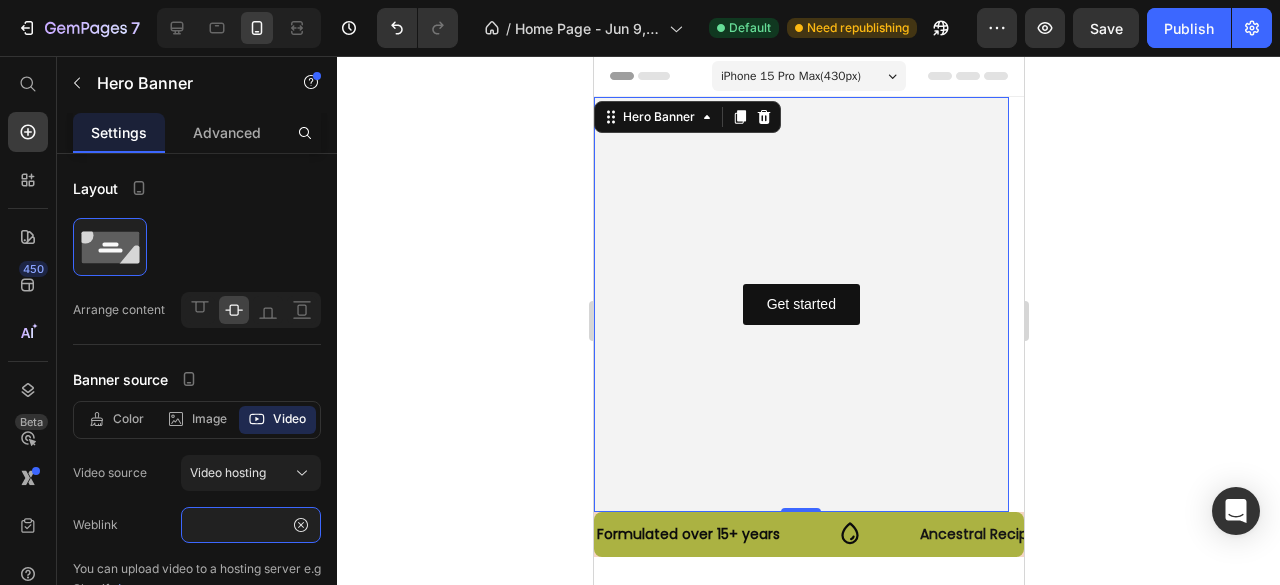 type on "https://cdn.shopify.com/videos/c/o/v/78441afcefe44a63810a2a370e6f8e66.mp4" 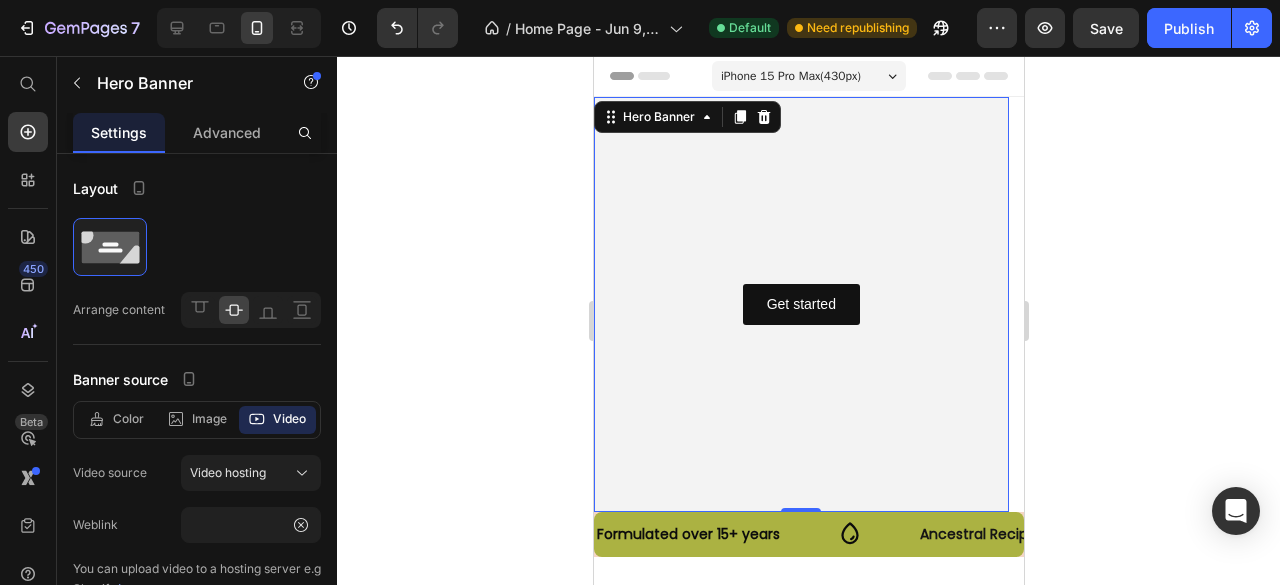 click 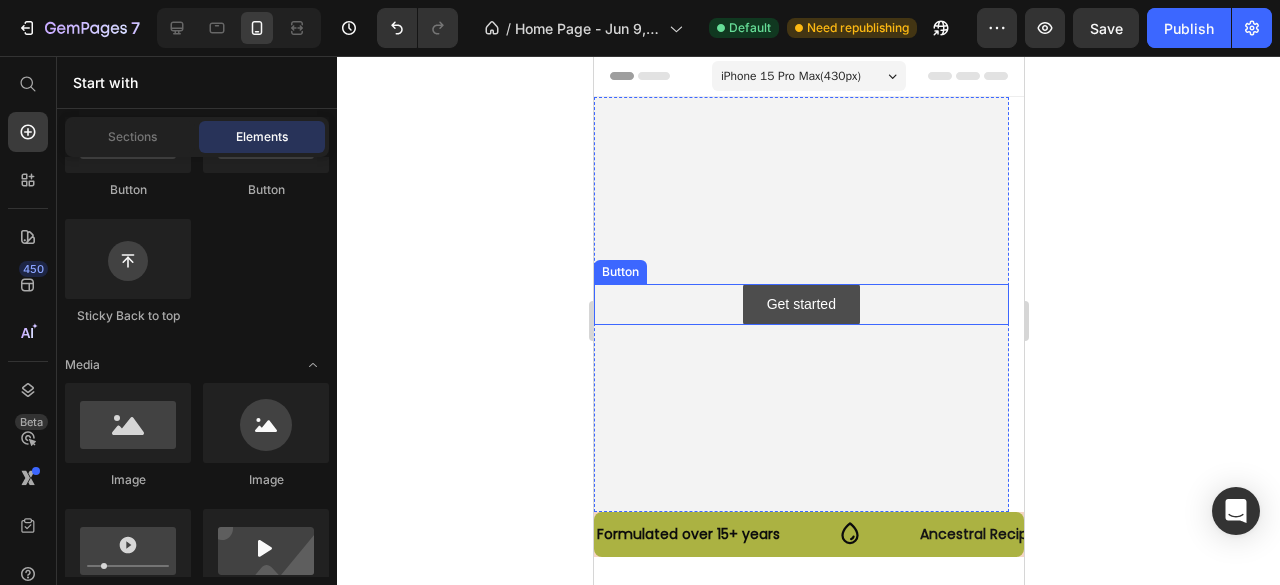 click on "Get started" at bounding box center (800, 304) 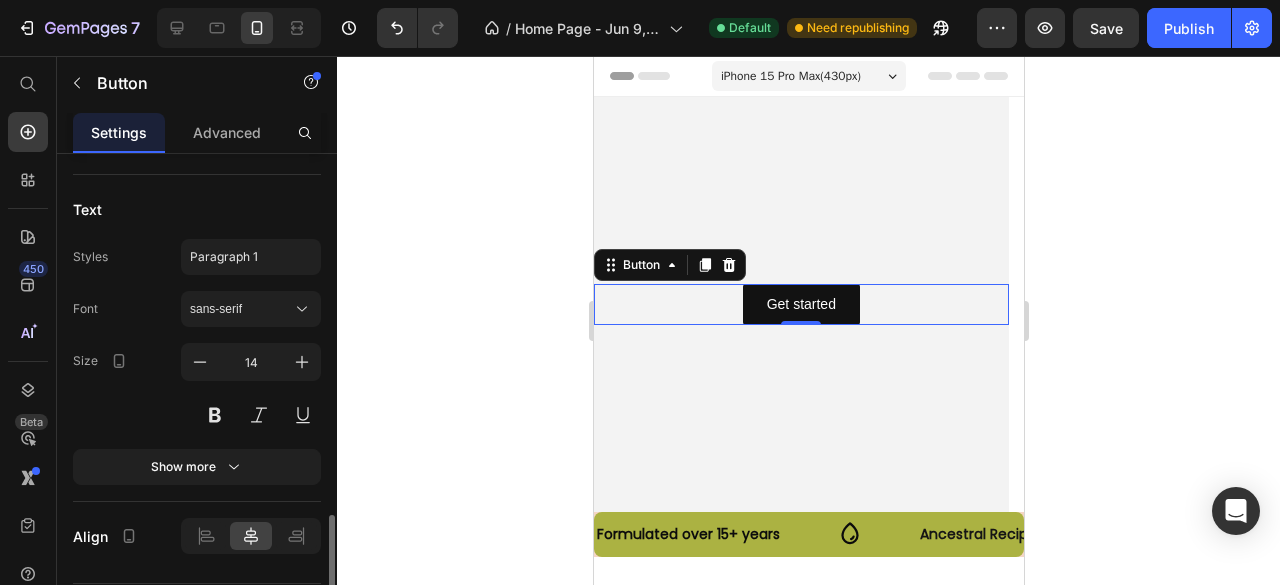 scroll, scrollTop: 953, scrollLeft: 0, axis: vertical 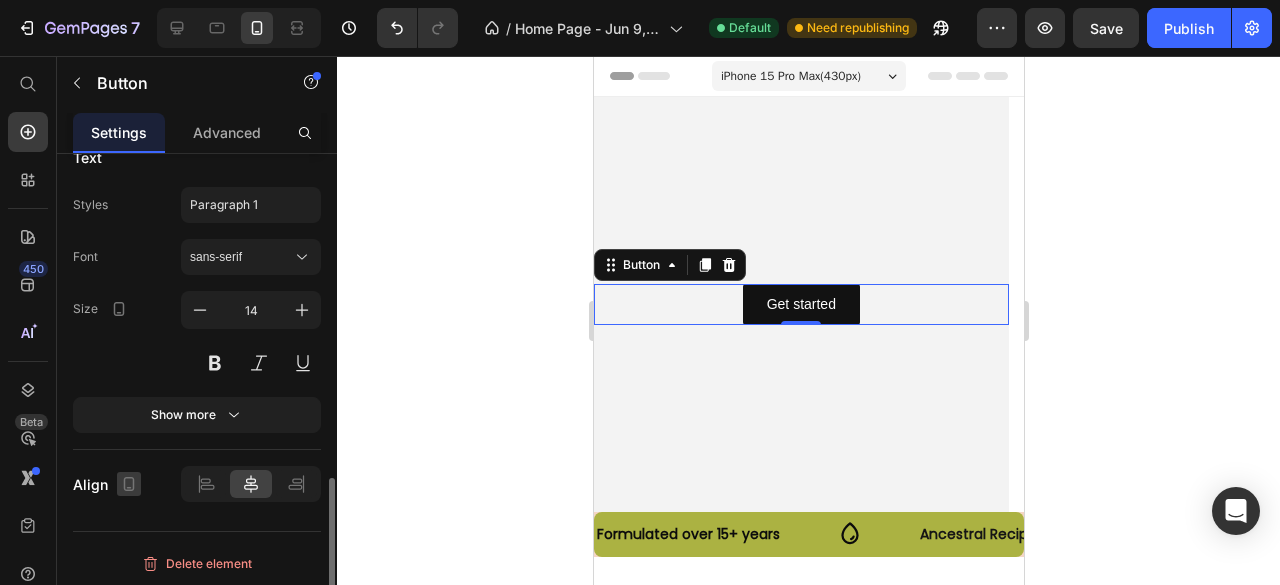 click 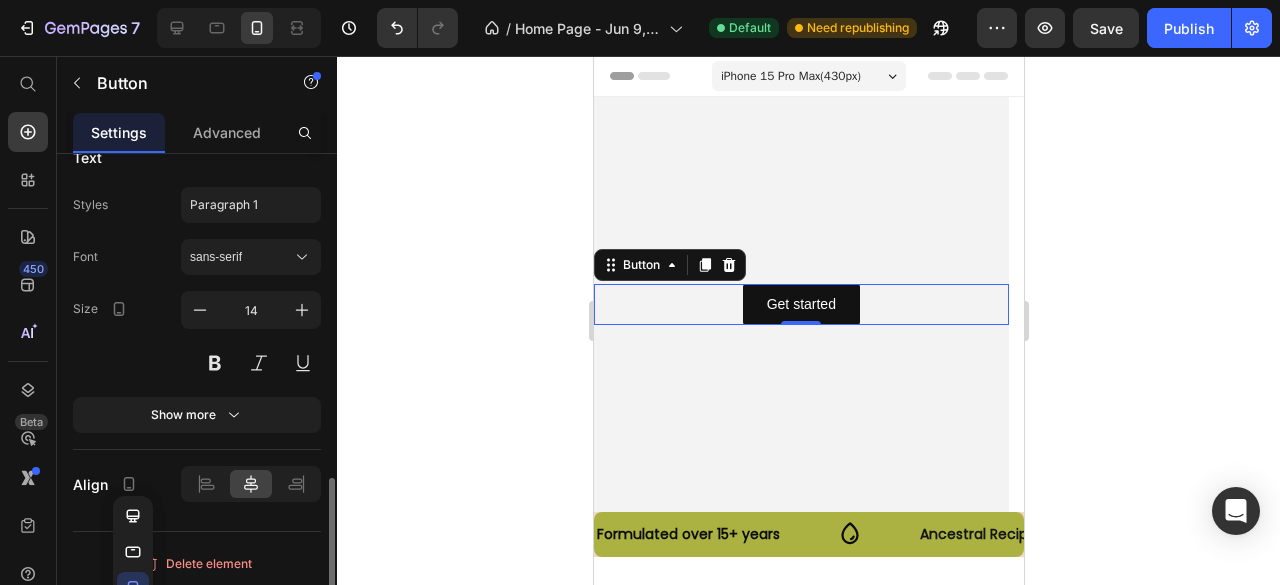 click on "Align" 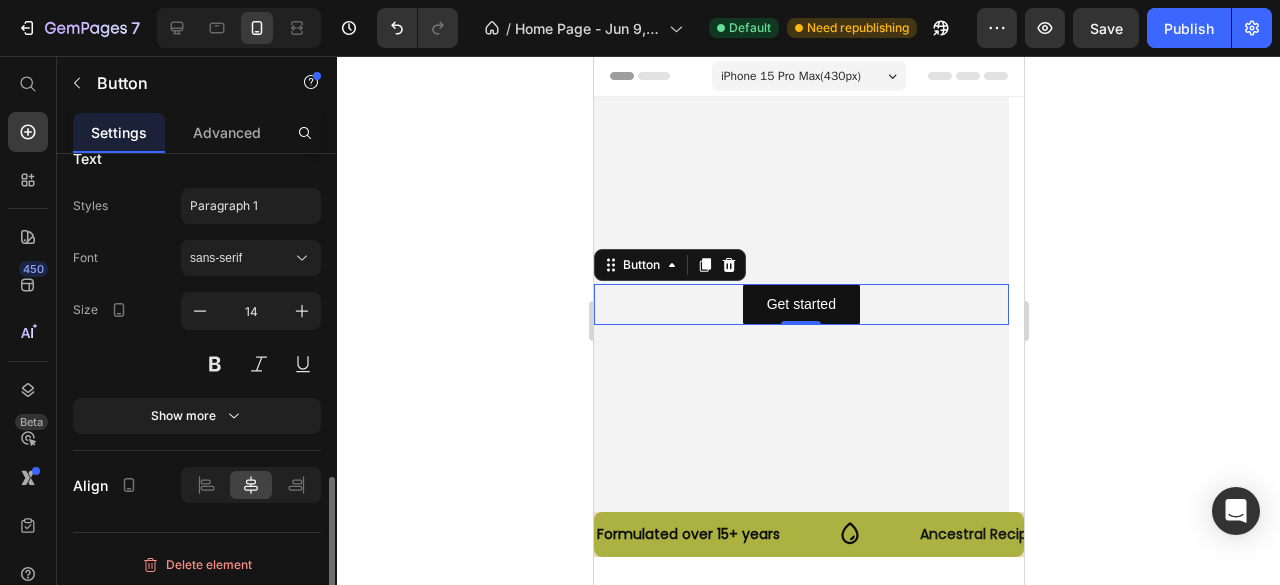 scroll, scrollTop: 947, scrollLeft: 0, axis: vertical 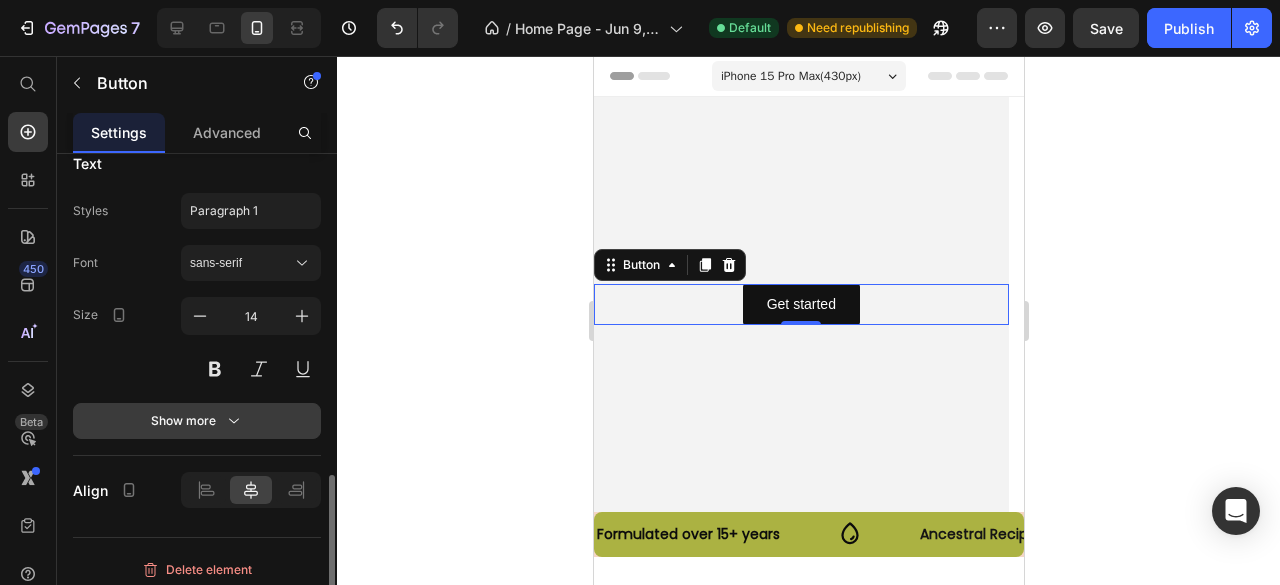 click on "Show more" at bounding box center (197, 421) 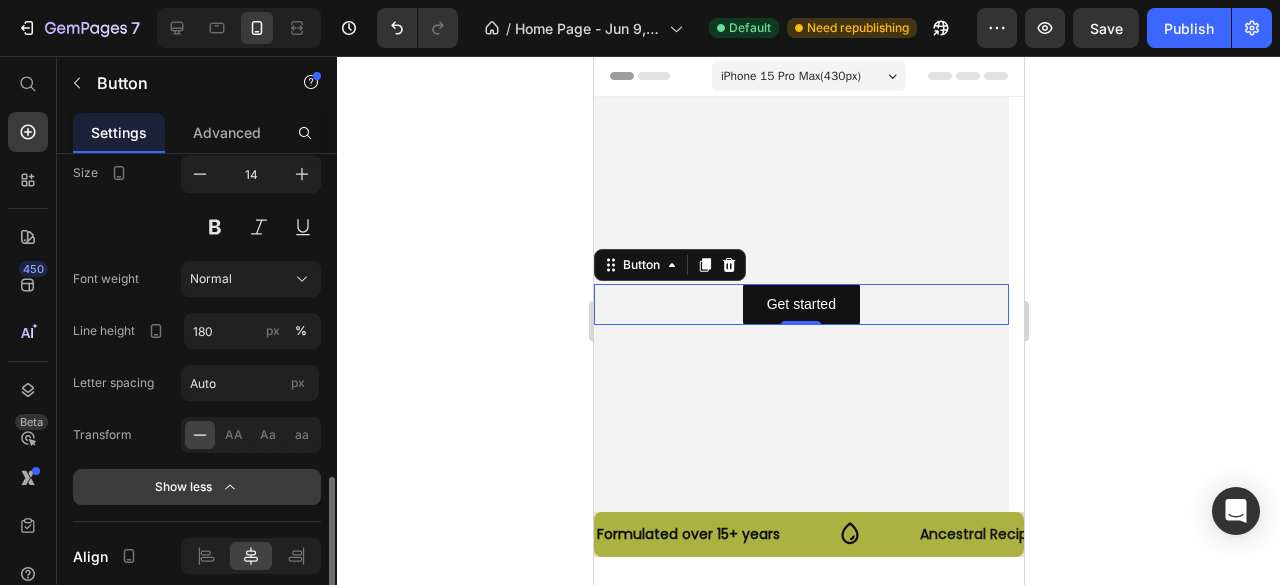 scroll, scrollTop: 1161, scrollLeft: 0, axis: vertical 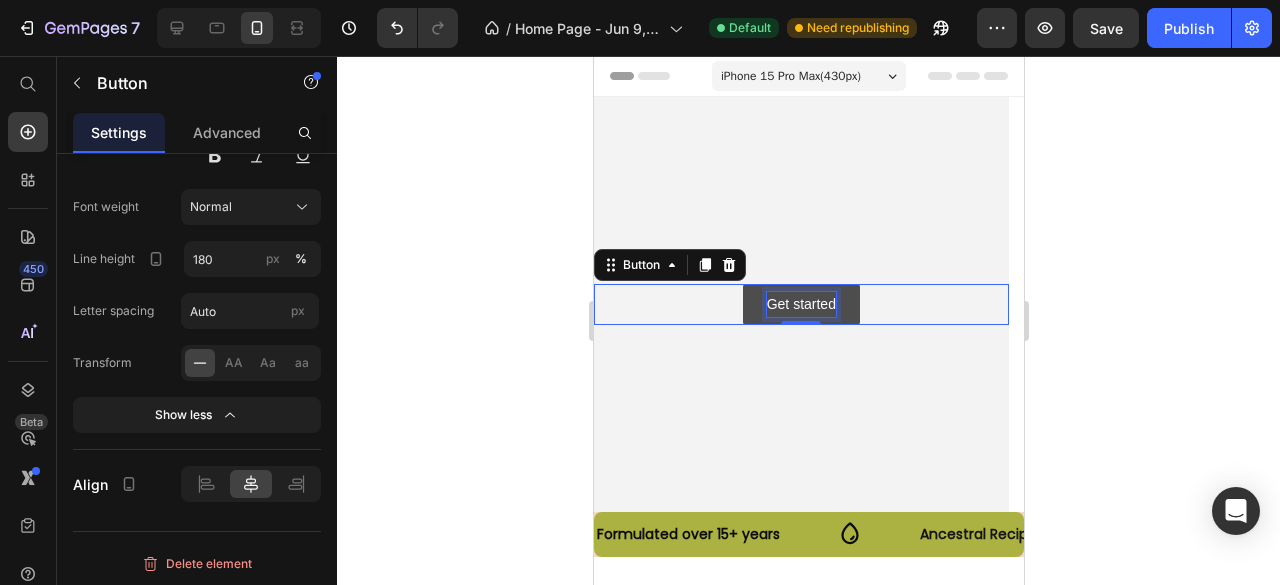 click on "Get started" at bounding box center (800, 304) 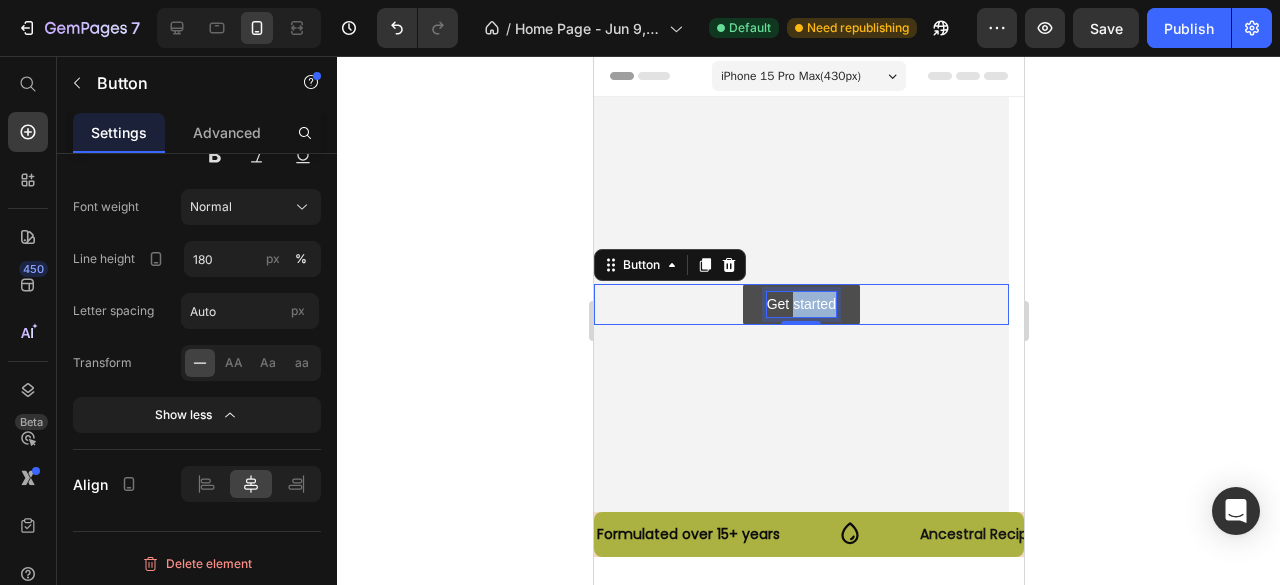 click on "Get started" at bounding box center [800, 304] 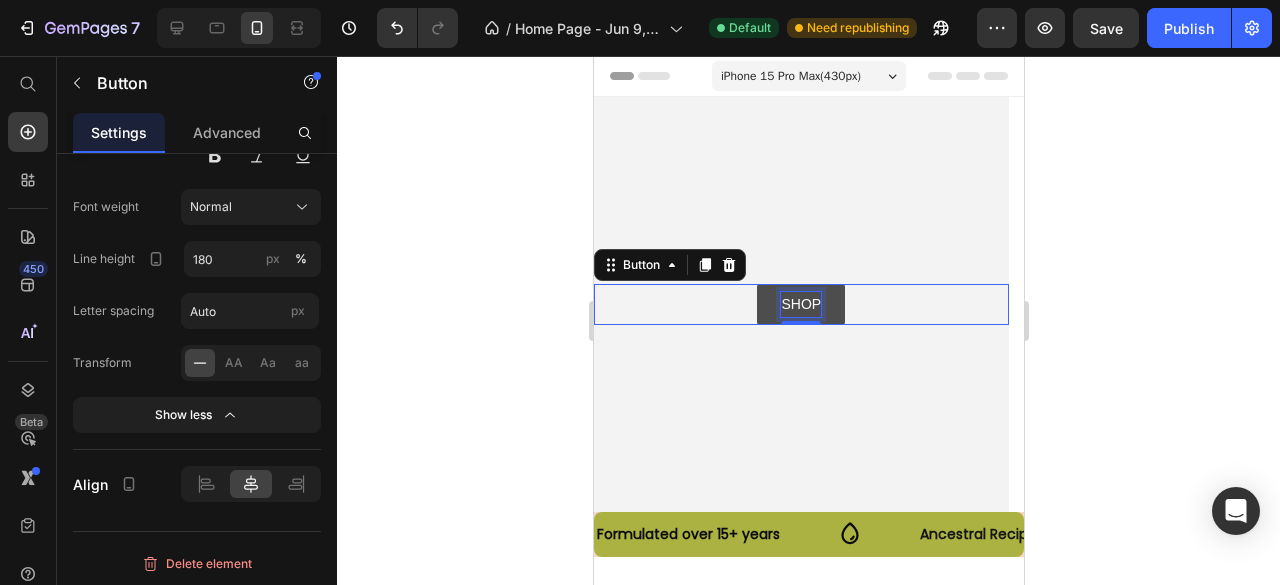 click on "SHOP" at bounding box center (800, 304) 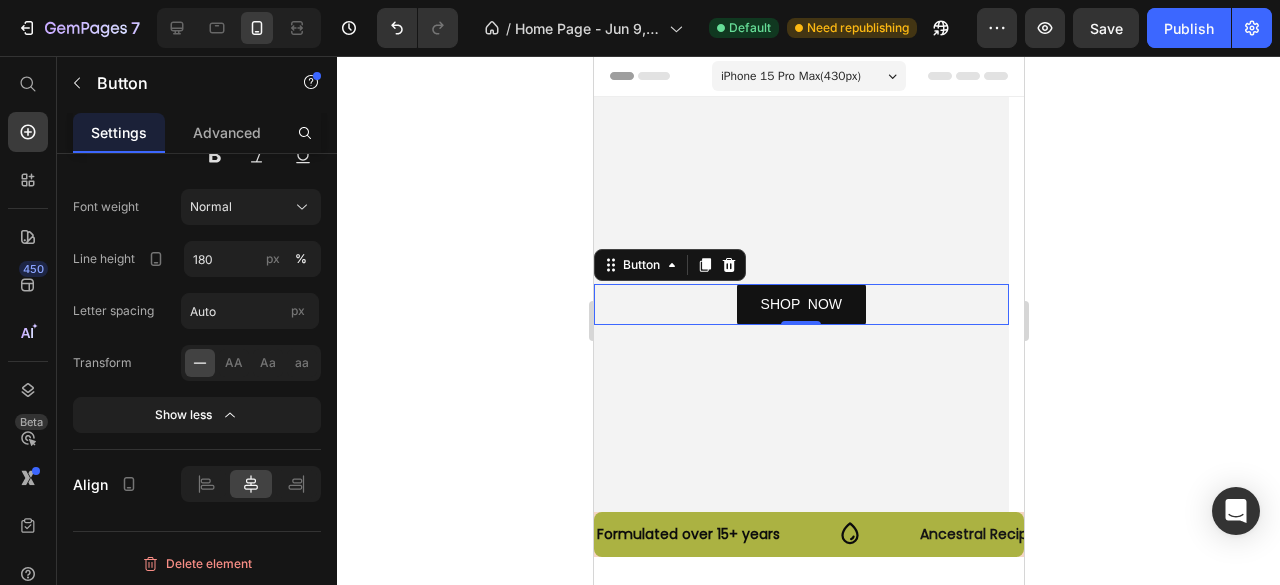 click 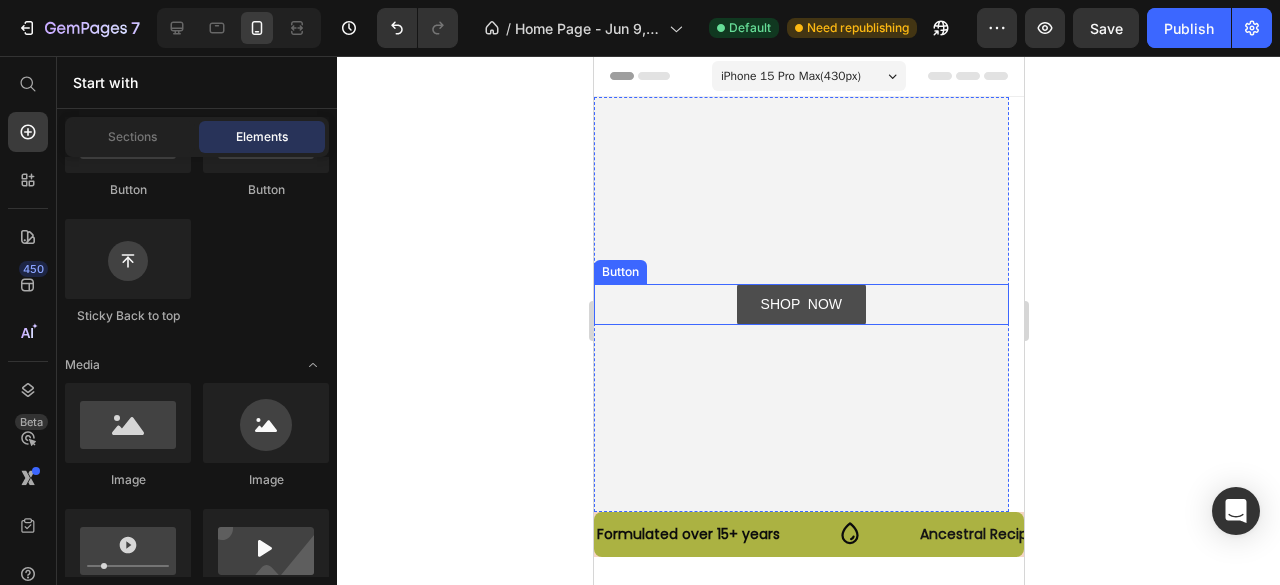 click on "SHOP  NOW" at bounding box center [800, 304] 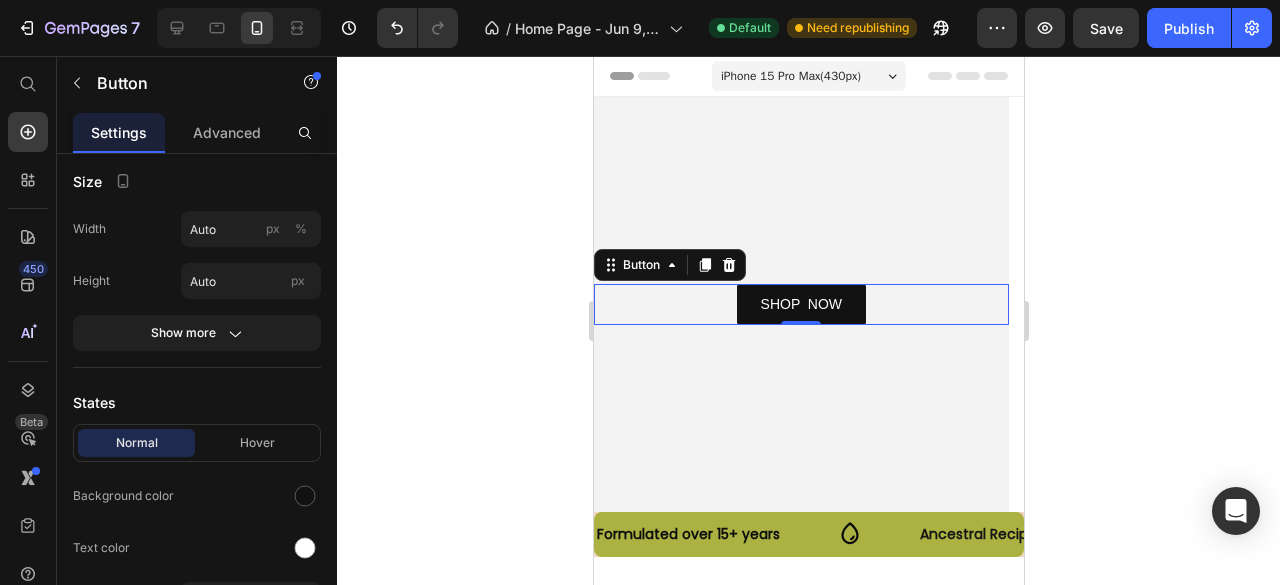 scroll, scrollTop: 0, scrollLeft: 0, axis: both 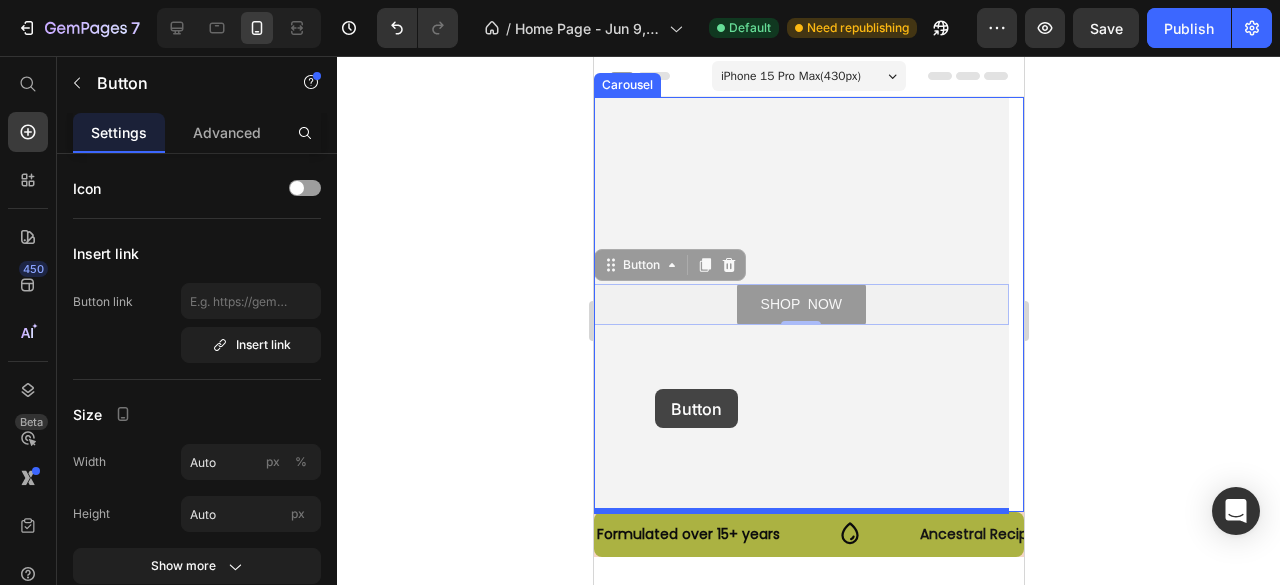 drag, startPoint x: 614, startPoint y: 267, endPoint x: 654, endPoint y: 389, distance: 128.39003 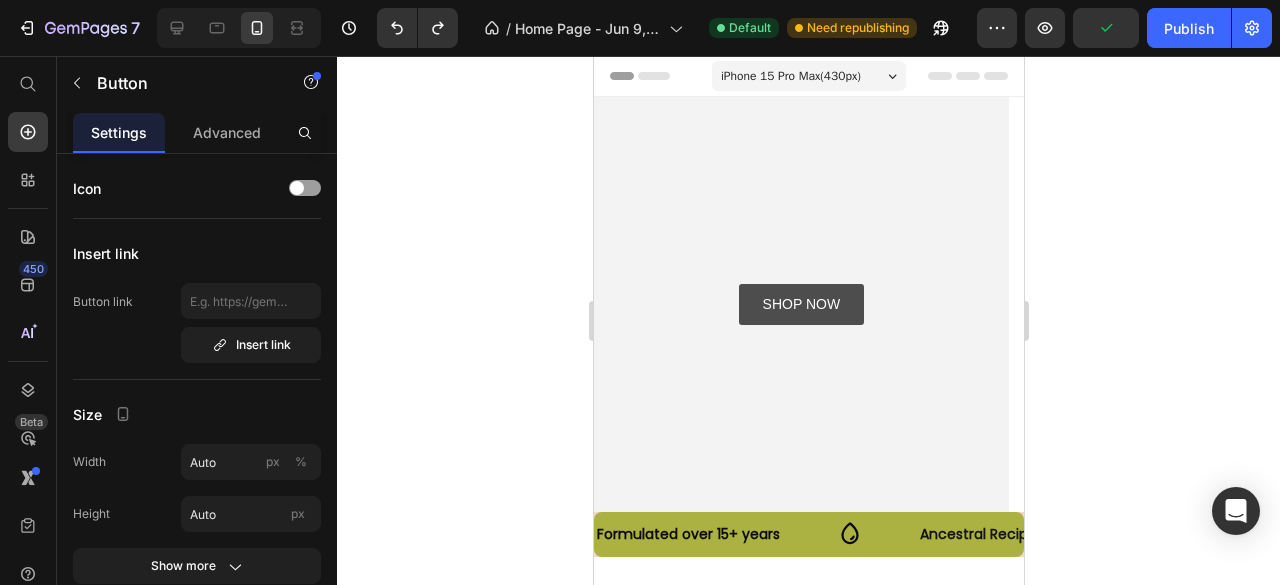 click on "SHOP   NOW" at bounding box center (801, 304) 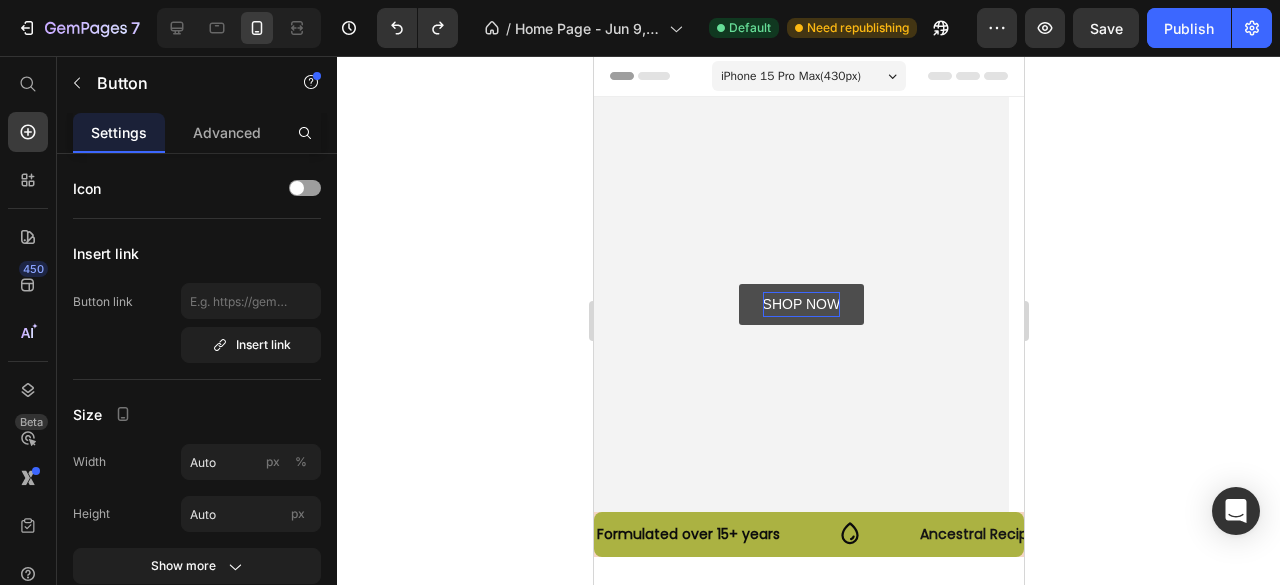 click on "SHOP   NOW" at bounding box center [801, 304] 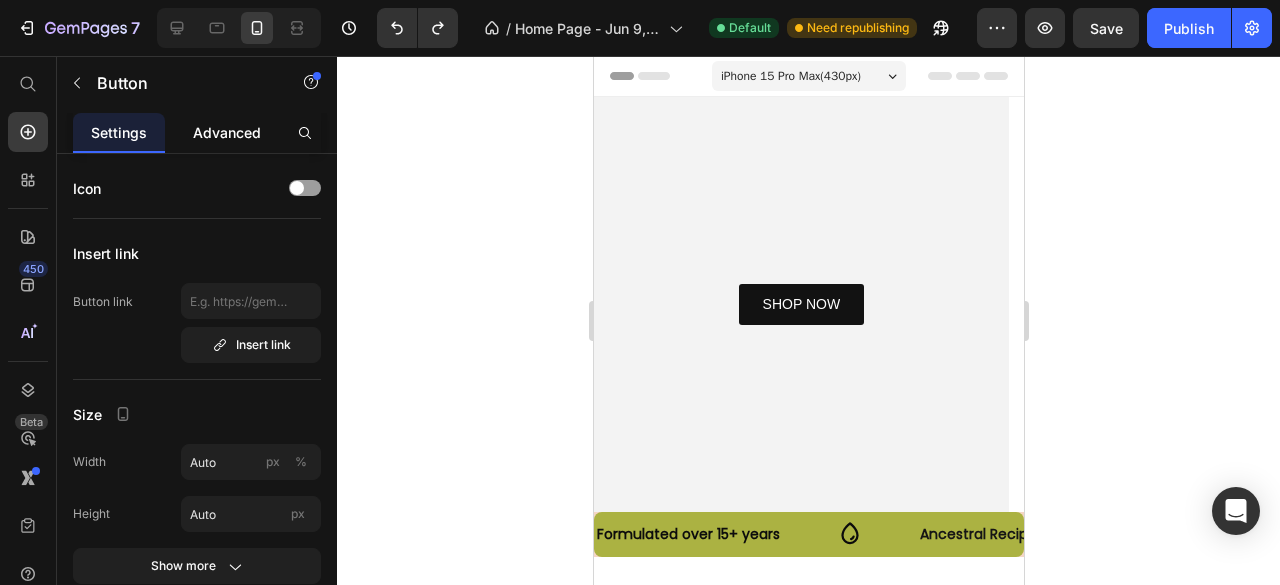 click on "Advanced" at bounding box center (227, 132) 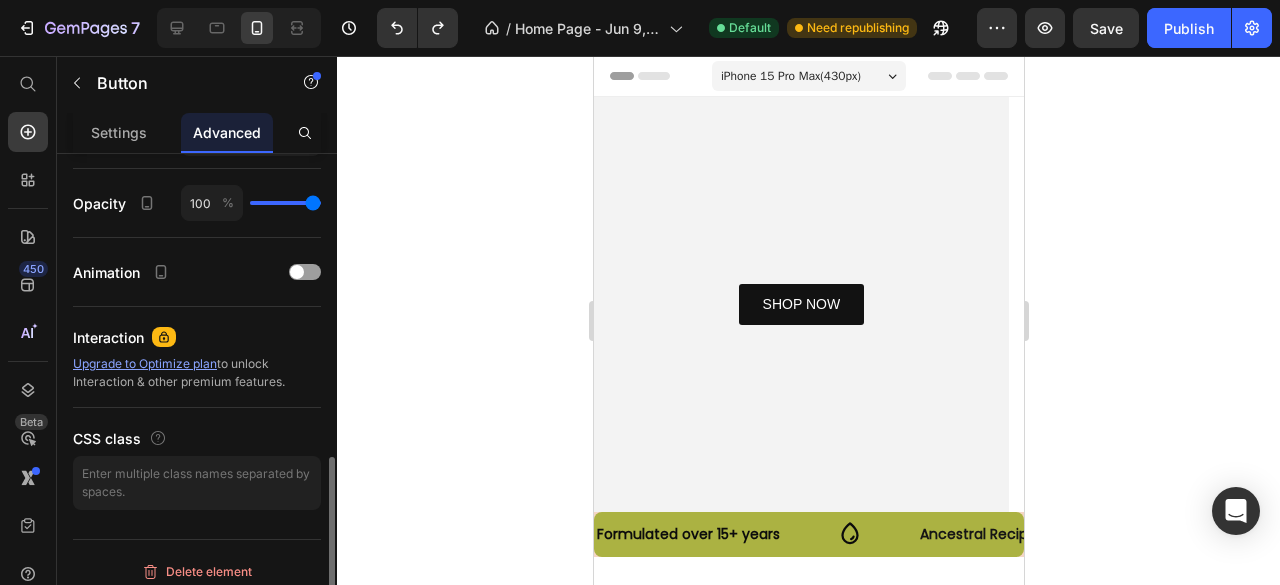 scroll, scrollTop: 777, scrollLeft: 0, axis: vertical 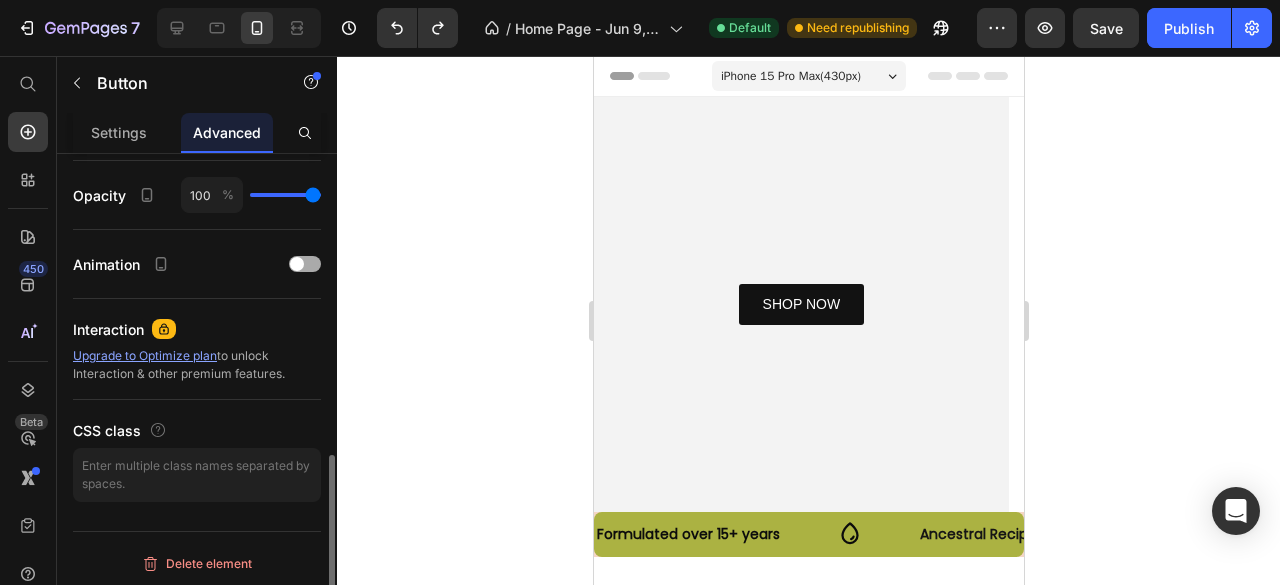 click at bounding box center (305, 264) 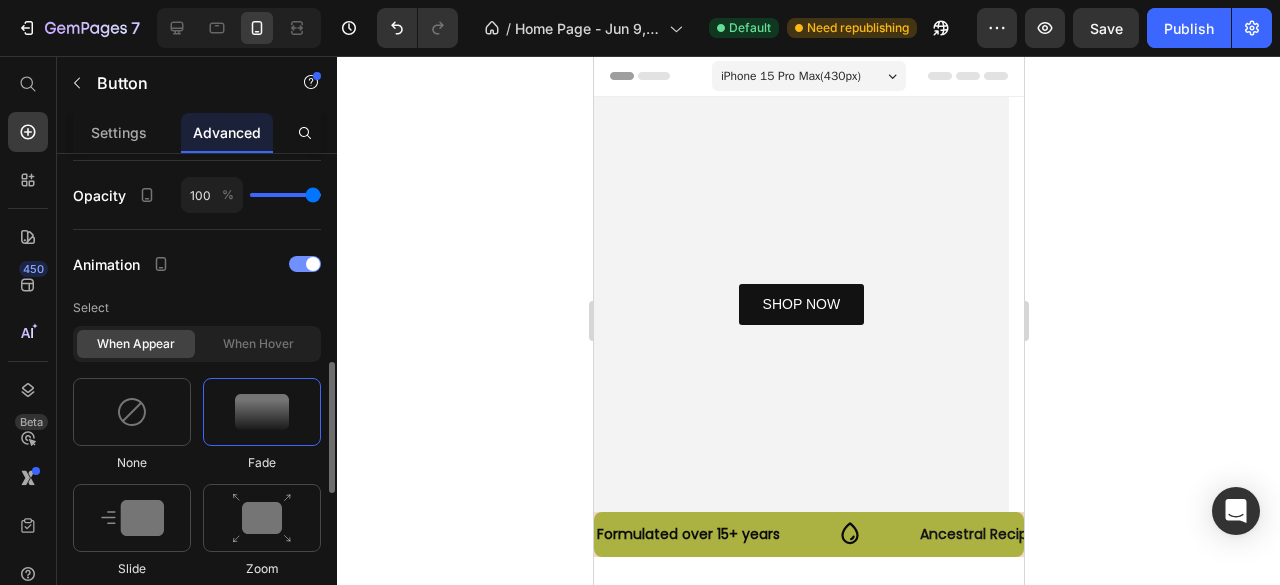 click at bounding box center [305, 264] 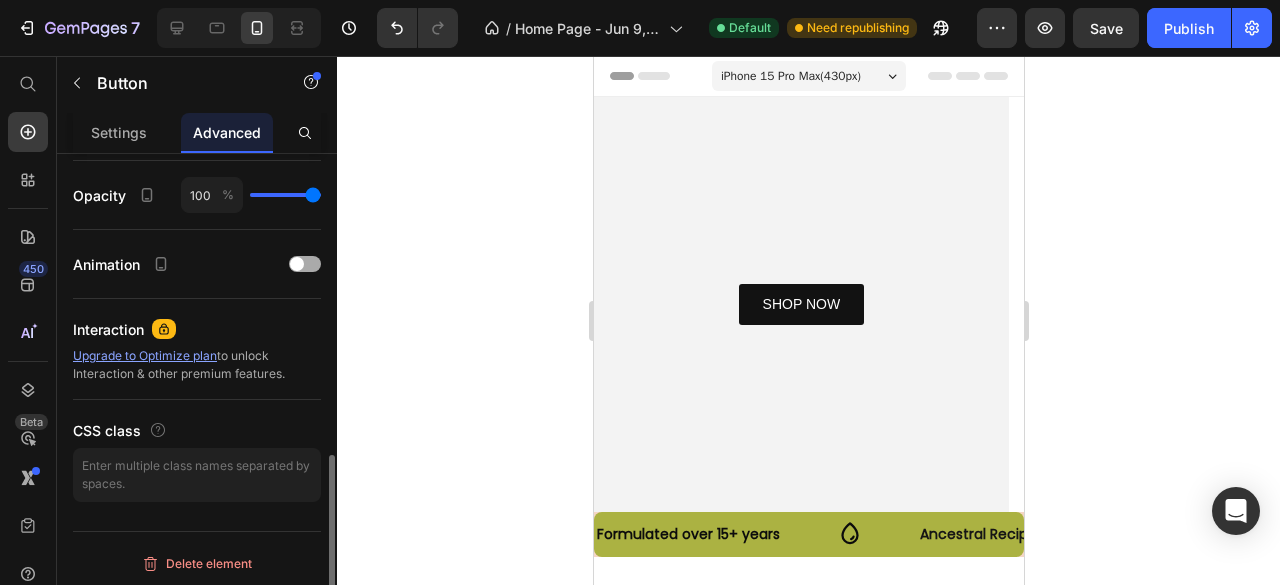 click at bounding box center [305, 264] 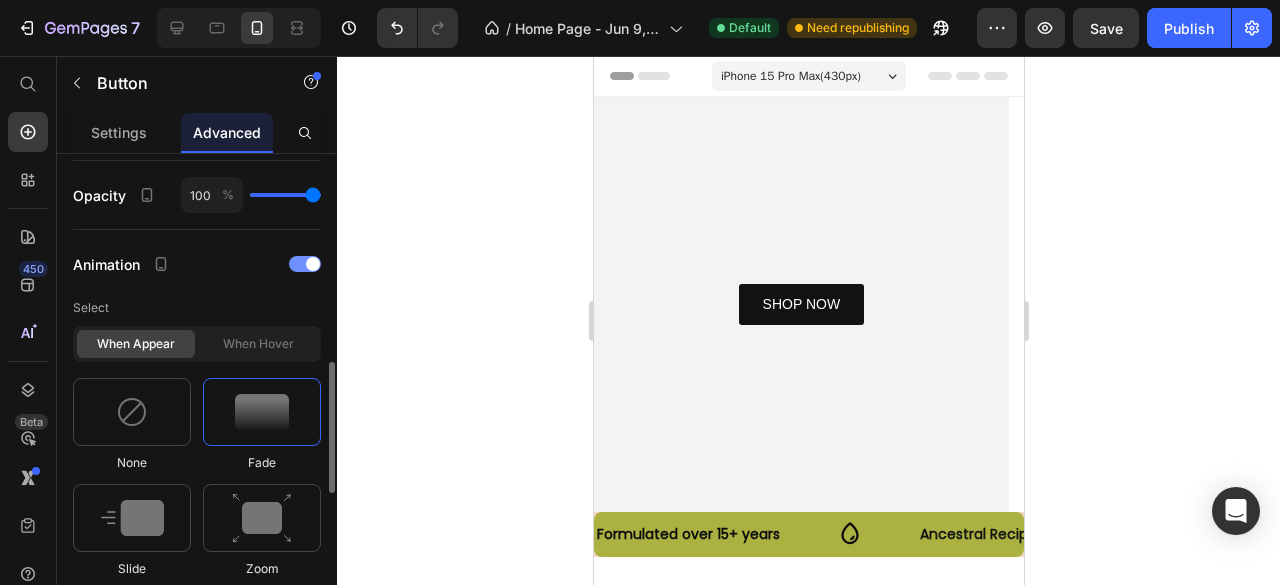 click at bounding box center (305, 264) 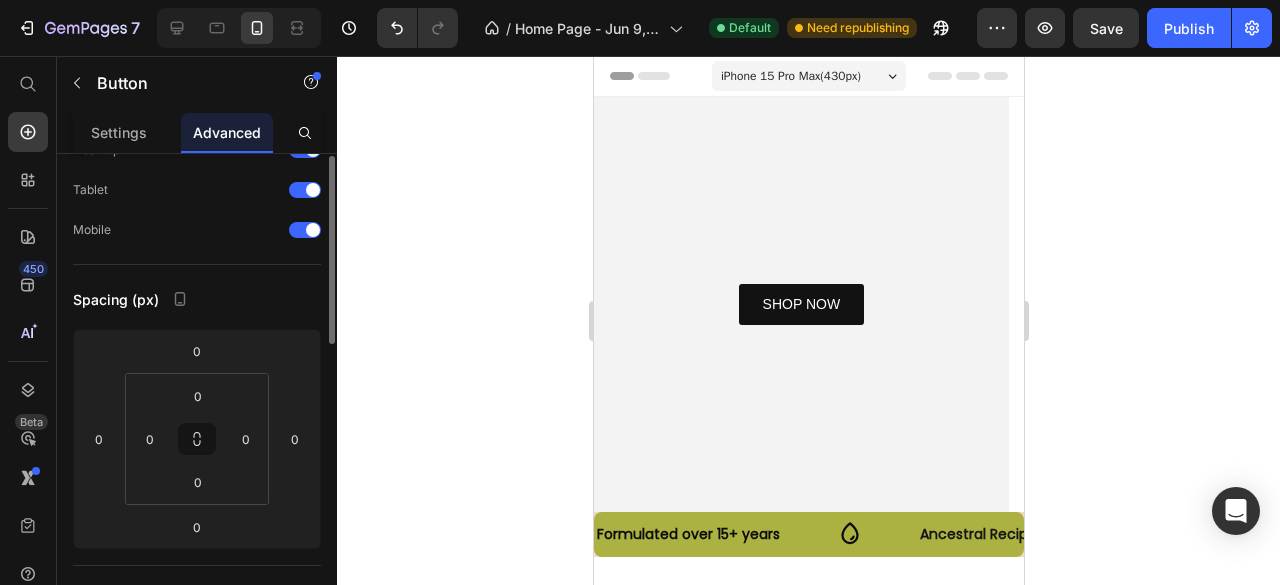 scroll, scrollTop: 0, scrollLeft: 0, axis: both 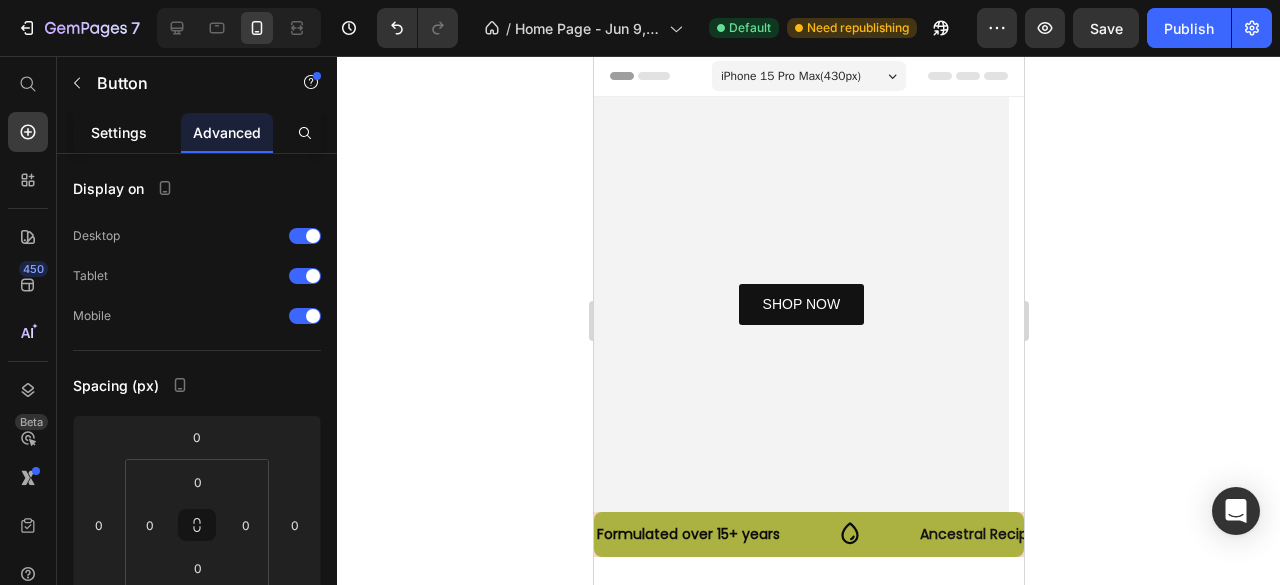 click on "Settings" at bounding box center (119, 132) 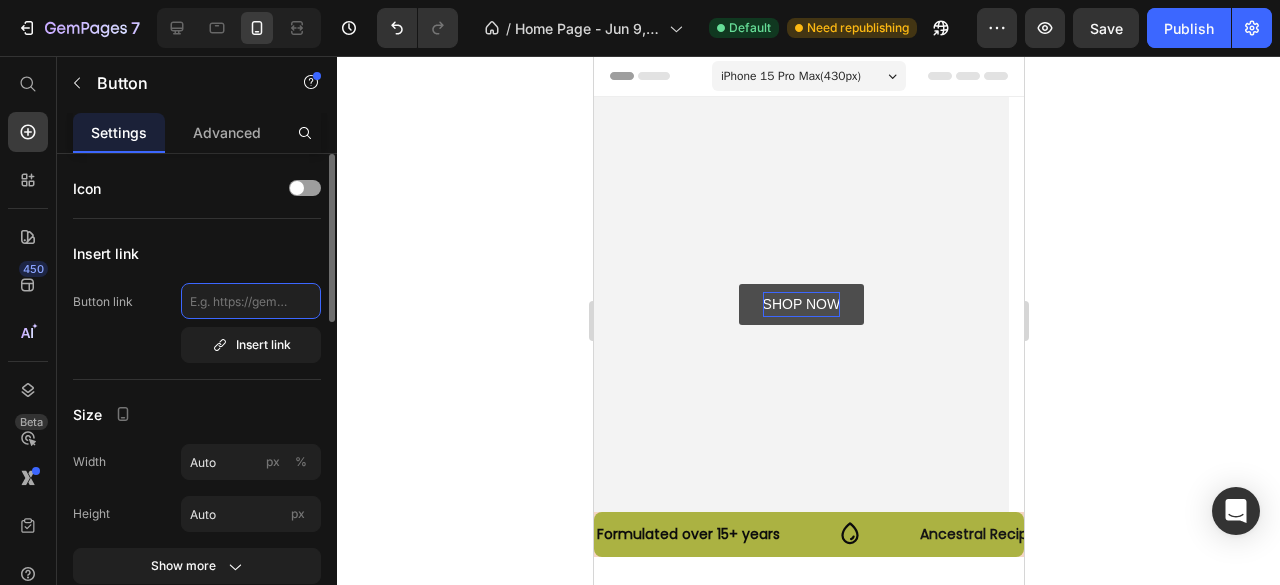 click 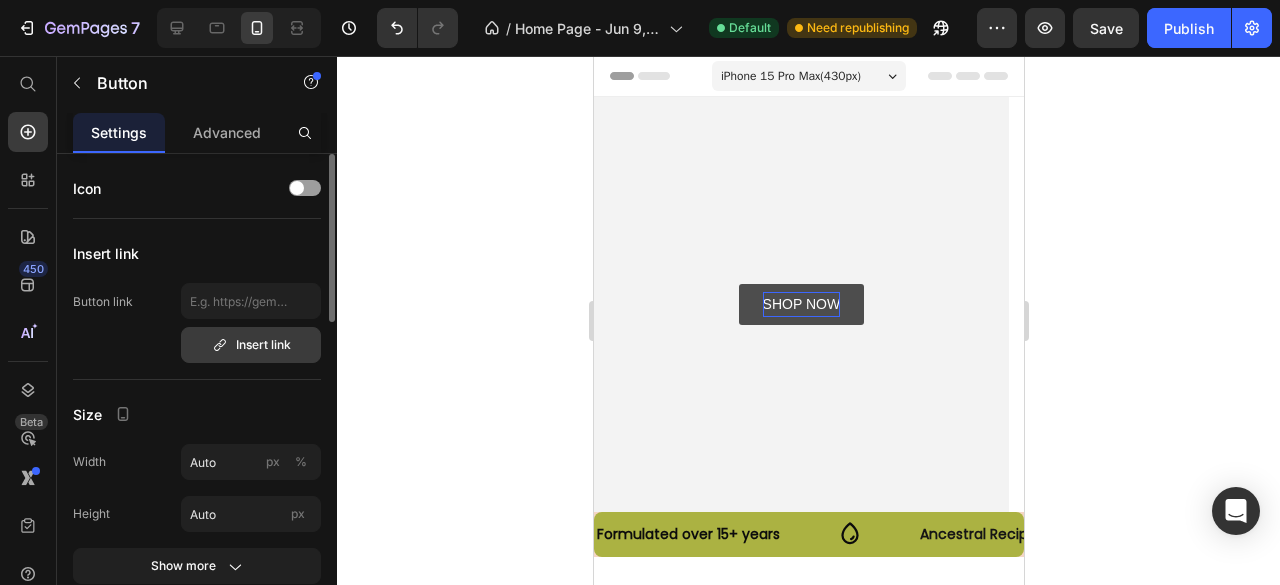 click on "Insert link" at bounding box center (251, 345) 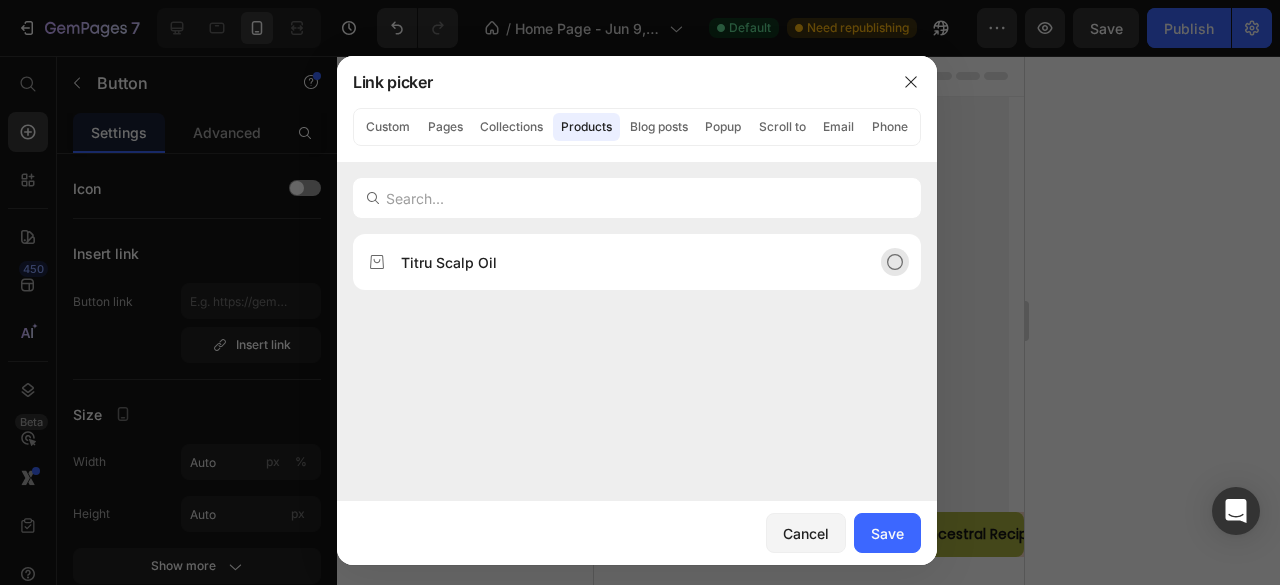 click on "Titru Scalp Oil" at bounding box center (449, 262) 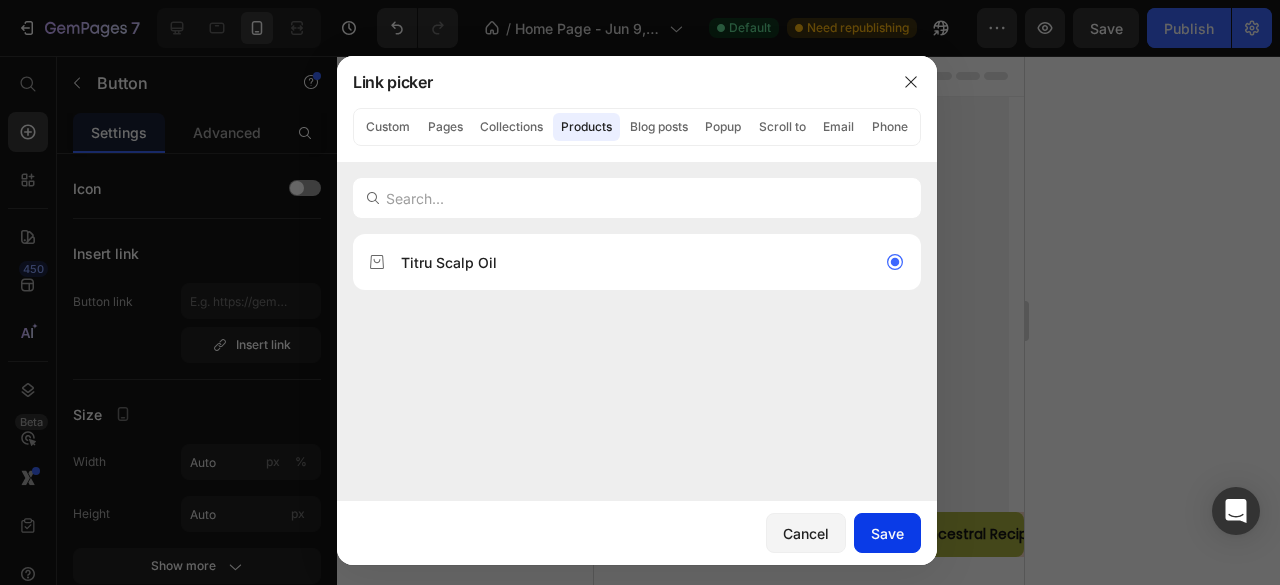 click on "Save" at bounding box center [887, 533] 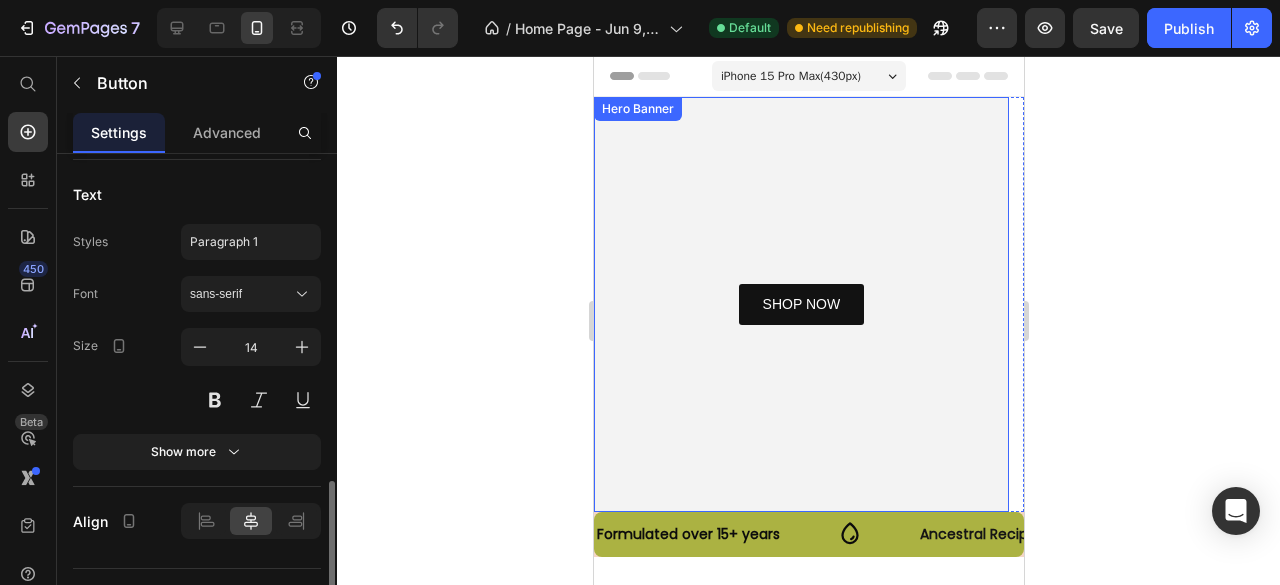scroll, scrollTop: 976, scrollLeft: 0, axis: vertical 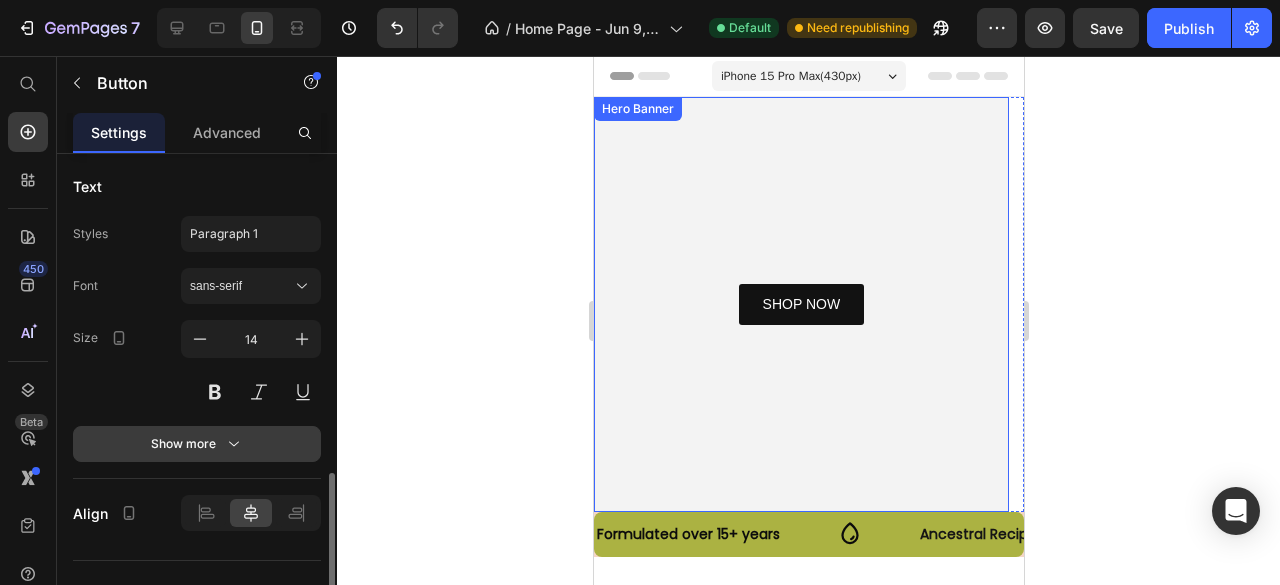 click on "Show more" at bounding box center [197, 444] 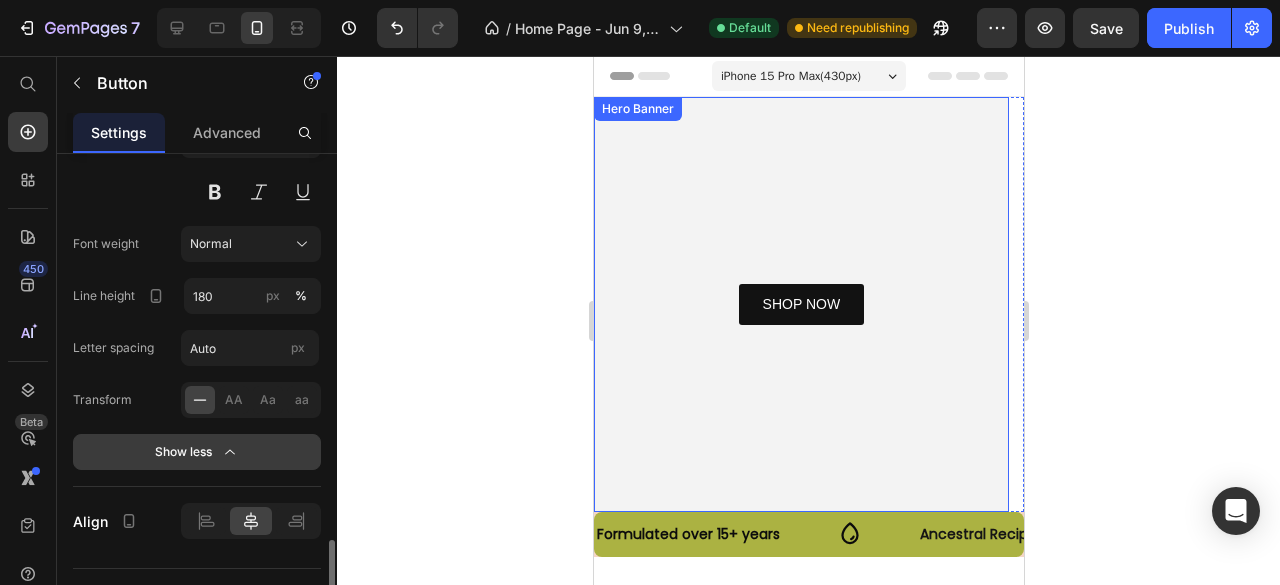 scroll, scrollTop: 1213, scrollLeft: 0, axis: vertical 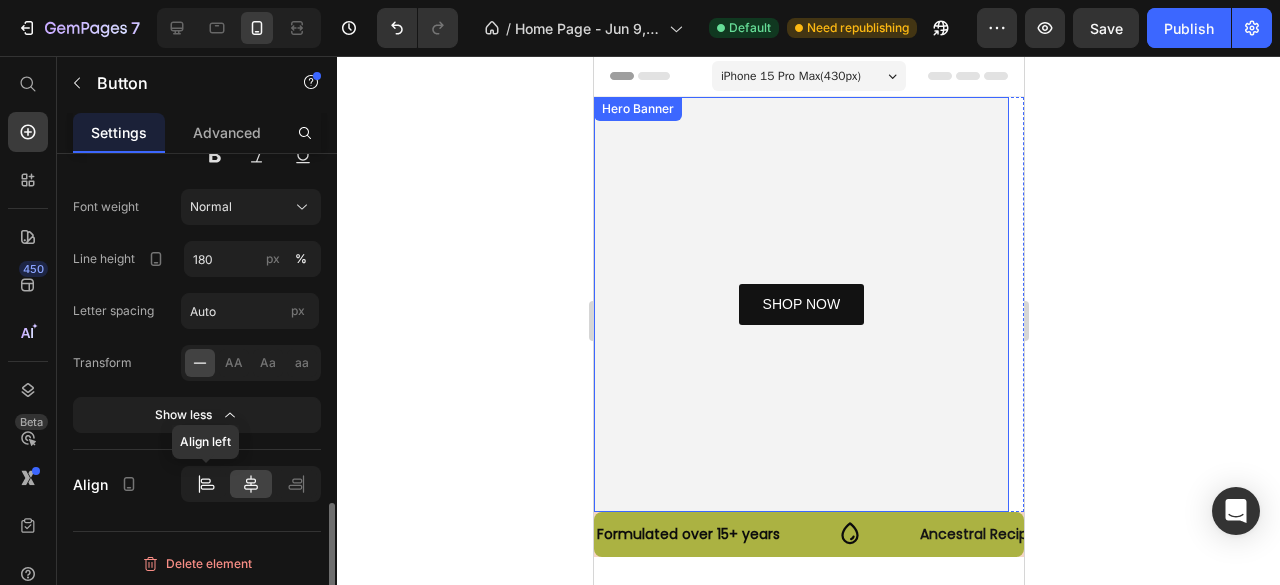 click 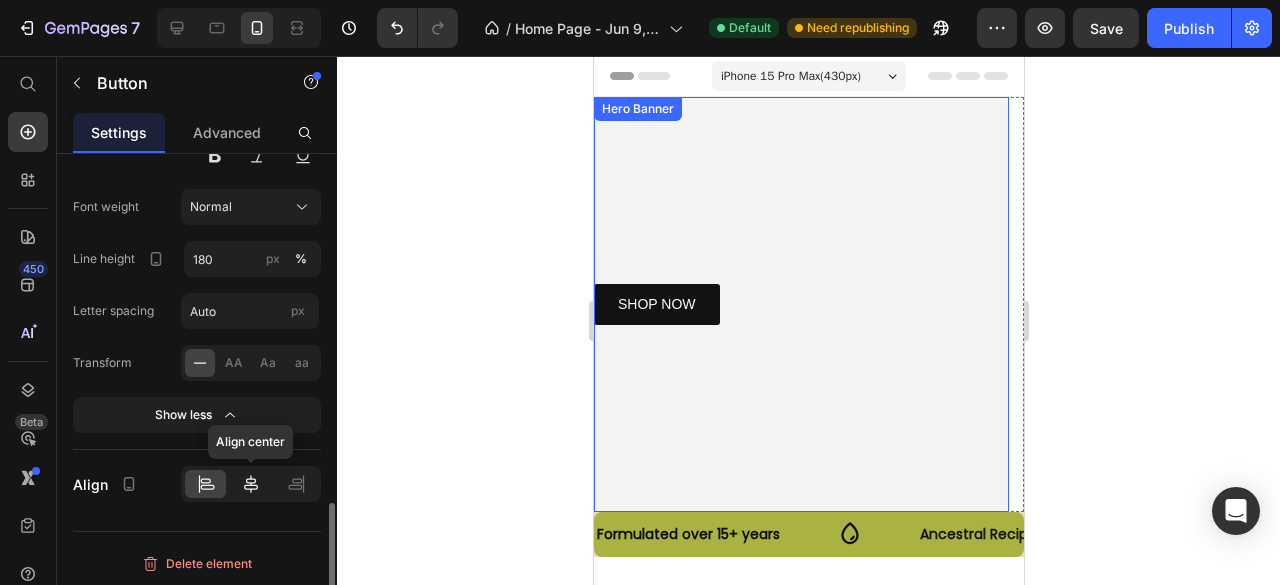 click 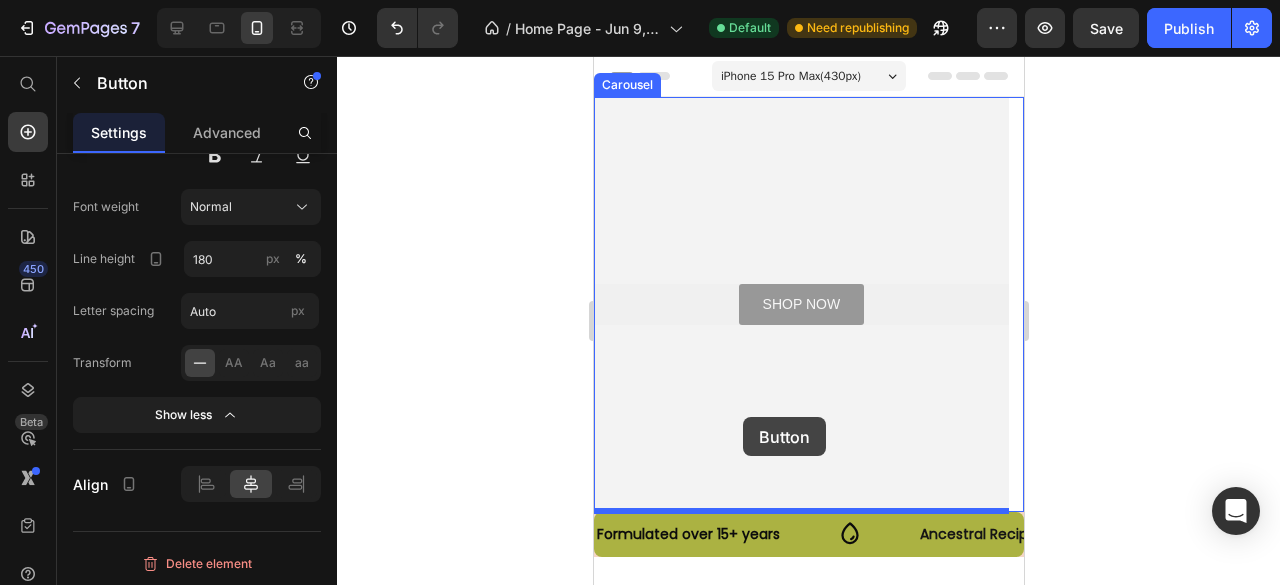 drag, startPoint x: 847, startPoint y: 311, endPoint x: 742, endPoint y: 417, distance: 149.2012 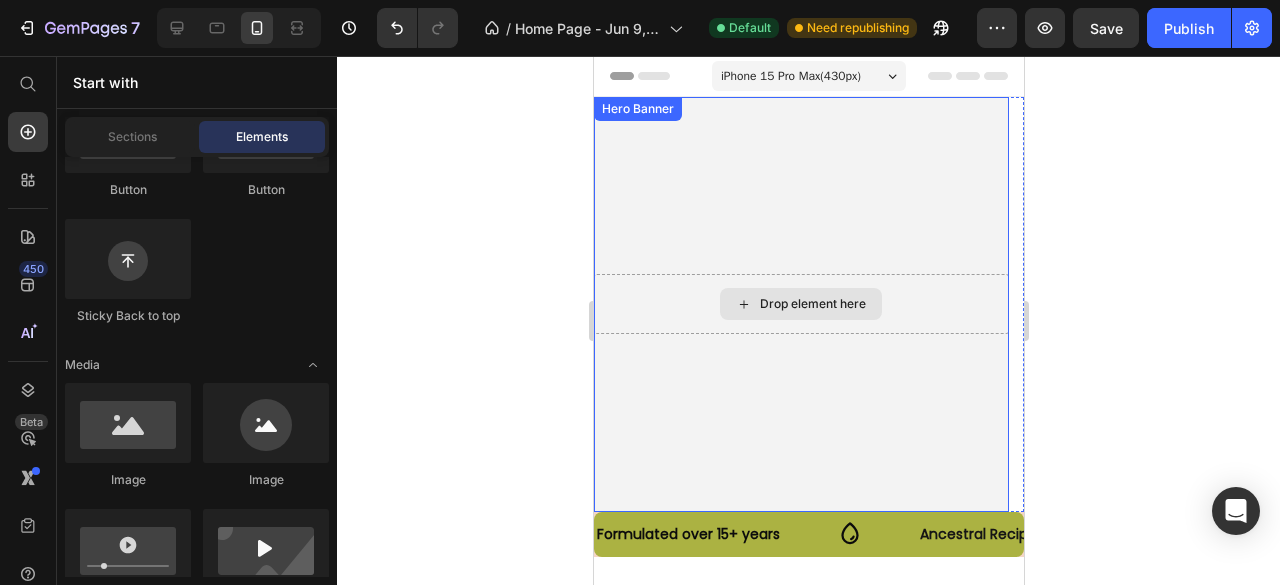 click on "Drop element here" at bounding box center (800, 304) 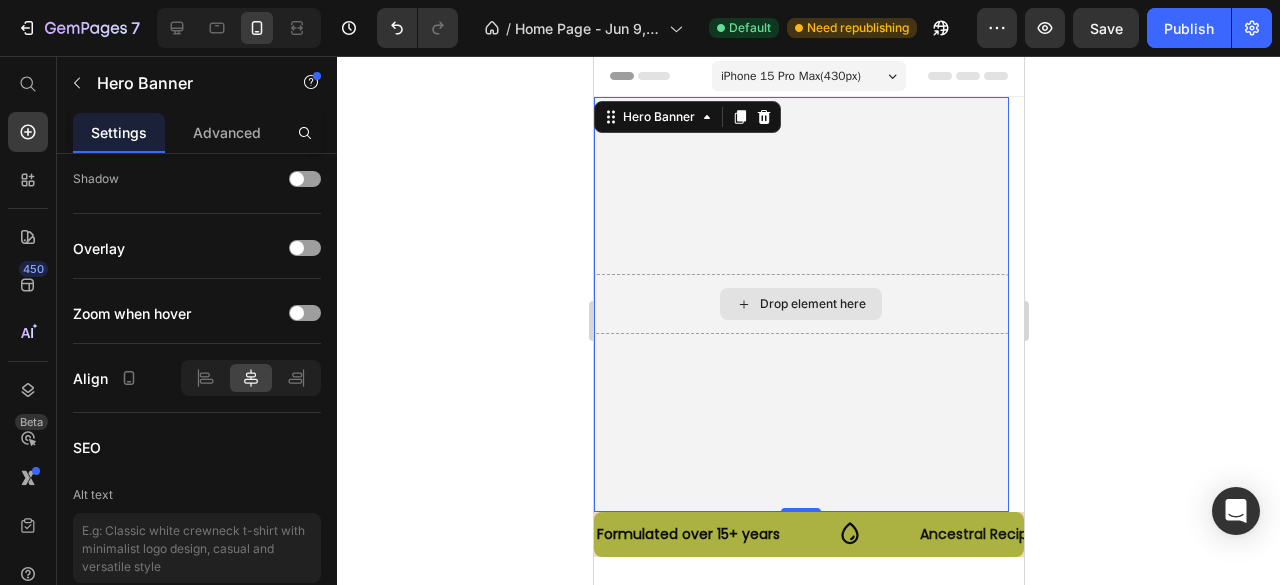 scroll, scrollTop: 0, scrollLeft: 0, axis: both 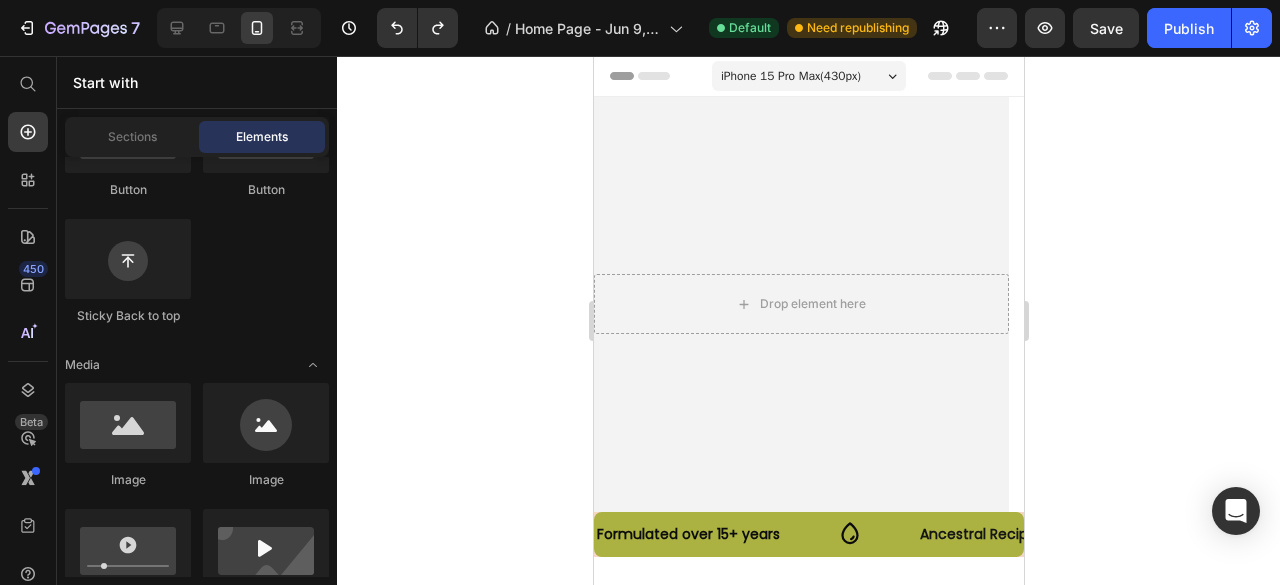 click 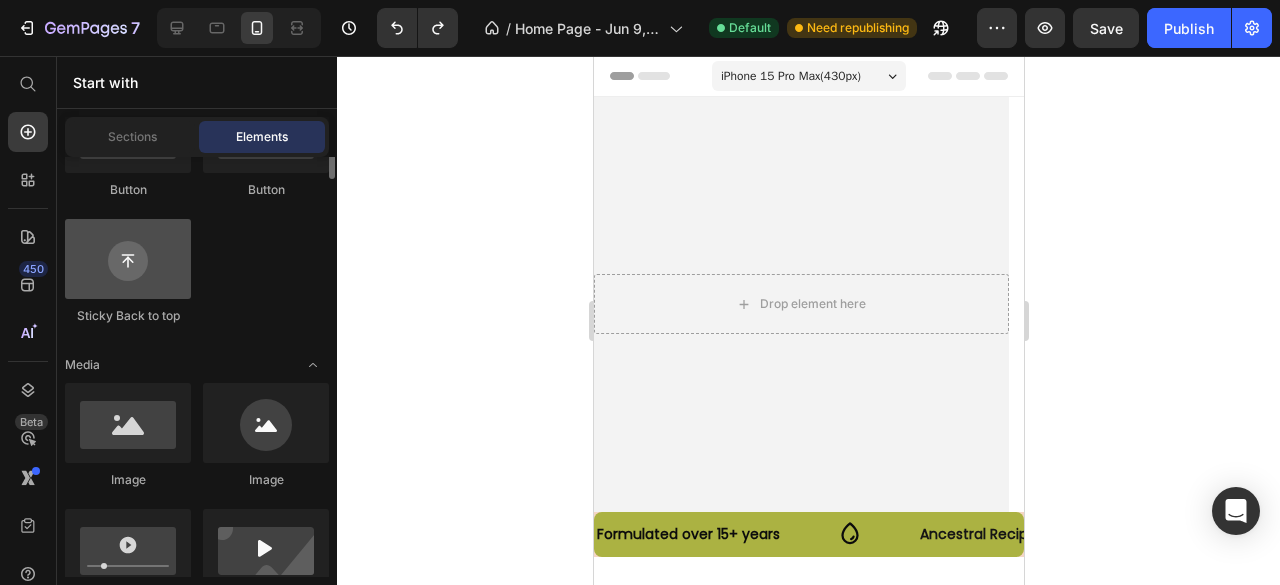 scroll, scrollTop: 363, scrollLeft: 0, axis: vertical 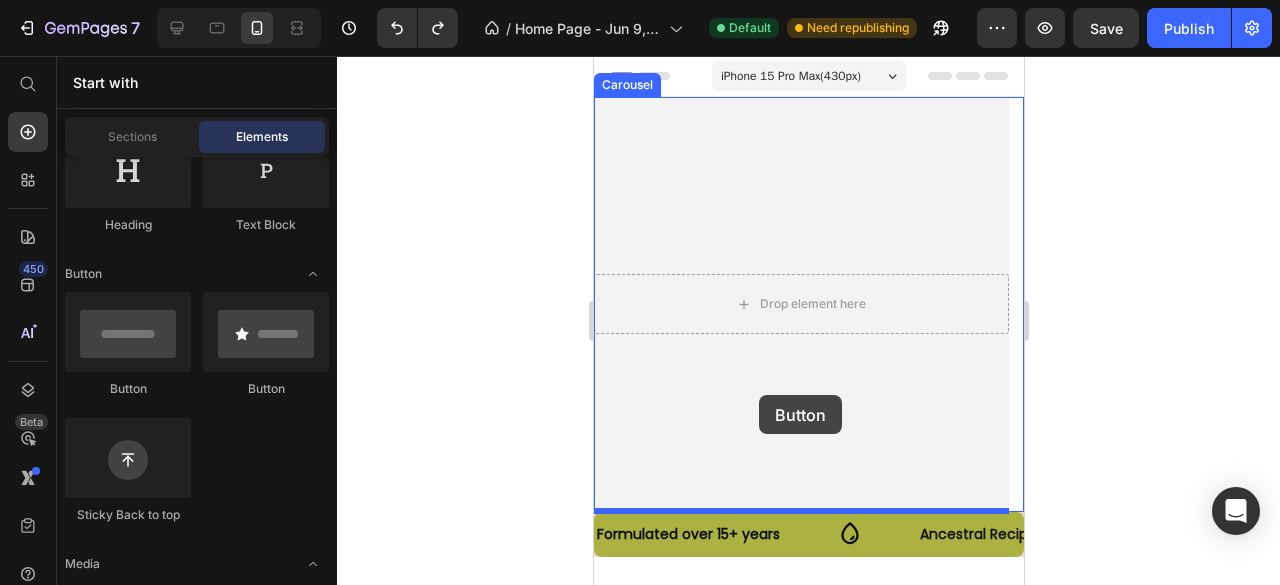 drag, startPoint x: 717, startPoint y: 380, endPoint x: 758, endPoint y: 395, distance: 43.65776 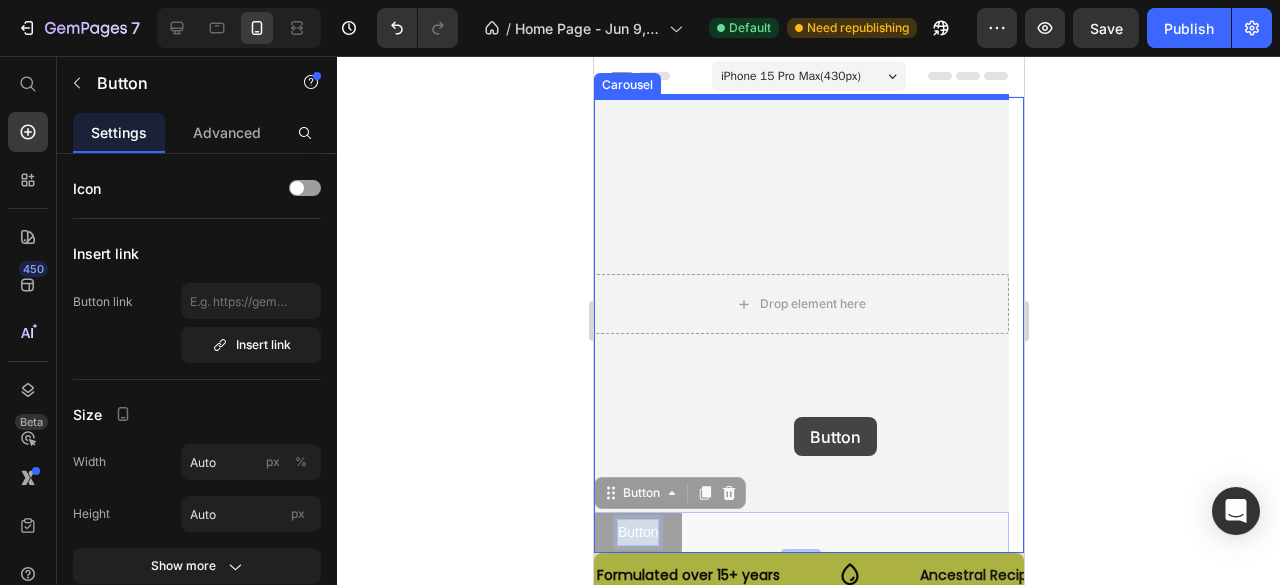 drag, startPoint x: 651, startPoint y: 533, endPoint x: 792, endPoint y: 416, distance: 183.22118 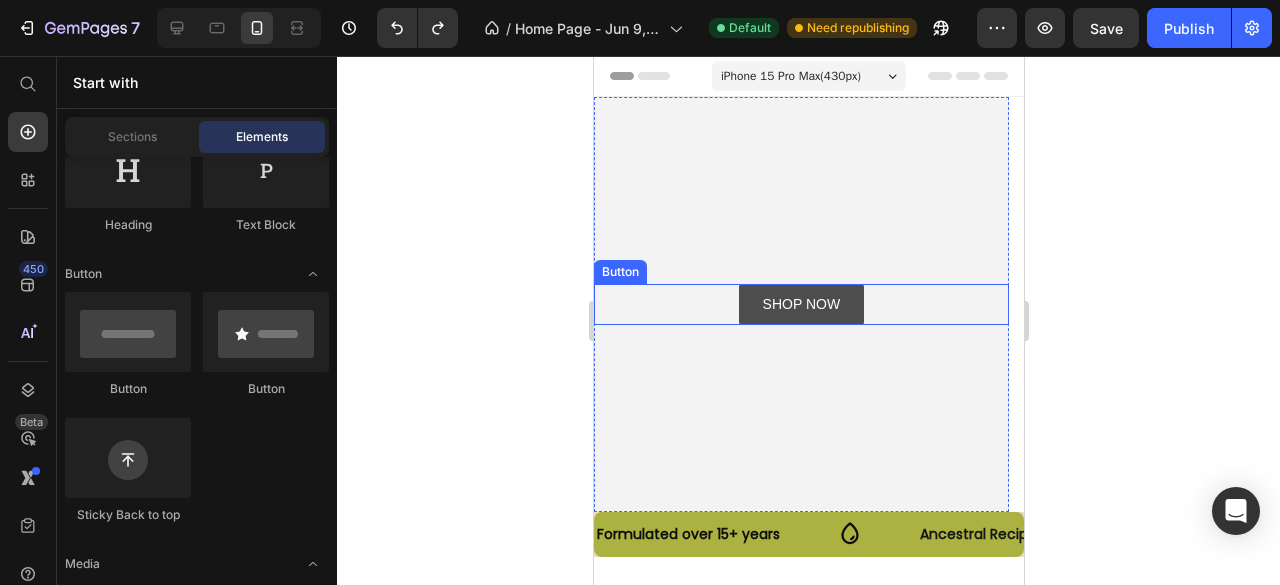click on "SHOP   NOW" at bounding box center (801, 304) 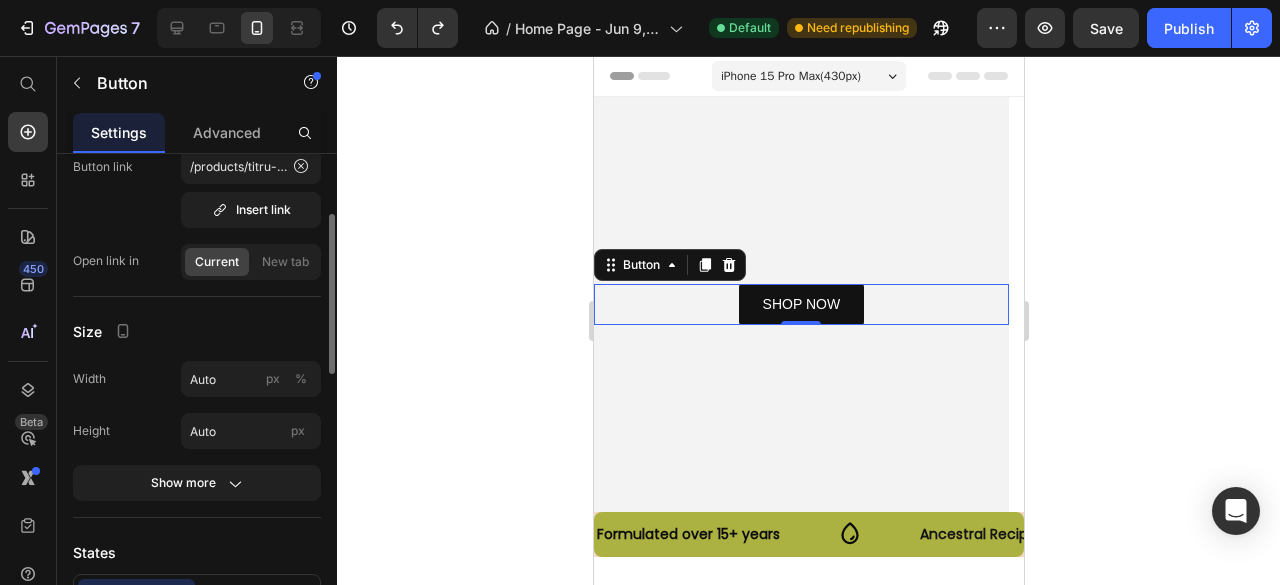 scroll, scrollTop: 147, scrollLeft: 0, axis: vertical 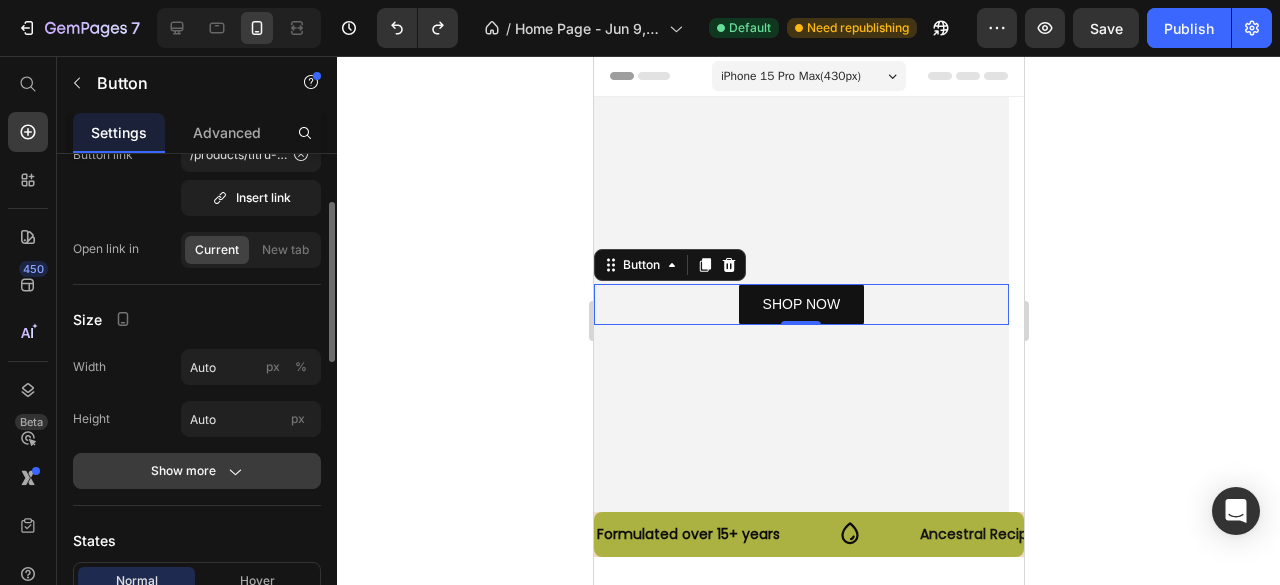 click 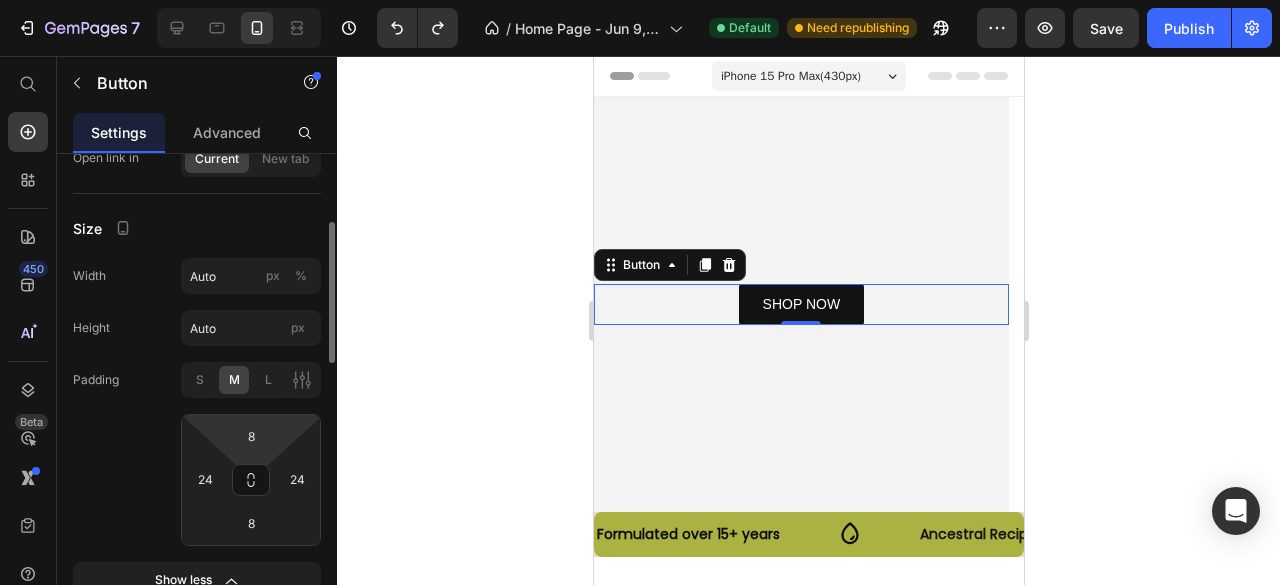 scroll, scrollTop: 239, scrollLeft: 0, axis: vertical 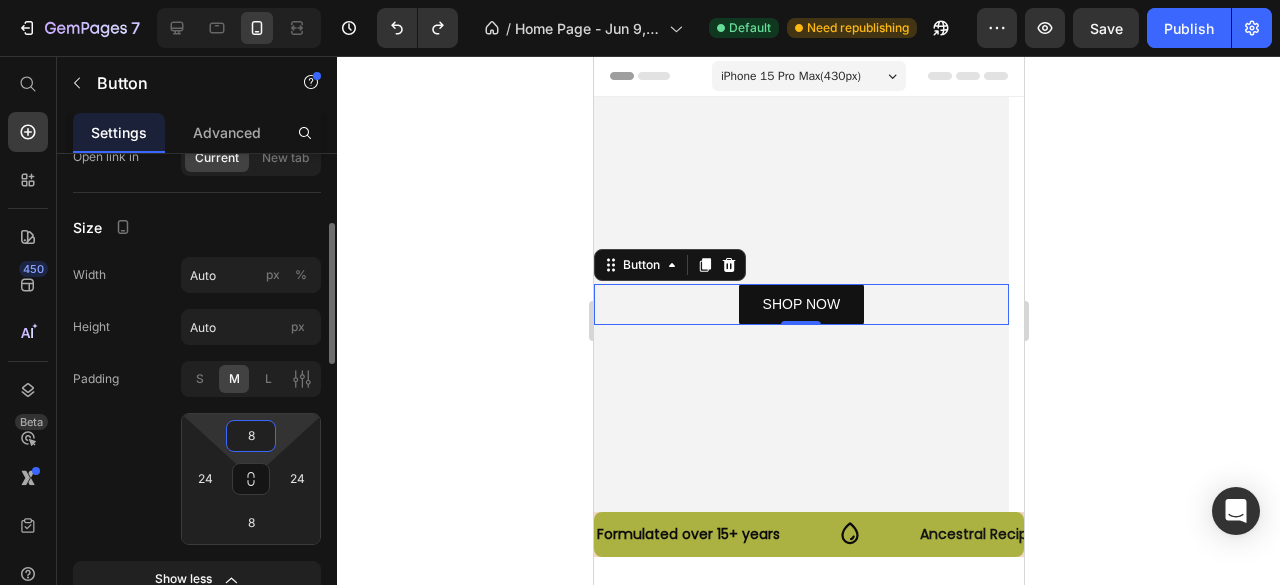 click on "8" at bounding box center [251, 436] 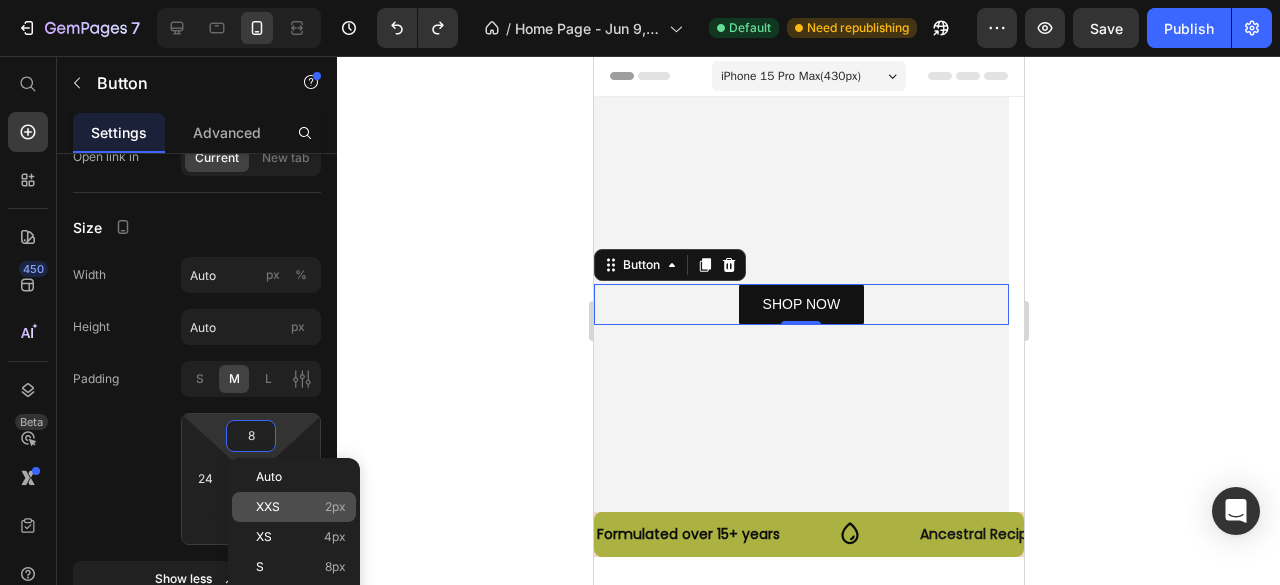click on "XXS 2px" at bounding box center (301, 507) 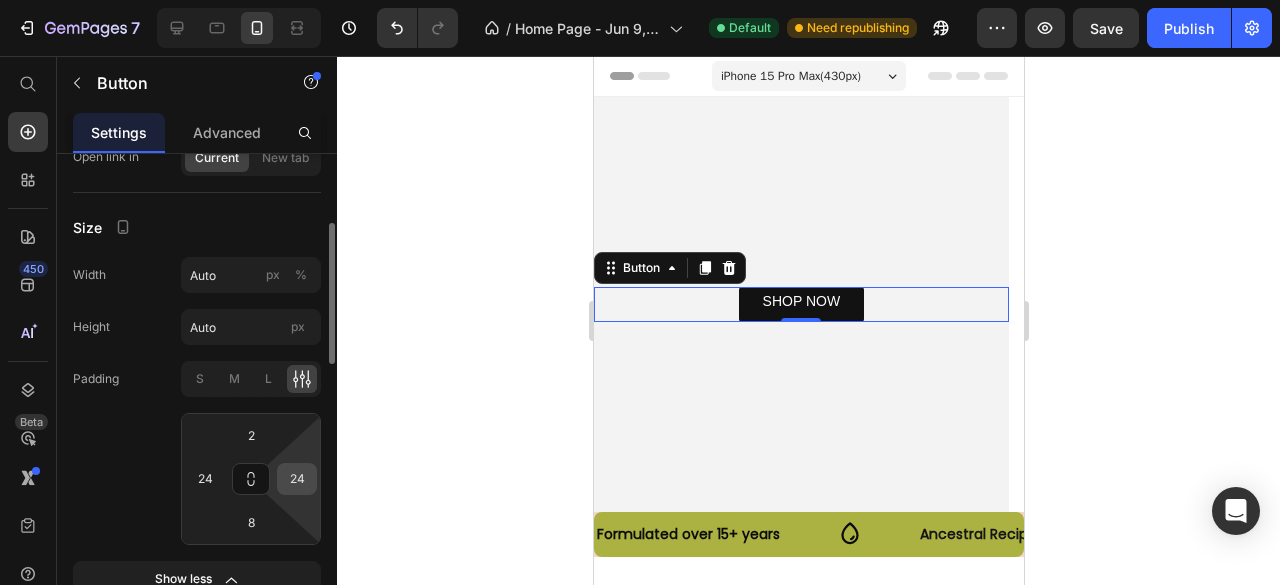 type on "8" 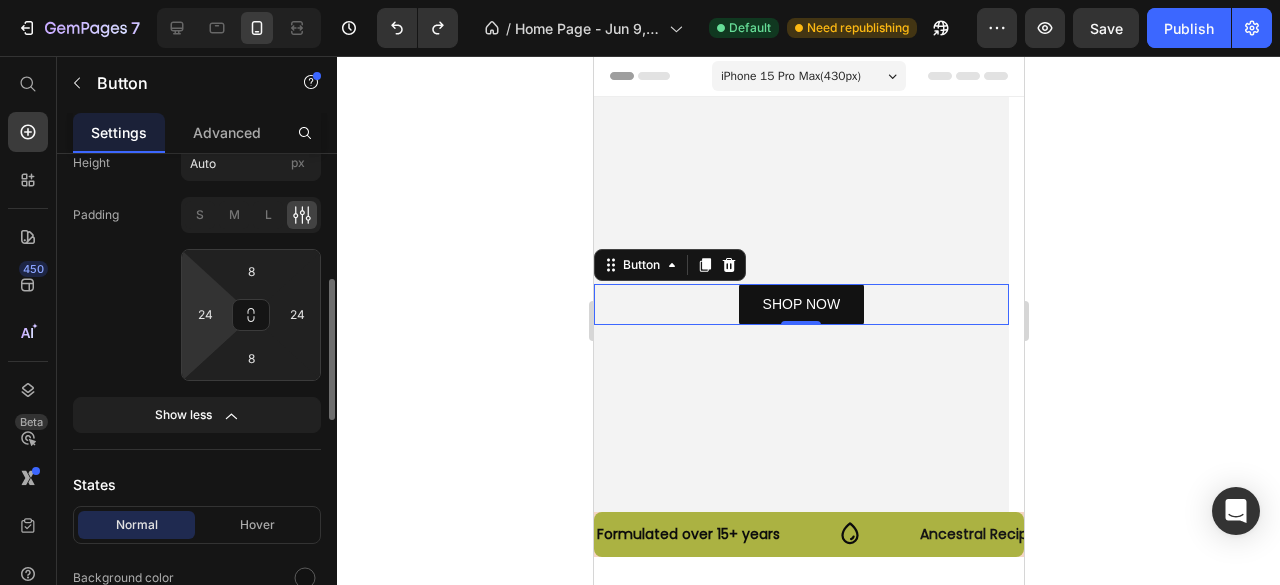 scroll, scrollTop: 410, scrollLeft: 0, axis: vertical 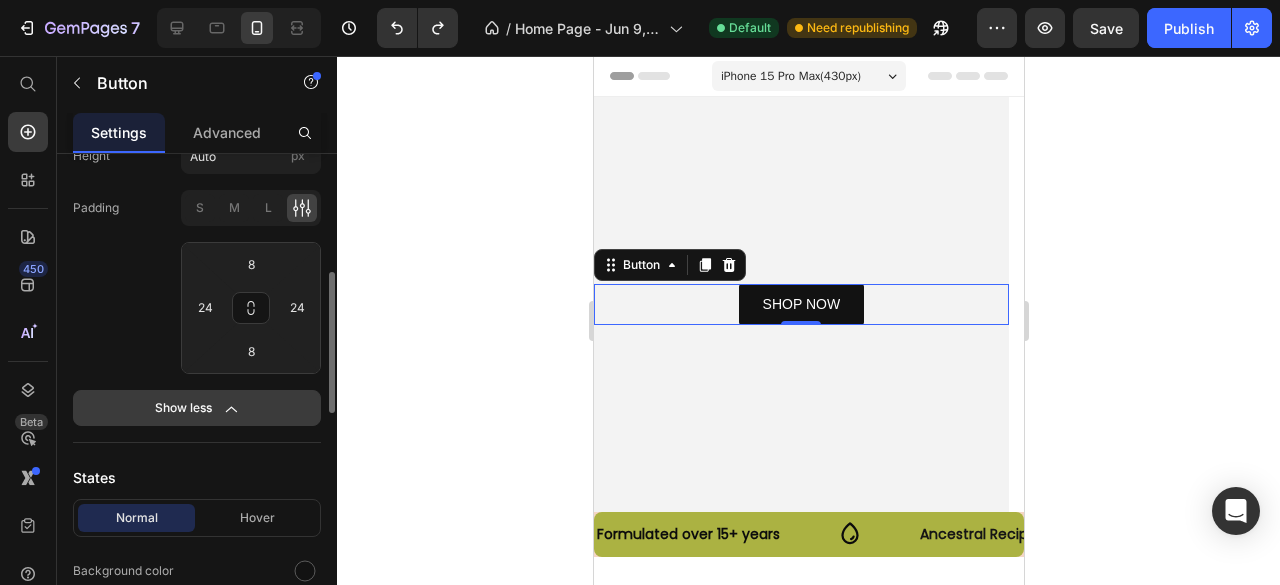 click on "Show less" at bounding box center [197, 408] 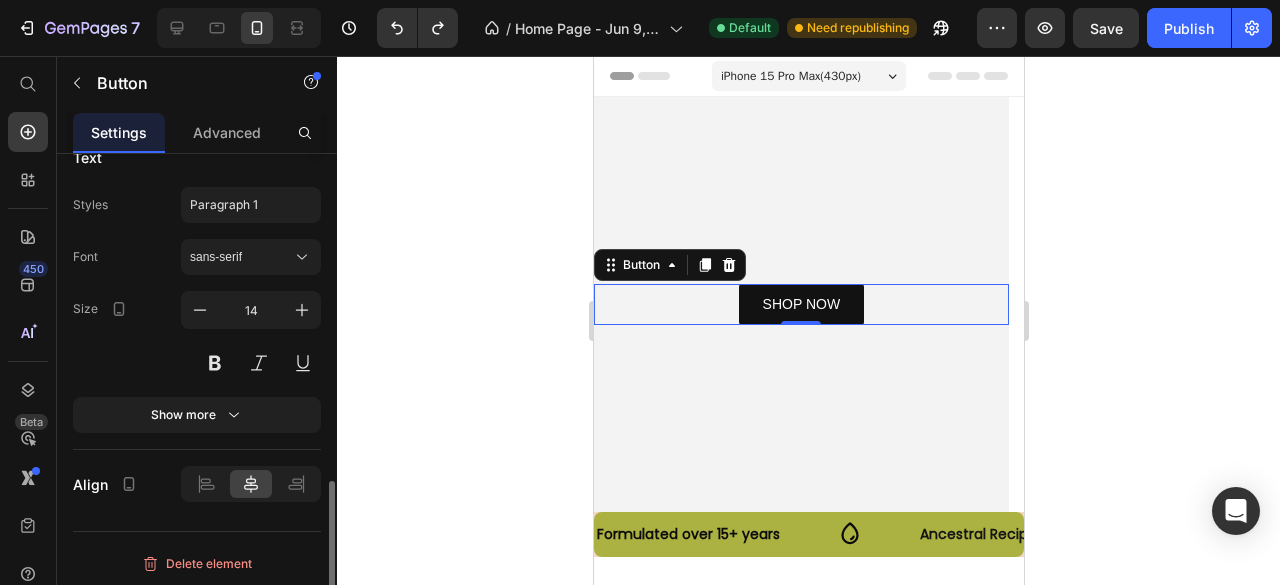 scroll, scrollTop: 1005, scrollLeft: 0, axis: vertical 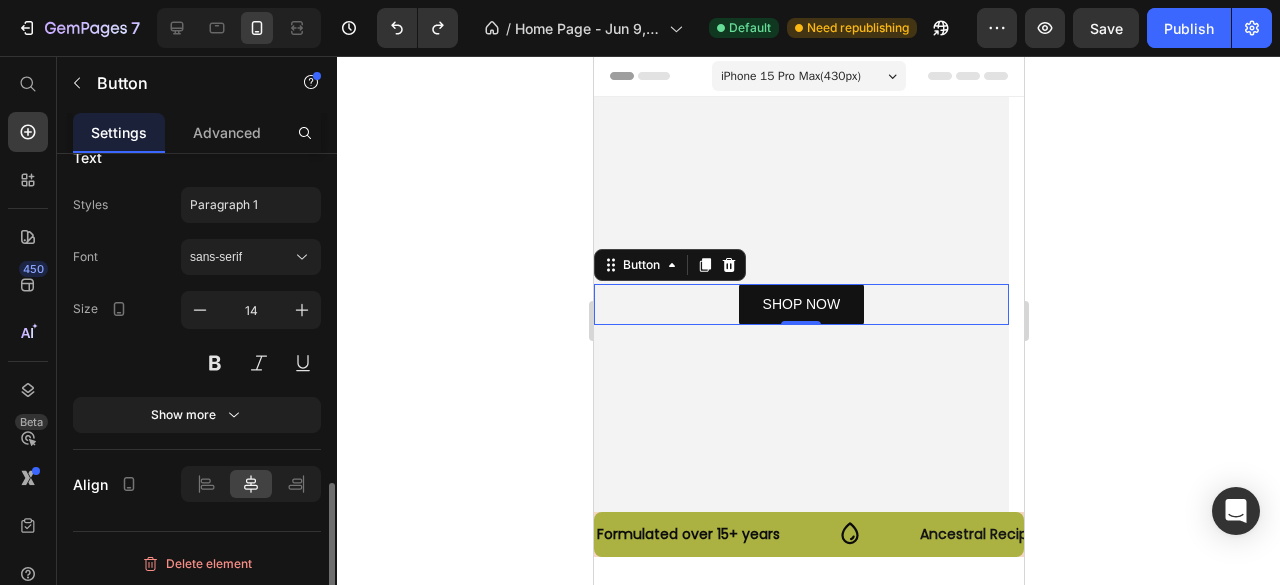 drag, startPoint x: 196, startPoint y: 475, endPoint x: 142, endPoint y: 485, distance: 54.91812 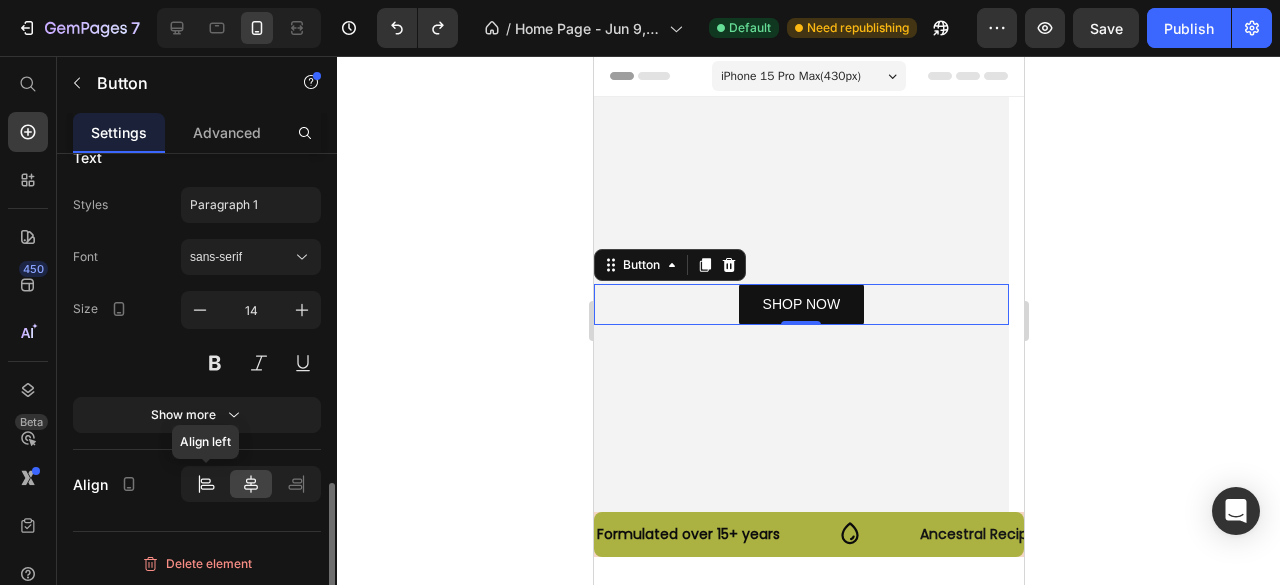 click 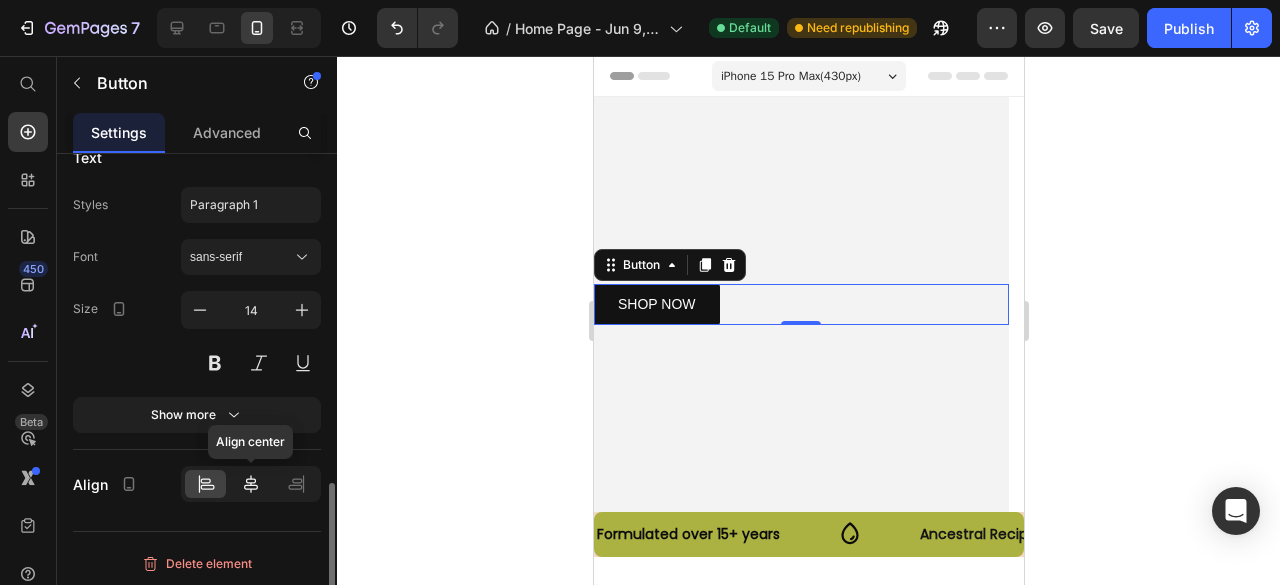 click 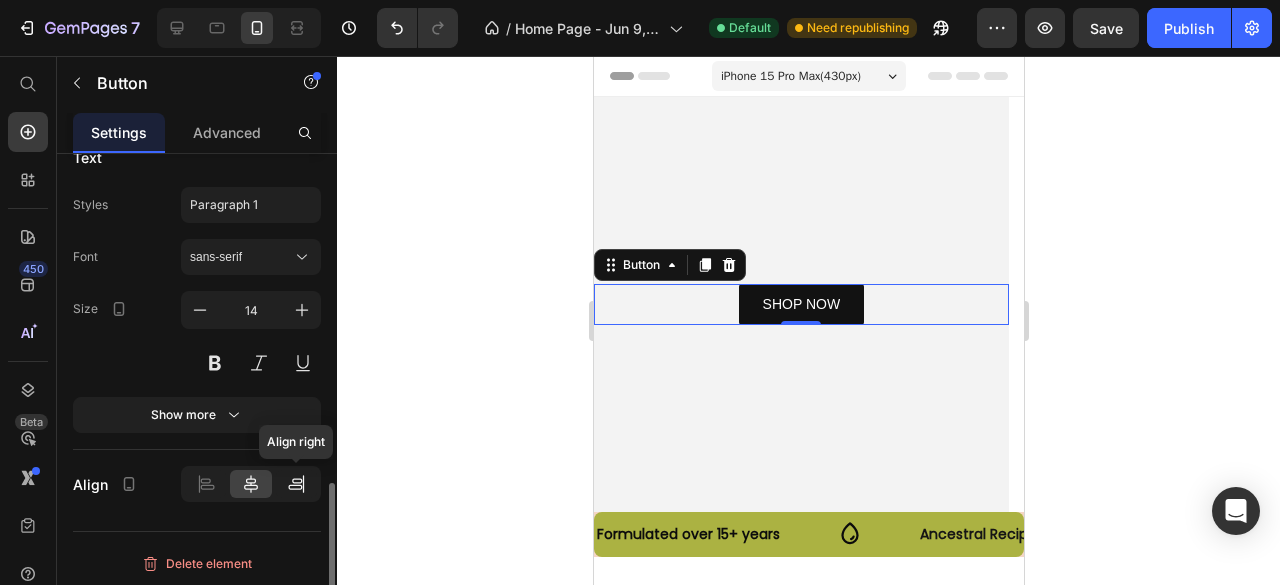 click 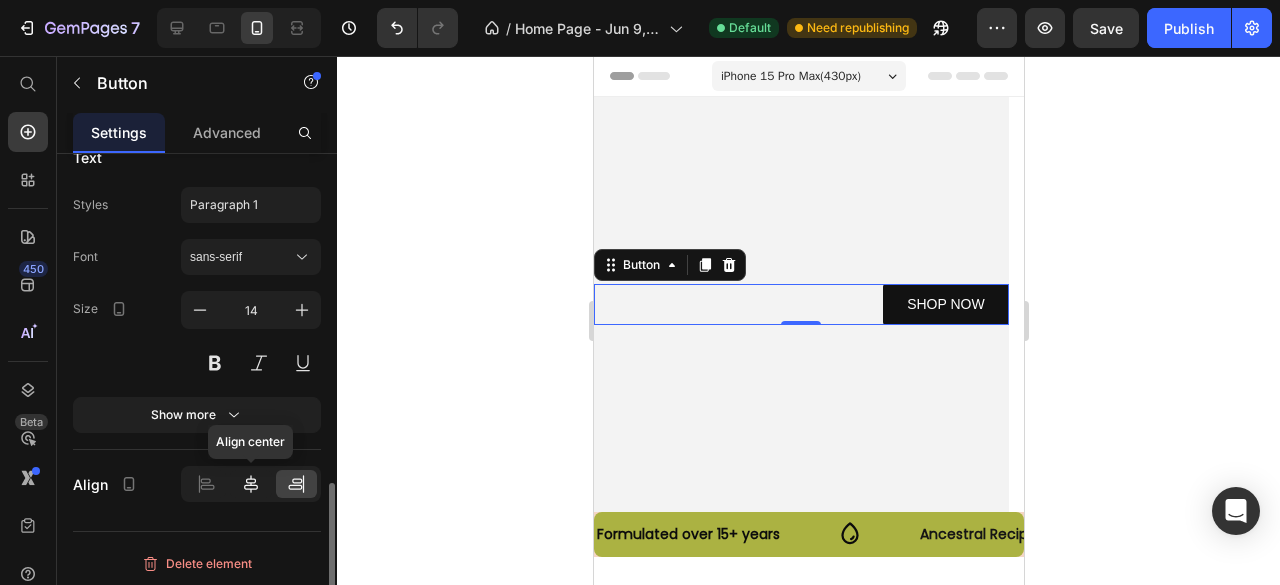 click 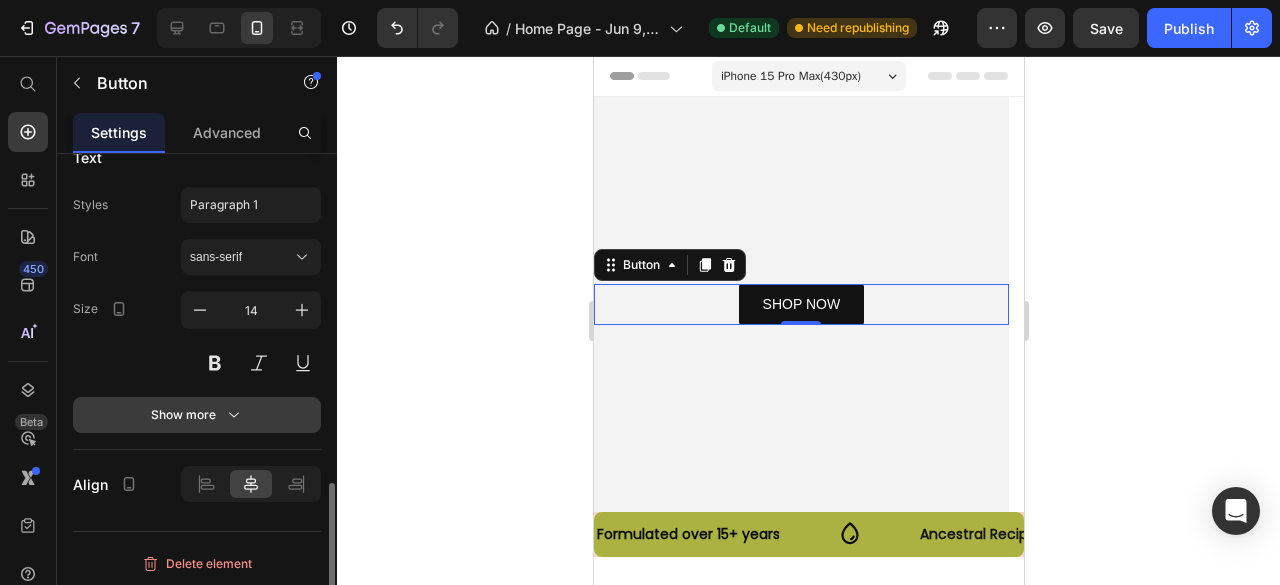 click on "Show more" at bounding box center [197, 415] 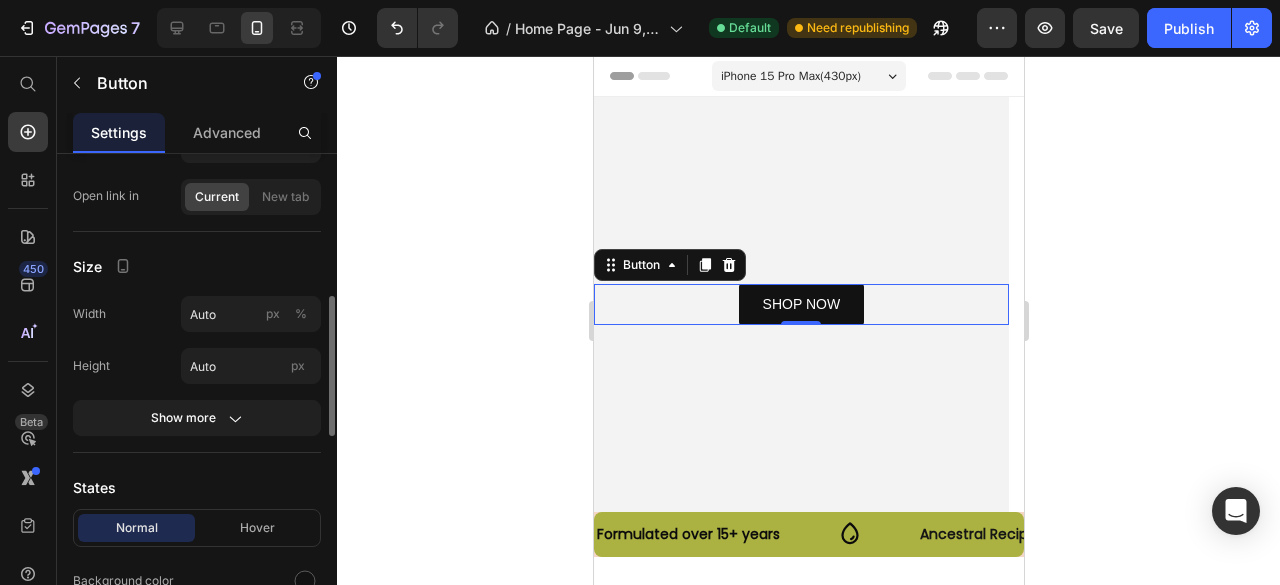 scroll, scrollTop: 0, scrollLeft: 0, axis: both 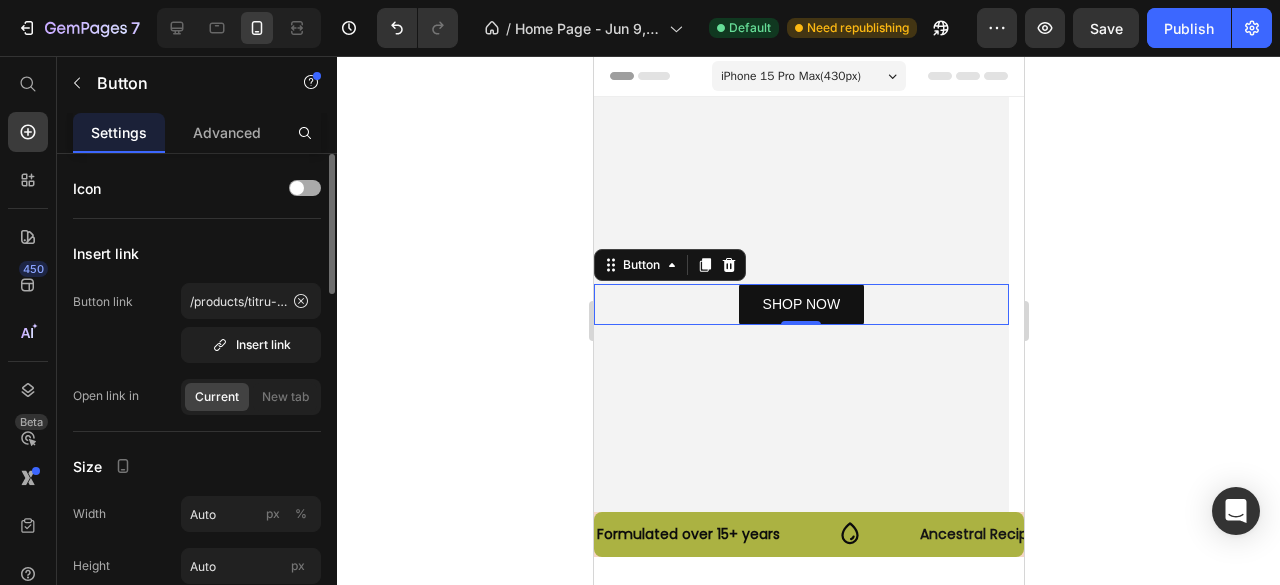 click at bounding box center [305, 188] 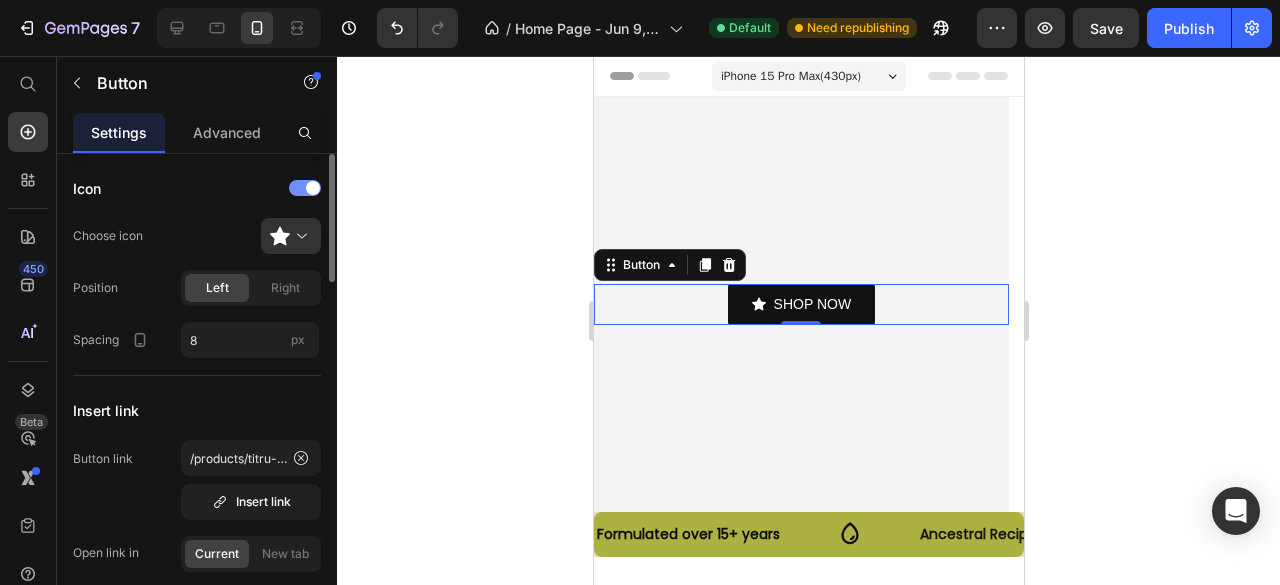 click at bounding box center (305, 188) 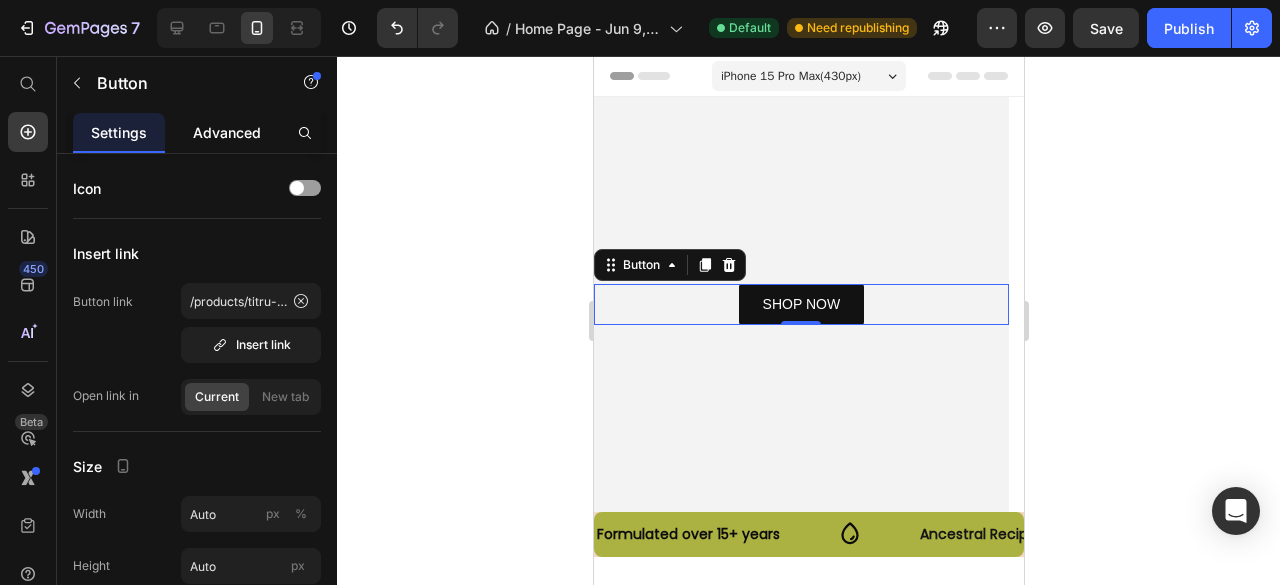 click on "Advanced" at bounding box center [227, 132] 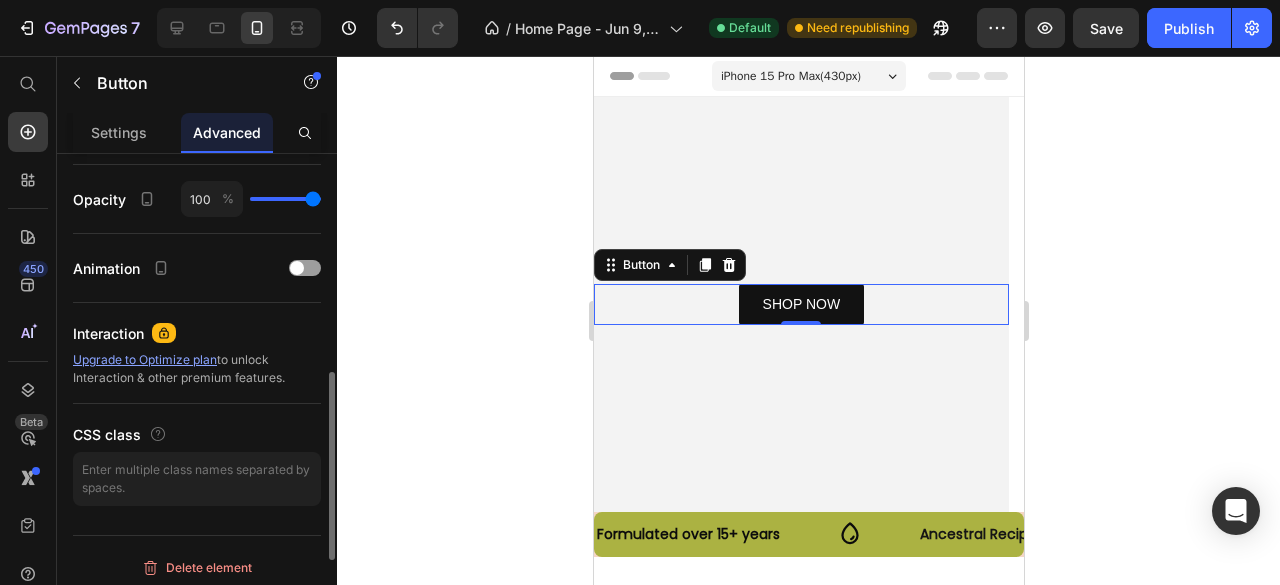 scroll, scrollTop: 777, scrollLeft: 0, axis: vertical 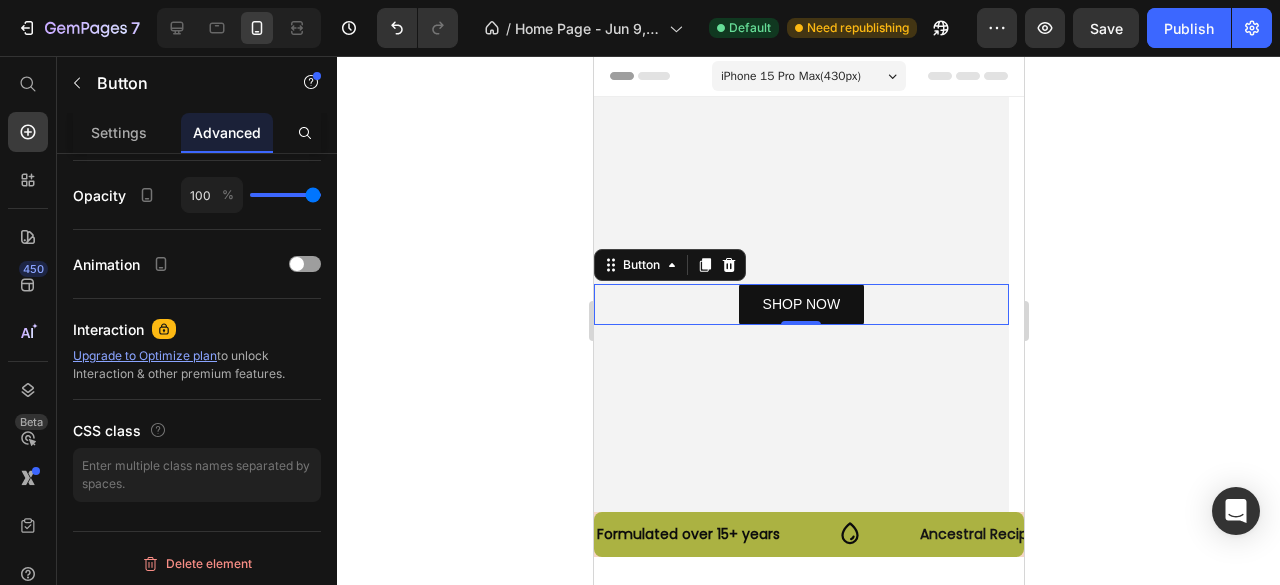 click 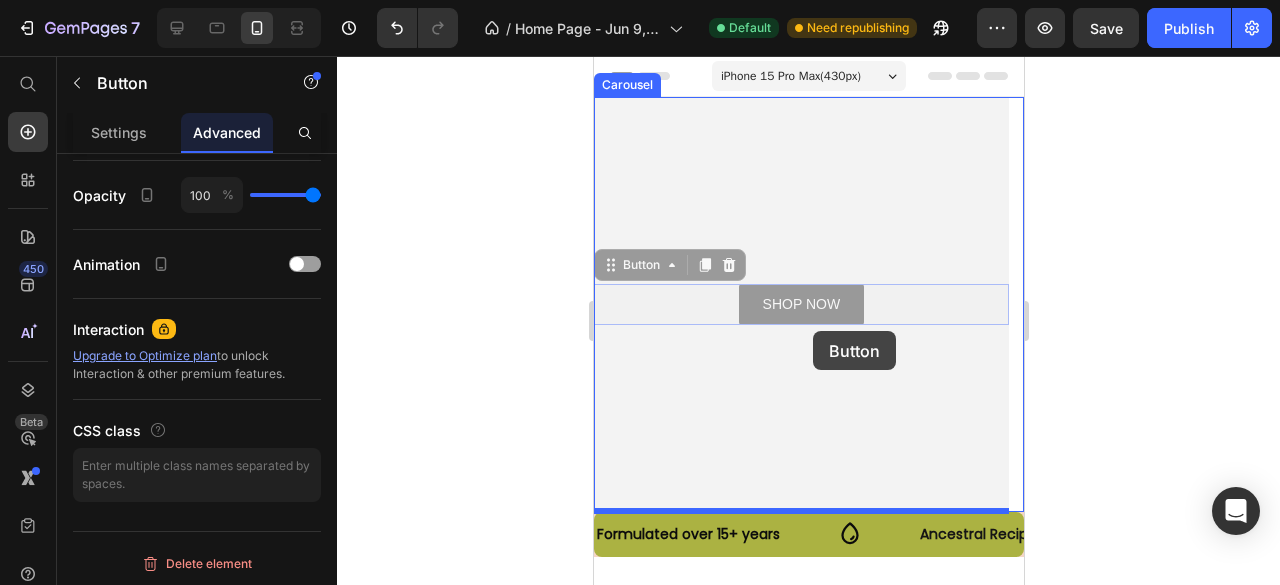 drag, startPoint x: 828, startPoint y: 319, endPoint x: 798, endPoint y: 389, distance: 76.15773 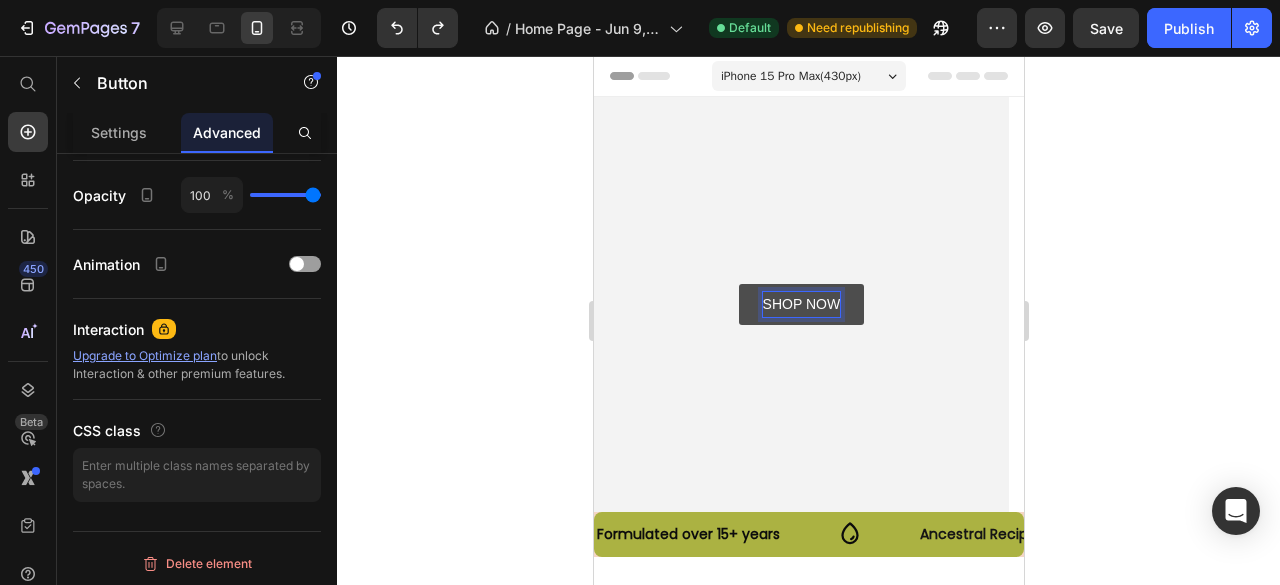 click on "SHOP NOW" at bounding box center [801, 304] 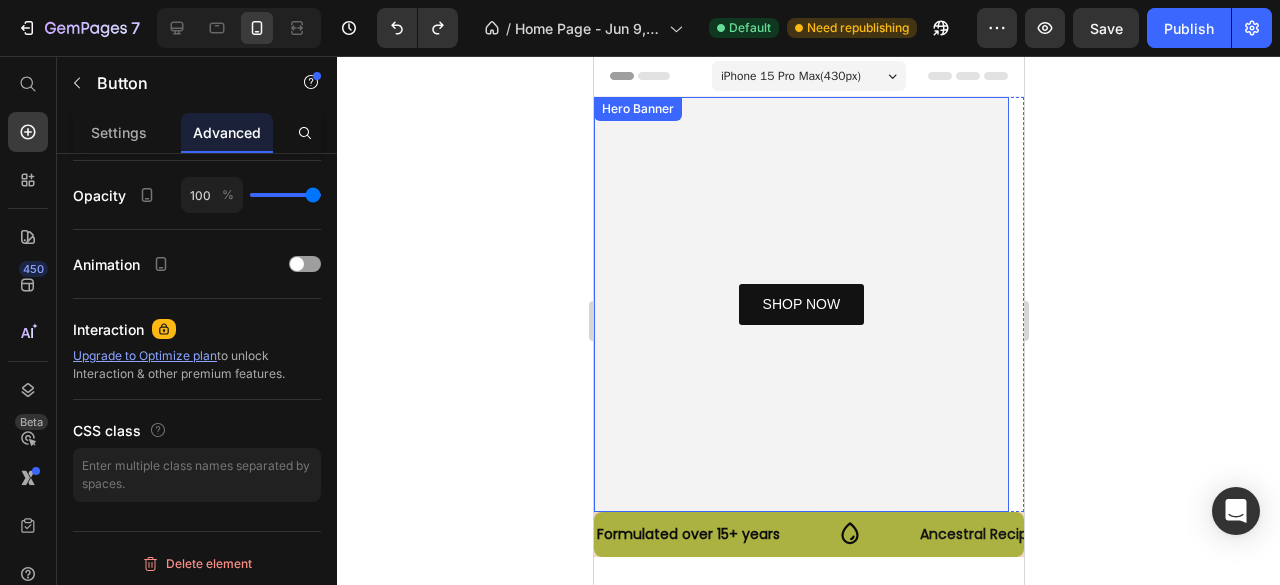 drag, startPoint x: 848, startPoint y: 306, endPoint x: 782, endPoint y: 402, distance: 116.498924 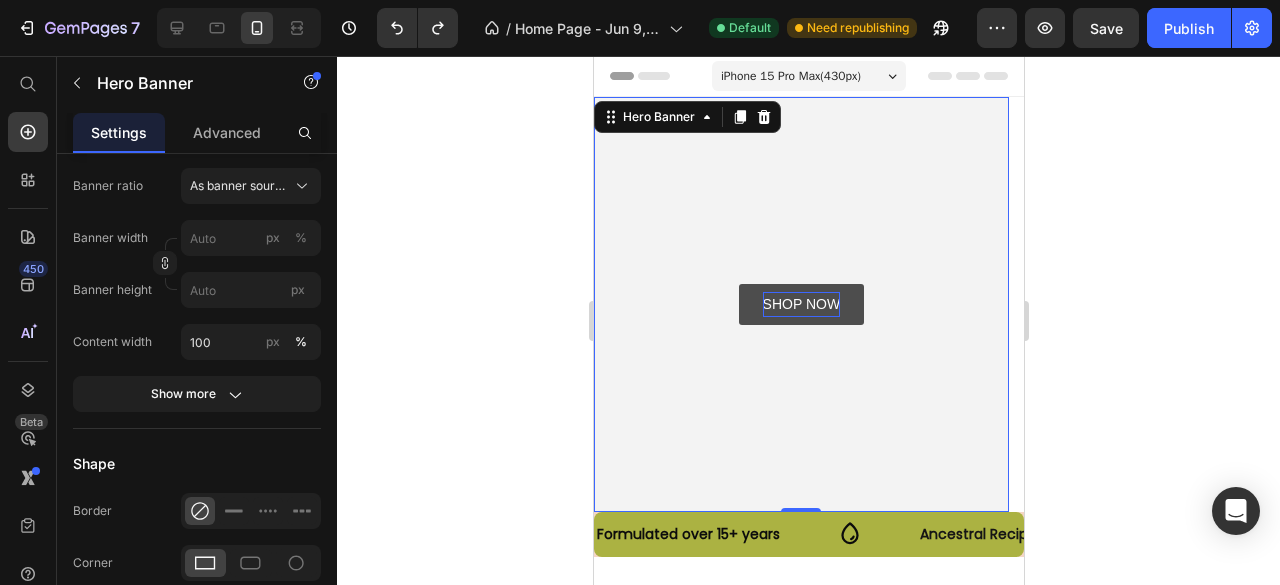 scroll, scrollTop: 0, scrollLeft: 0, axis: both 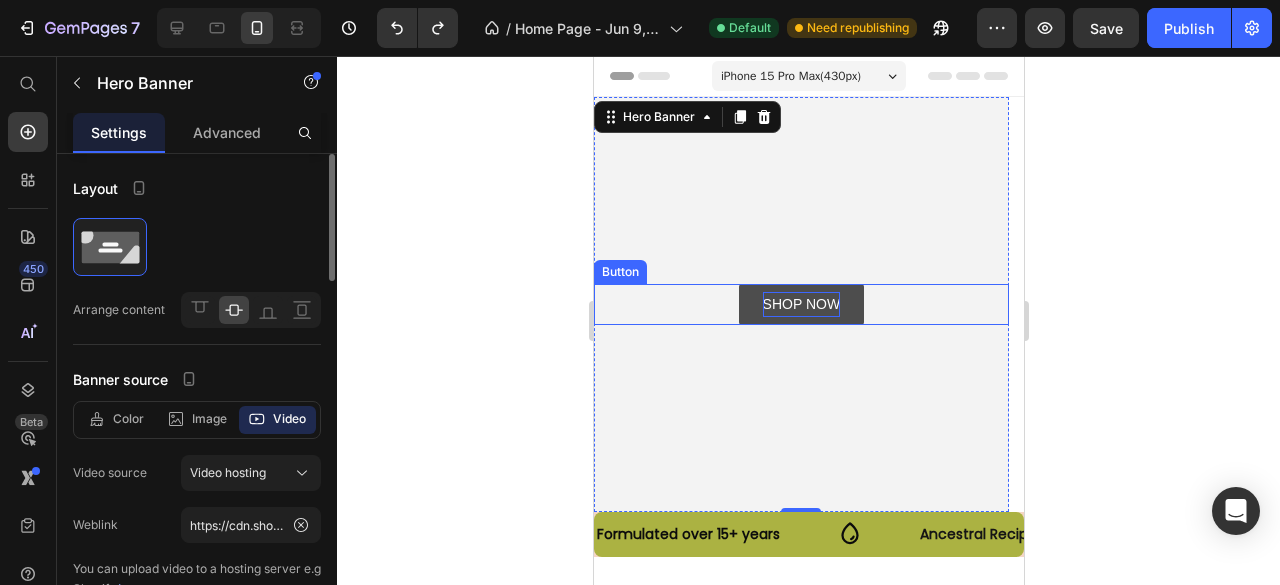 click on "SHOP NOW" at bounding box center (801, 304) 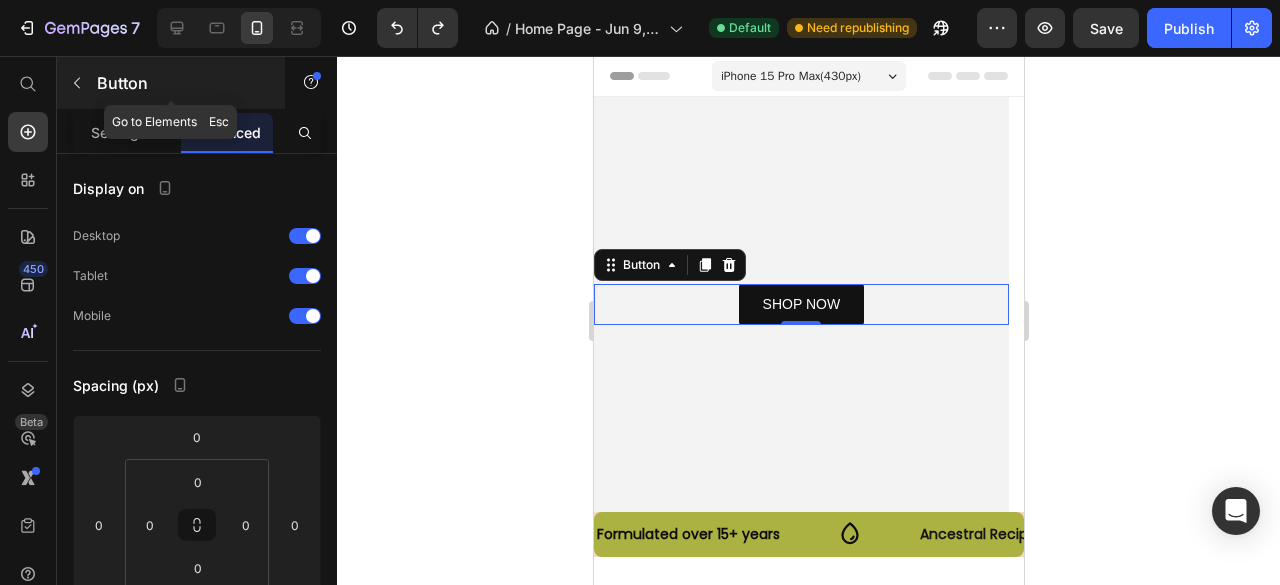 click at bounding box center [77, 83] 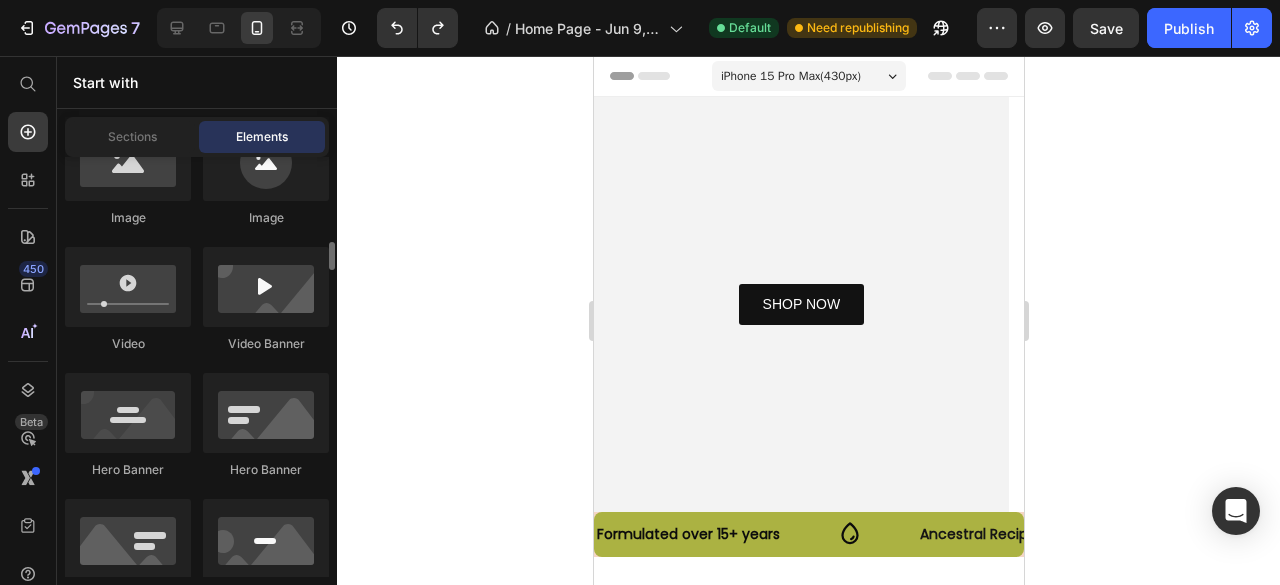 scroll, scrollTop: 856, scrollLeft: 0, axis: vertical 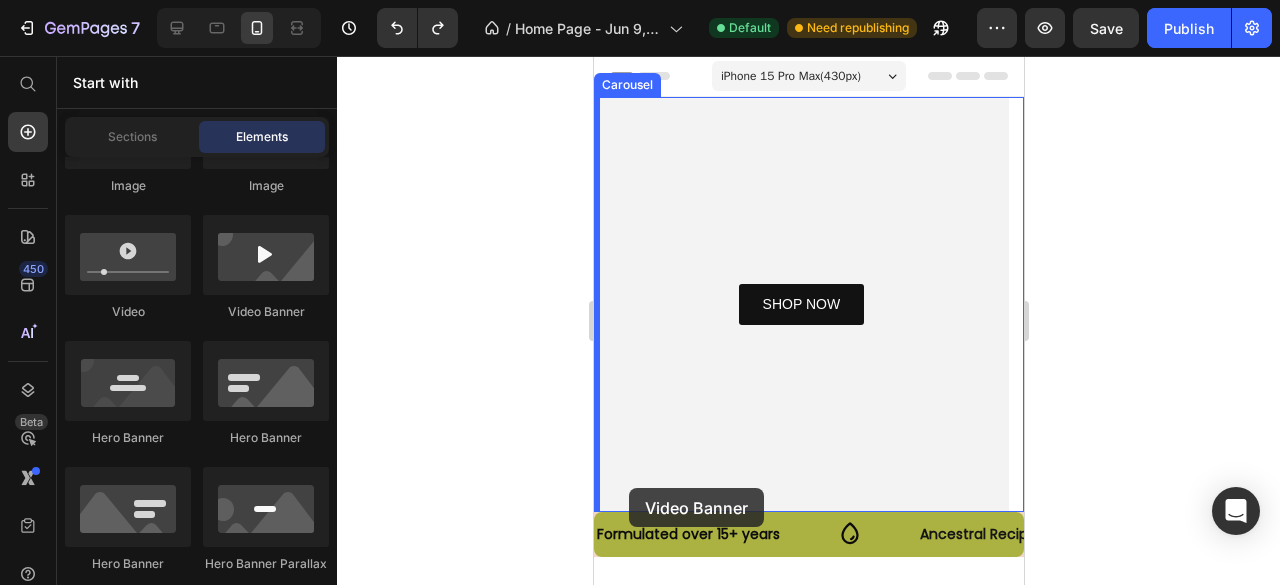 drag, startPoint x: 607, startPoint y: 267, endPoint x: 628, endPoint y: 487, distance: 221 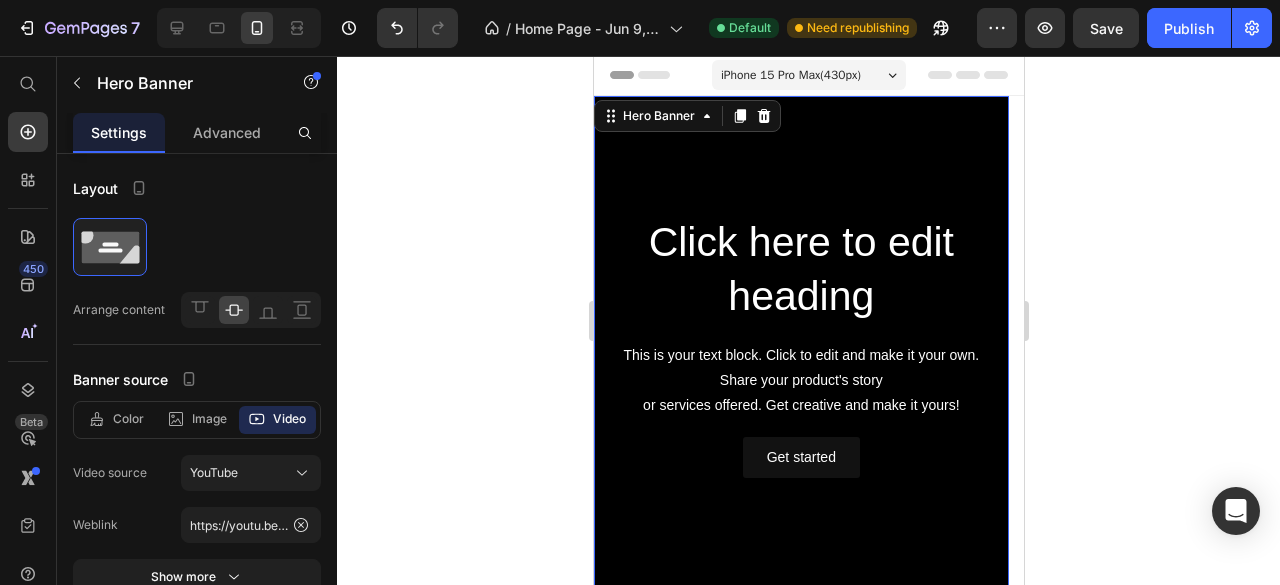 scroll, scrollTop: 0, scrollLeft: 0, axis: both 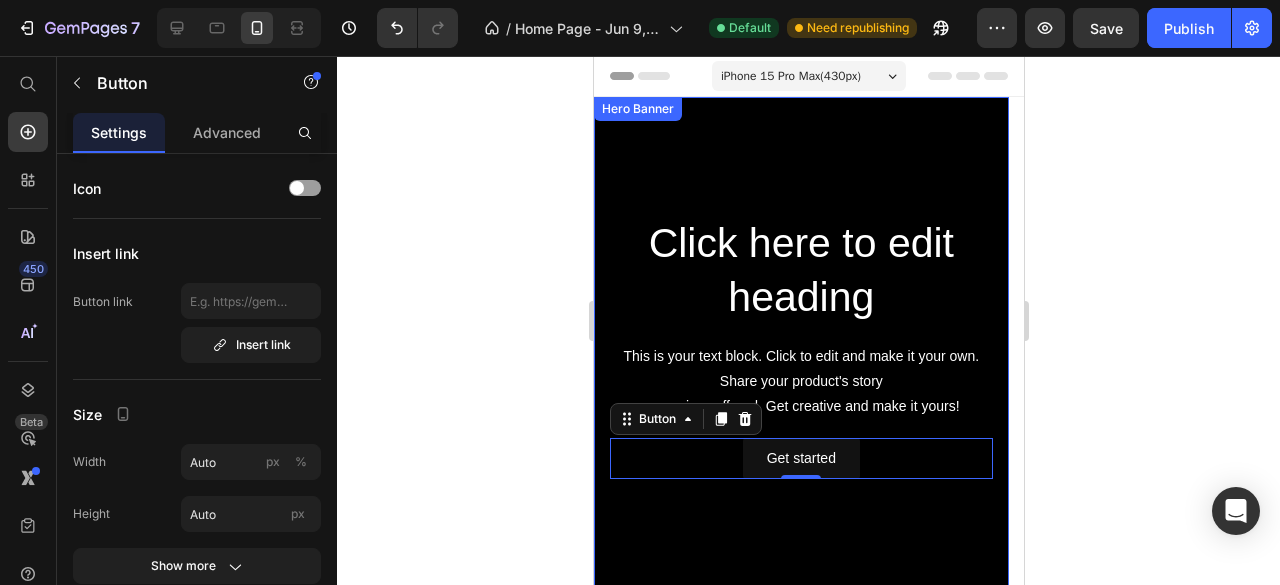 drag, startPoint x: 901, startPoint y: 455, endPoint x: 898, endPoint y: 517, distance: 62.072536 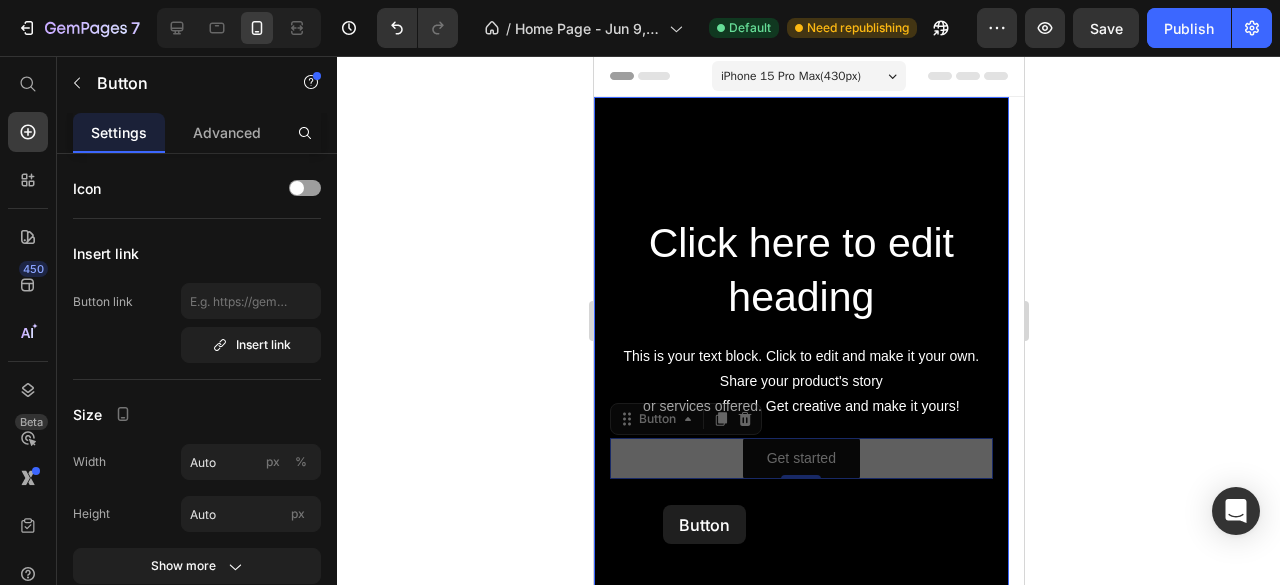 drag, startPoint x: 630, startPoint y: 420, endPoint x: 662, endPoint y: 505, distance: 90.824005 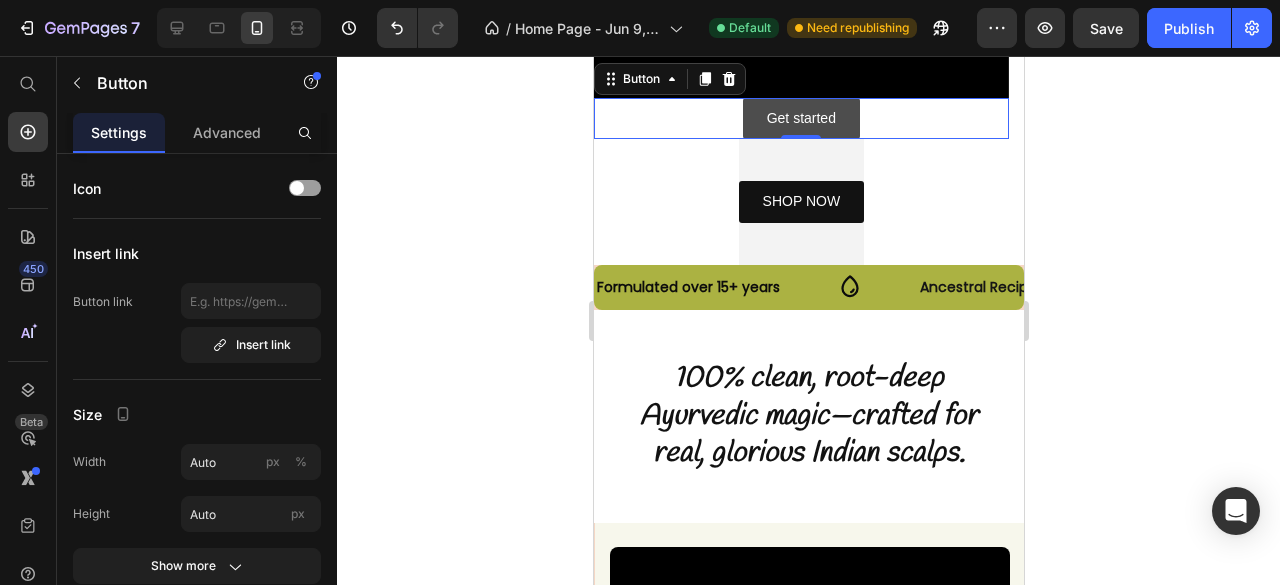 scroll, scrollTop: 96, scrollLeft: 0, axis: vertical 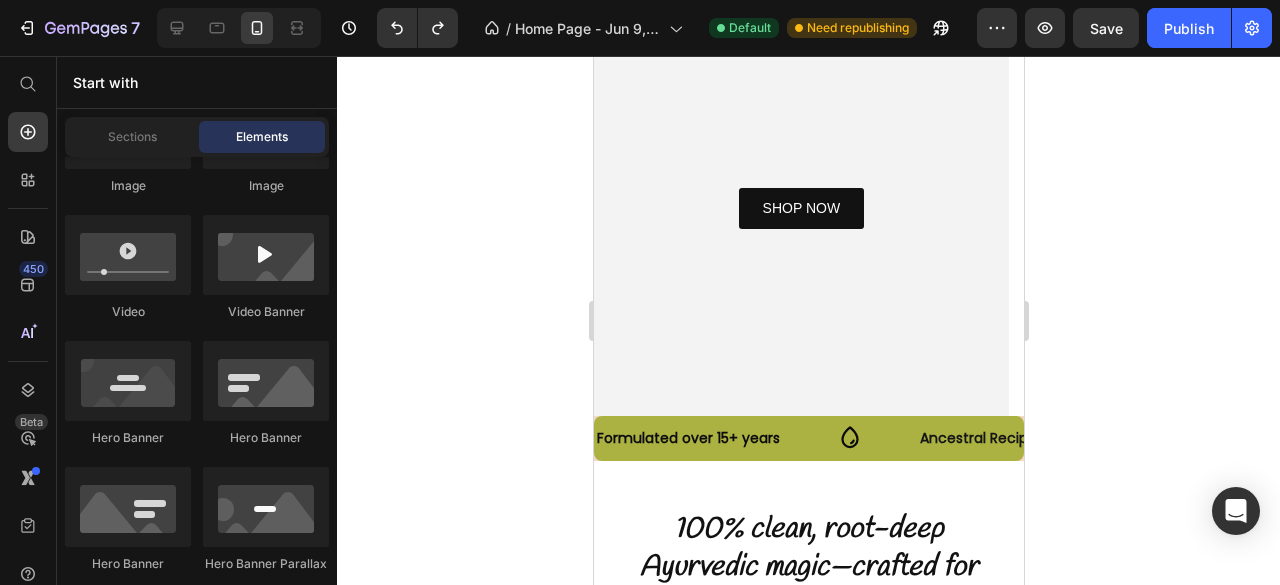 click 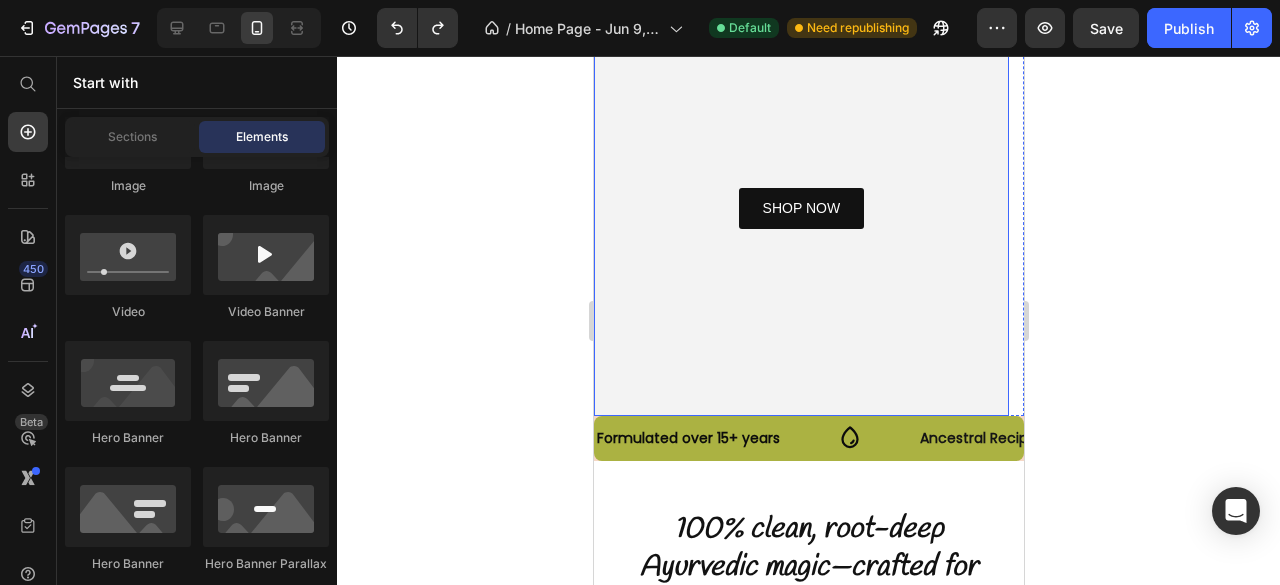 scroll, scrollTop: 0, scrollLeft: 0, axis: both 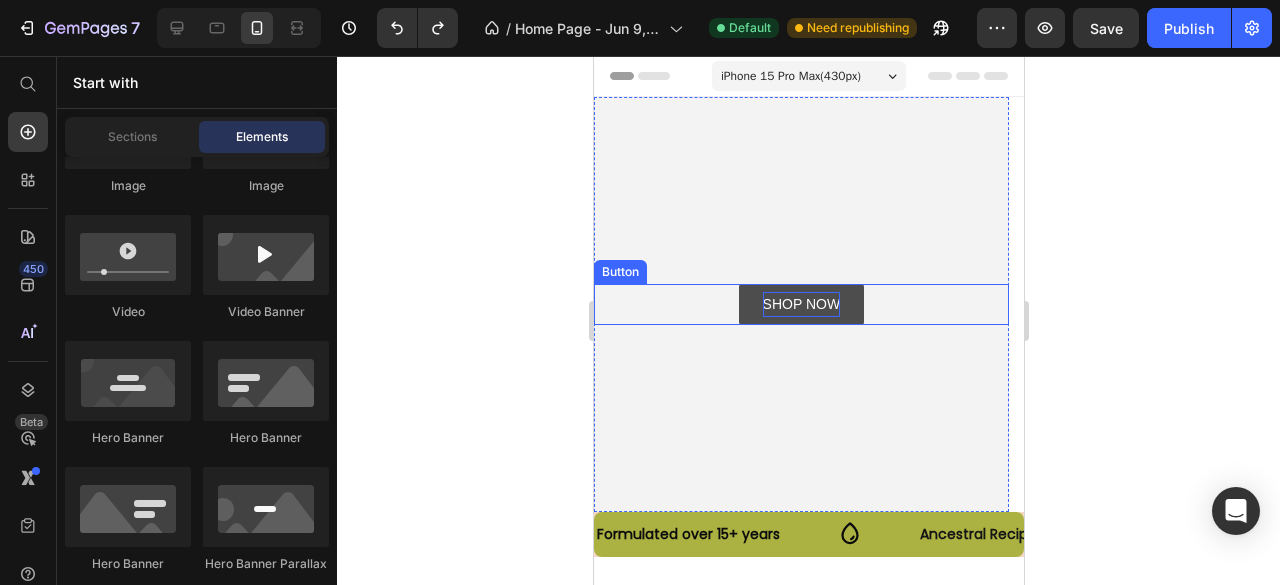 click on "SHOP   NOW" at bounding box center (801, 304) 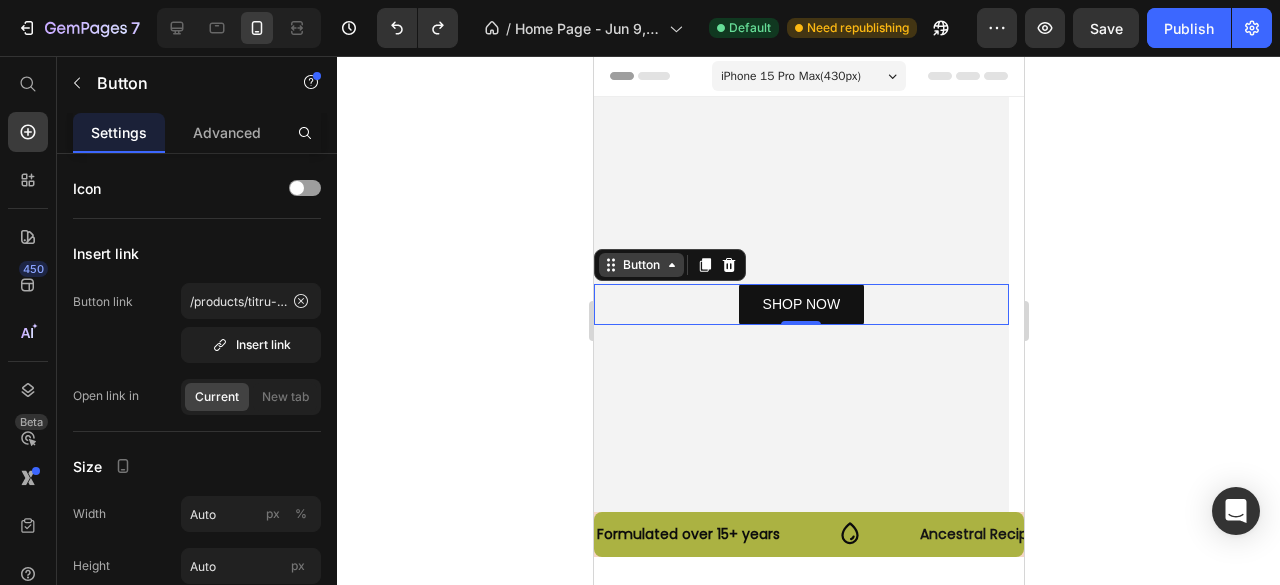 click 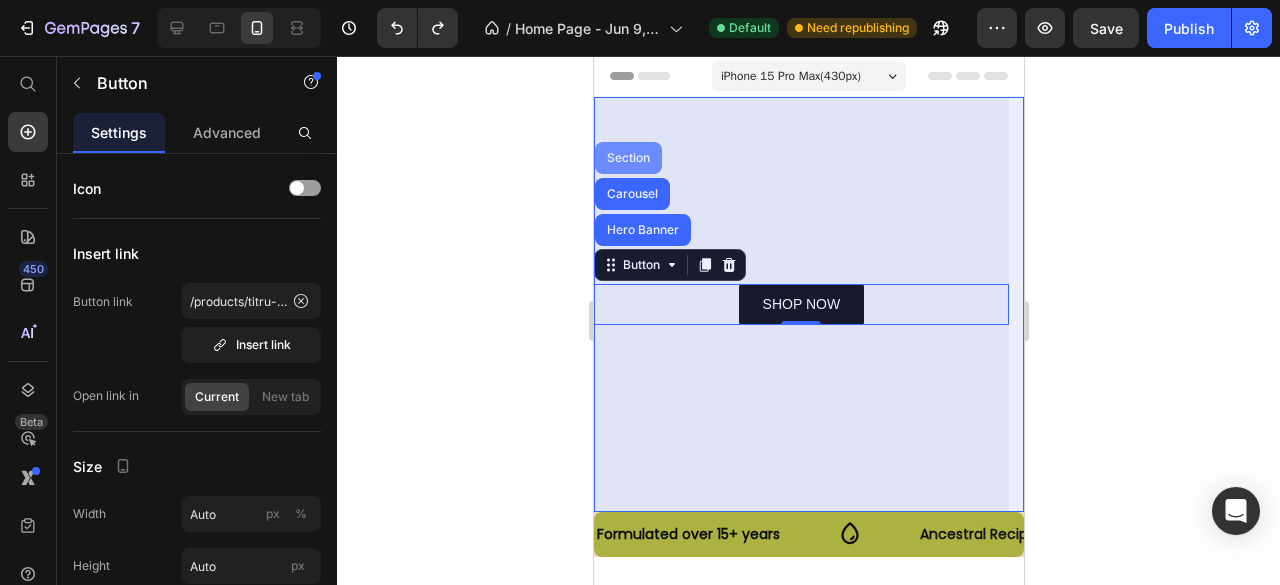 click on "Section" at bounding box center (627, 158) 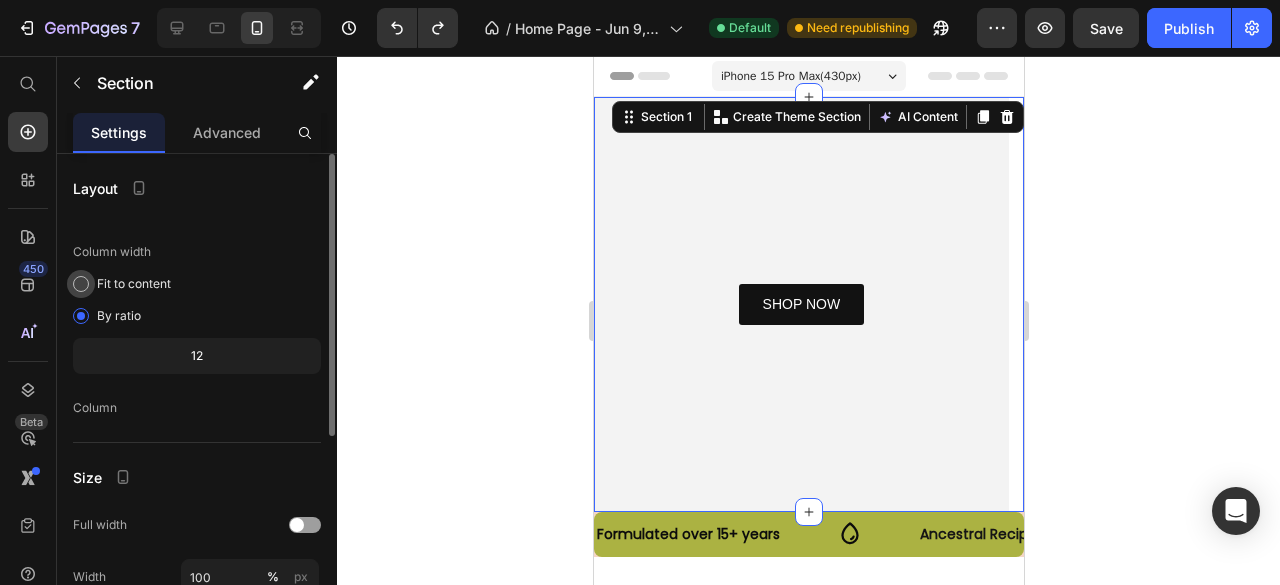 click on "Fit to content" at bounding box center [134, 284] 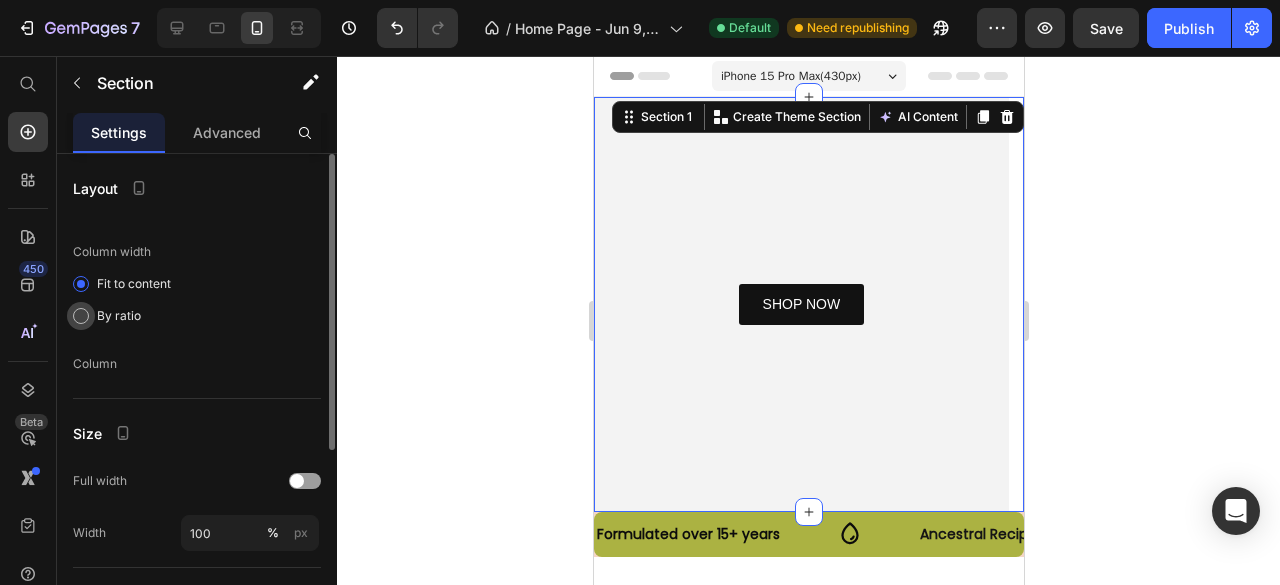 click on "By ratio" at bounding box center (119, 316) 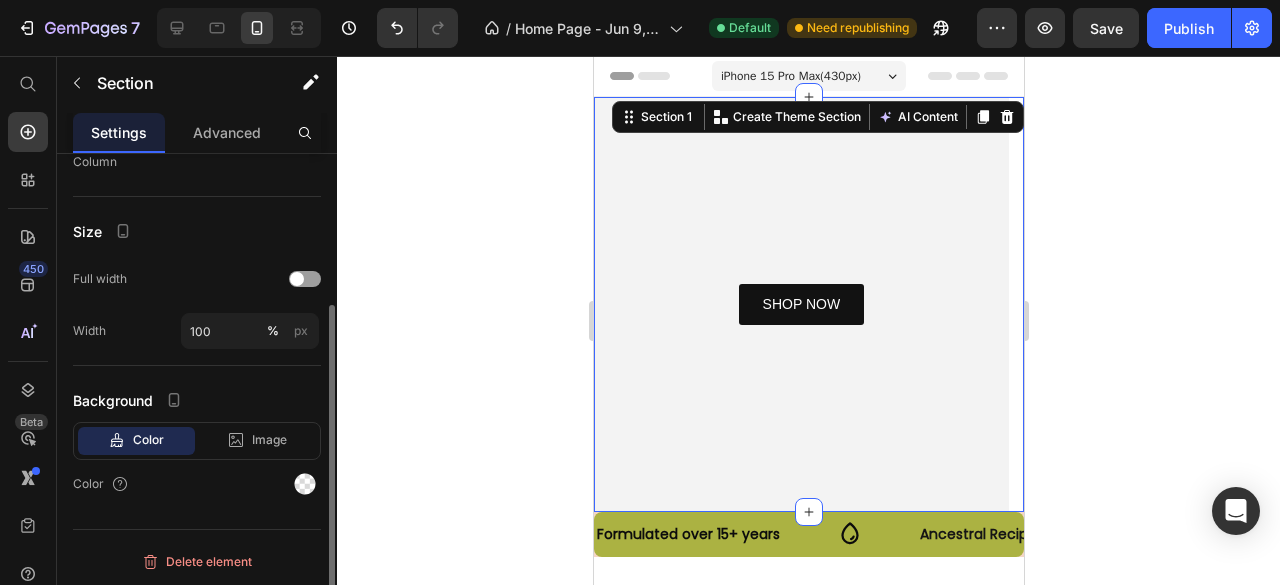 scroll, scrollTop: 0, scrollLeft: 0, axis: both 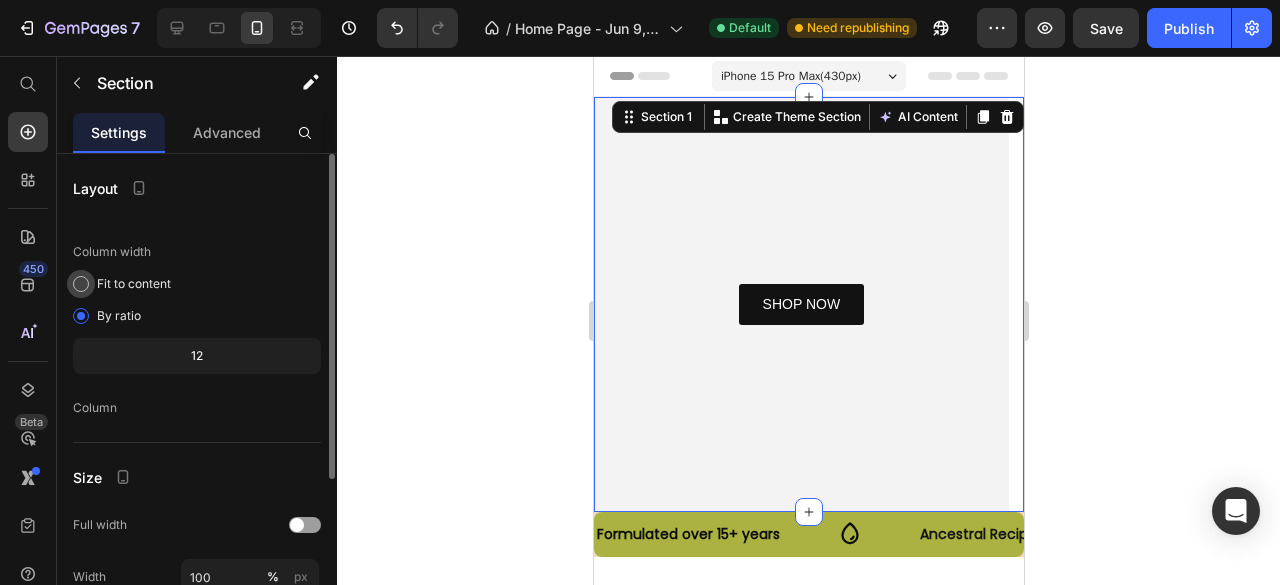 click on "Fit to content" at bounding box center (134, 284) 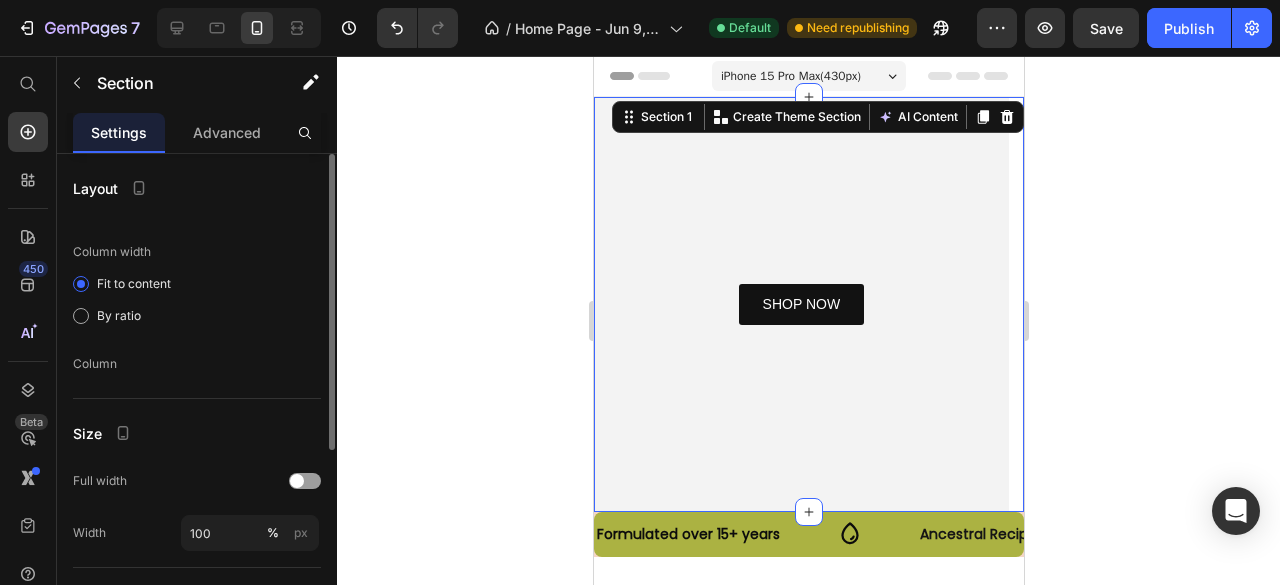 click on "Column" at bounding box center [197, 364] 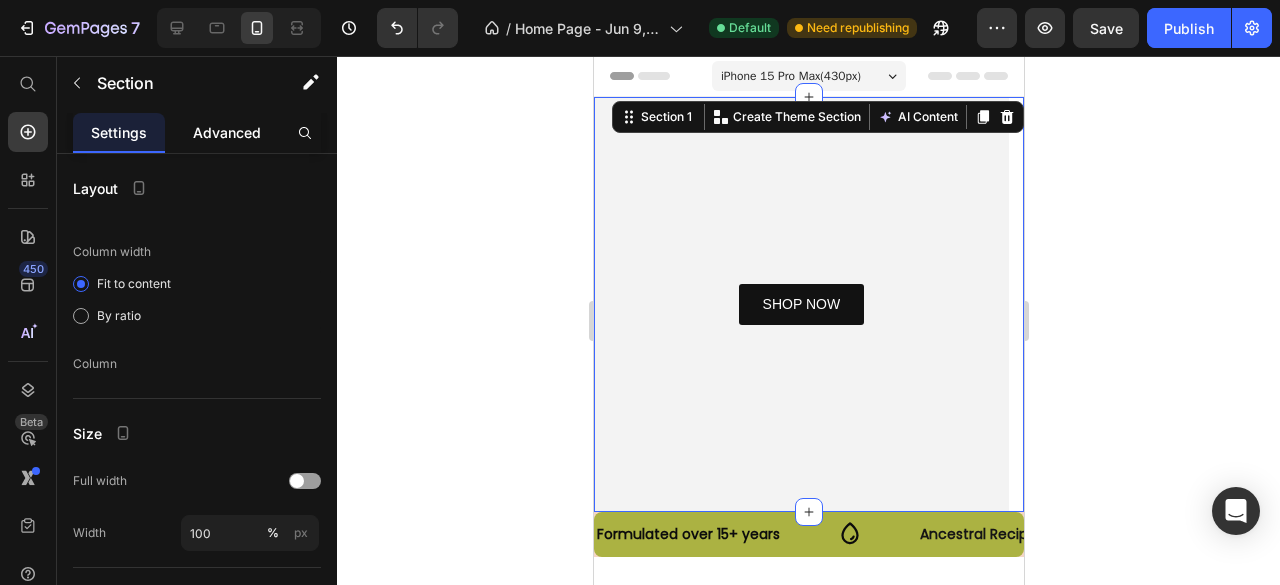 click on "Advanced" at bounding box center [227, 132] 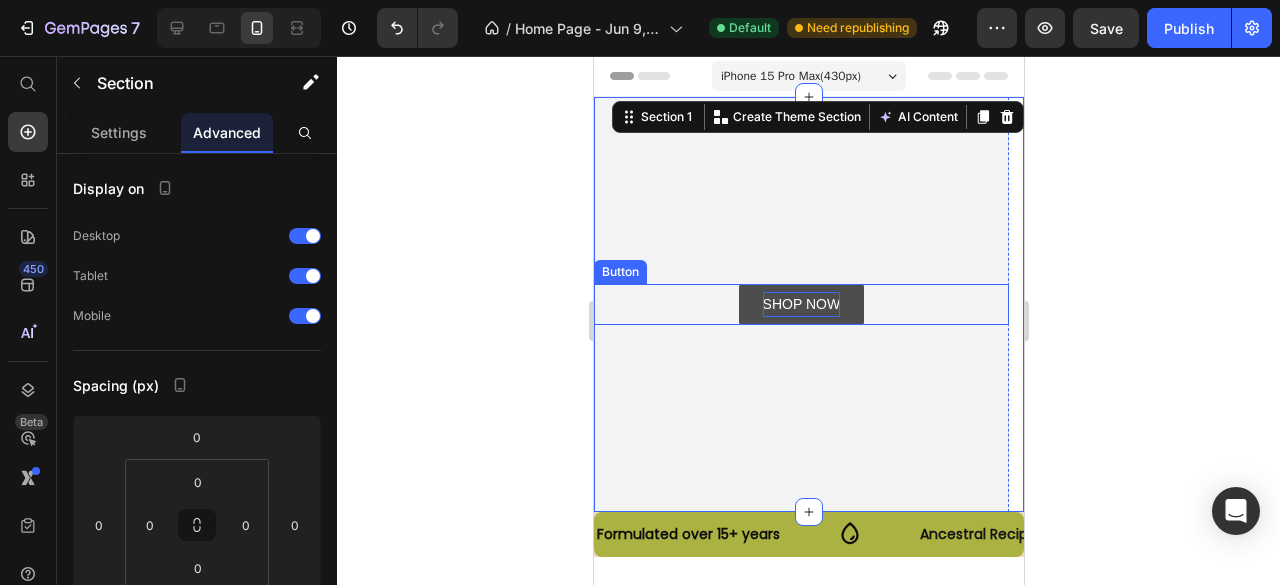 click on "SHOP   NOW" at bounding box center [801, 304] 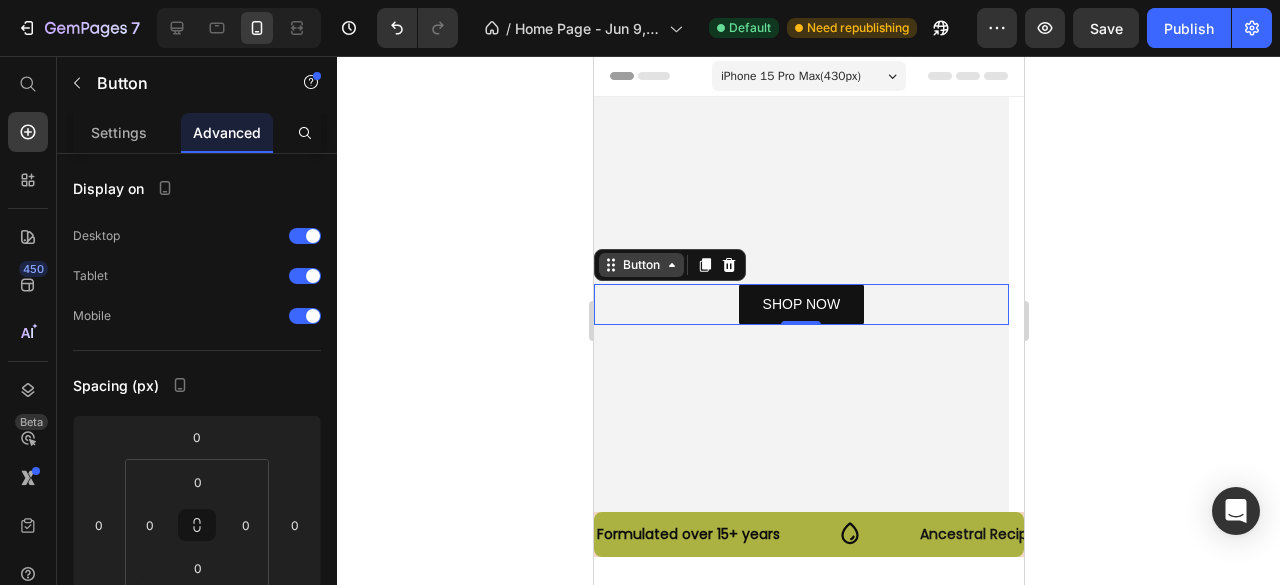 click on "Button" at bounding box center (640, 265) 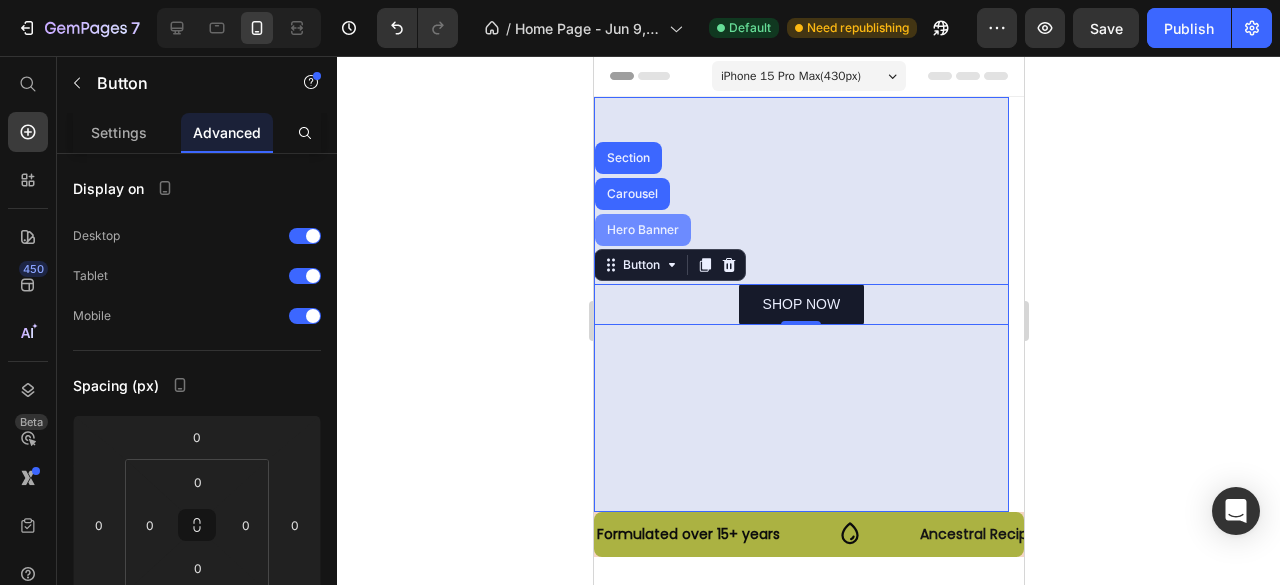 click on "Hero Banner" at bounding box center [642, 230] 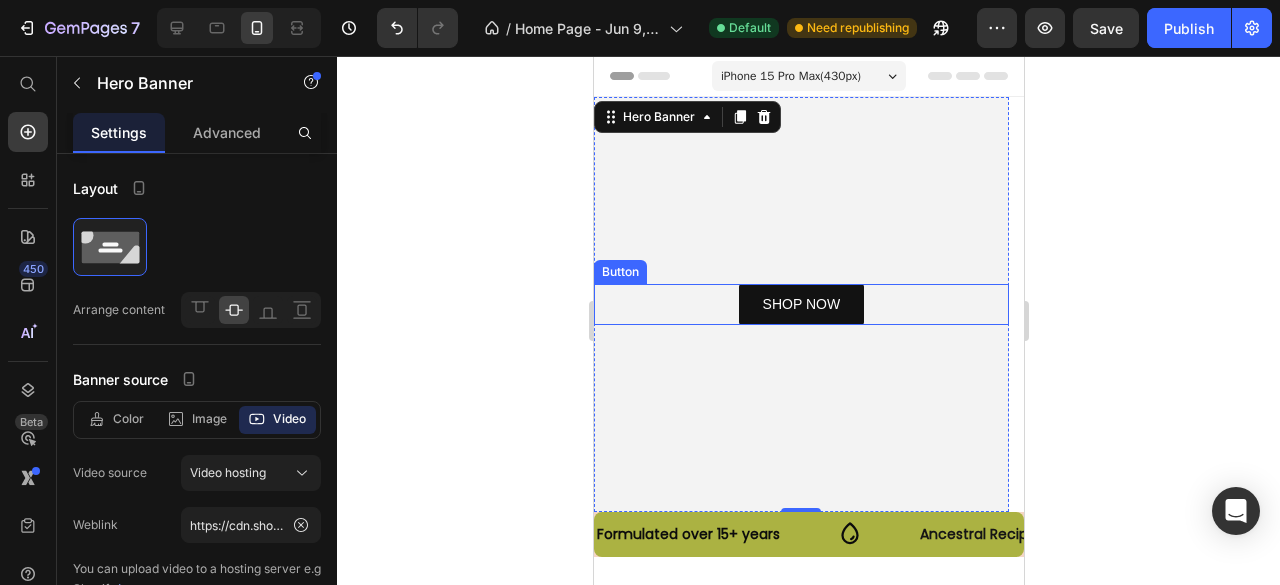 click on "SHOP   NOW Button" at bounding box center (800, 304) 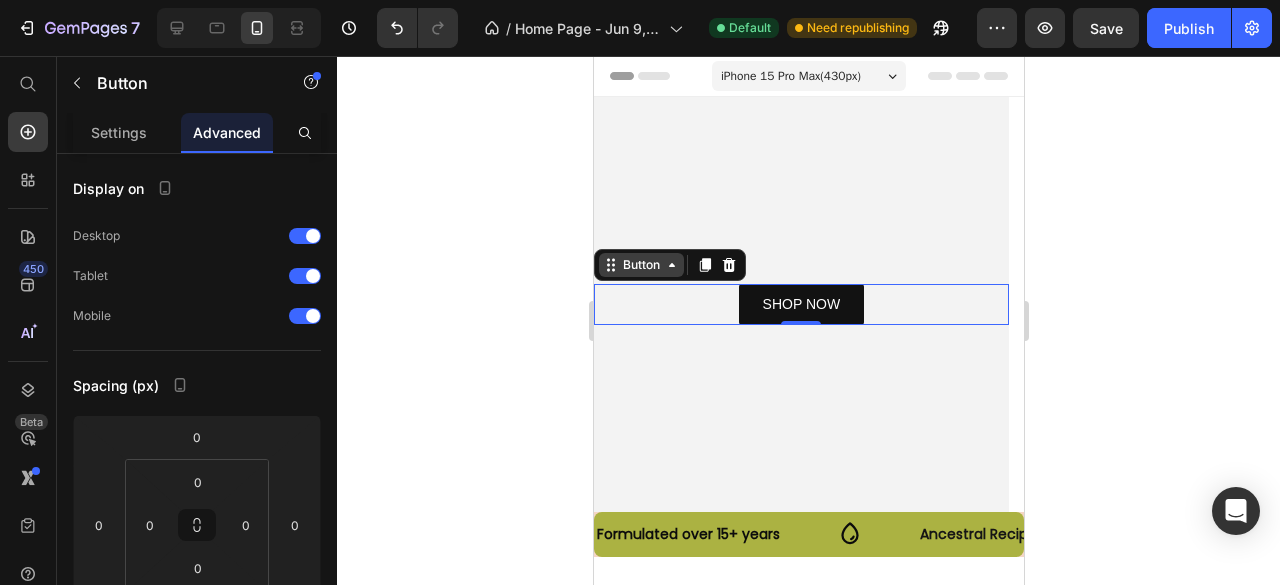 click 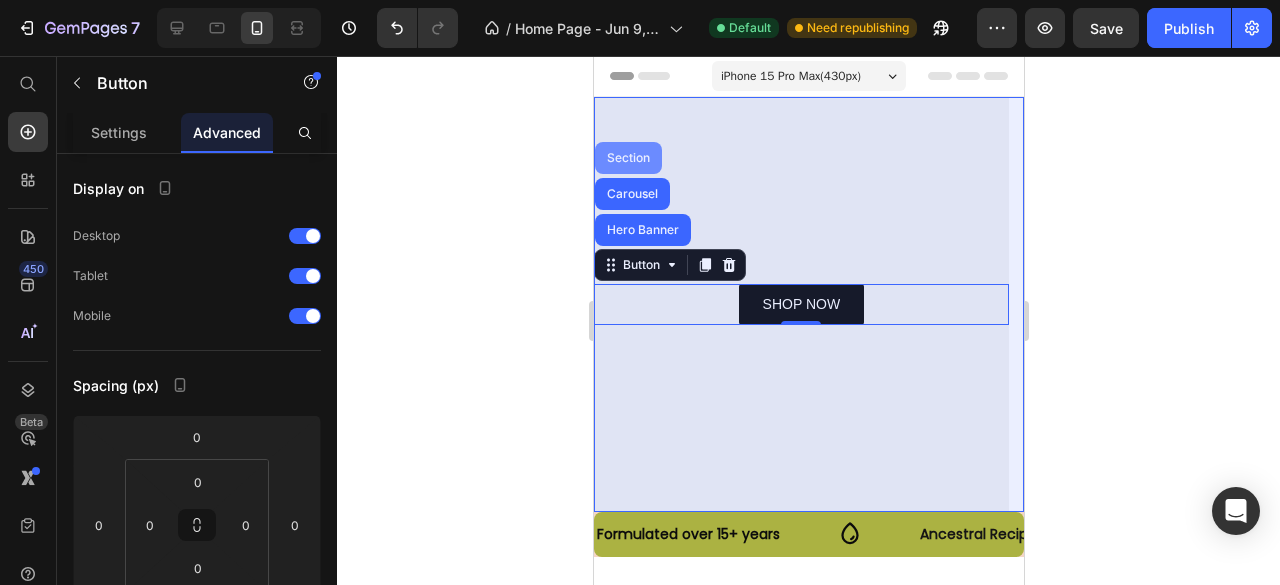 click on "Section" at bounding box center (627, 158) 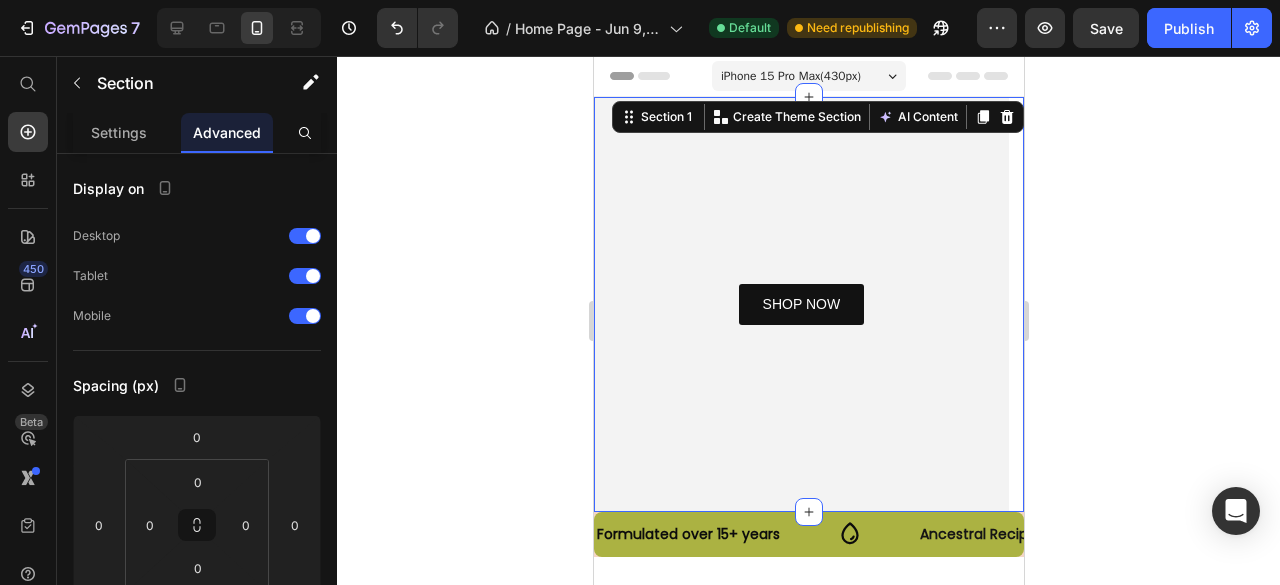 click 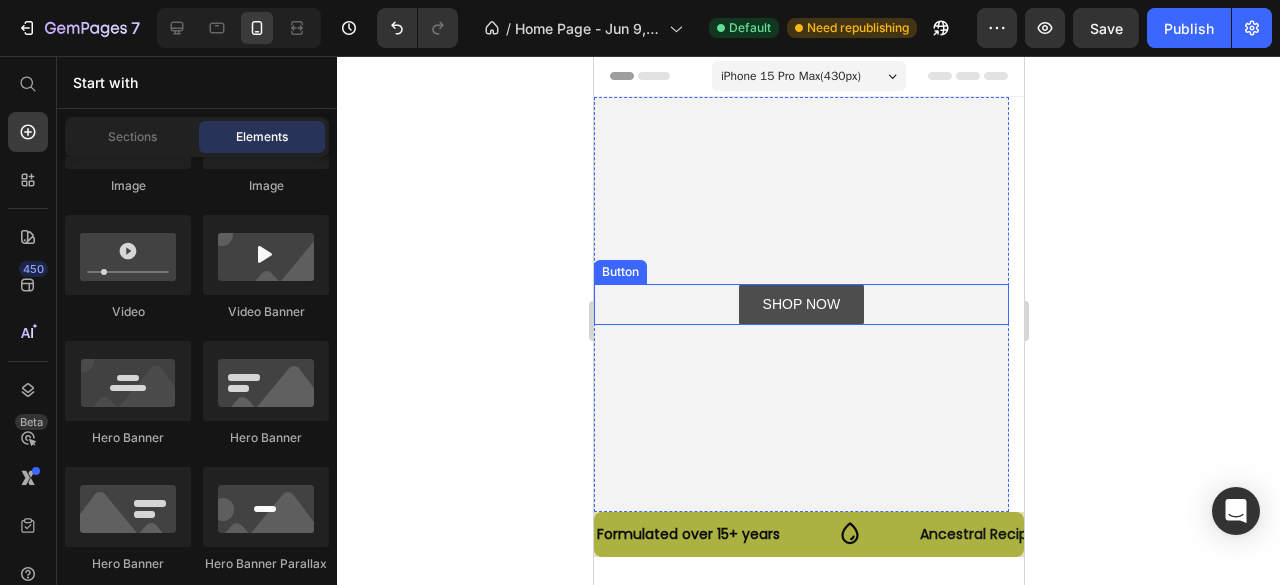 click on "SHOP   NOW" at bounding box center (801, 304) 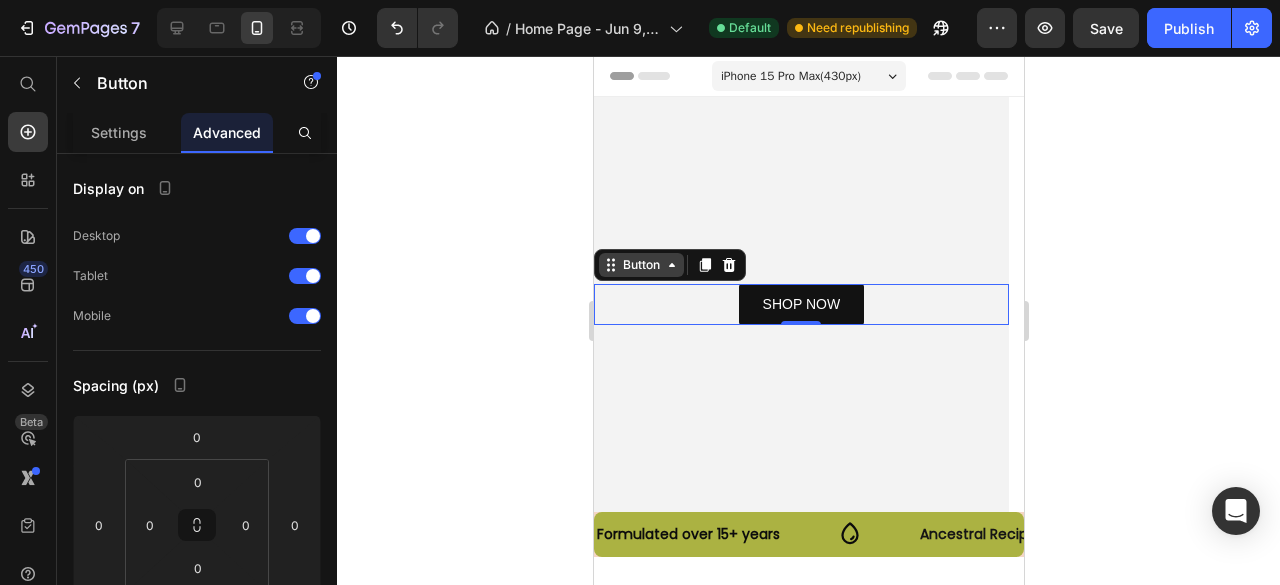 click 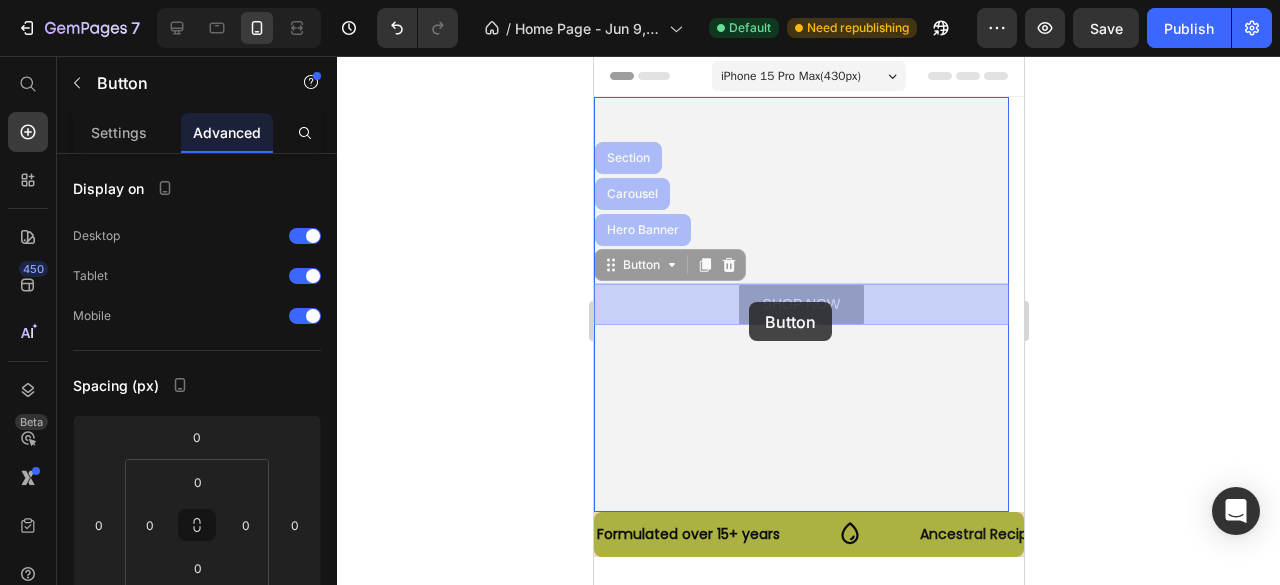 drag, startPoint x: 676, startPoint y: 277, endPoint x: 748, endPoint y: 303, distance: 76.55064 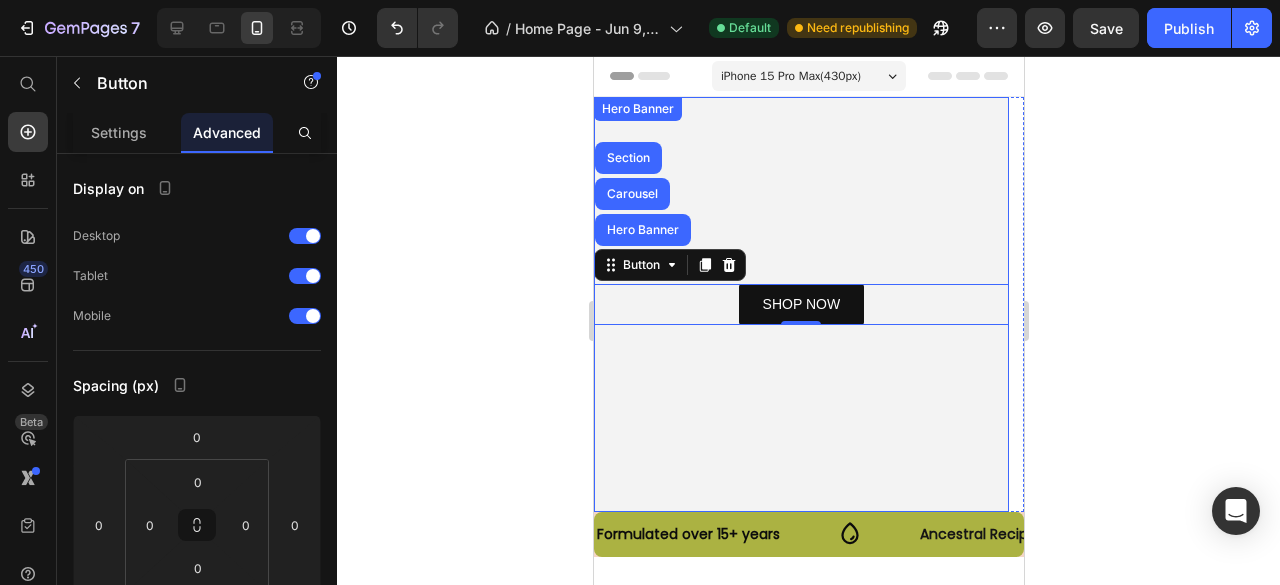 click at bounding box center (800, 304) 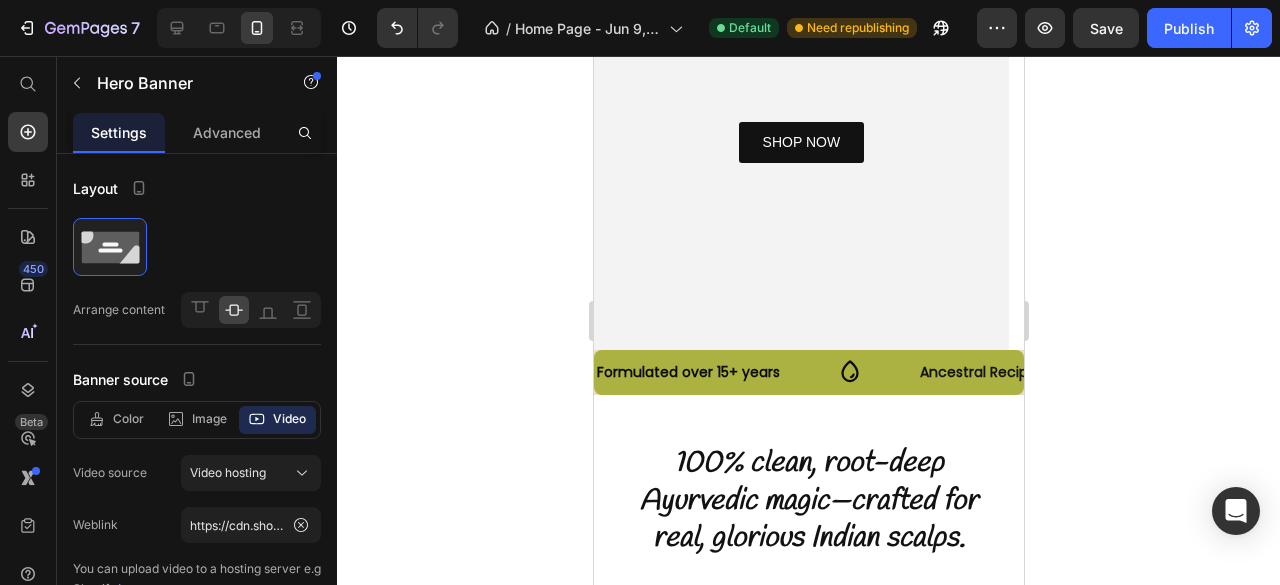 scroll, scrollTop: 0, scrollLeft: 0, axis: both 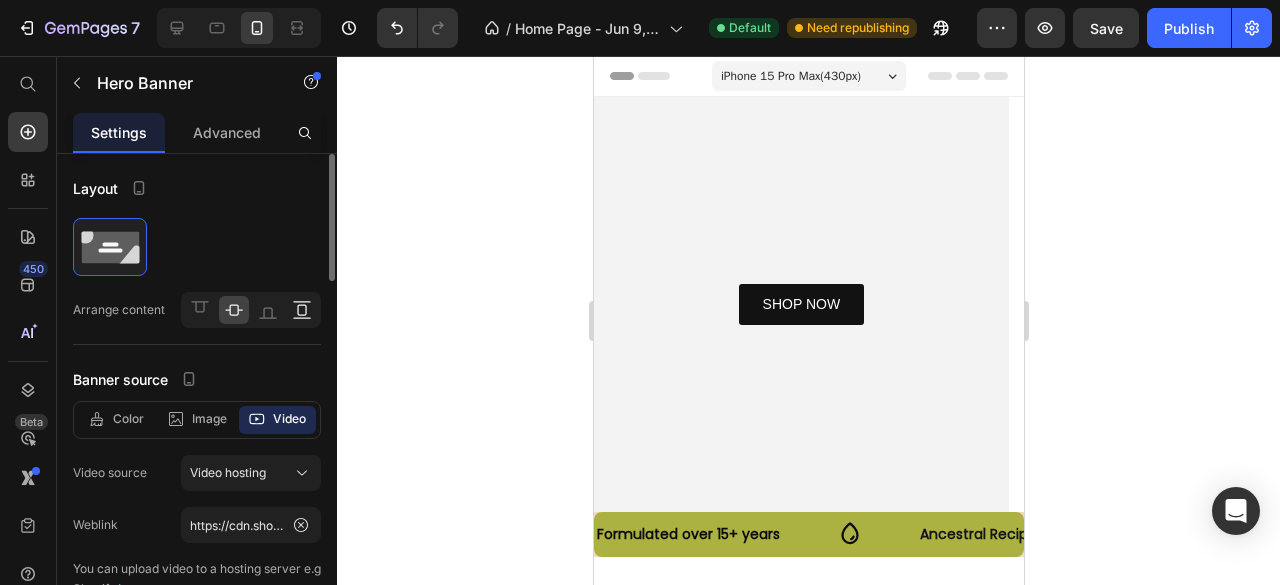 click 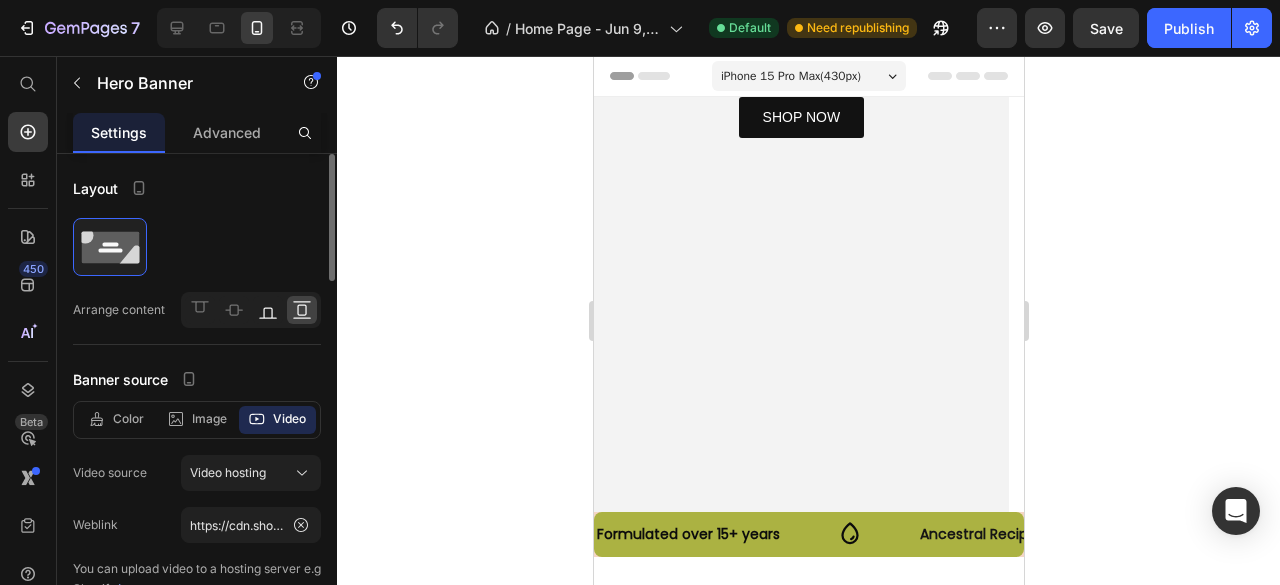 click 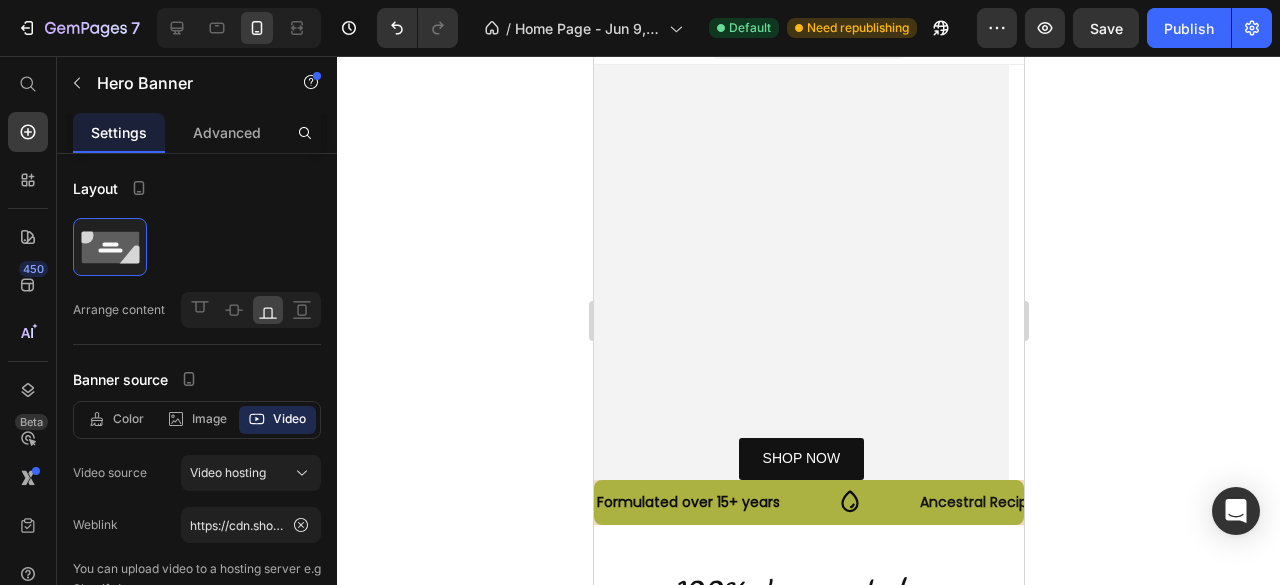 scroll, scrollTop: 0, scrollLeft: 0, axis: both 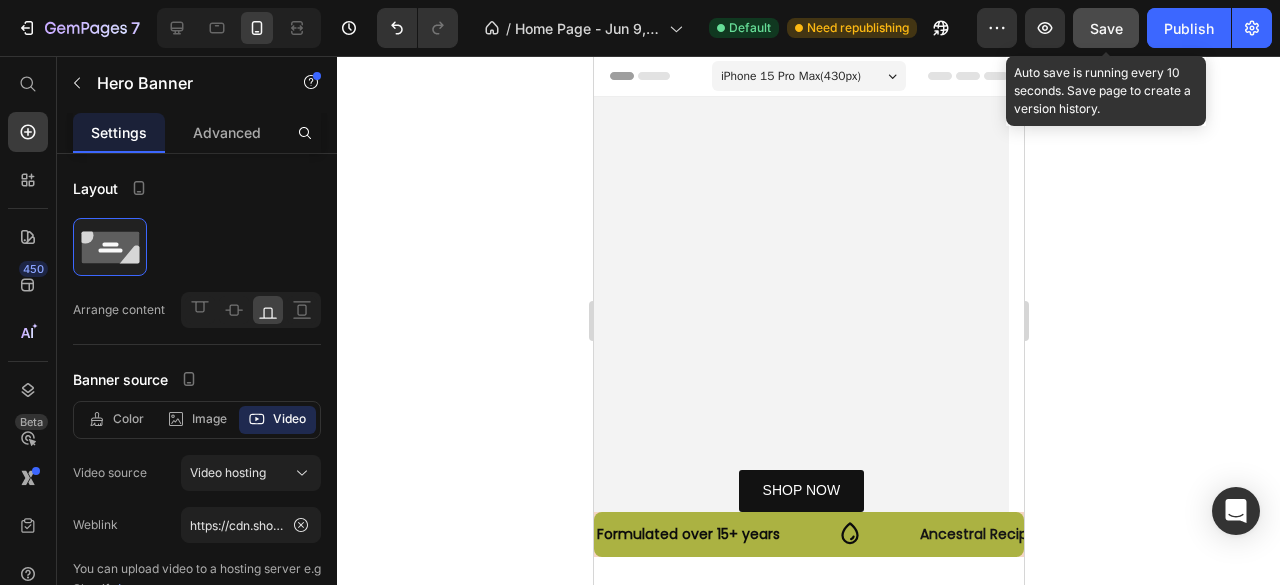 click on "Save" at bounding box center (1106, 28) 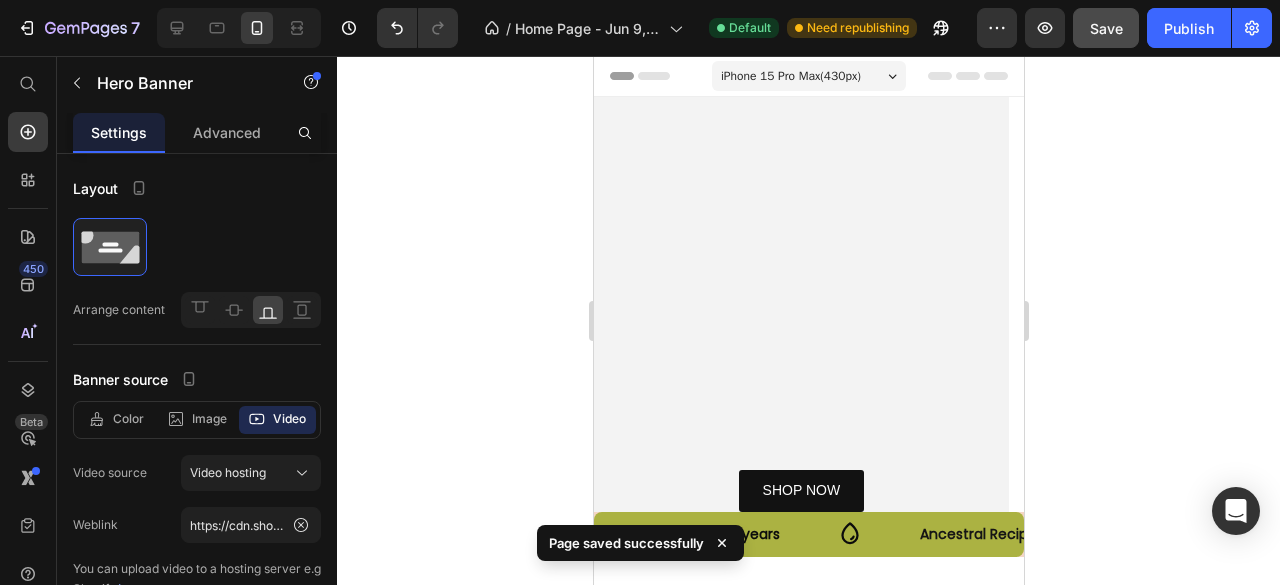 scroll, scrollTop: 141, scrollLeft: 0, axis: vertical 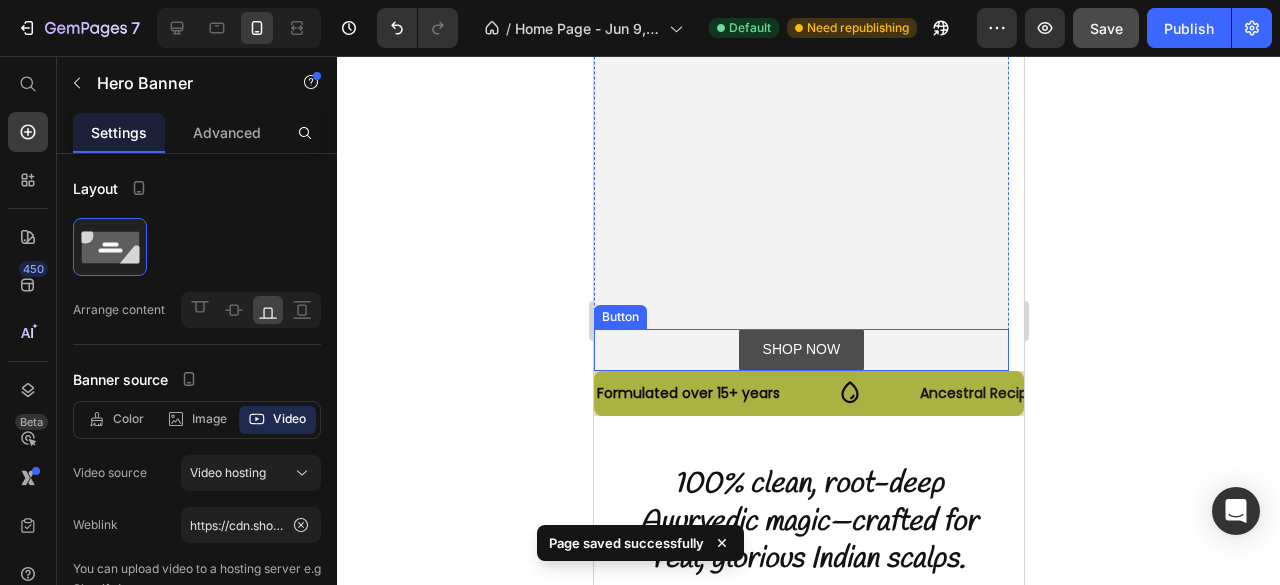 click on "SHOP   NOW" at bounding box center (801, 349) 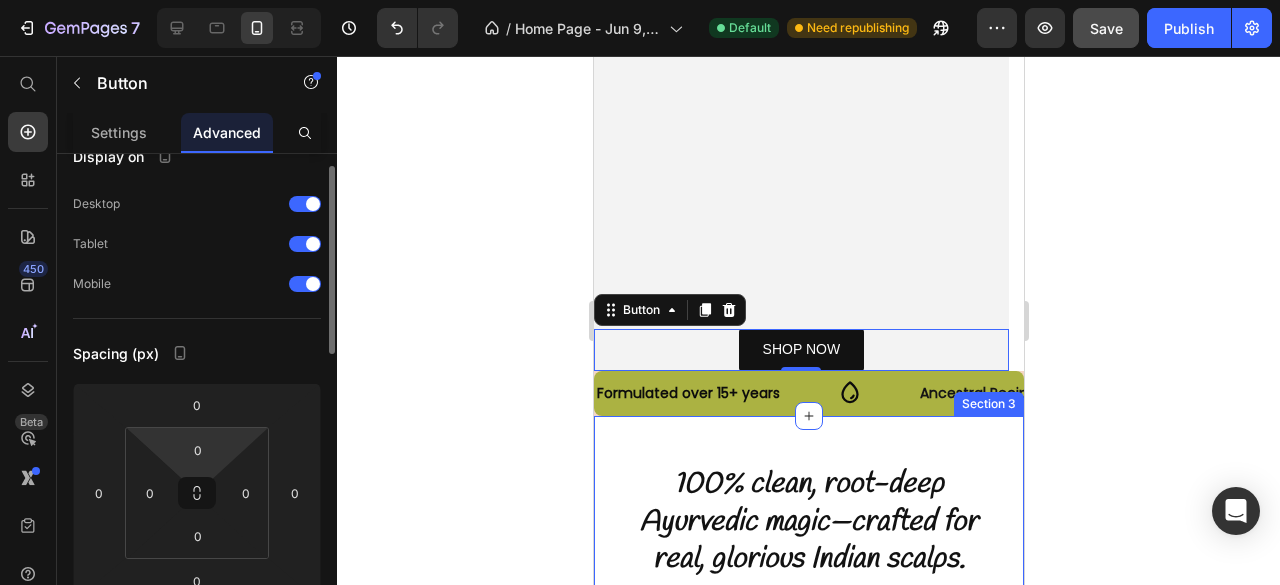 scroll, scrollTop: 31, scrollLeft: 0, axis: vertical 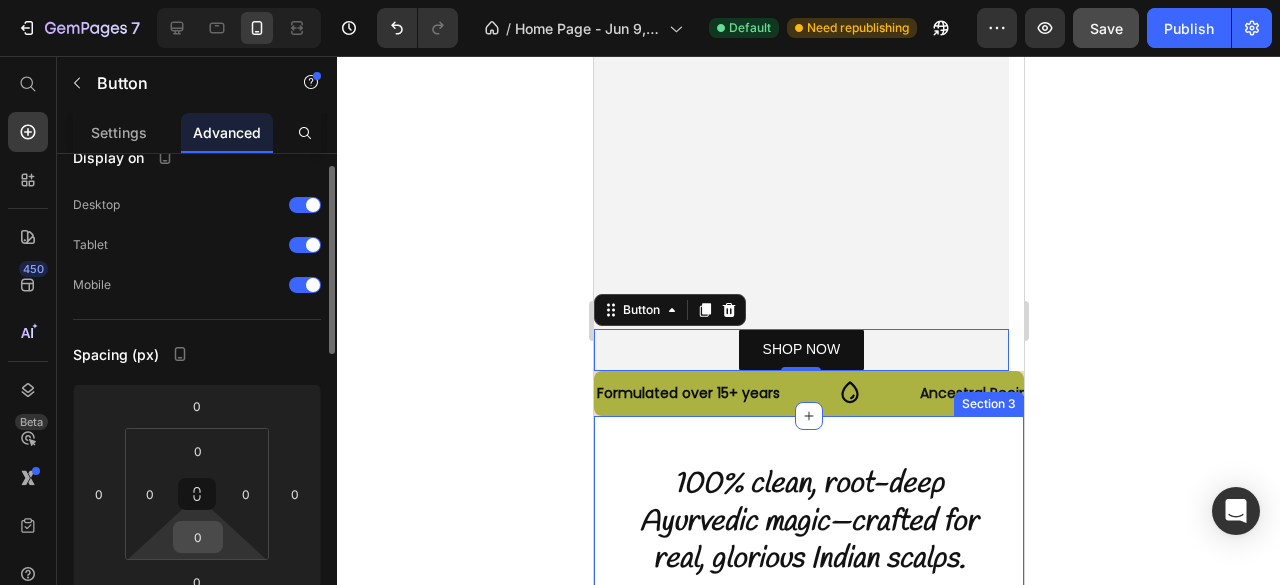 click on "0" at bounding box center [198, 537] 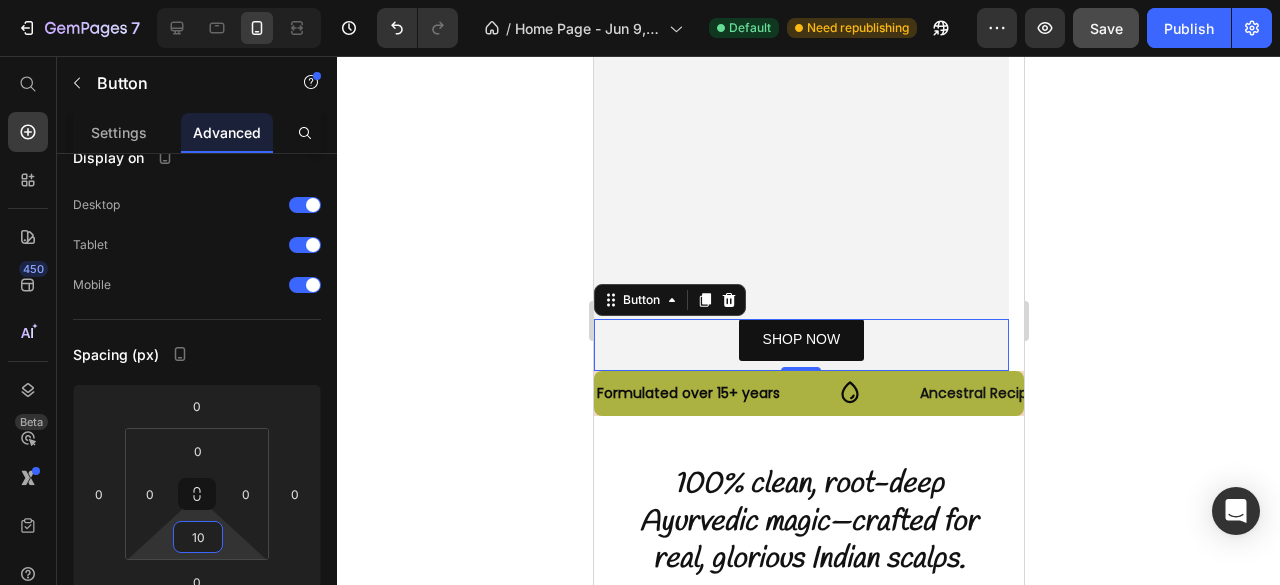 type on "10" 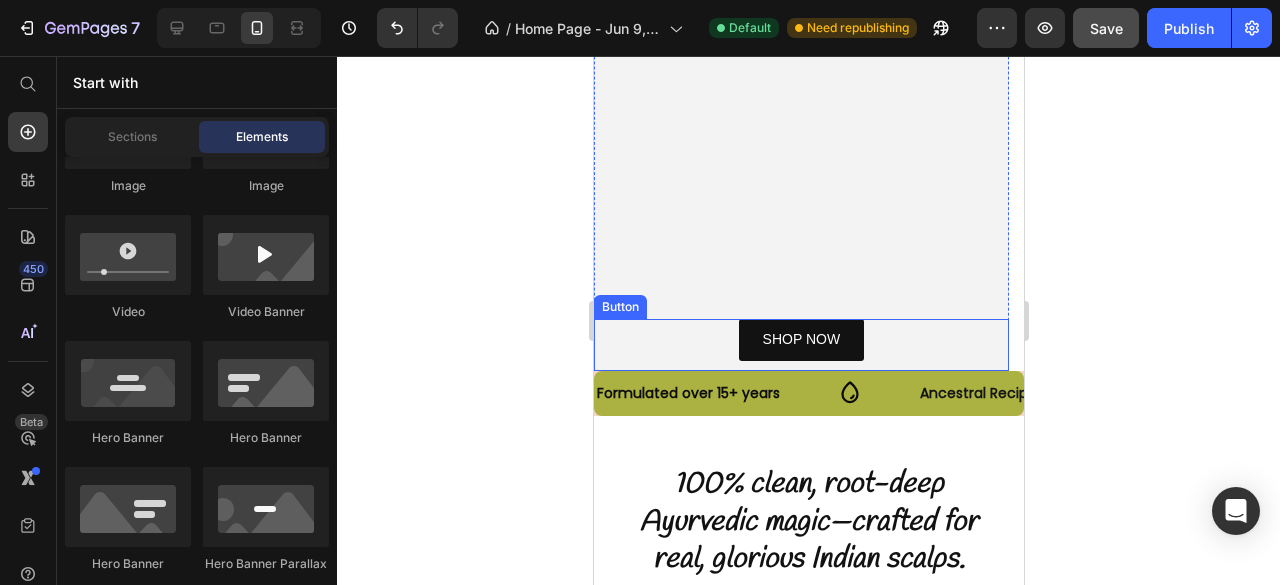 click 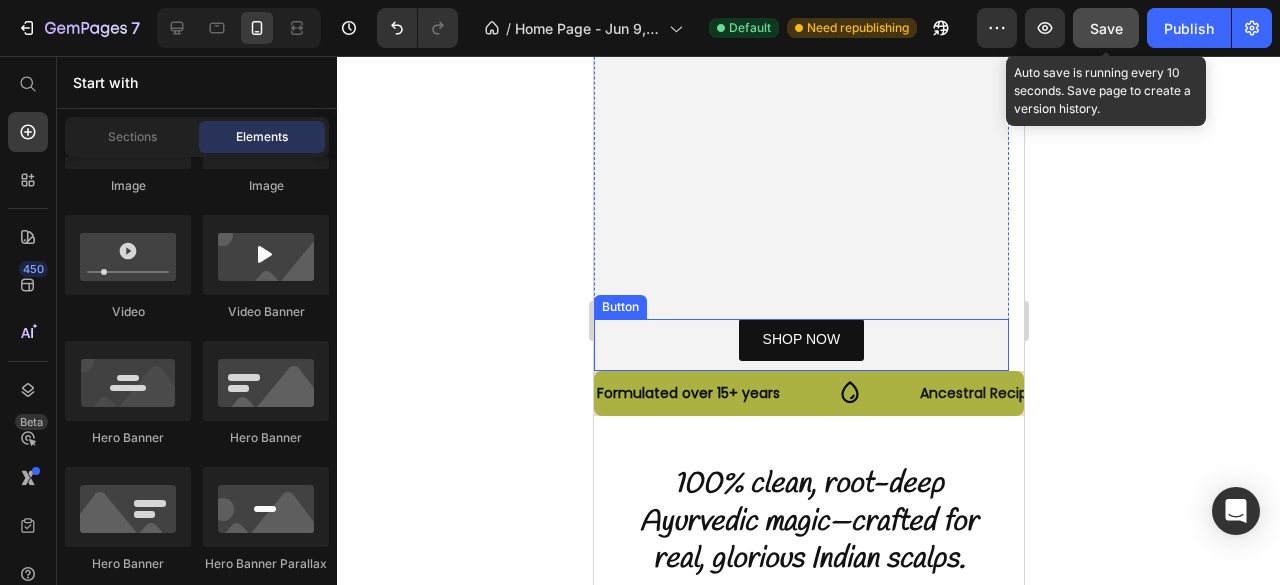 click on "Save" at bounding box center [1106, 28] 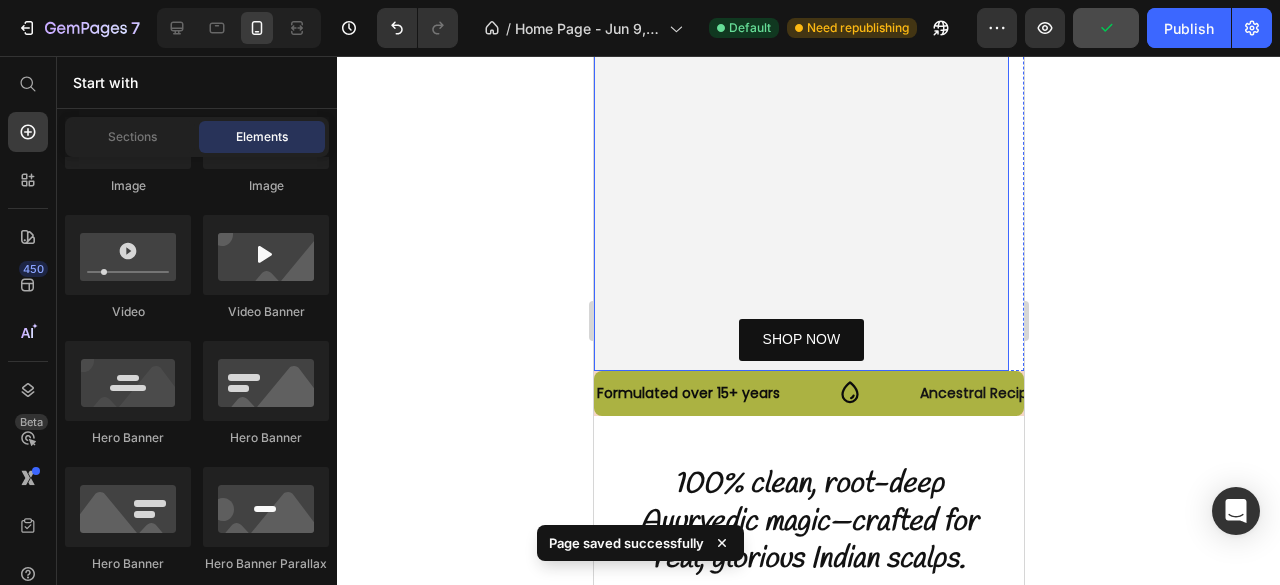 scroll, scrollTop: 0, scrollLeft: 0, axis: both 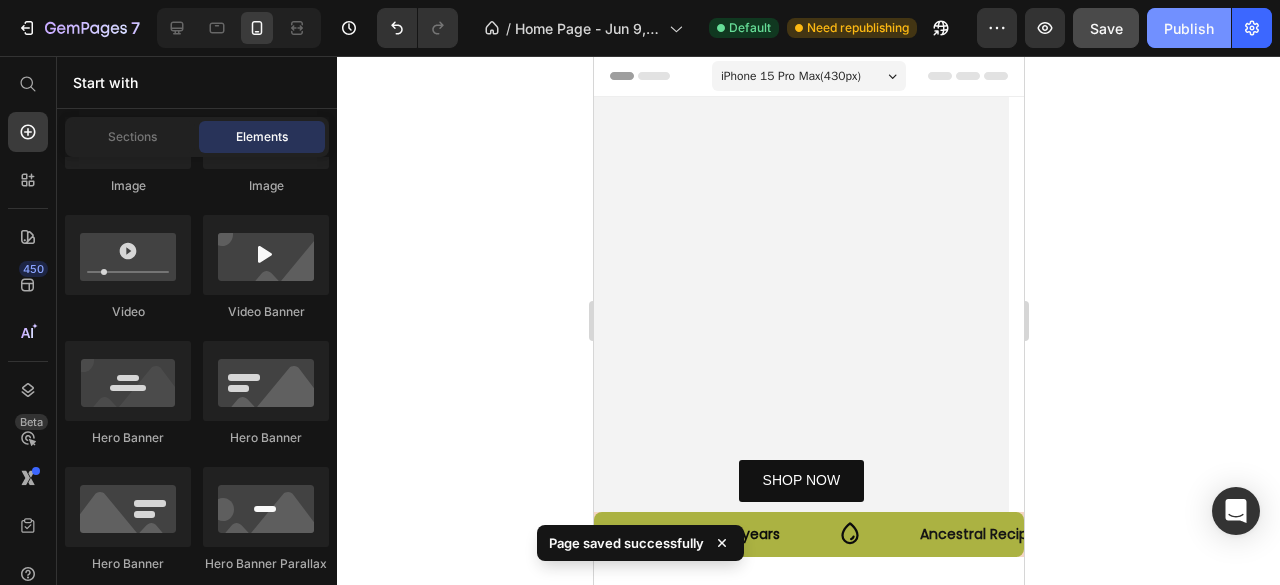 click on "Publish" 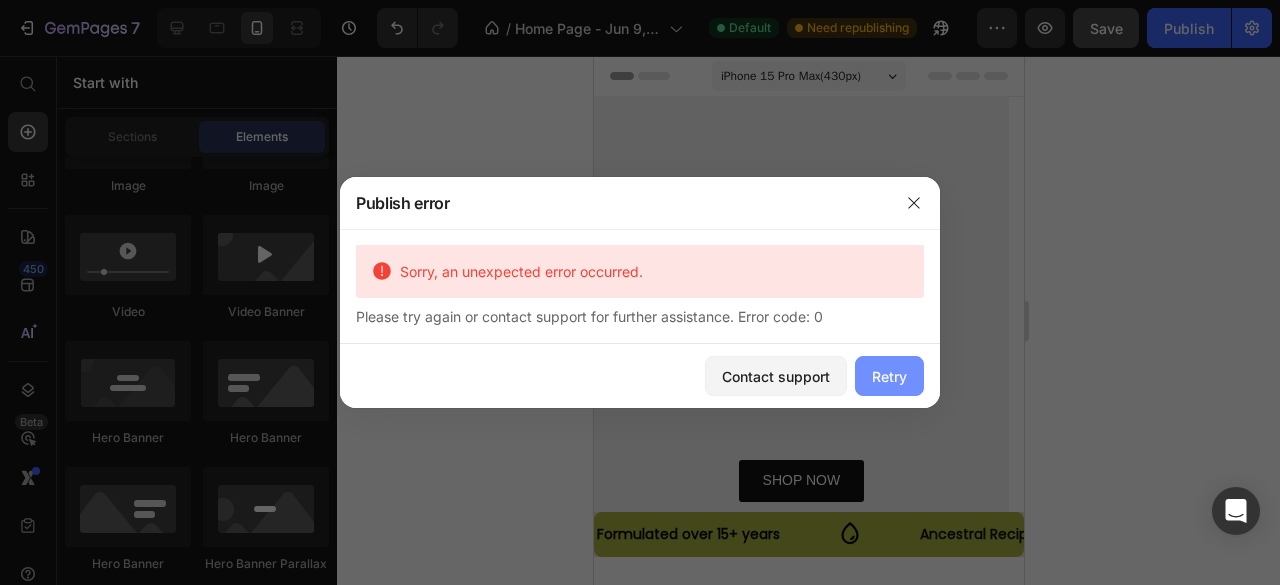click on "Retry" at bounding box center (889, 376) 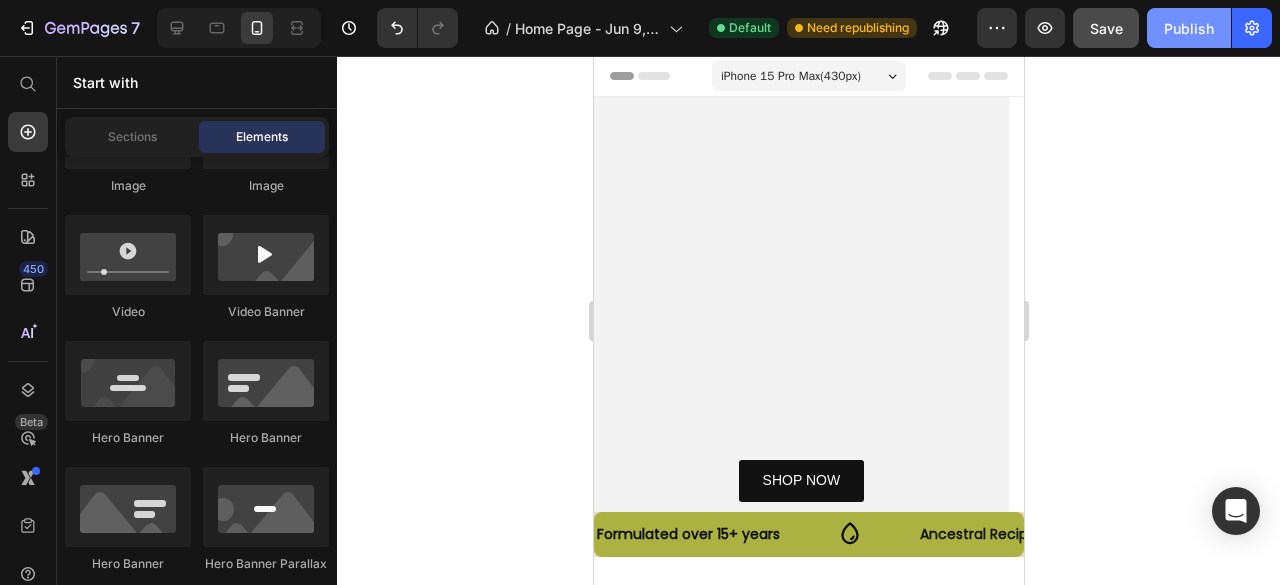 click on "Publish" at bounding box center [1189, 28] 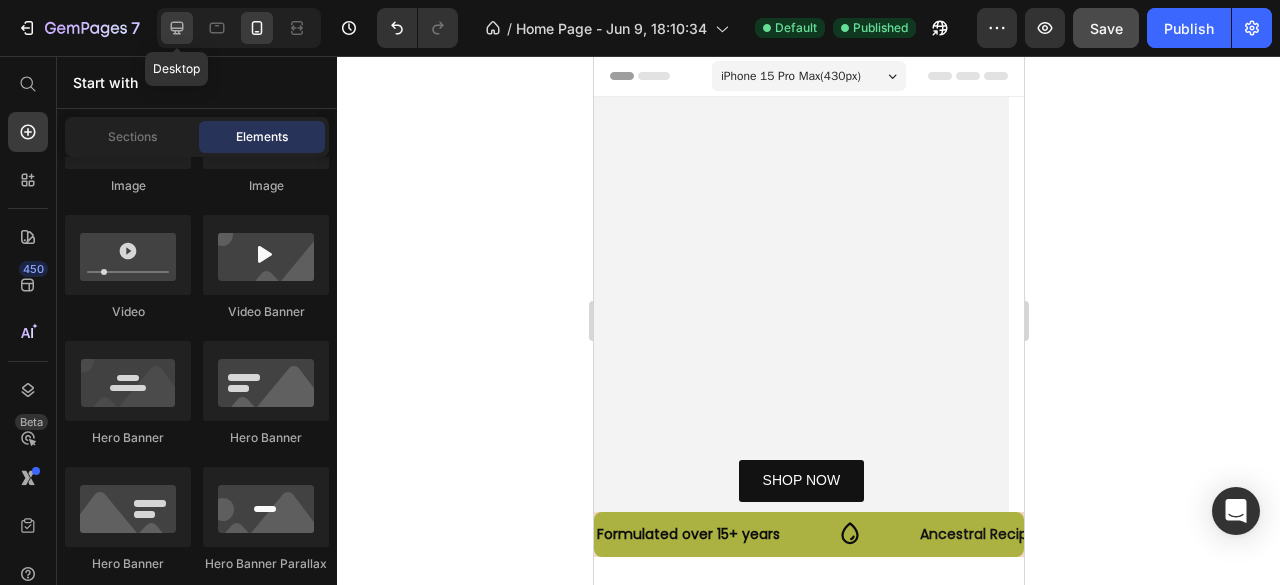 click 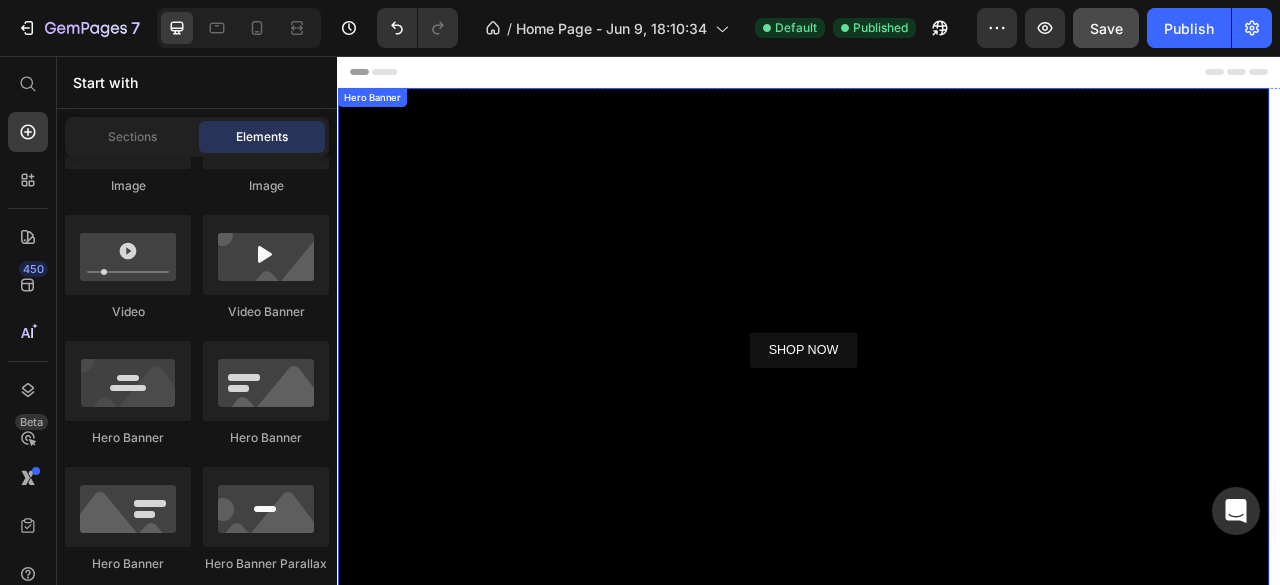 click at bounding box center (929, 430) 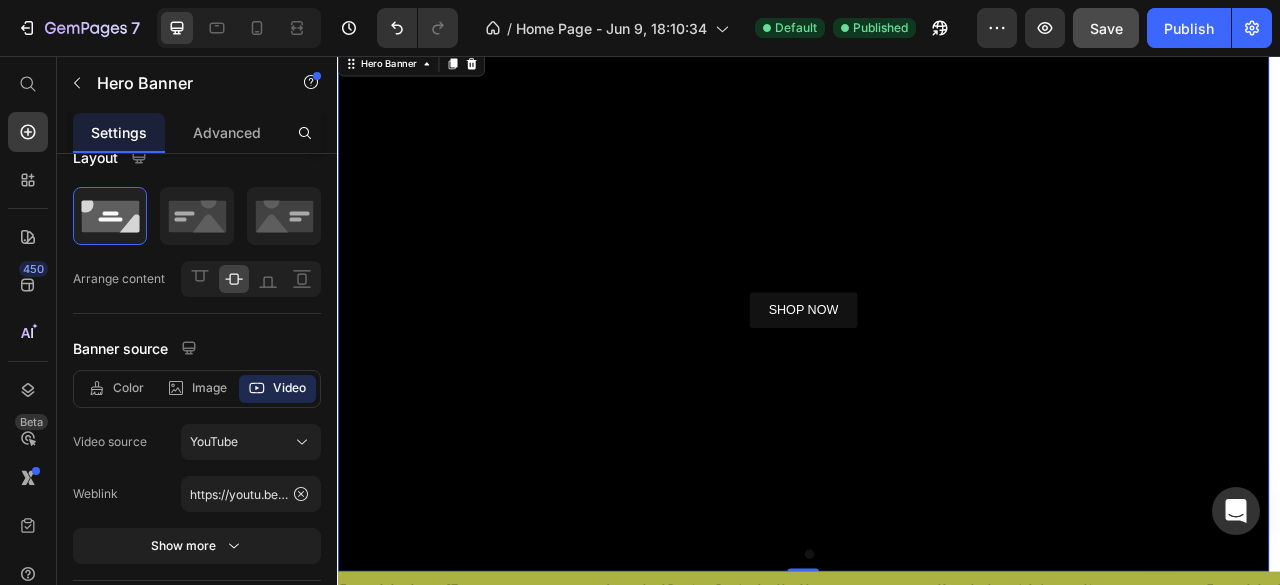 scroll, scrollTop: 0, scrollLeft: 0, axis: both 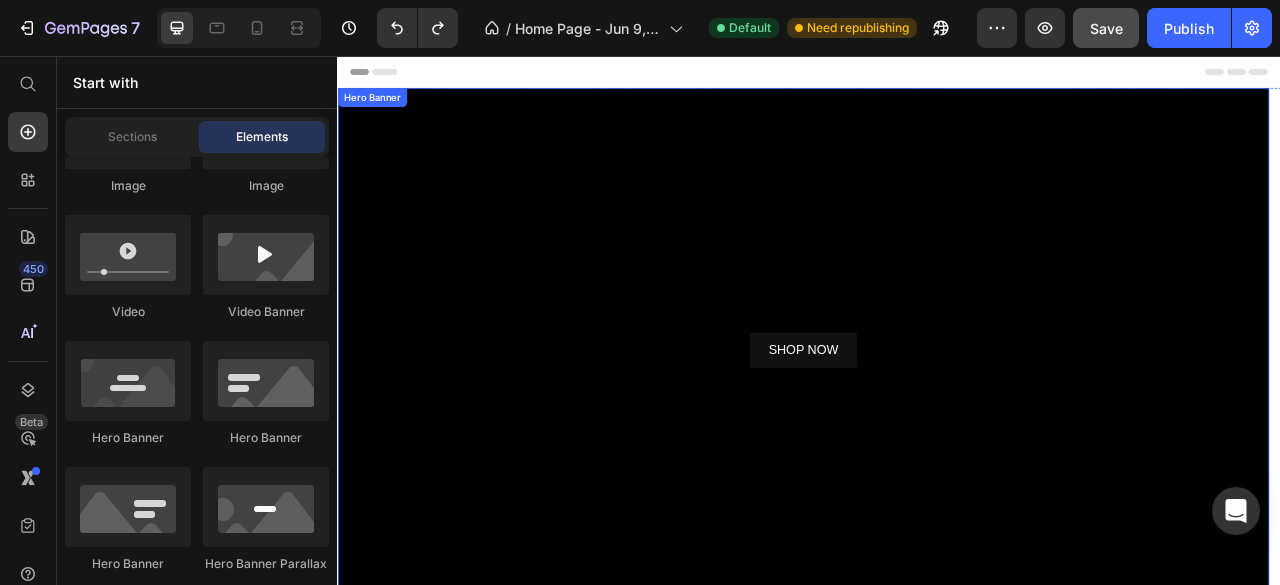 click at bounding box center [929, 430] 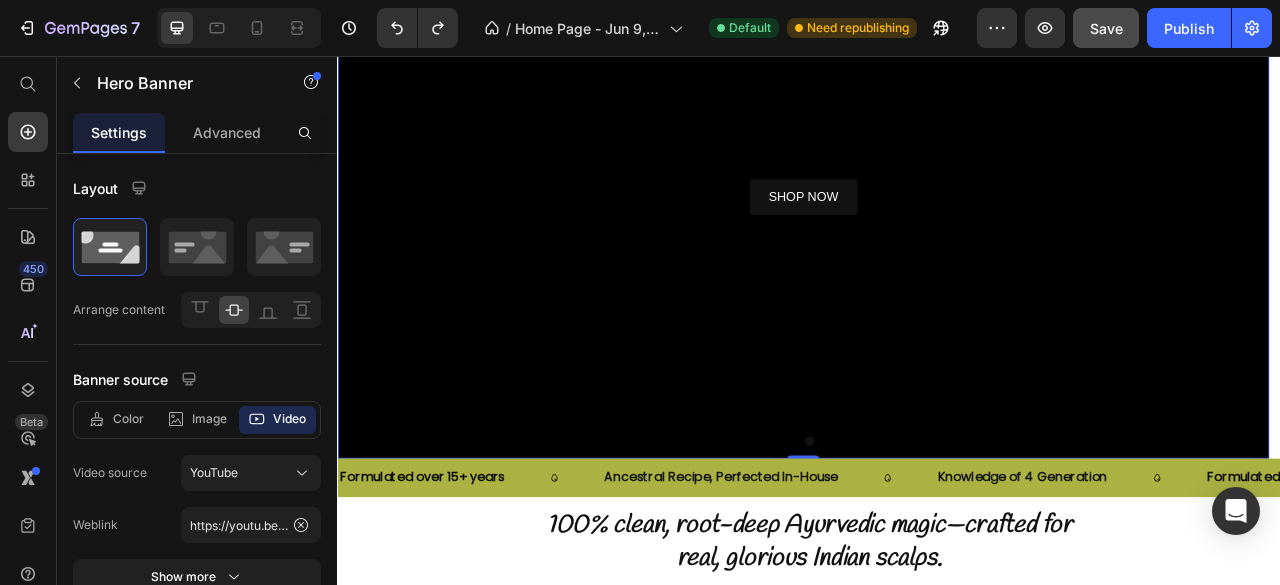 scroll, scrollTop: 210, scrollLeft: 0, axis: vertical 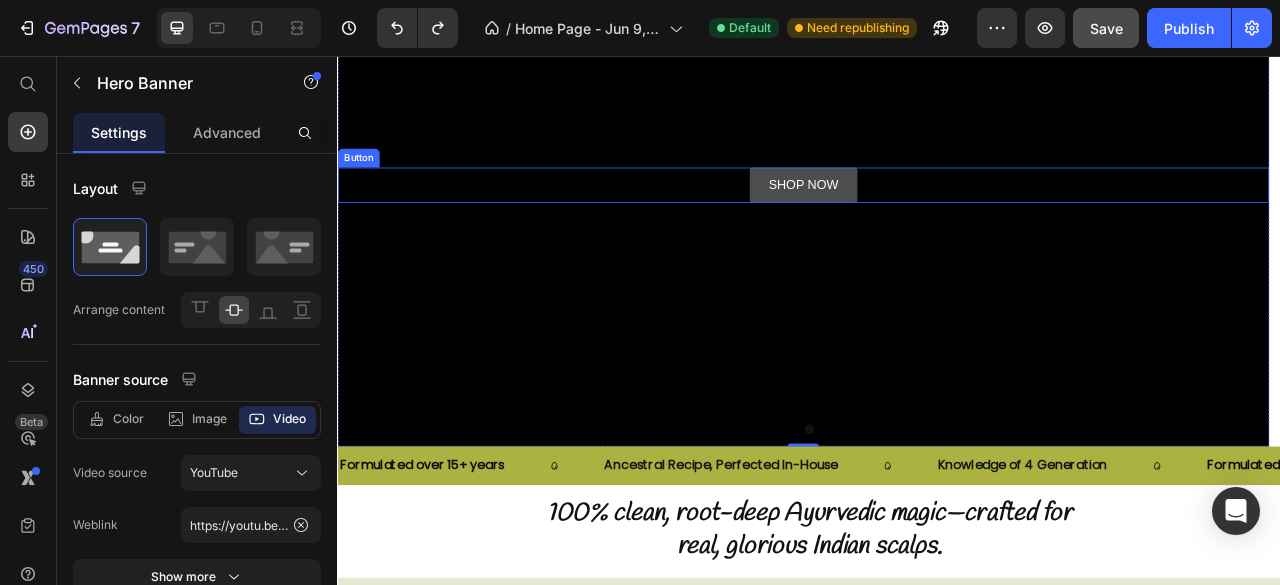 click on "SHOP   NOW" at bounding box center [929, 220] 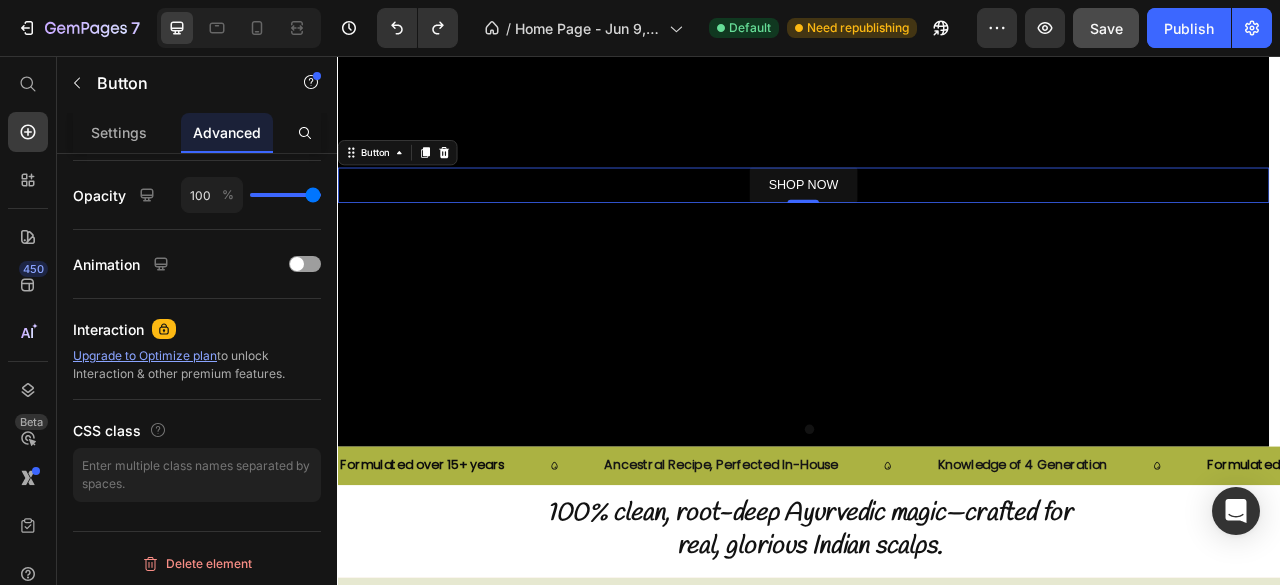 scroll, scrollTop: 0, scrollLeft: 0, axis: both 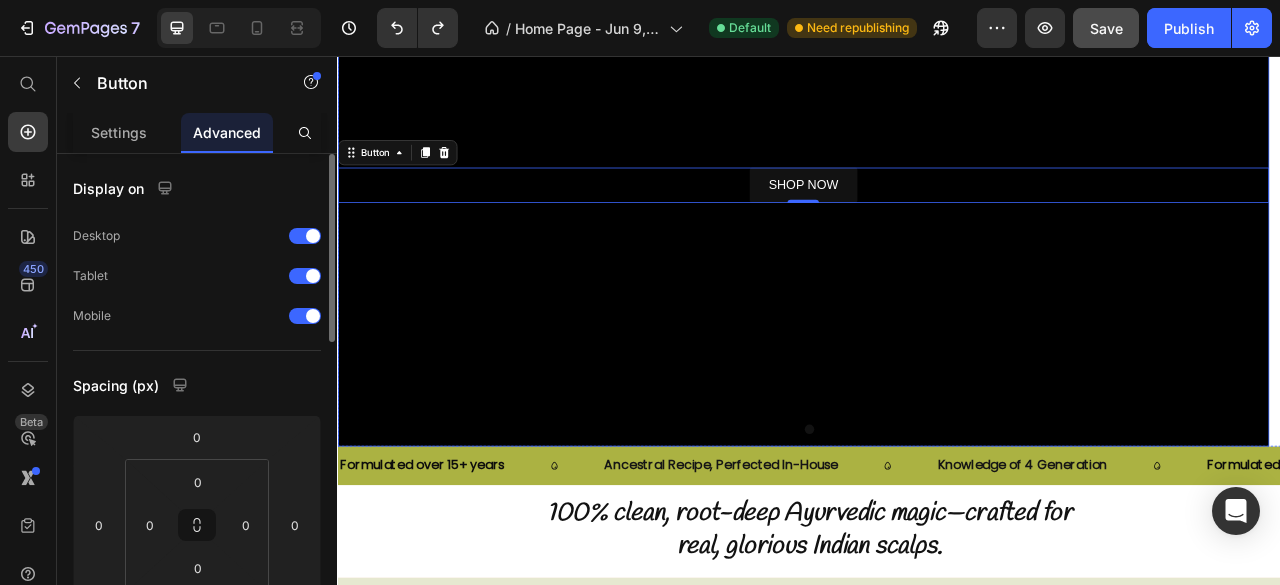 click at bounding box center [929, 220] 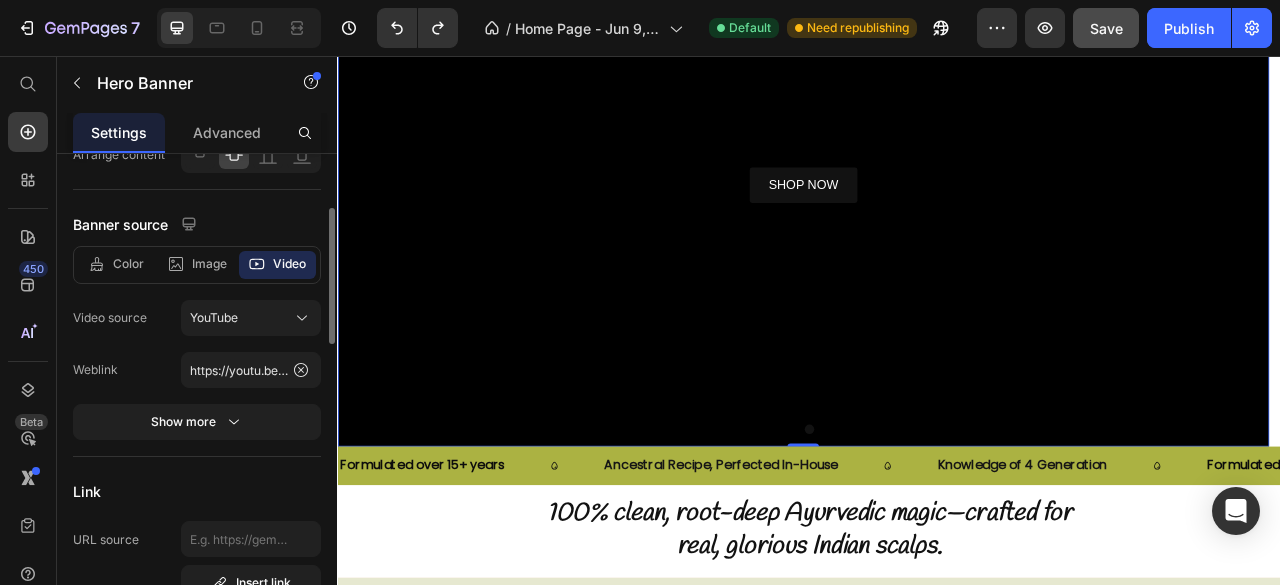 scroll, scrollTop: 0, scrollLeft: 0, axis: both 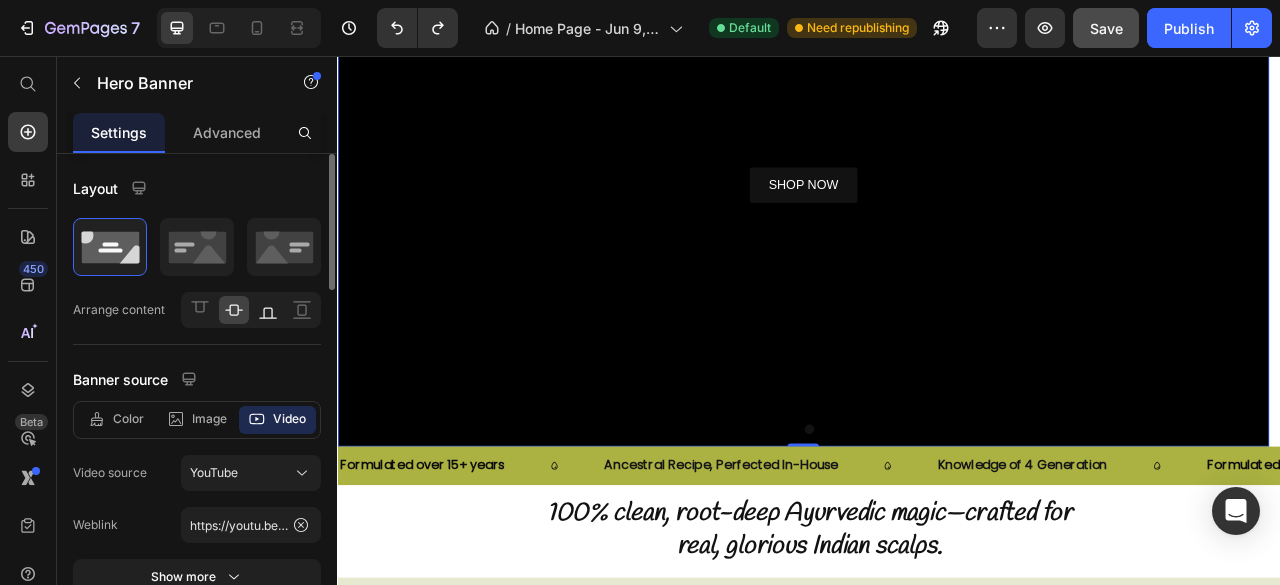 click 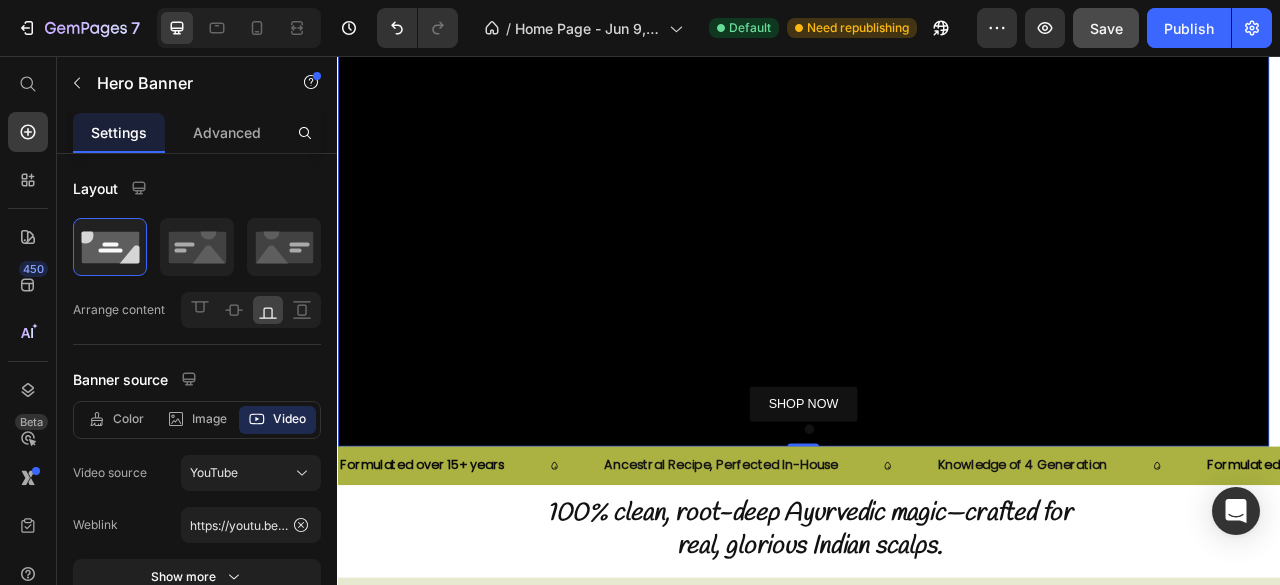 scroll, scrollTop: 0, scrollLeft: 0, axis: both 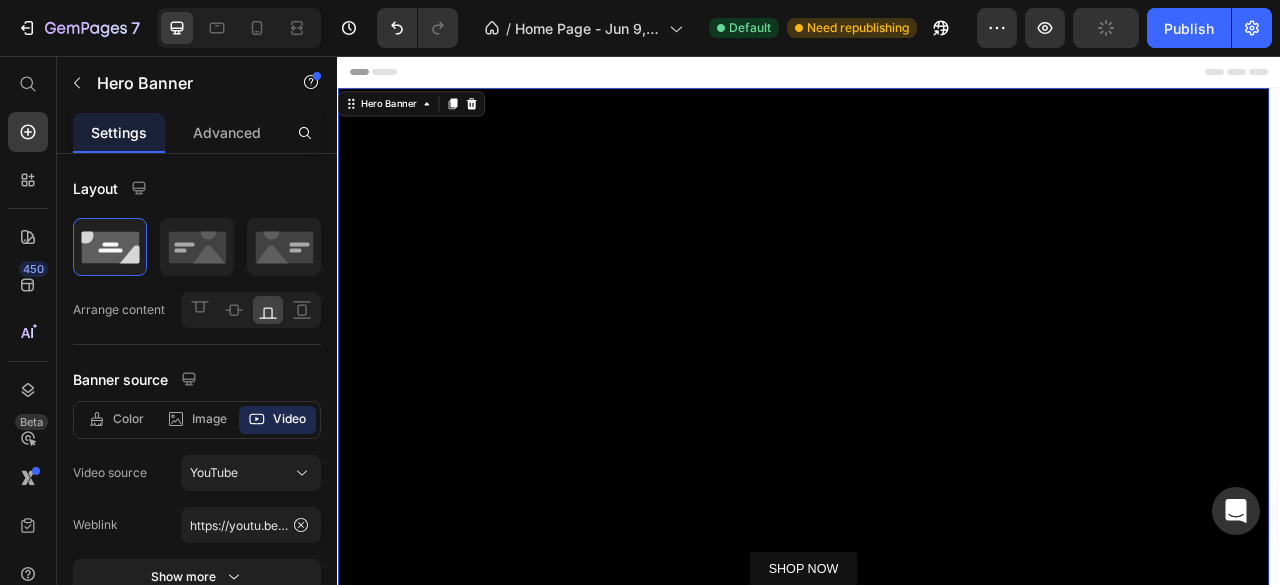 click at bounding box center [929, 430] 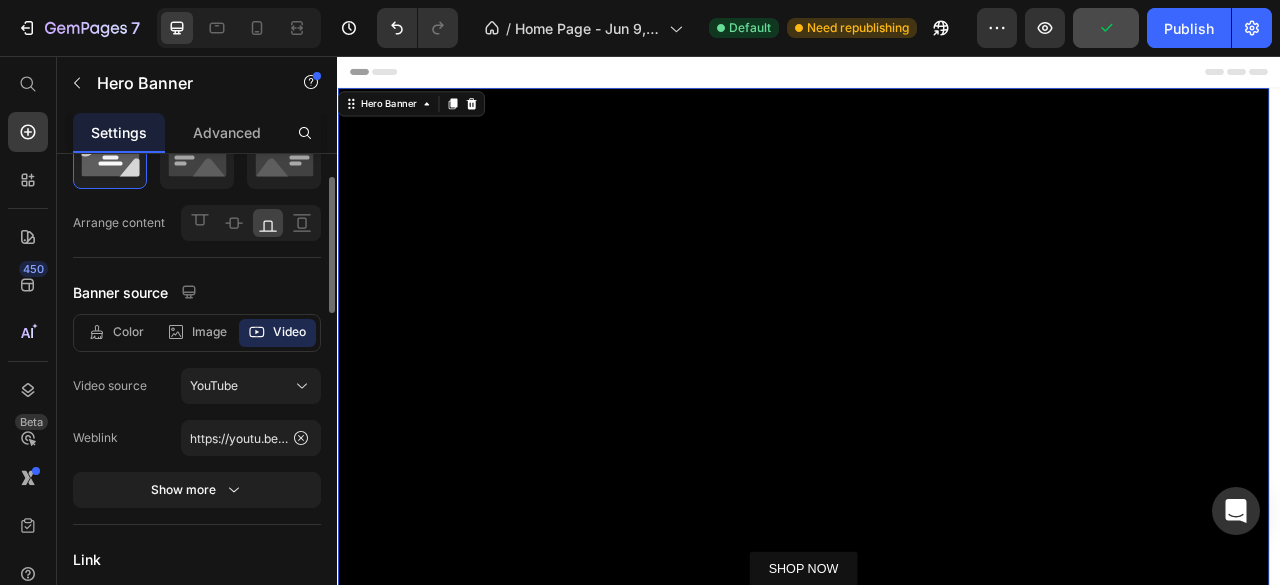 scroll, scrollTop: 86, scrollLeft: 0, axis: vertical 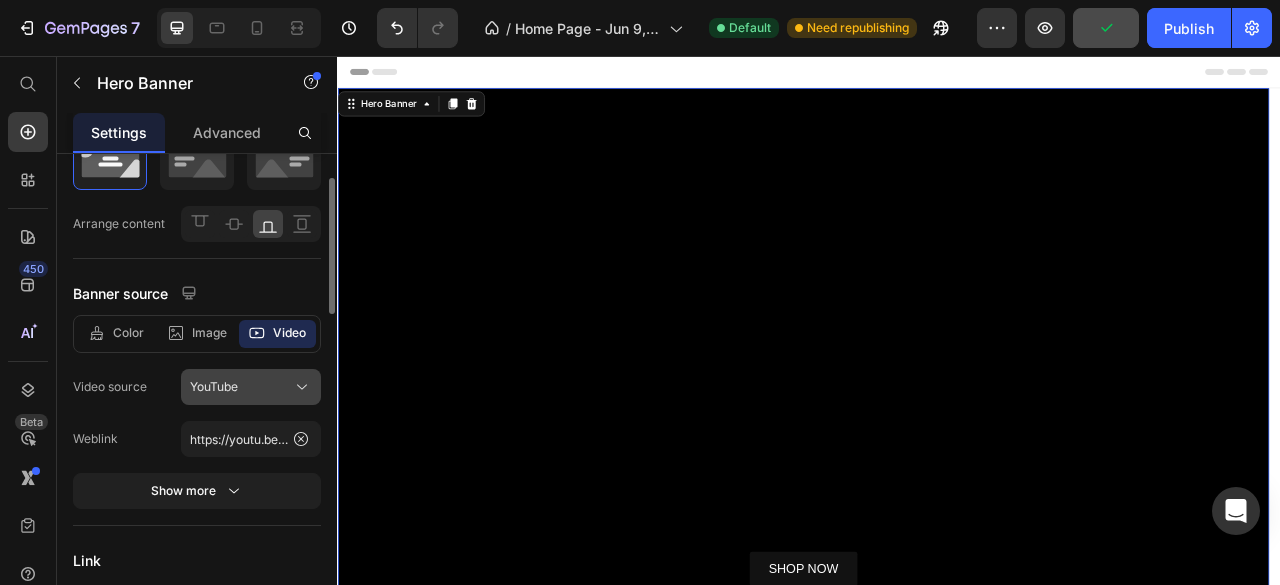 click on "YouTube" 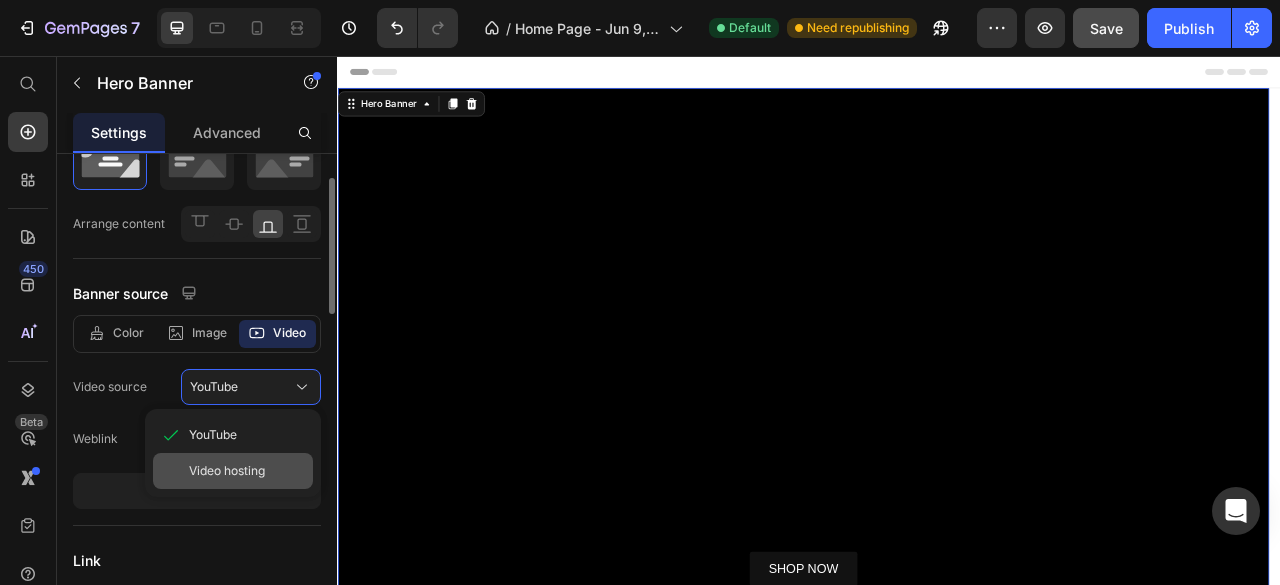 click on "Video hosting" at bounding box center [227, 471] 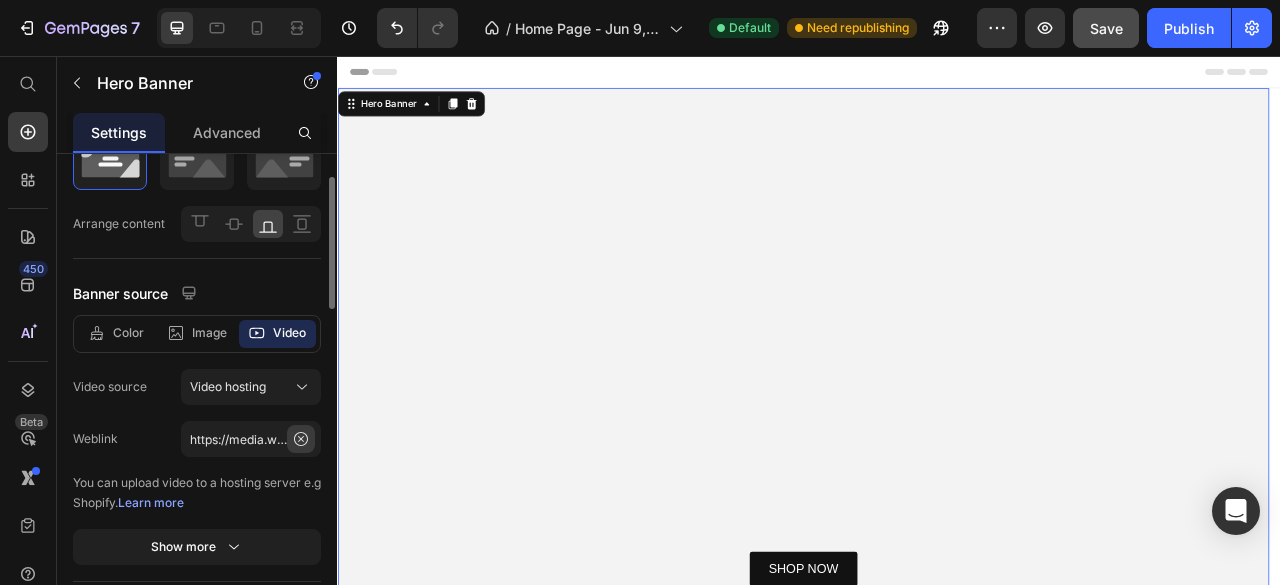 click 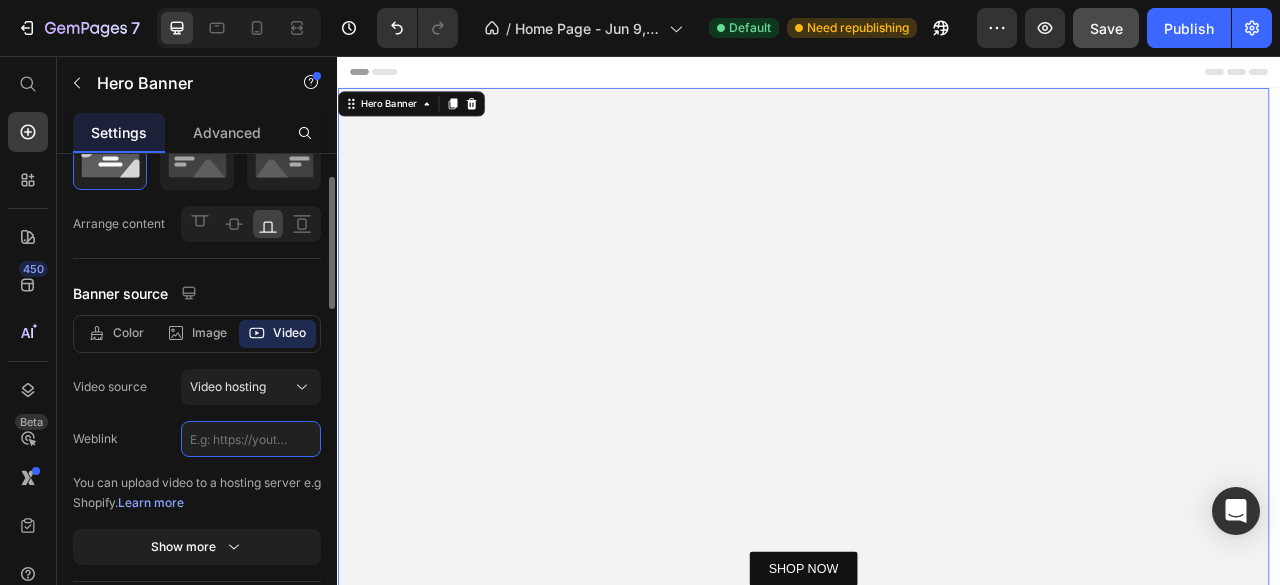 scroll, scrollTop: 0, scrollLeft: 0, axis: both 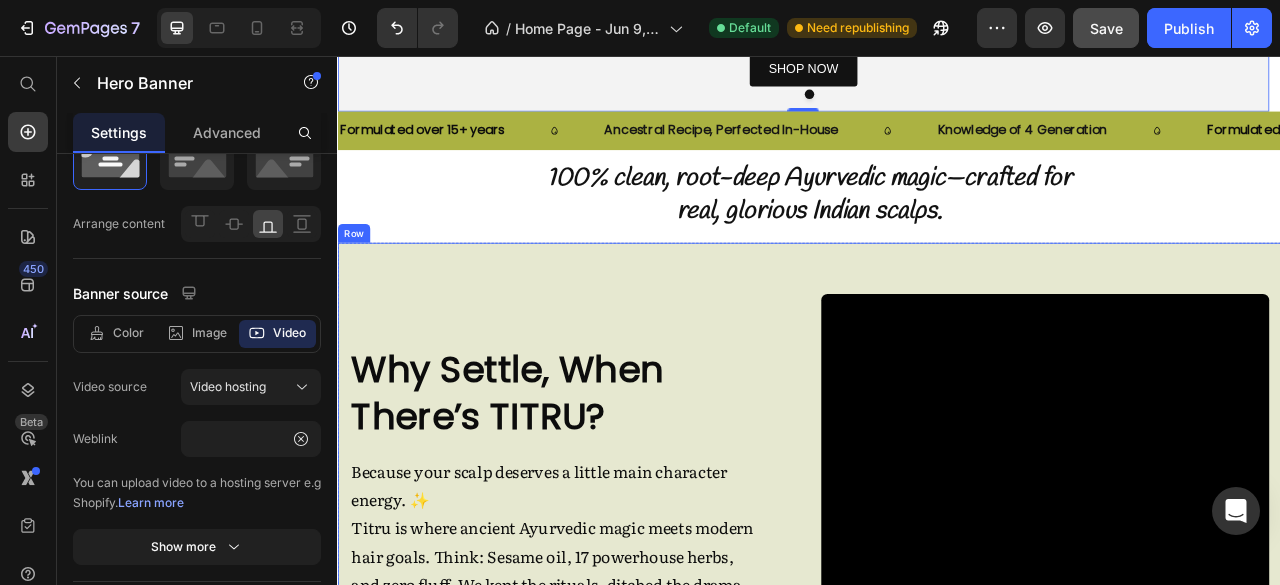 click on "Why Settle, When There’s TITRU? Heading Because your scalp deserves a little main character energy. ✨ Titru is where ancient Ayurvedic magic meets modern hair goals. Think: Sesame oil, 17 powerhouse herbs, and zero fluff. We kept the rituals, ditched the drama. For hair that grows, glows, and gets compliments.   Text Block Row SHOP NOW Button Video Row Row" at bounding box center (937, 644) 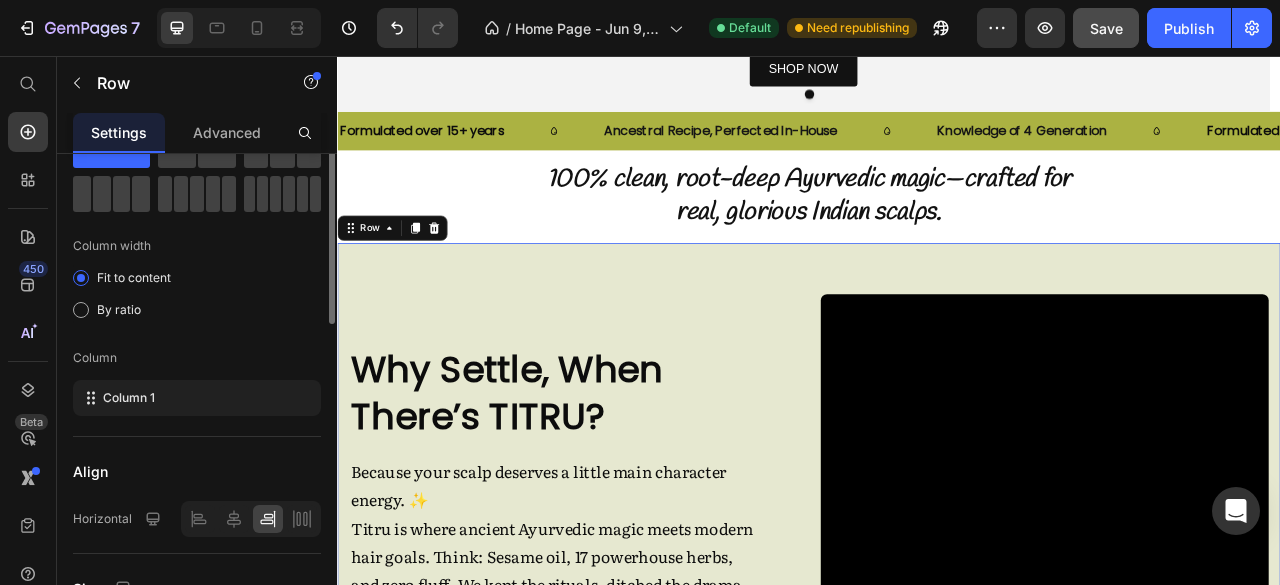 scroll, scrollTop: 0, scrollLeft: 0, axis: both 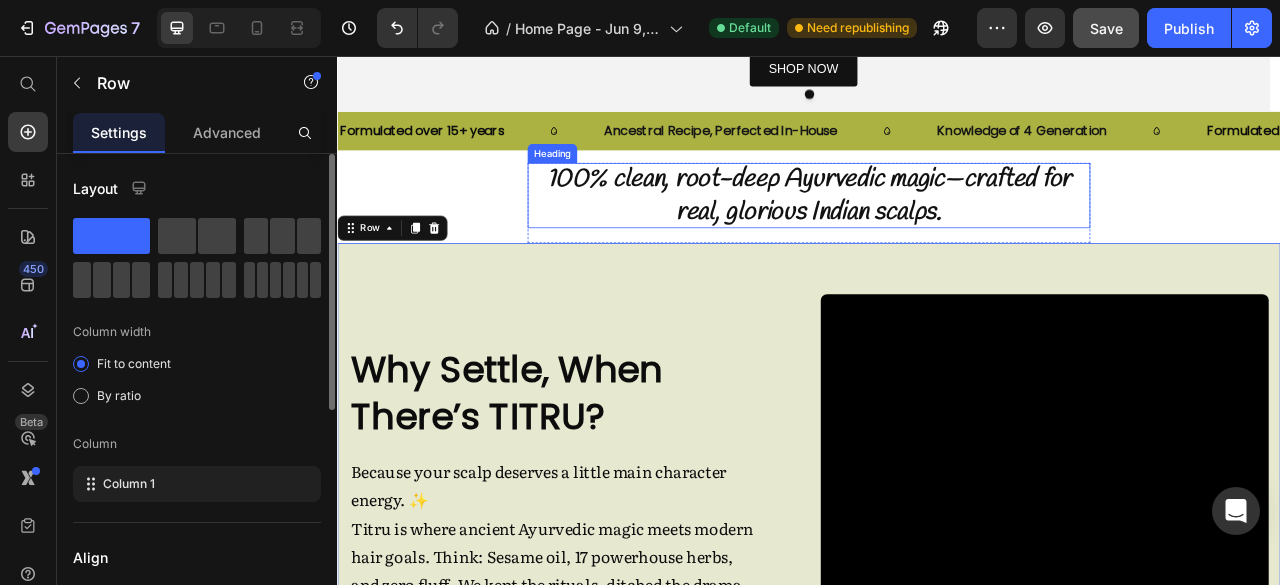 click on "100% clean, root-deep Ayurvedic magic—crafted for real, glorious Indian scalps." at bounding box center [937, 233] 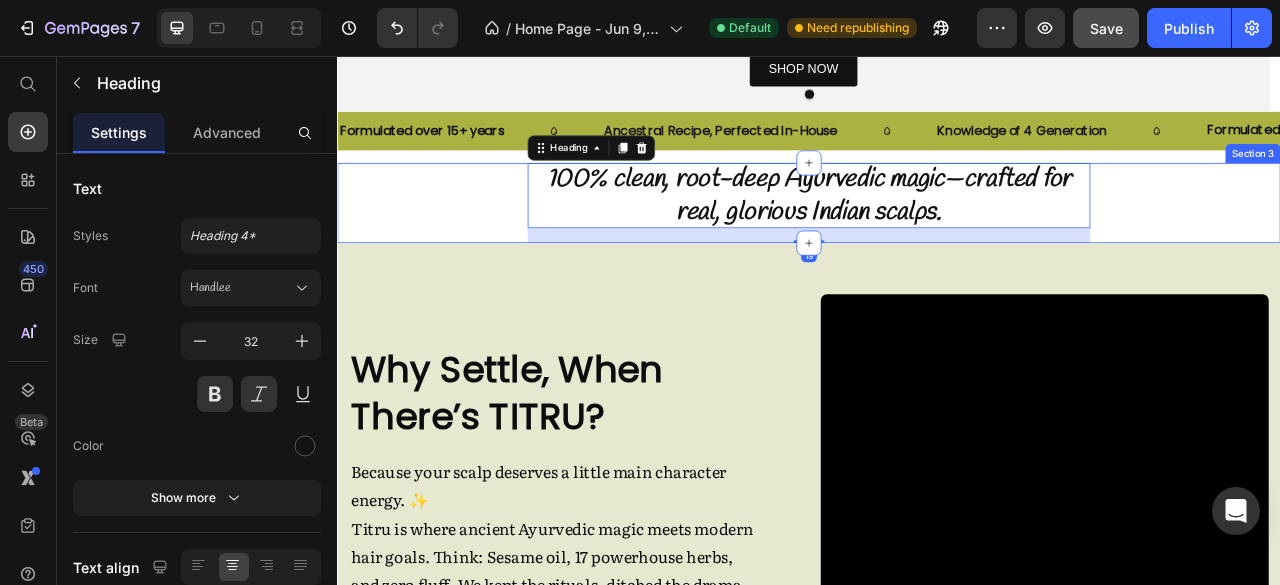 click on "100% clean, root-deep Ayurvedic magic—crafted for real, glorious Indian scalps. Heading   19 Row" at bounding box center (937, 243) 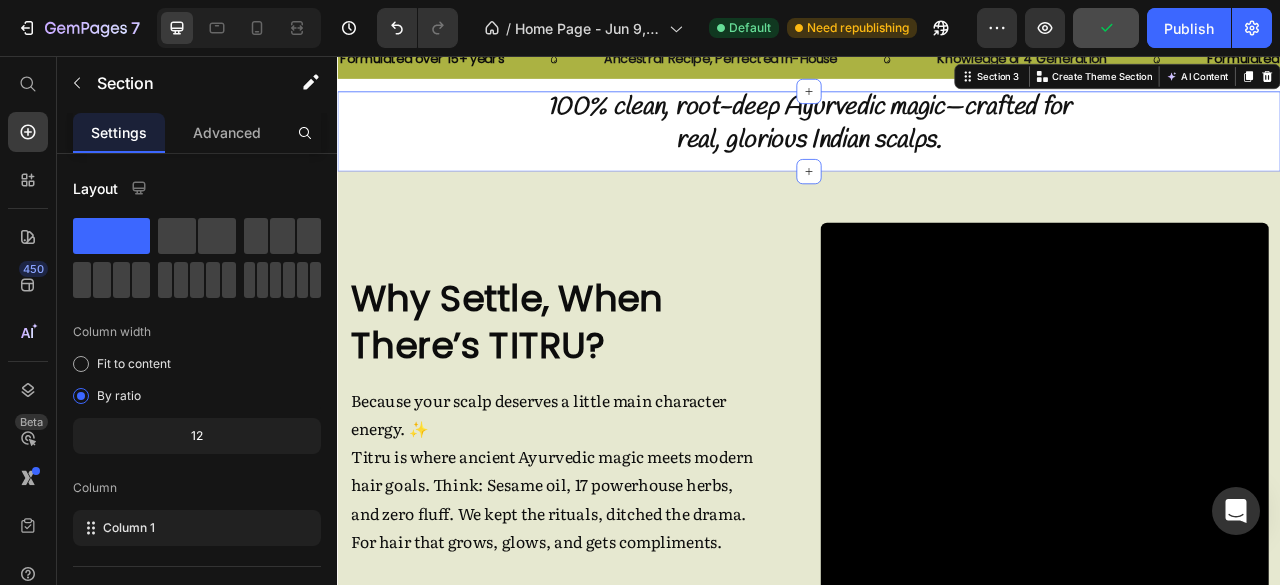 scroll, scrollTop: 914, scrollLeft: 0, axis: vertical 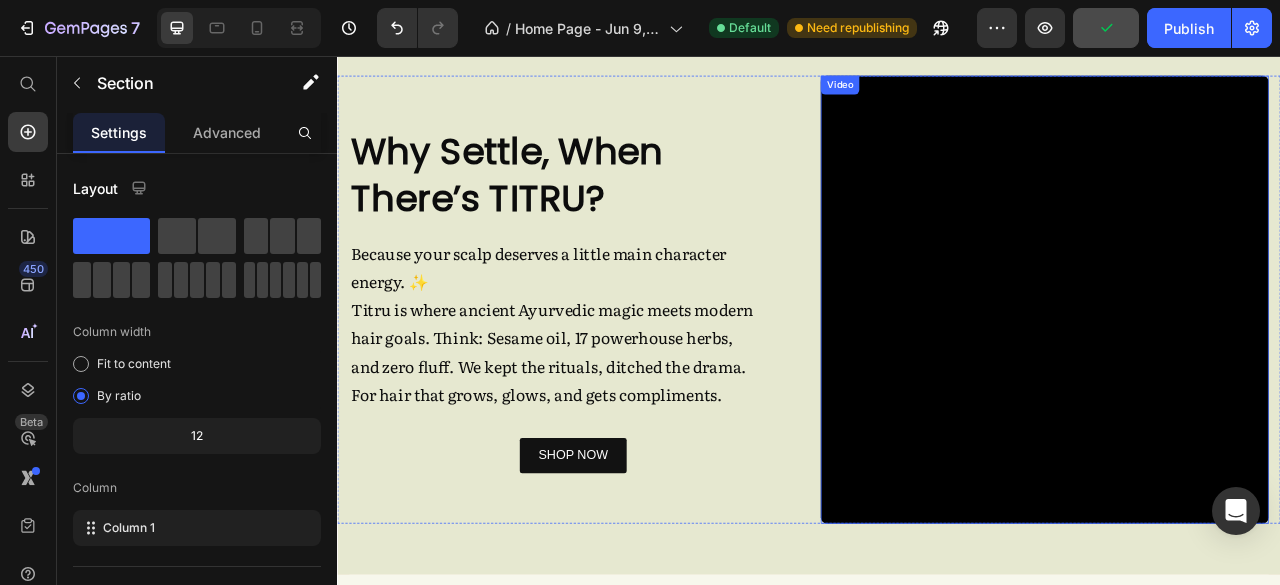 click at bounding box center [1237, 366] 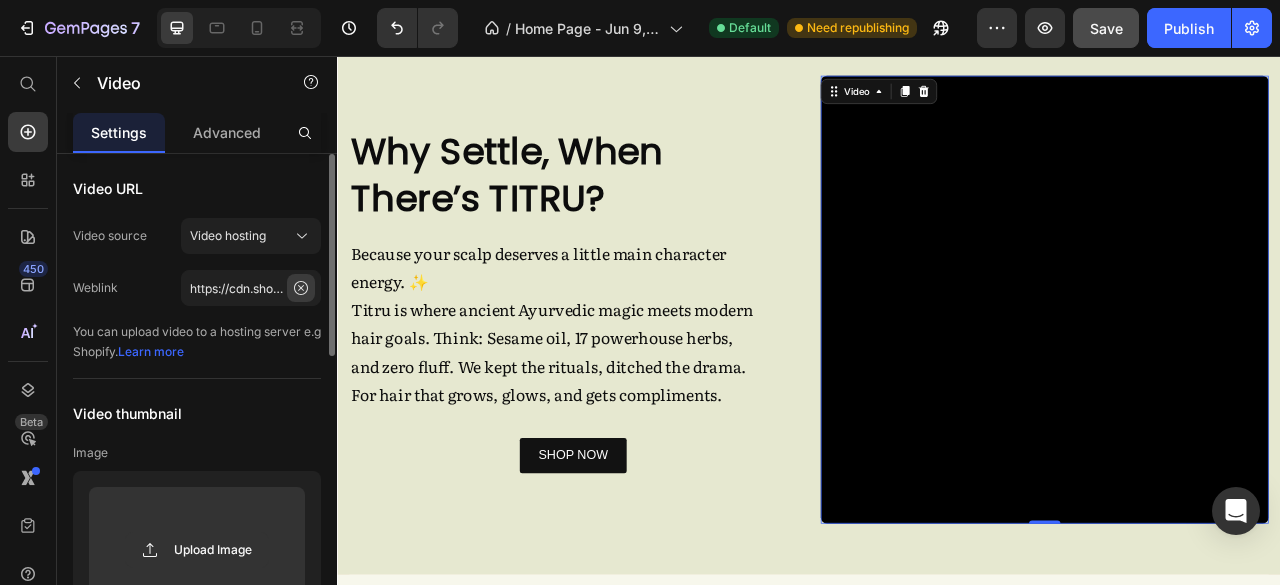 click 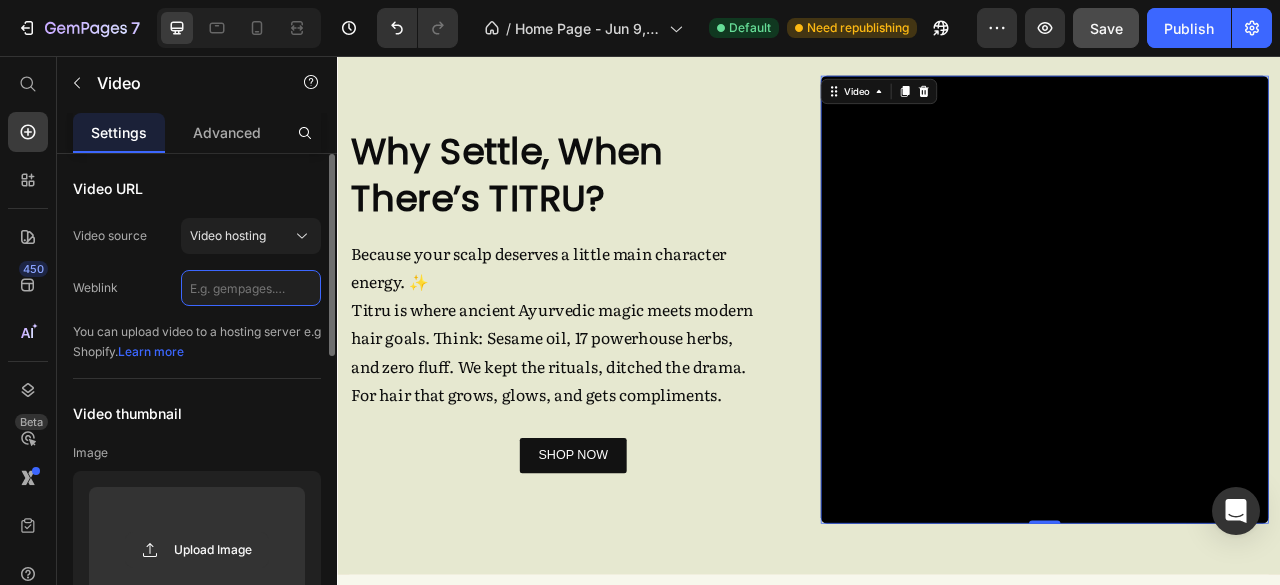 scroll, scrollTop: 0, scrollLeft: 0, axis: both 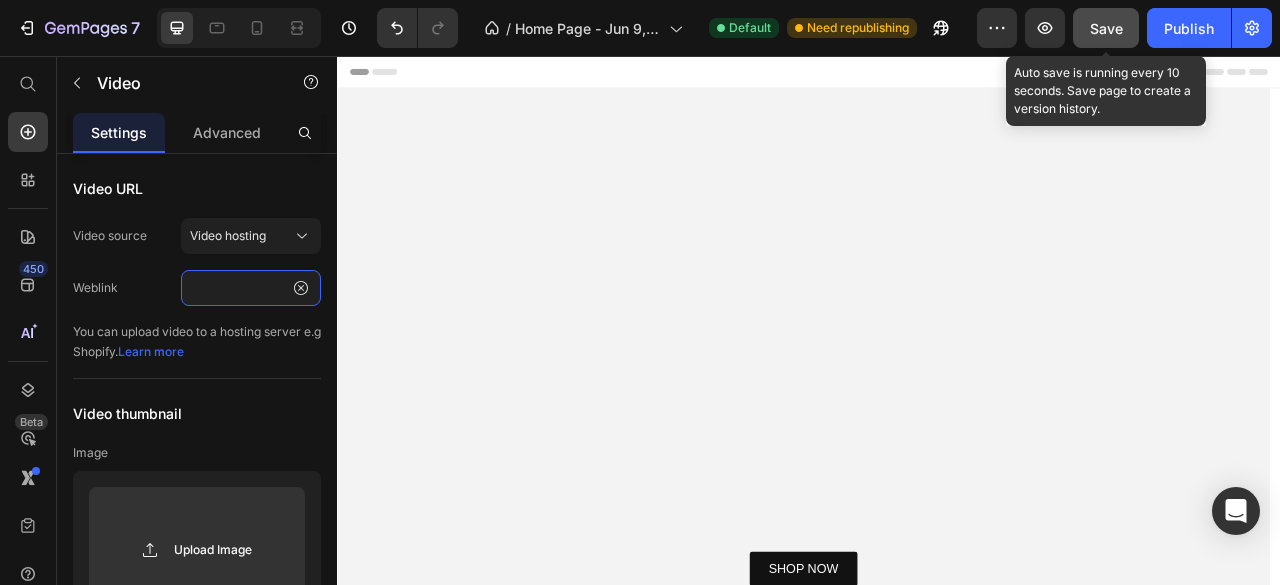 type on "https://cdn.shopify.com/videos/c/o/v/d7b3a30fbccb450993fa49d945d56c26.mp4" 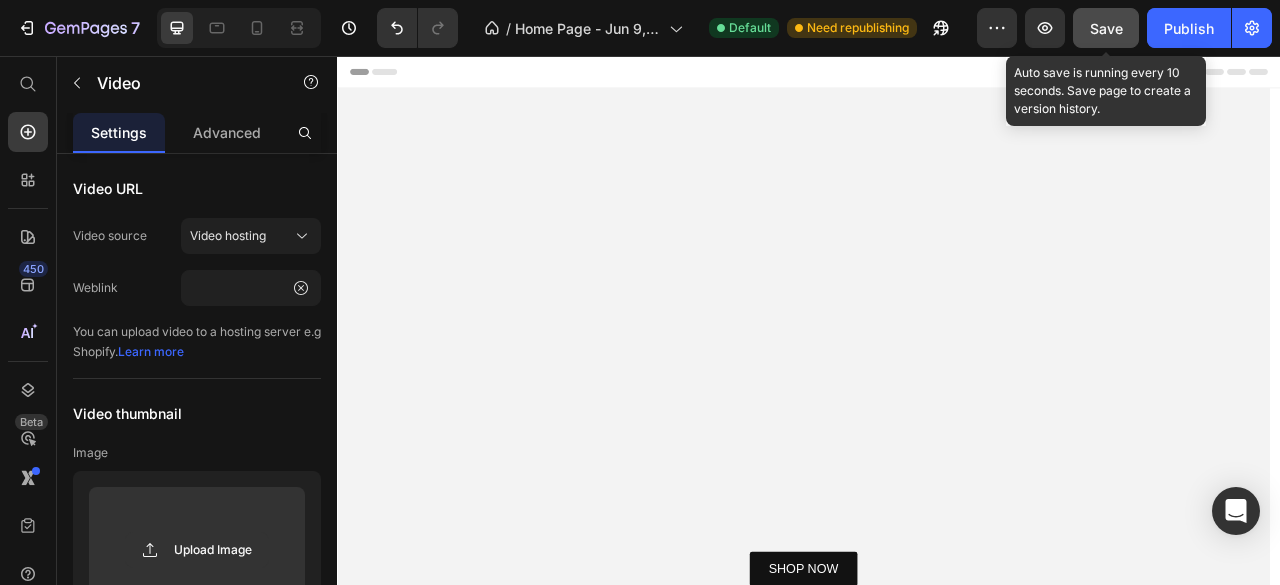 scroll, scrollTop: 0, scrollLeft: 0, axis: both 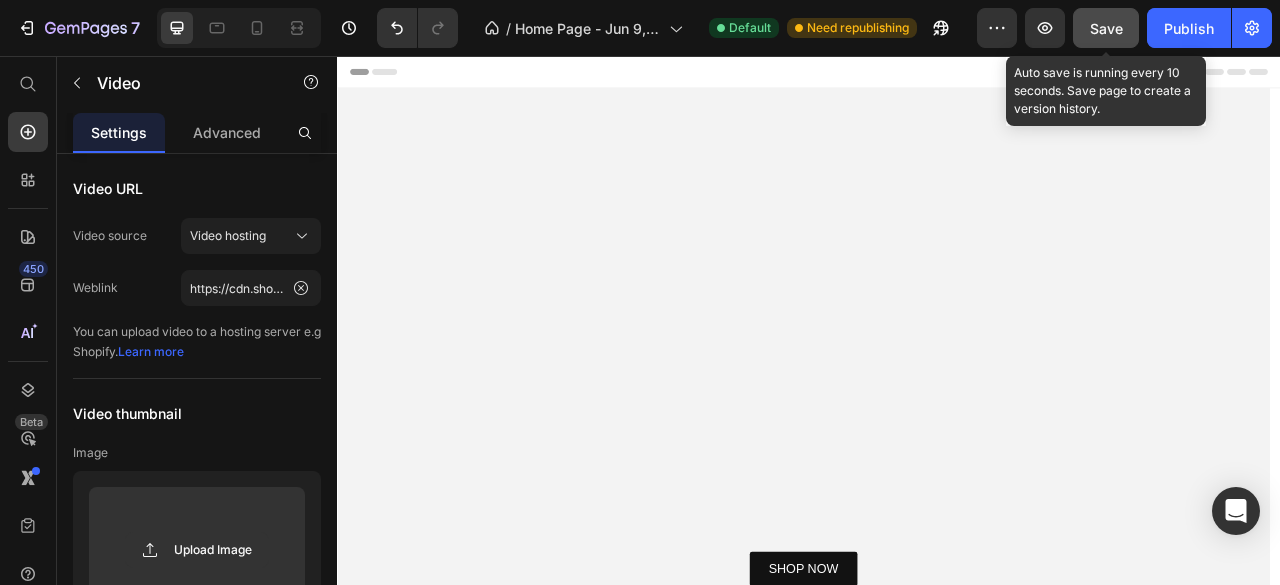 click on "Save" 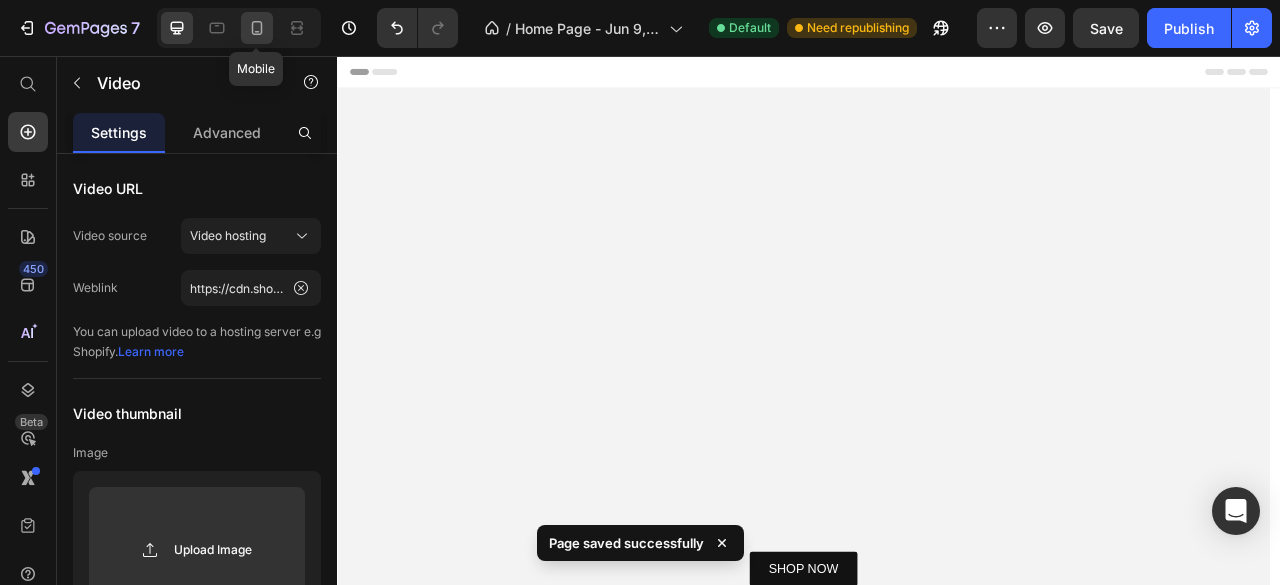 click 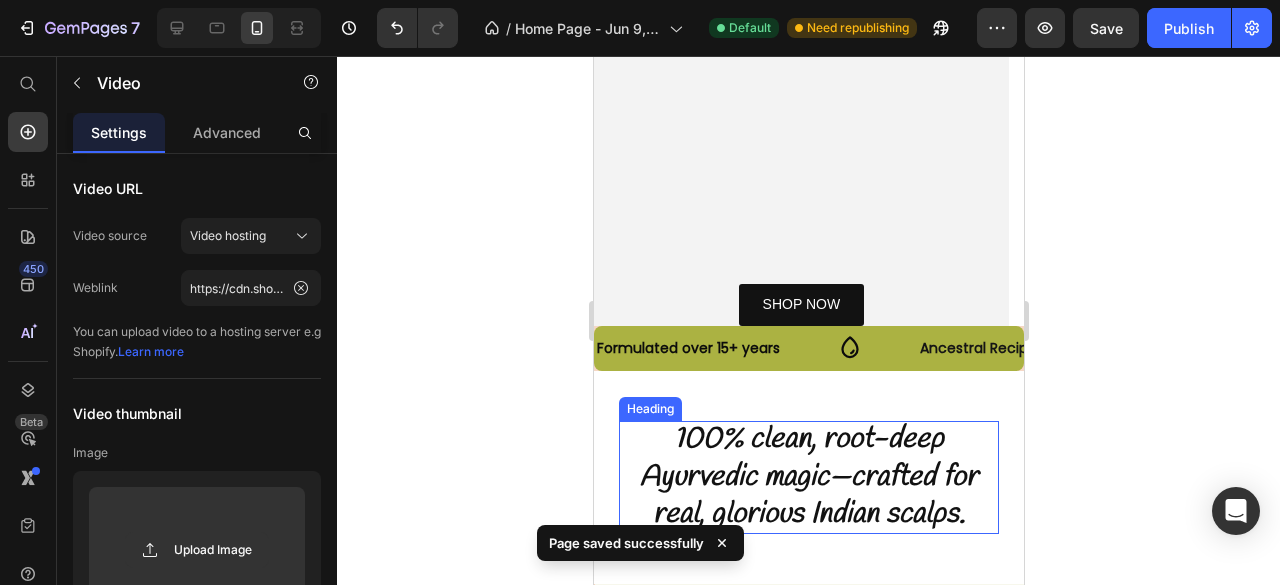 scroll, scrollTop: 0, scrollLeft: 0, axis: both 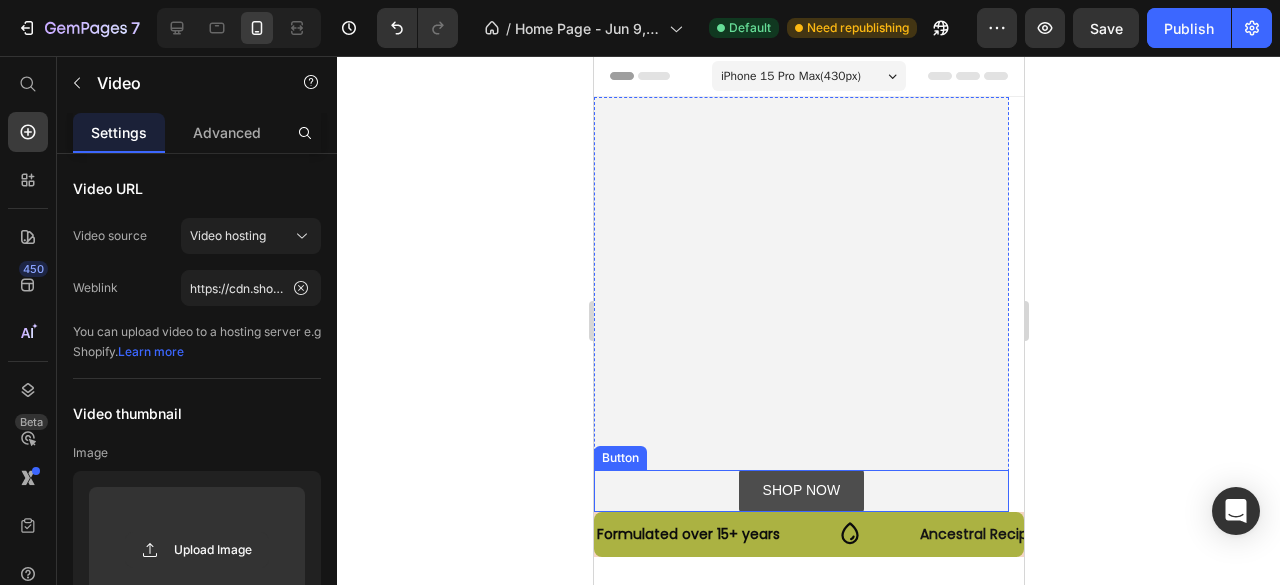 click on "SHOP   NOW" at bounding box center [801, 490] 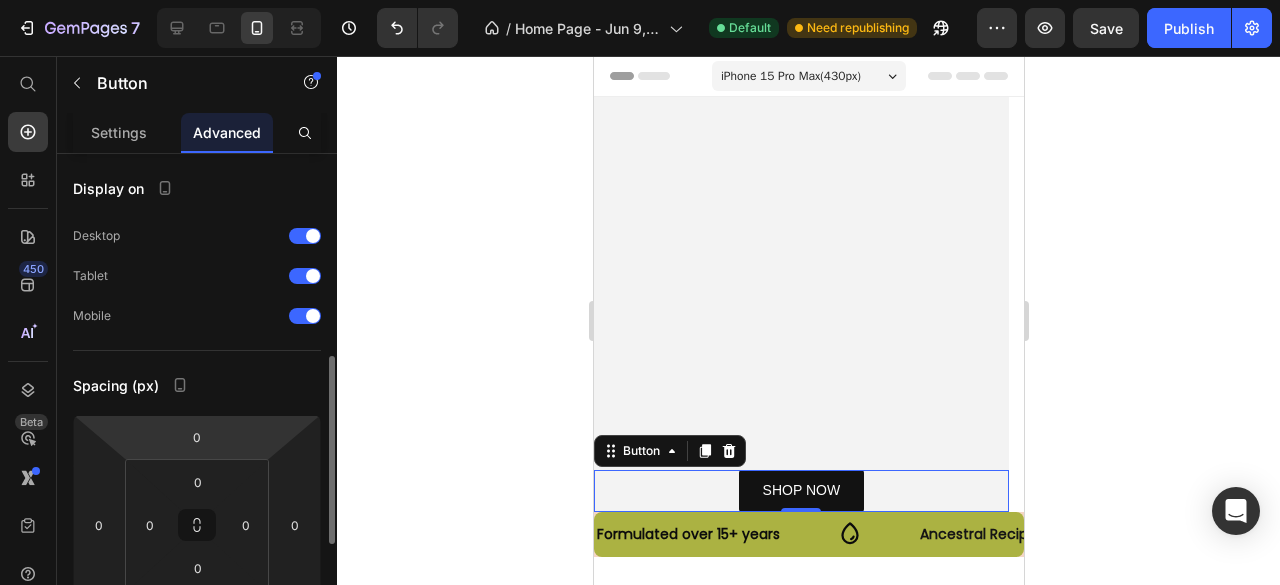 scroll, scrollTop: 148, scrollLeft: 0, axis: vertical 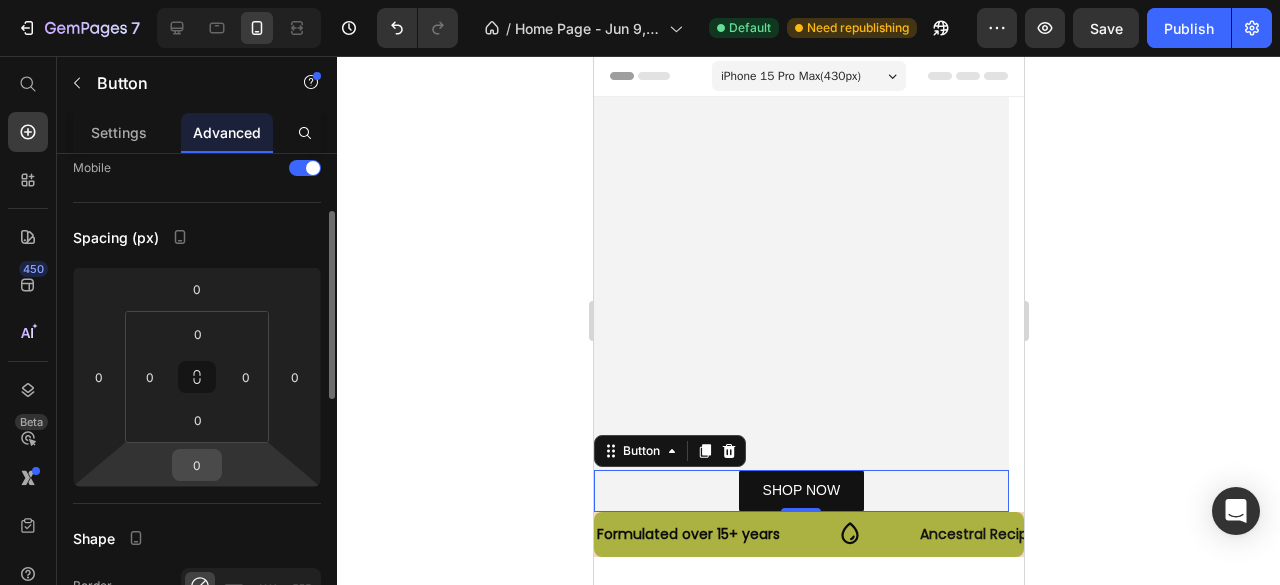 click on "0" at bounding box center [197, 465] 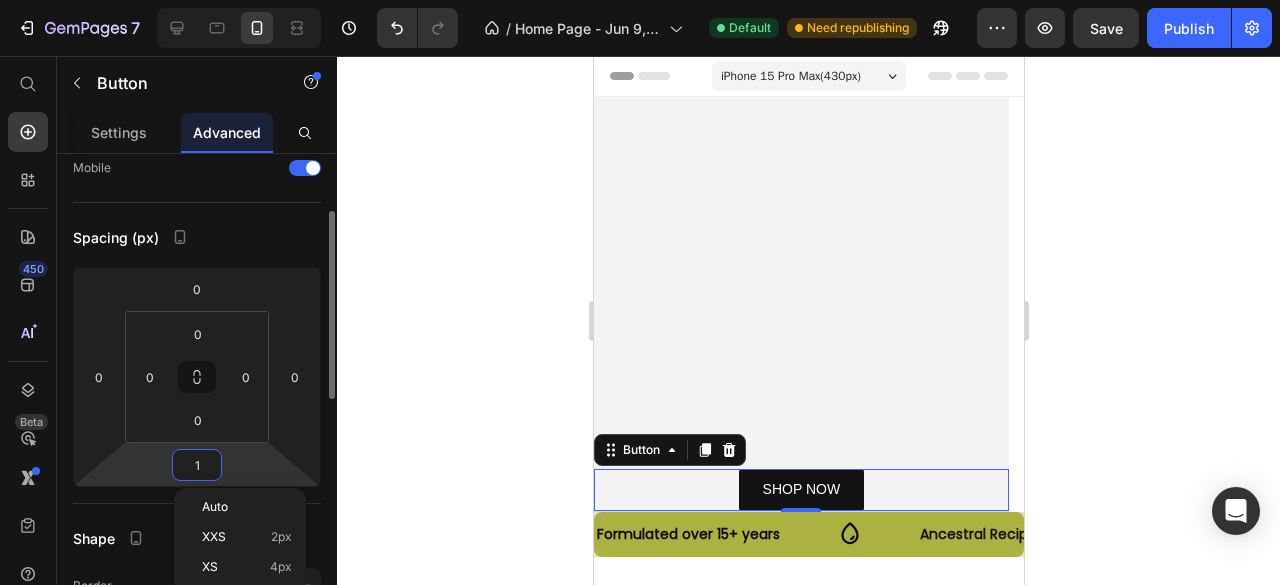 type on "10" 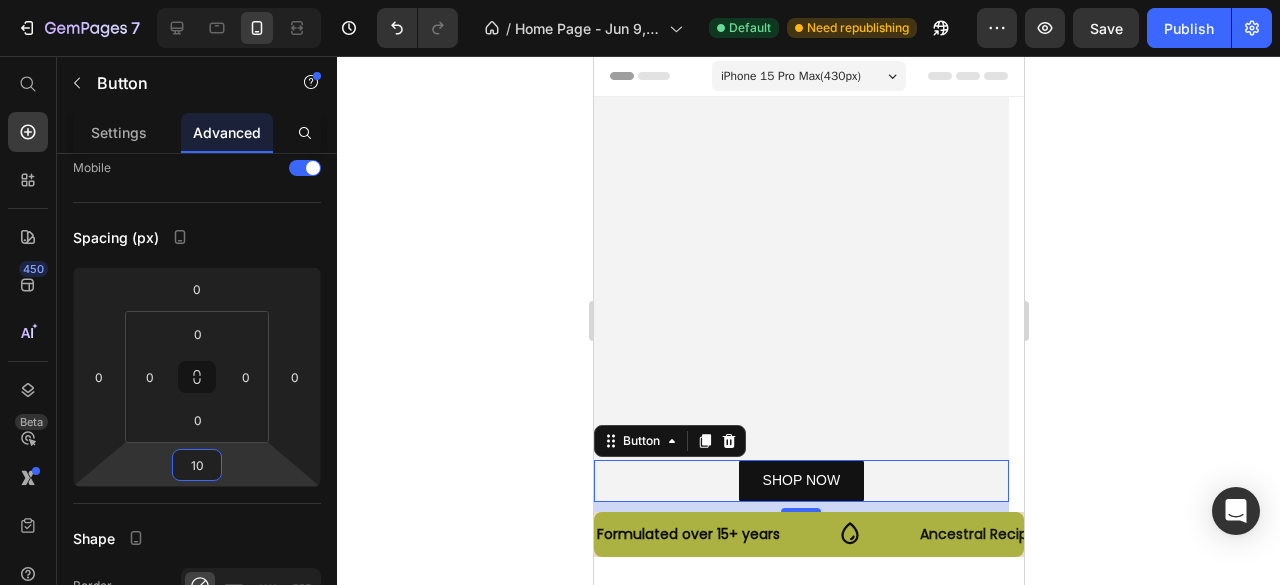 click 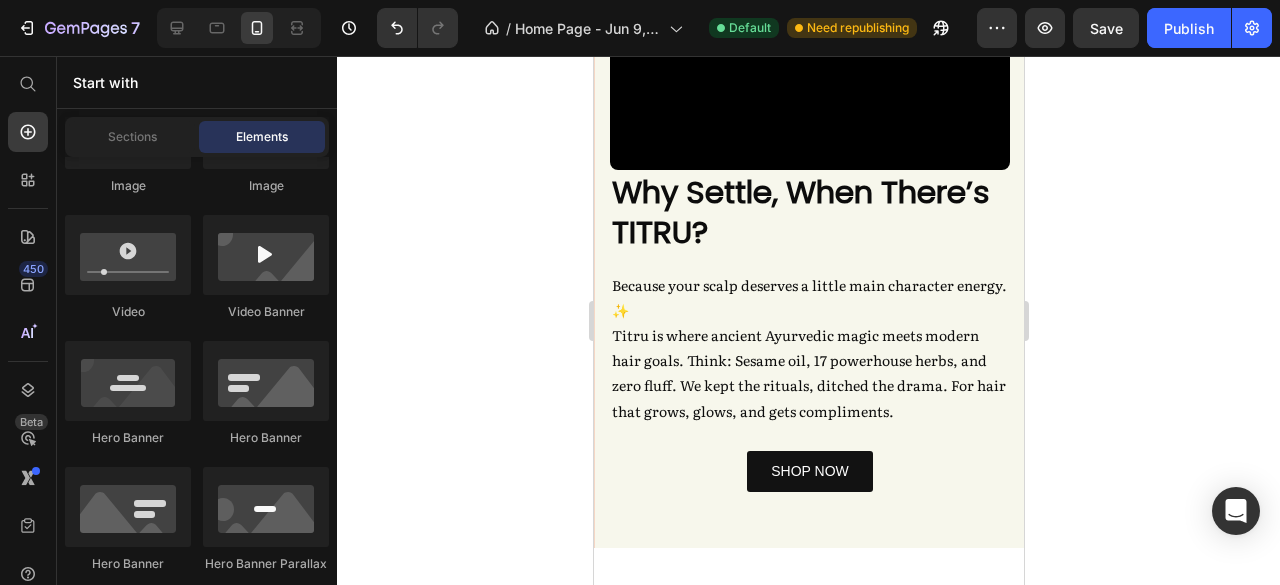 scroll, scrollTop: 0, scrollLeft: 0, axis: both 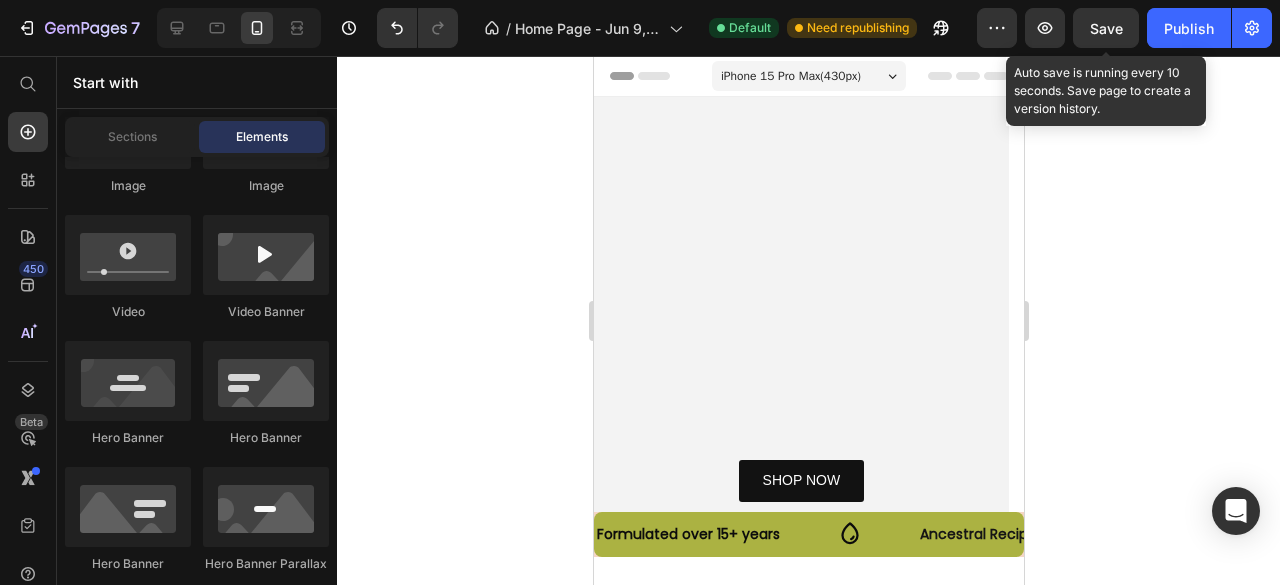 click on "Save" 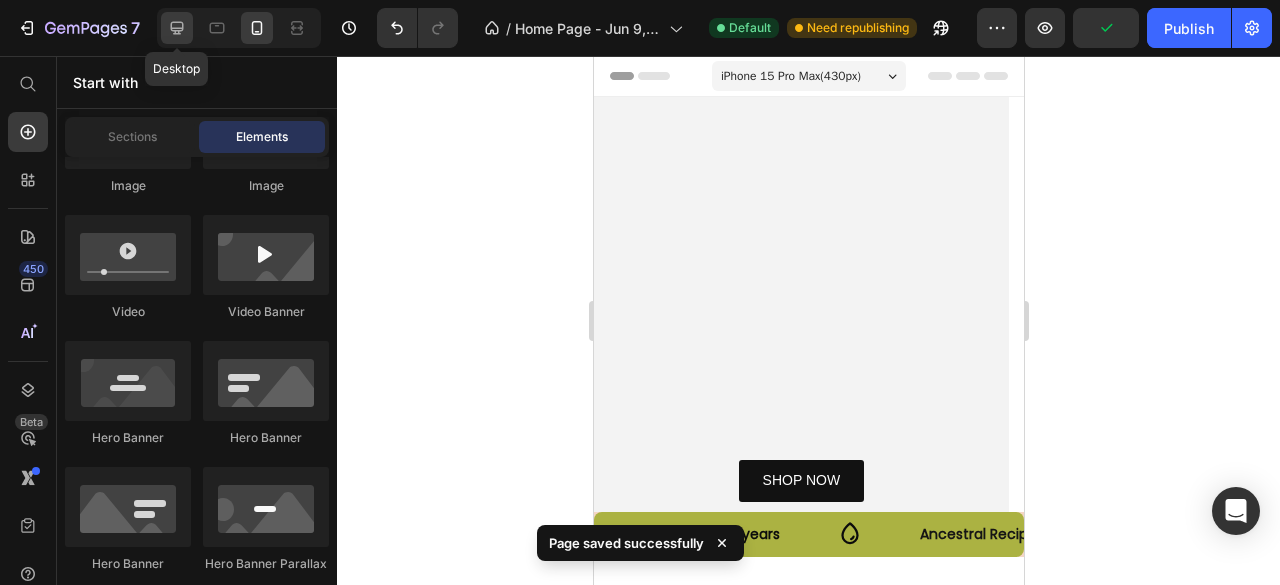 click 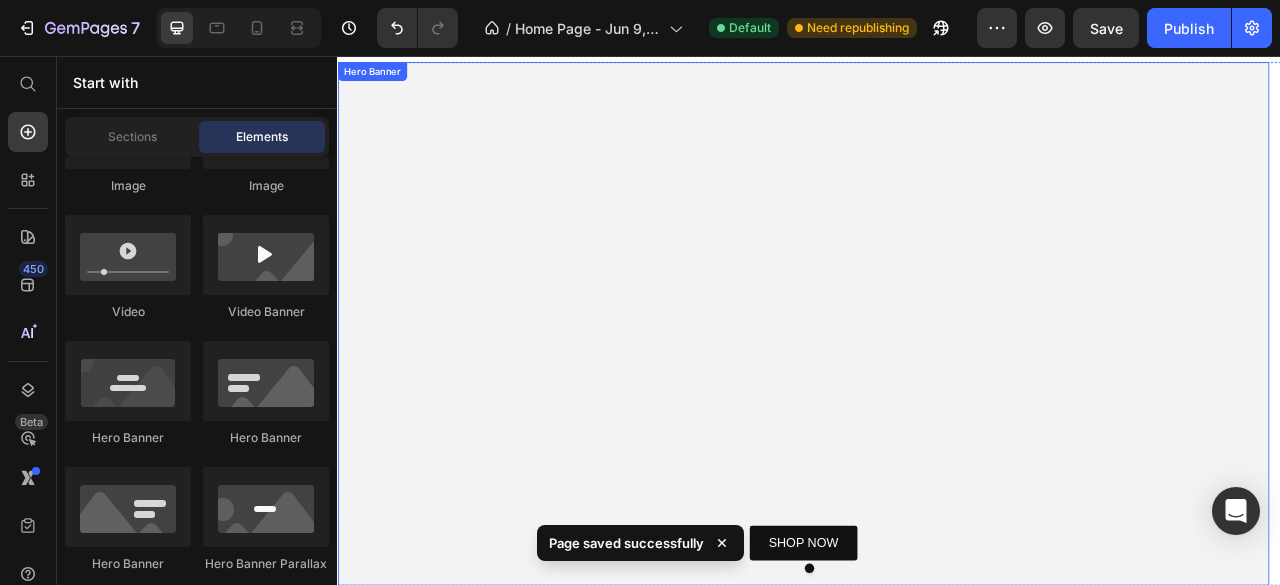 scroll, scrollTop: 0, scrollLeft: 0, axis: both 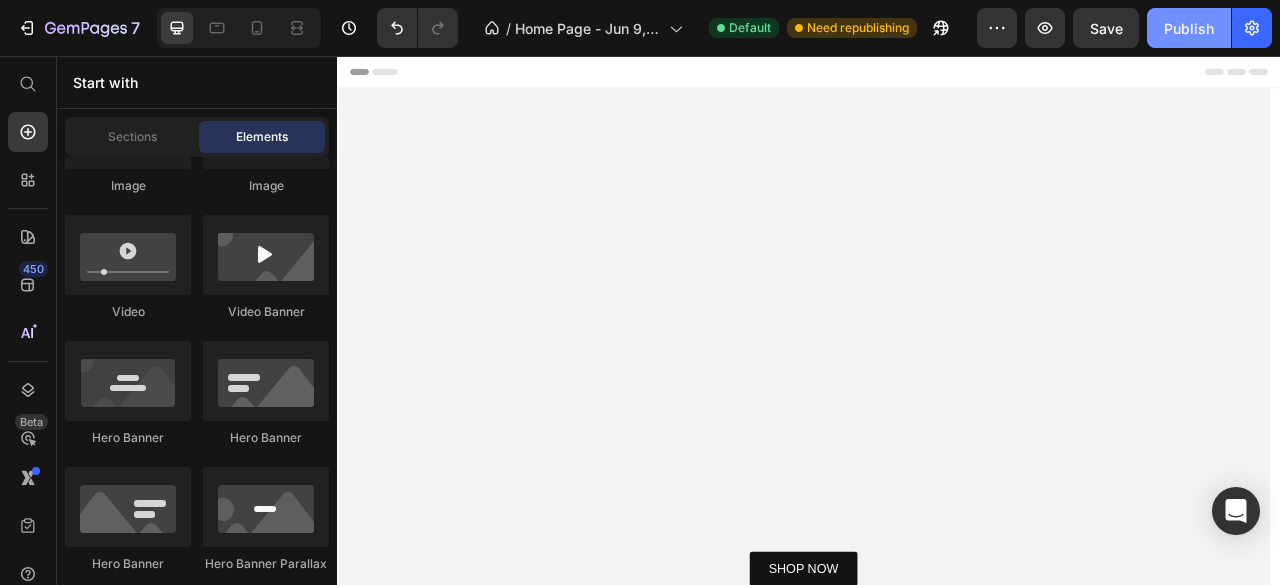 click on "Publish" at bounding box center [1189, 28] 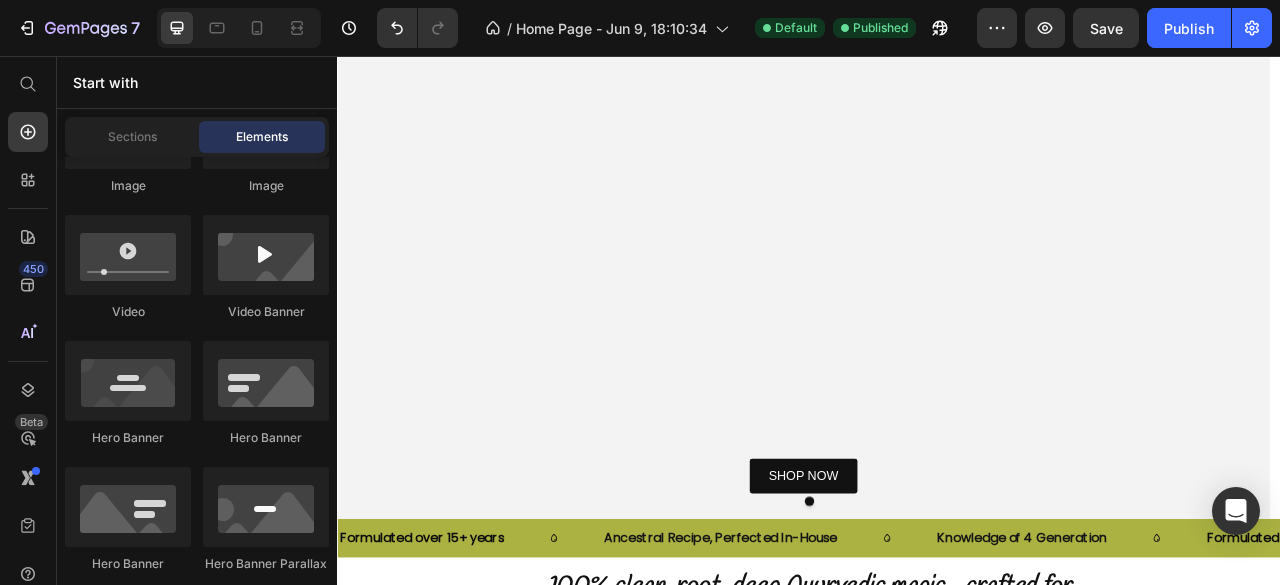 scroll, scrollTop: 0, scrollLeft: 0, axis: both 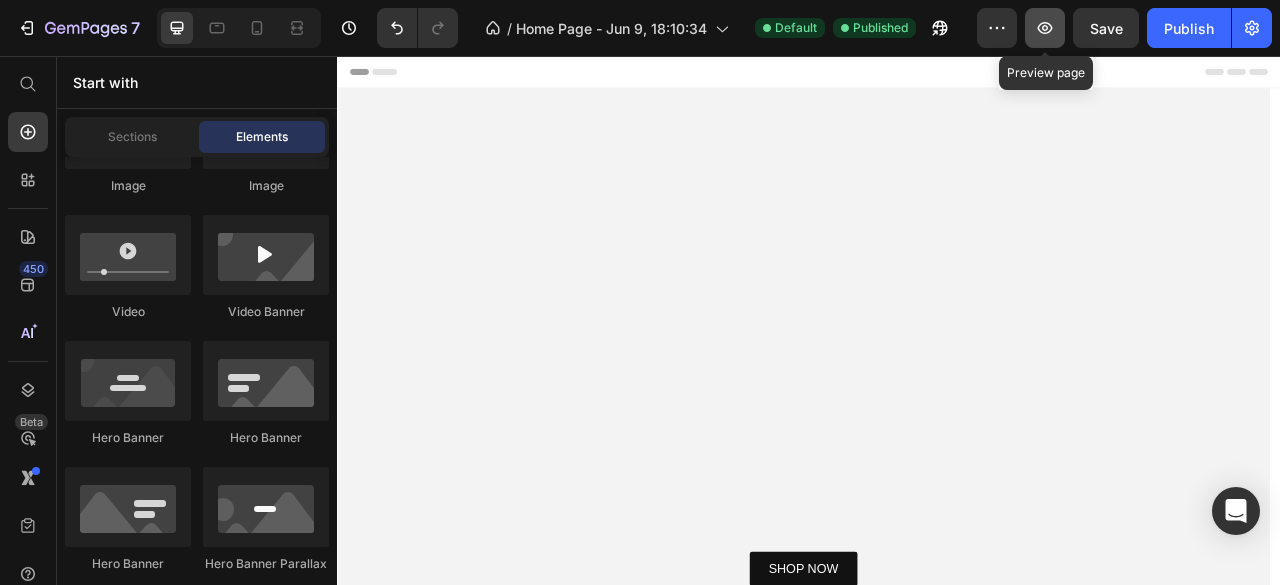 click 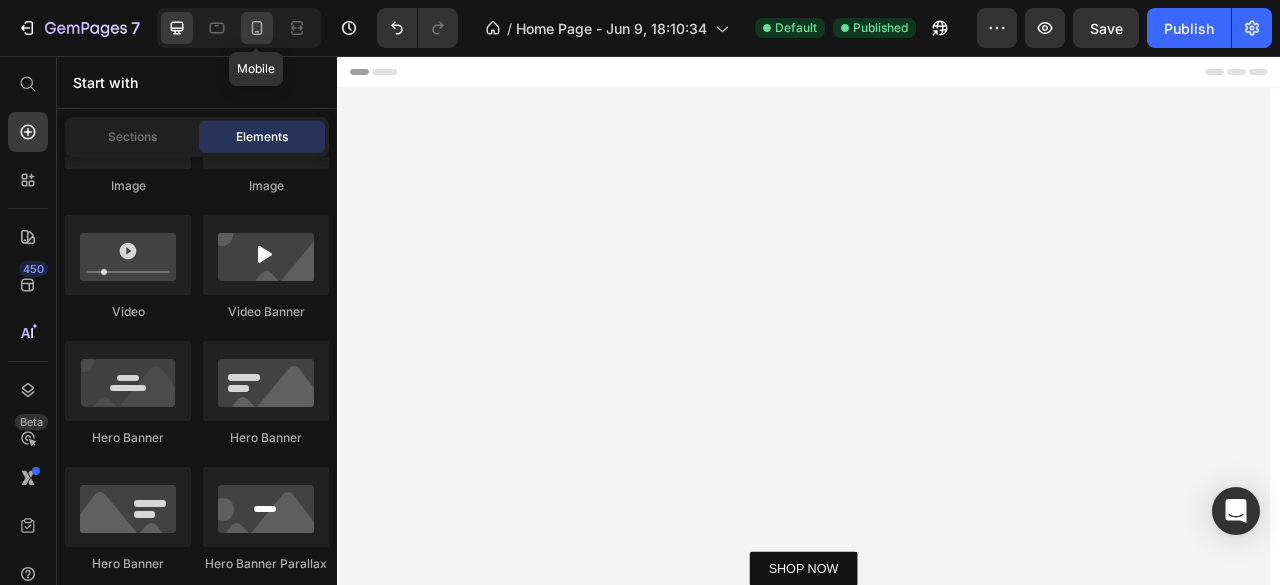 click 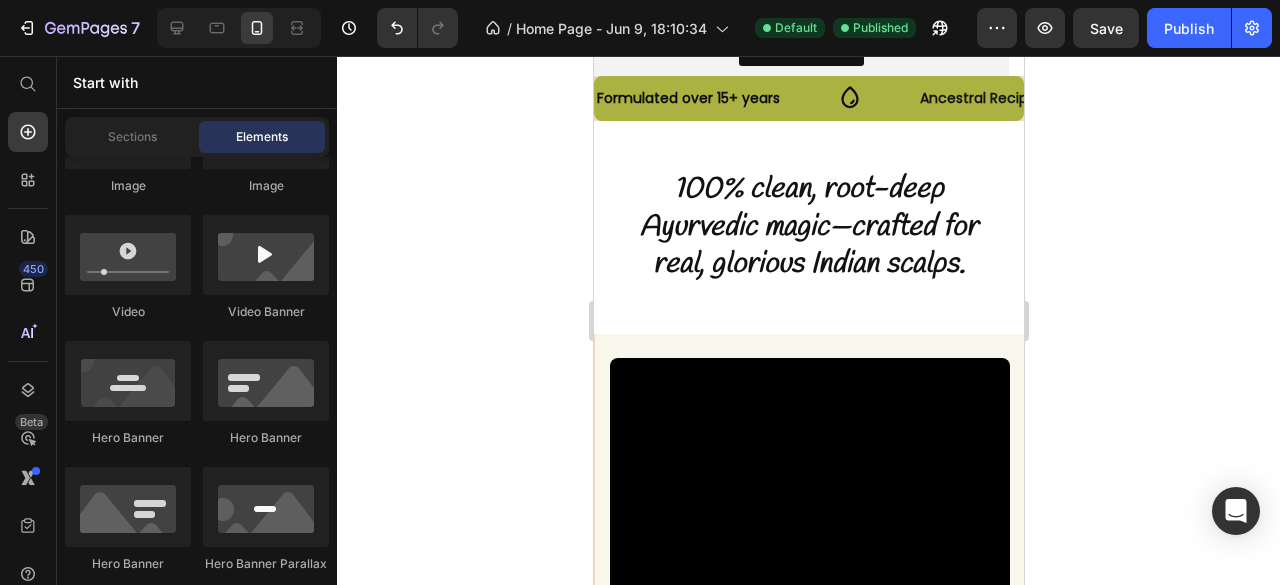 scroll, scrollTop: 0, scrollLeft: 0, axis: both 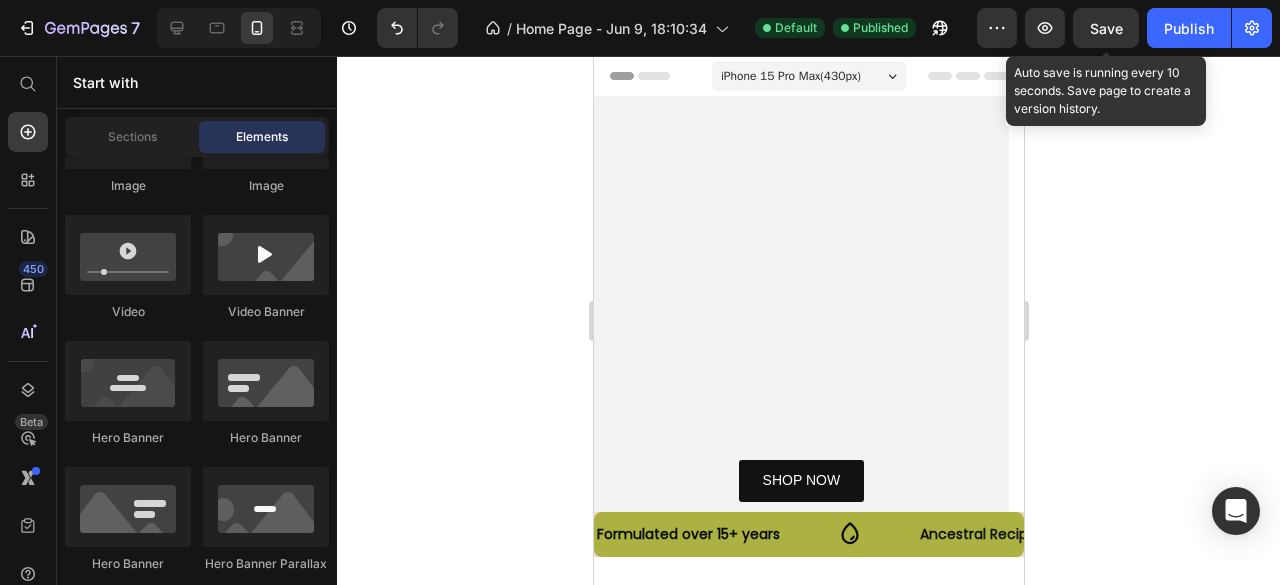 click on "Save" at bounding box center [1106, 28] 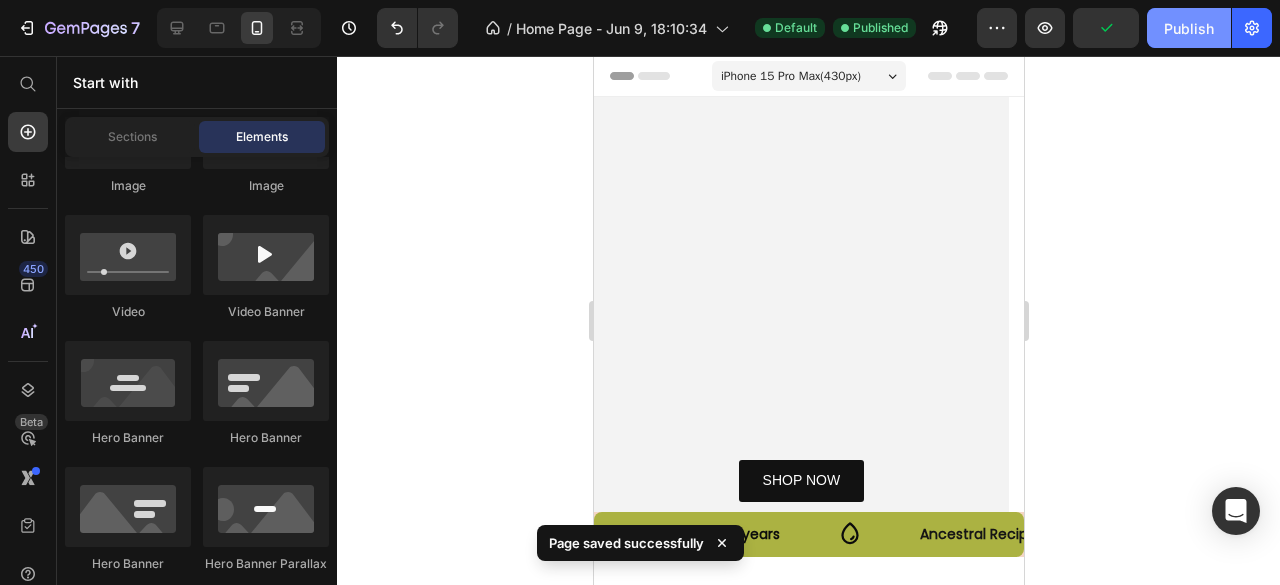 click on "Publish" at bounding box center [1189, 28] 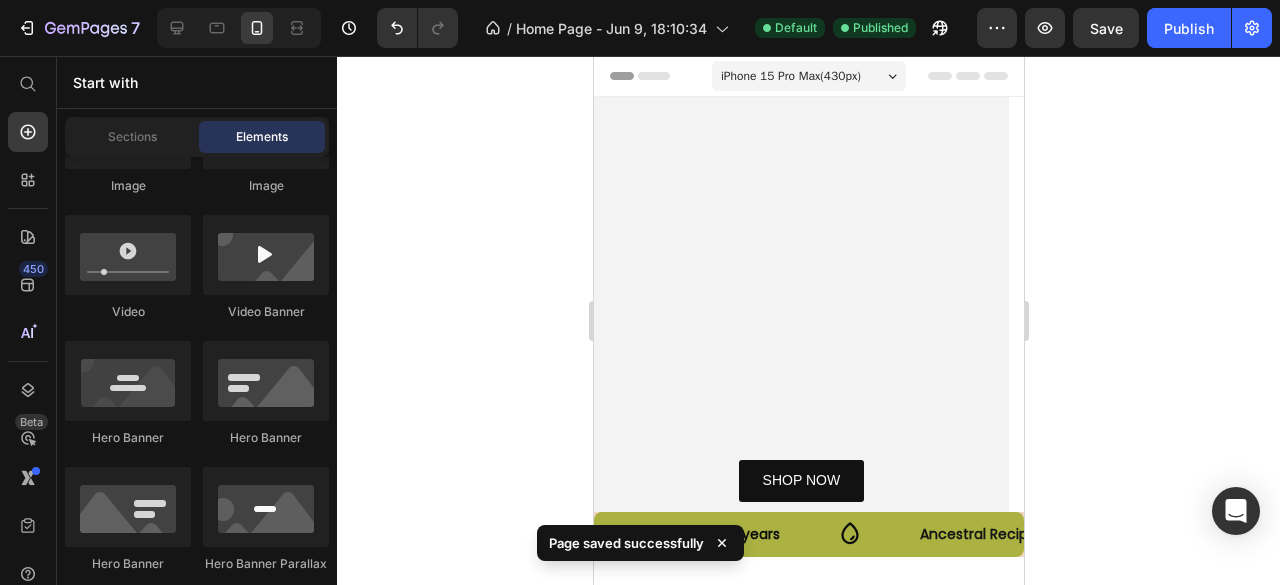 click on "iPhone 15 Pro Max  ( 430 px)" at bounding box center (790, 76) 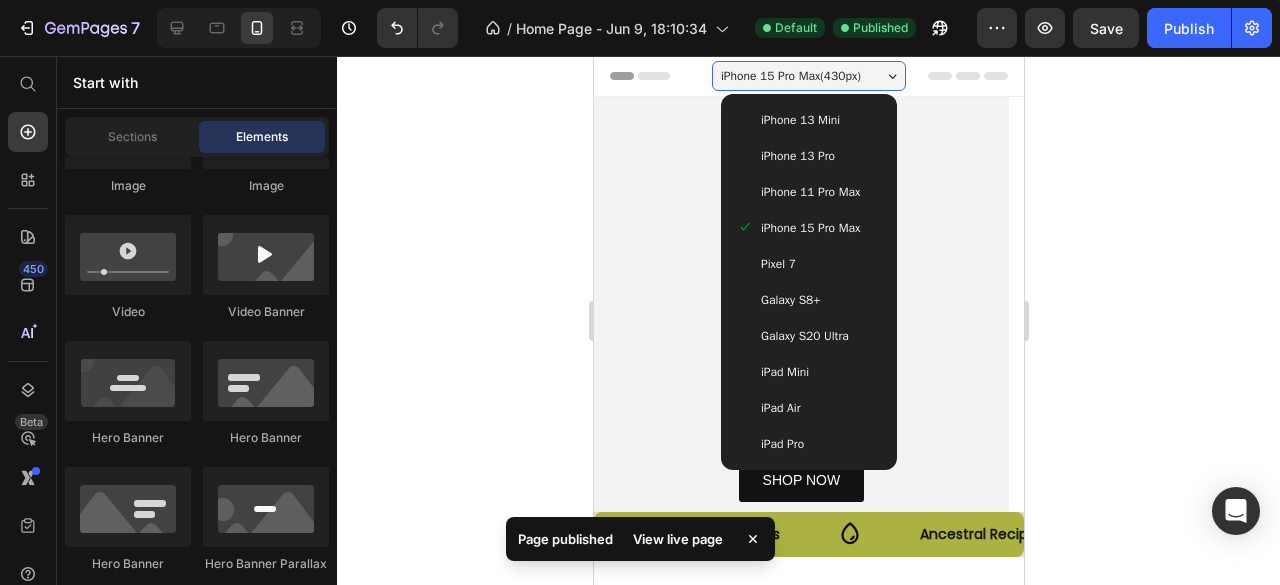 click on "Pixel 7" at bounding box center [777, 264] 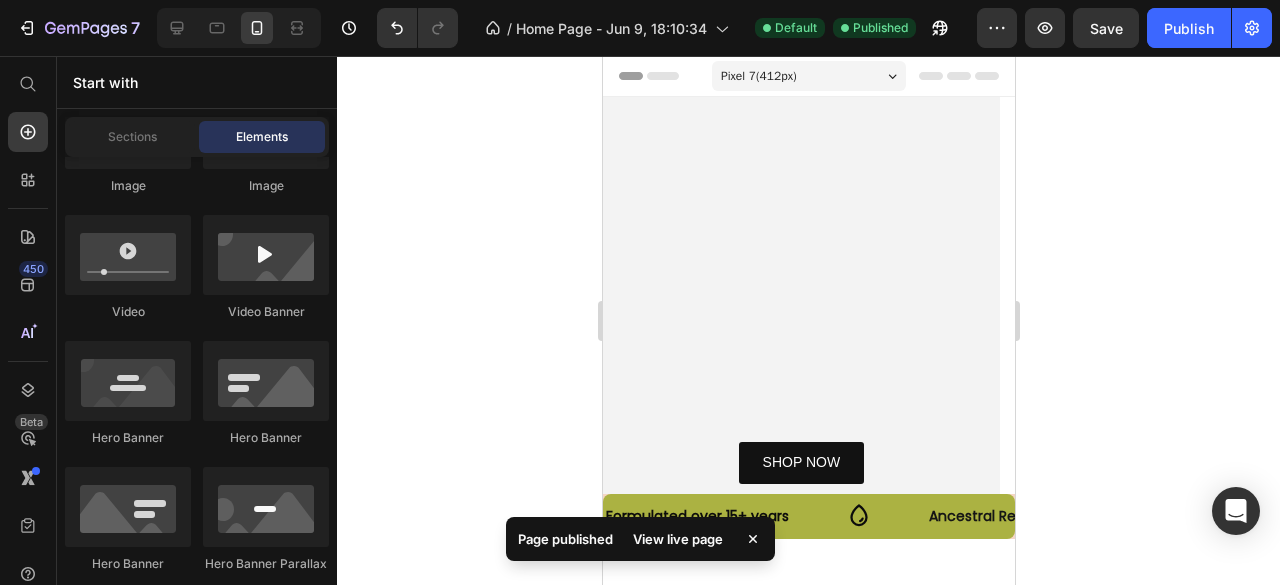 click on "Pixel 7  ( 412 px)" at bounding box center [758, 76] 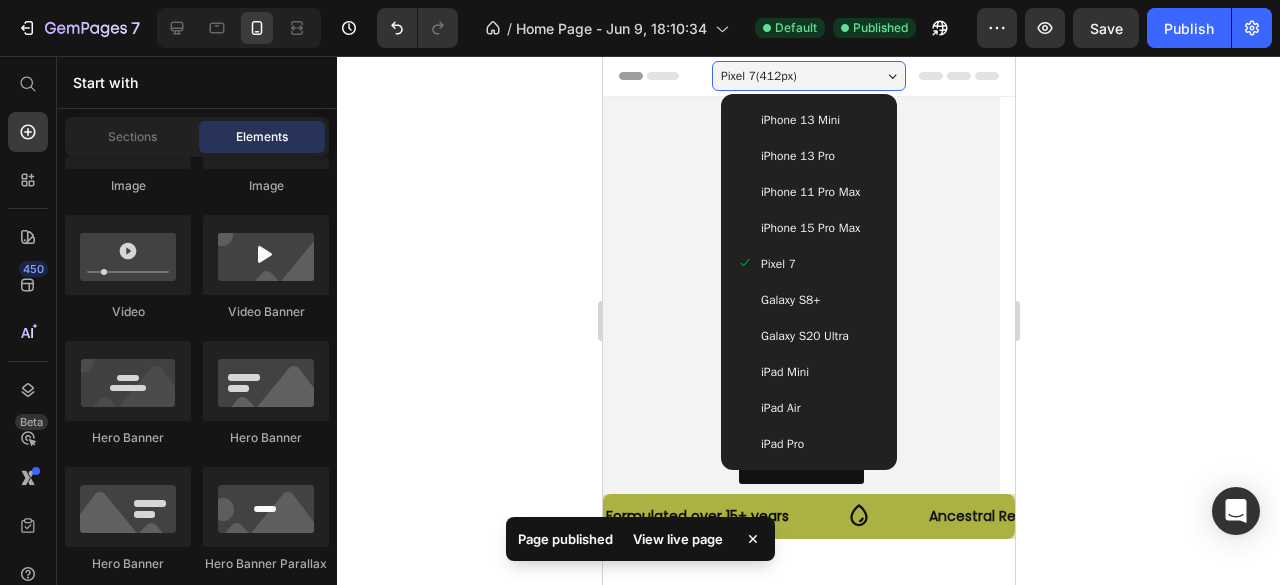 click on "iPhone 13 Mini" at bounding box center (799, 120) 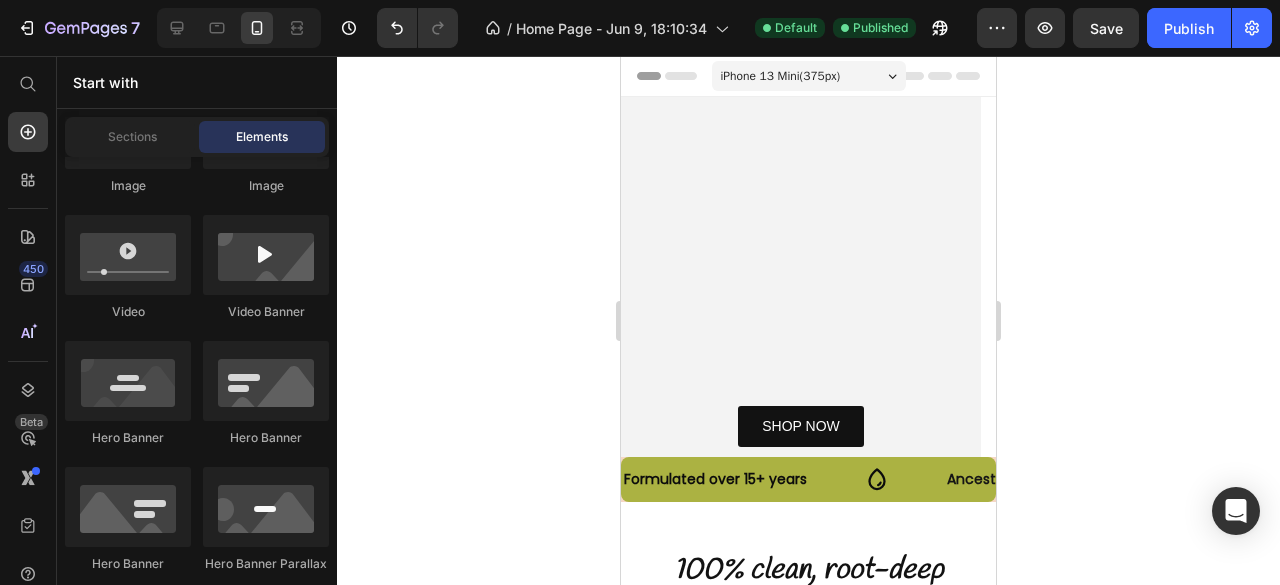 click on "iPhone 13 Mini  ( 375 px)" at bounding box center (781, 76) 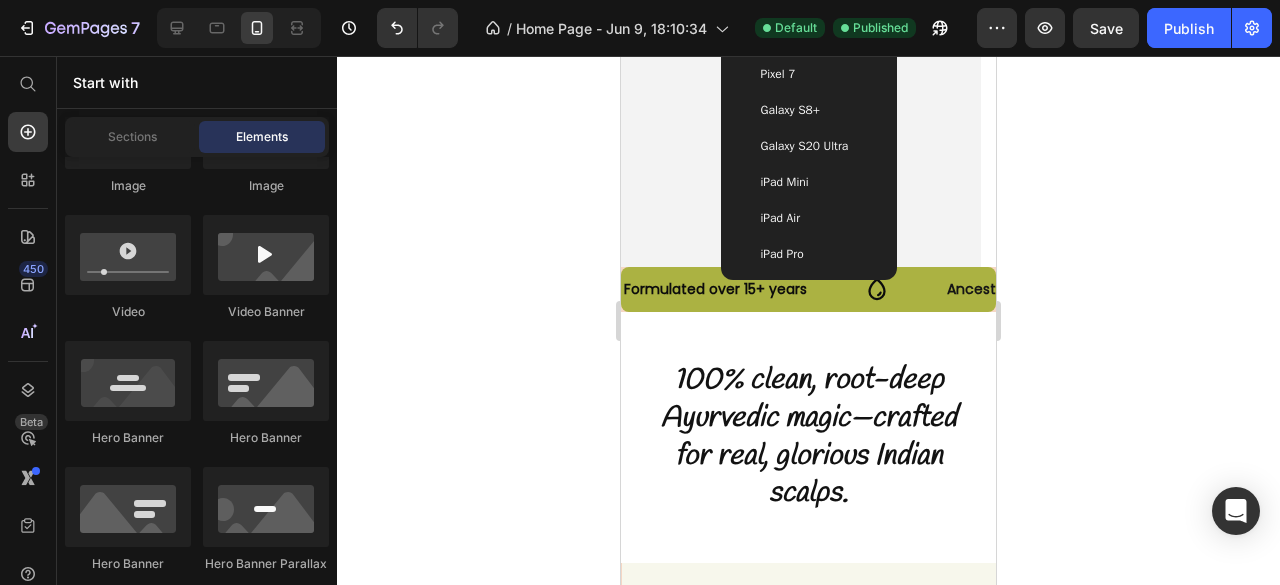 scroll, scrollTop: 222, scrollLeft: 0, axis: vertical 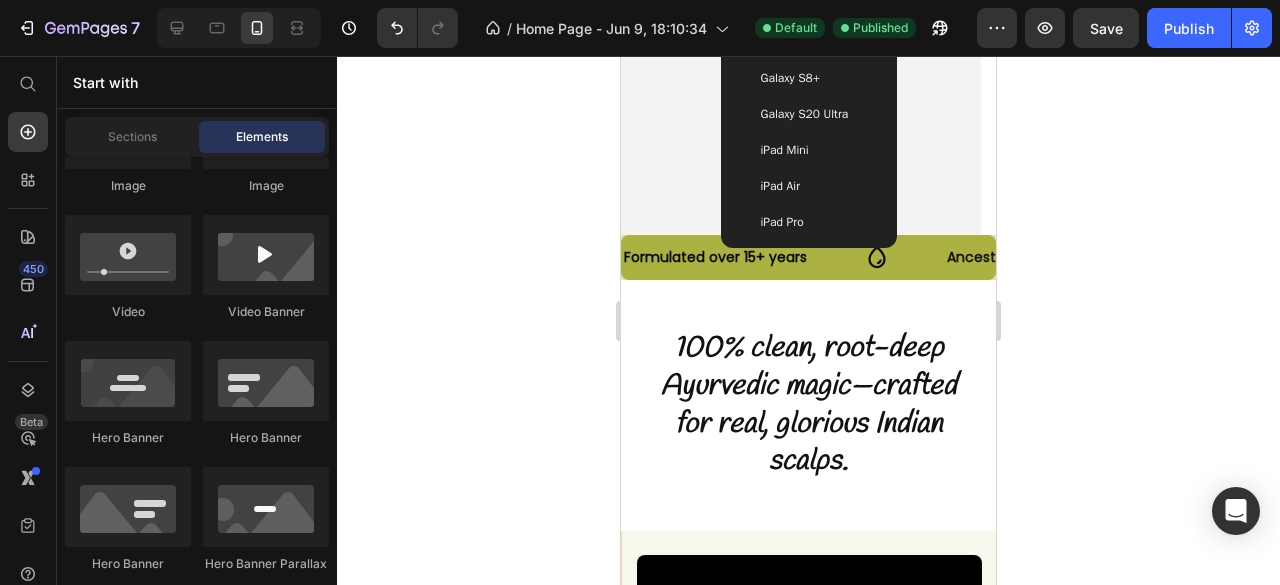 click on "iPad Pro" at bounding box center (809, 222) 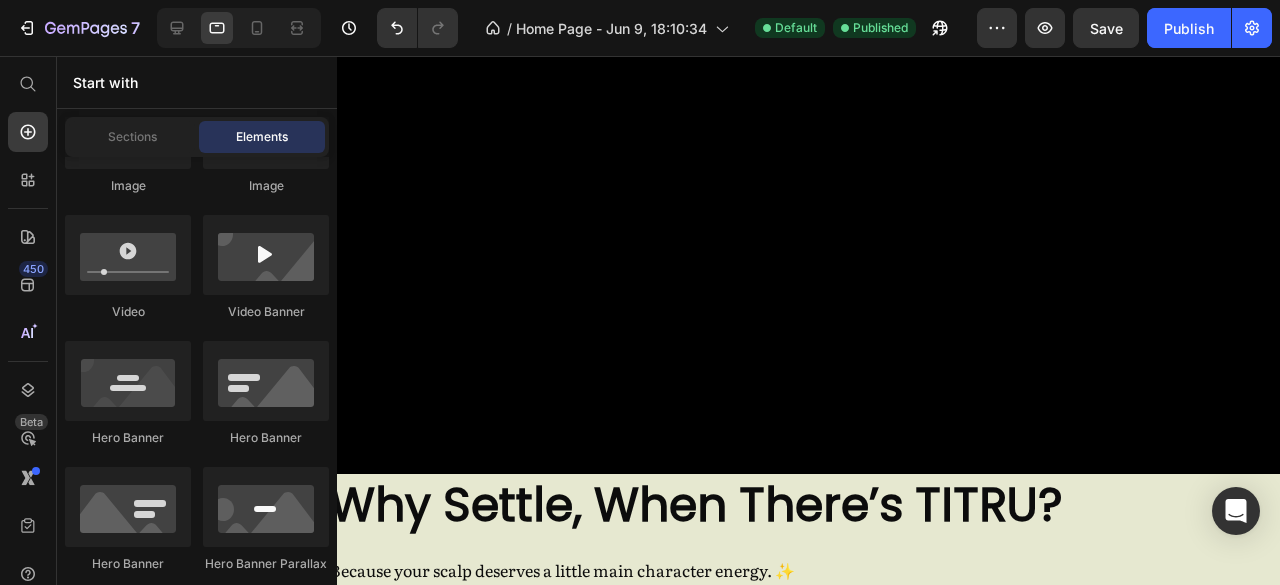 scroll, scrollTop: 0, scrollLeft: 0, axis: both 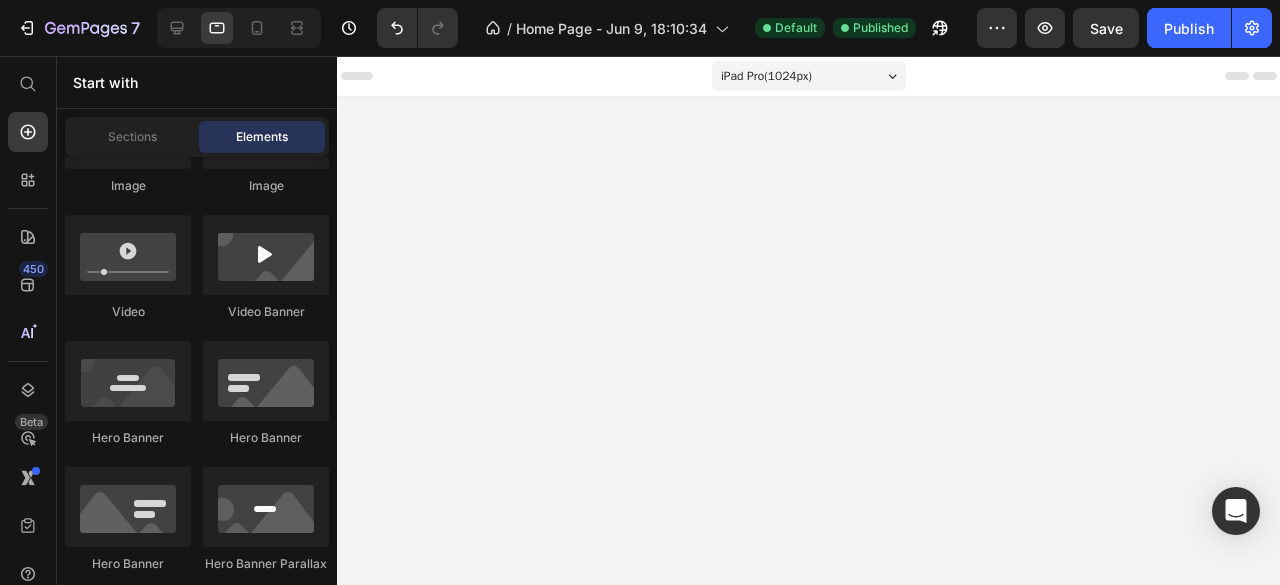 click on "iPad Pro  ( 1024 px)" at bounding box center (808, 76) 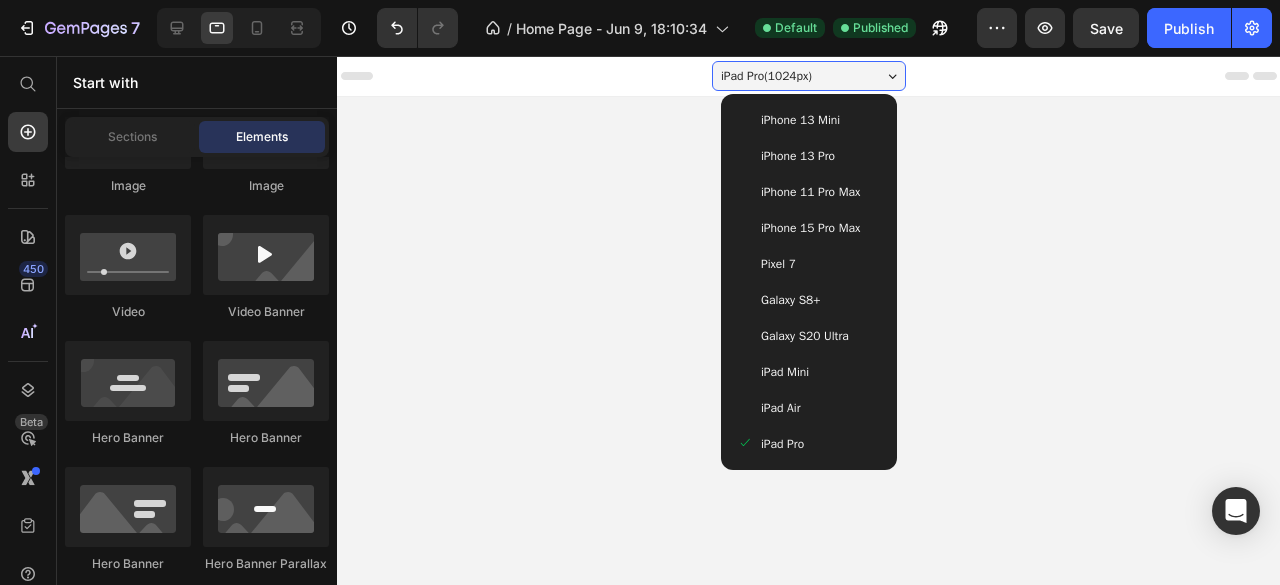 click on "iPhone 15 Pro Max" at bounding box center [809, 228] 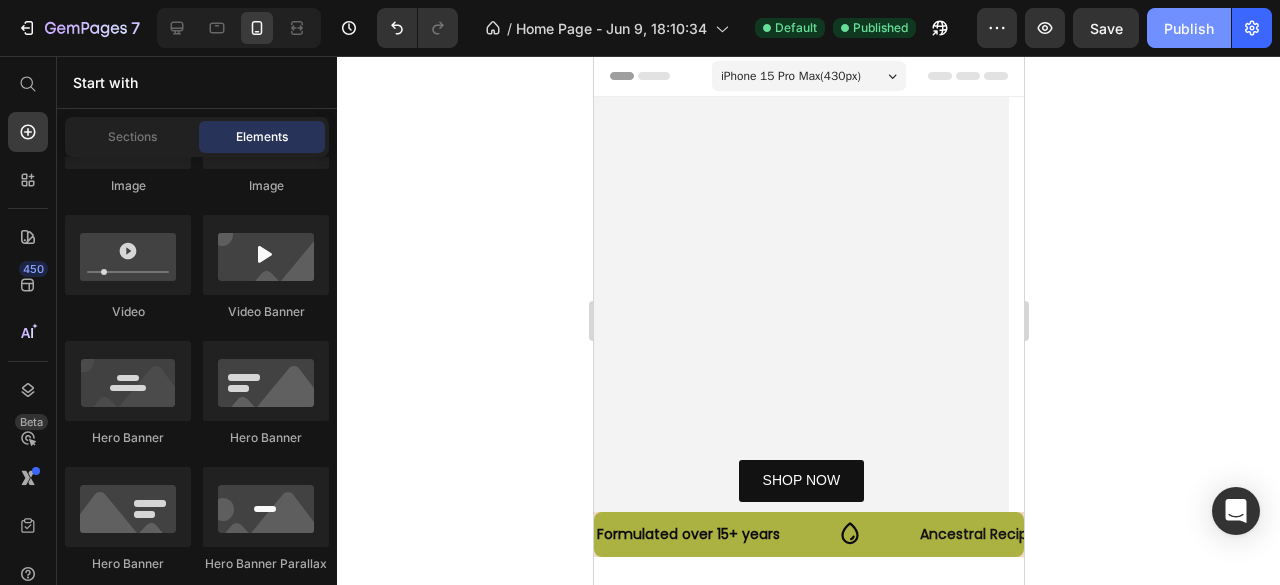 click on "Publish" at bounding box center [1189, 28] 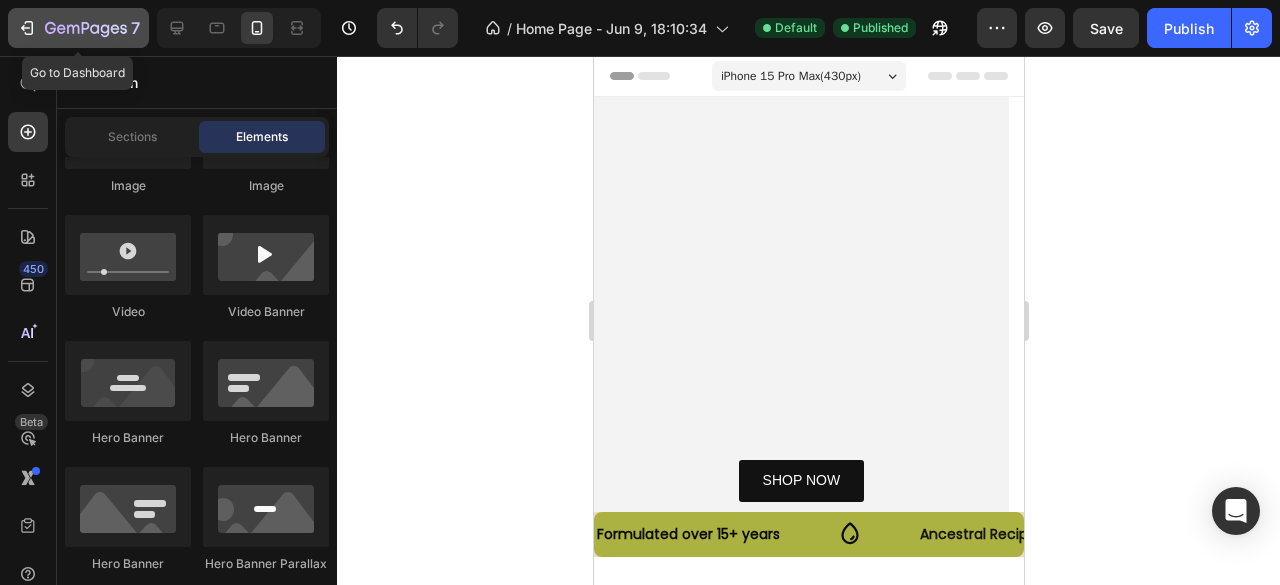 click 